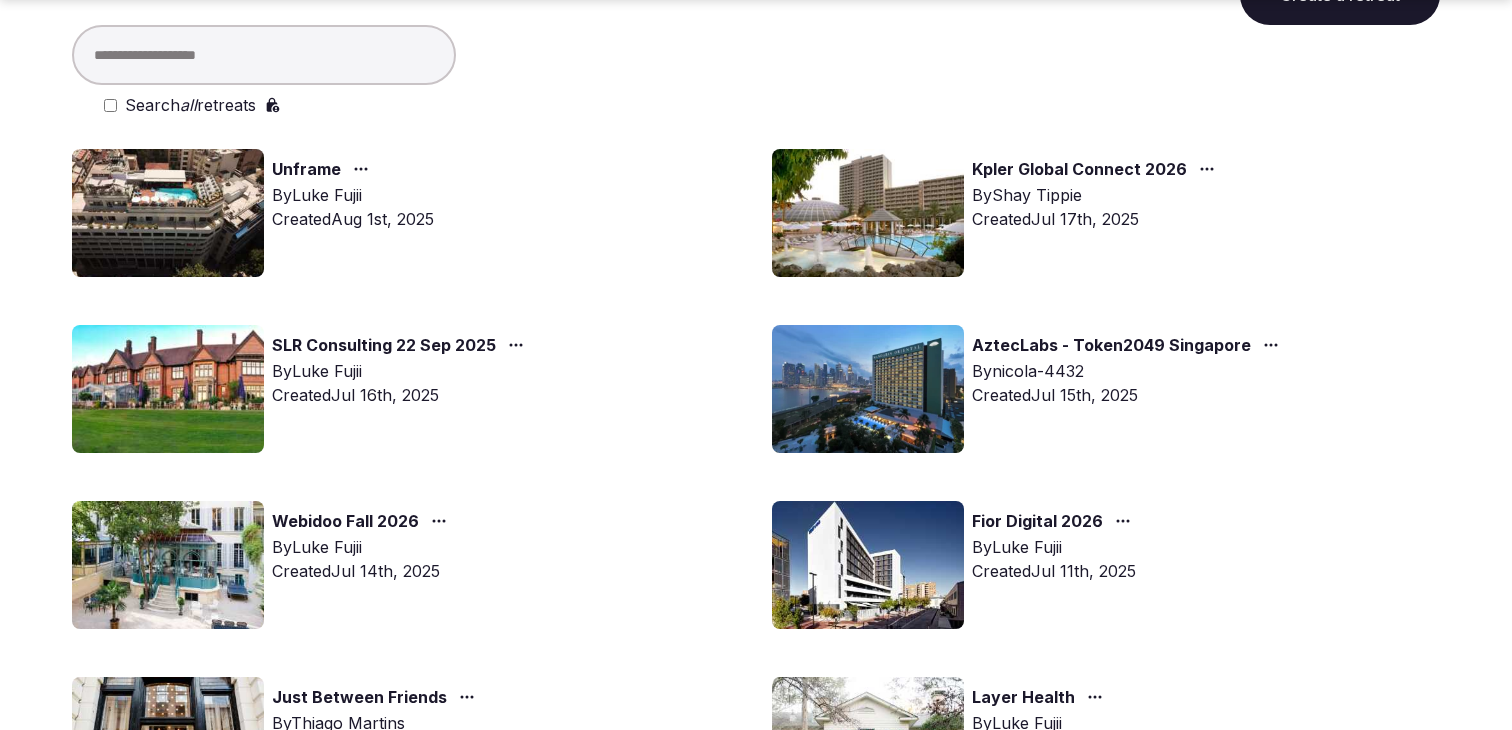 scroll, scrollTop: 162, scrollLeft: 0, axis: vertical 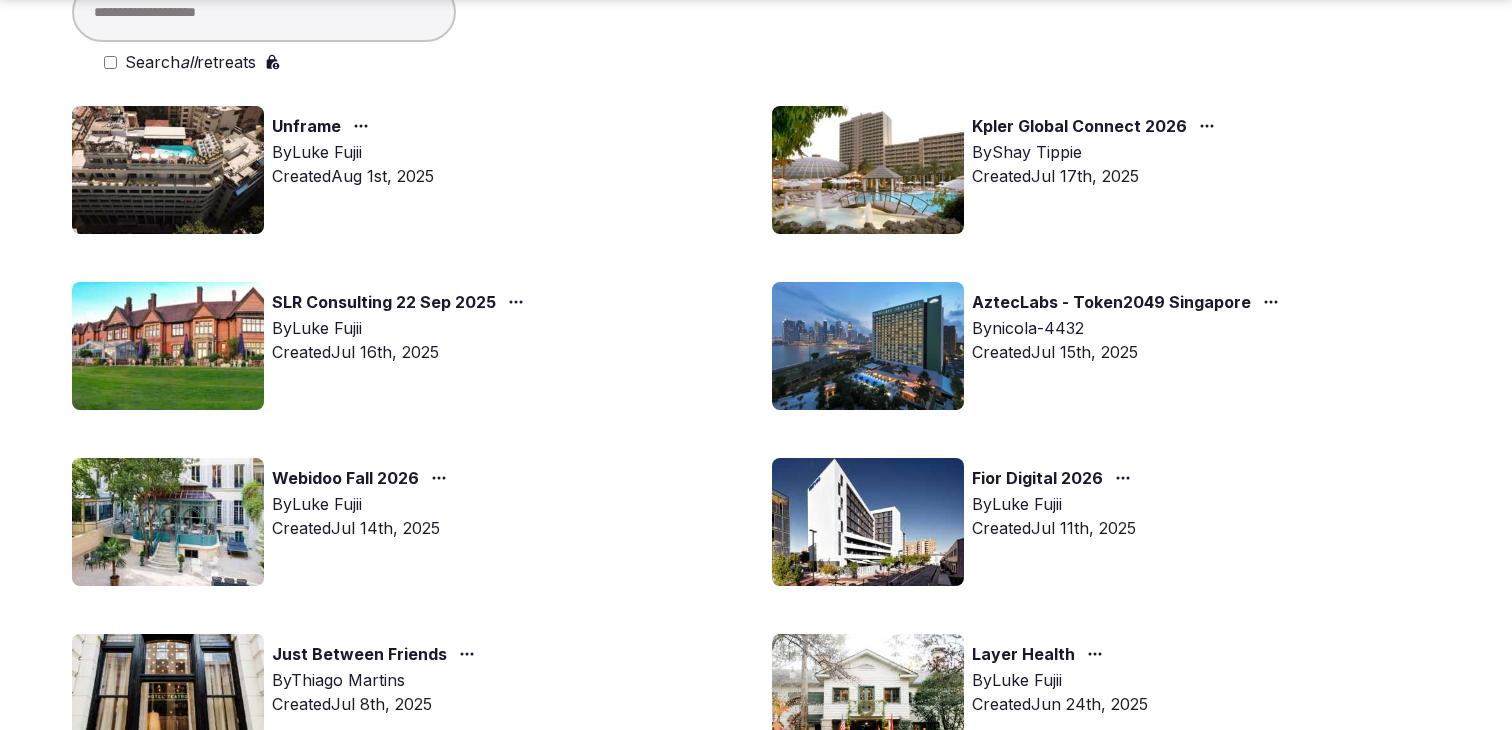 click at bounding box center [868, 522] 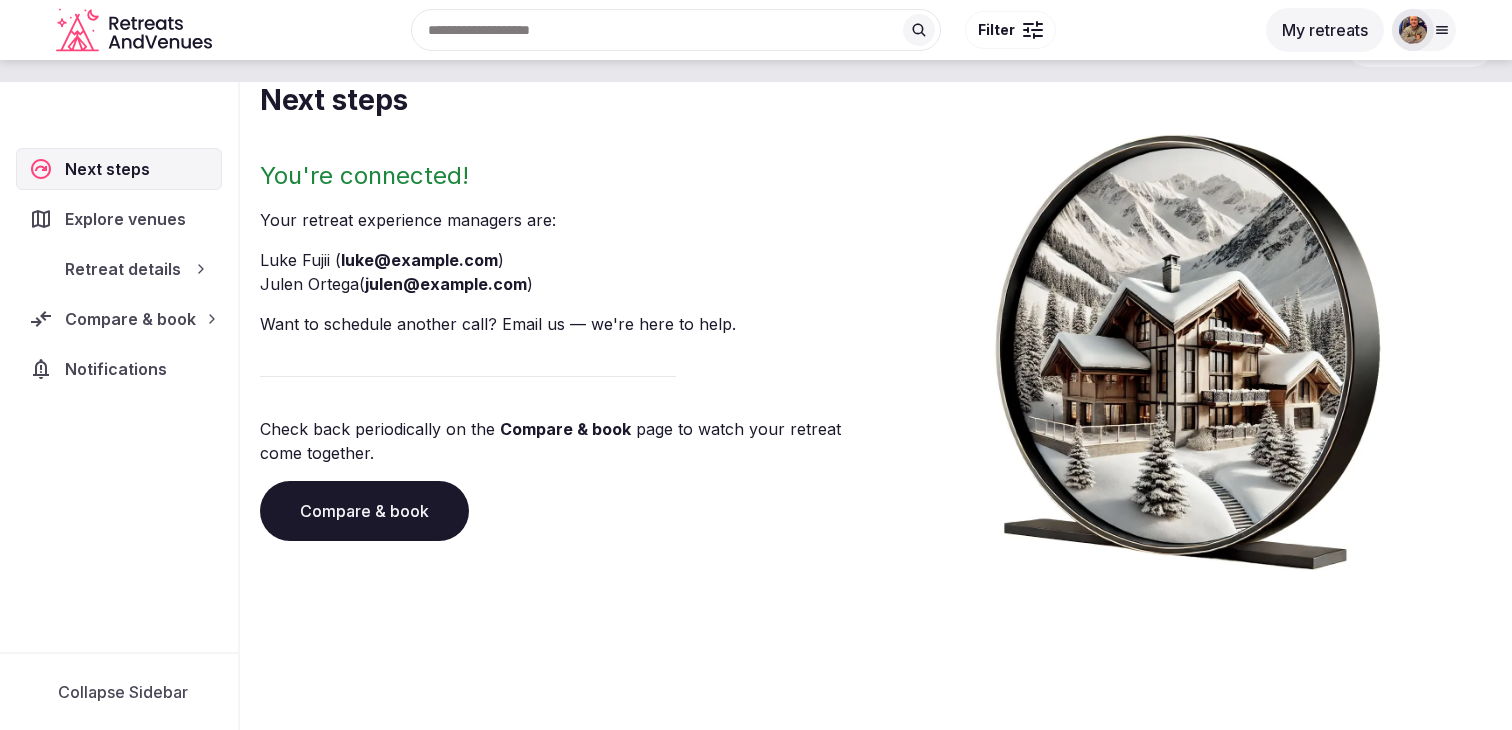 scroll, scrollTop: 139, scrollLeft: 0, axis: vertical 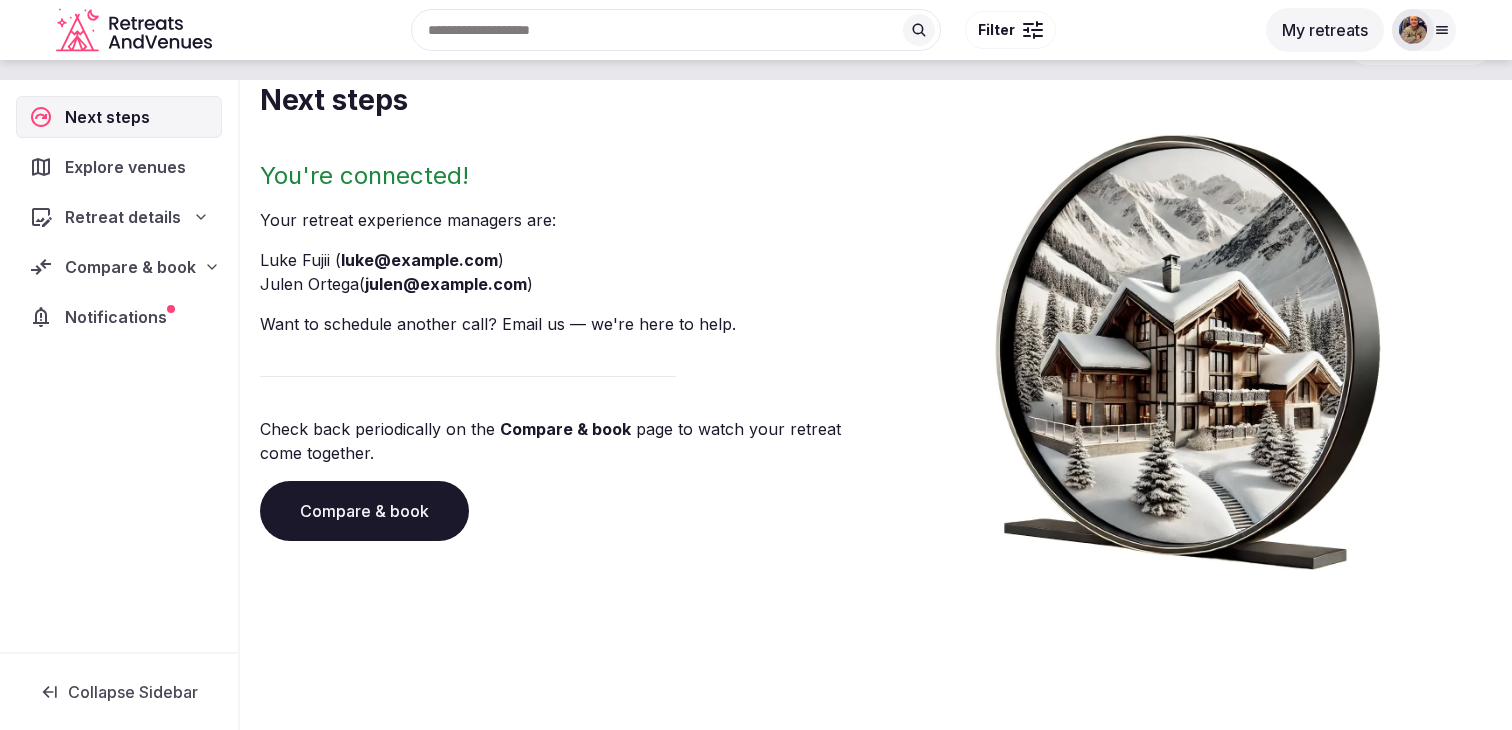 click on "Retreat details" at bounding box center [119, 217] 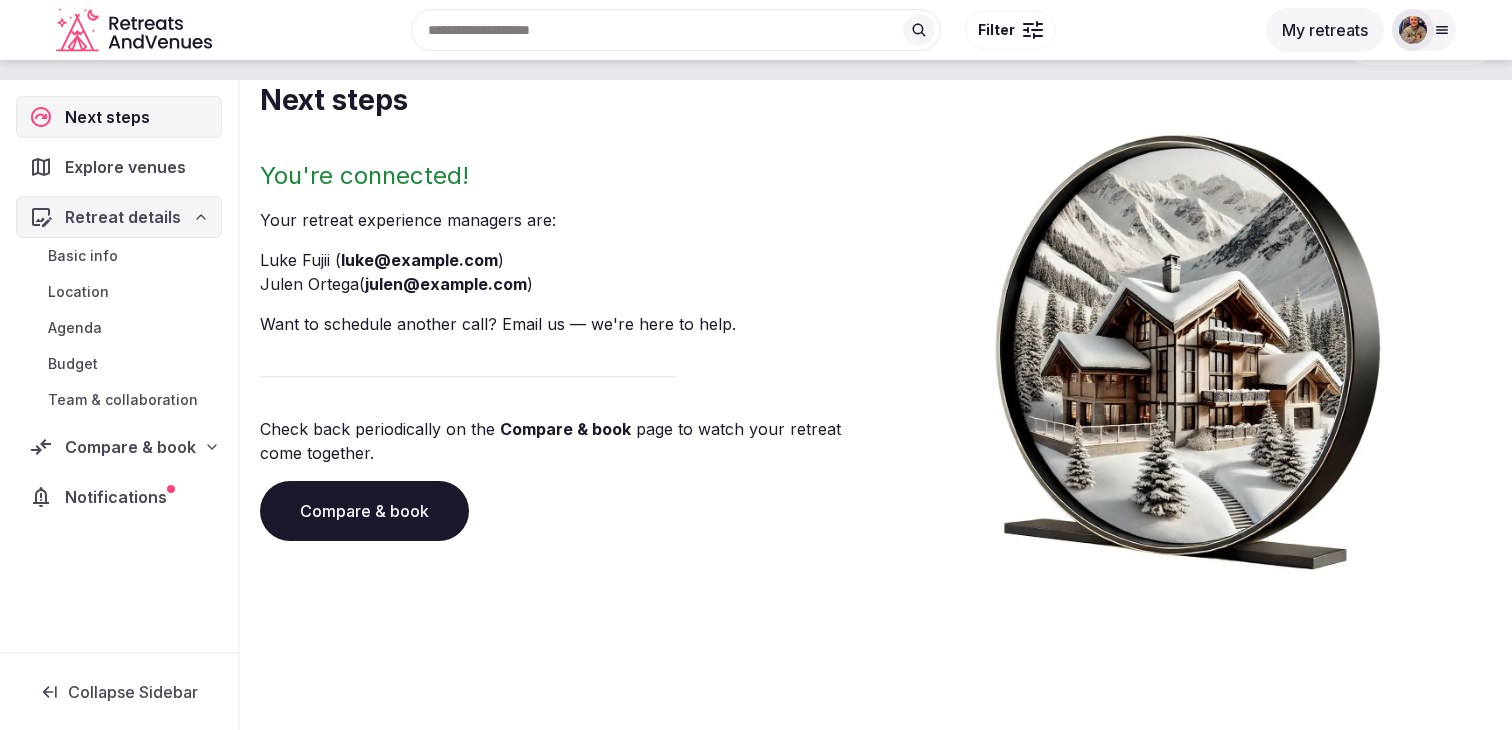 click on "Basic info" at bounding box center [119, 256] 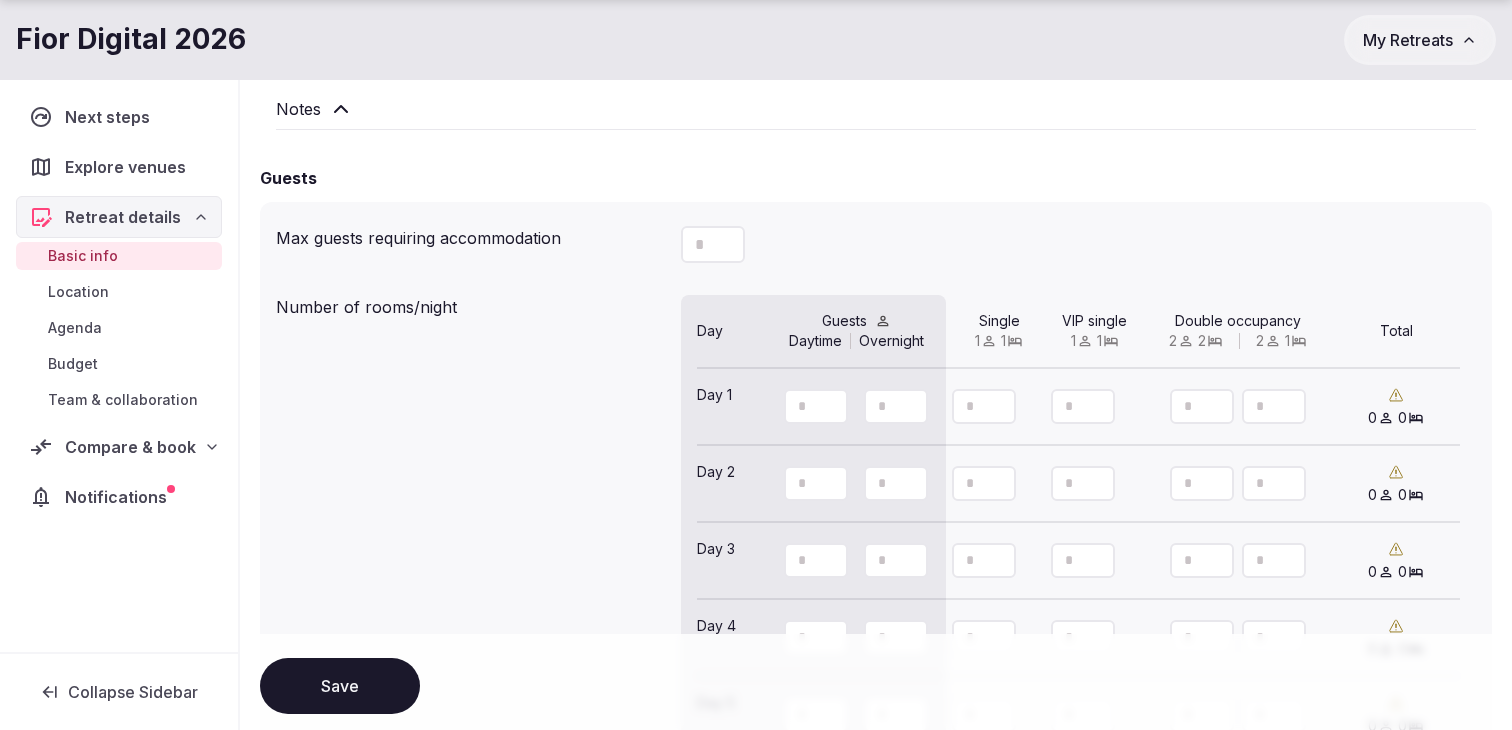 scroll, scrollTop: 1581, scrollLeft: 0, axis: vertical 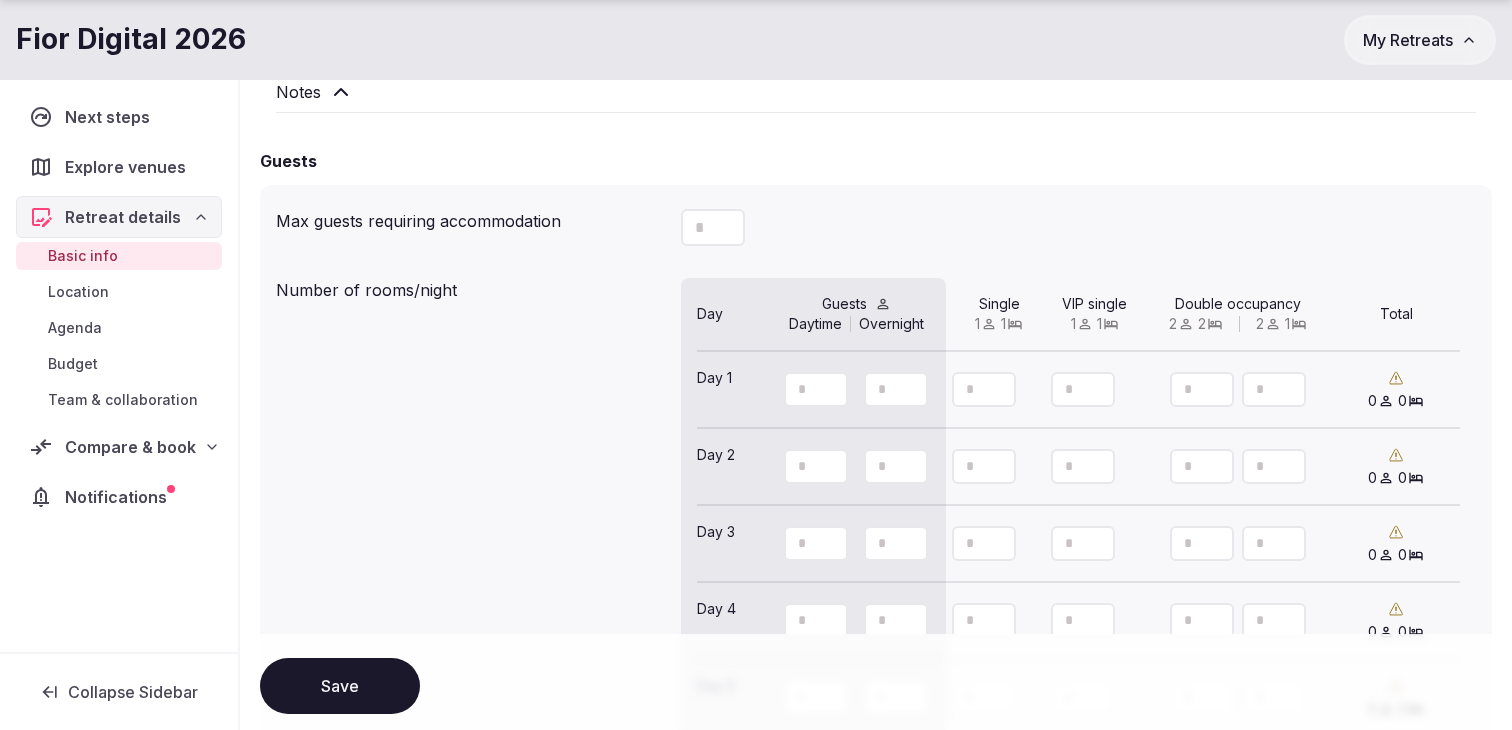 click on "Location" at bounding box center (119, 292) 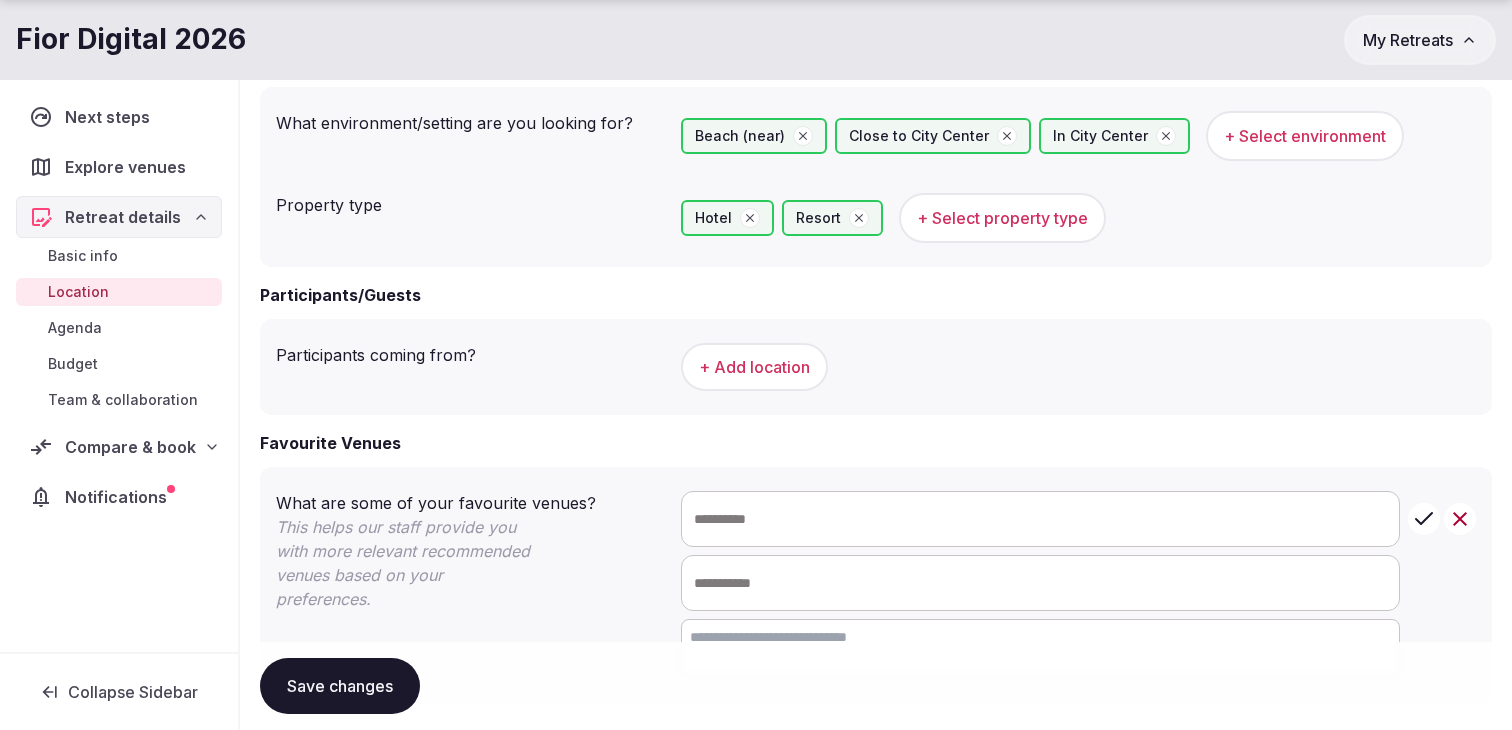 scroll, scrollTop: 898, scrollLeft: 0, axis: vertical 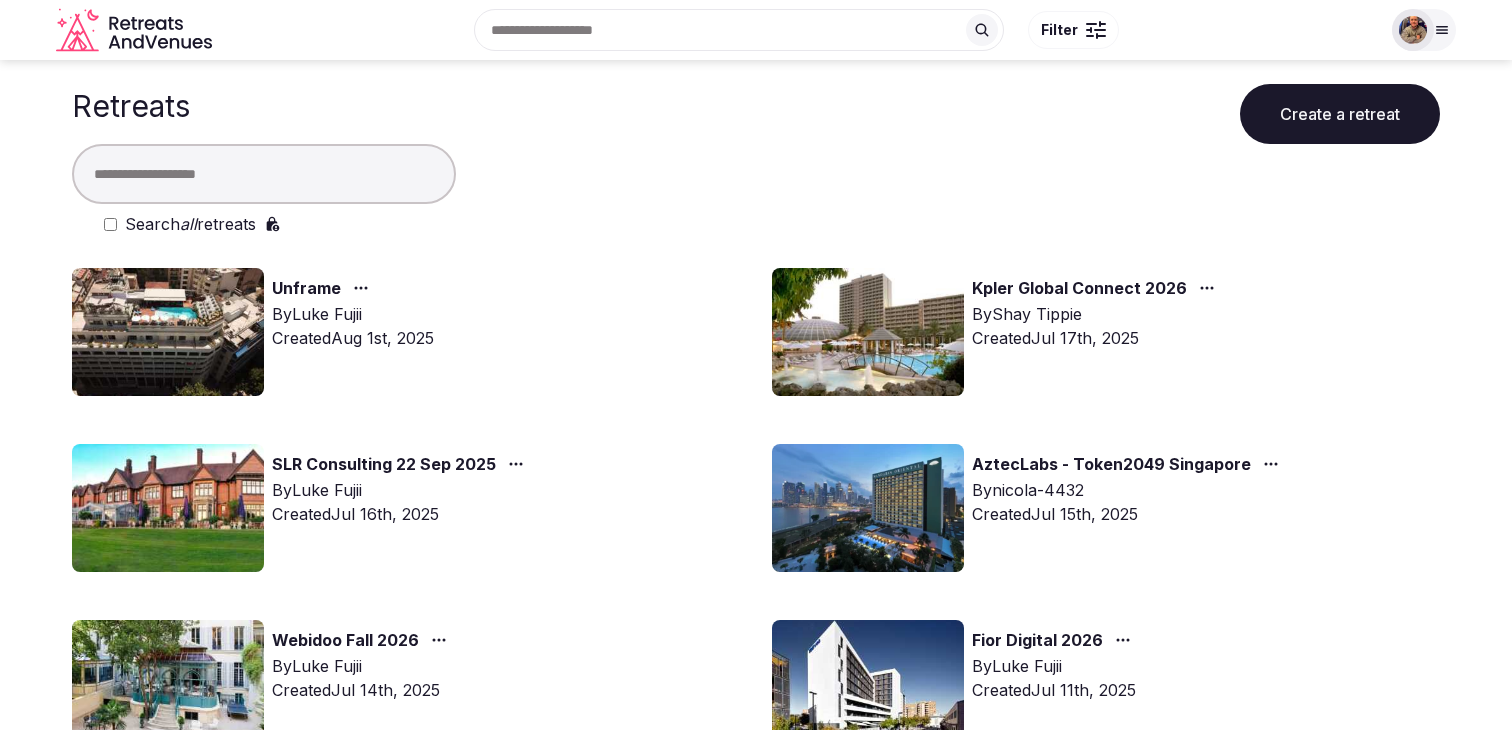 click at bounding box center [868, 508] 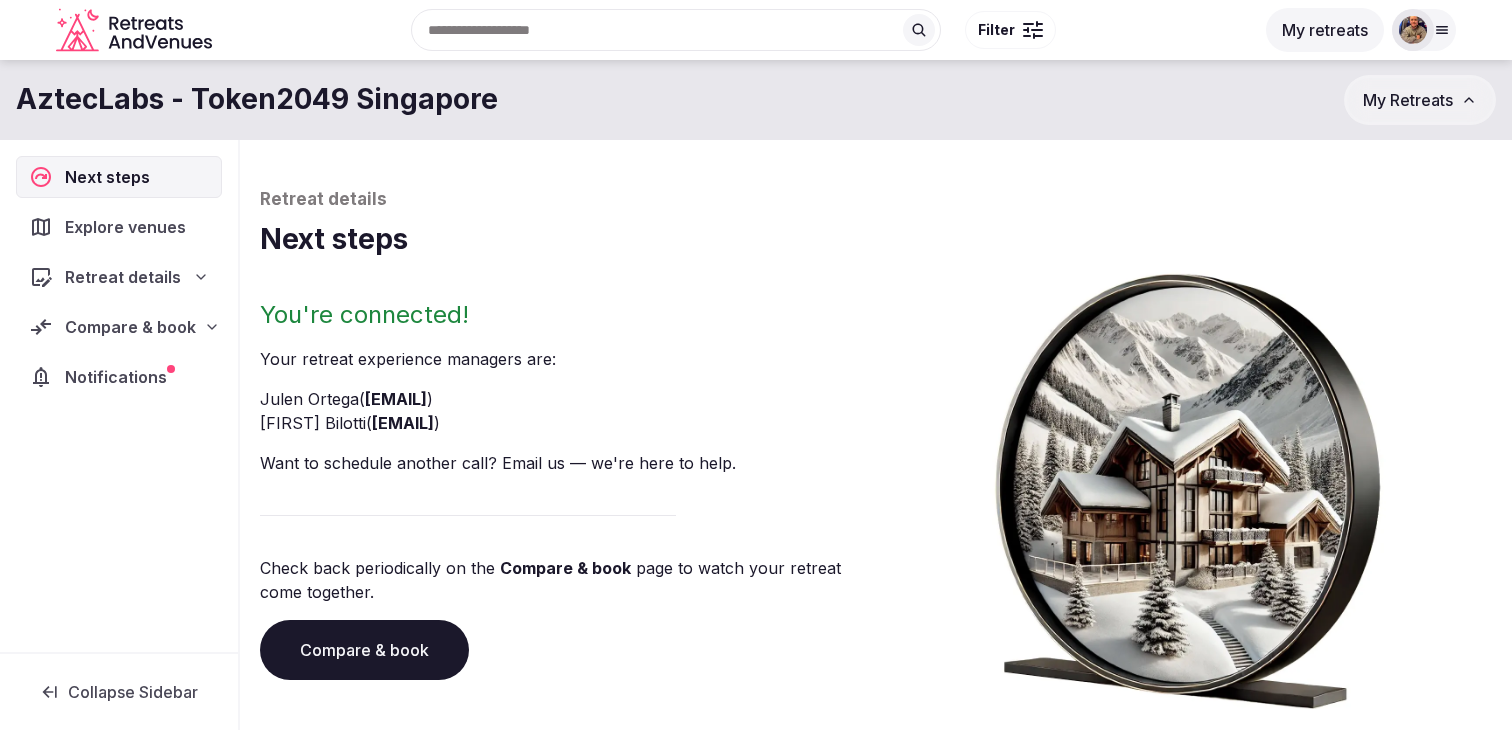 click on "Compare & book" at bounding box center (130, 327) 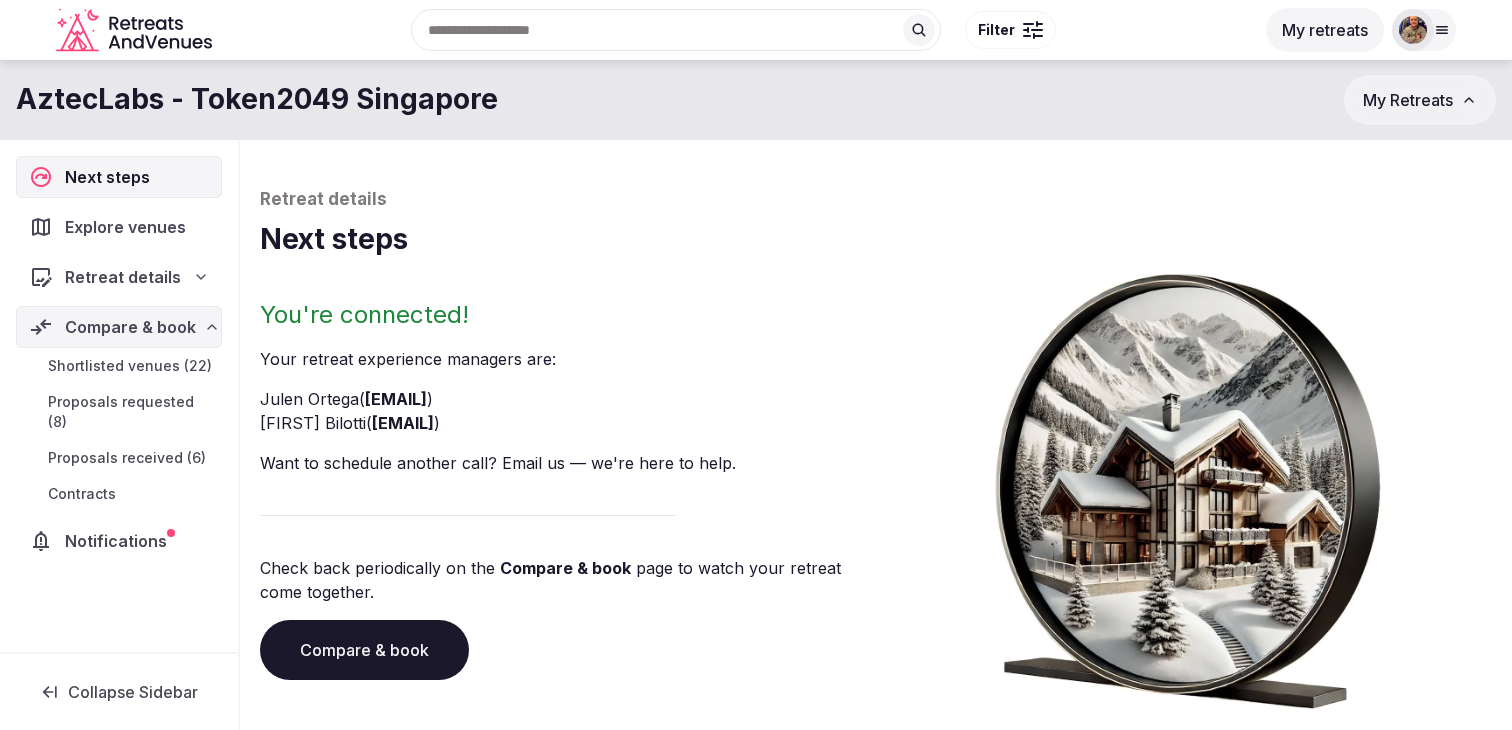 click on "Proposals received (6)" at bounding box center [127, 458] 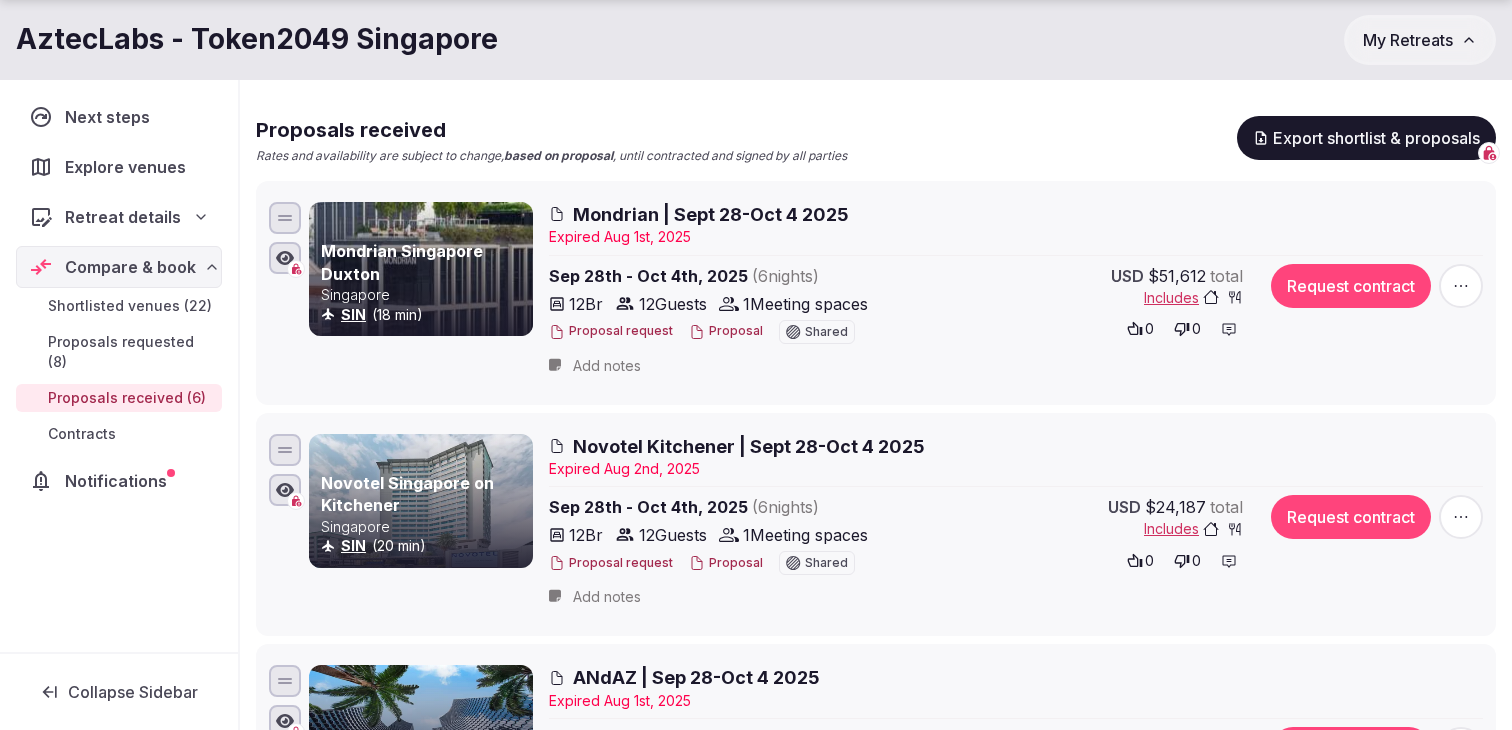 scroll, scrollTop: 202, scrollLeft: 0, axis: vertical 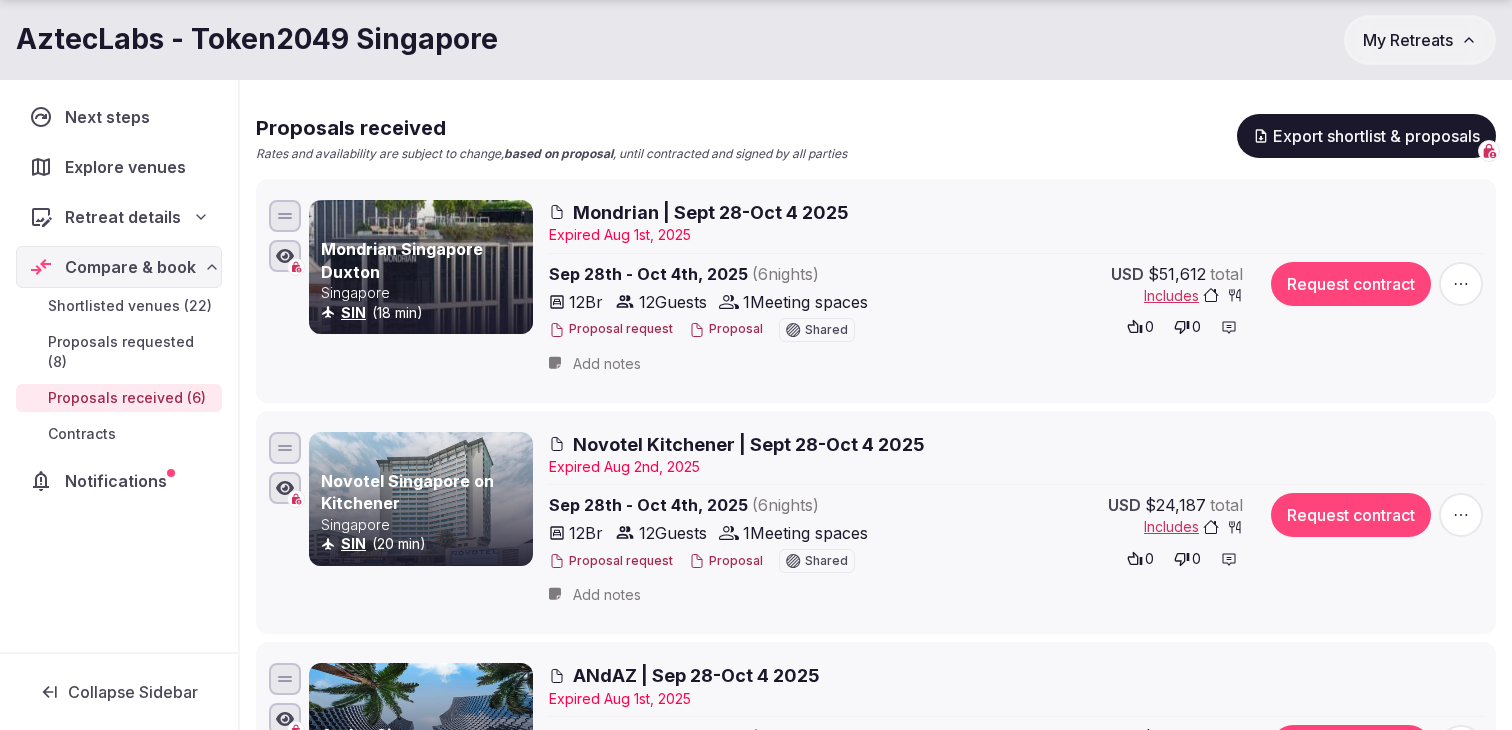 click on "Add notes" at bounding box center [997, 364] 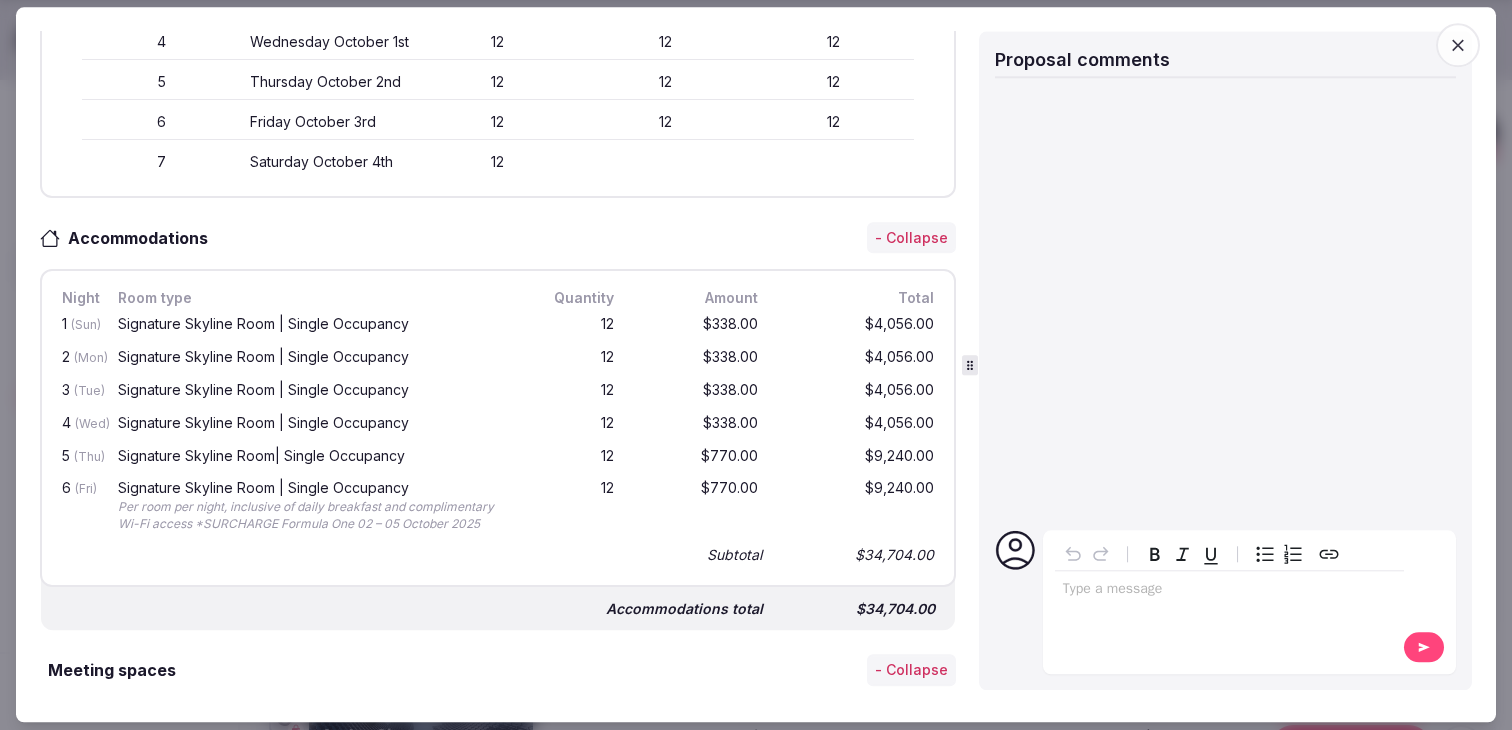 scroll, scrollTop: 728, scrollLeft: 0, axis: vertical 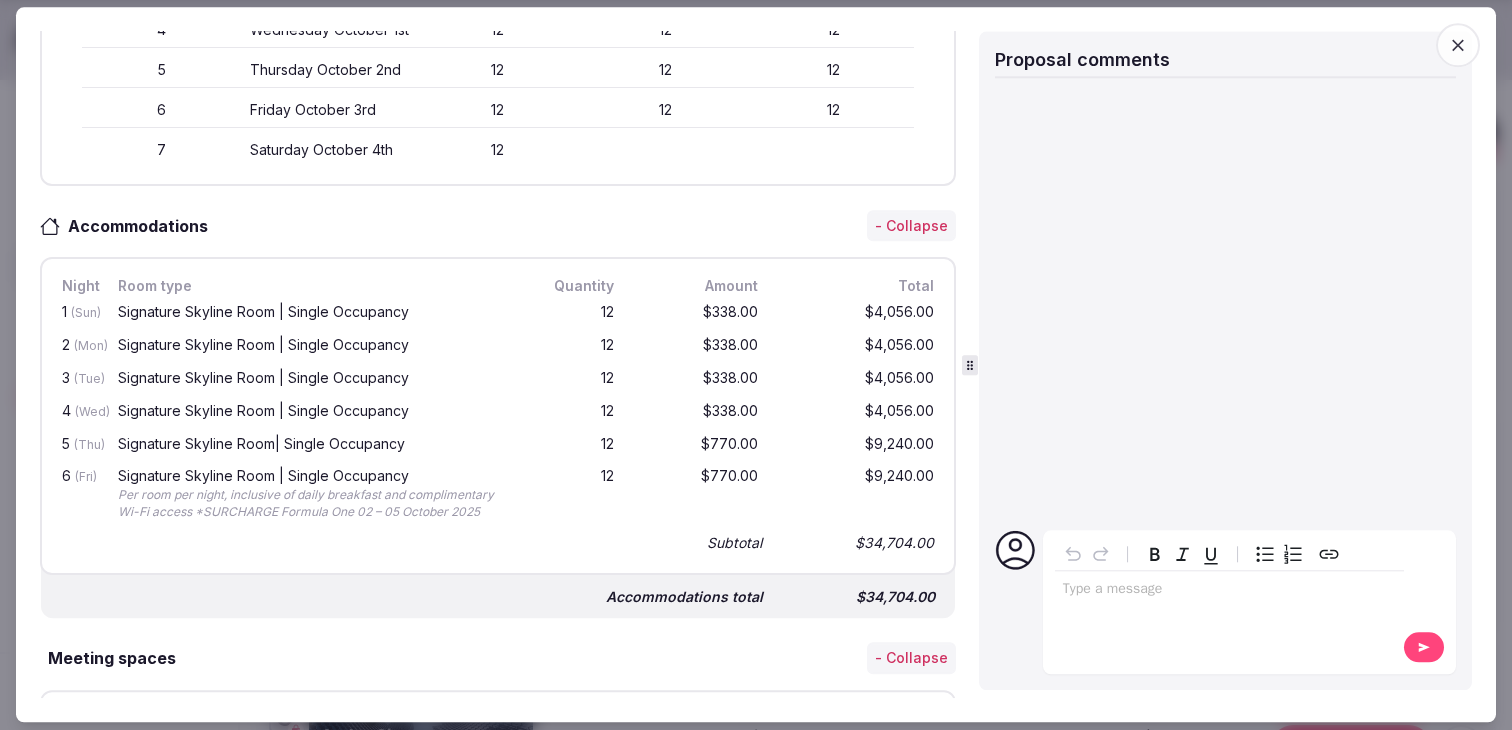 click at bounding box center (1458, 45) 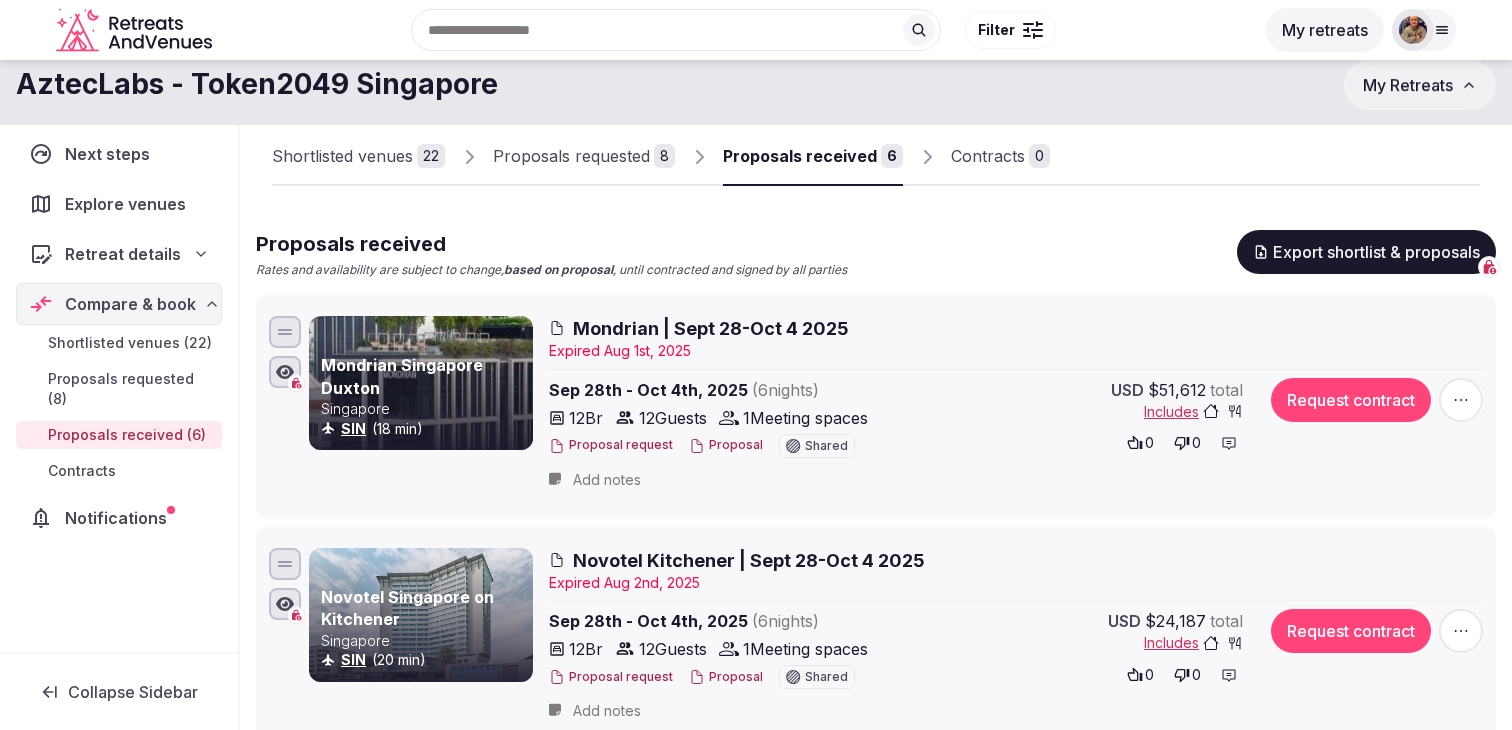 scroll, scrollTop: 16, scrollLeft: 0, axis: vertical 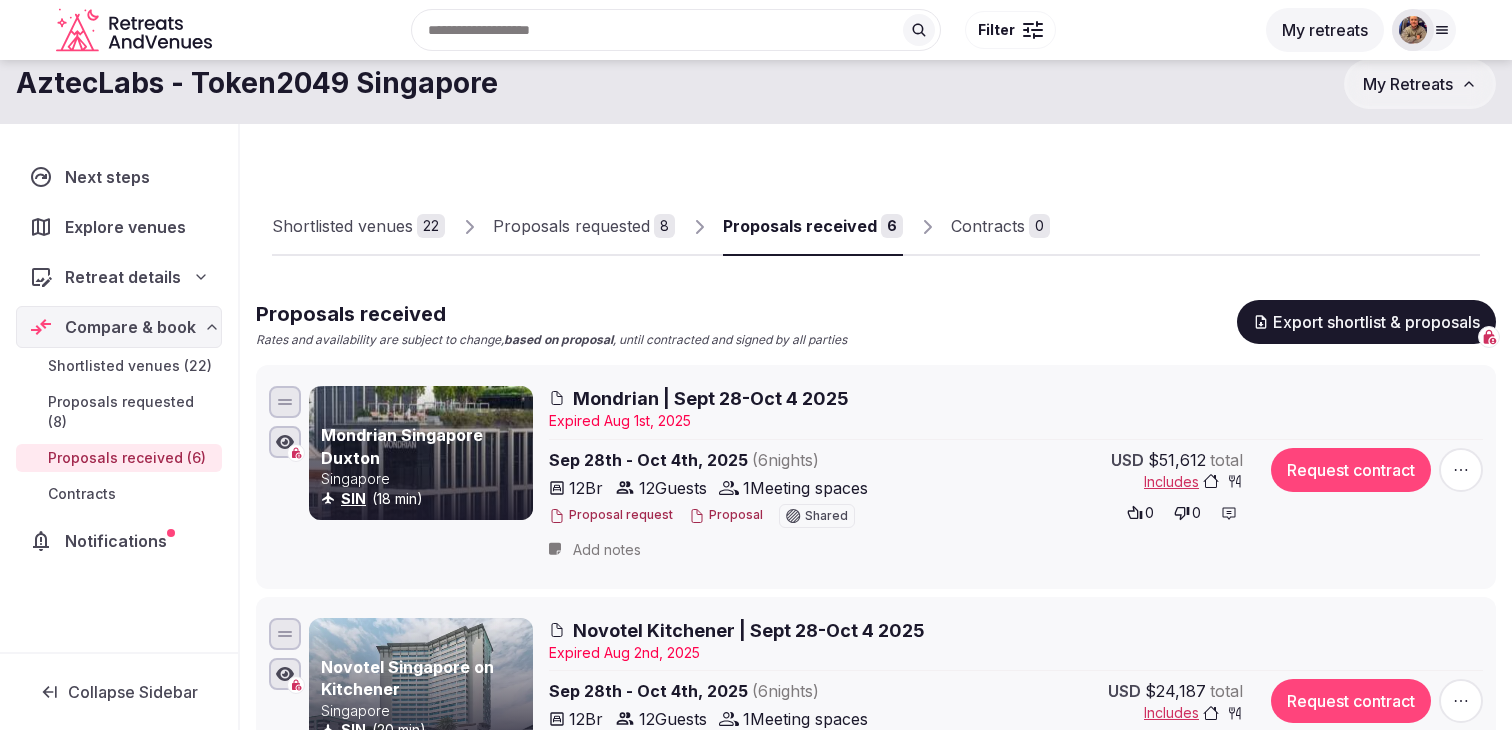 click on "Proposals requested" at bounding box center [571, 226] 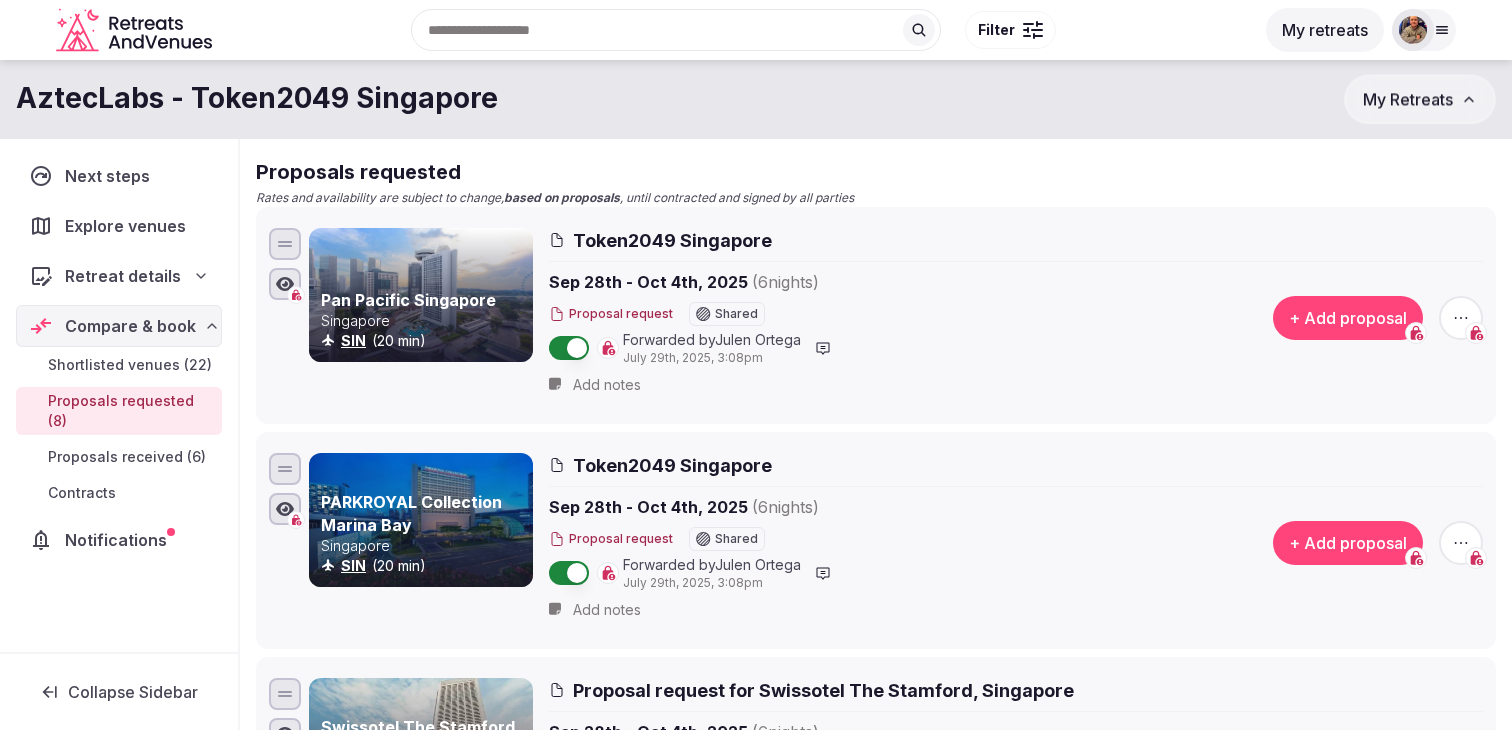 scroll, scrollTop: 147, scrollLeft: 0, axis: vertical 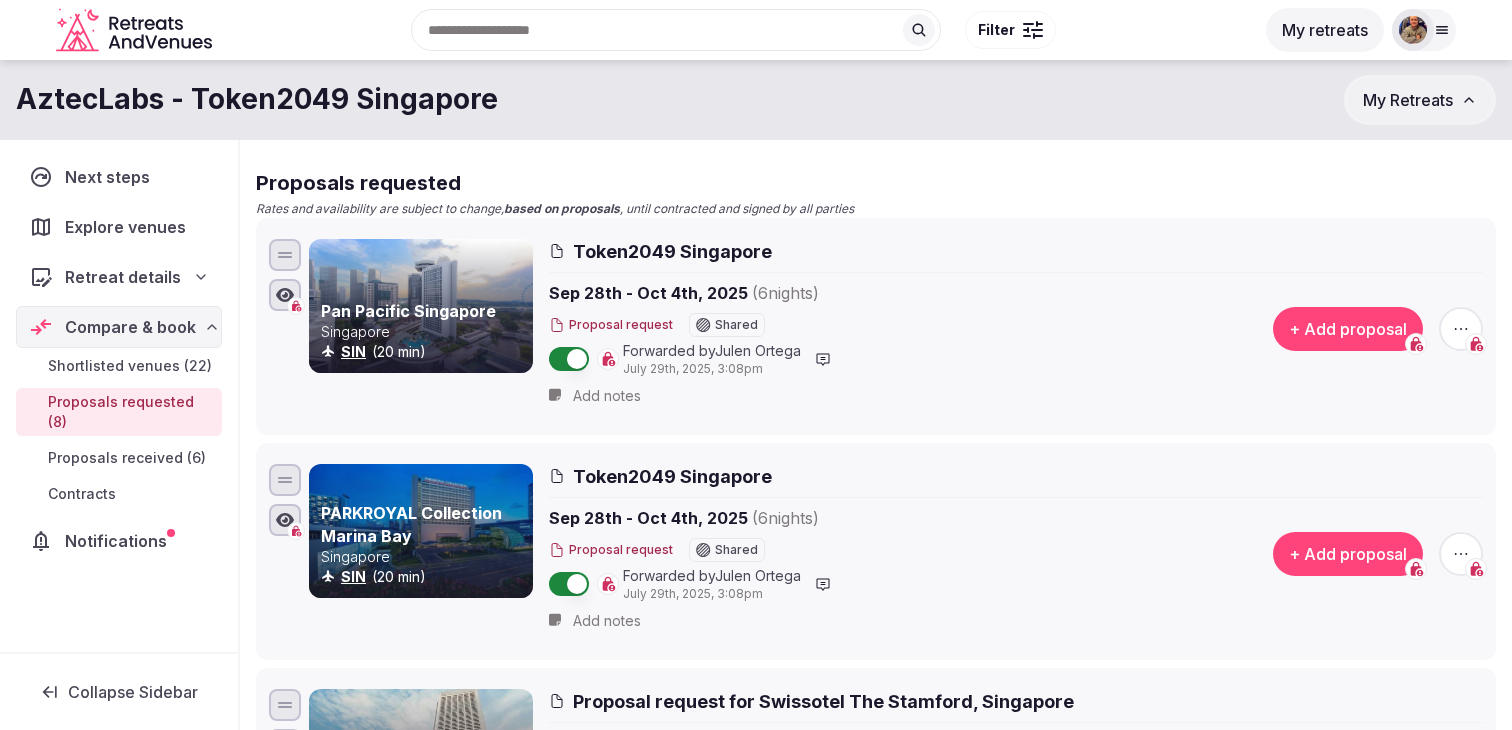 click 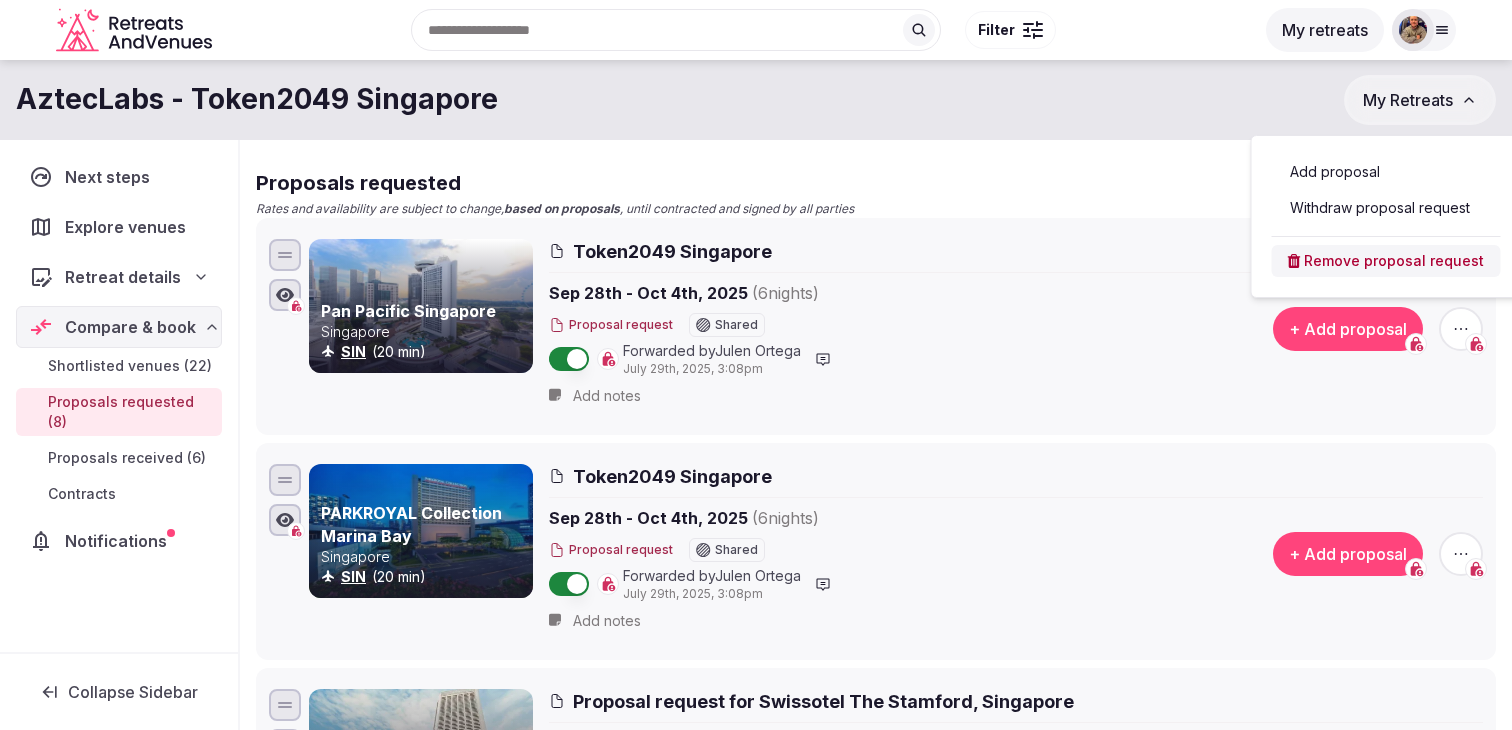 click on "Withdraw proposal request" at bounding box center (1386, 208) 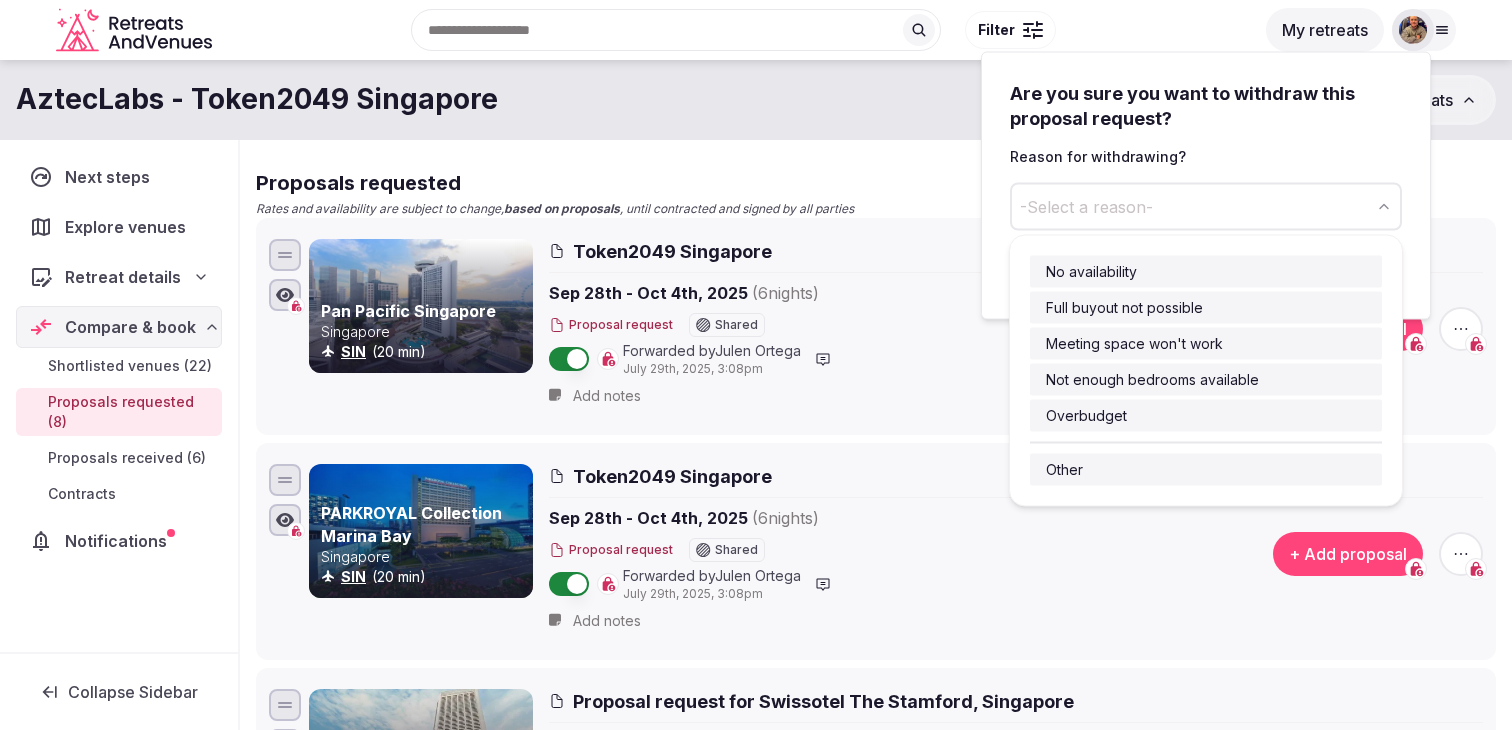 click on "-Select a reason-" at bounding box center (1206, 206) 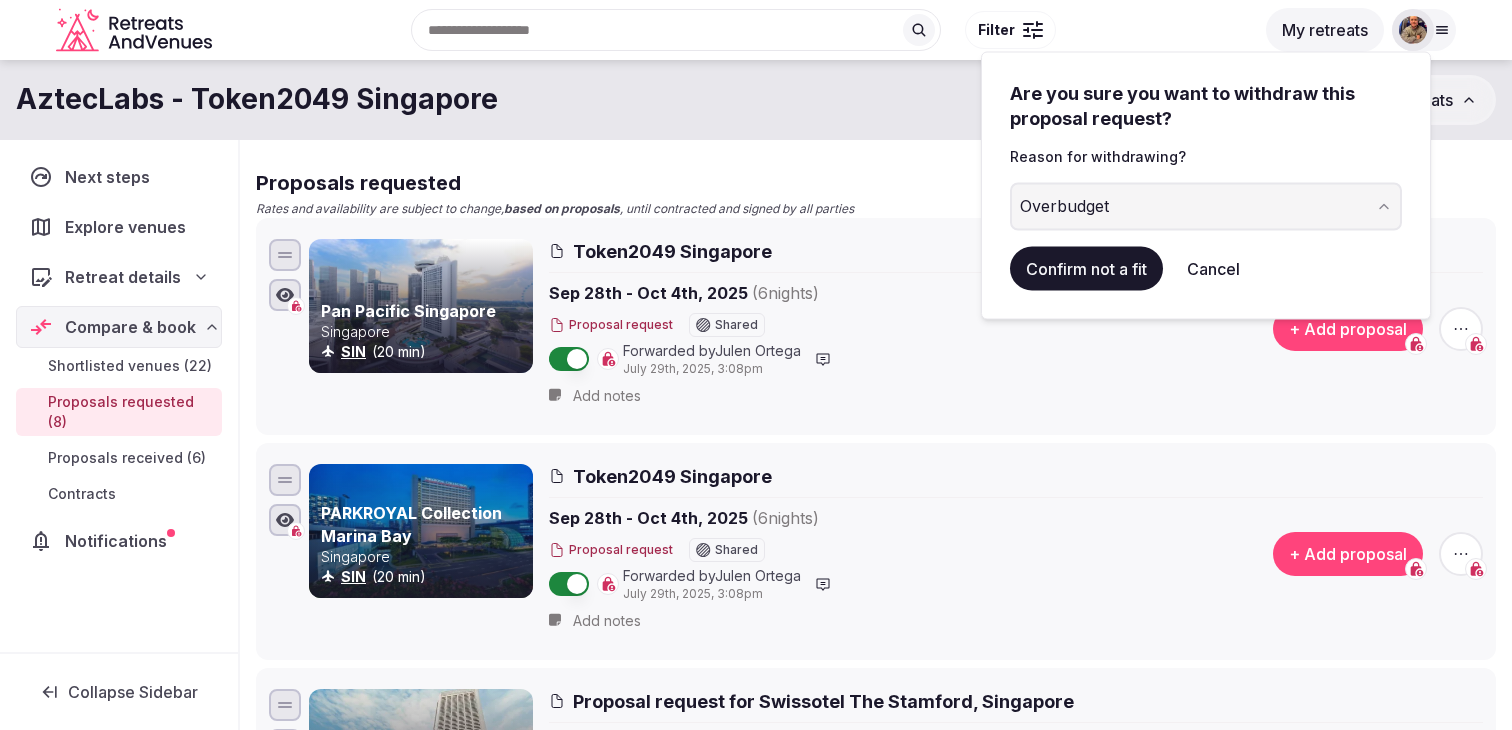 click on "Confirm not a fit" at bounding box center [1086, 268] 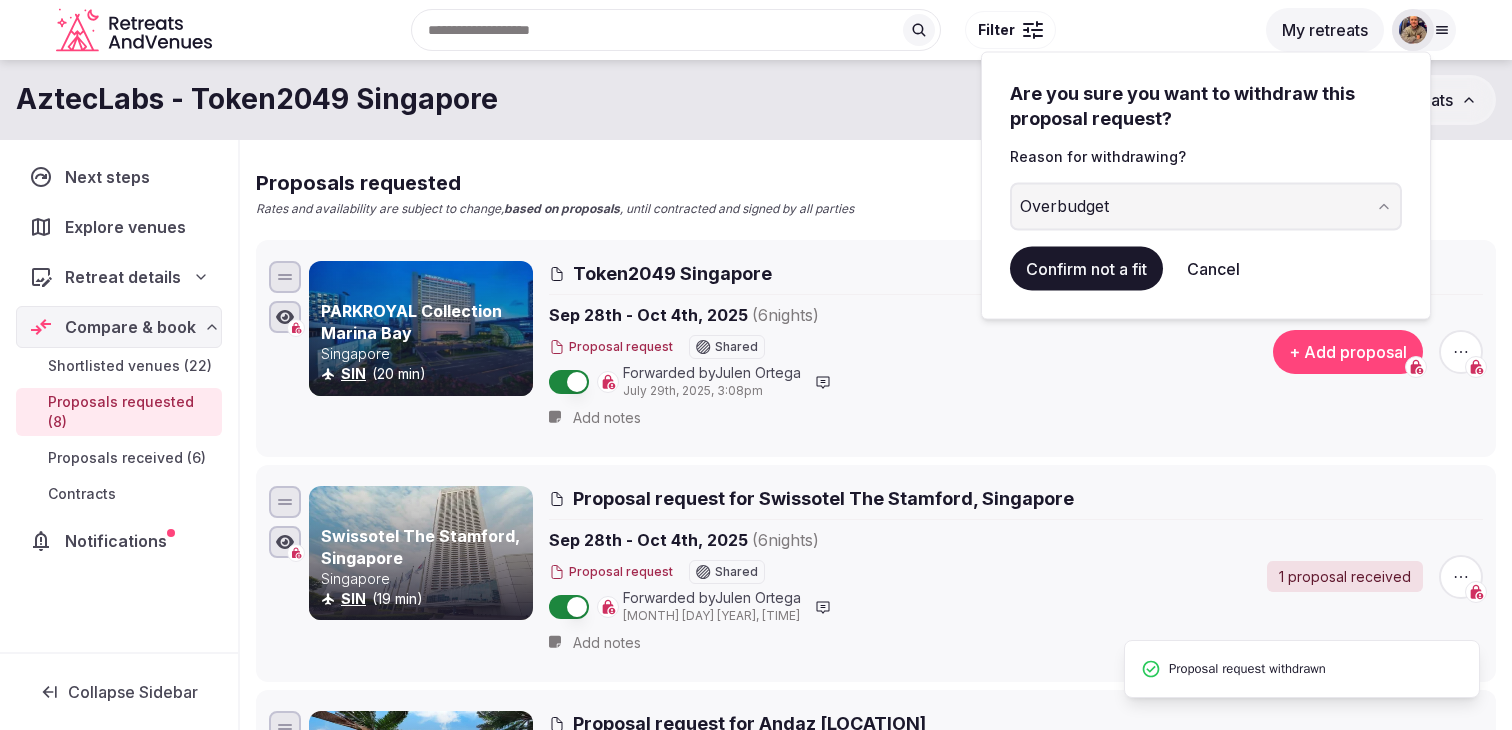 scroll, scrollTop: 101, scrollLeft: 0, axis: vertical 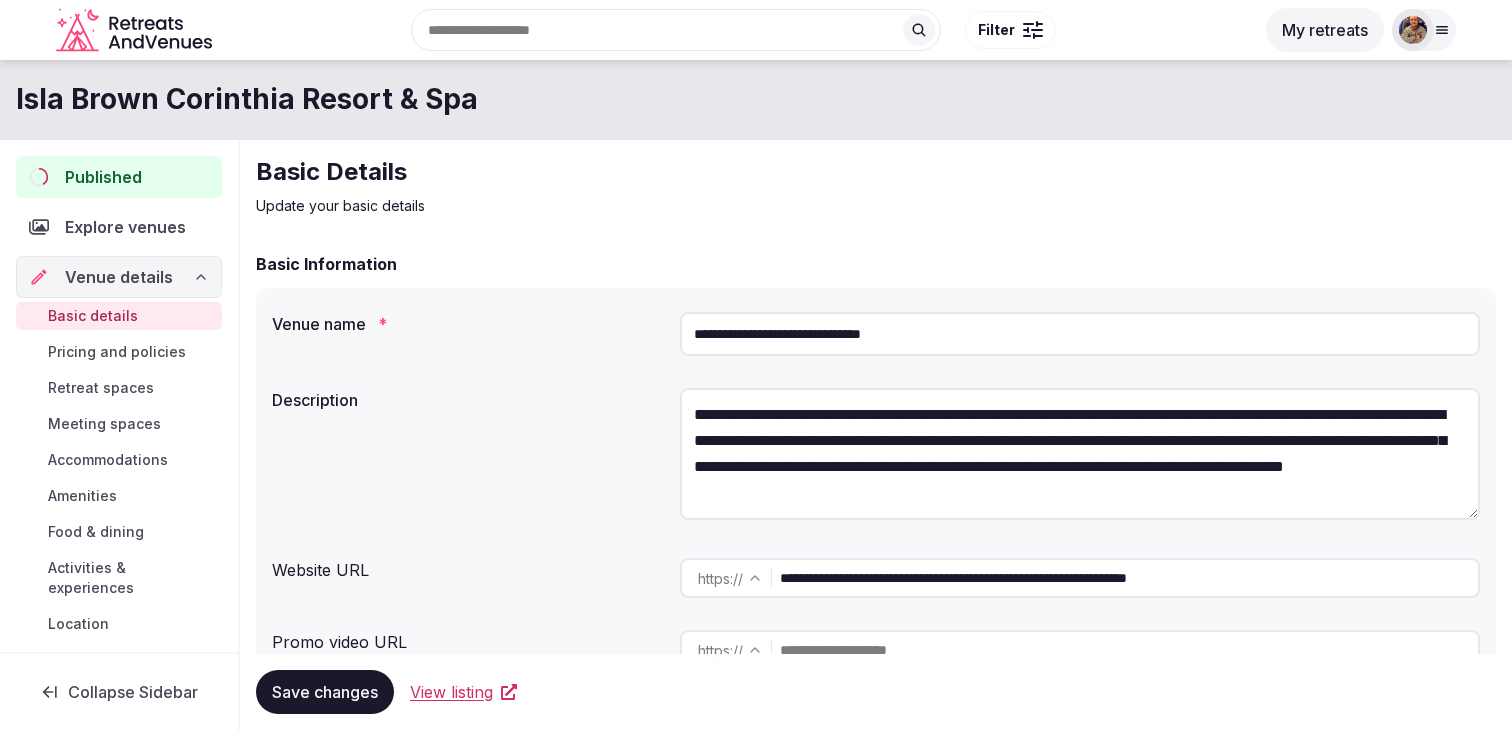 click at bounding box center (1442, 30) 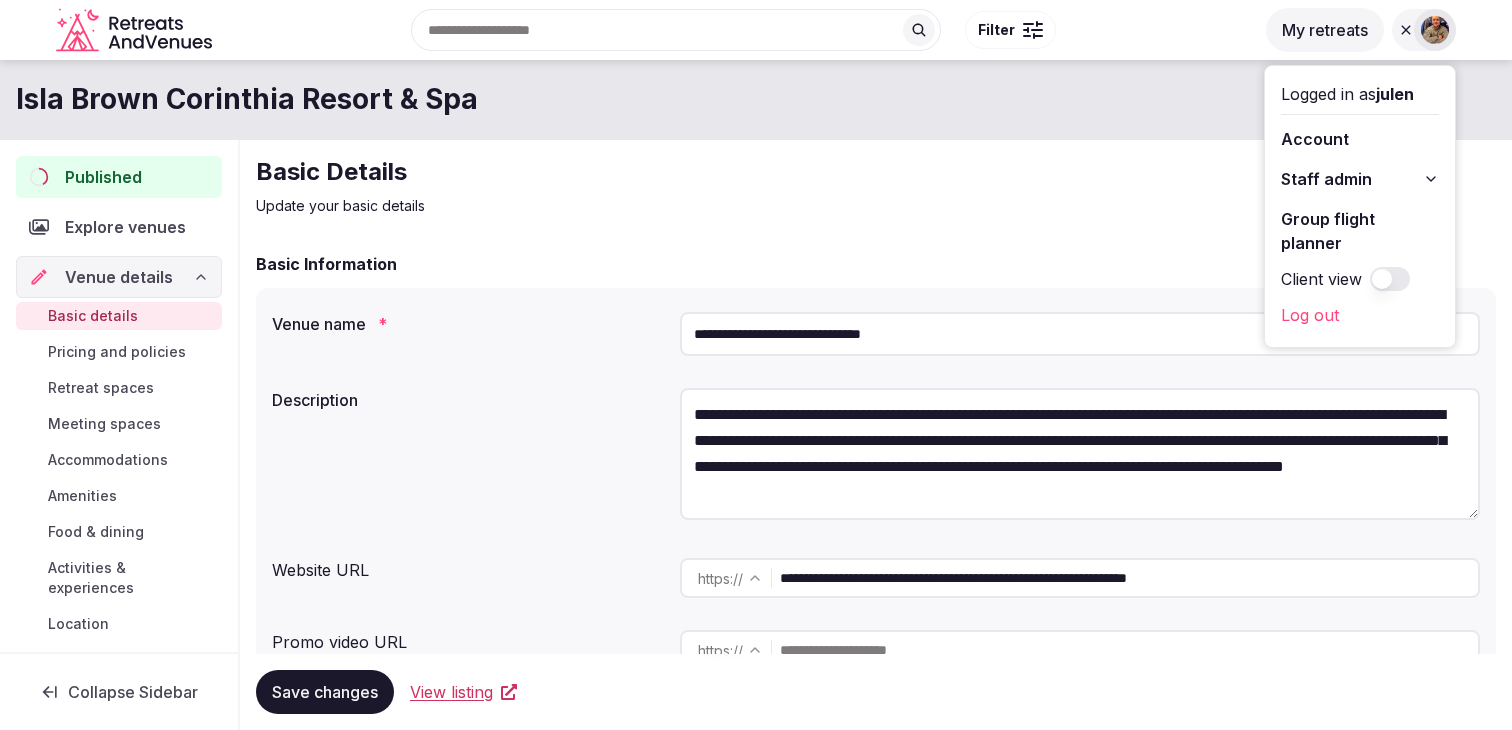 click on "Staff admin" at bounding box center [1326, 179] 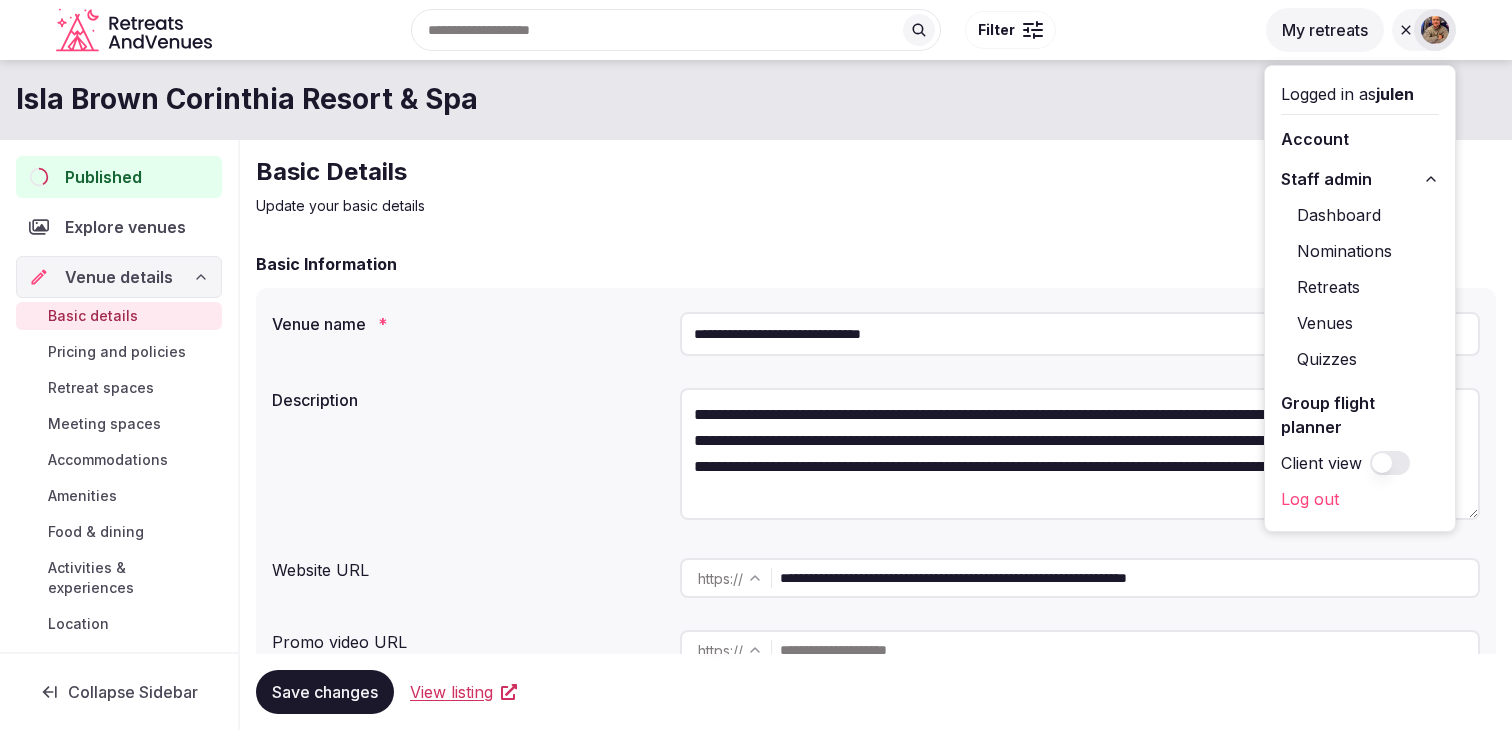 click on "Venues" at bounding box center (1360, 323) 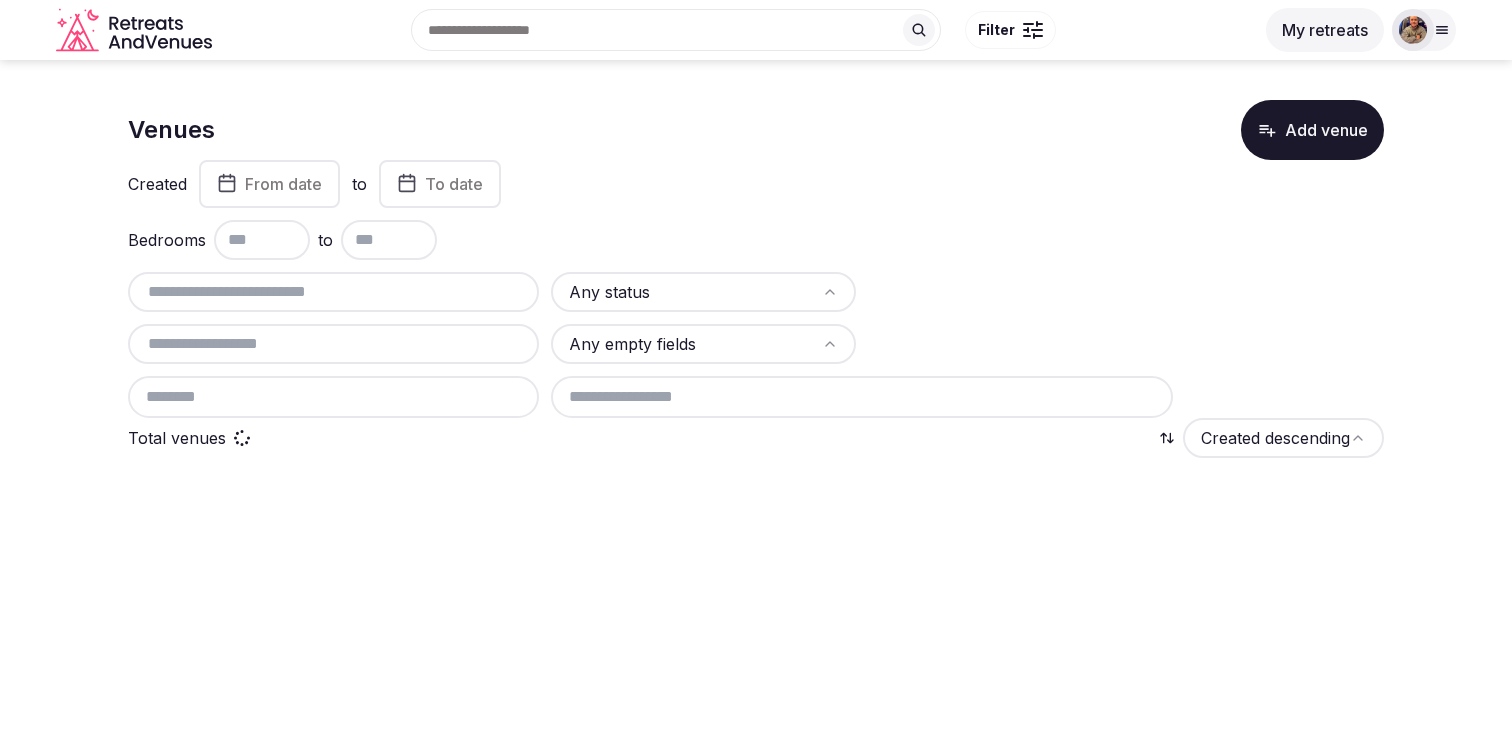 scroll, scrollTop: 0, scrollLeft: 0, axis: both 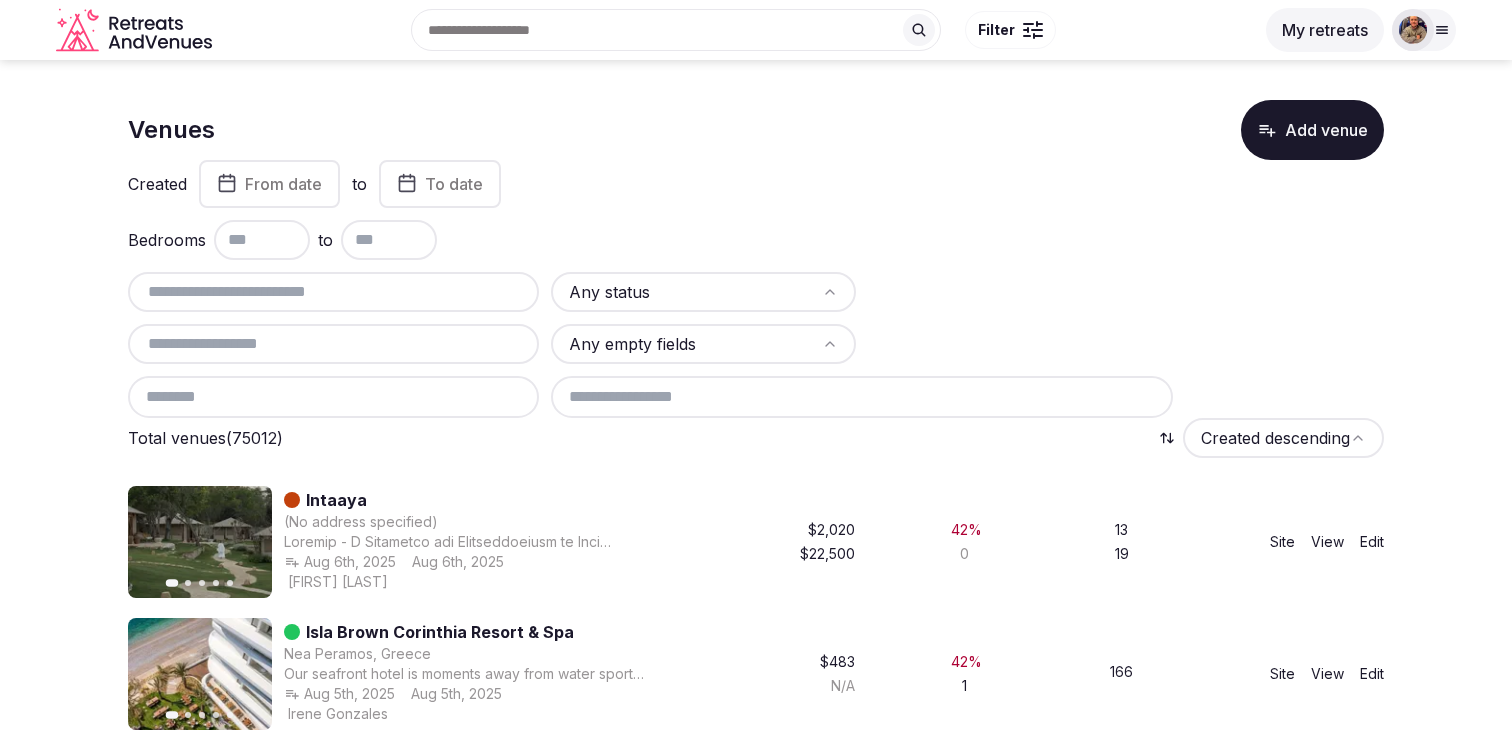 click at bounding box center [333, 292] 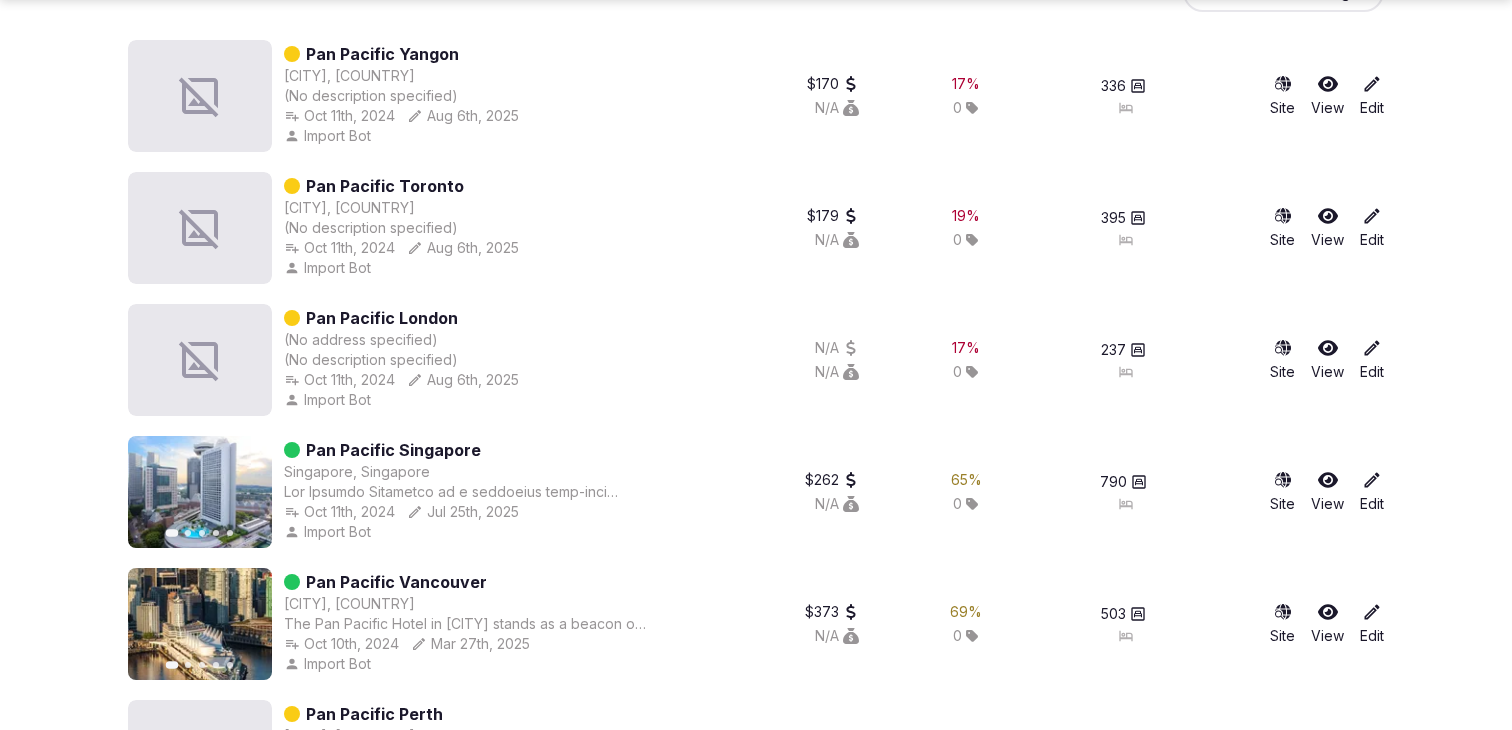 scroll, scrollTop: 448, scrollLeft: 0, axis: vertical 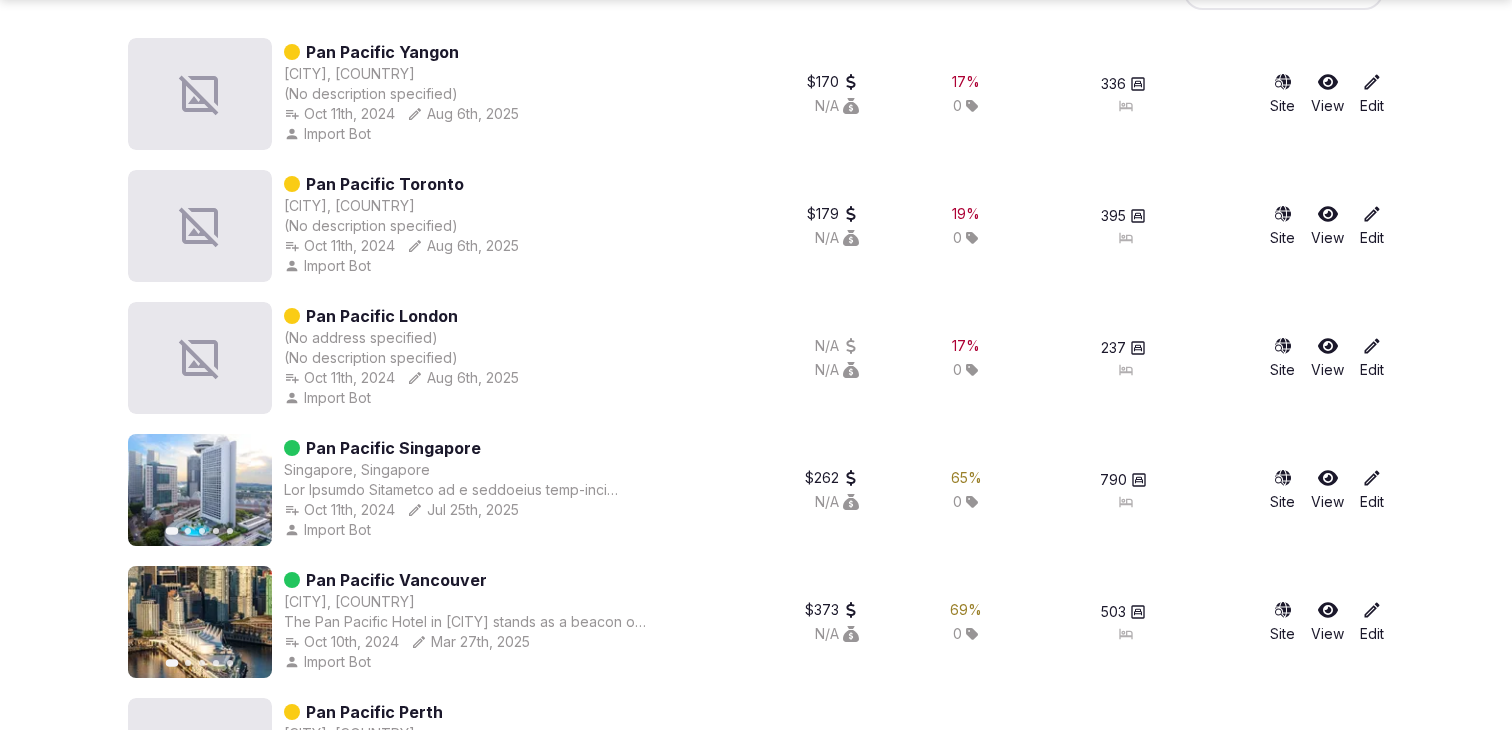 type on "**********" 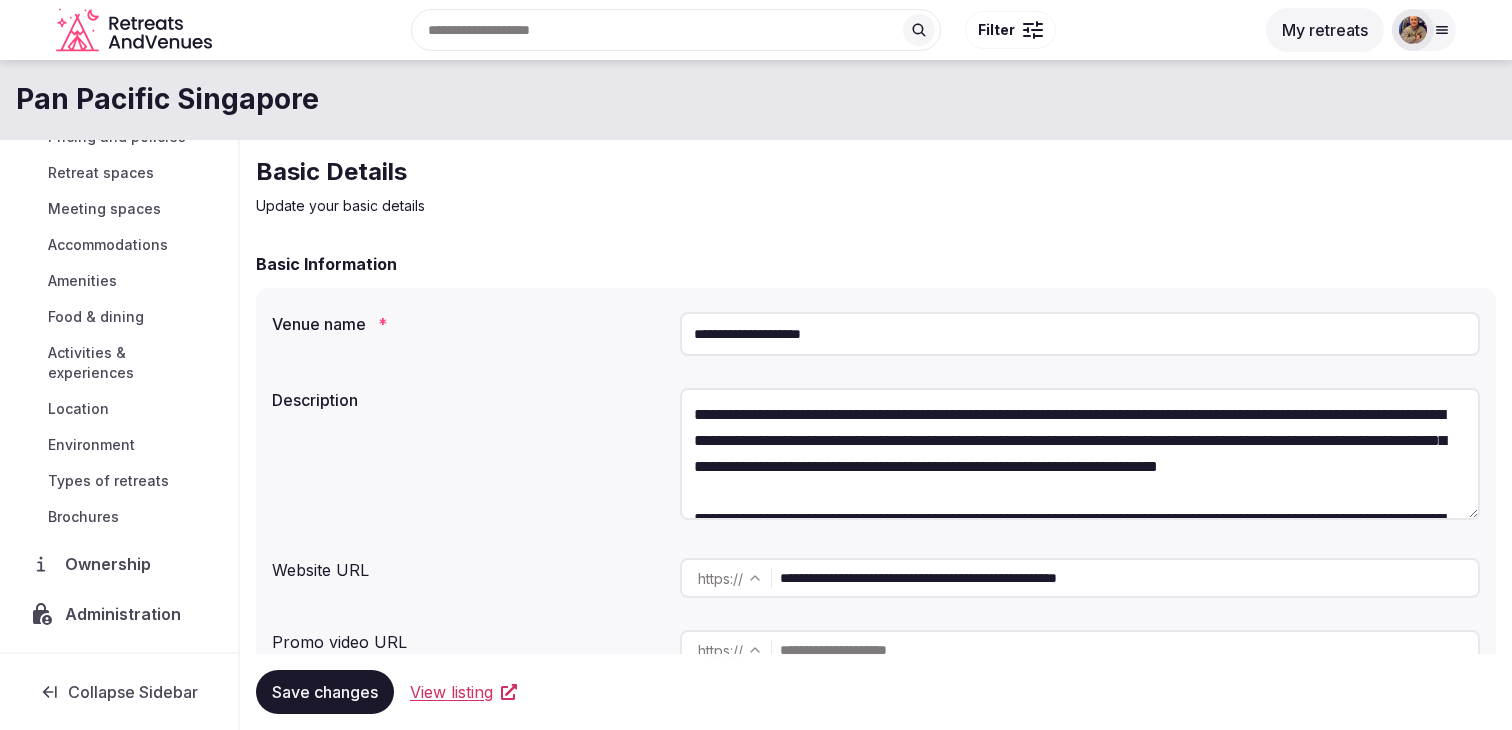 scroll, scrollTop: 244, scrollLeft: 0, axis: vertical 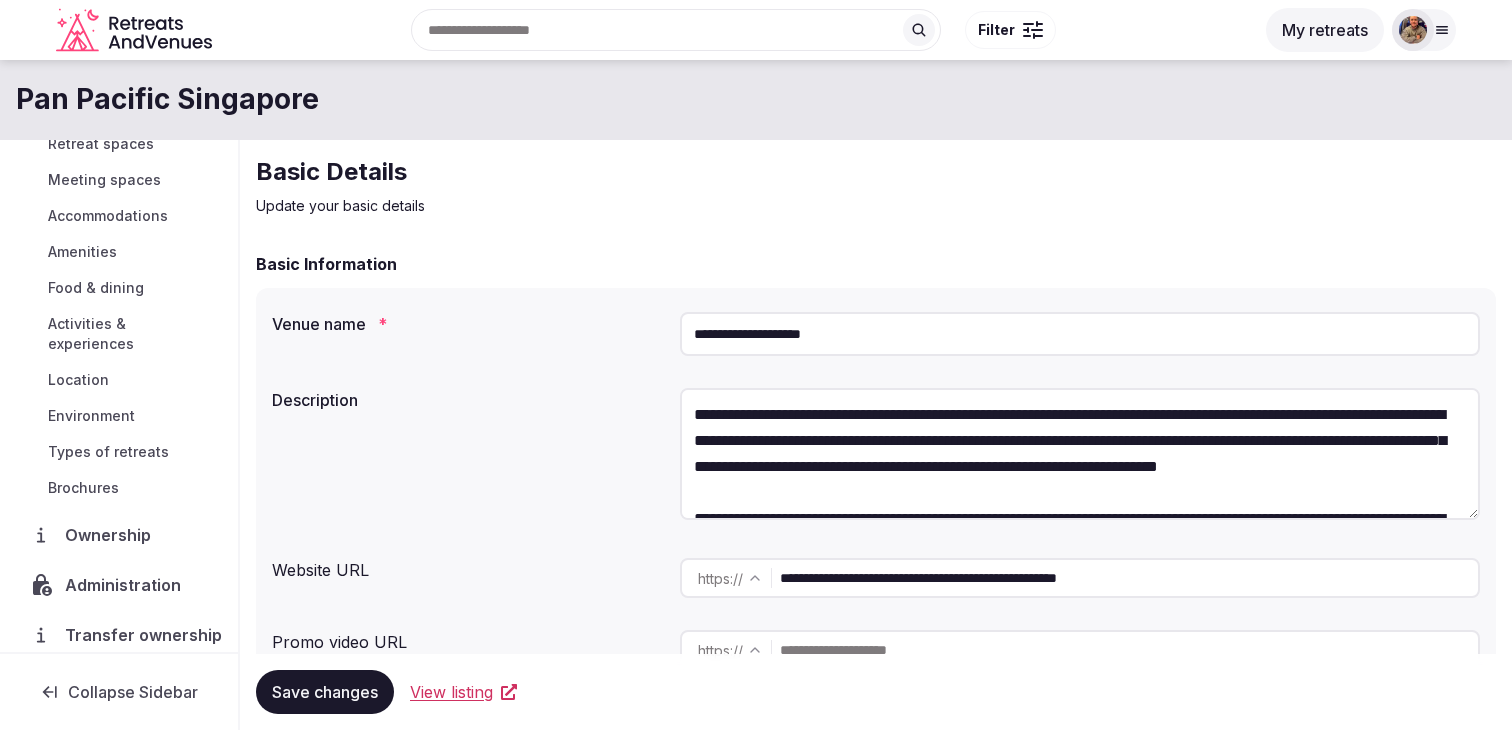 click on "Ownership" at bounding box center [119, 535] 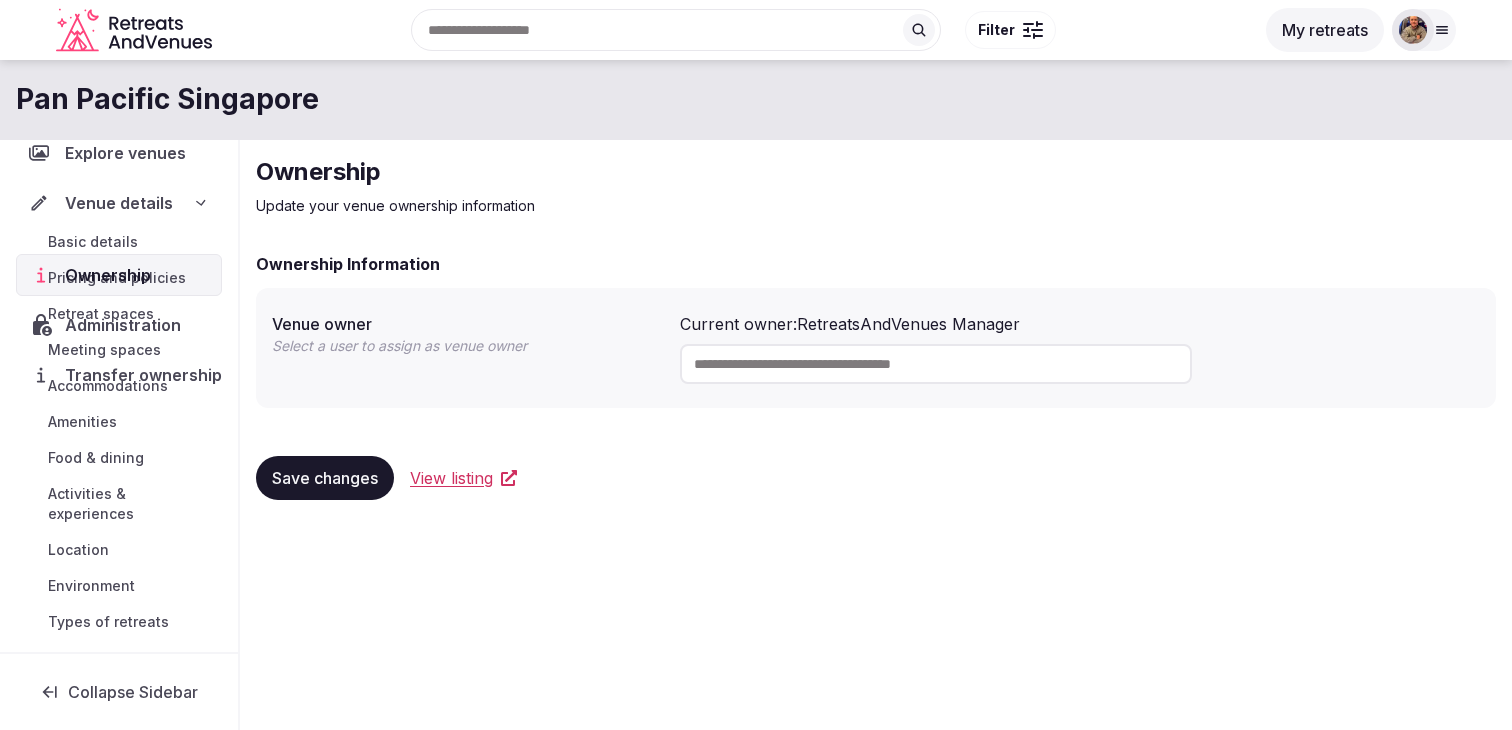 scroll, scrollTop: 0, scrollLeft: 0, axis: both 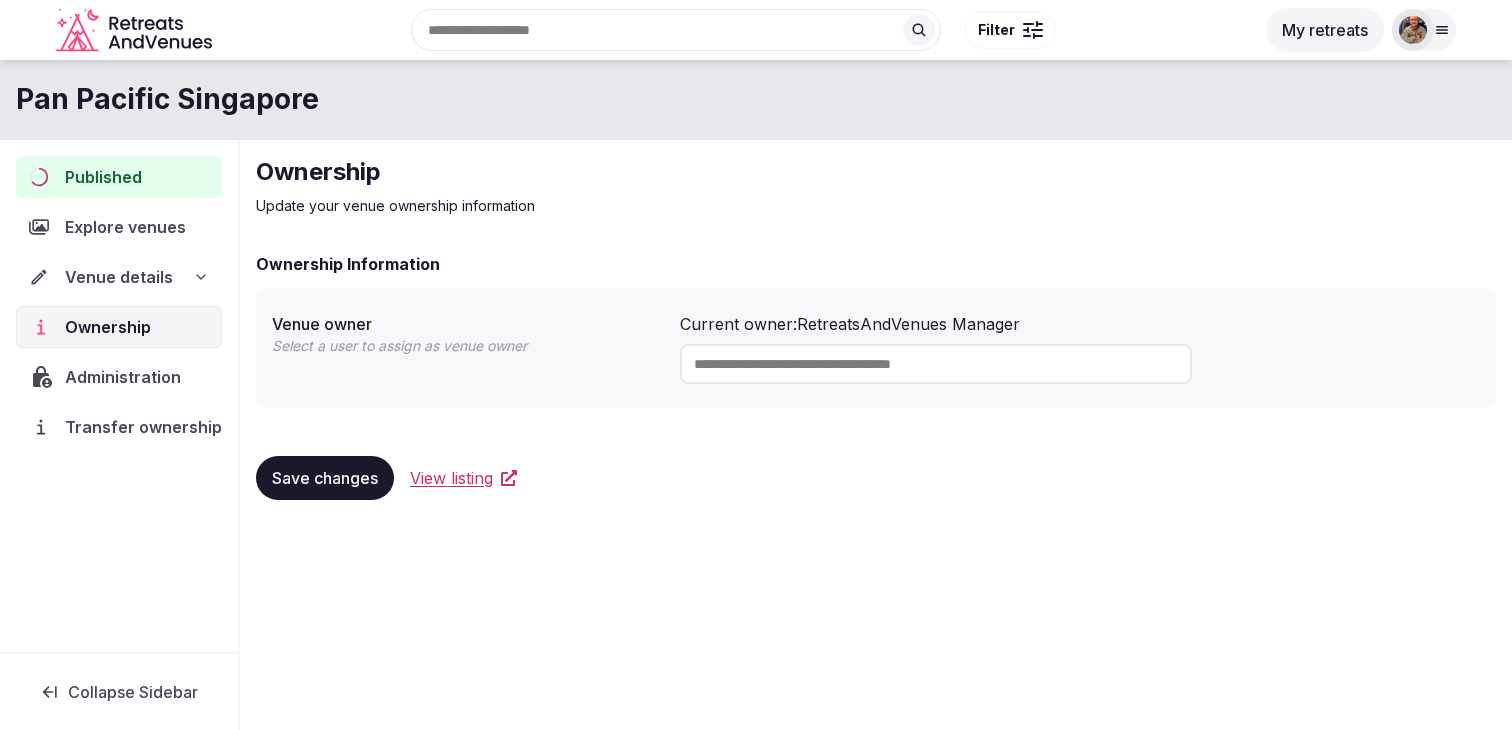 click on "Transfer ownership" at bounding box center [143, 427] 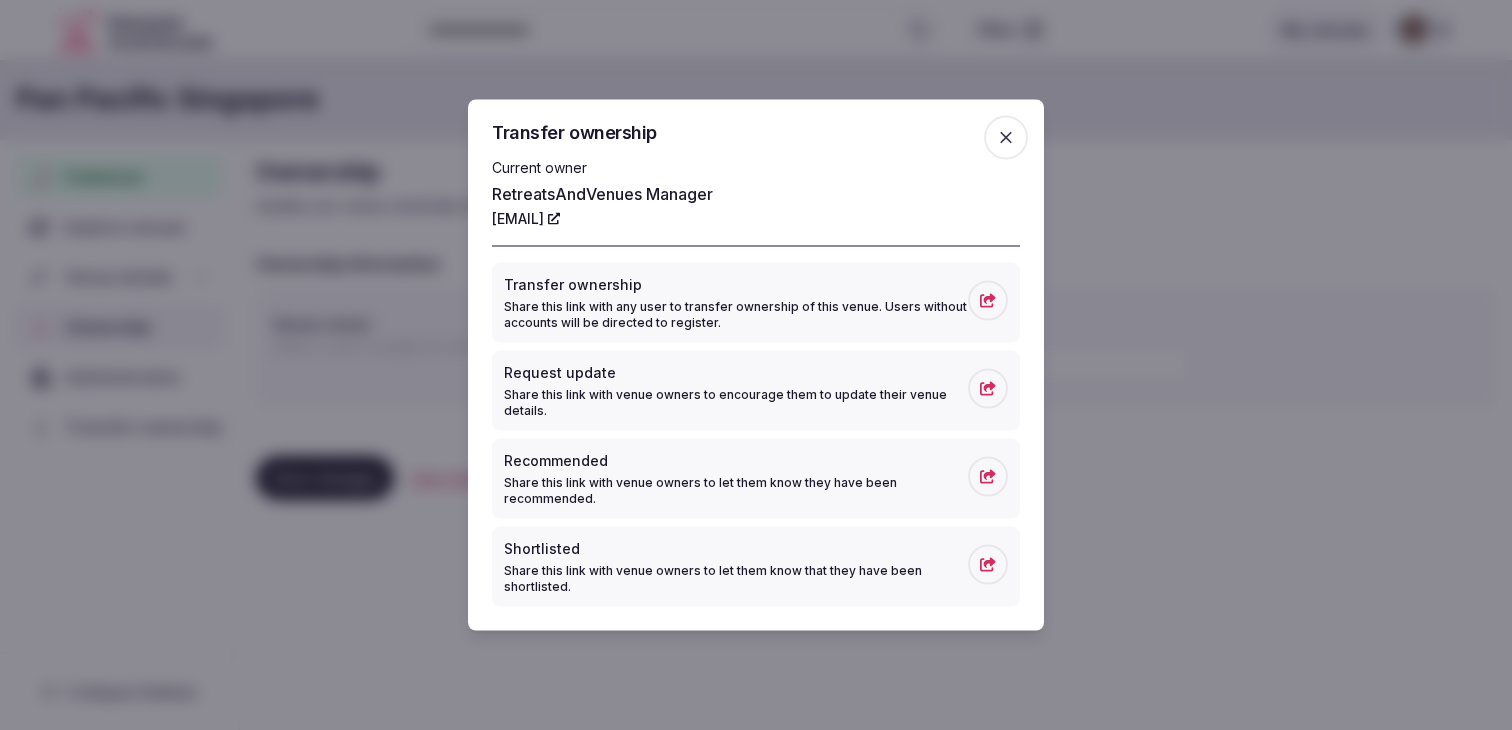 click 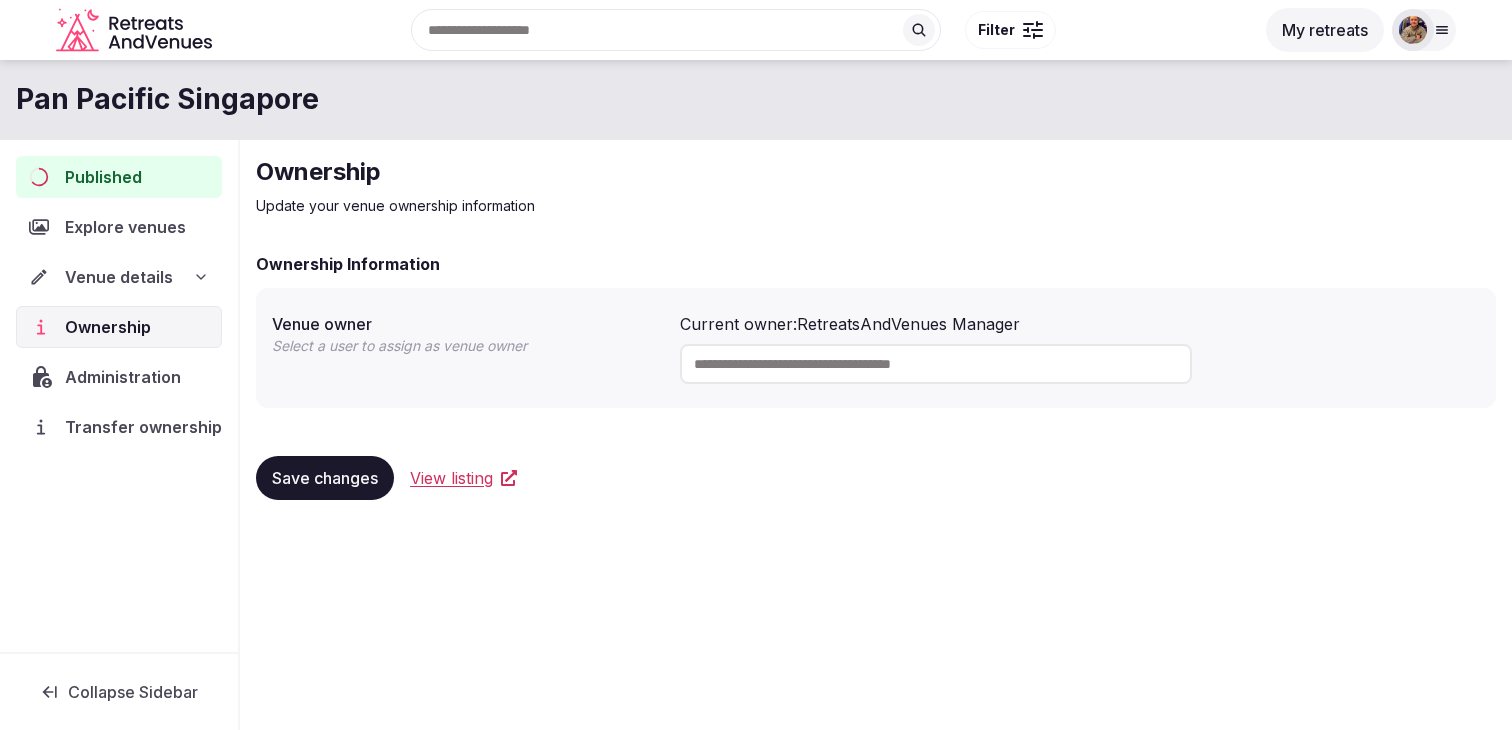 click at bounding box center (1413, 30) 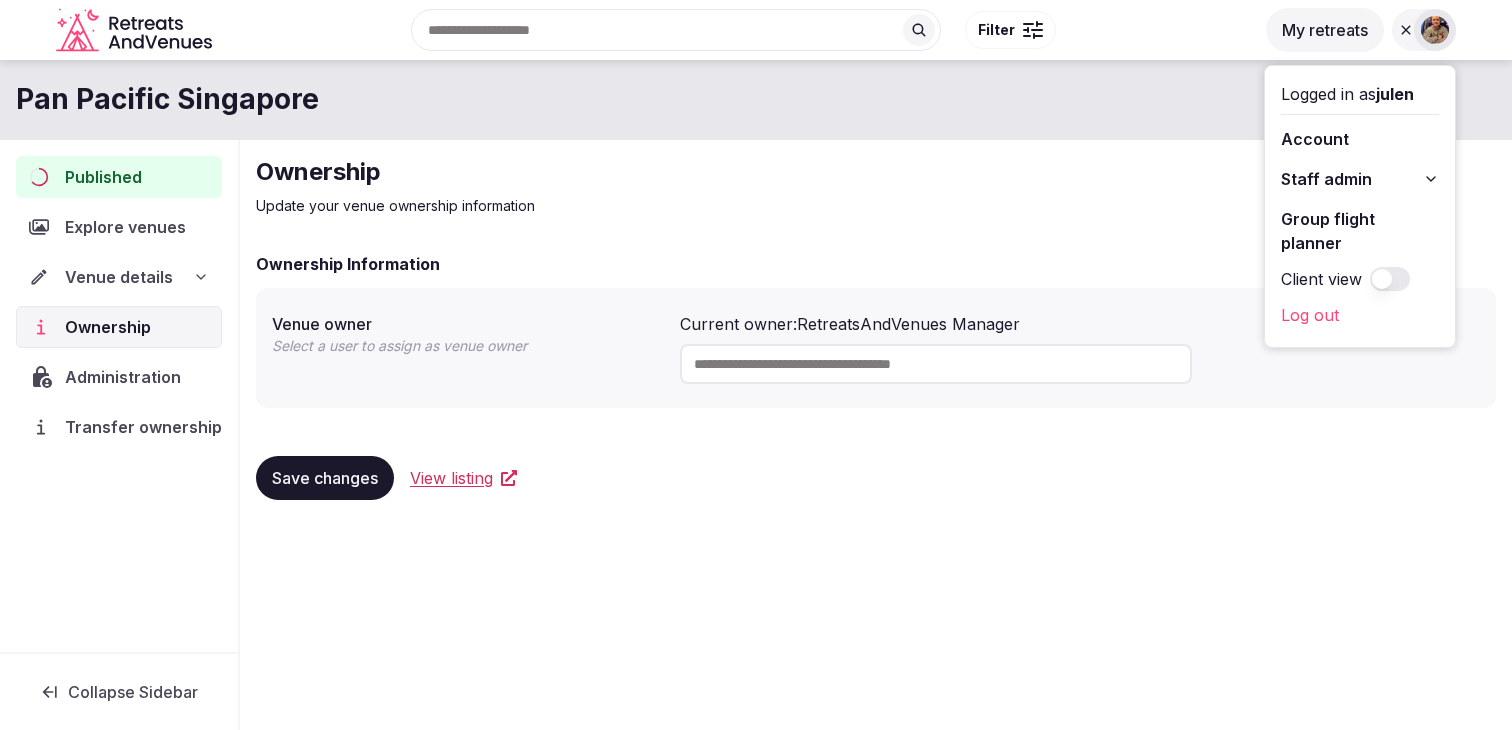 click on "Staff admin" at bounding box center [1360, 179] 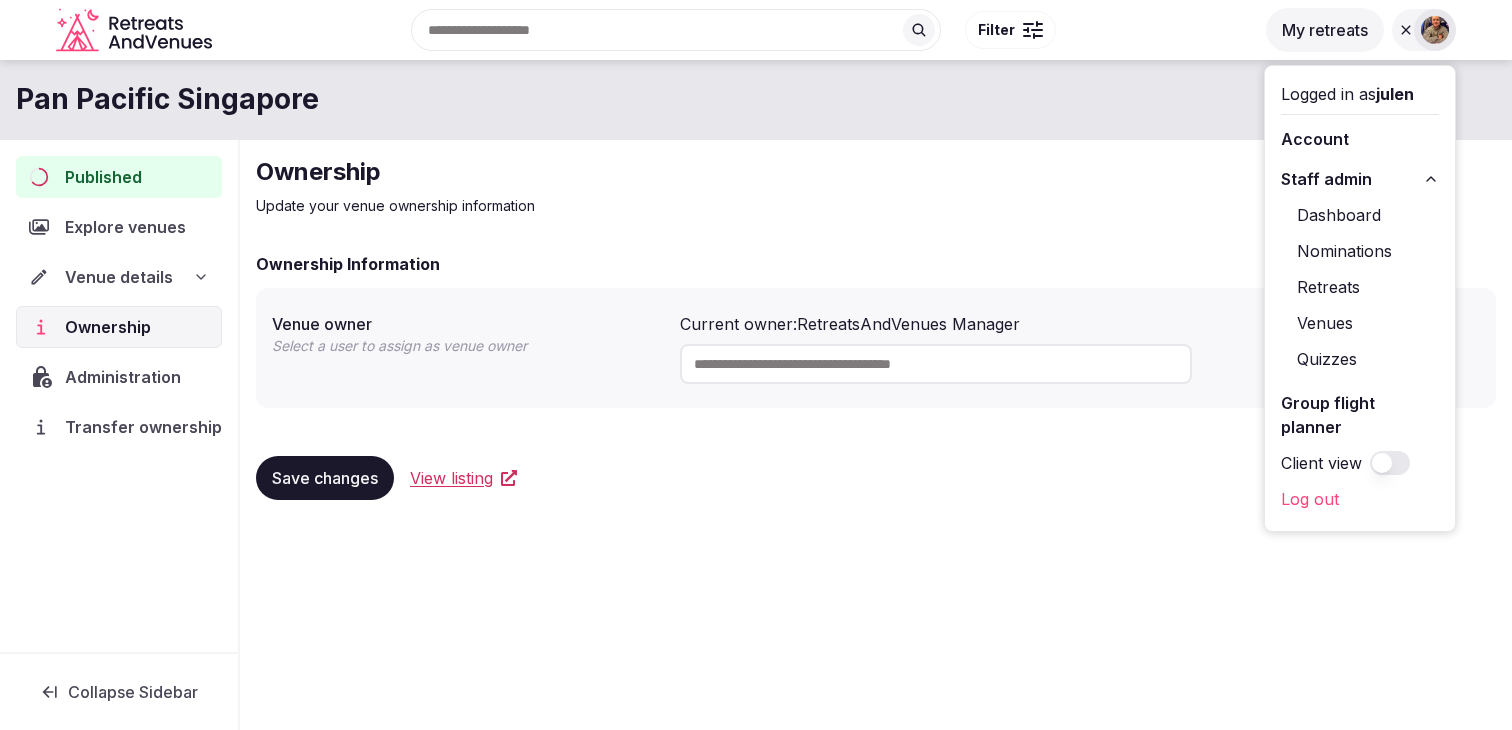 click on "Venues" at bounding box center (1360, 323) 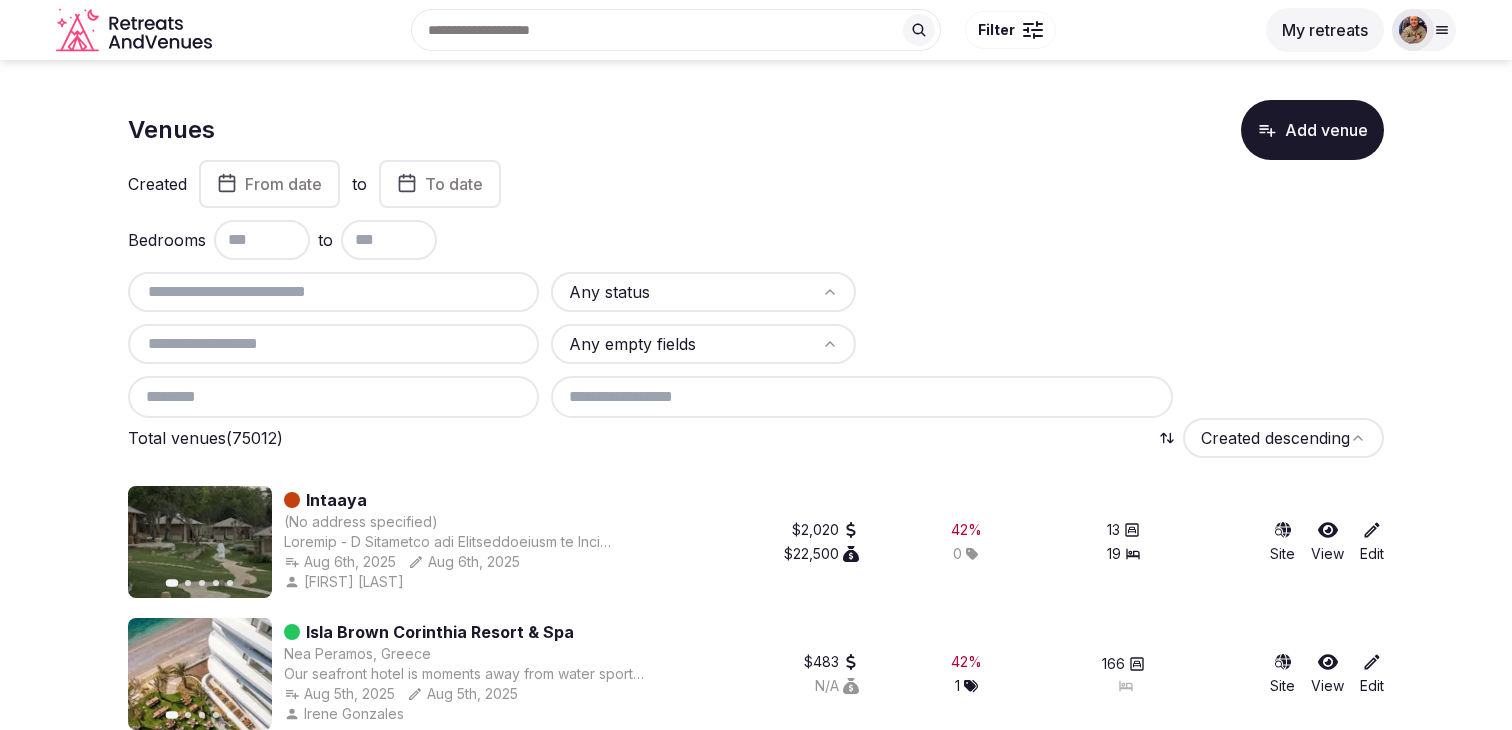 click at bounding box center [333, 292] 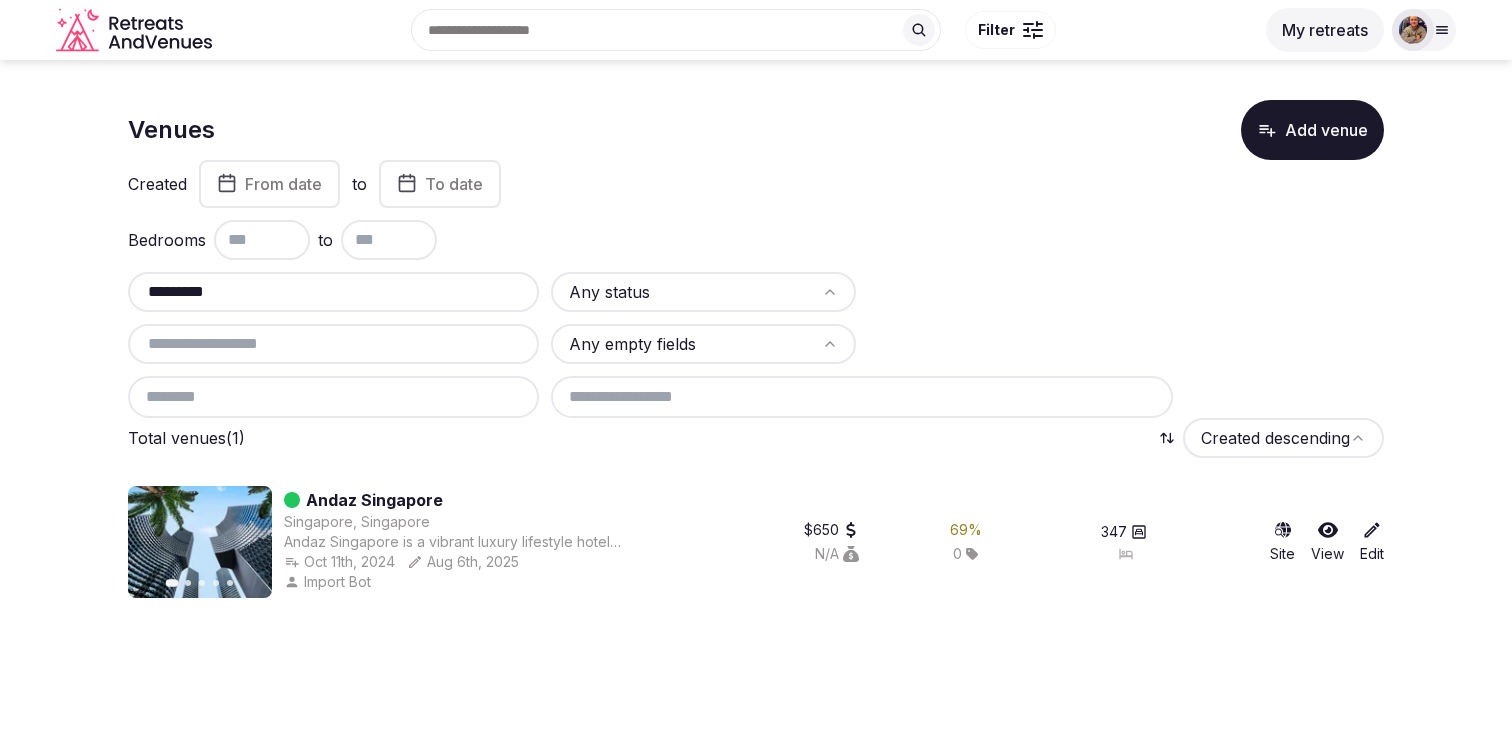 type on "*********" 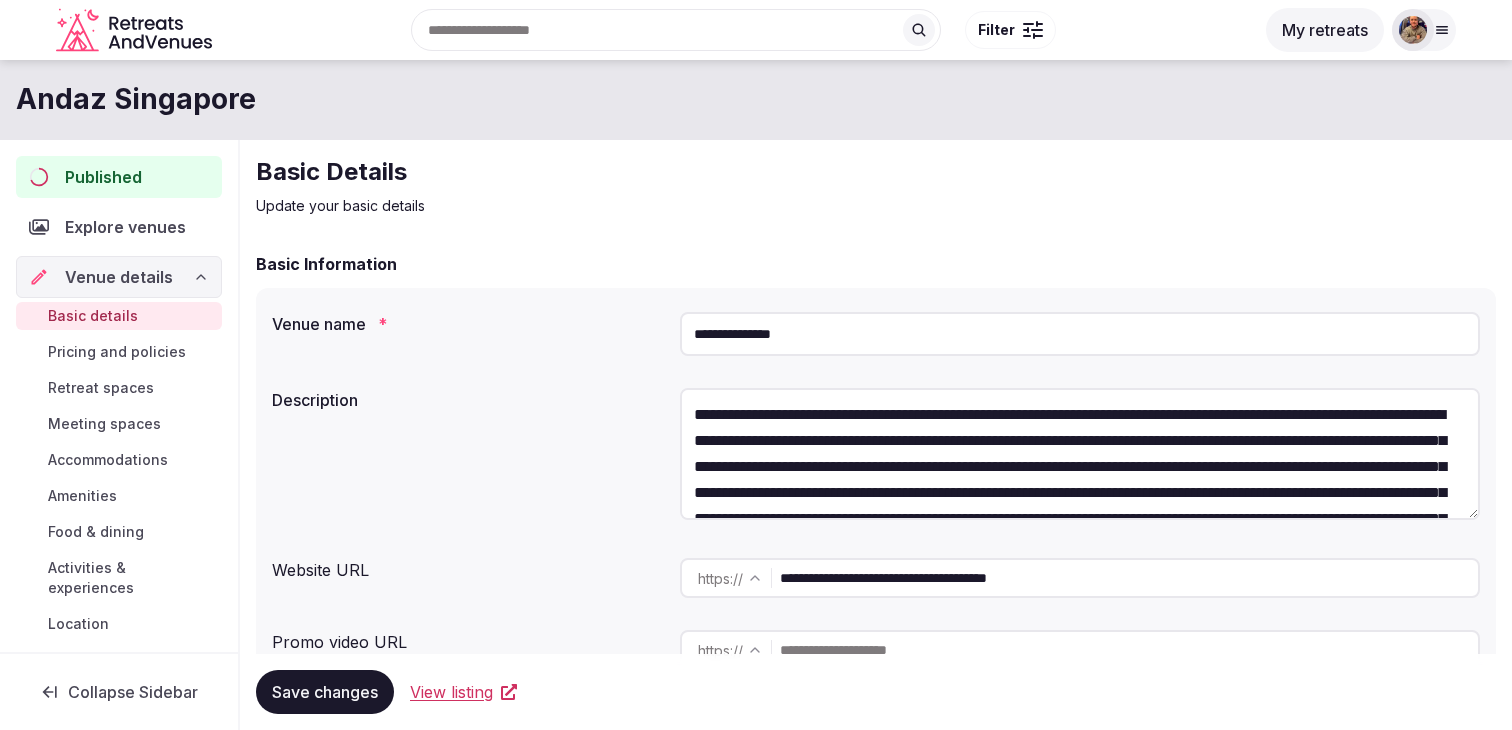 scroll, scrollTop: 244, scrollLeft: 0, axis: vertical 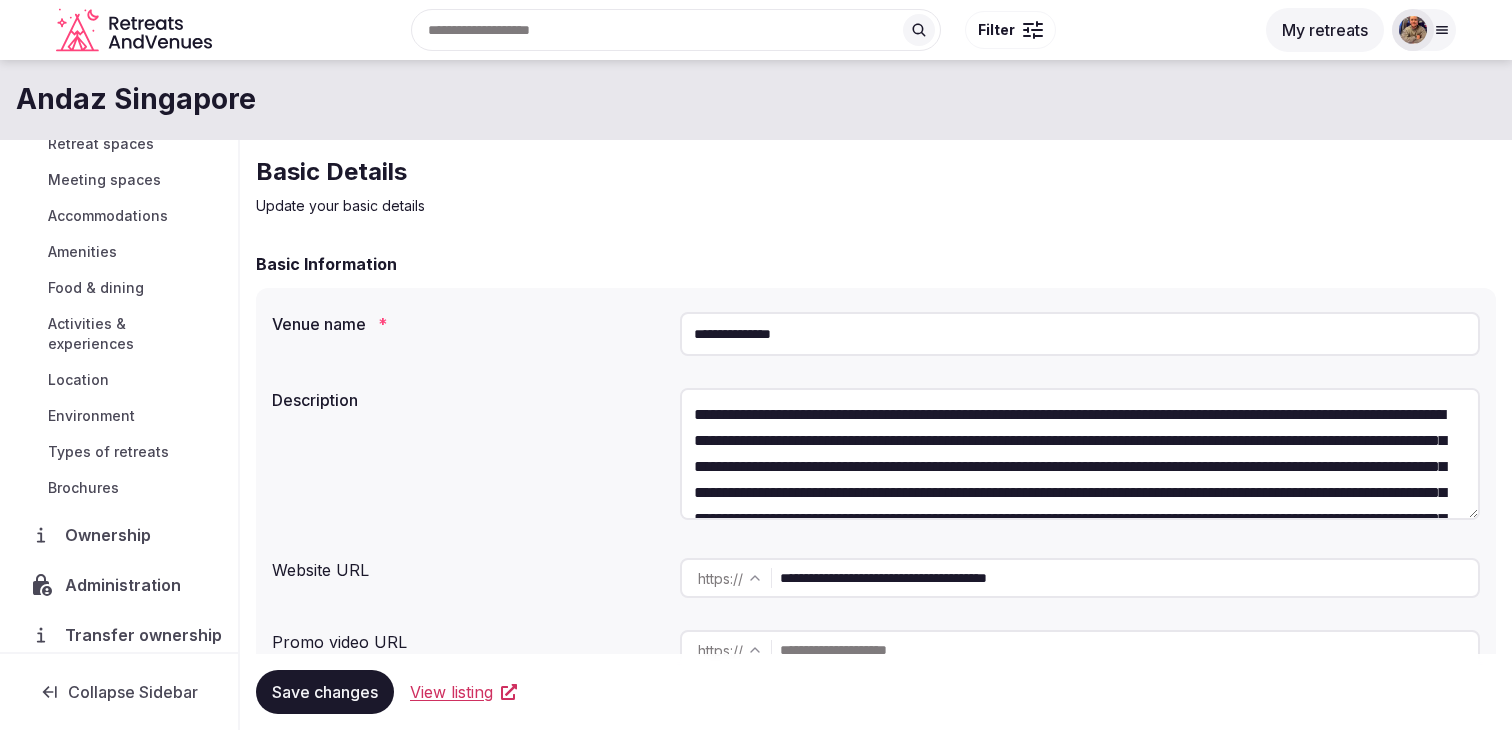 click on "Ownership" at bounding box center (112, 535) 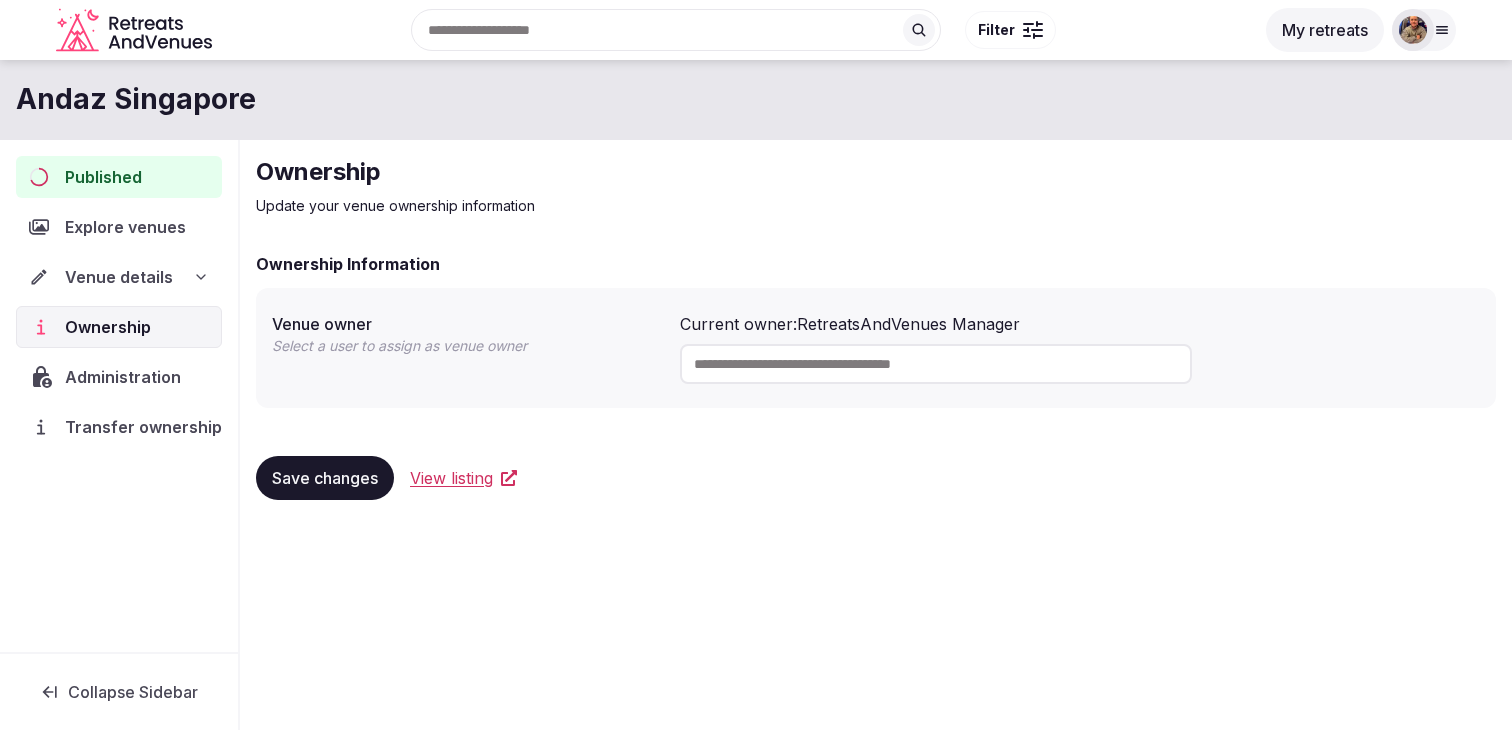 scroll, scrollTop: 0, scrollLeft: 0, axis: both 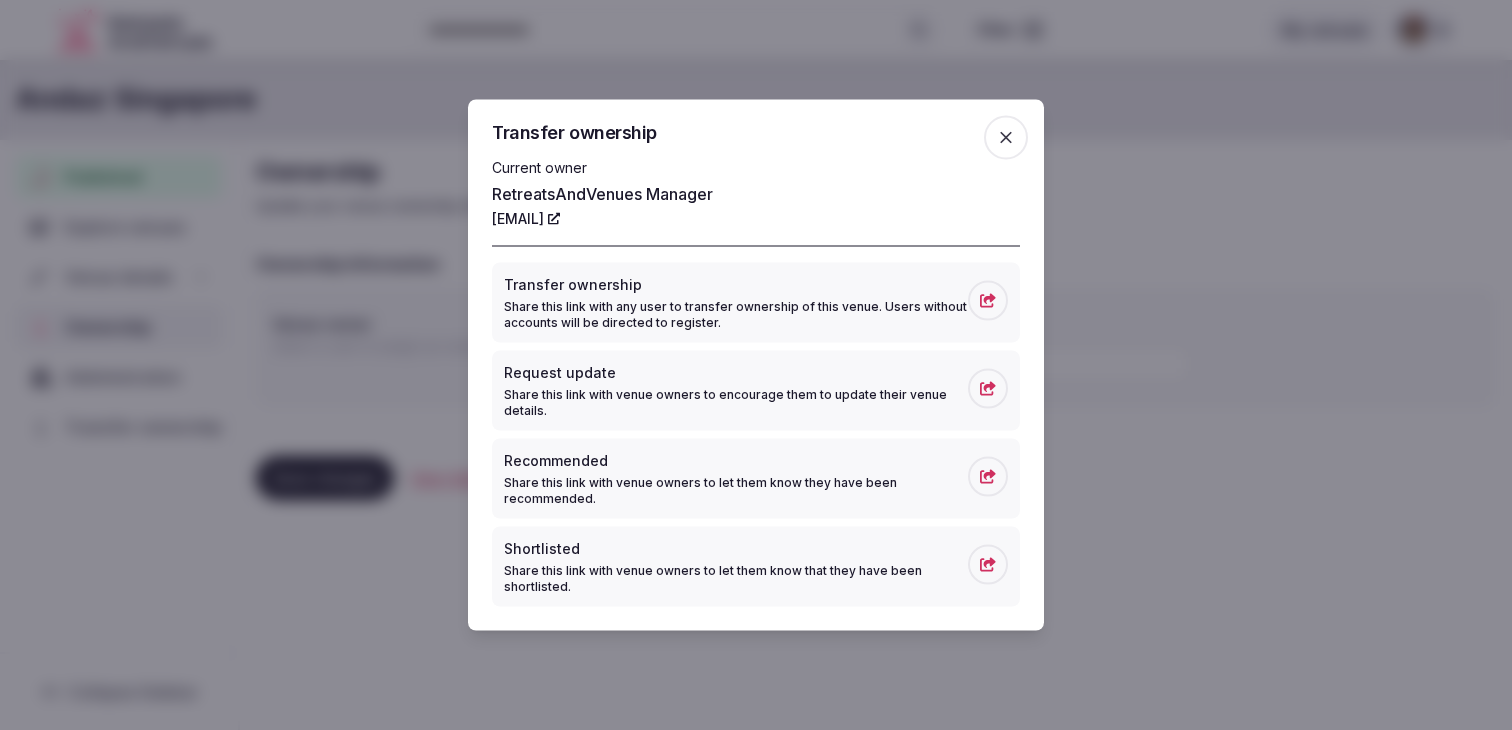 click 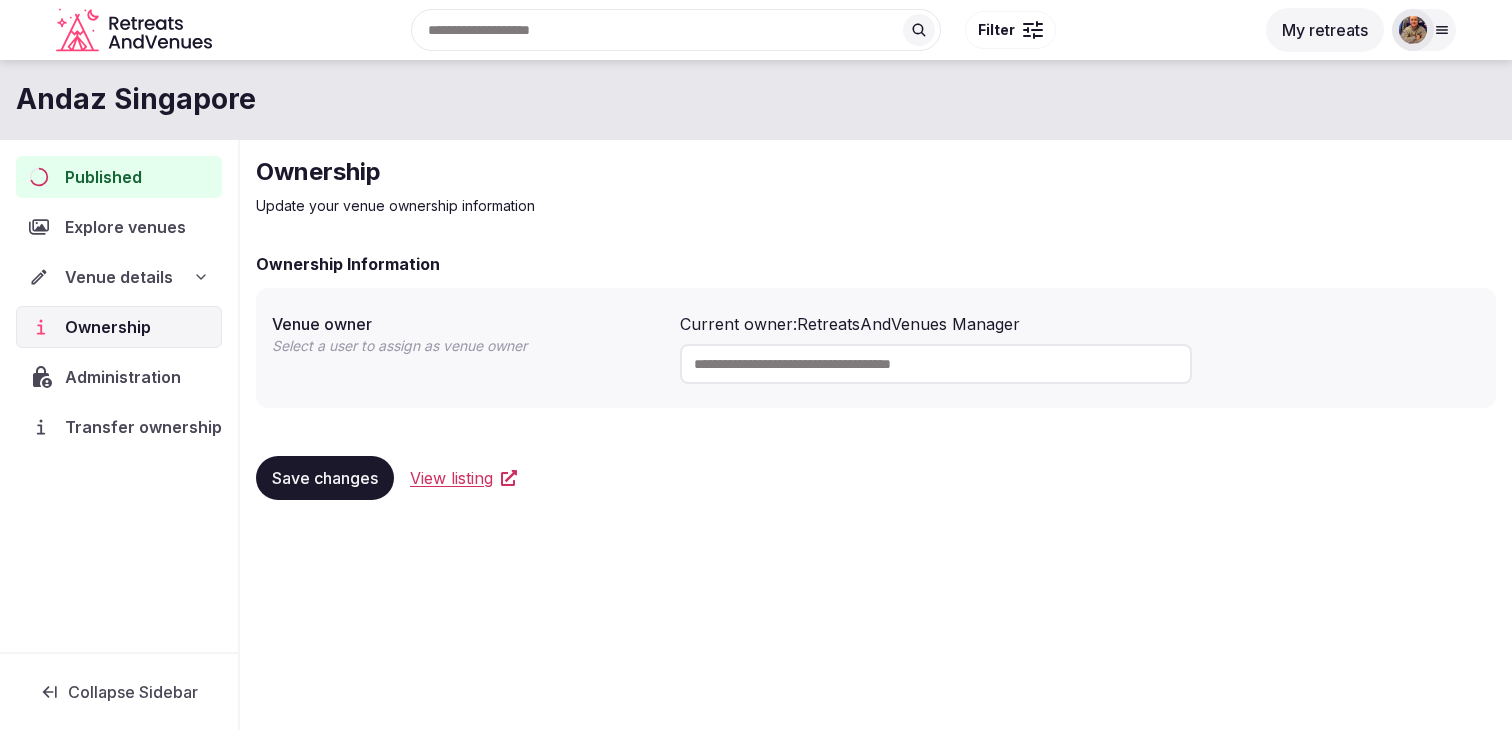 click at bounding box center (1424, 30) 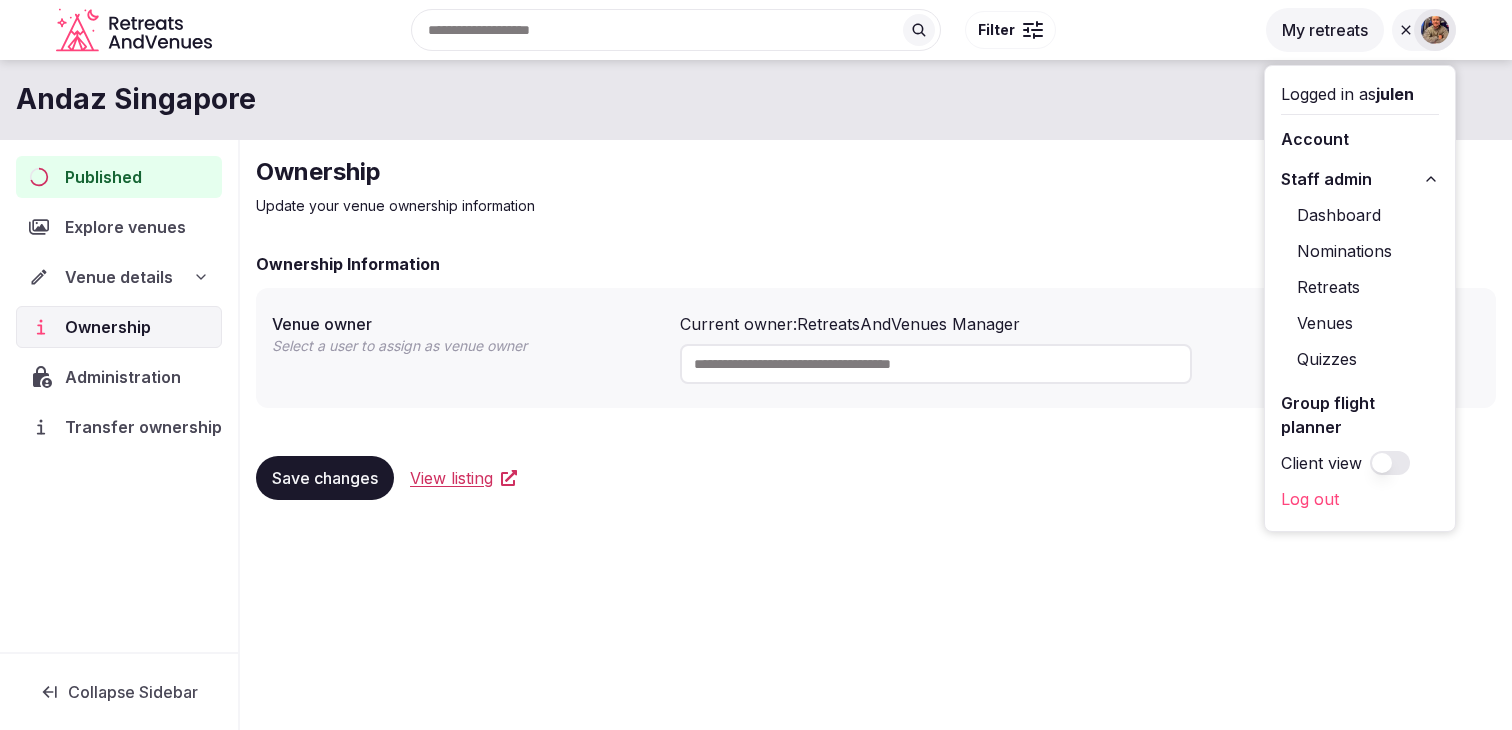 click on "Venues" at bounding box center (1360, 323) 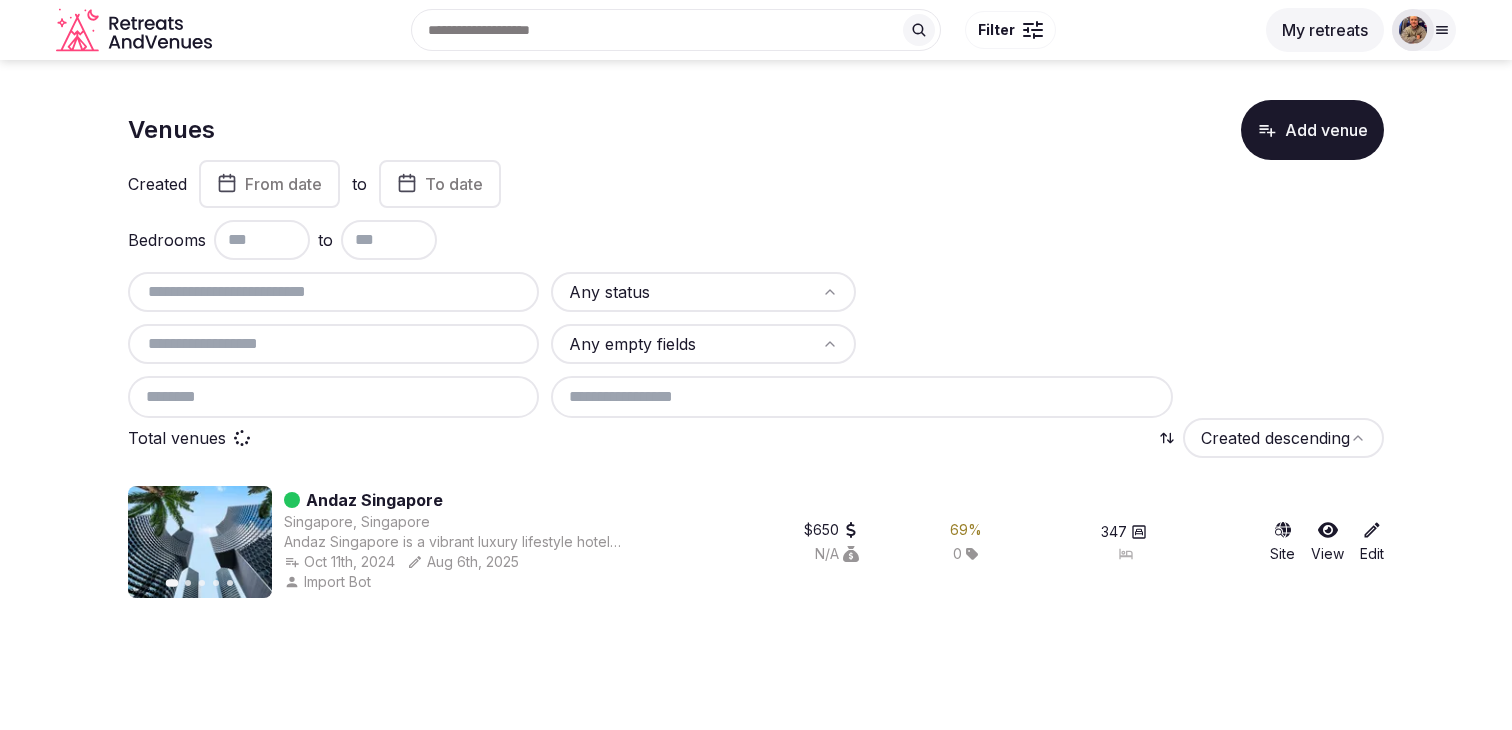 click at bounding box center [333, 292] 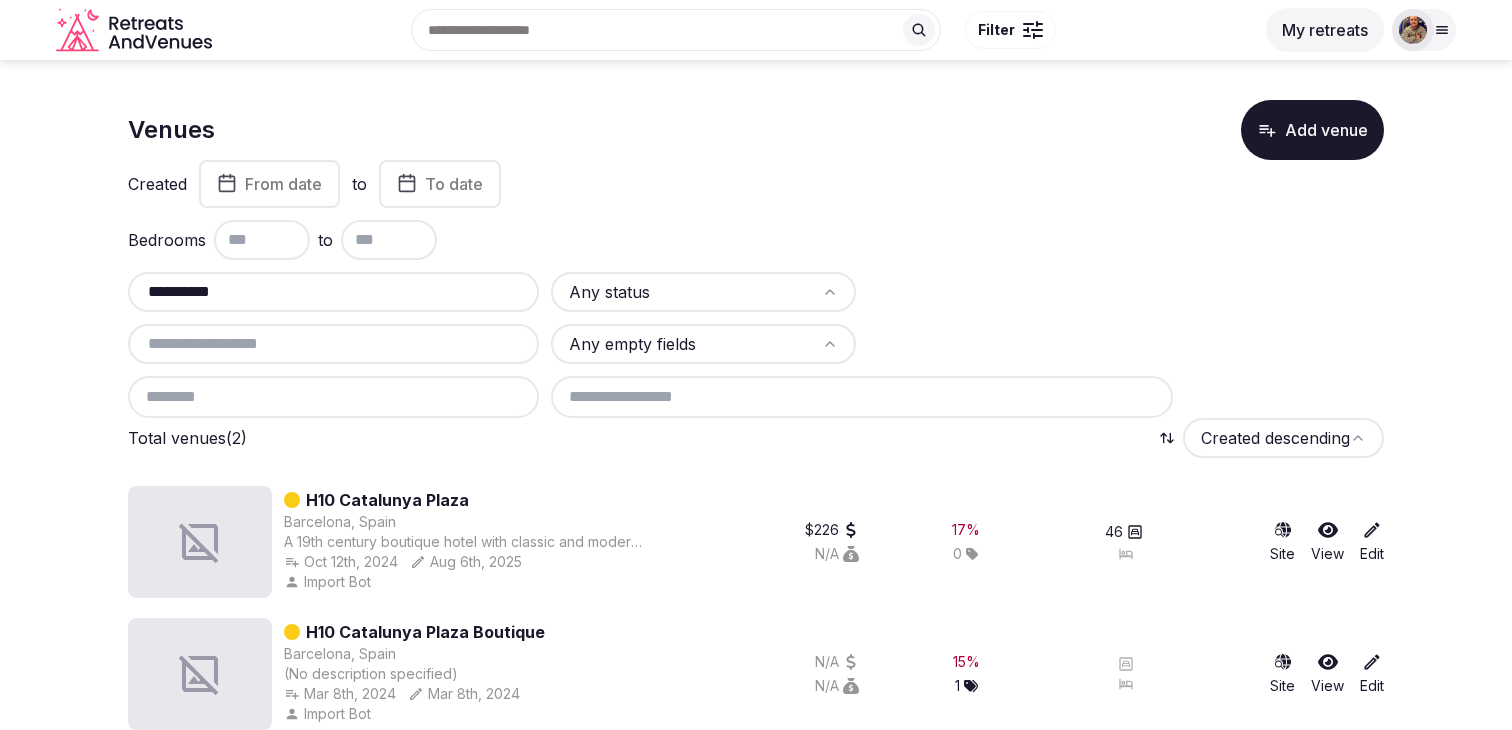 scroll, scrollTop: 24, scrollLeft: 0, axis: vertical 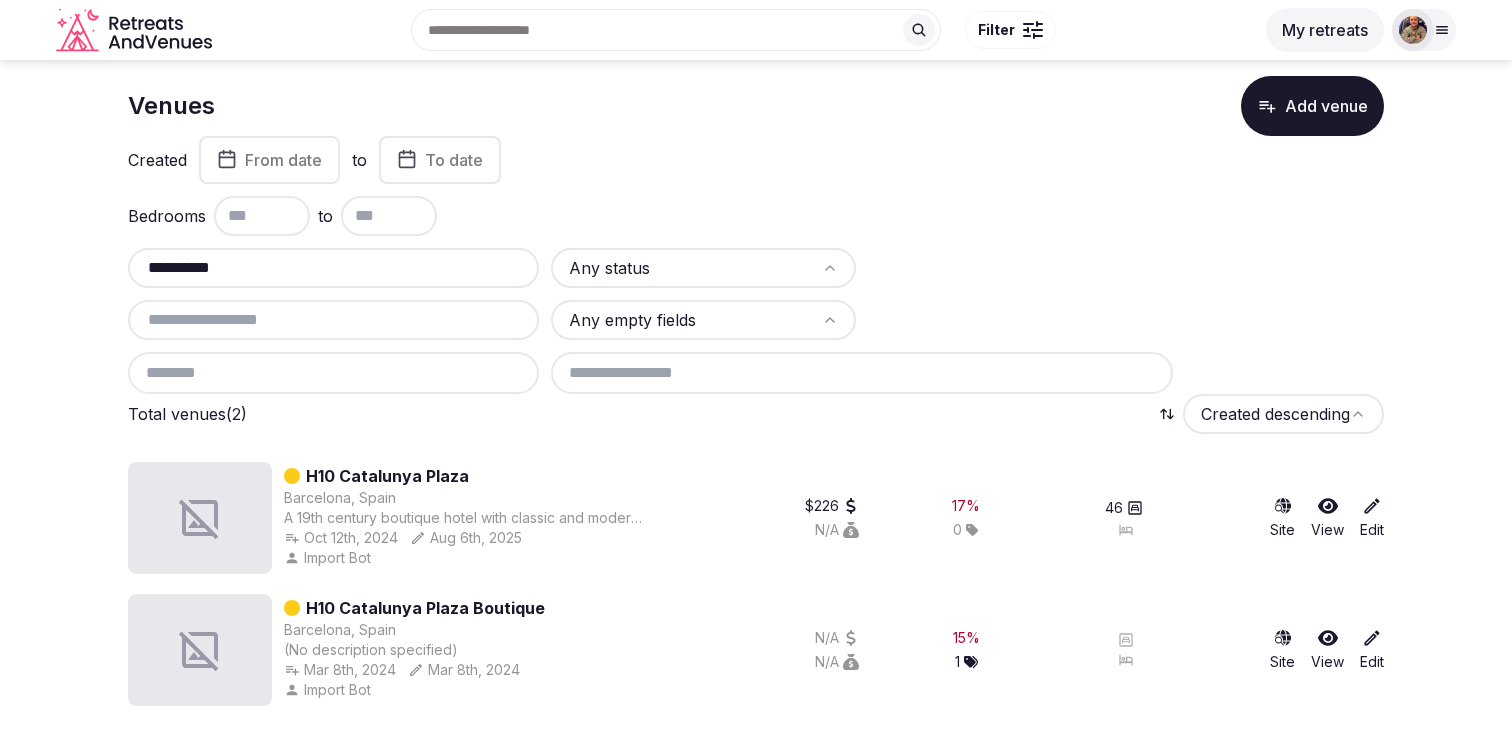 click on "**********" at bounding box center (333, 268) 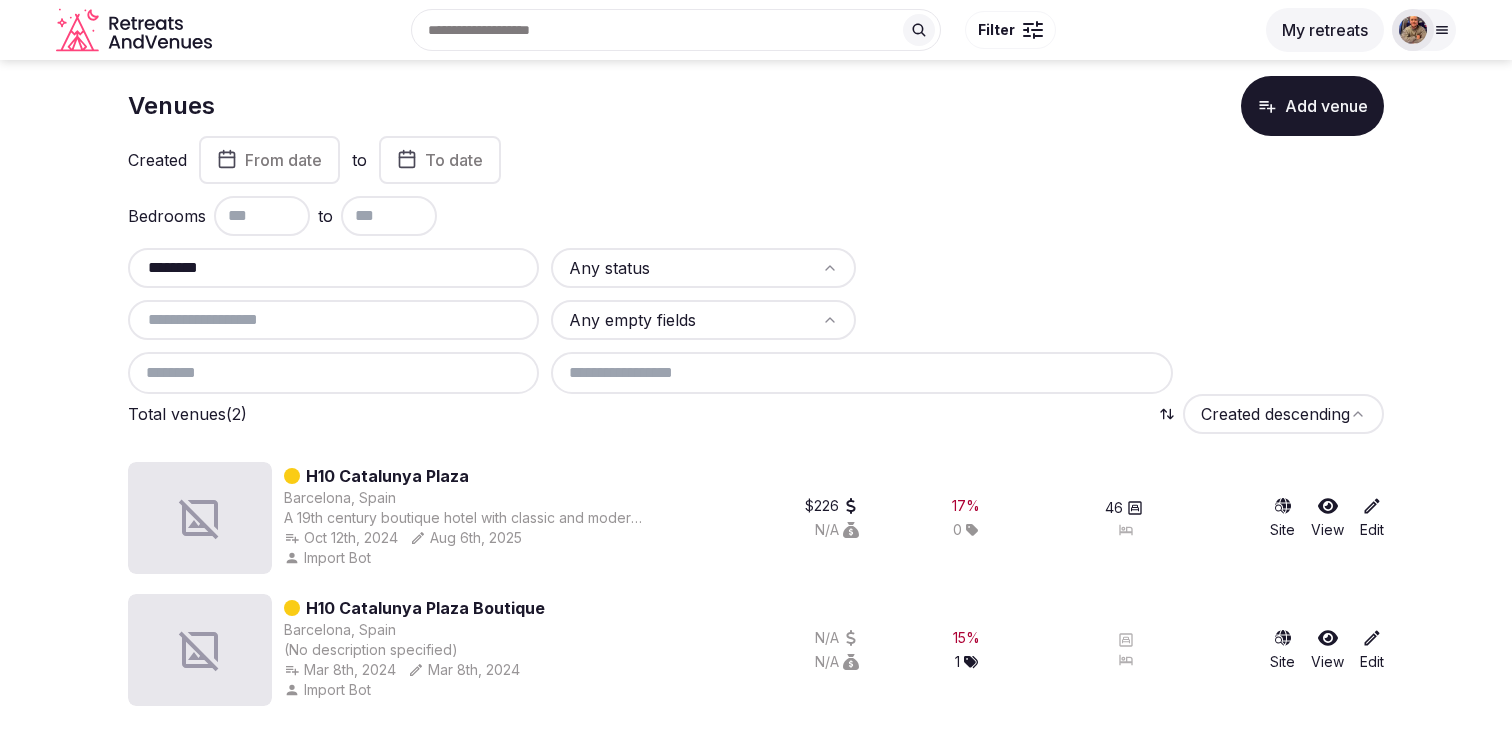 scroll, scrollTop: 0, scrollLeft: 0, axis: both 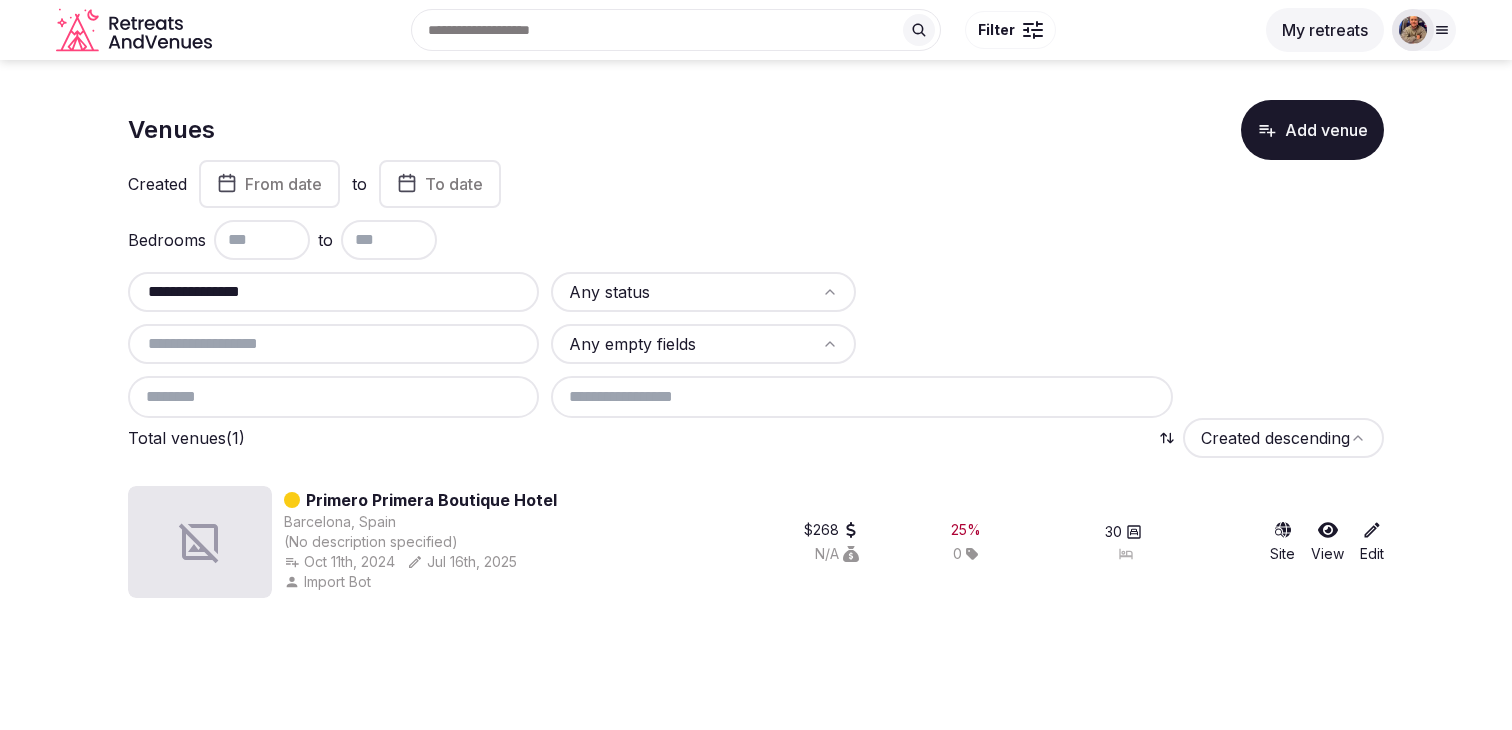 type on "**********" 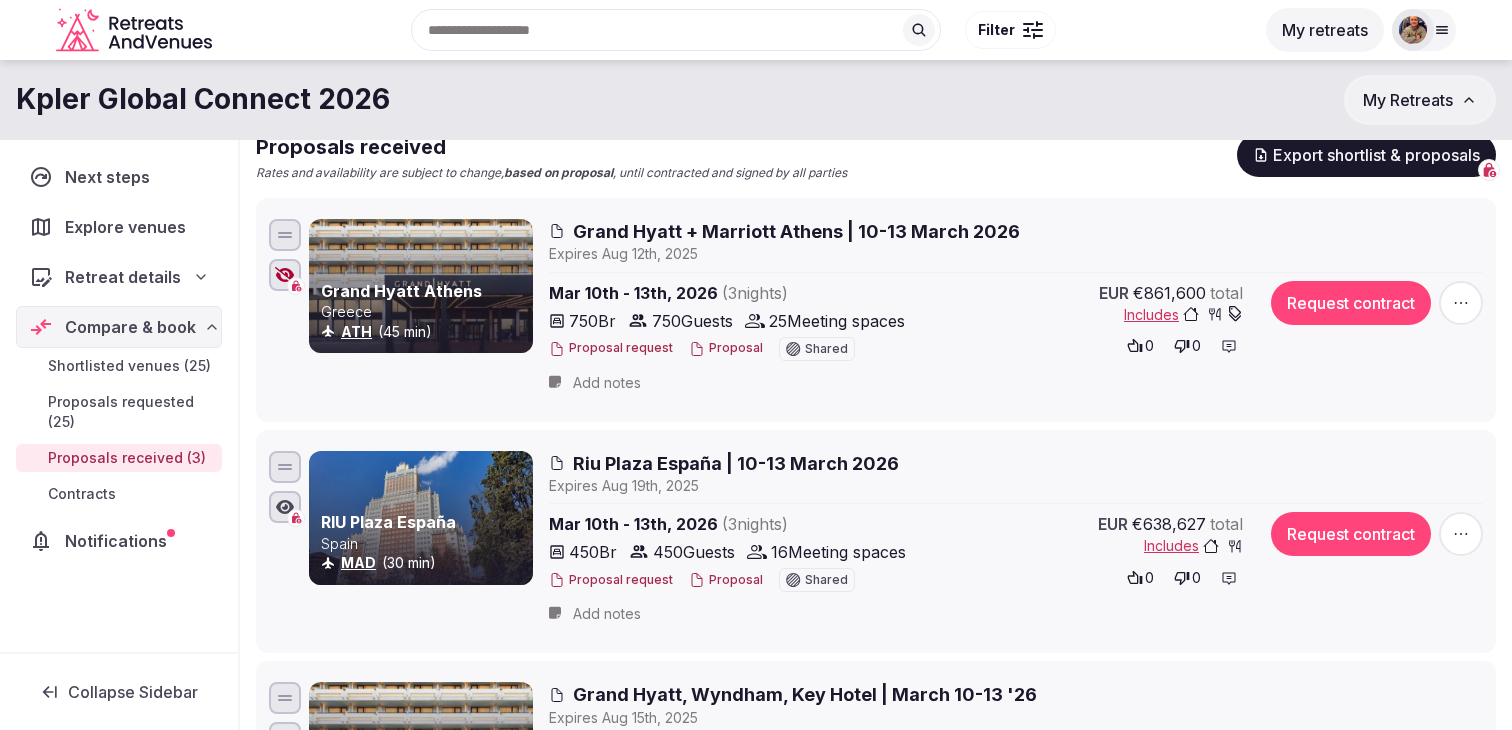 scroll, scrollTop: 159, scrollLeft: 0, axis: vertical 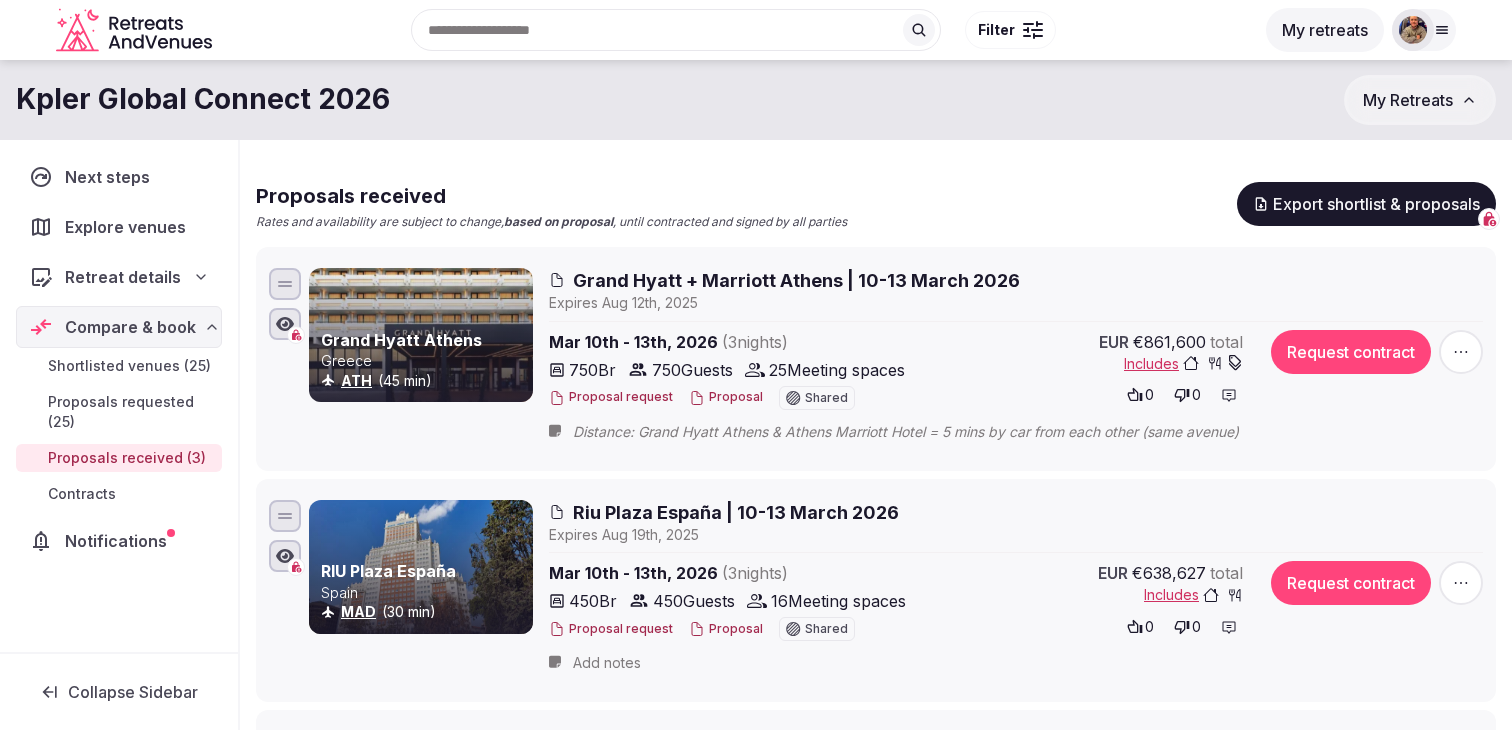 click on "Distance: Grand Hyatt Athens & Athens Marriott Hotel = 5 mins by car from each other (same avenue)" at bounding box center (926, 432) 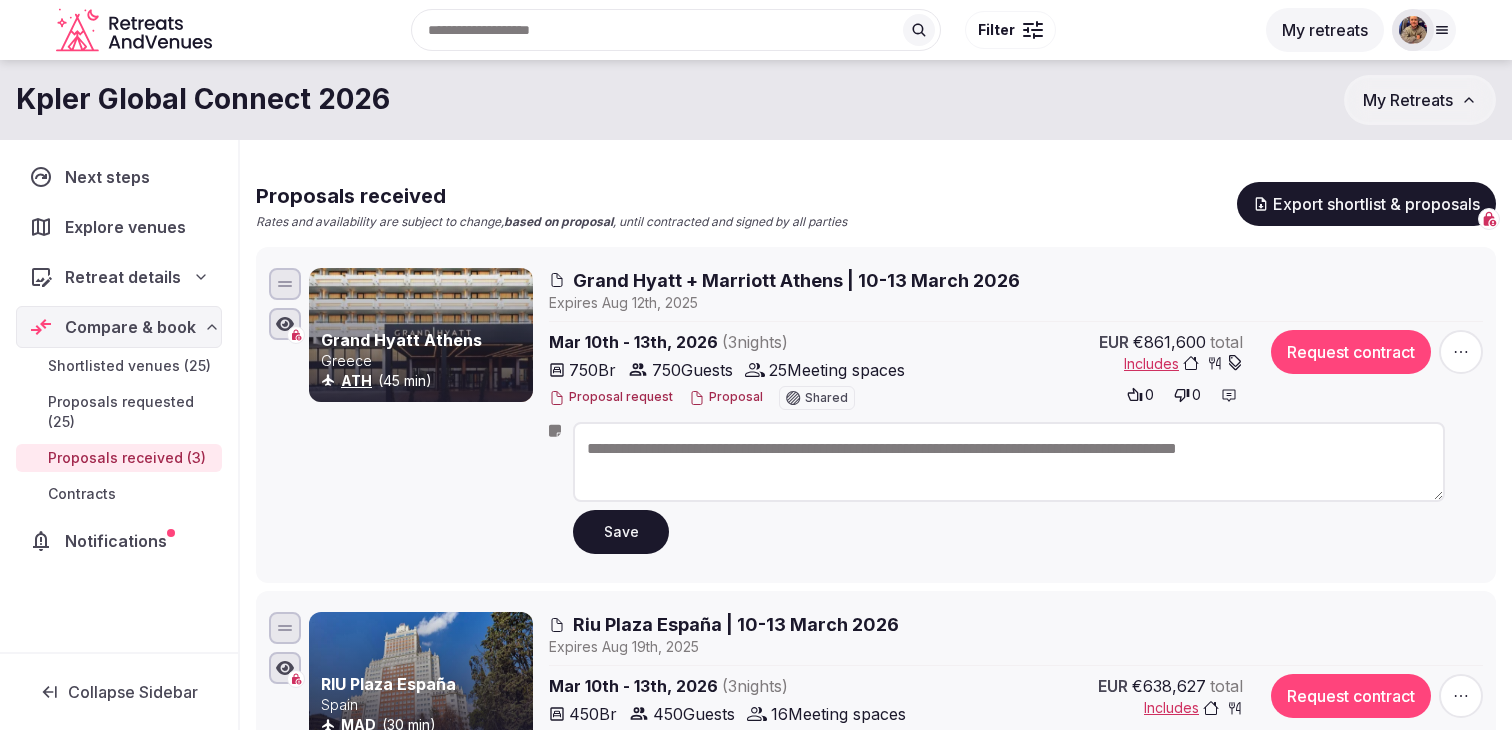 click on "**********" at bounding box center (1009, 462) 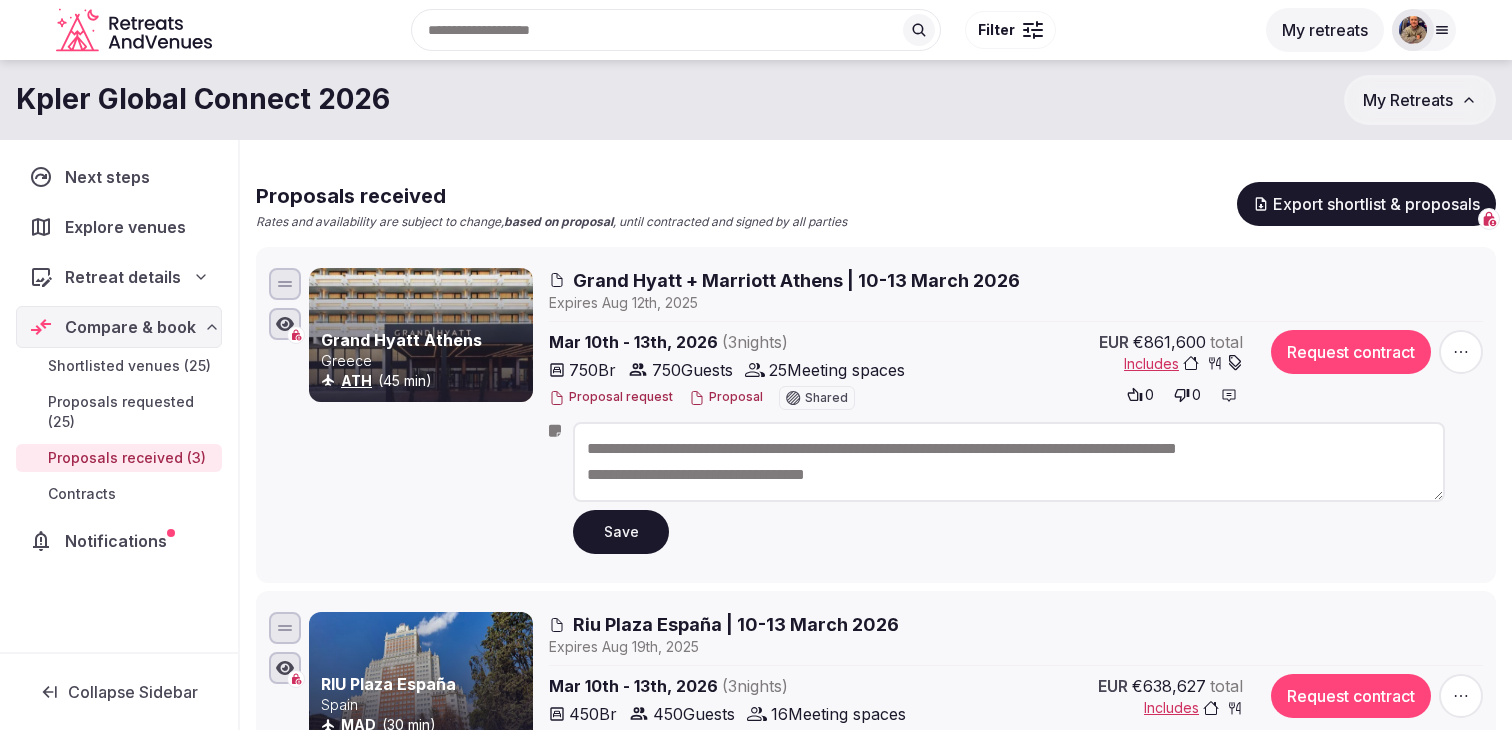 click on "**********" at bounding box center [1009, 462] 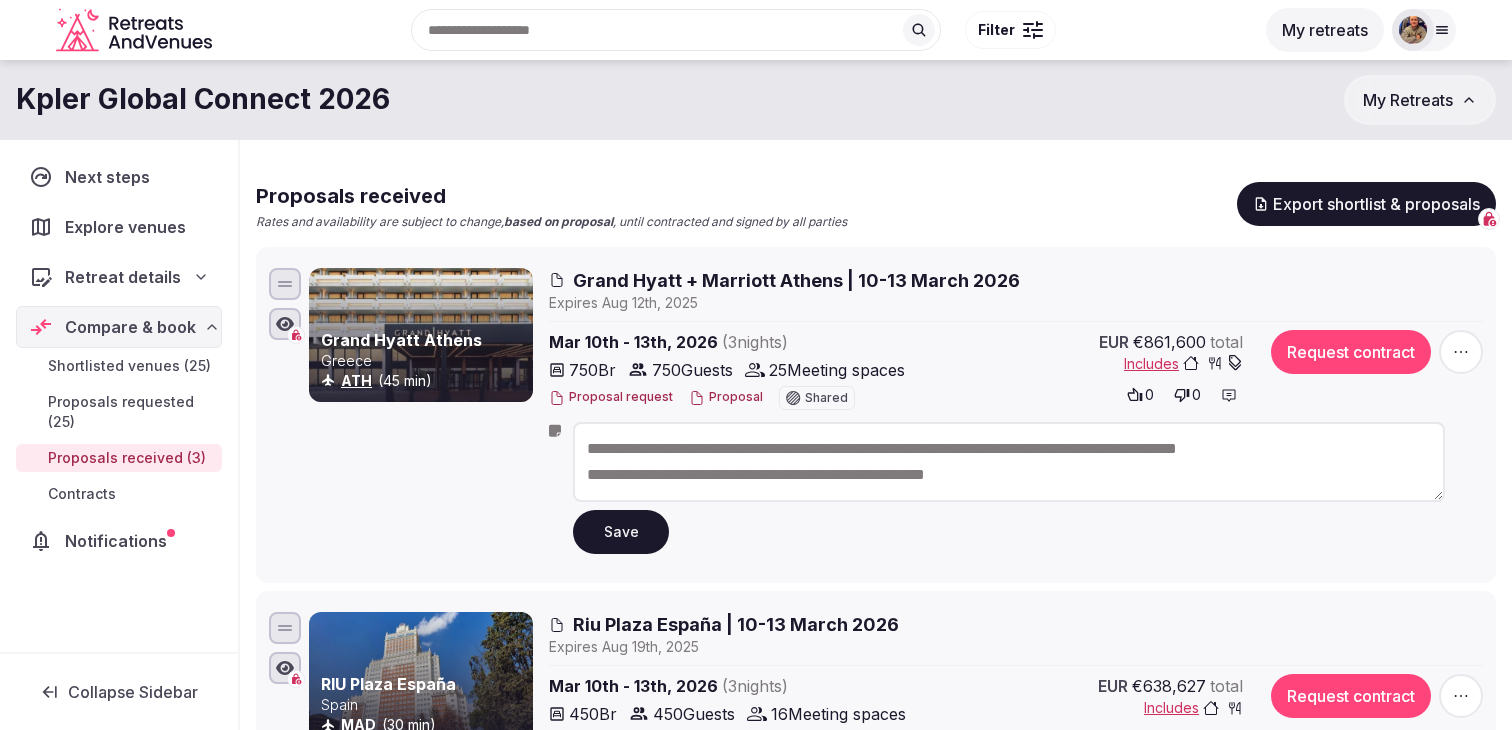 click on "**********" at bounding box center (1009, 462) 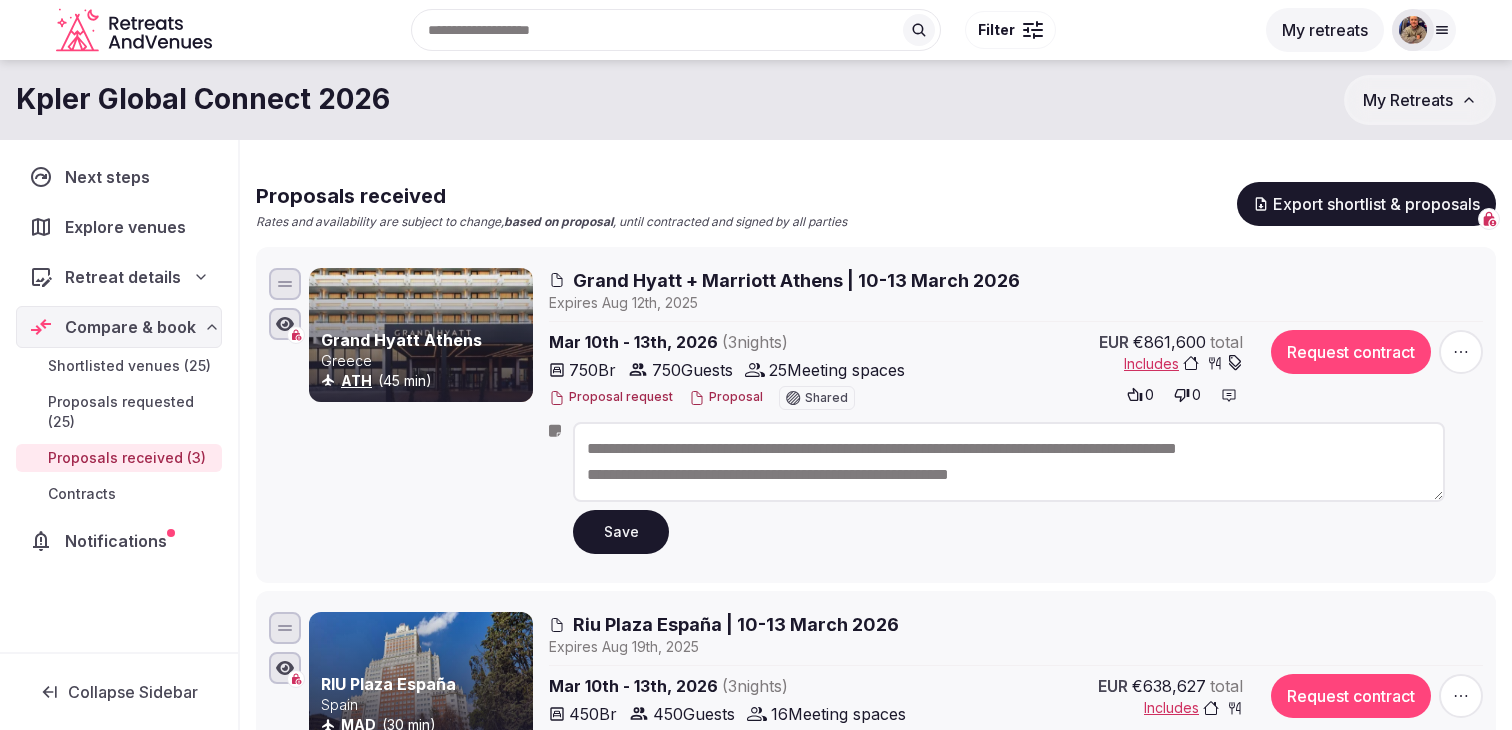 click on "**********" at bounding box center [1009, 462] 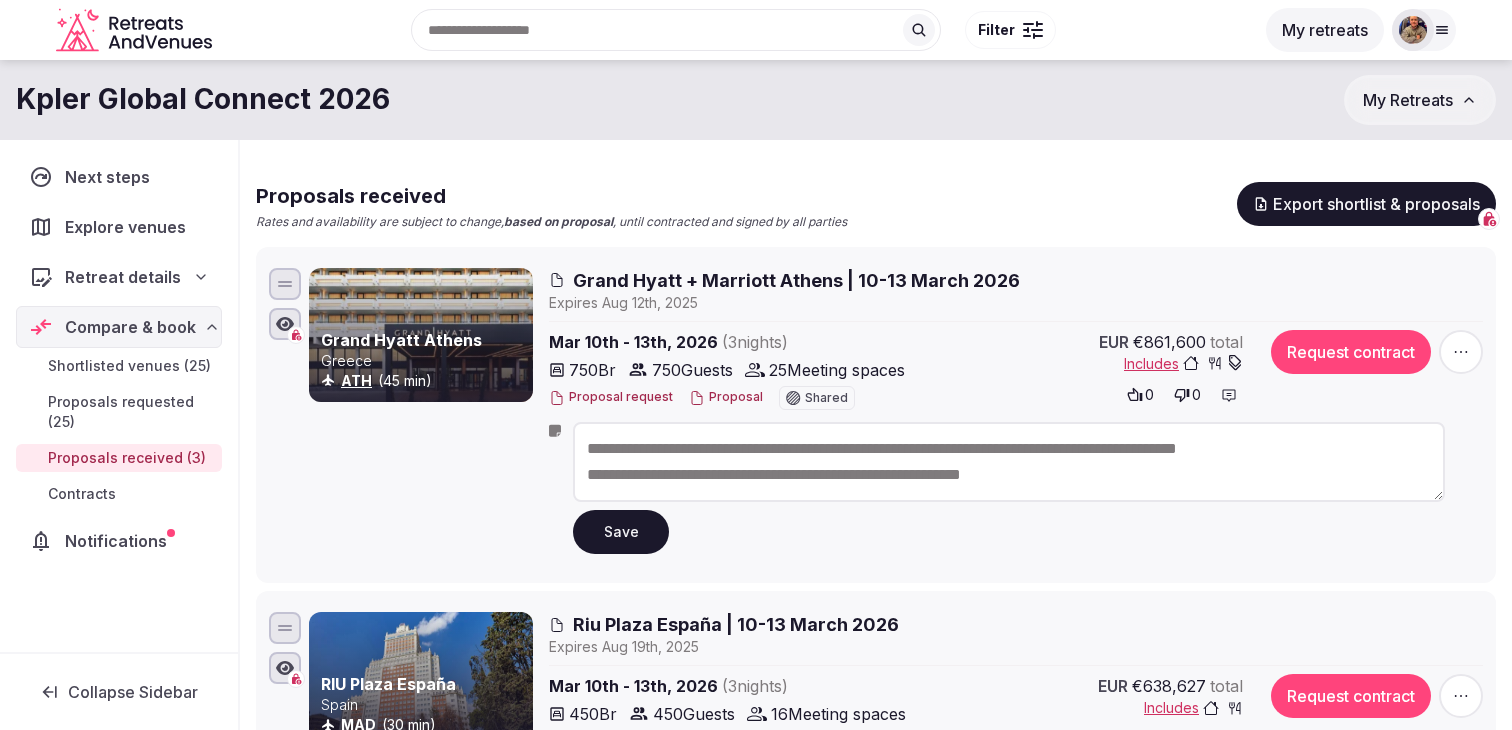 click on "**********" at bounding box center (1009, 462) 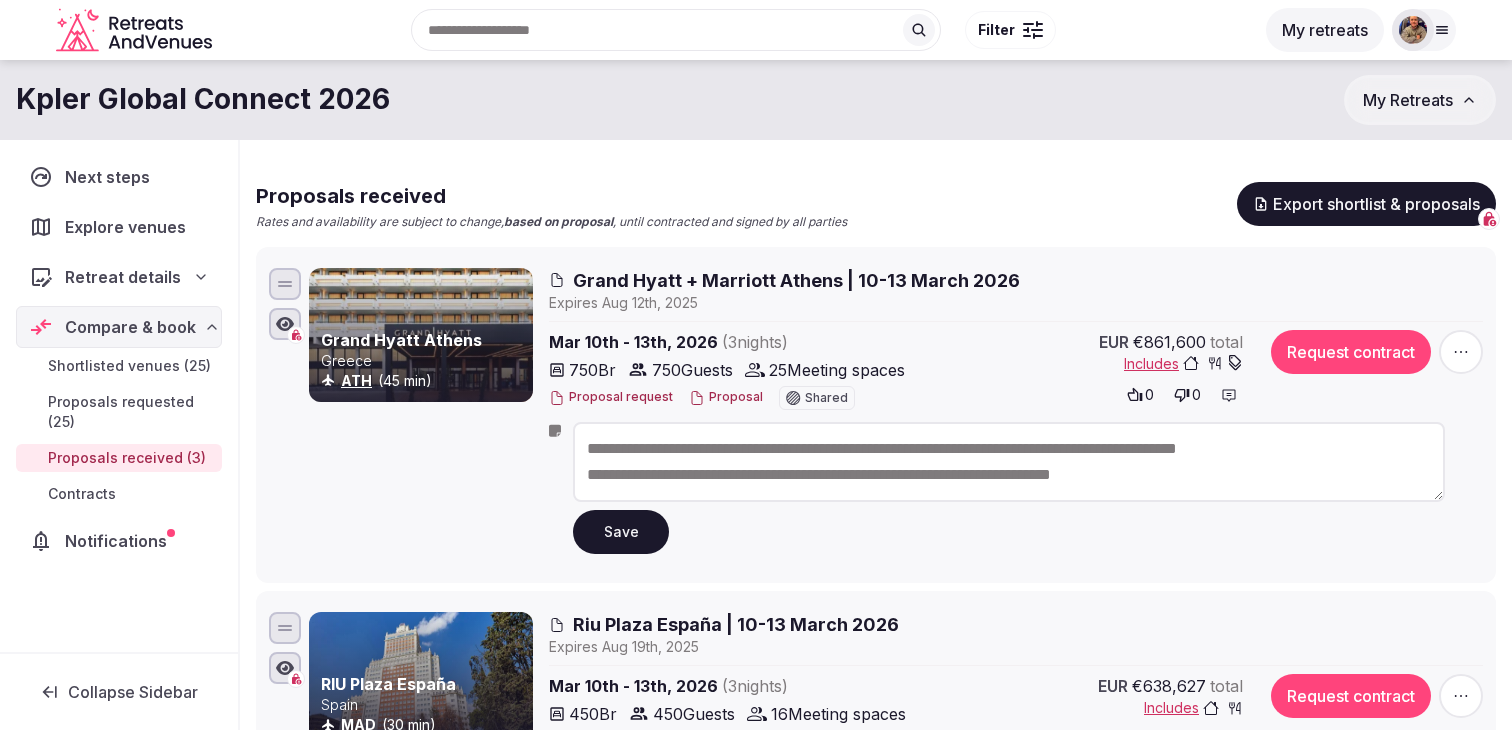 type on "**********" 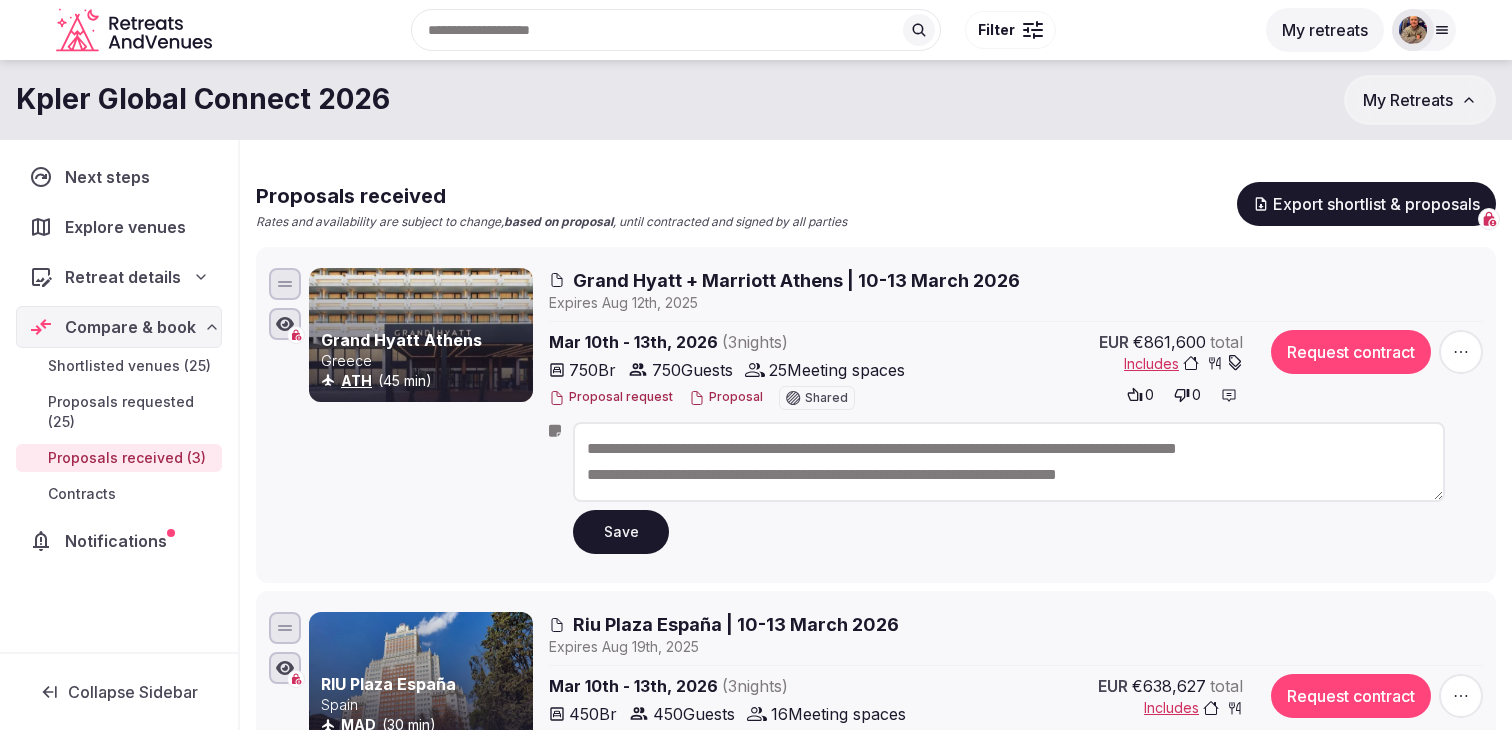 click on "Save" at bounding box center (621, 532) 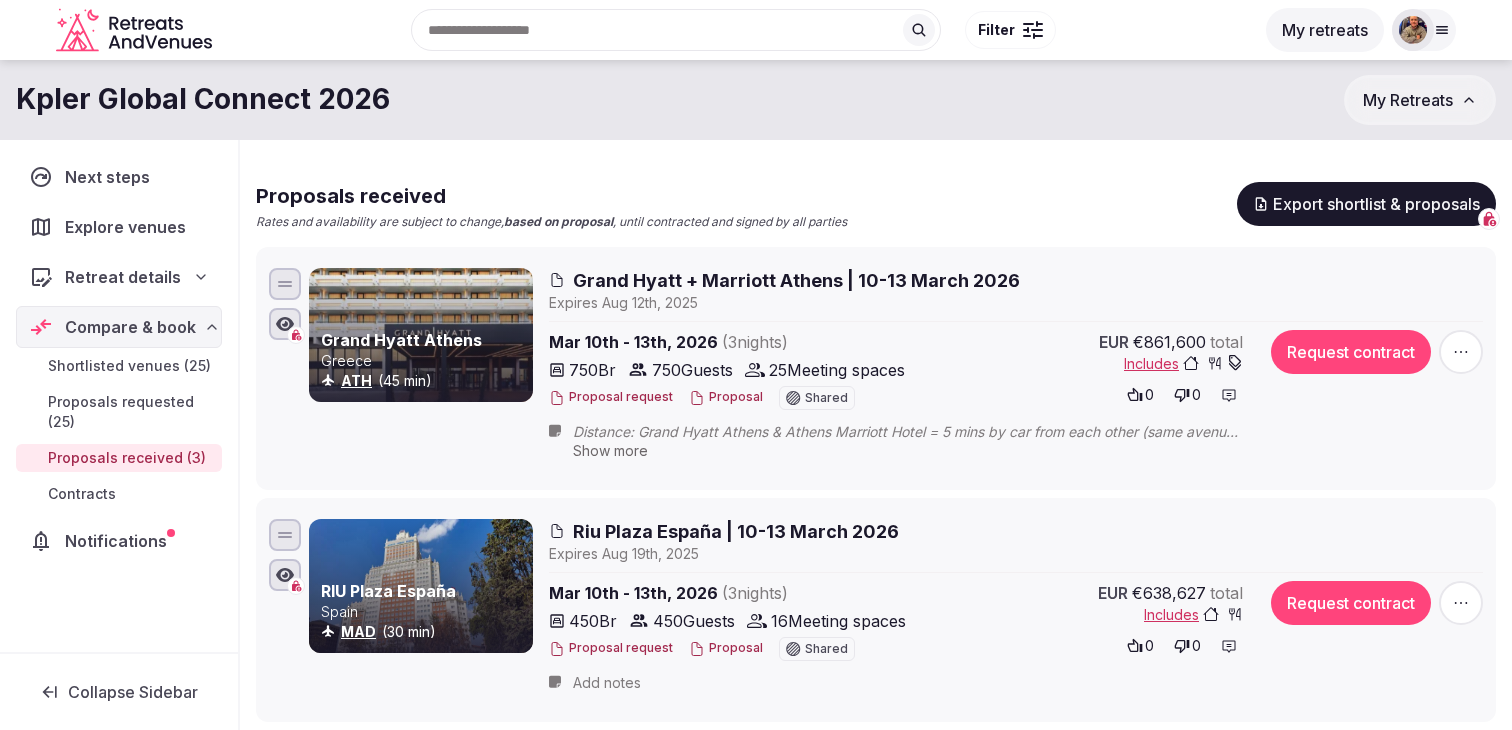 click on "Grand Hyatt + Marriott Athens | 10-13 March 2026 Expire s   Aug 12th, 2025 Mar 10th - 13th, 2026 ( 3  night s ) 750  Br 750  Guests 25  Meeting spaces Proposal request Proposal Shared EUR €861,600 total Includes 0 0 Request contract Distance: Grand Hyatt Athens & Athens Marriott Hotel = 5 mins by car from each other (same avenue)
On hold for 1srt option until 14th August (Hyatt) and 18th August (Marriott).  Show more" at bounding box center (1016, 368) 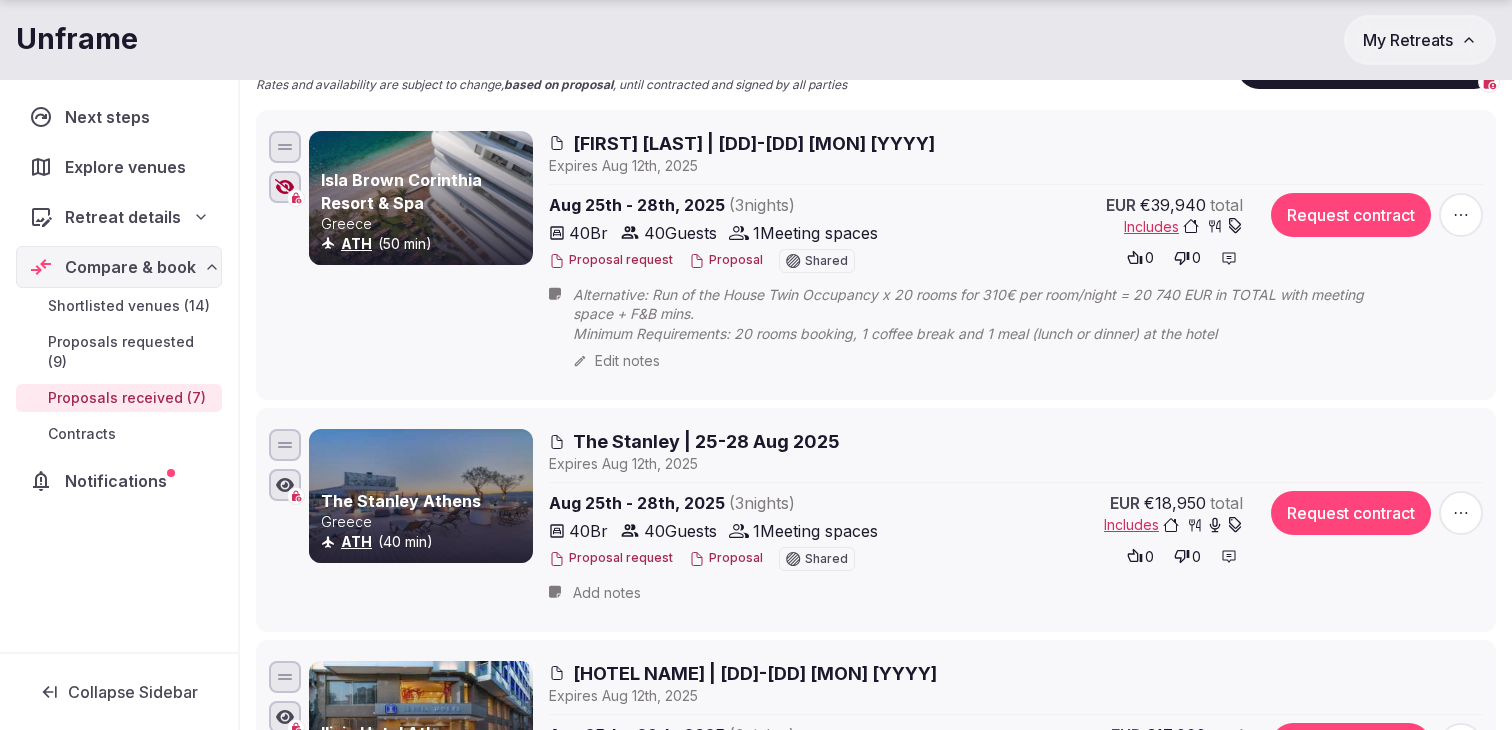 scroll, scrollTop: 272, scrollLeft: 0, axis: vertical 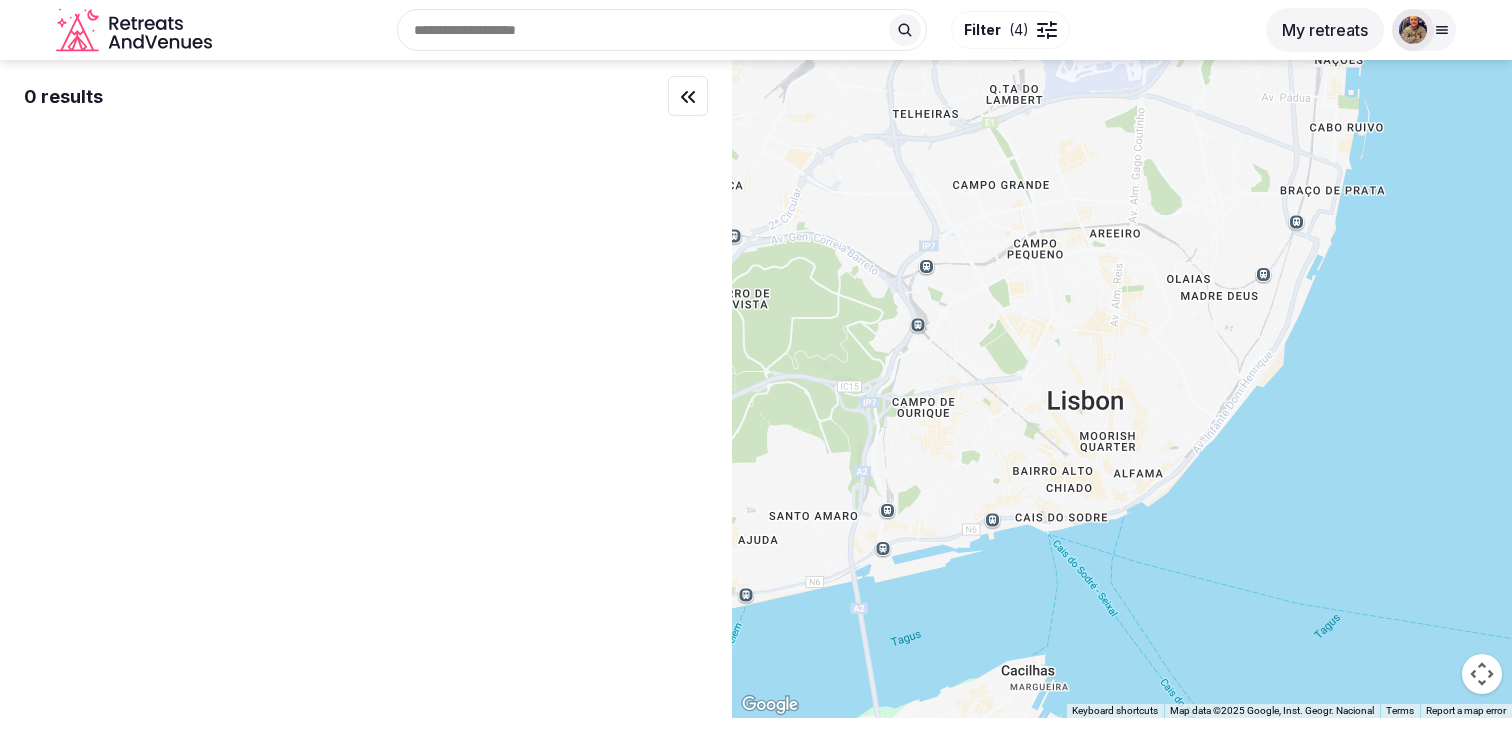 click on "Recent searches [COUNTRY] [COUNTRY] [CITY], [COUNTRY] [COUNTRY], [COUNTRY] [CITY], [COUNTRY] Search Popular Destinations [REGION], [COUNTRY] [REGION], [COUNTRY] [COUNTRY], [COUNTRY] [STATE], [COUNTRY] [STATE], [COUNTRY] [REGION], [COUNTRY] [STATE], [COUNTRY] [CITY], [COUNTRY] Filter ( 4 )" at bounding box center (737, 30) 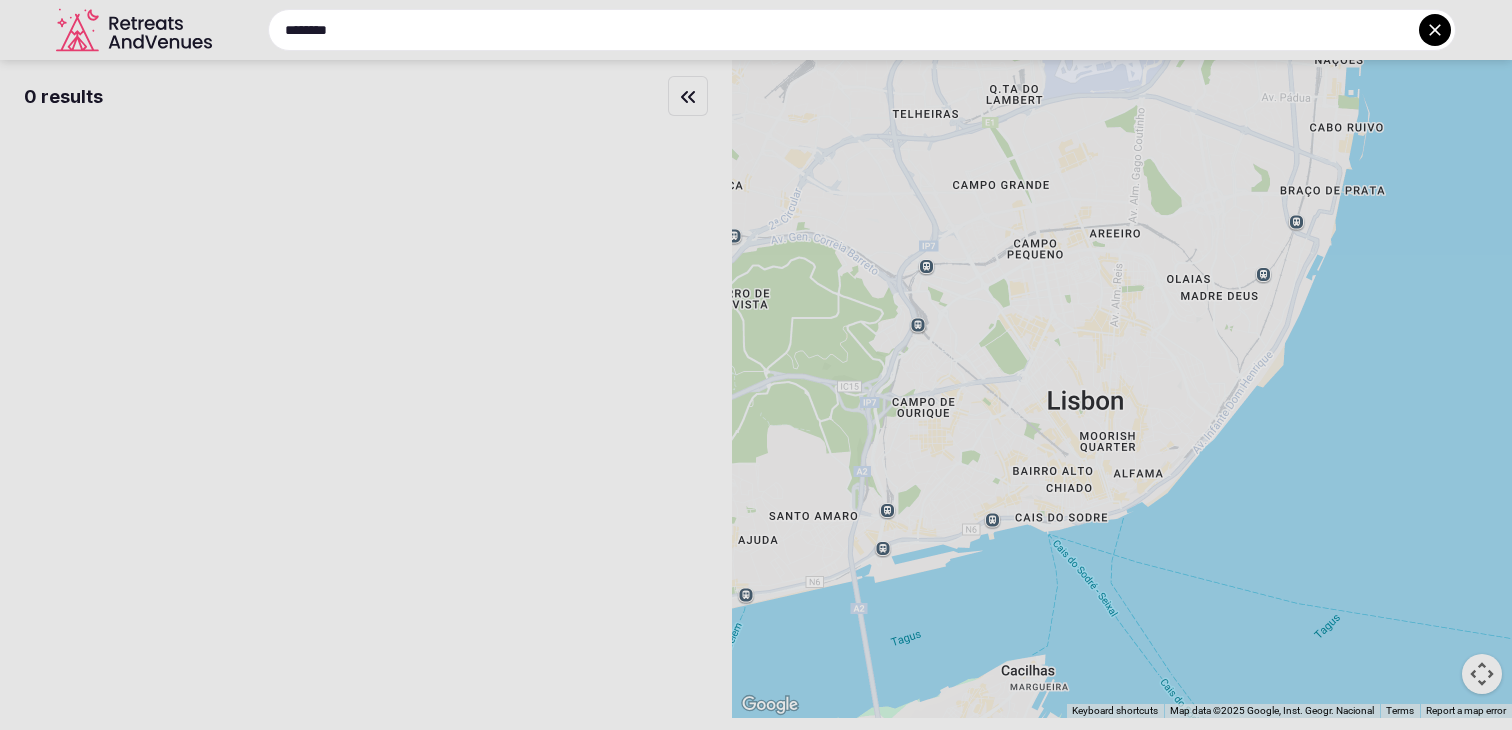 type on "********" 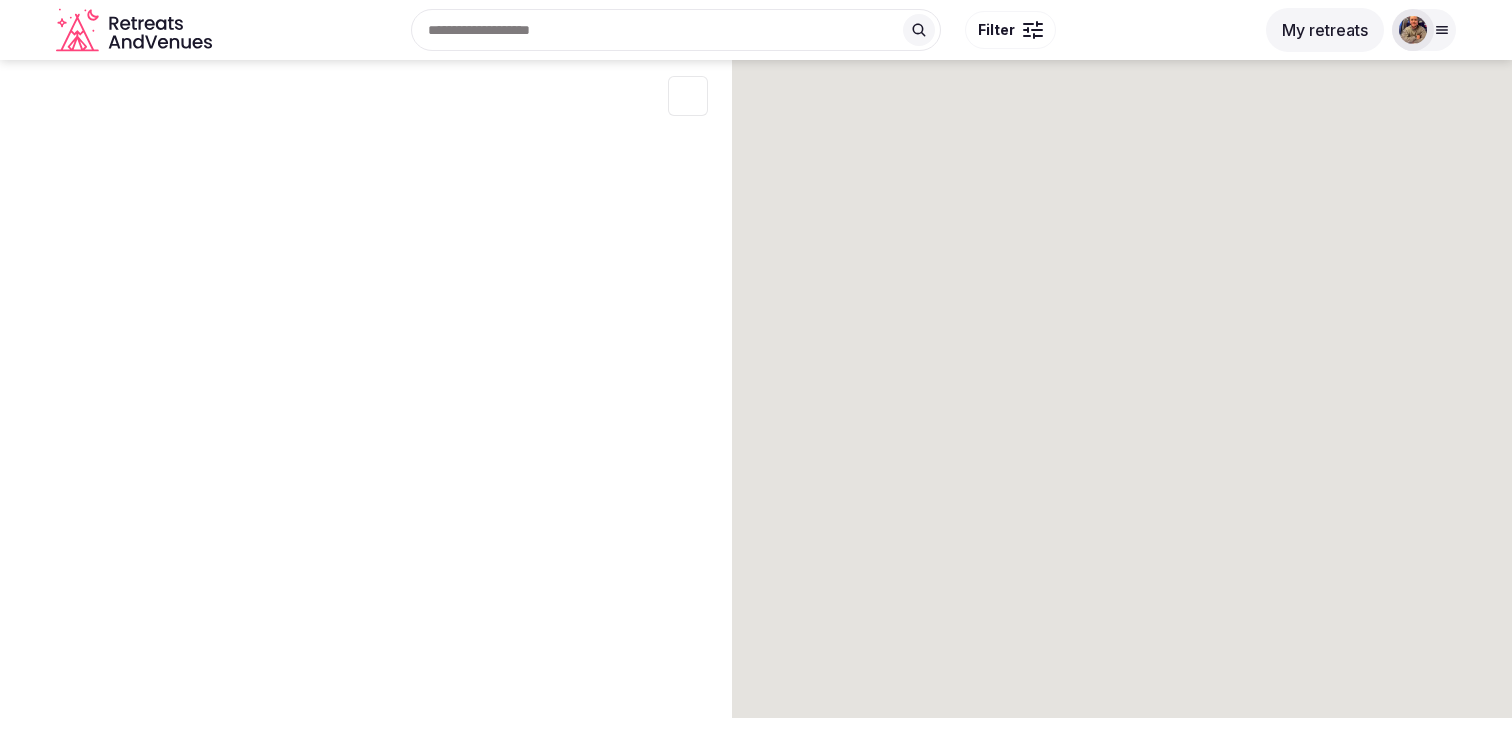 scroll, scrollTop: 0, scrollLeft: 0, axis: both 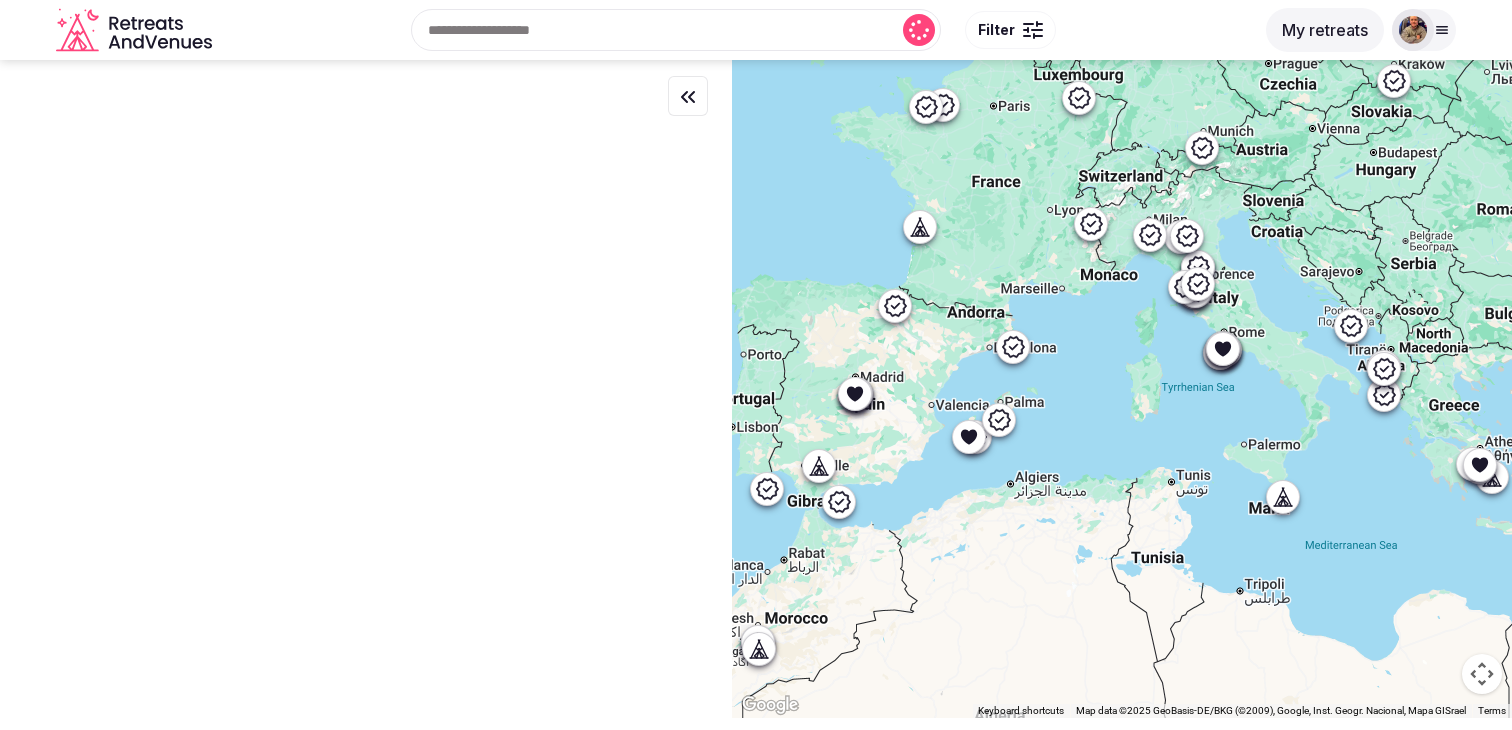 click on "Filter" at bounding box center [996, 30] 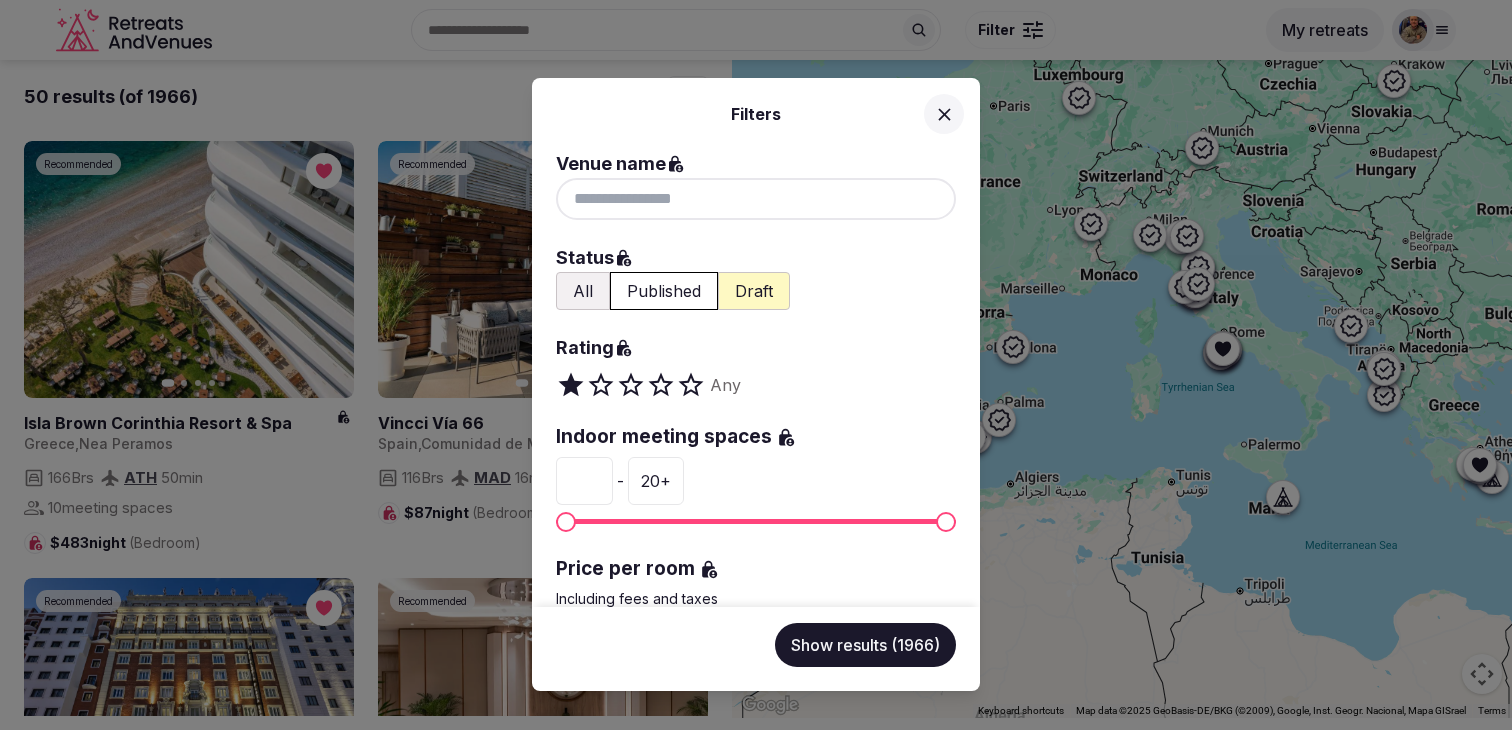 scroll, scrollTop: 58, scrollLeft: 0, axis: vertical 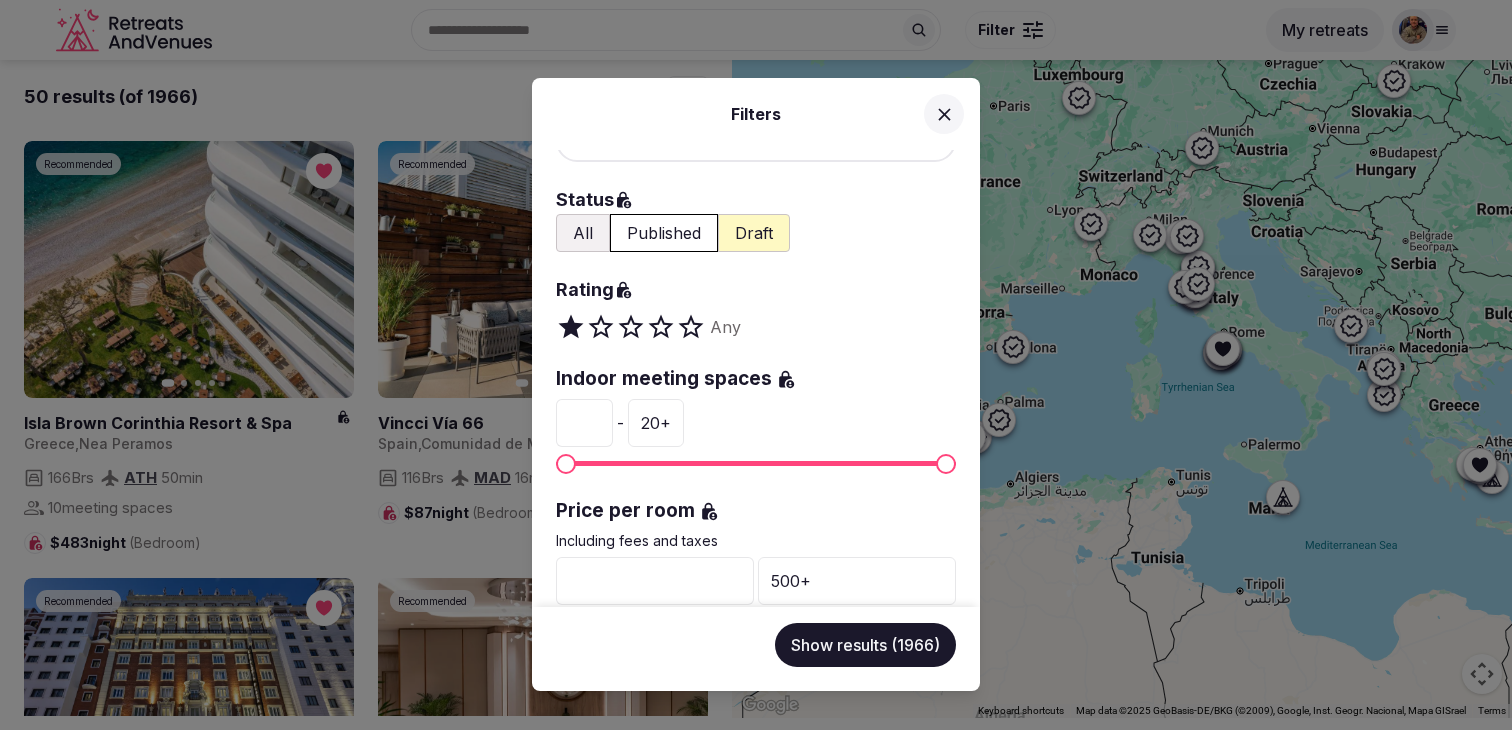 click on "All" at bounding box center (583, 233) 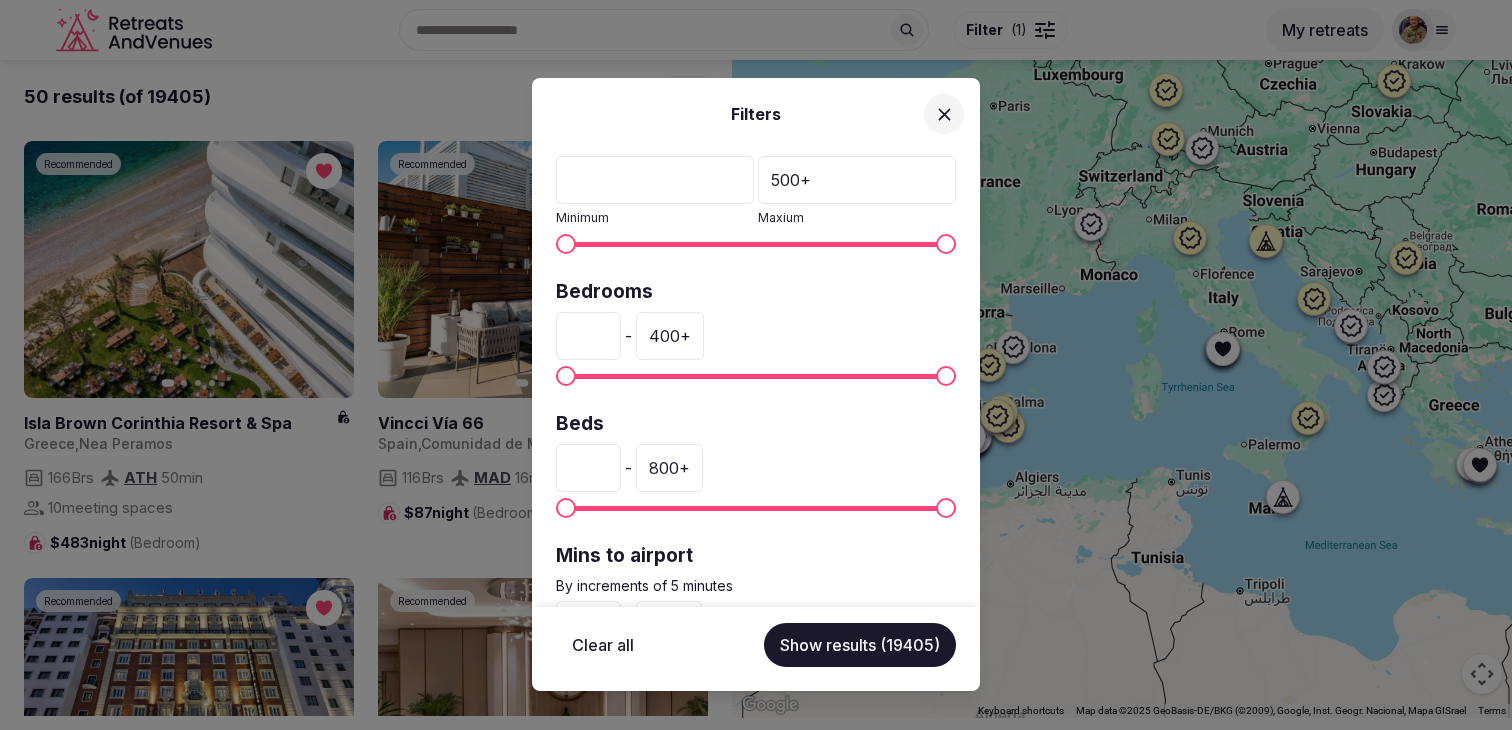 scroll, scrollTop: 504, scrollLeft: 0, axis: vertical 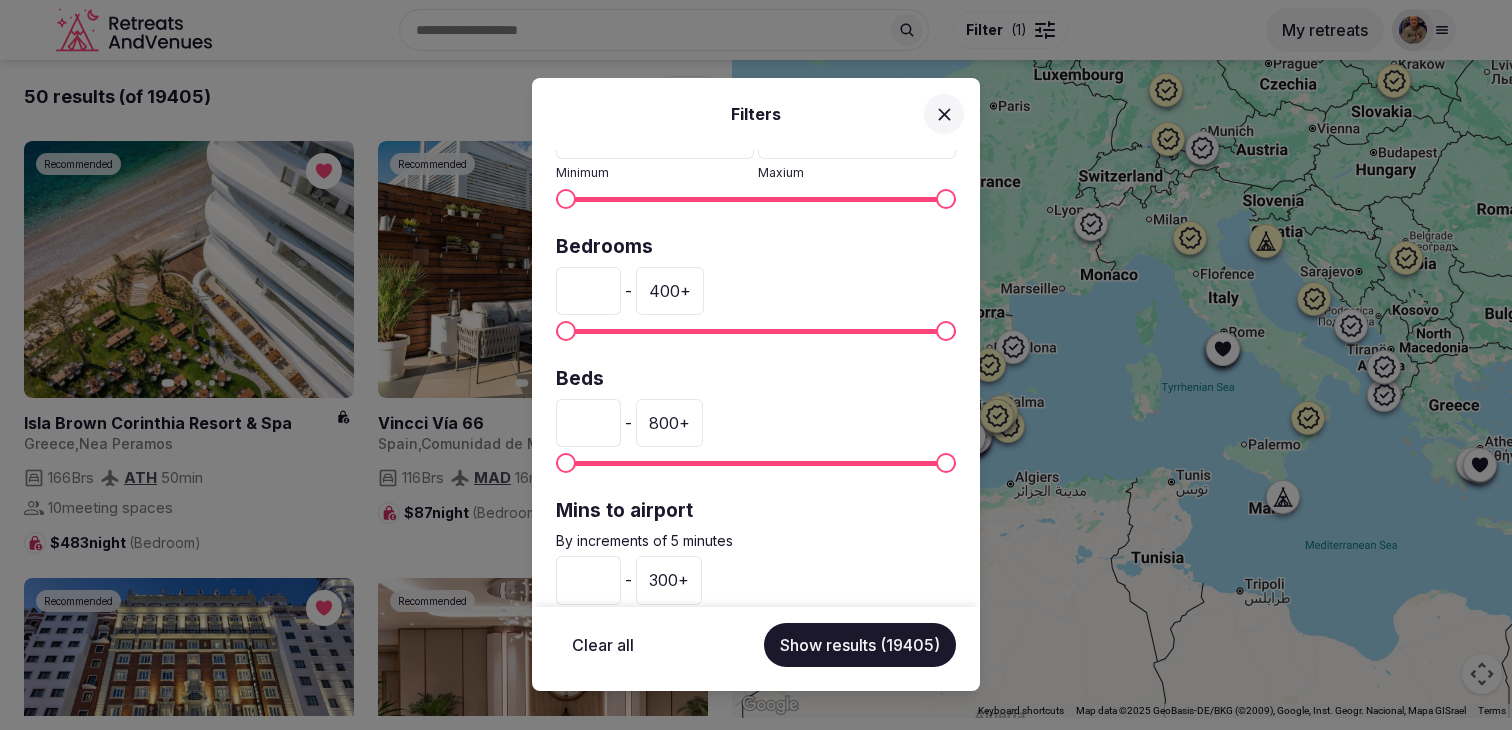 click on "400  +" at bounding box center [670, 291] 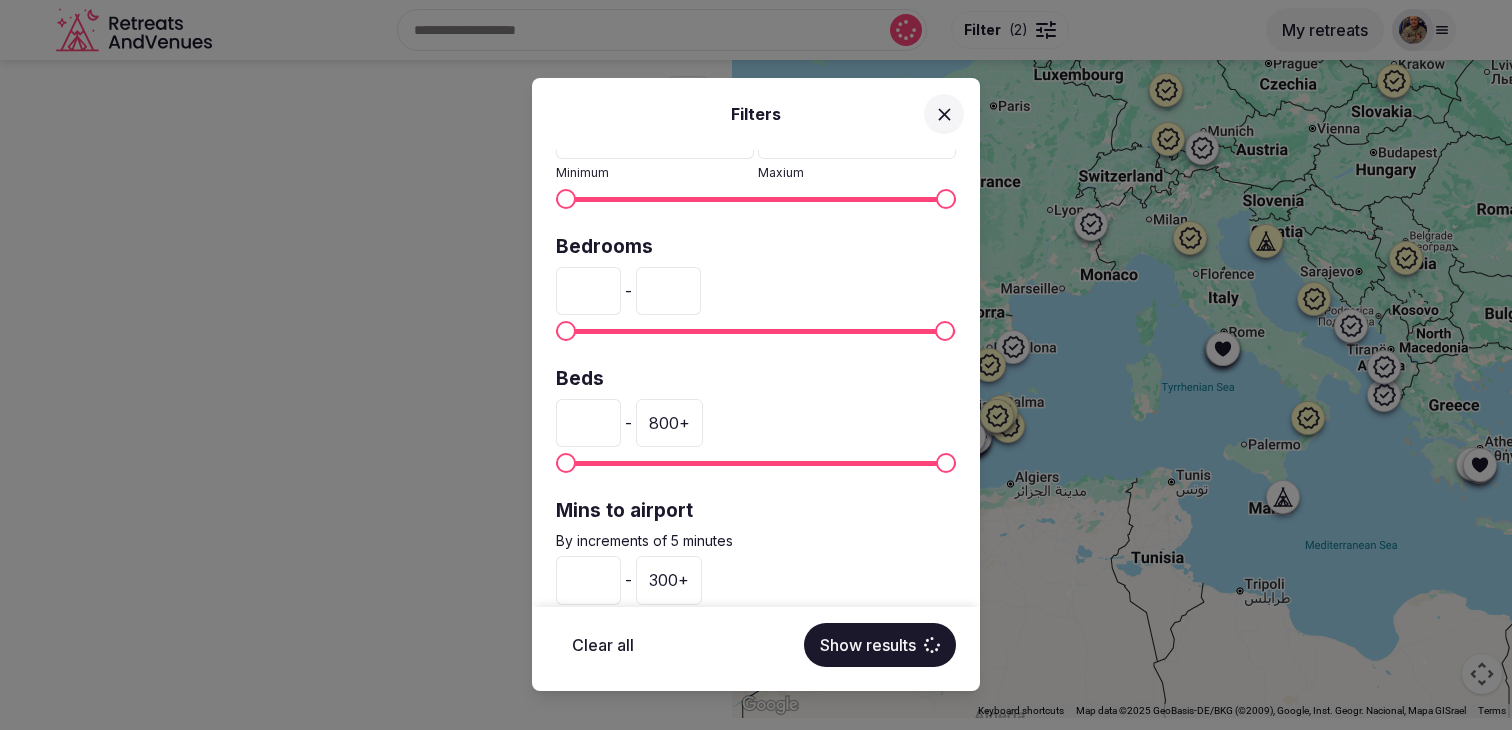 click on "***" at bounding box center [668, 291] 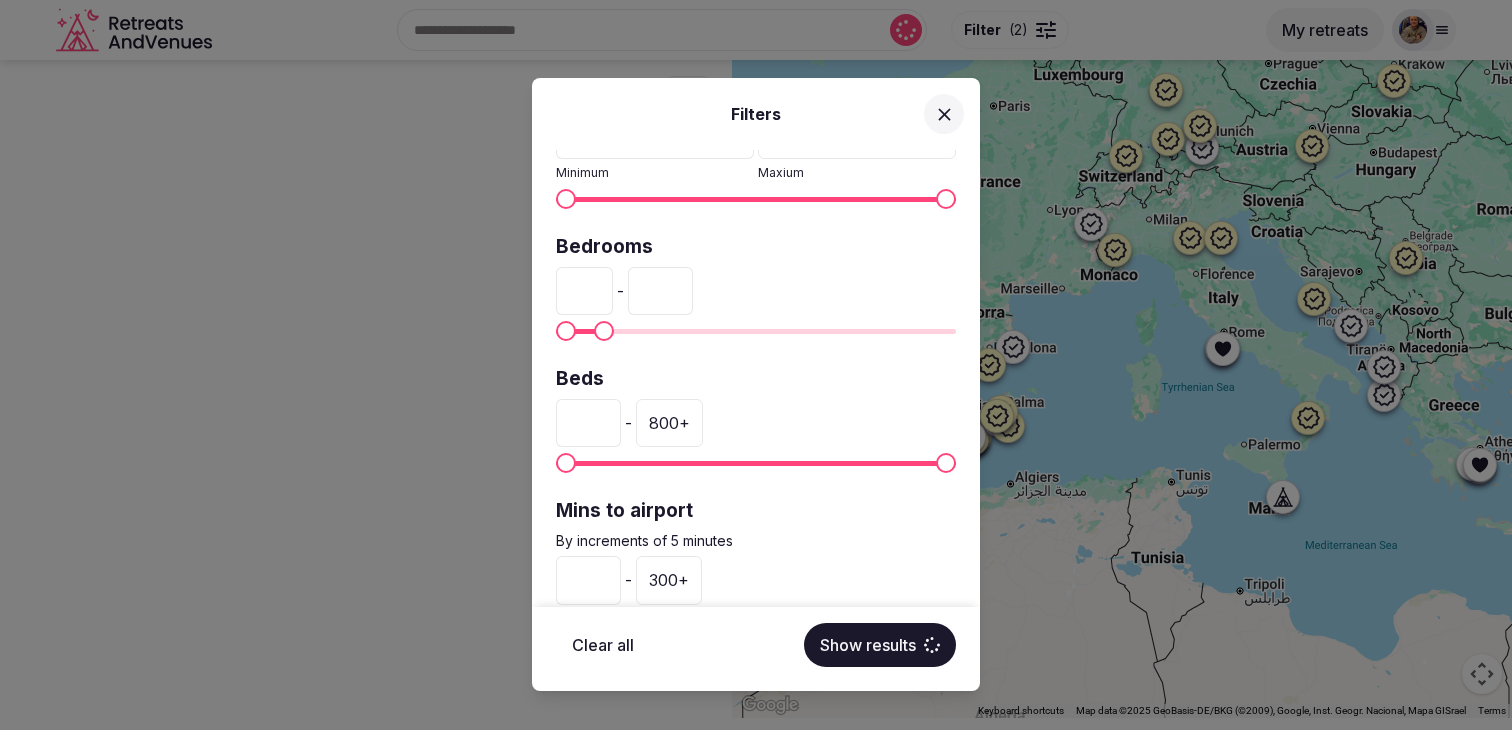 type on "**" 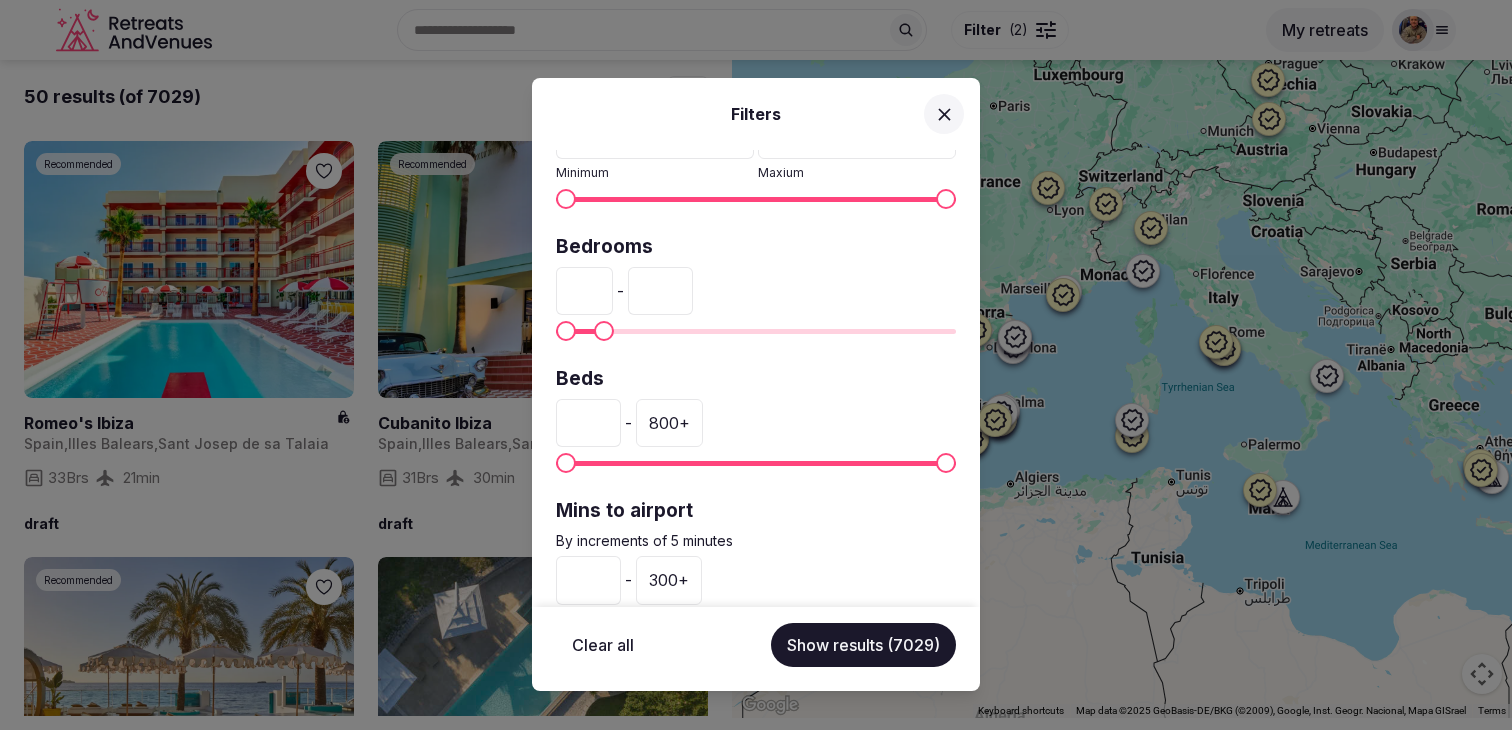 scroll, scrollTop: 560, scrollLeft: 0, axis: vertical 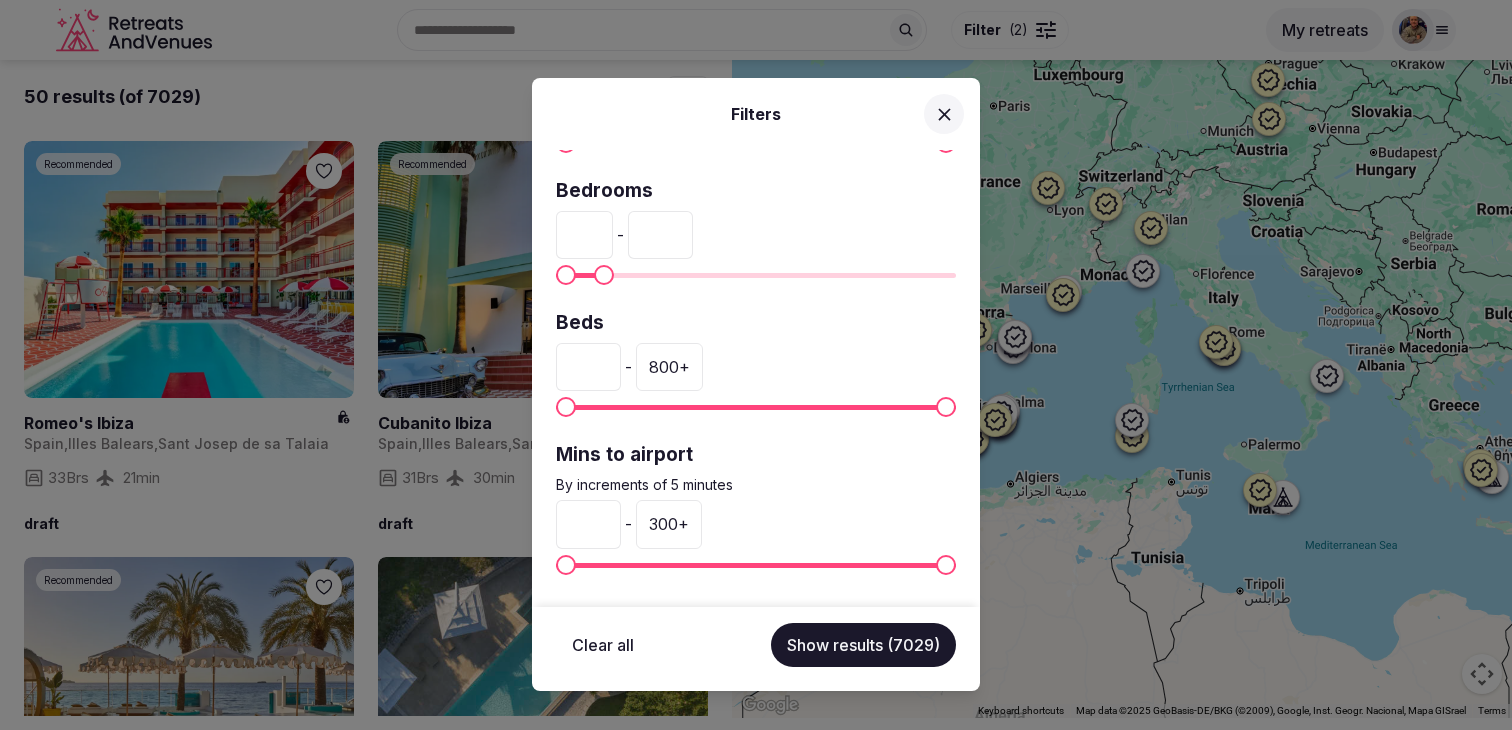 click on "Show results   (7029)" at bounding box center (863, 645) 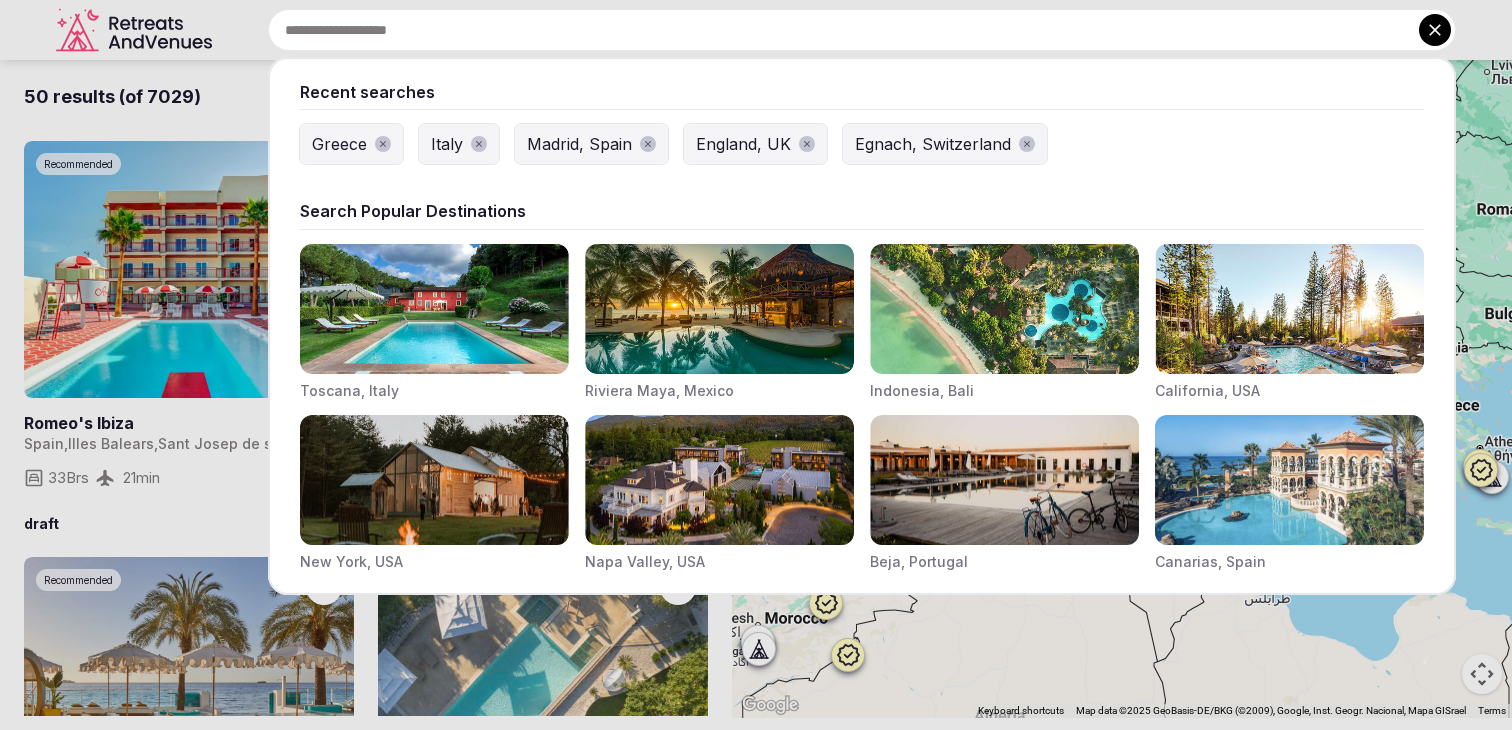 click at bounding box center [862, 30] 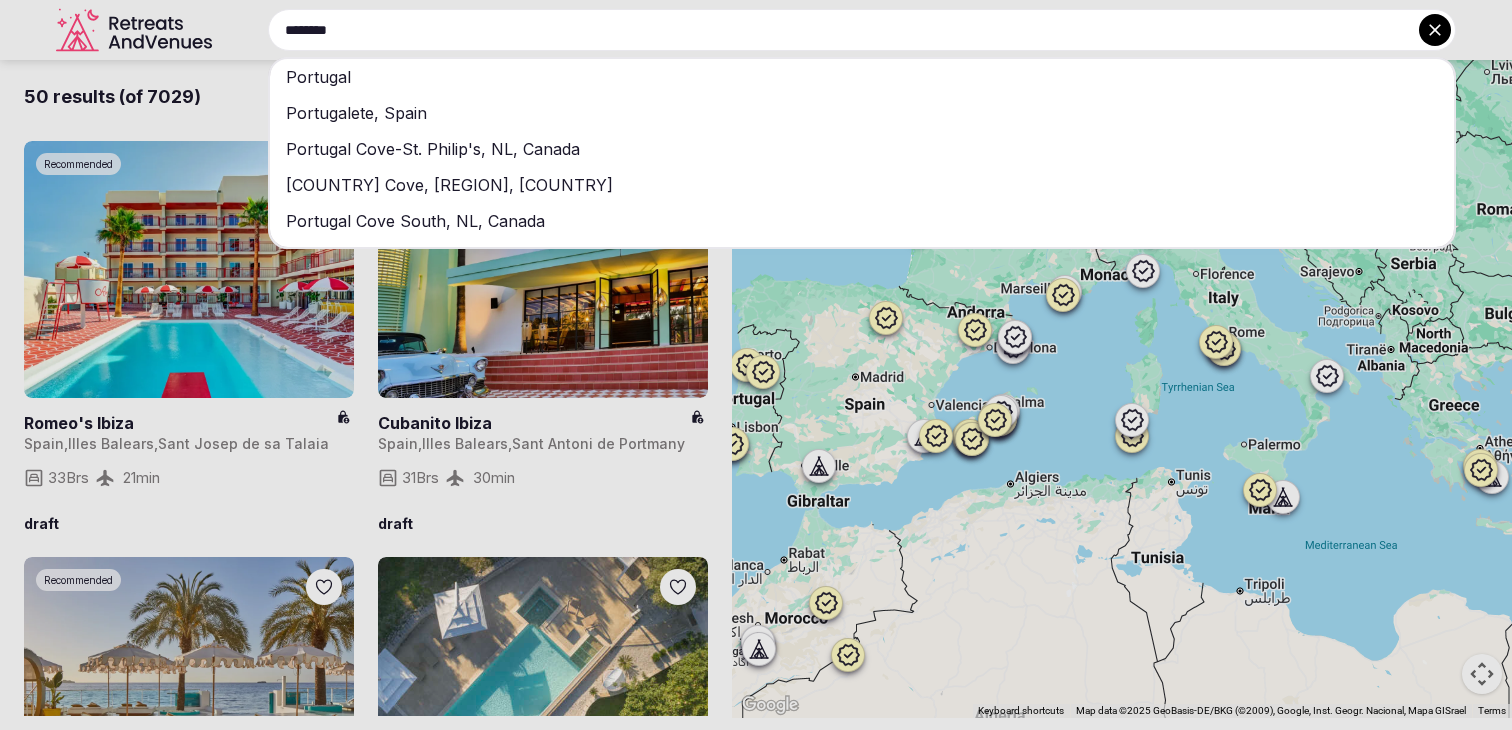 type on "********" 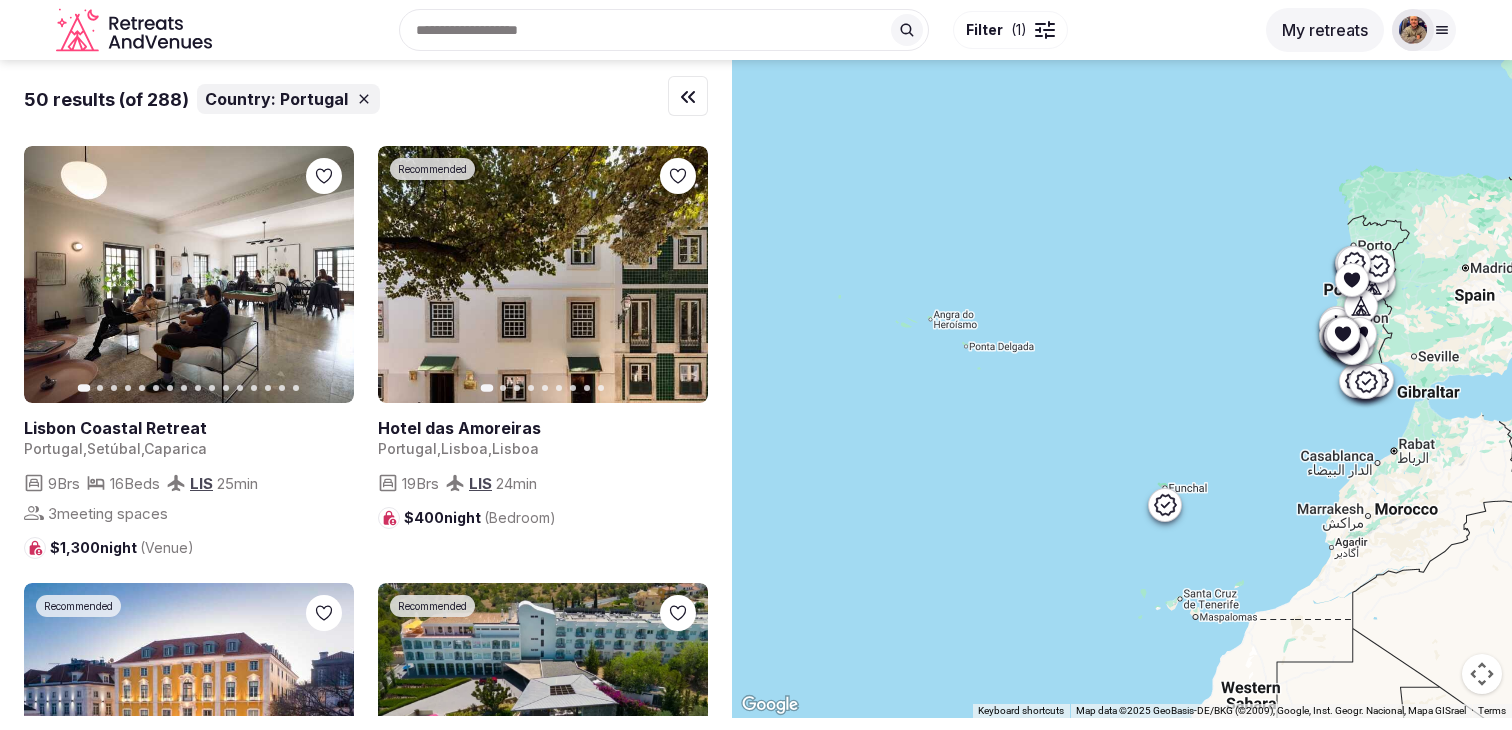 click on "Filter ( 1 )" at bounding box center (996, 30) 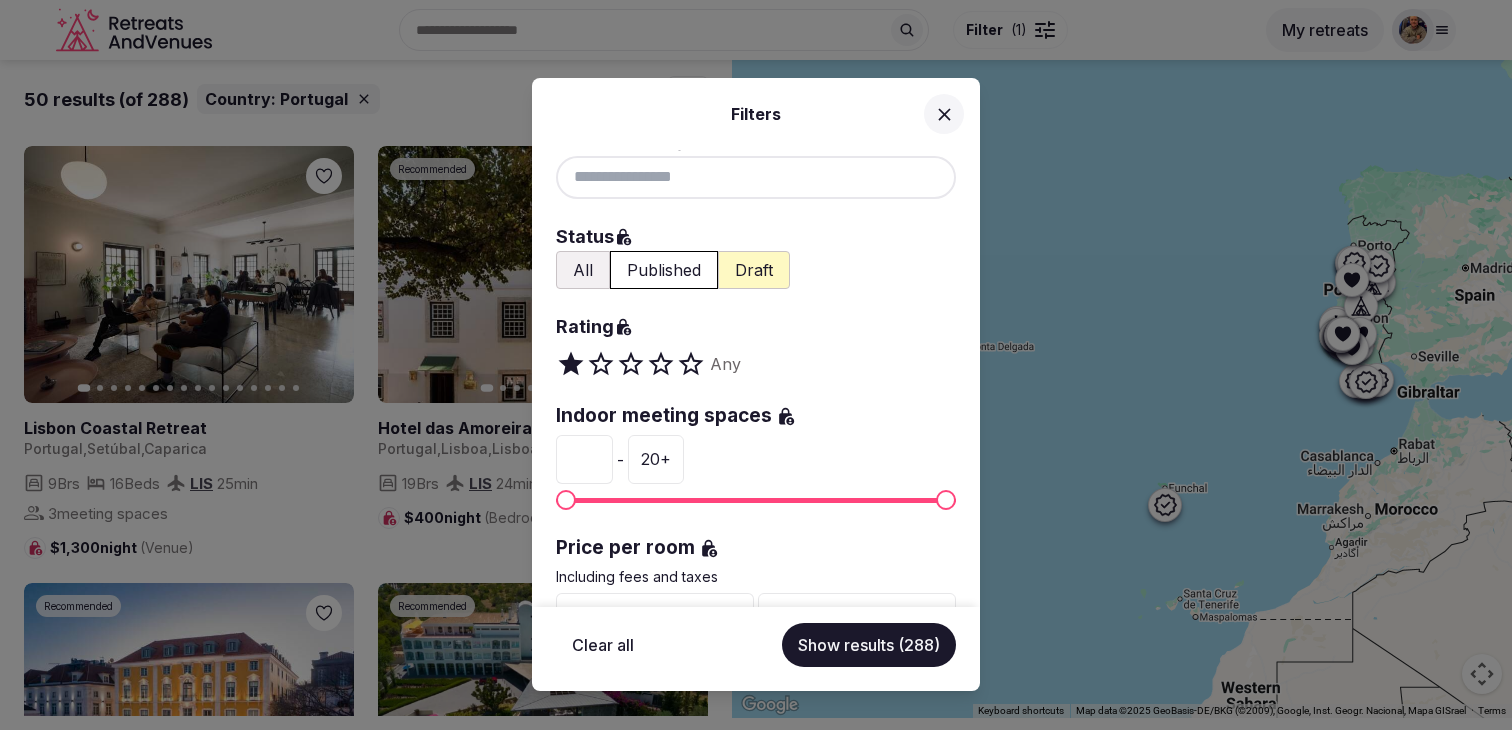 scroll, scrollTop: 0, scrollLeft: 0, axis: both 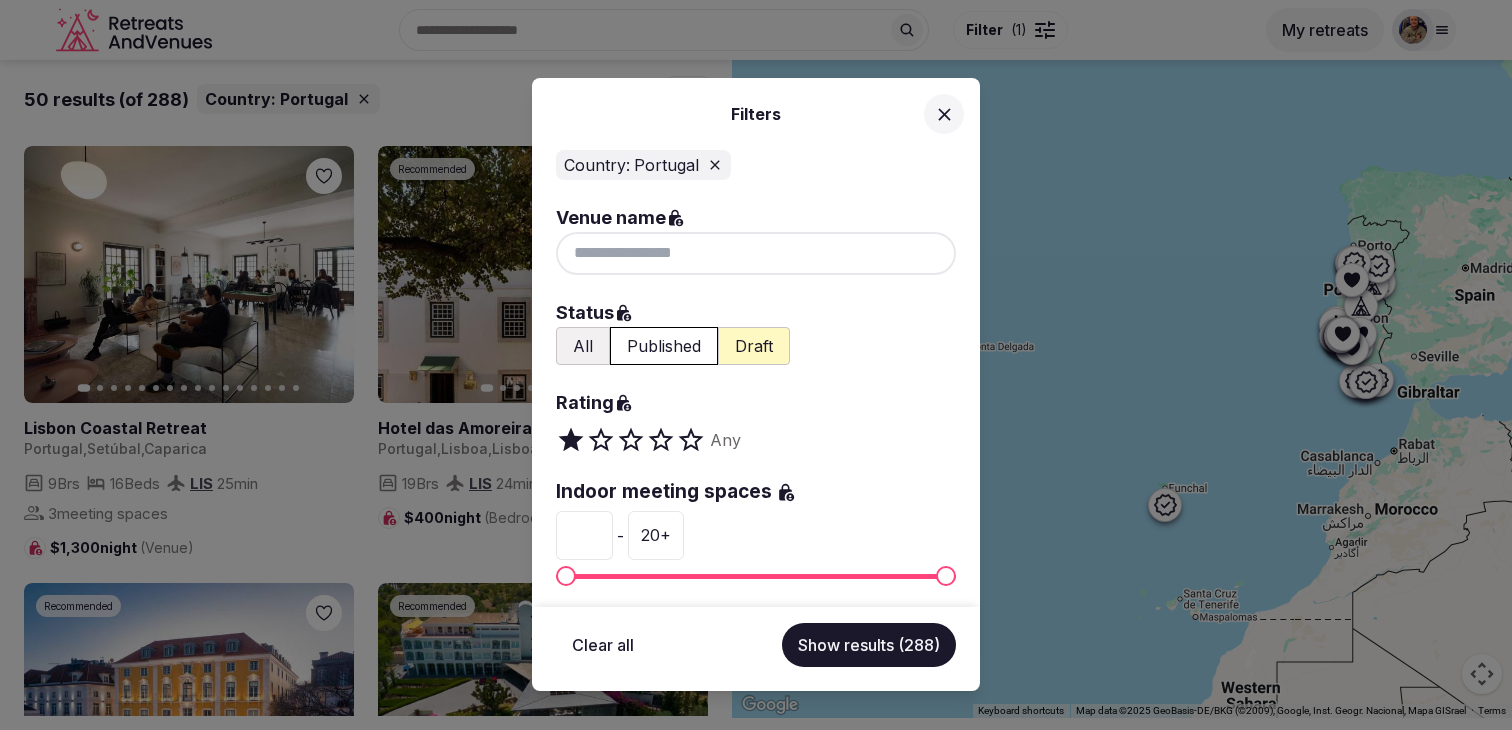 click on "All" at bounding box center (583, 346) 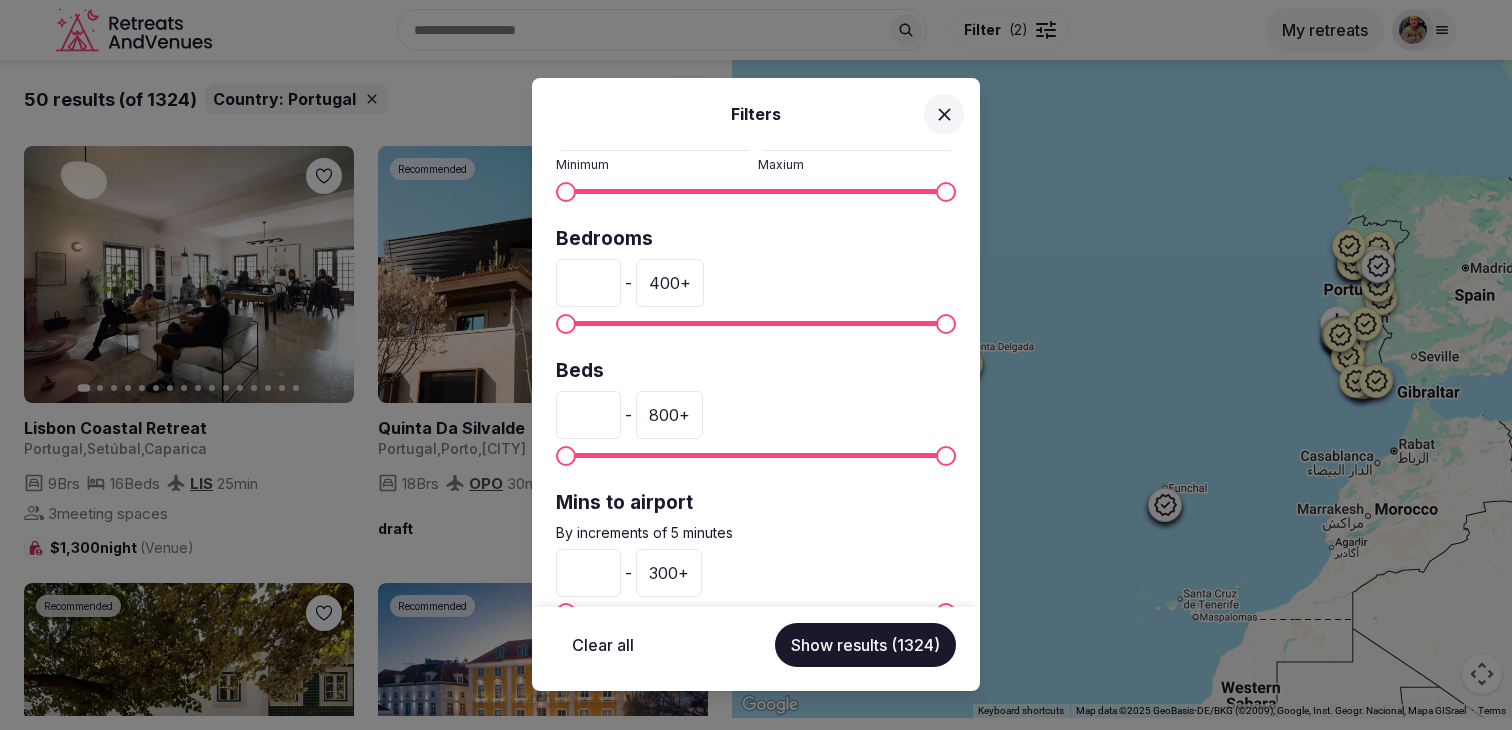scroll, scrollTop: 586, scrollLeft: 0, axis: vertical 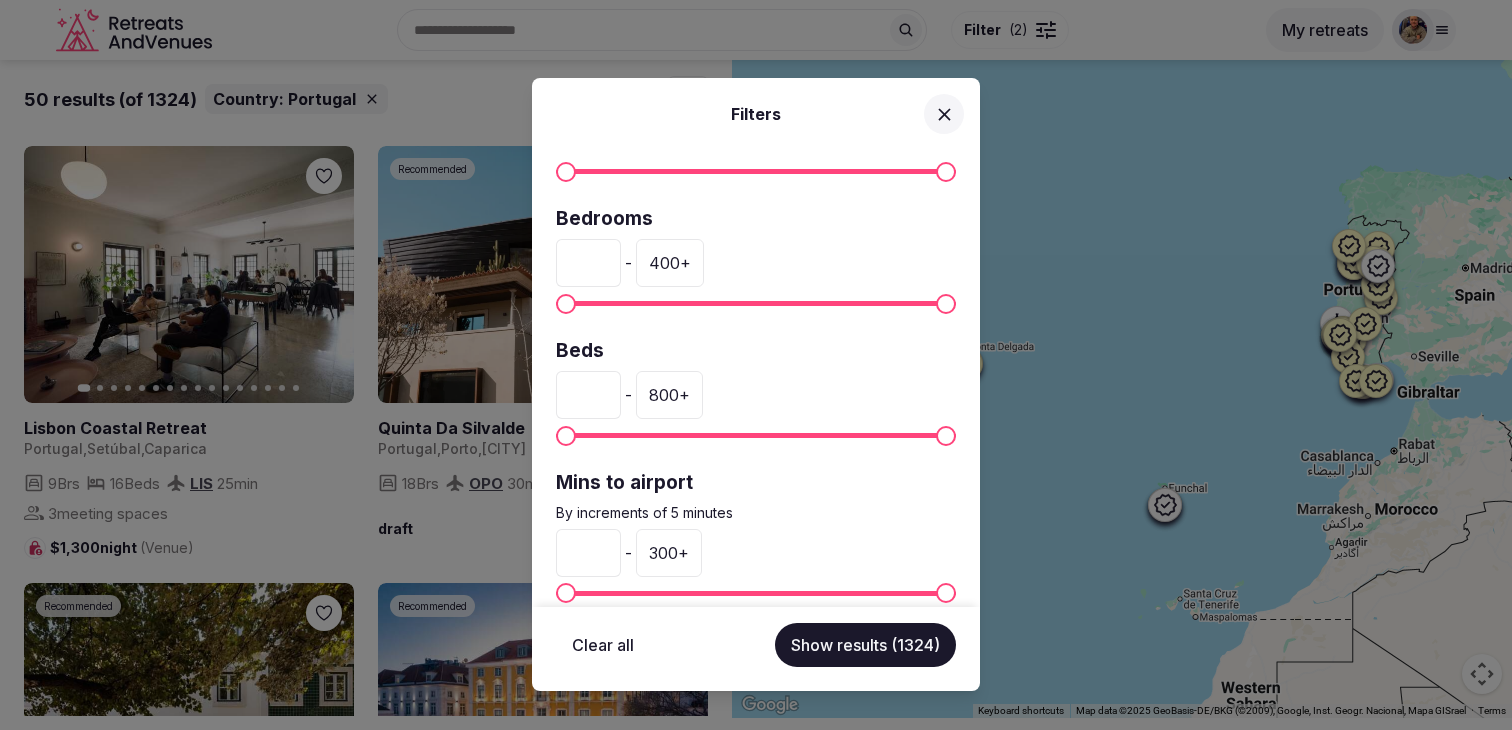 click on "*" at bounding box center [588, 263] 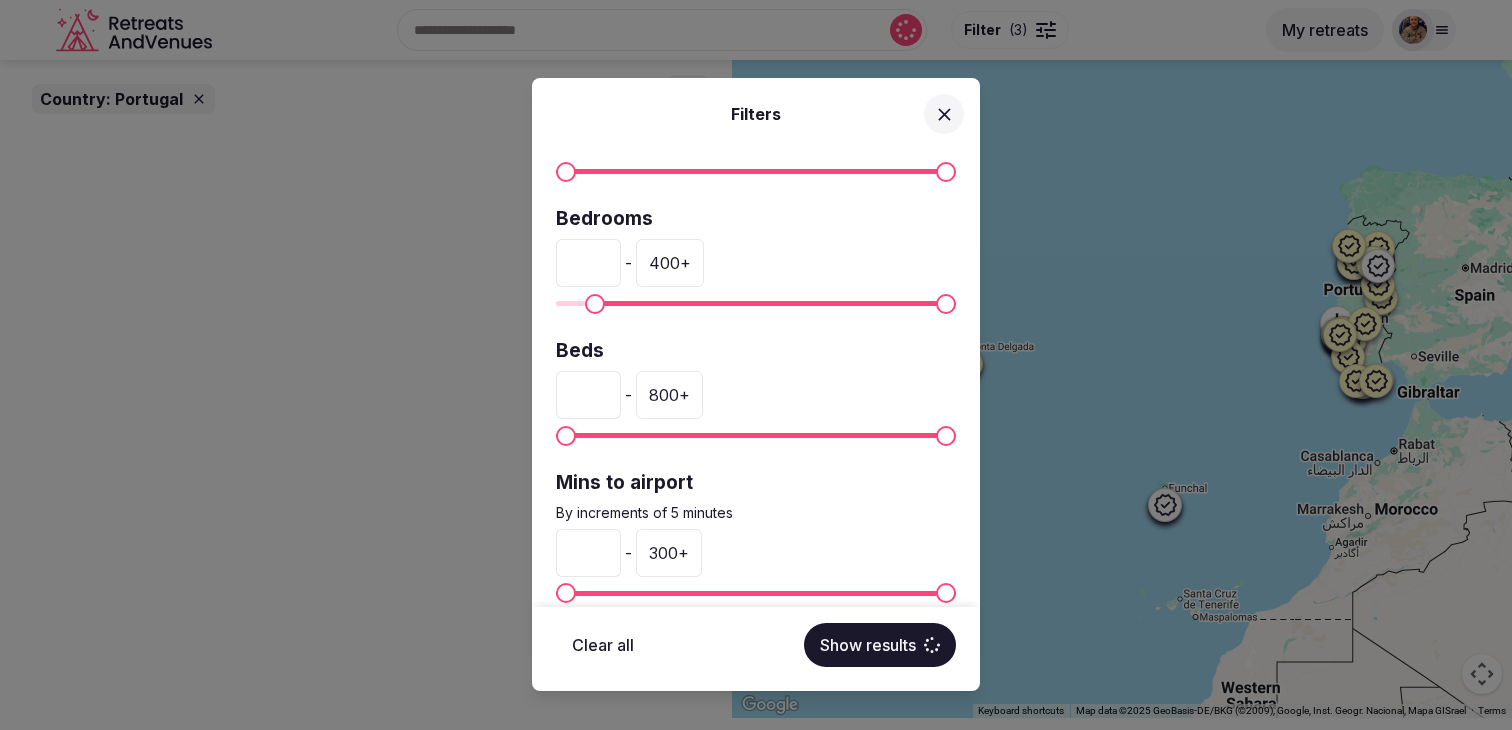 type on "**" 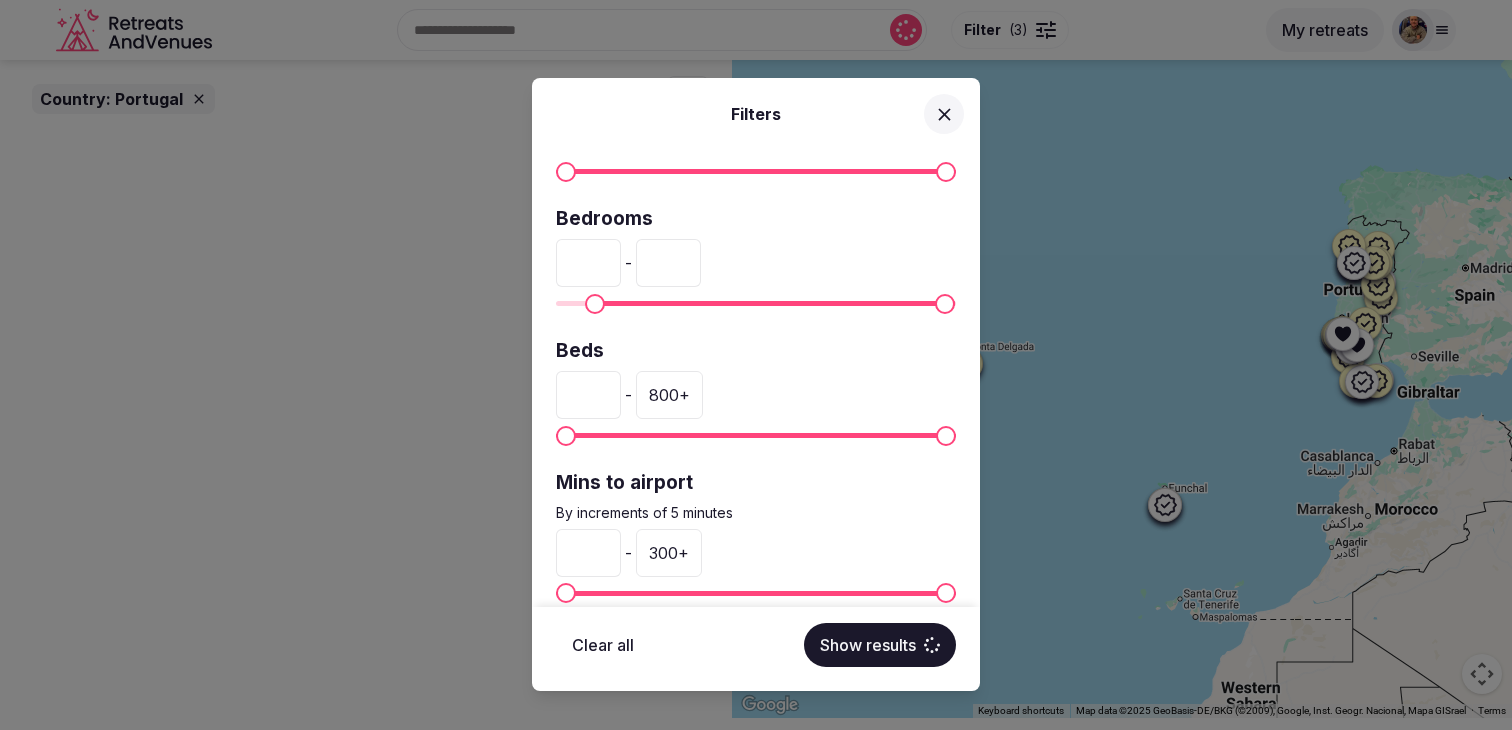 type on "*" 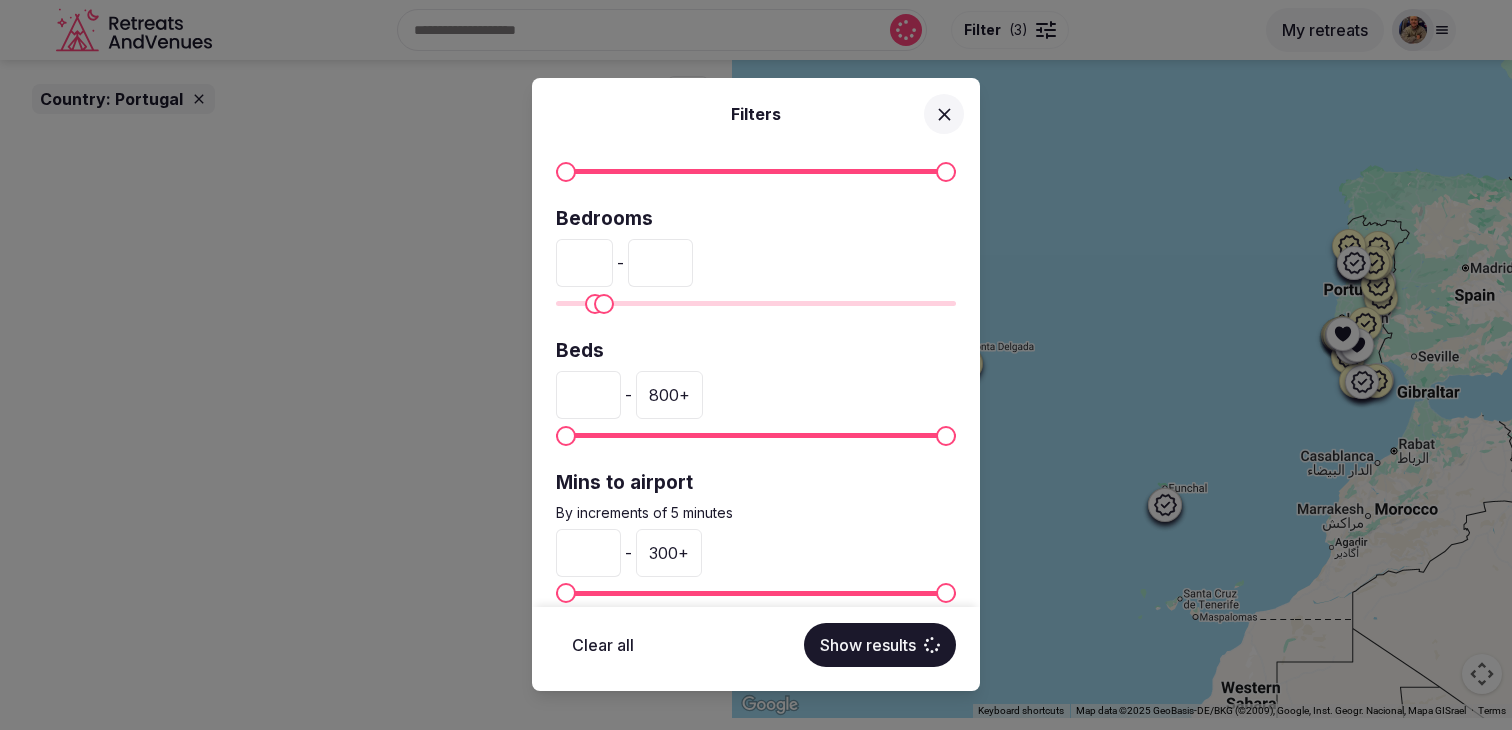 type on "**" 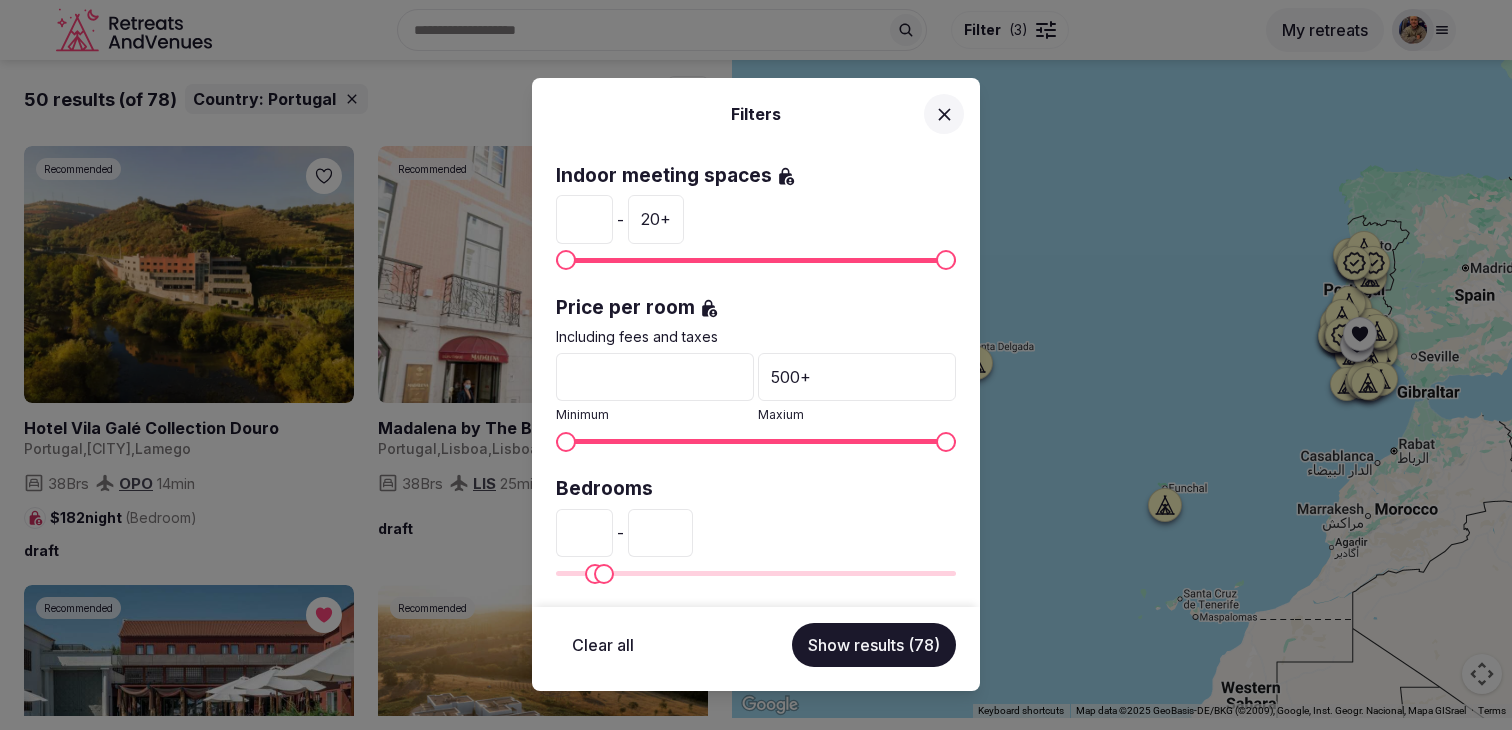 scroll, scrollTop: 86, scrollLeft: 0, axis: vertical 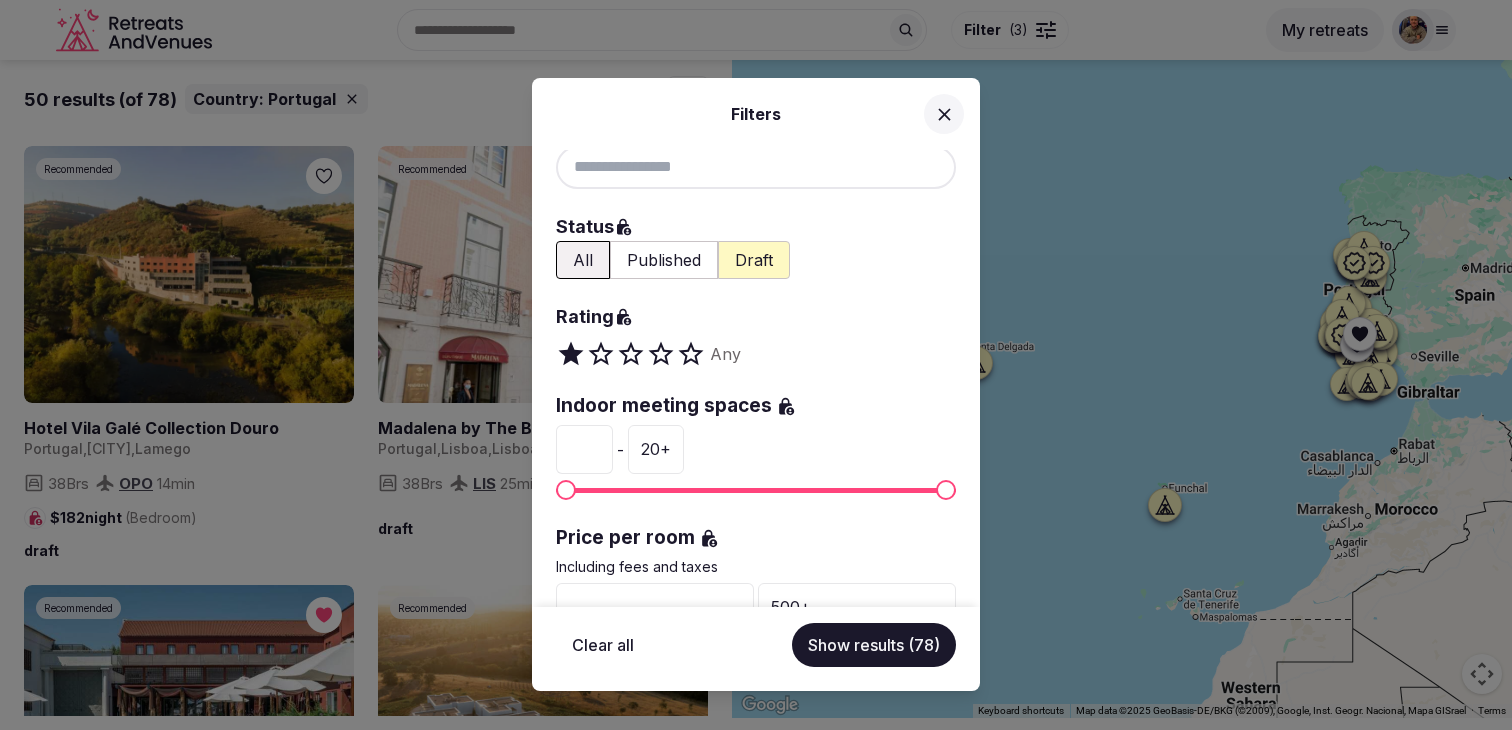 click on "Show results   (78)" at bounding box center [874, 645] 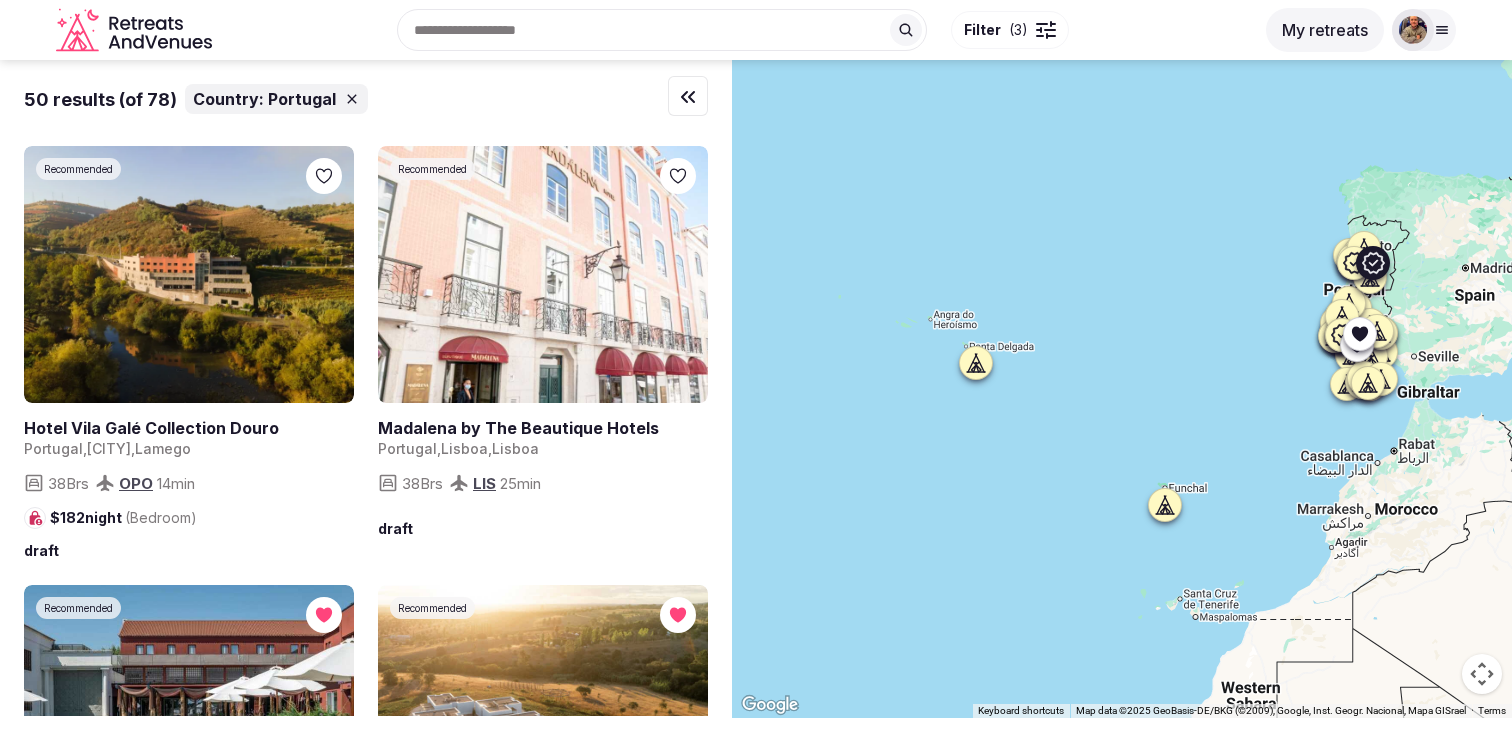 click 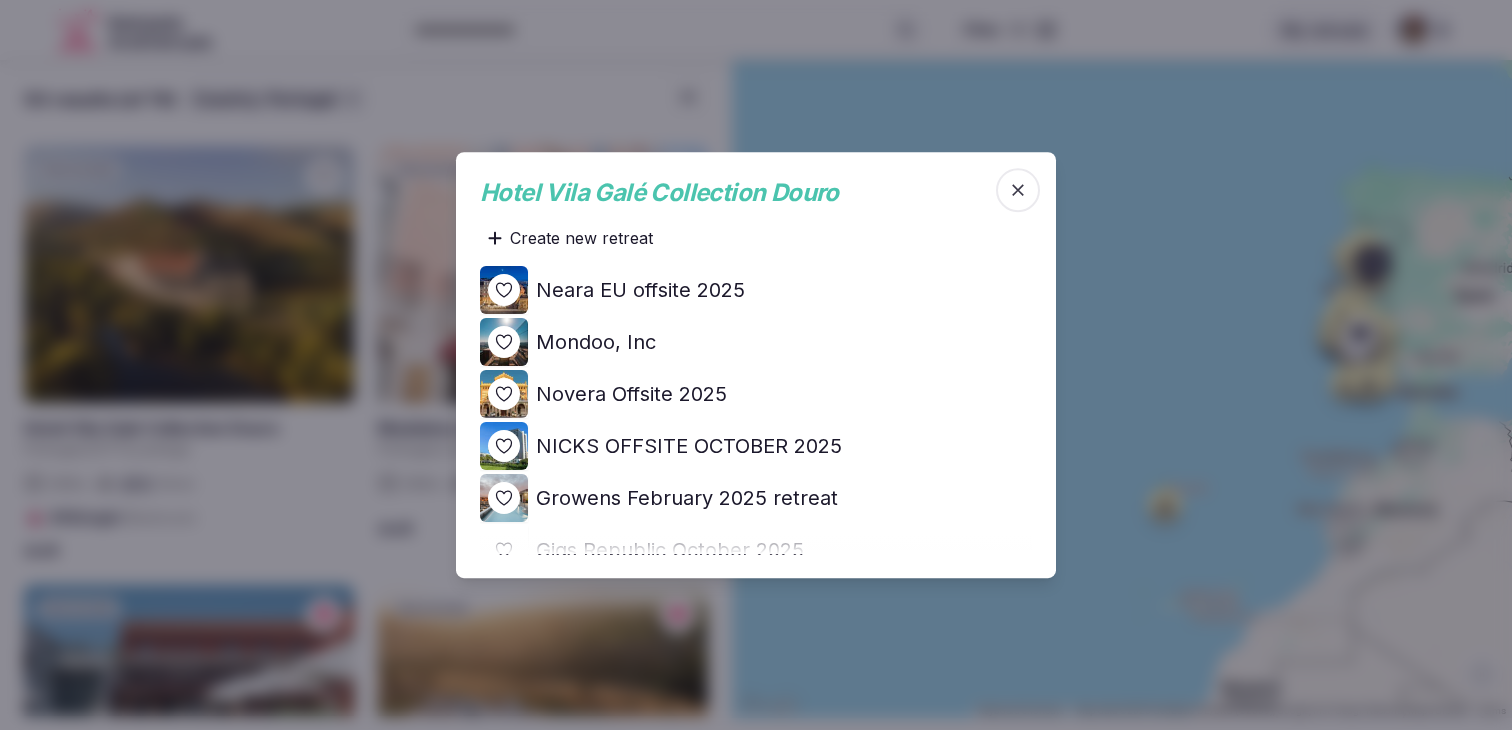 click 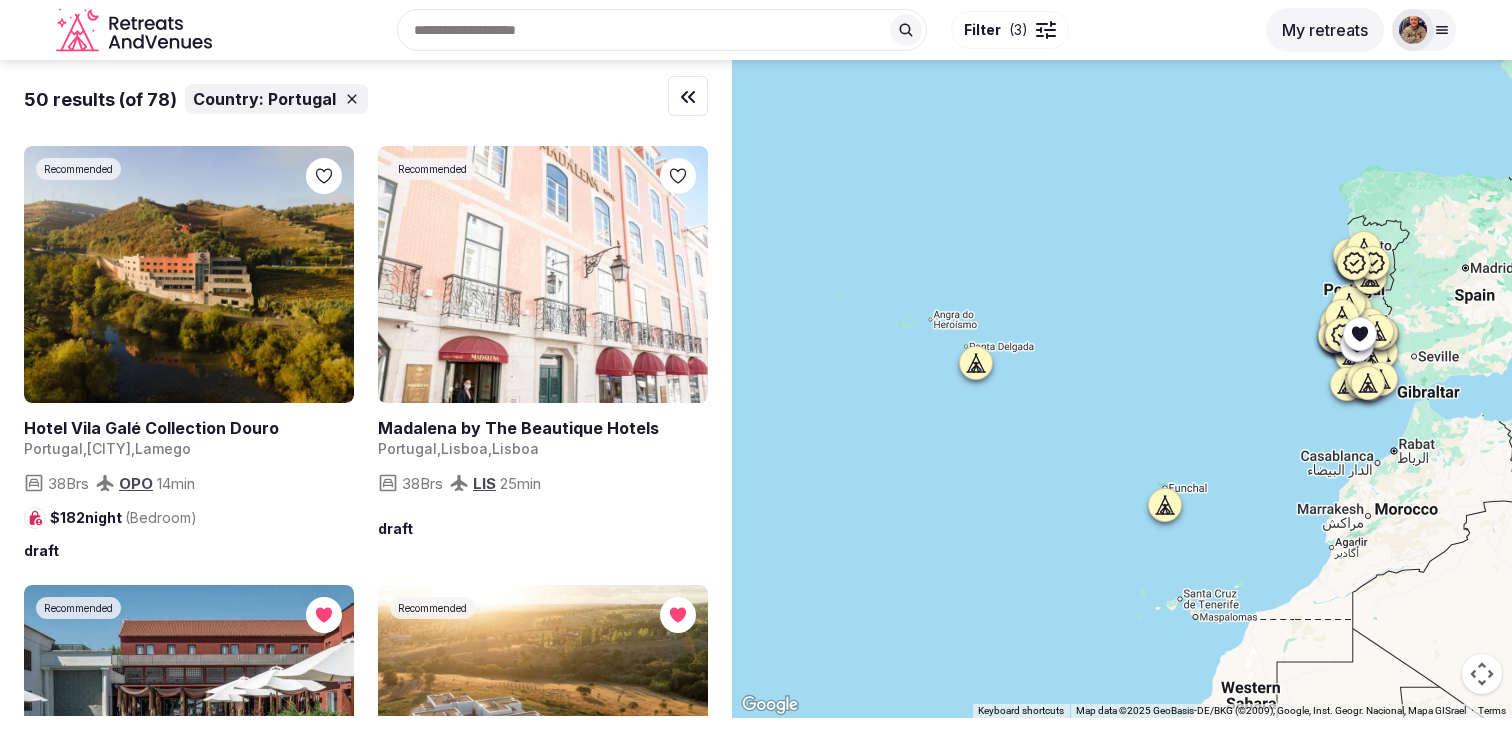 click on "( 3 )" at bounding box center (1018, 30) 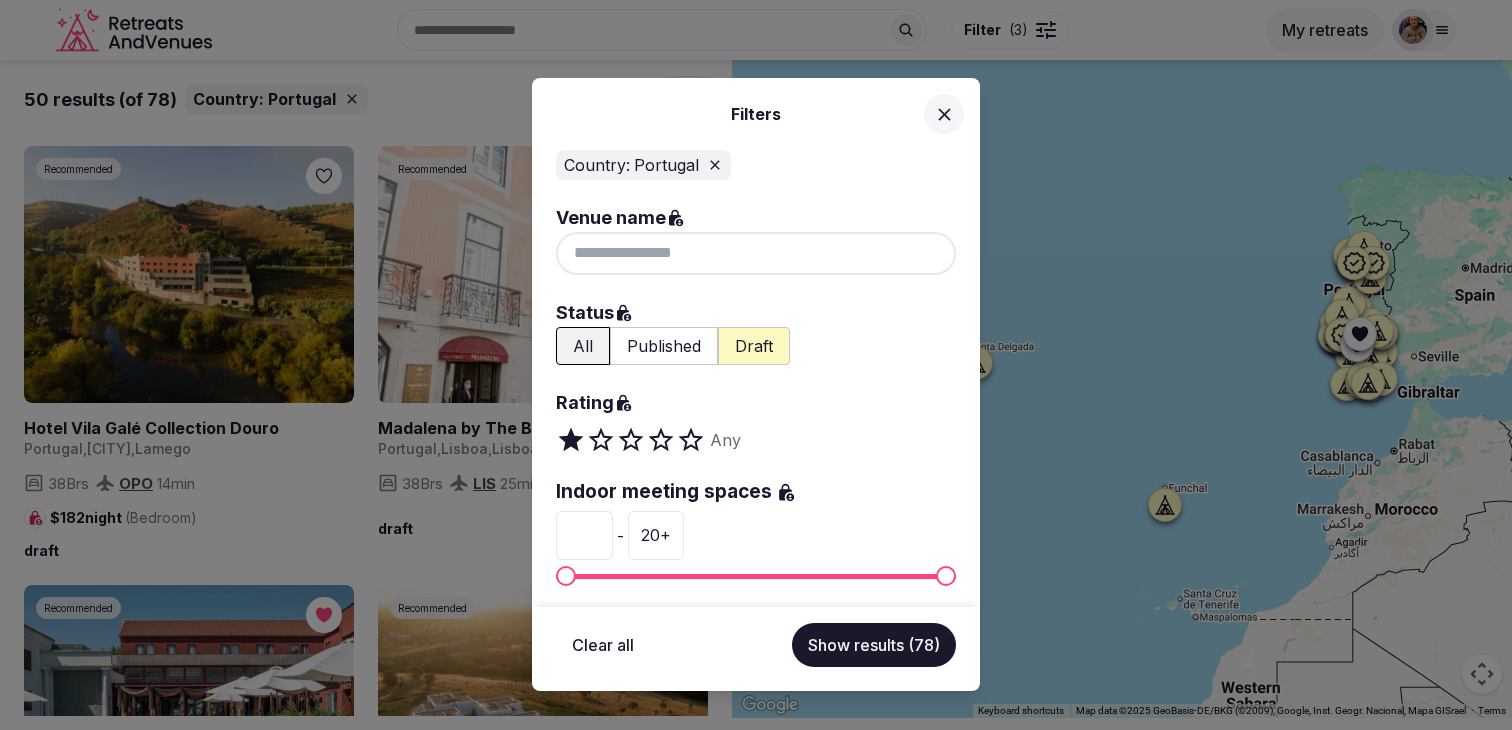 click on "Published" at bounding box center (664, 346) 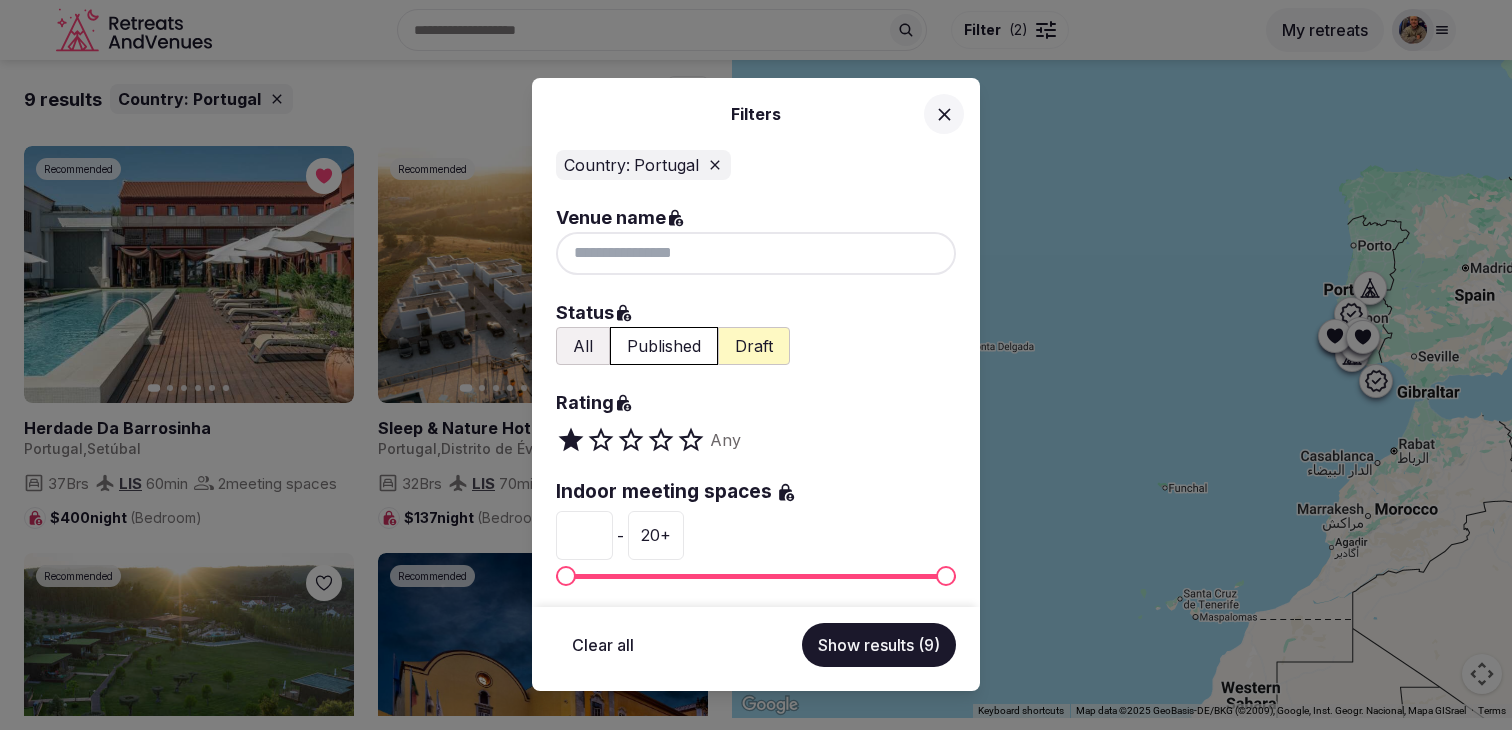 click on "Show results   (9)" at bounding box center (879, 645) 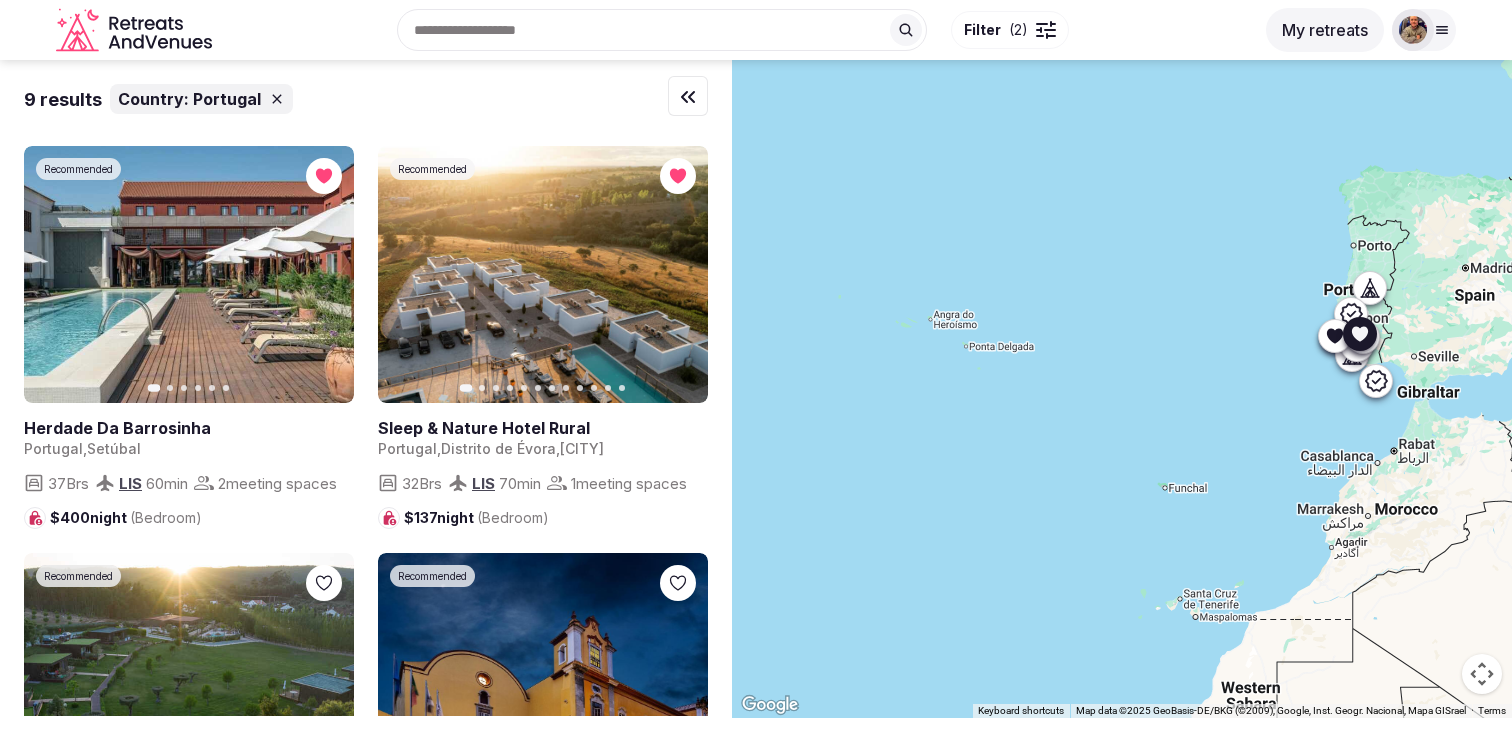 click 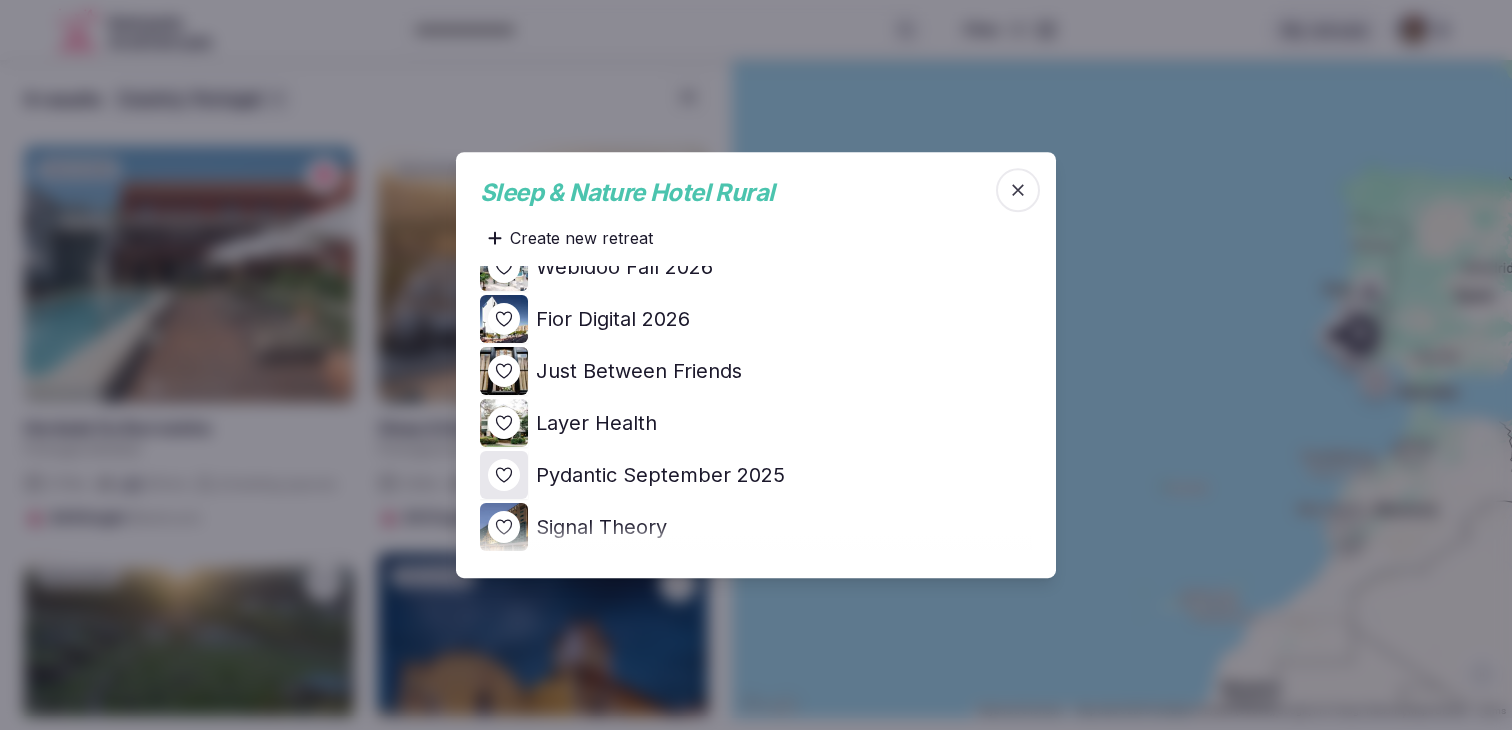 scroll, scrollTop: 472, scrollLeft: 0, axis: vertical 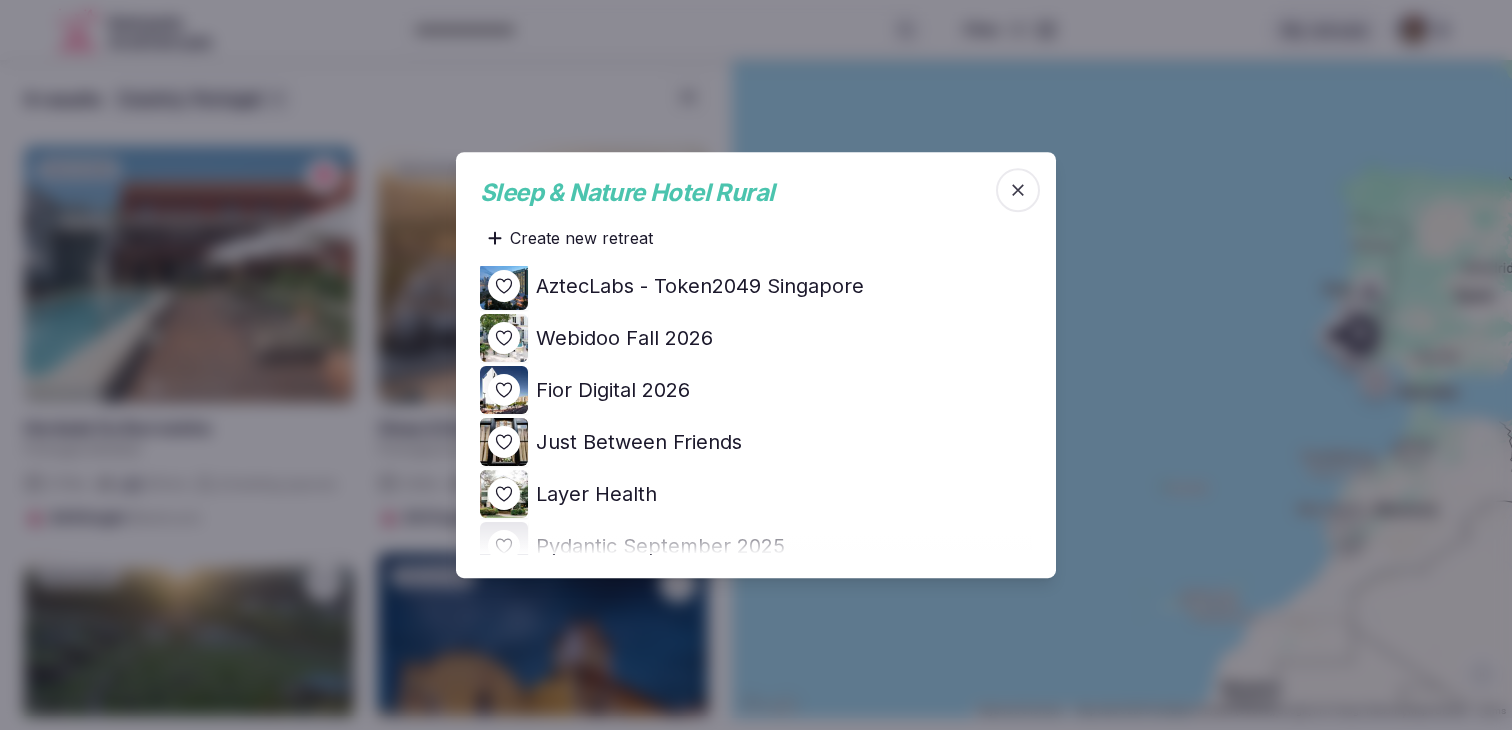 click 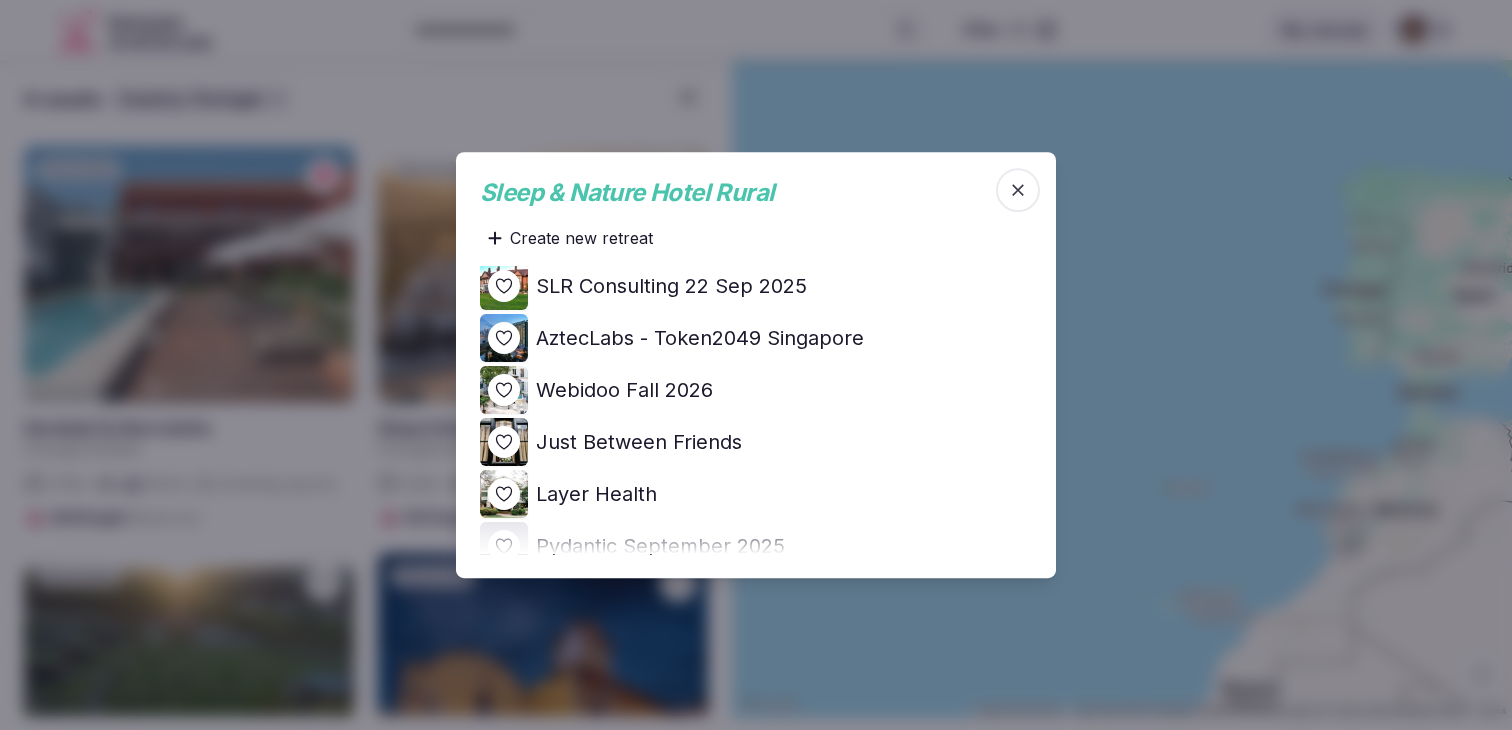 scroll, scrollTop: 0, scrollLeft: 0, axis: both 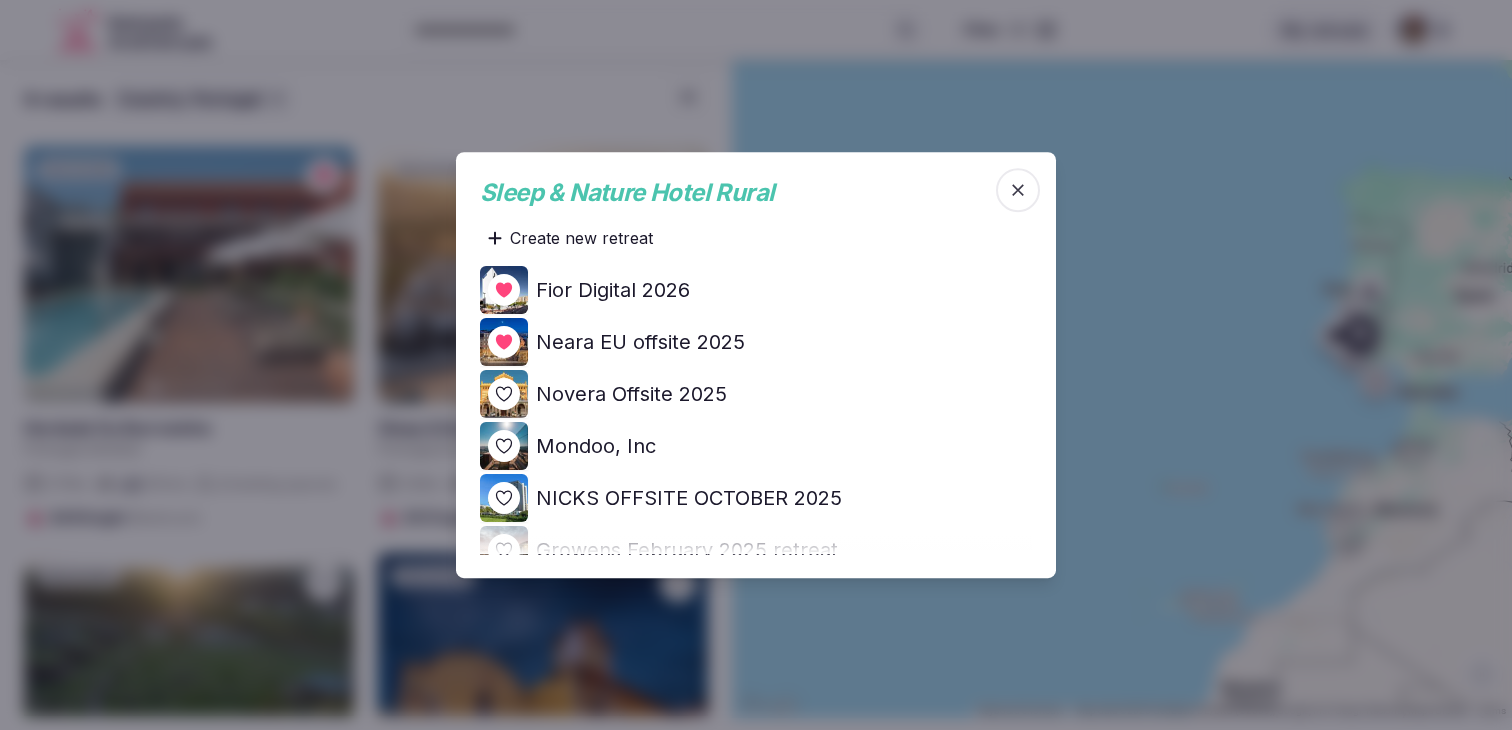 click 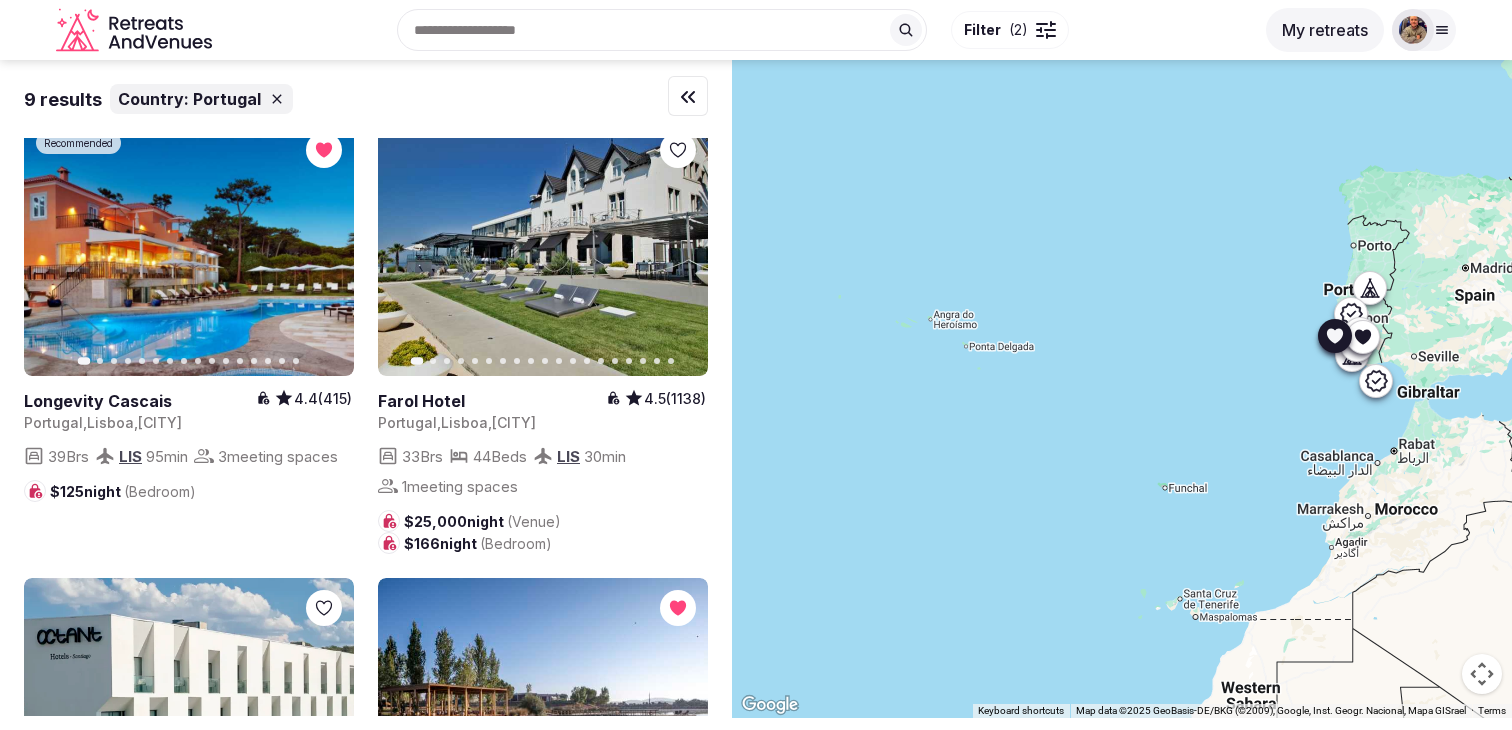 scroll, scrollTop: 874, scrollLeft: 0, axis: vertical 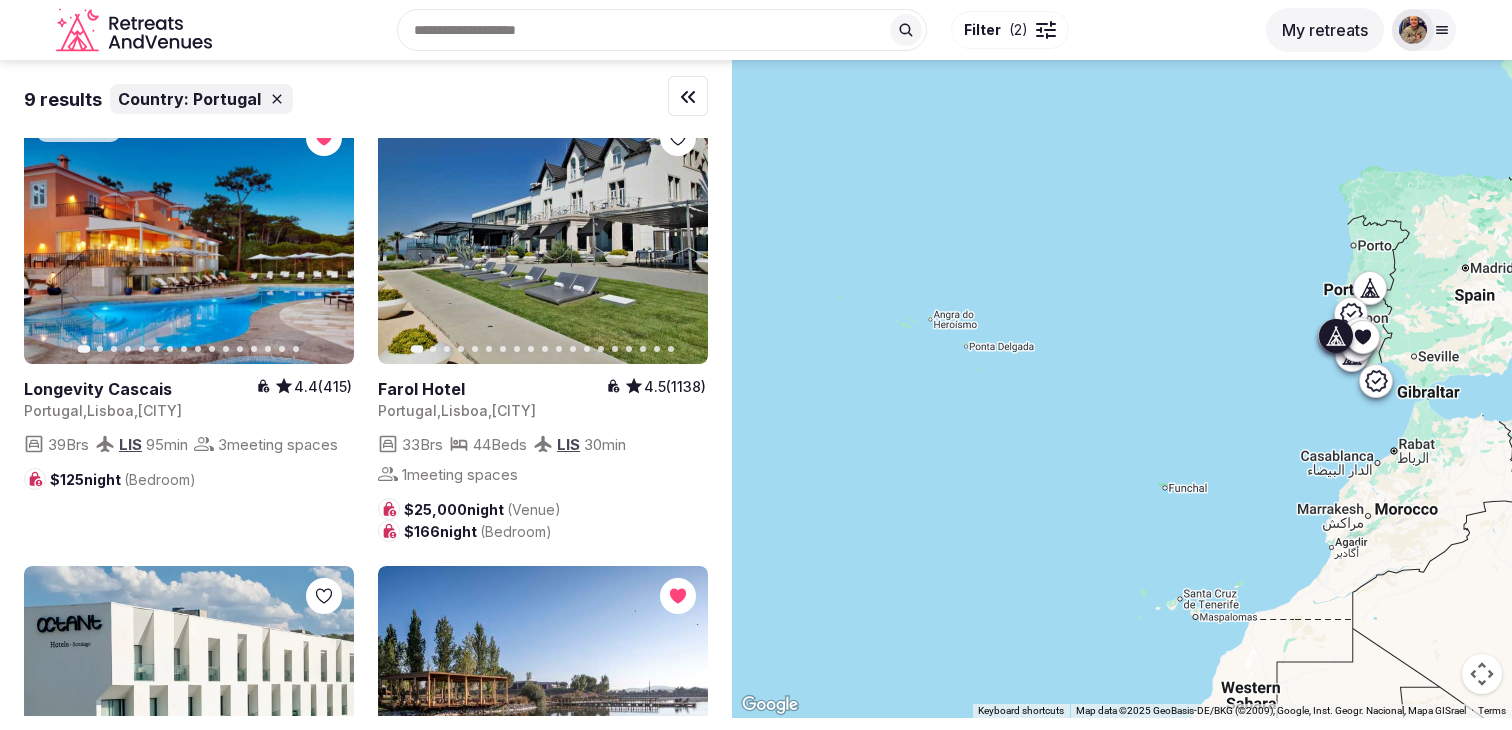 click 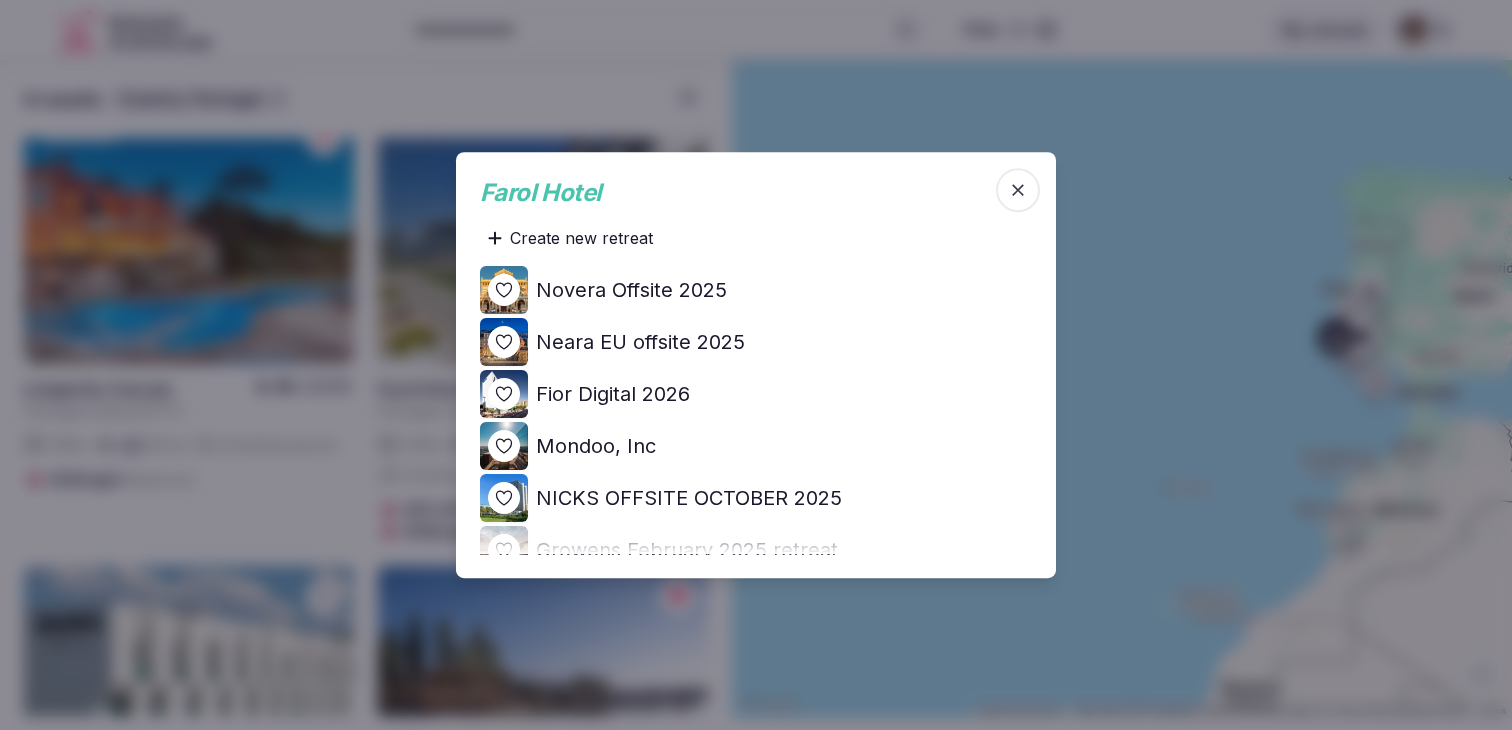 click 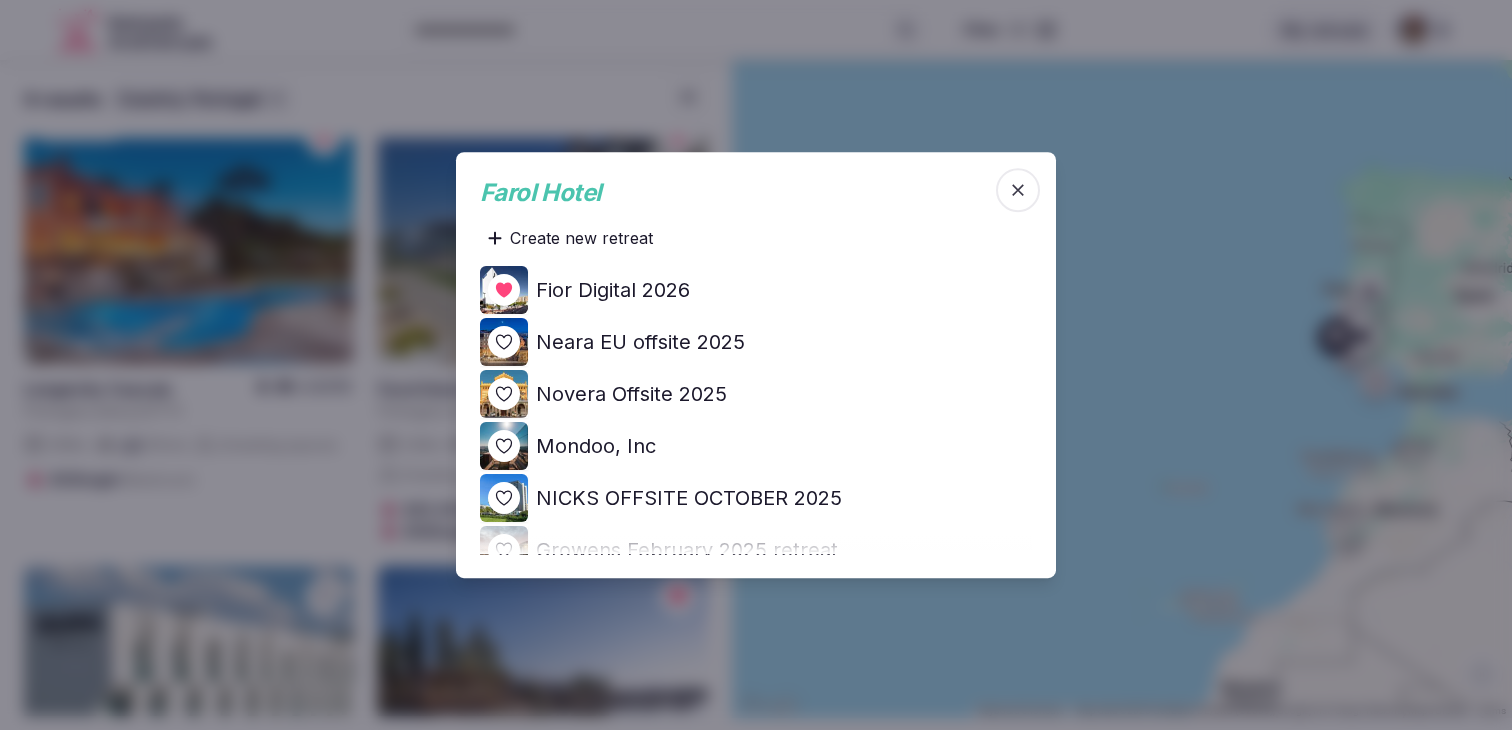 click at bounding box center (756, 365) 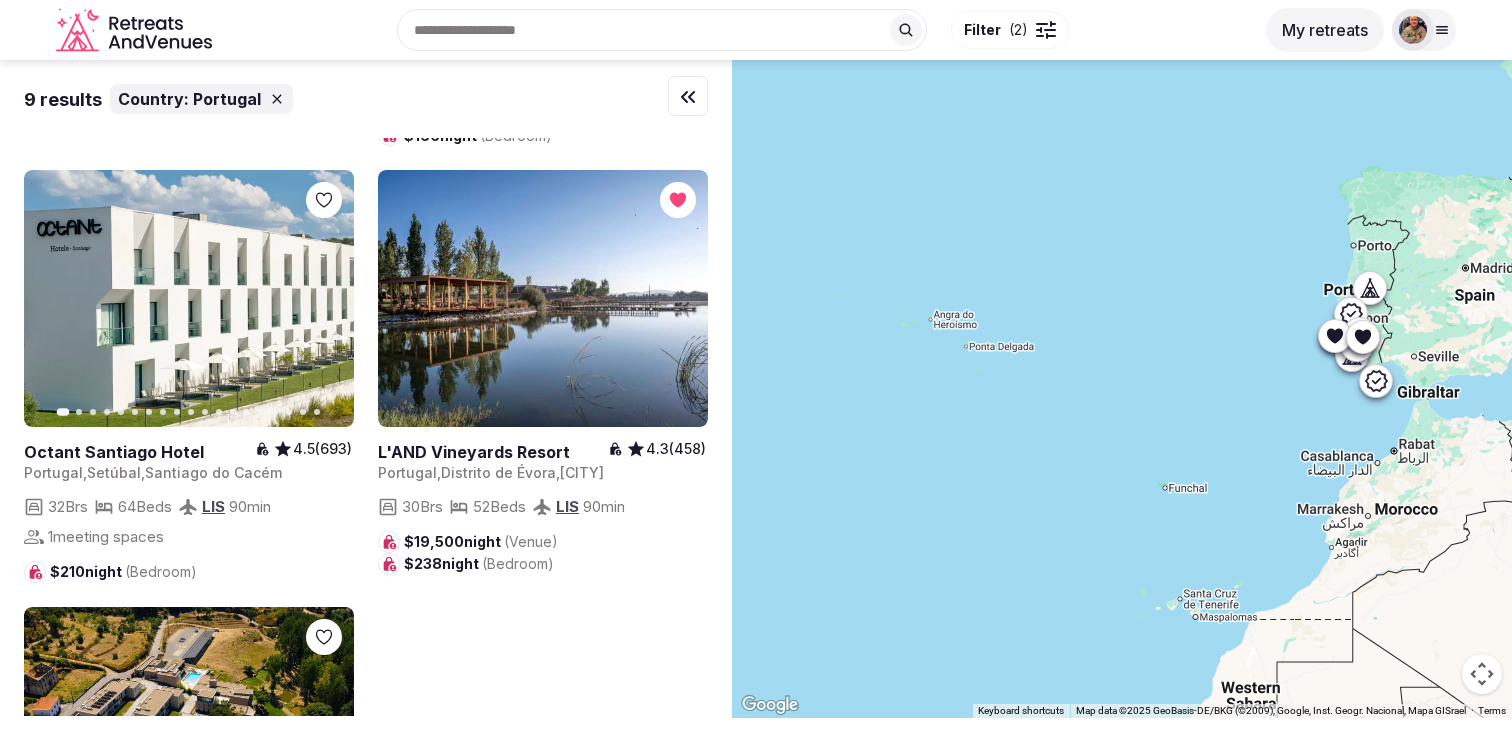 scroll, scrollTop: 1314, scrollLeft: 0, axis: vertical 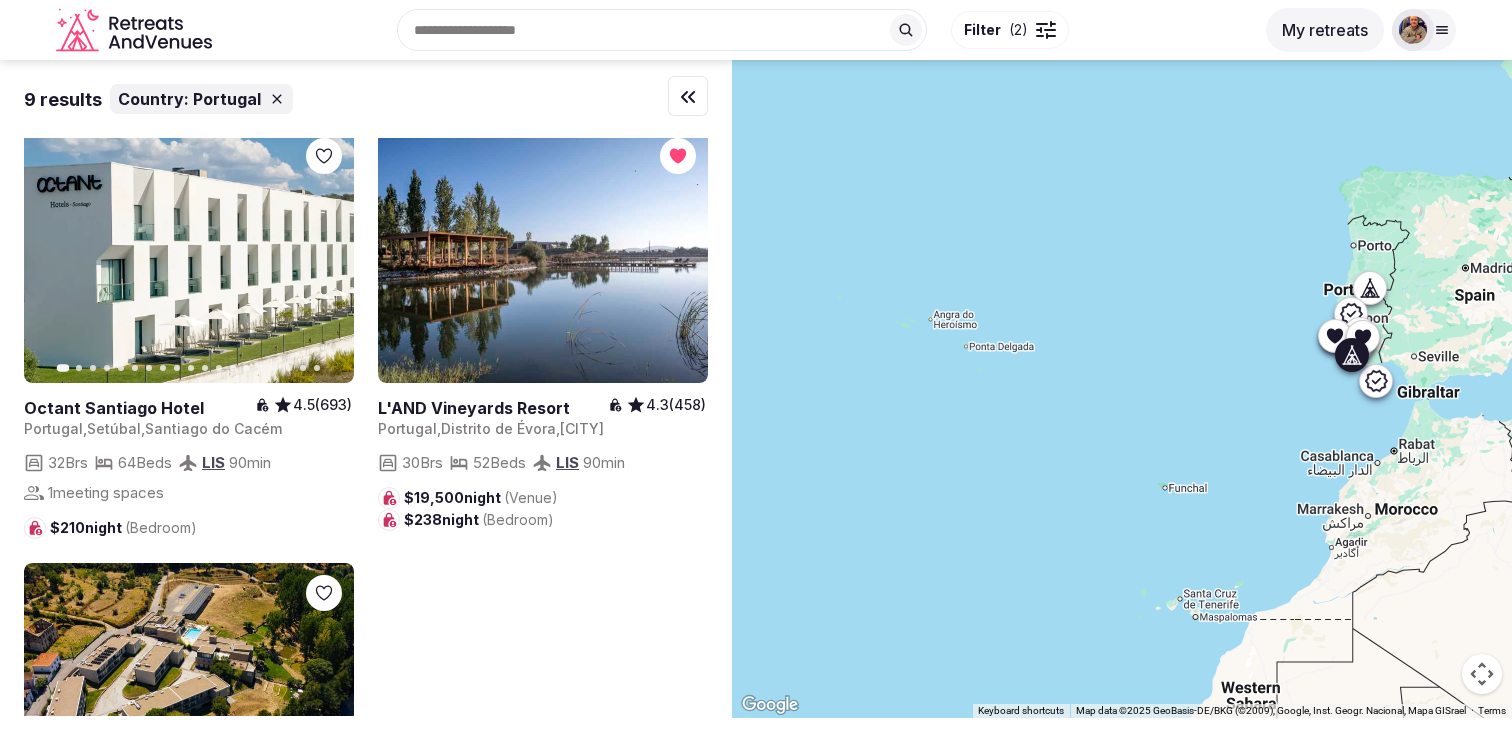 click 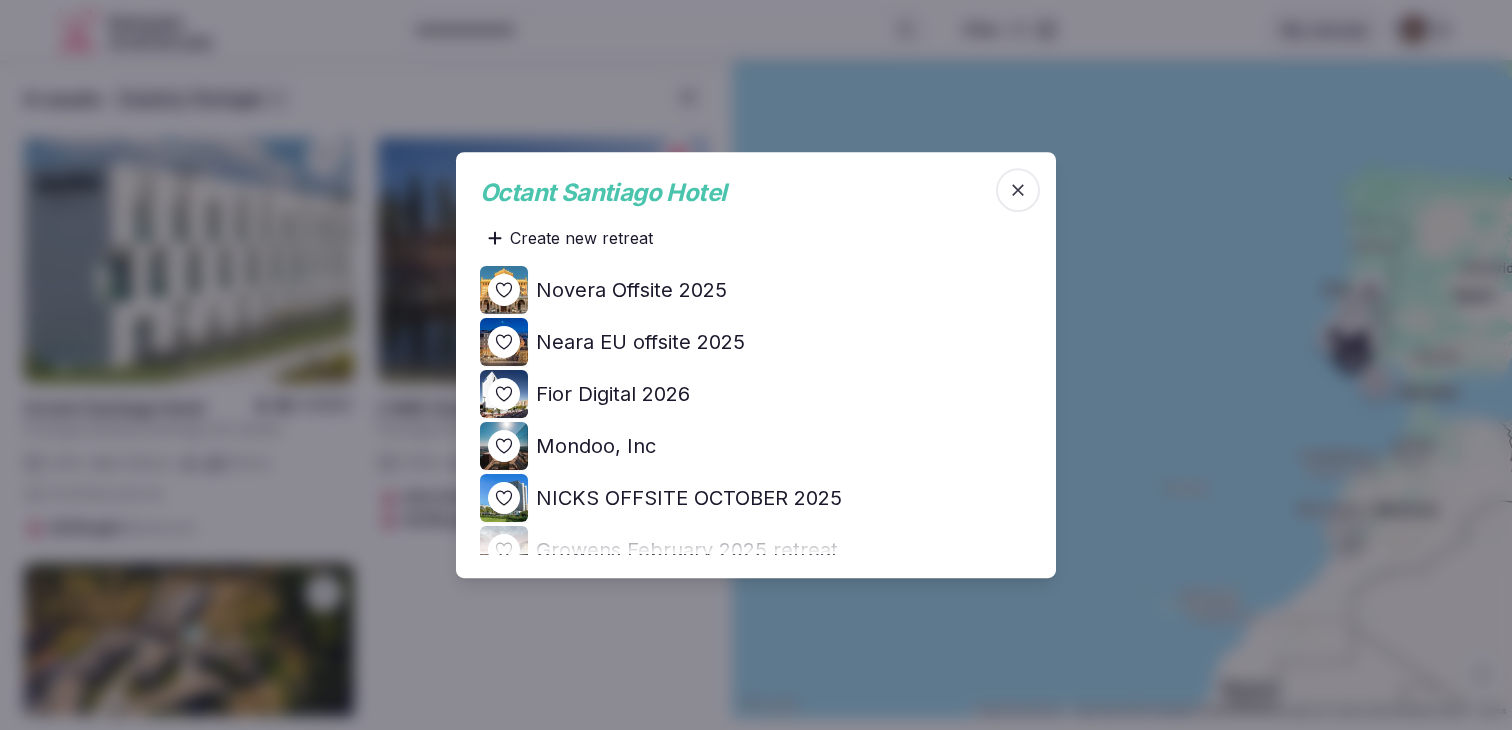 click 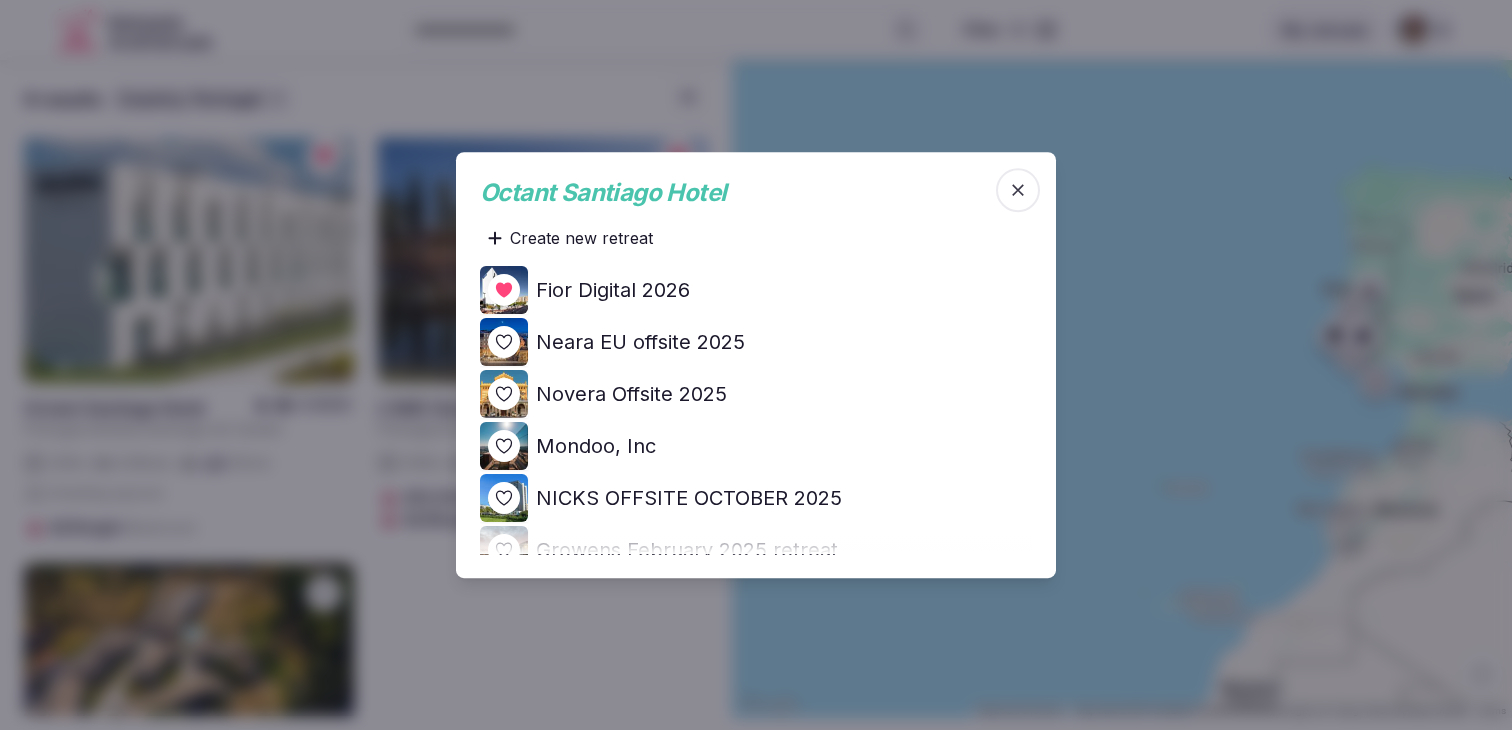 click at bounding box center [756, 365] 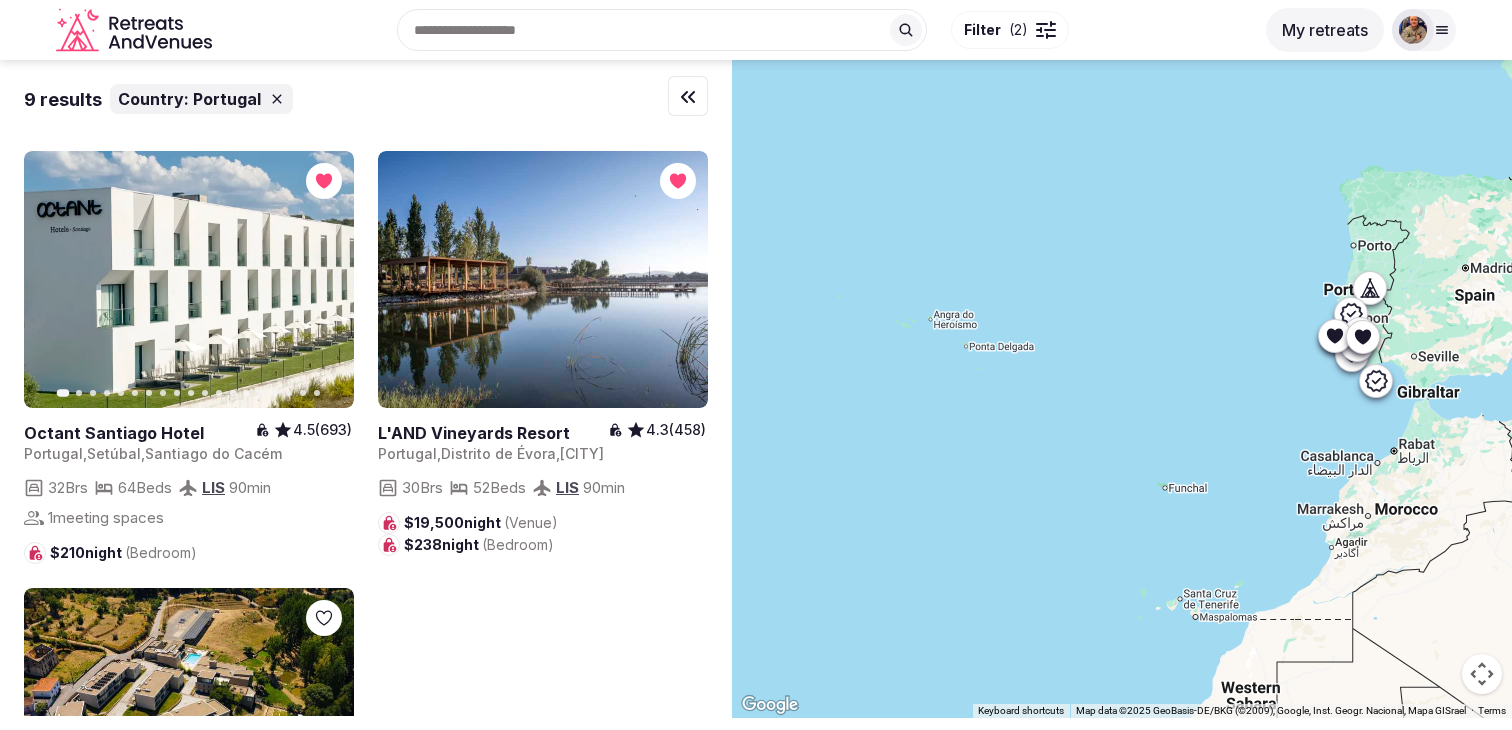 scroll, scrollTop: 1286, scrollLeft: 0, axis: vertical 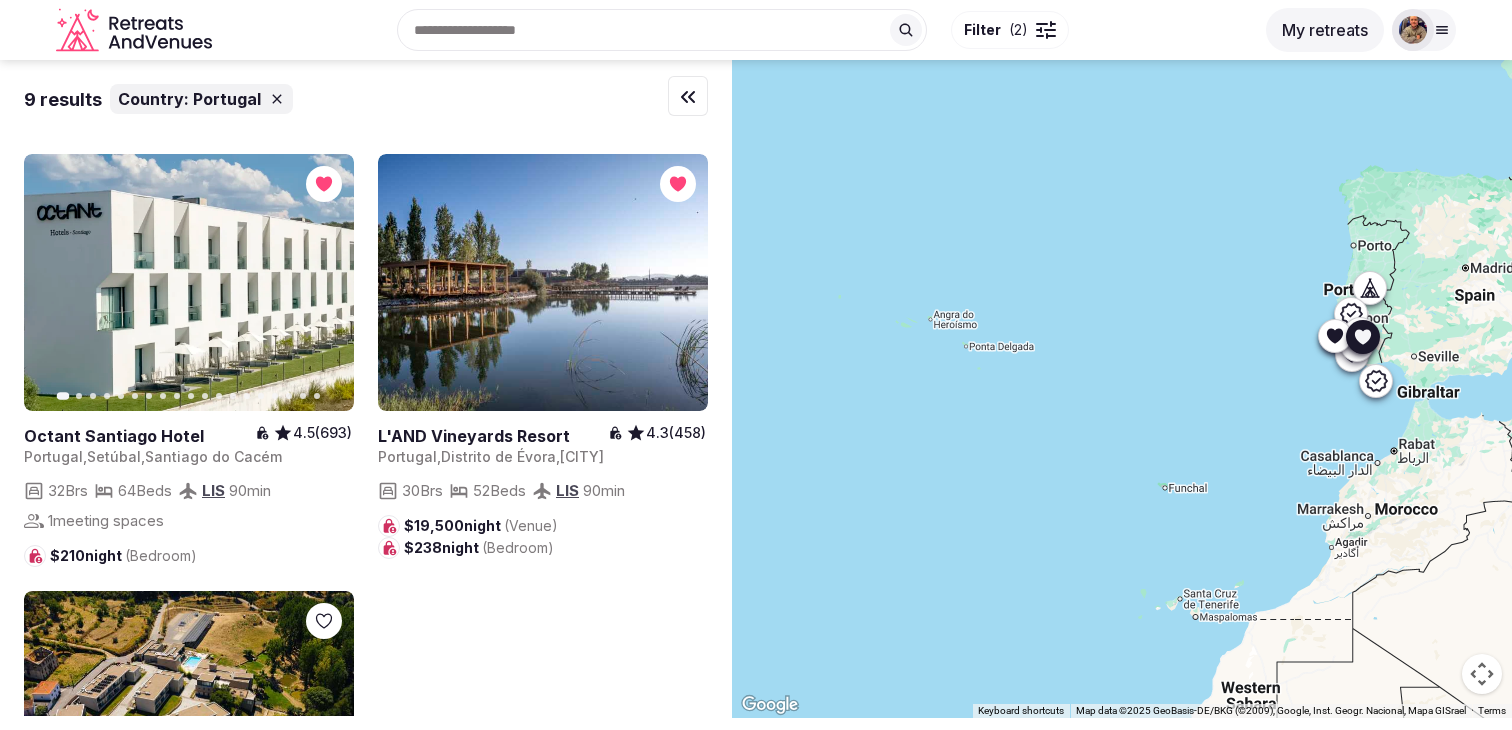 click 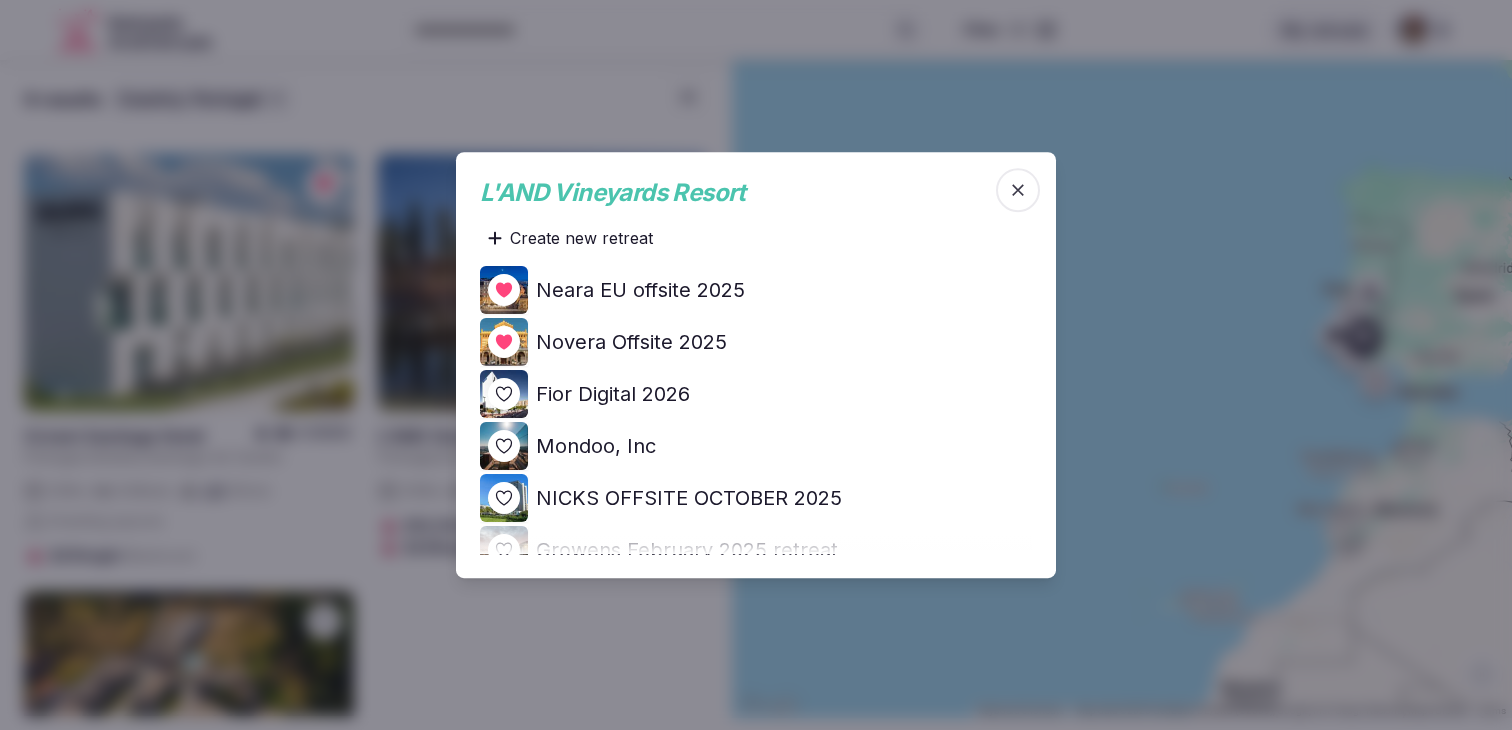 click 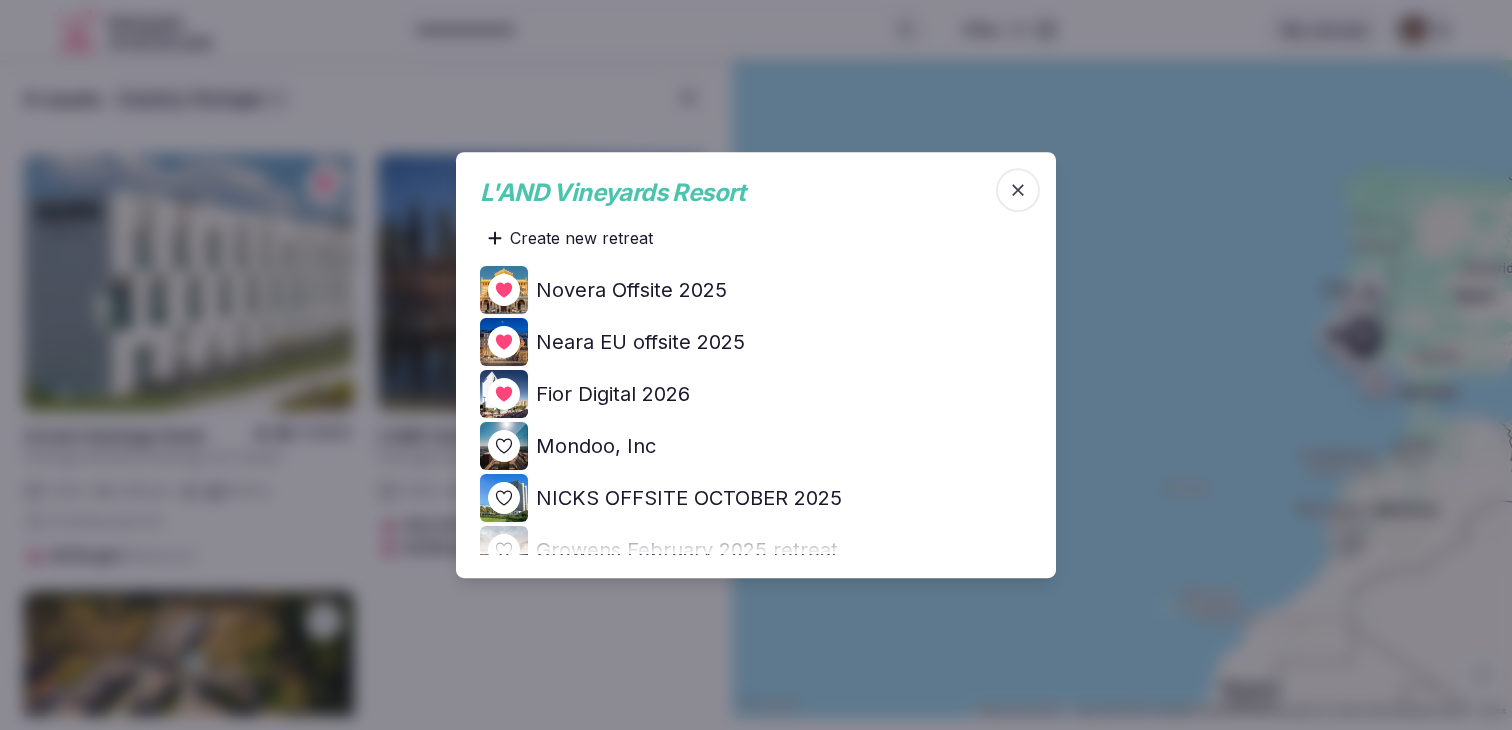 click at bounding box center [756, 365] 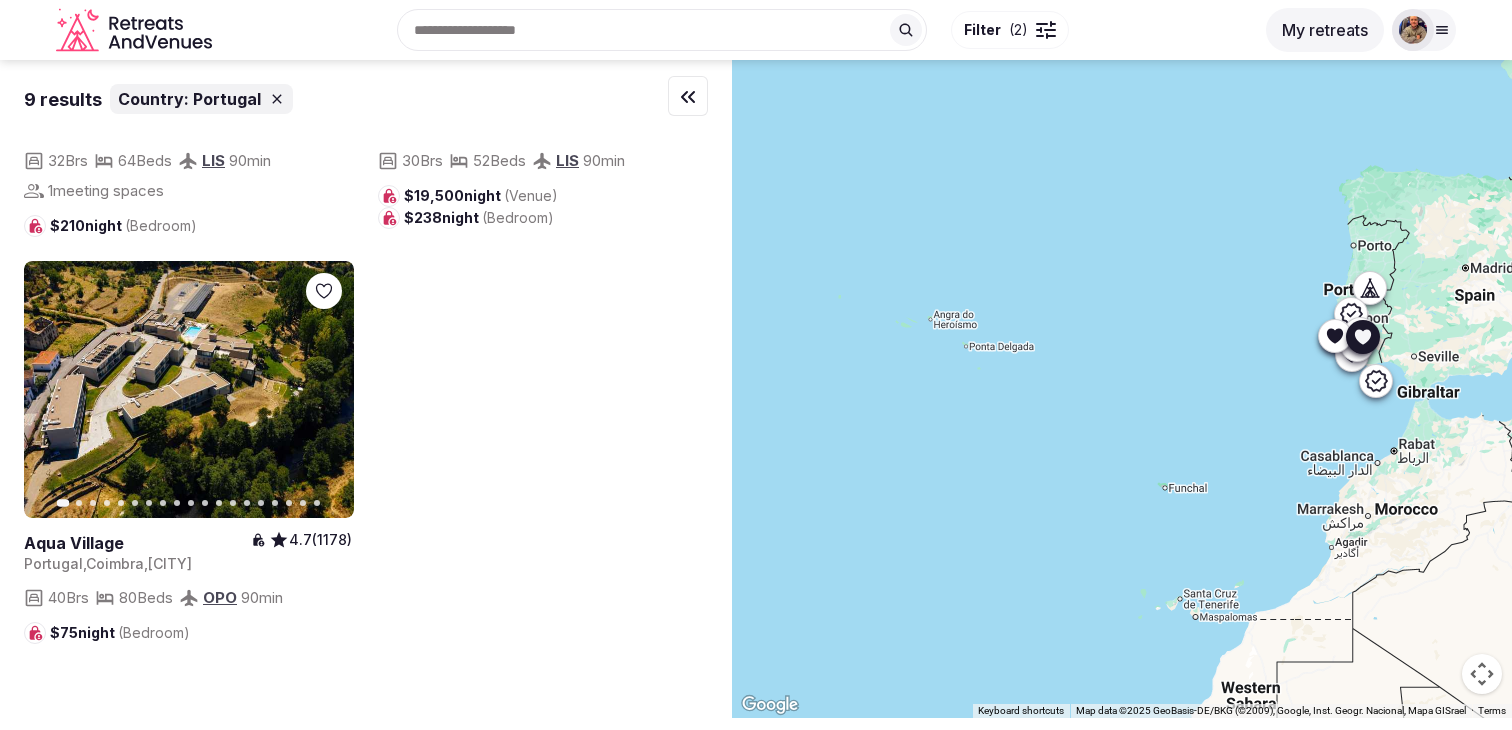 scroll, scrollTop: 1654, scrollLeft: 0, axis: vertical 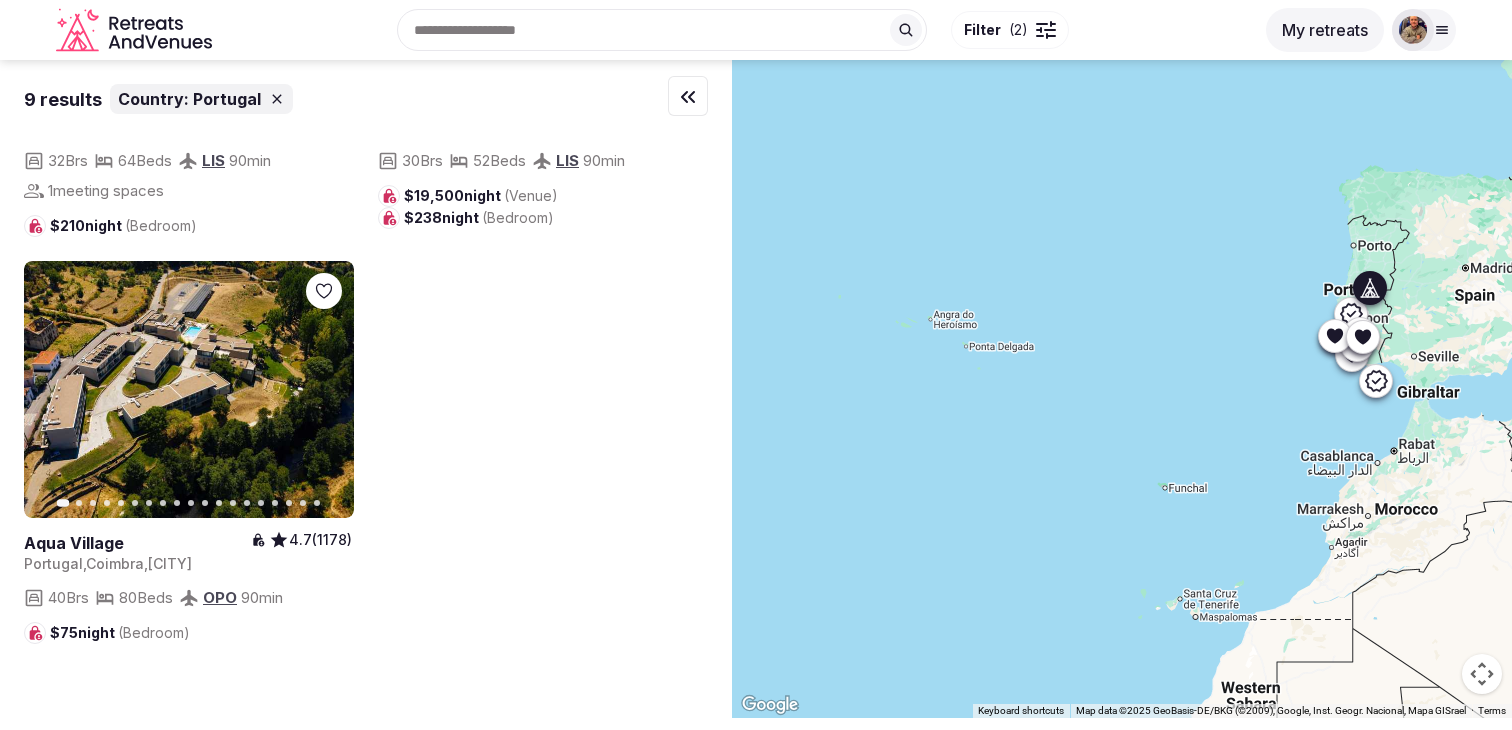 click 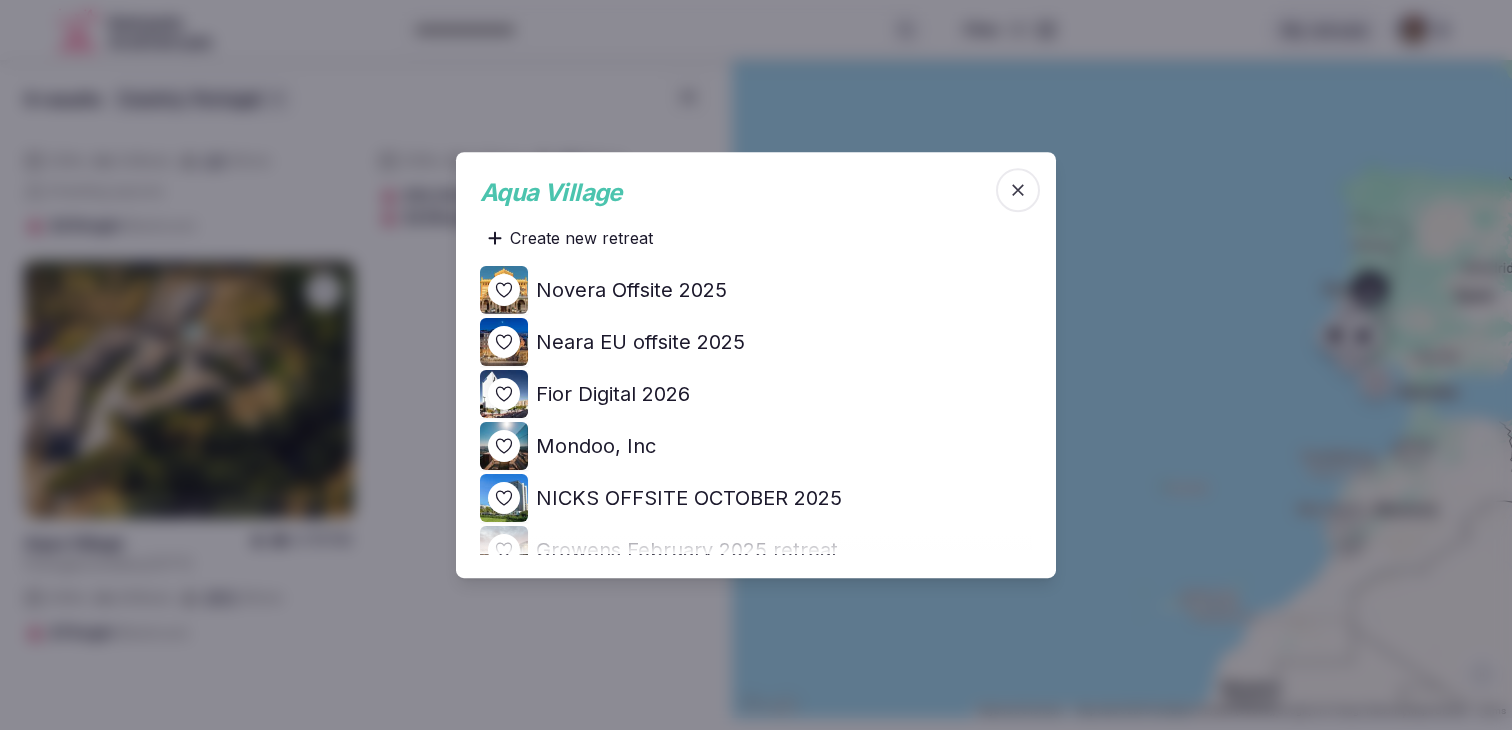 click 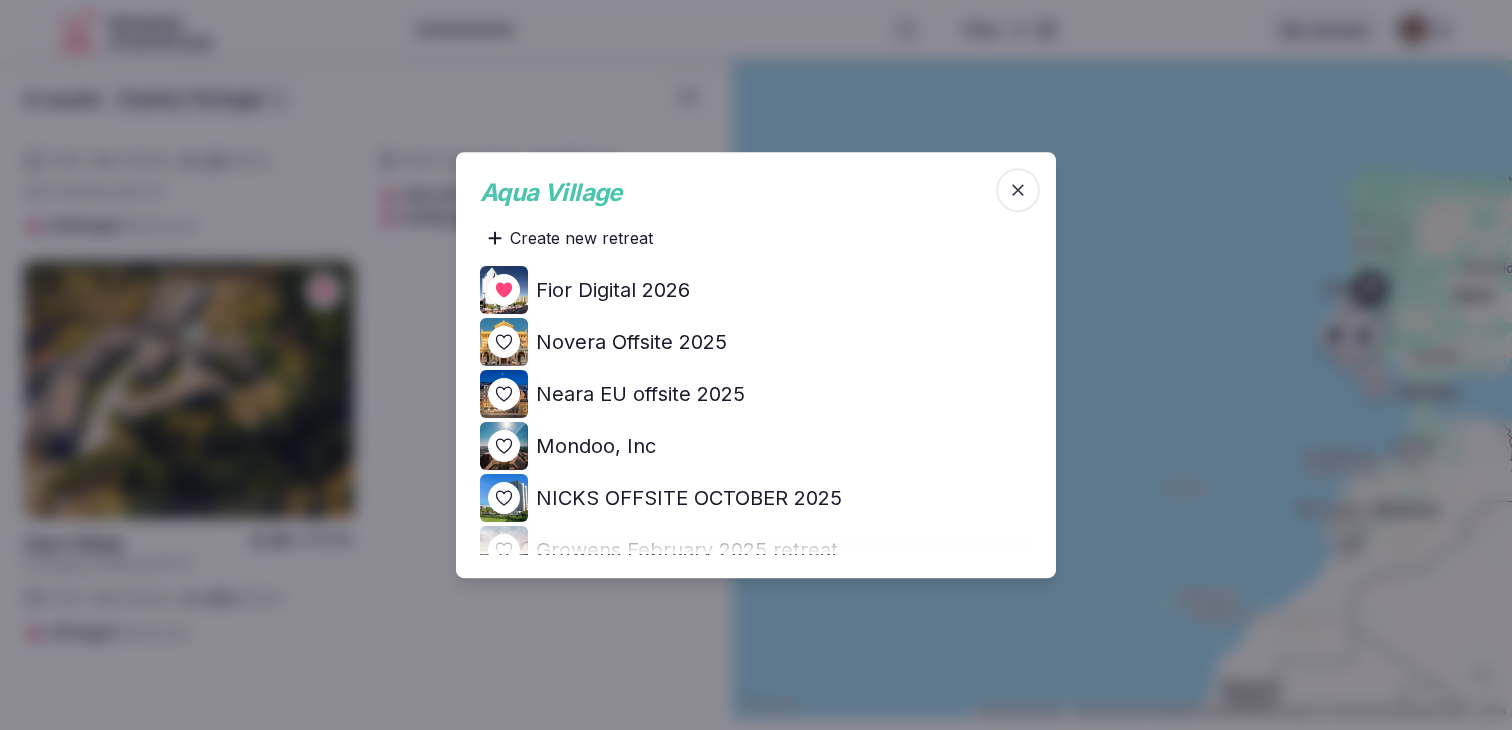 click at bounding box center [756, 365] 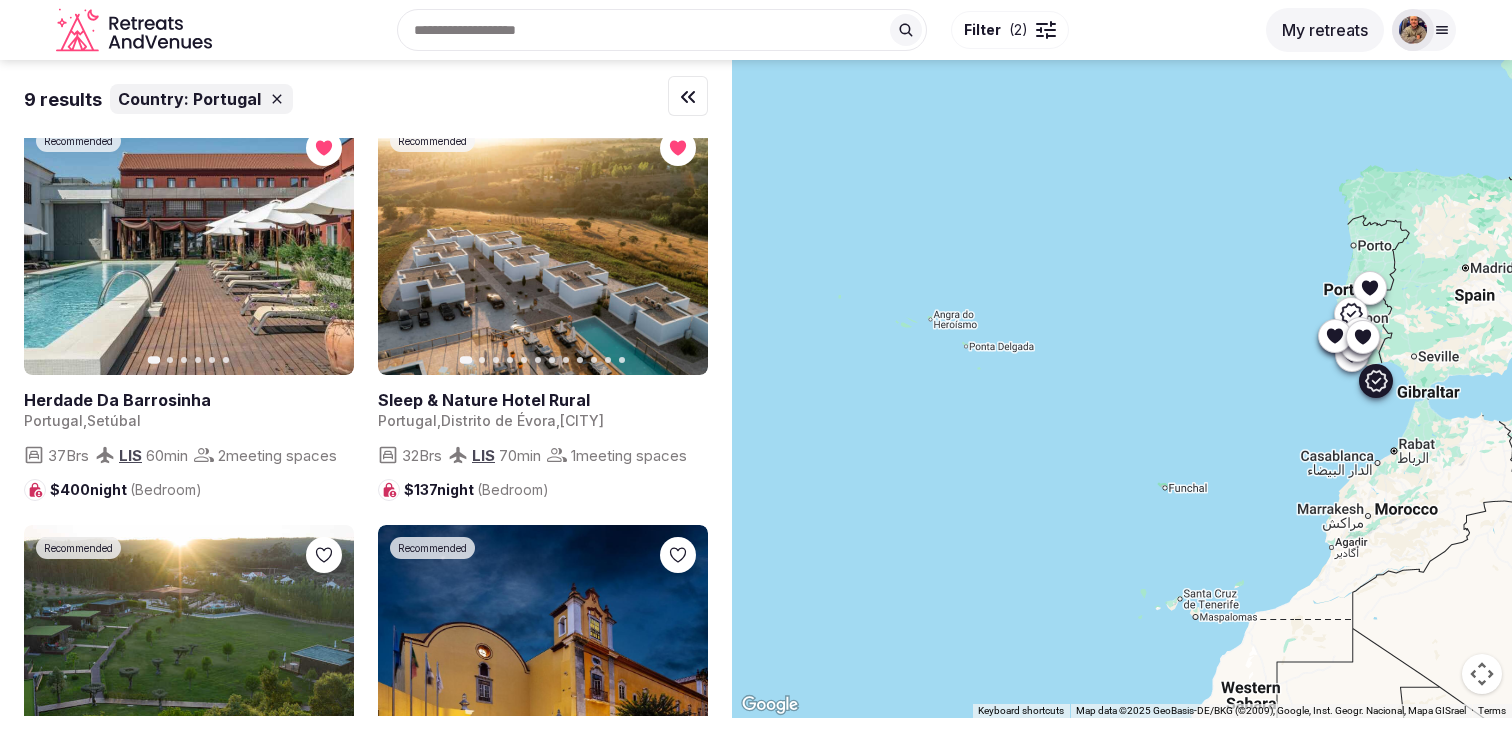 scroll, scrollTop: 0, scrollLeft: 0, axis: both 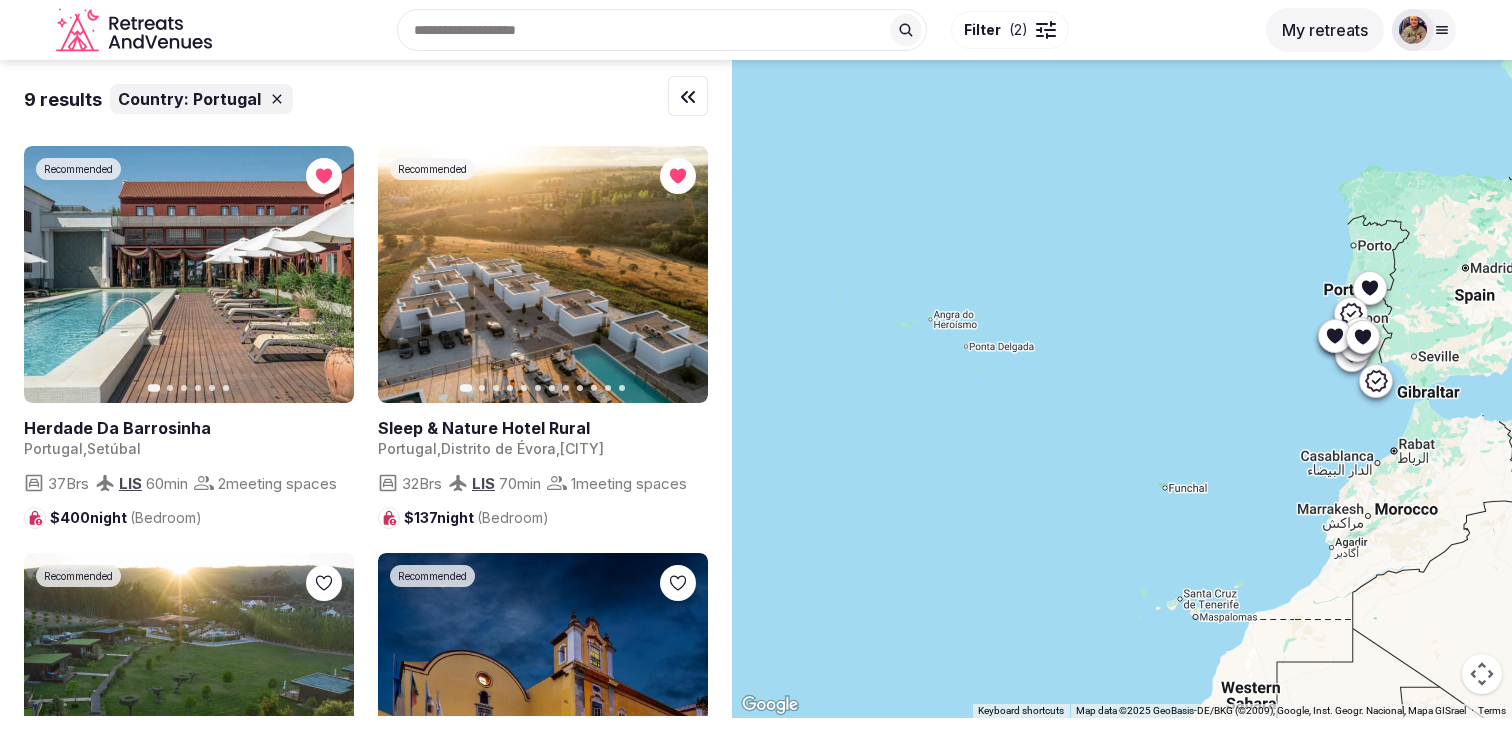 click on "( 2 )" at bounding box center [1018, 30] 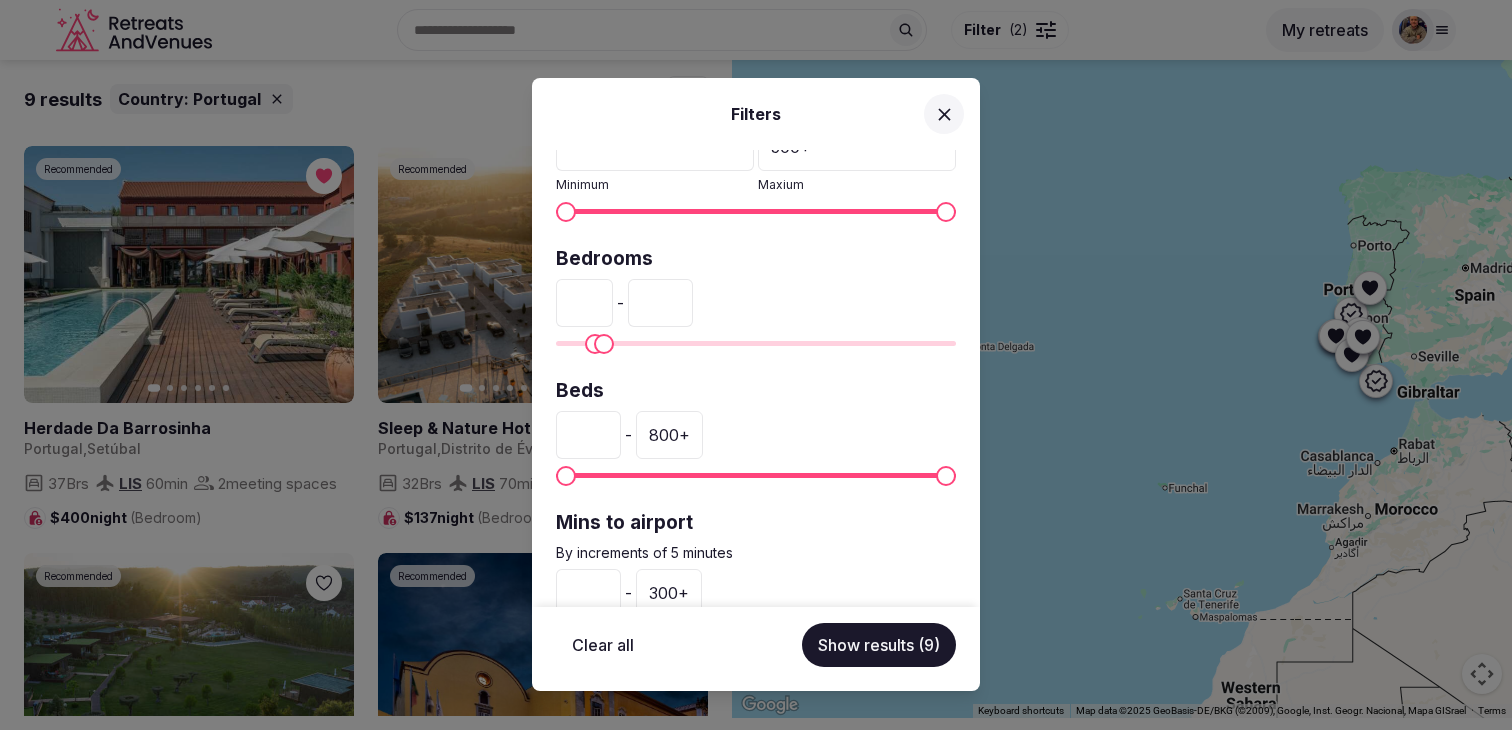 scroll, scrollTop: 554, scrollLeft: 0, axis: vertical 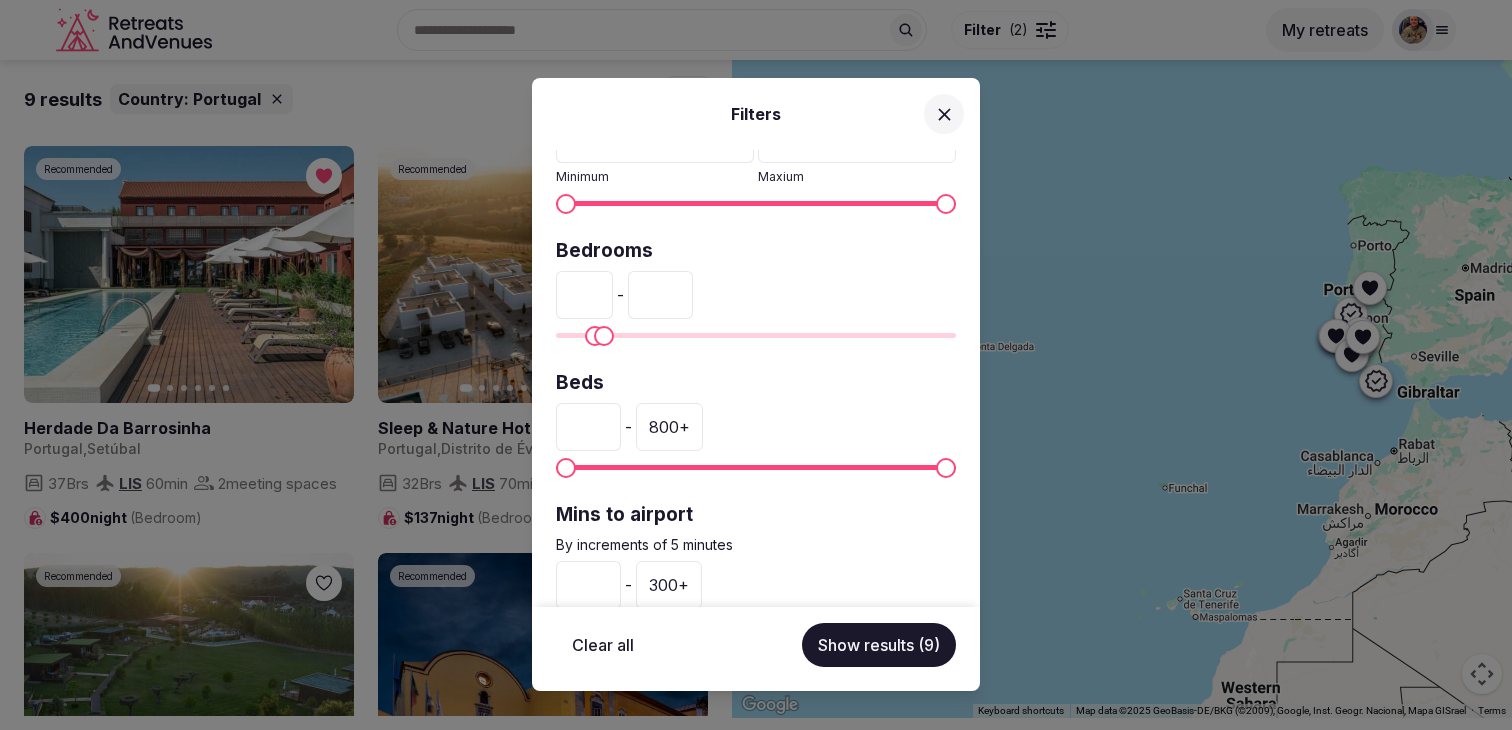 click on "**" at bounding box center [660, 295] 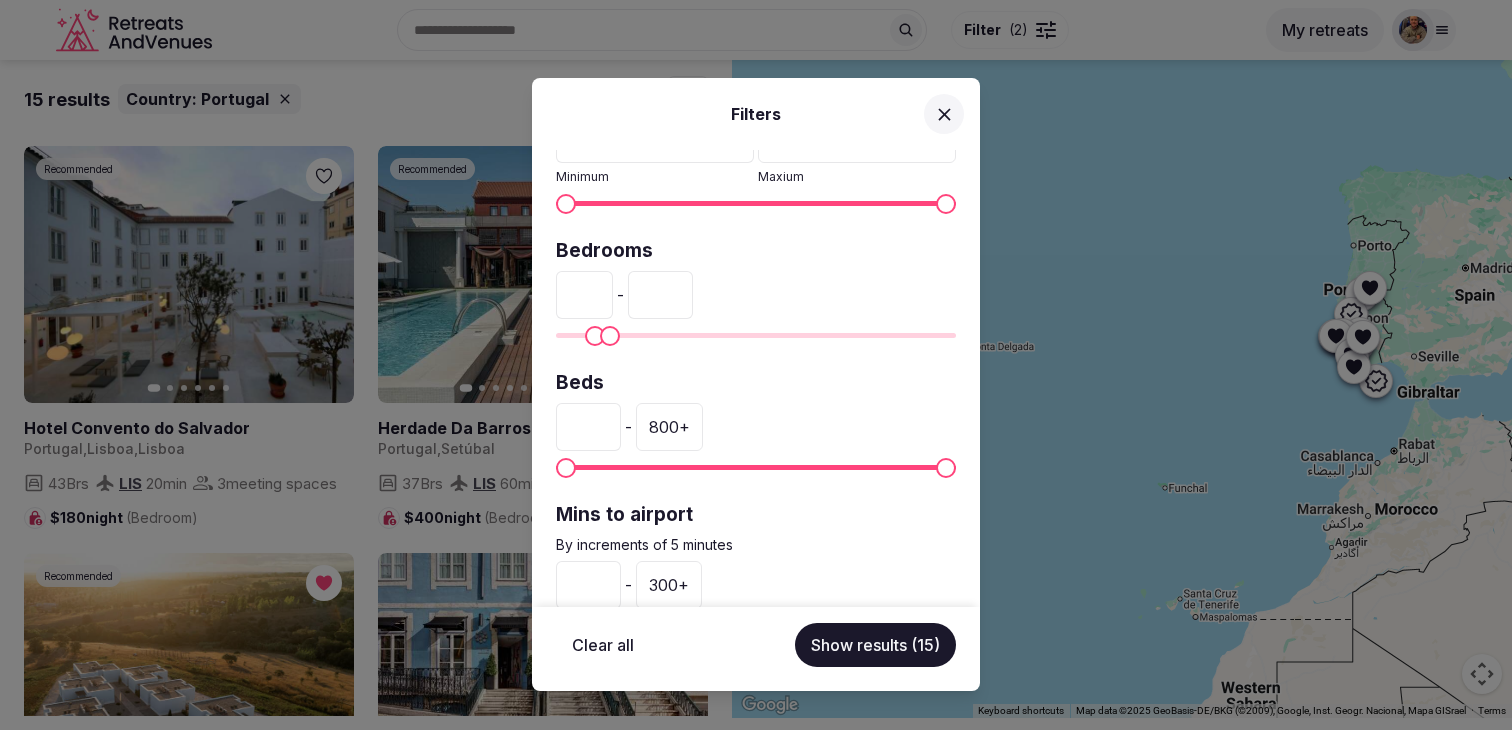 type on "**" 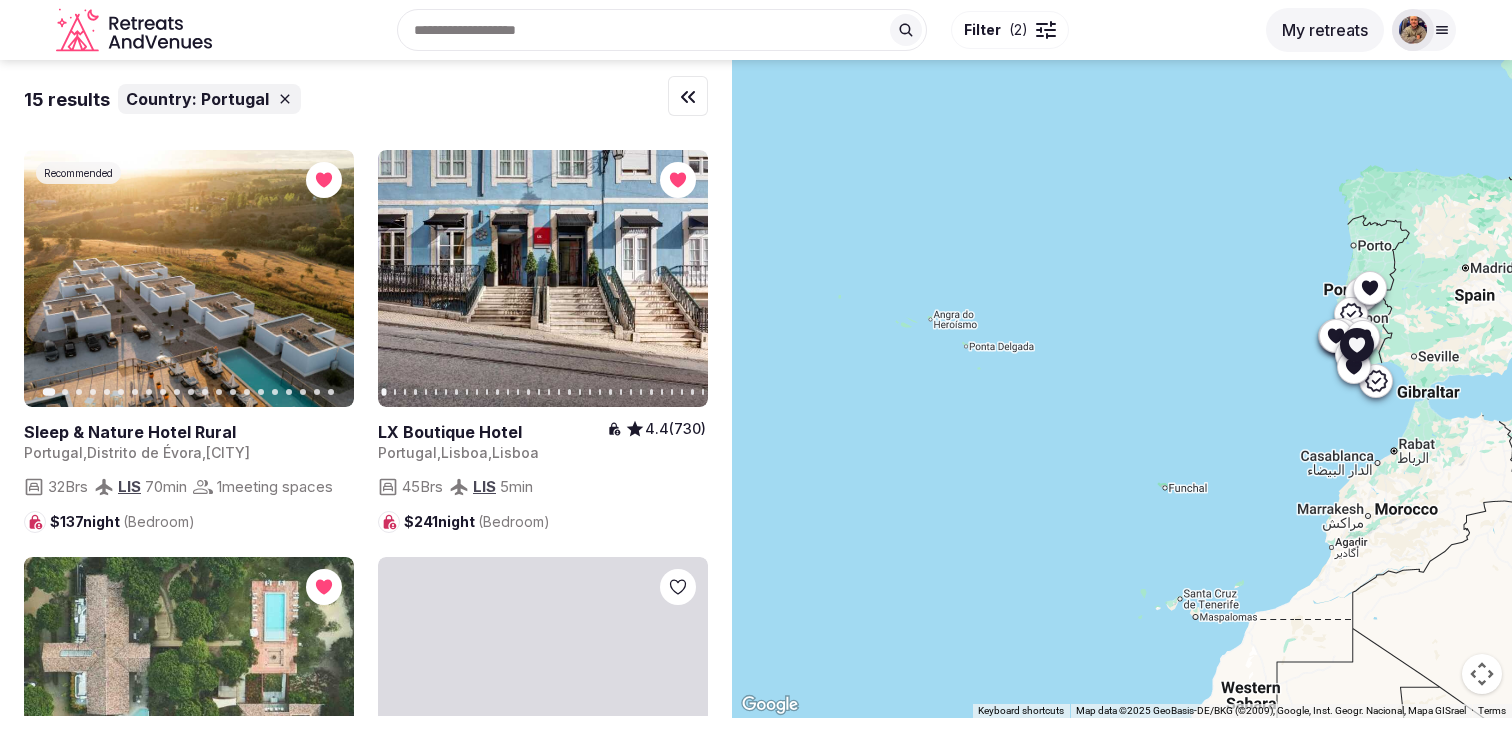 scroll, scrollTop: 408, scrollLeft: 0, axis: vertical 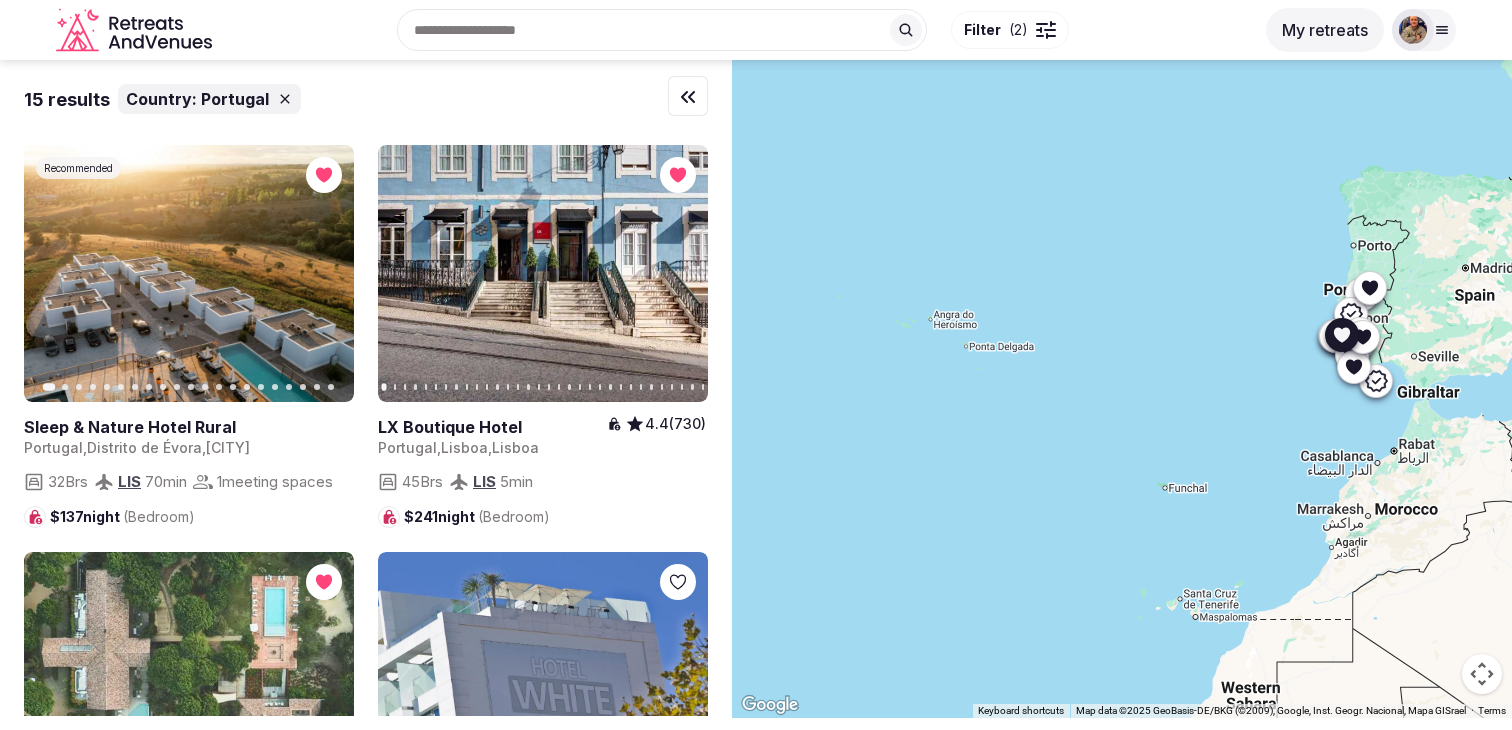 click 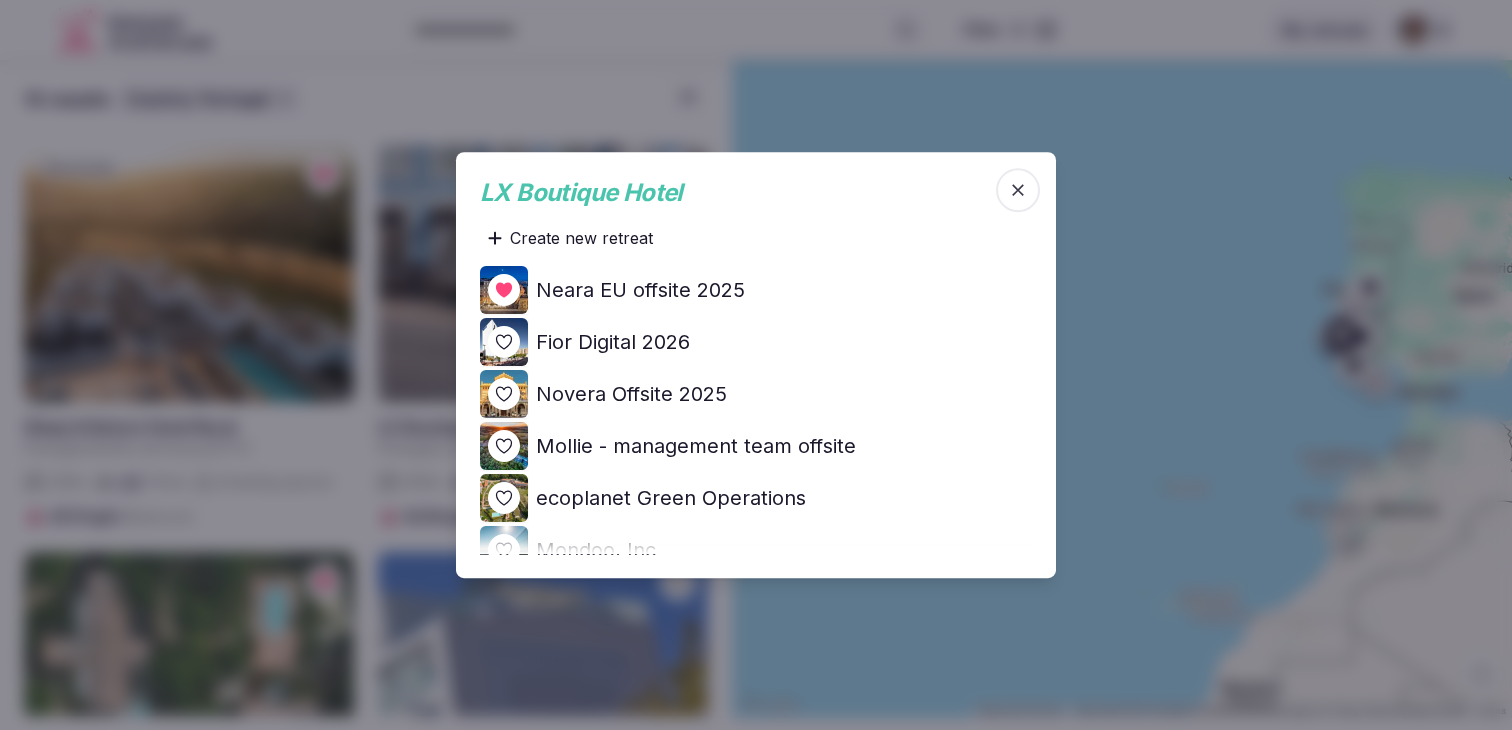 click 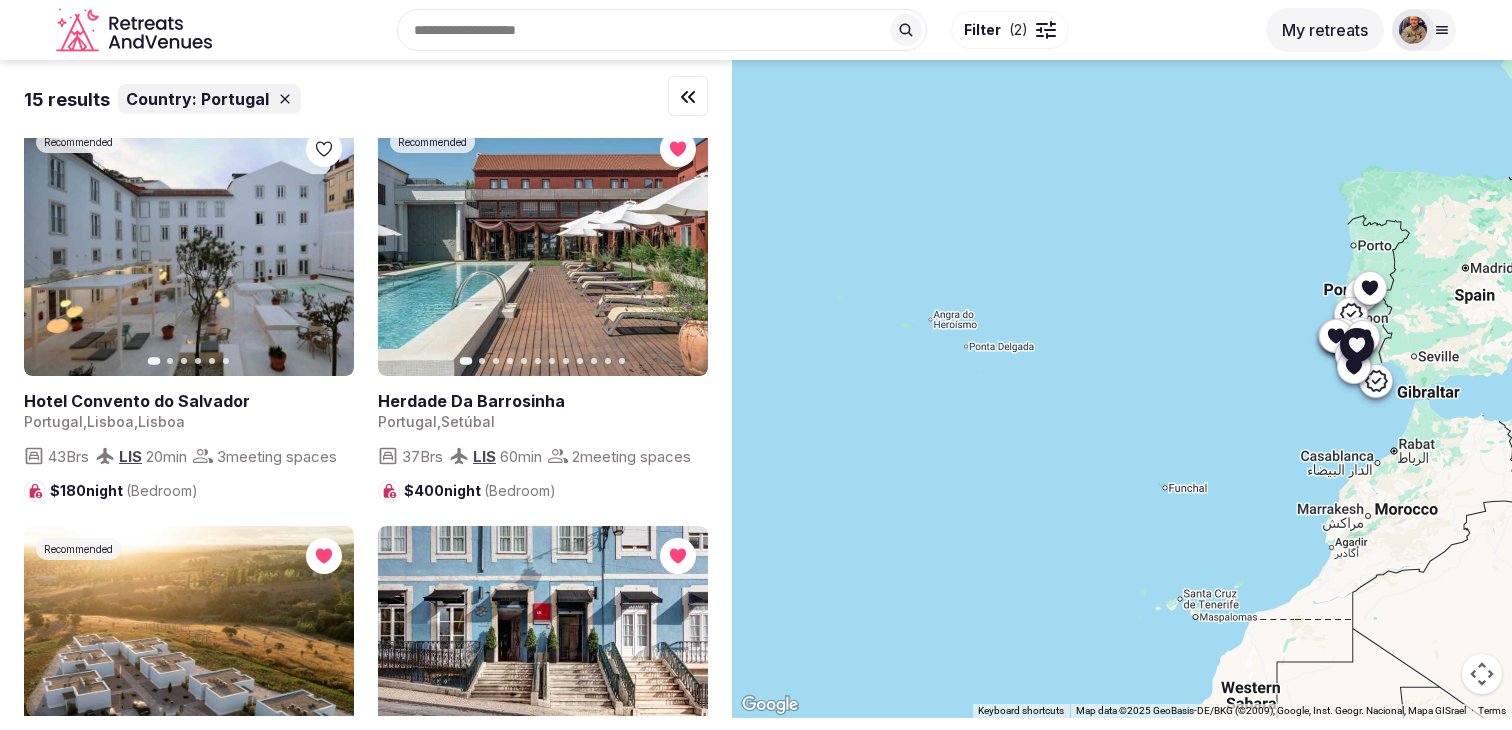 scroll, scrollTop: 0, scrollLeft: 0, axis: both 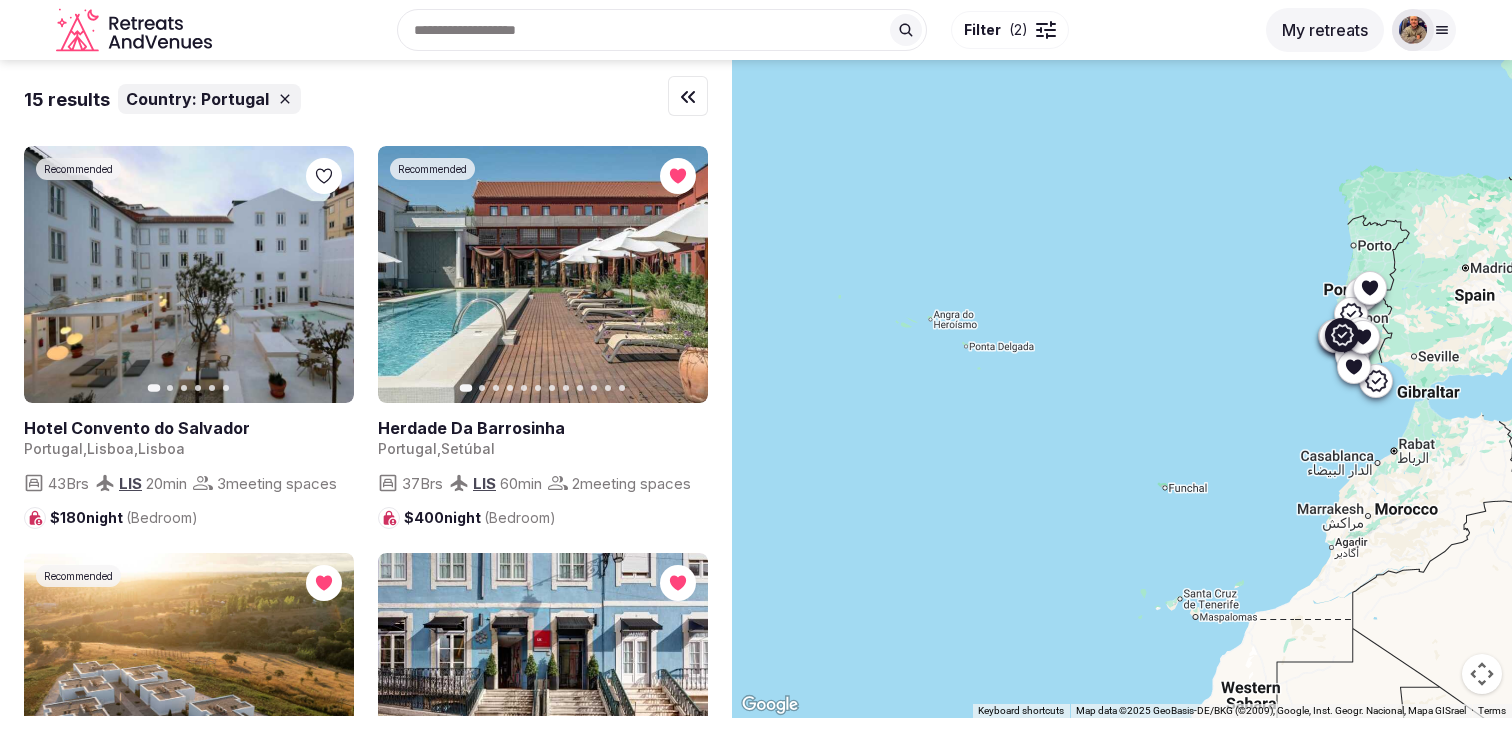 click 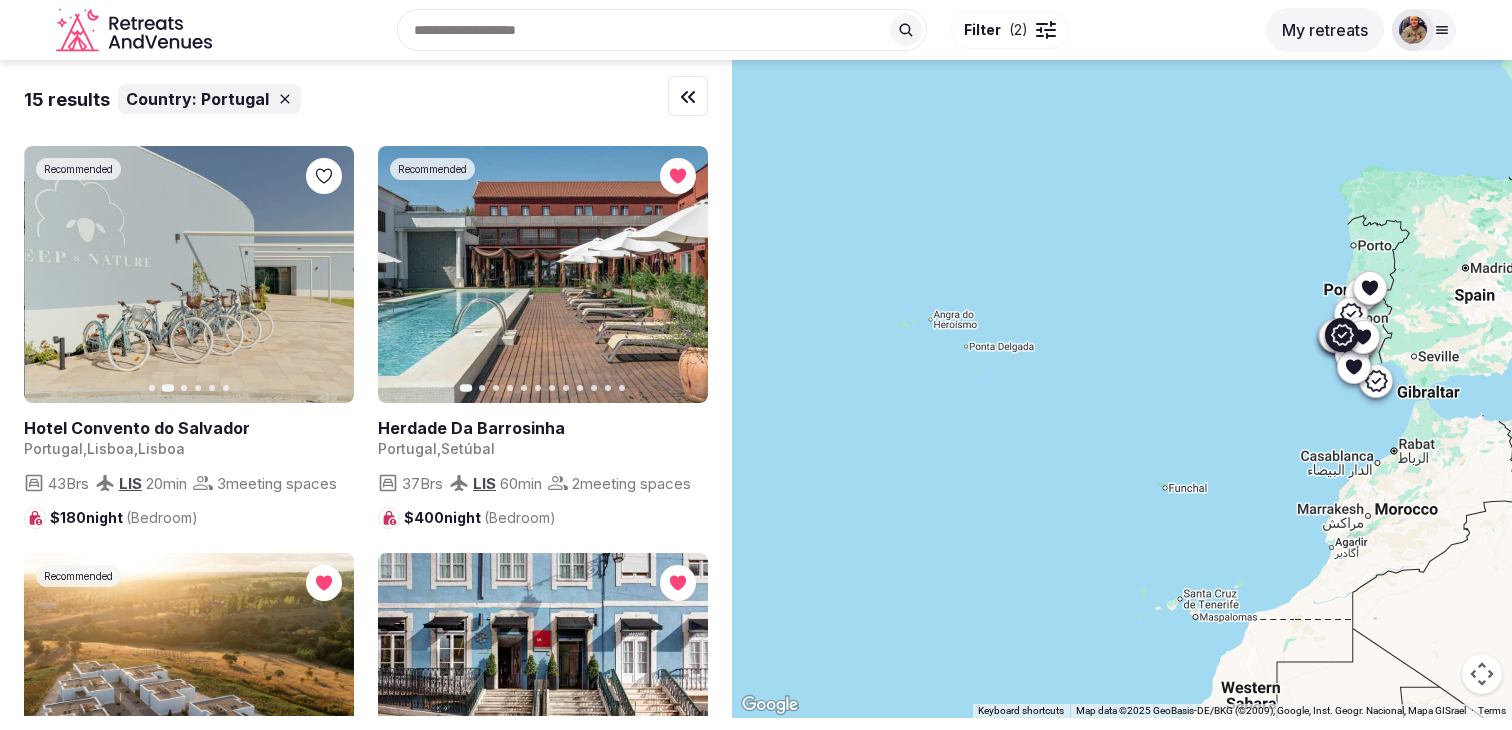 click 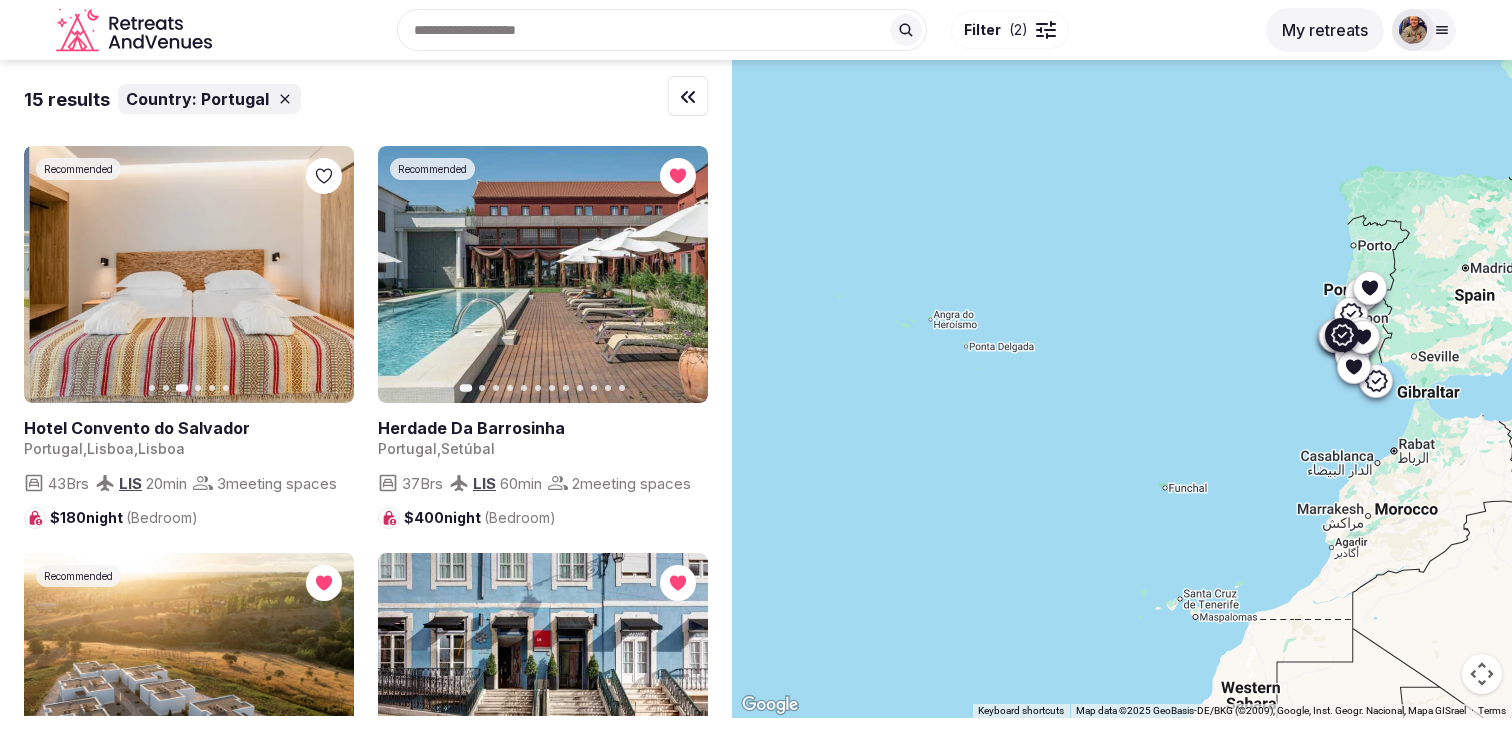 click 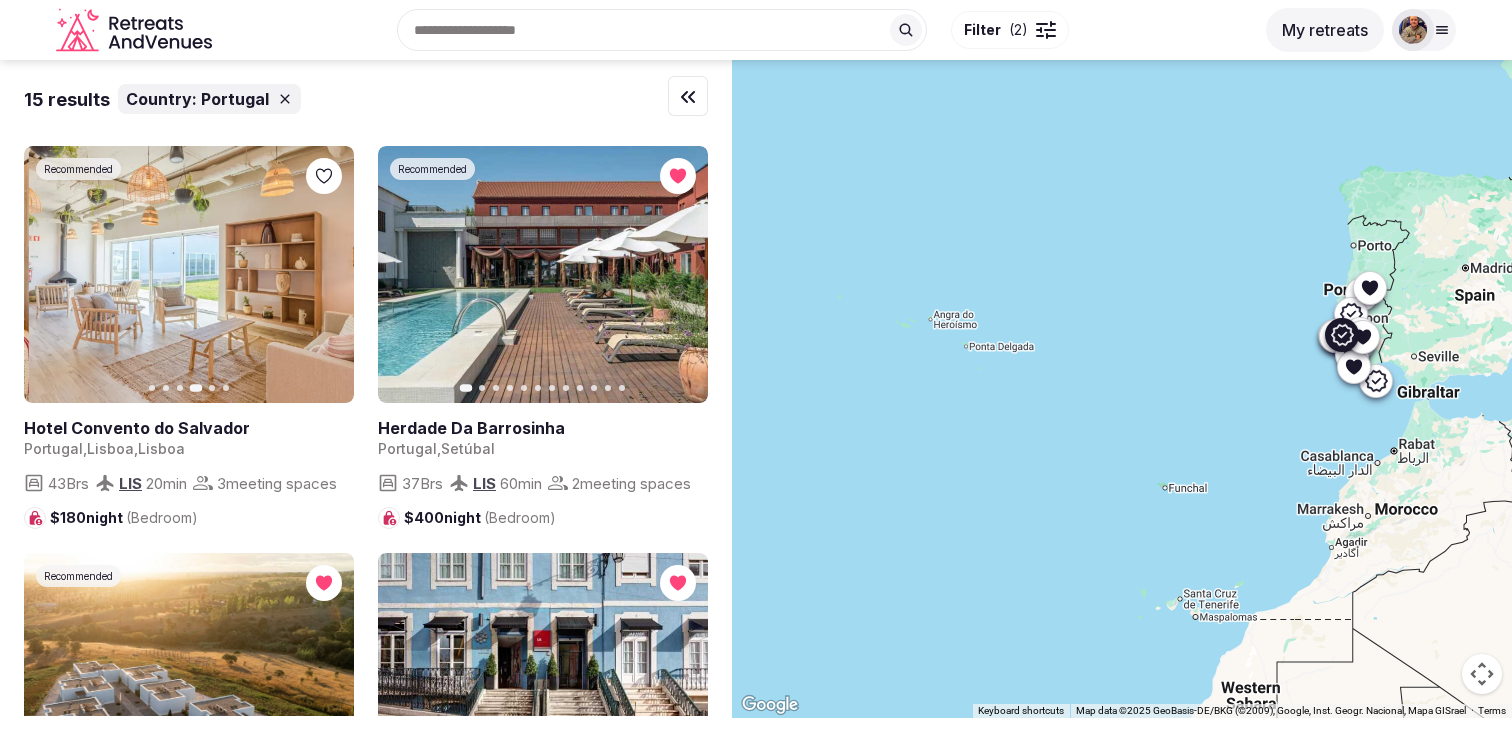 click 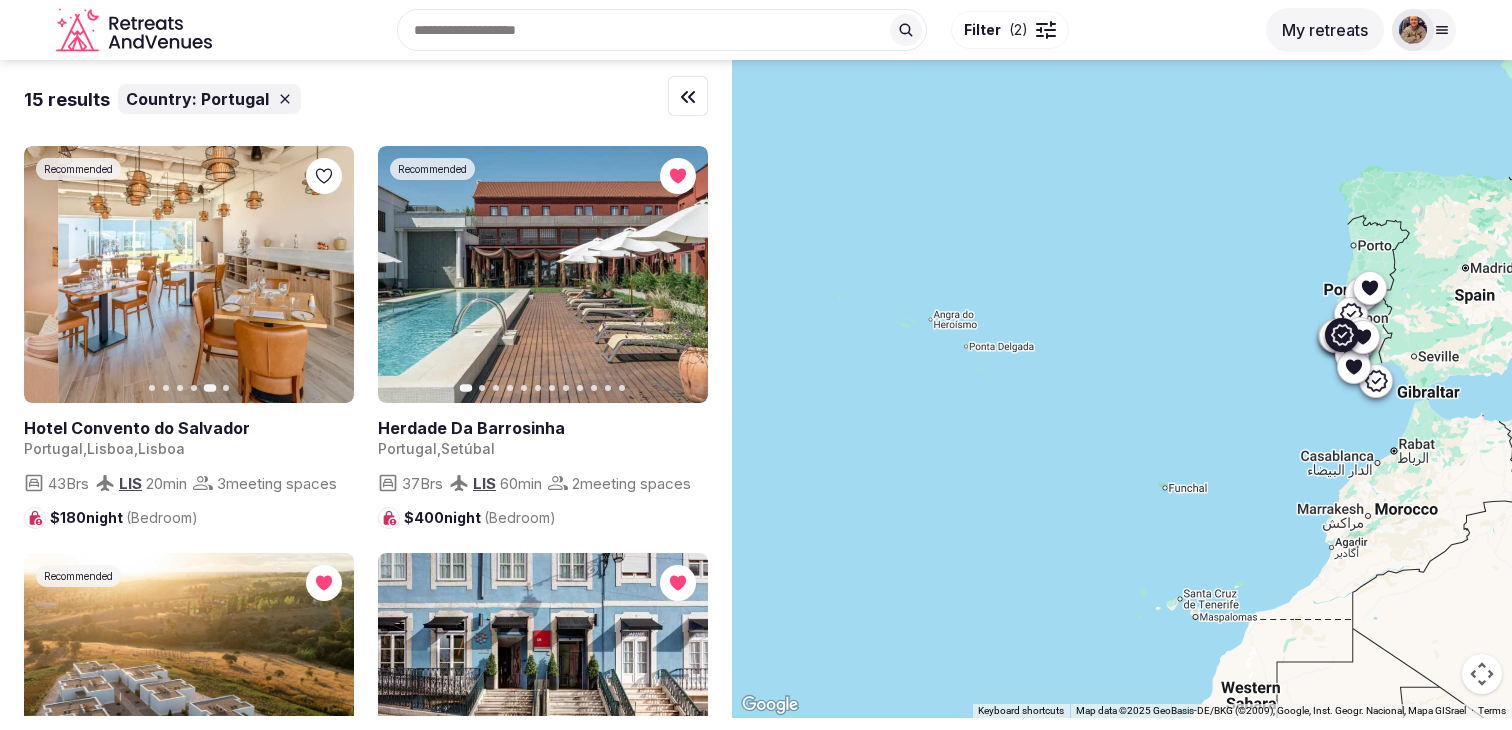 click 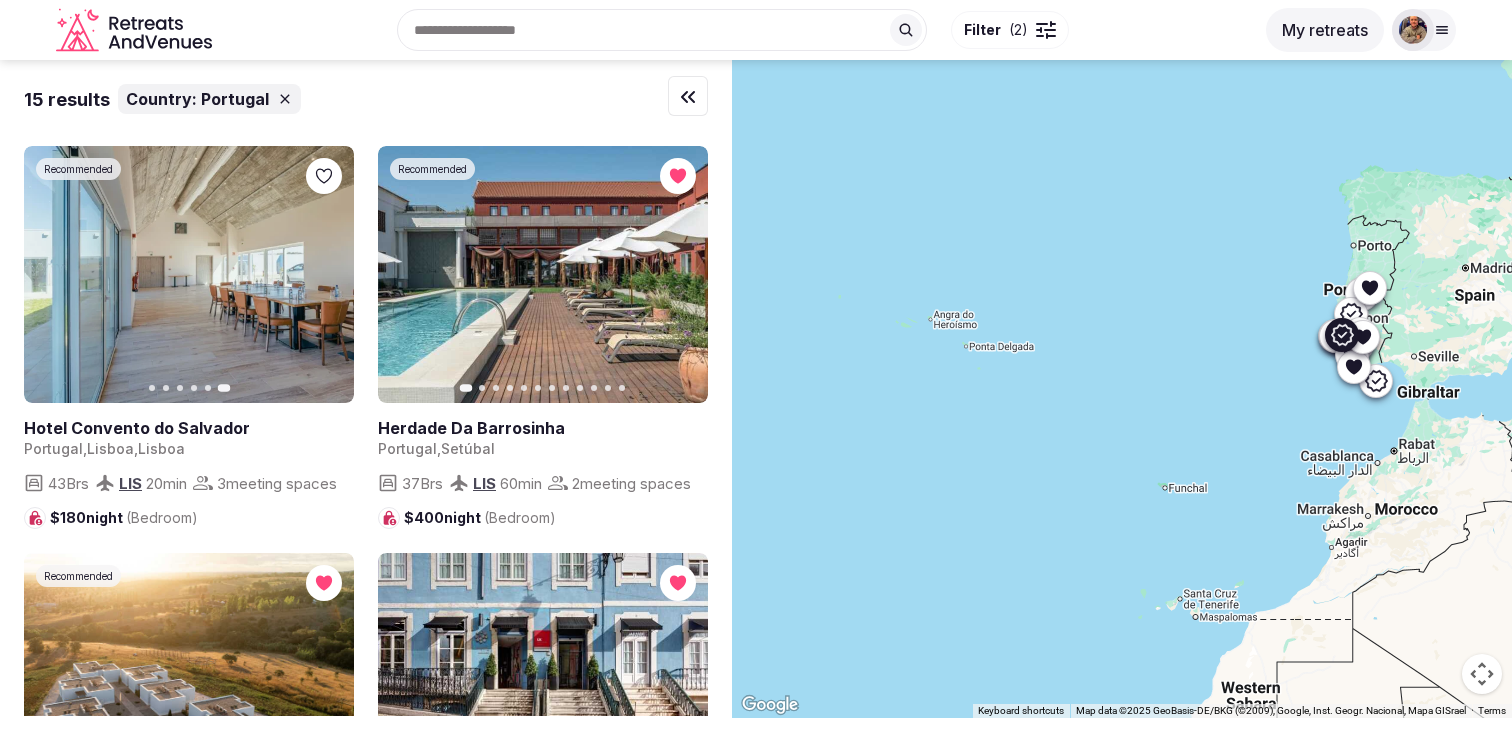 click 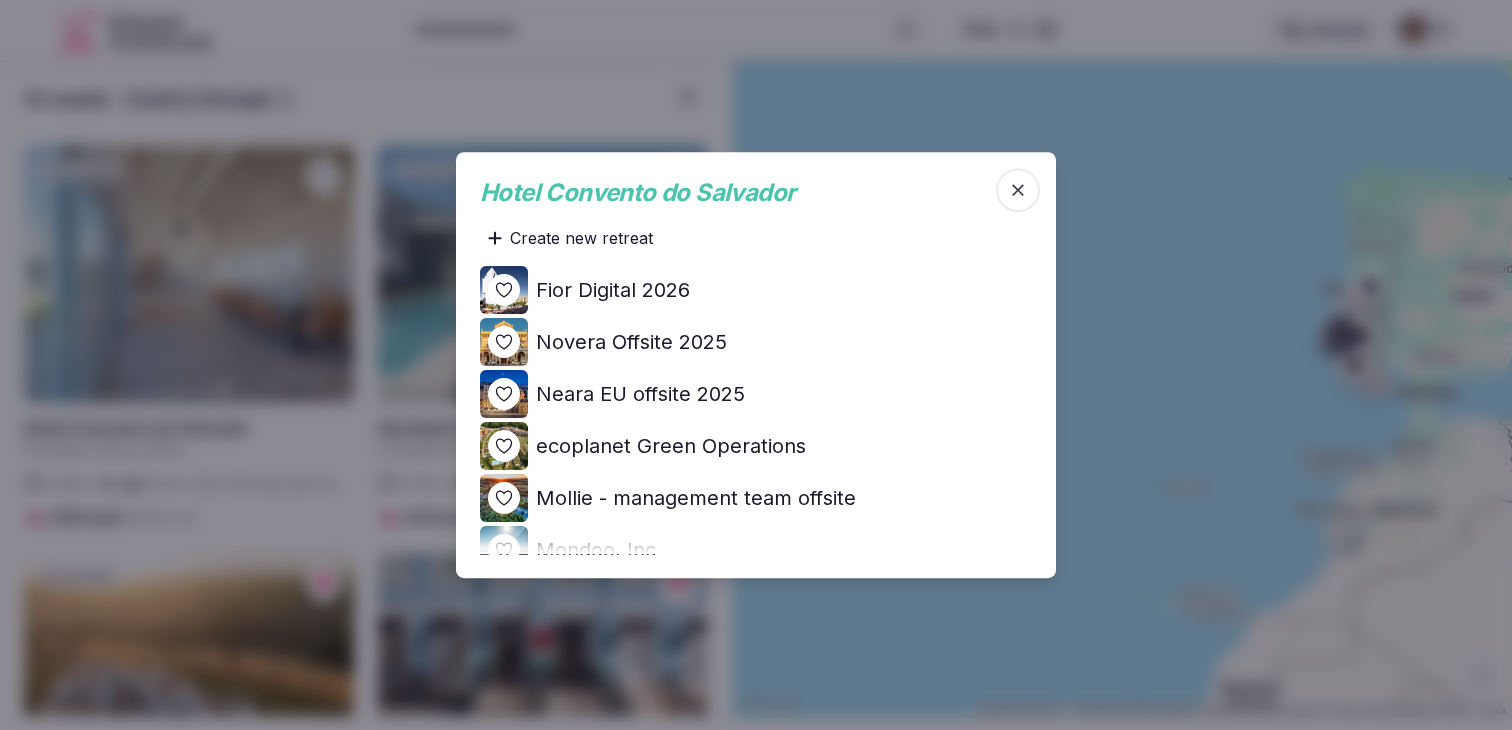 click 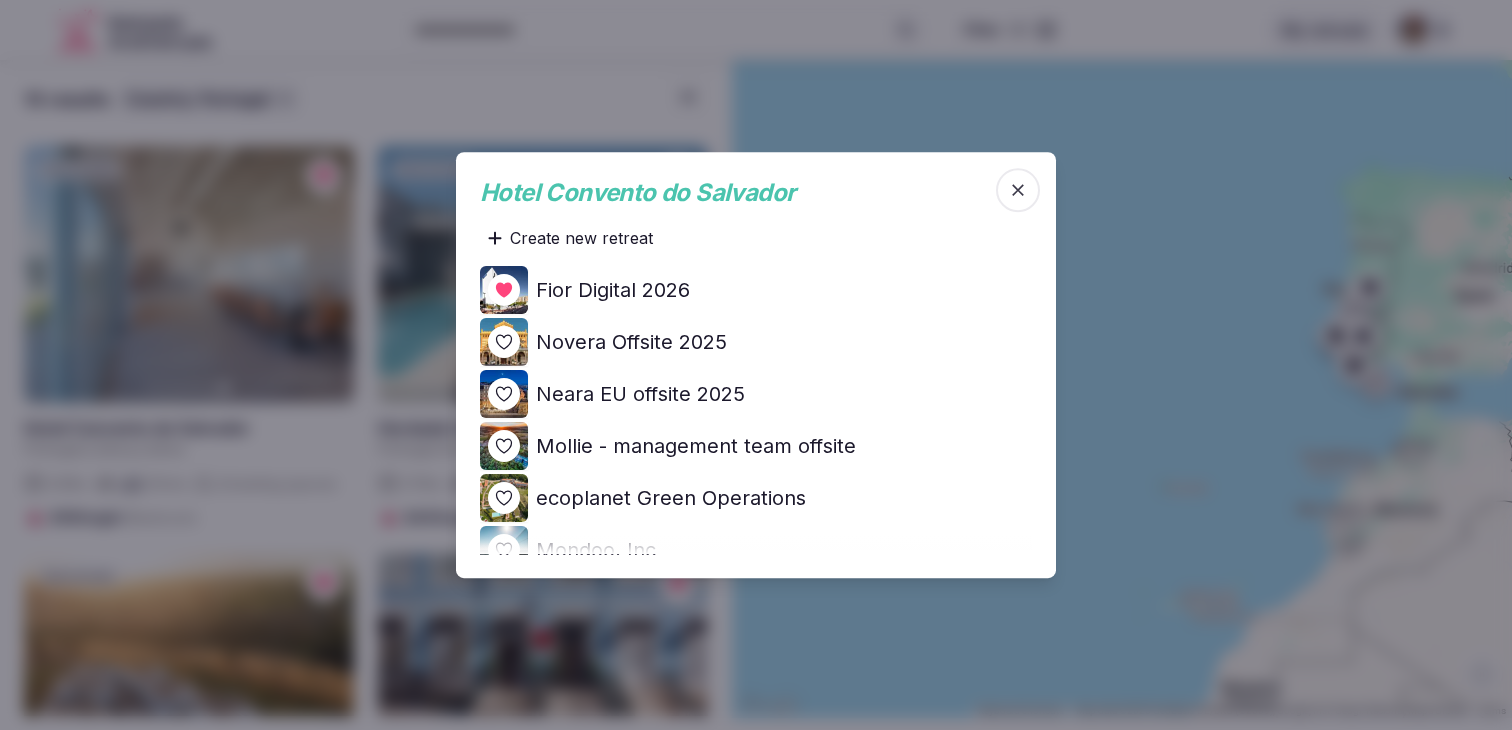 click 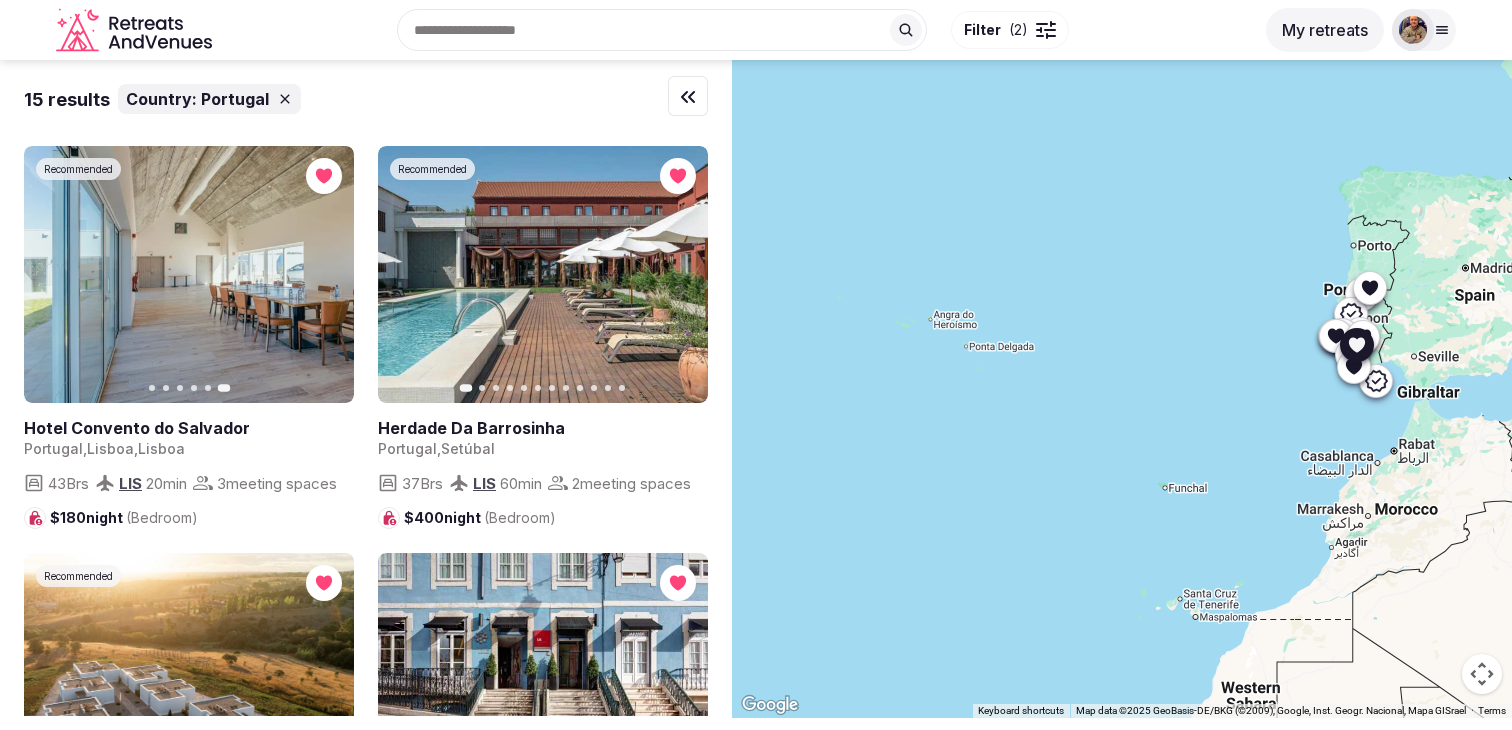 click 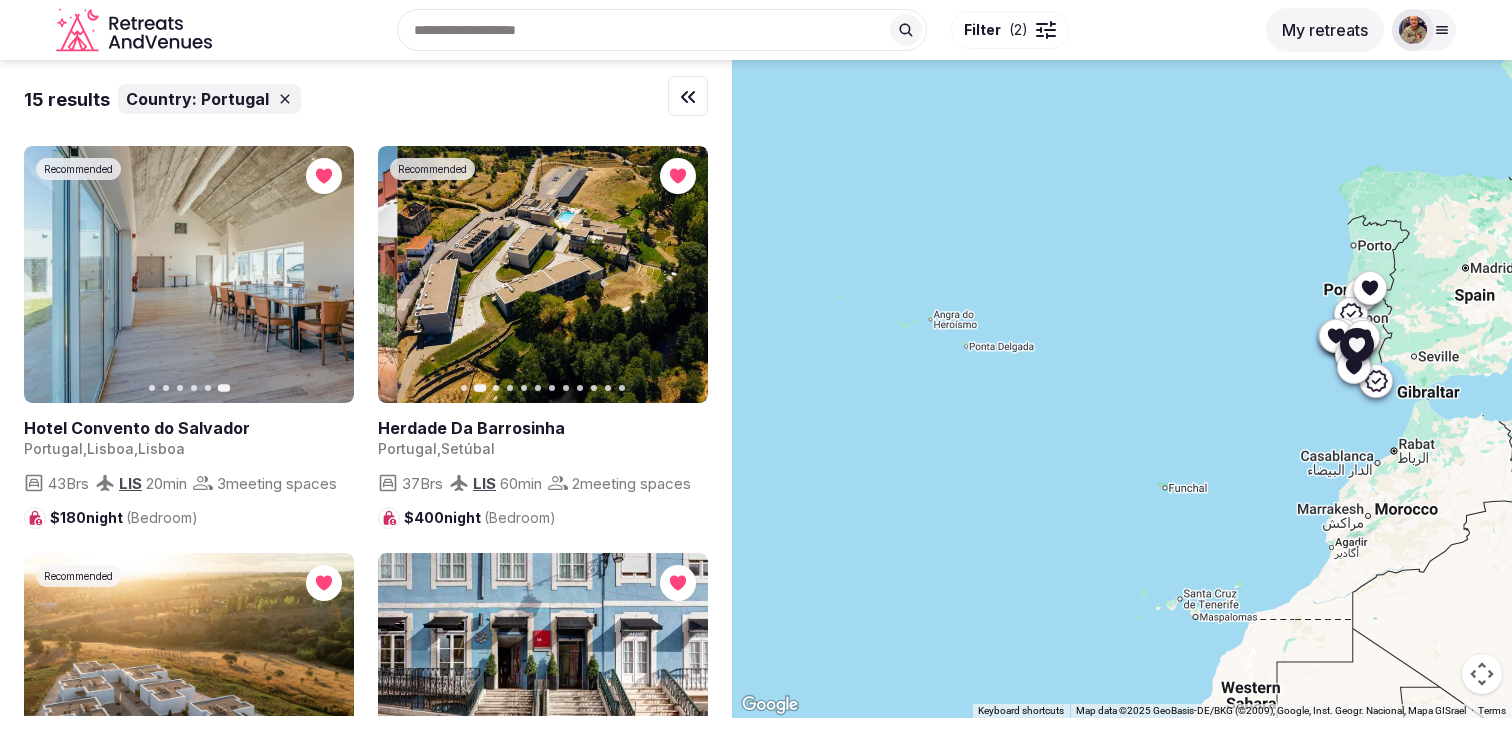 click 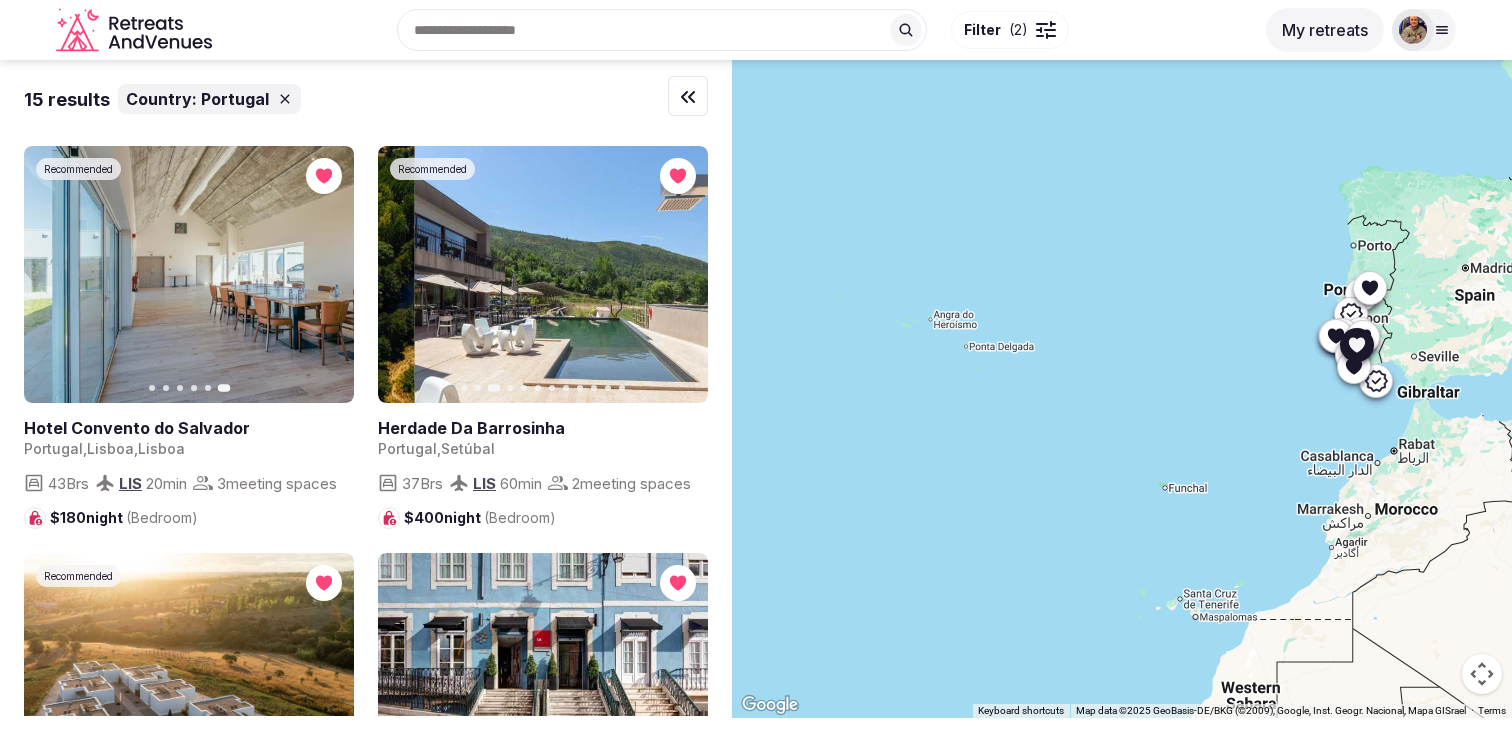 click 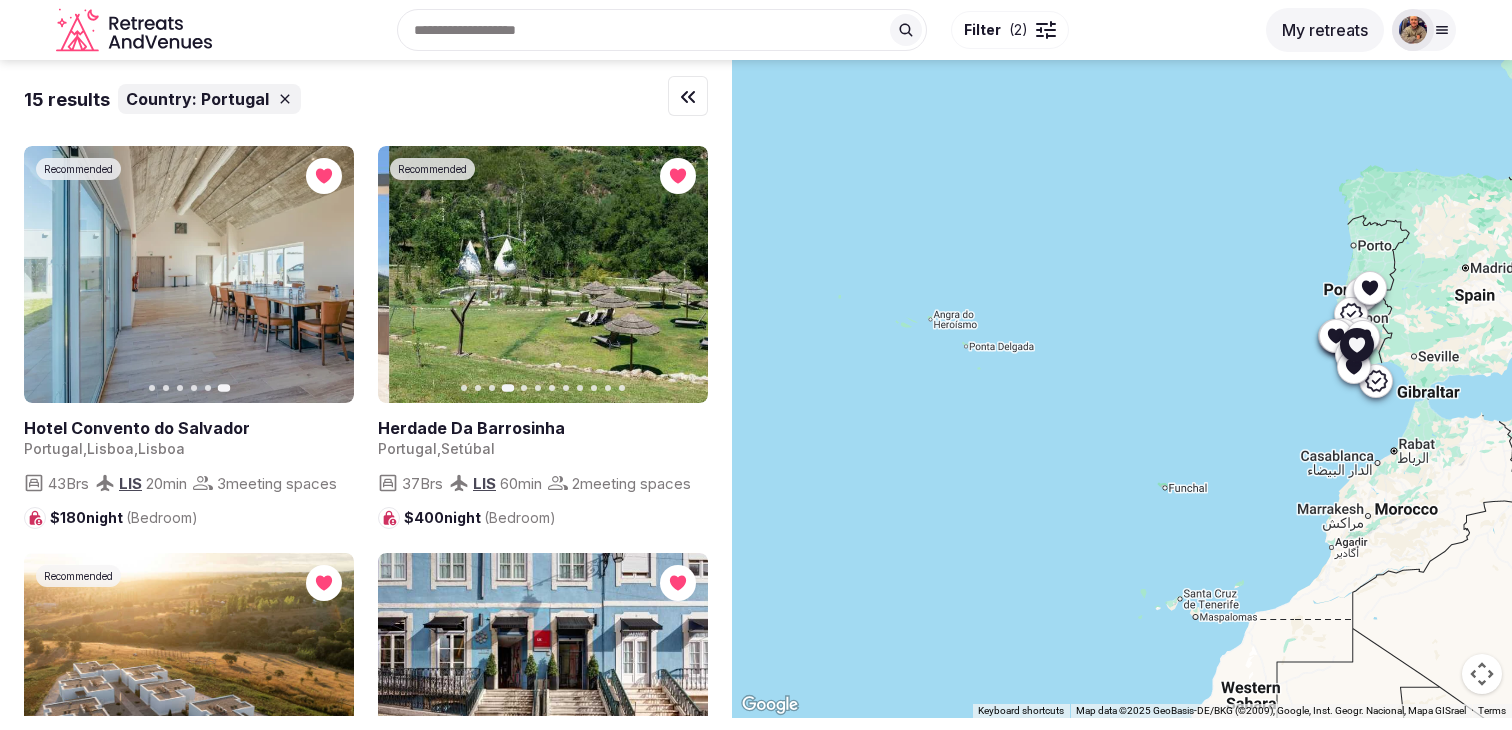 click 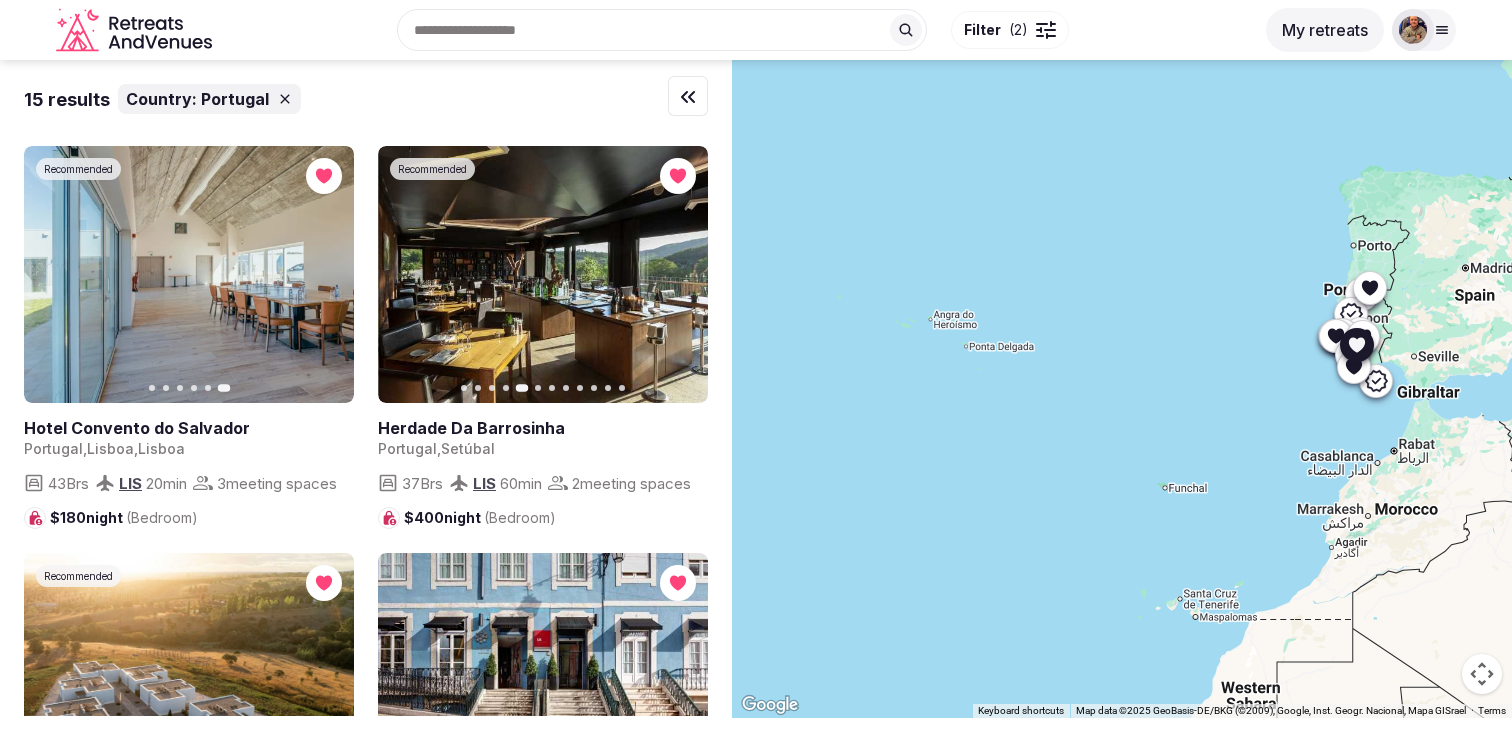 click 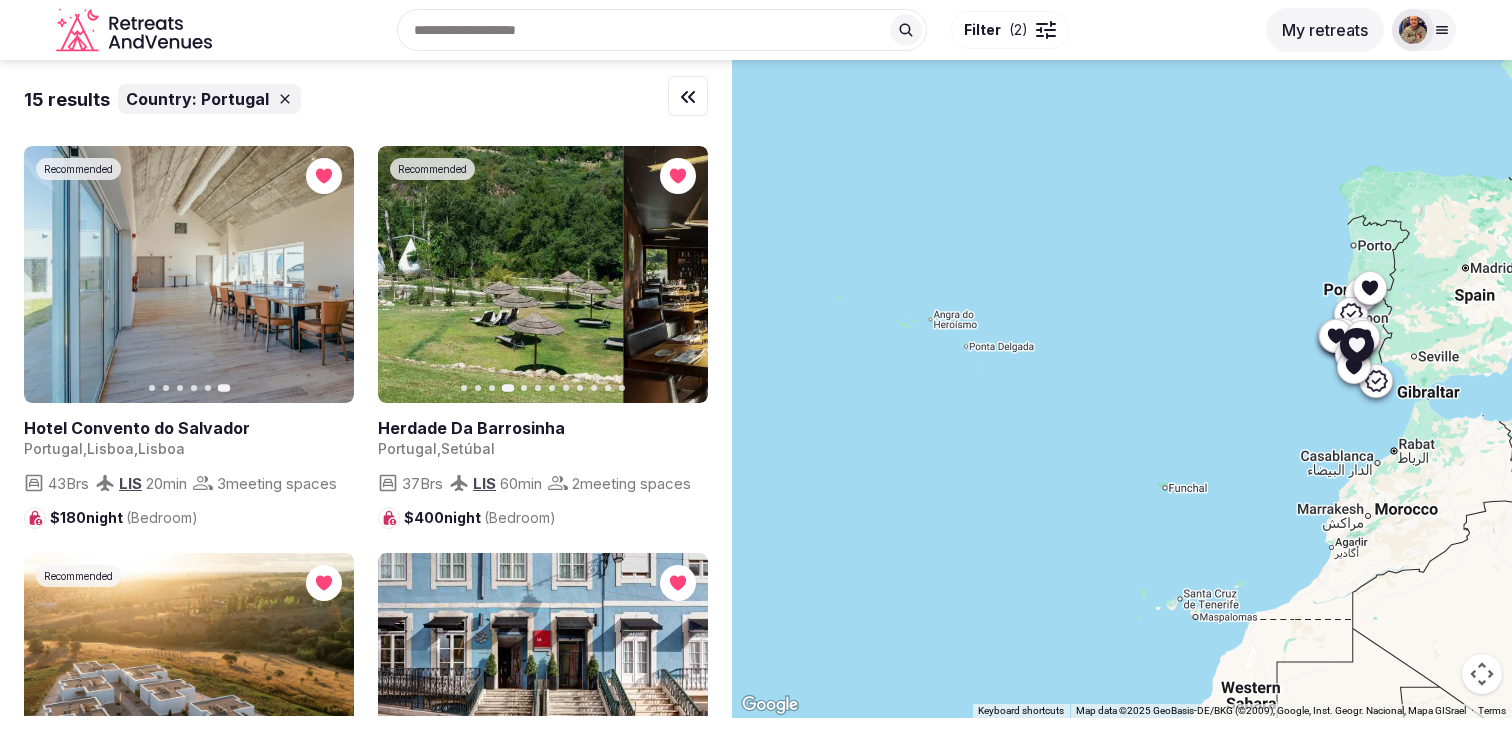 click 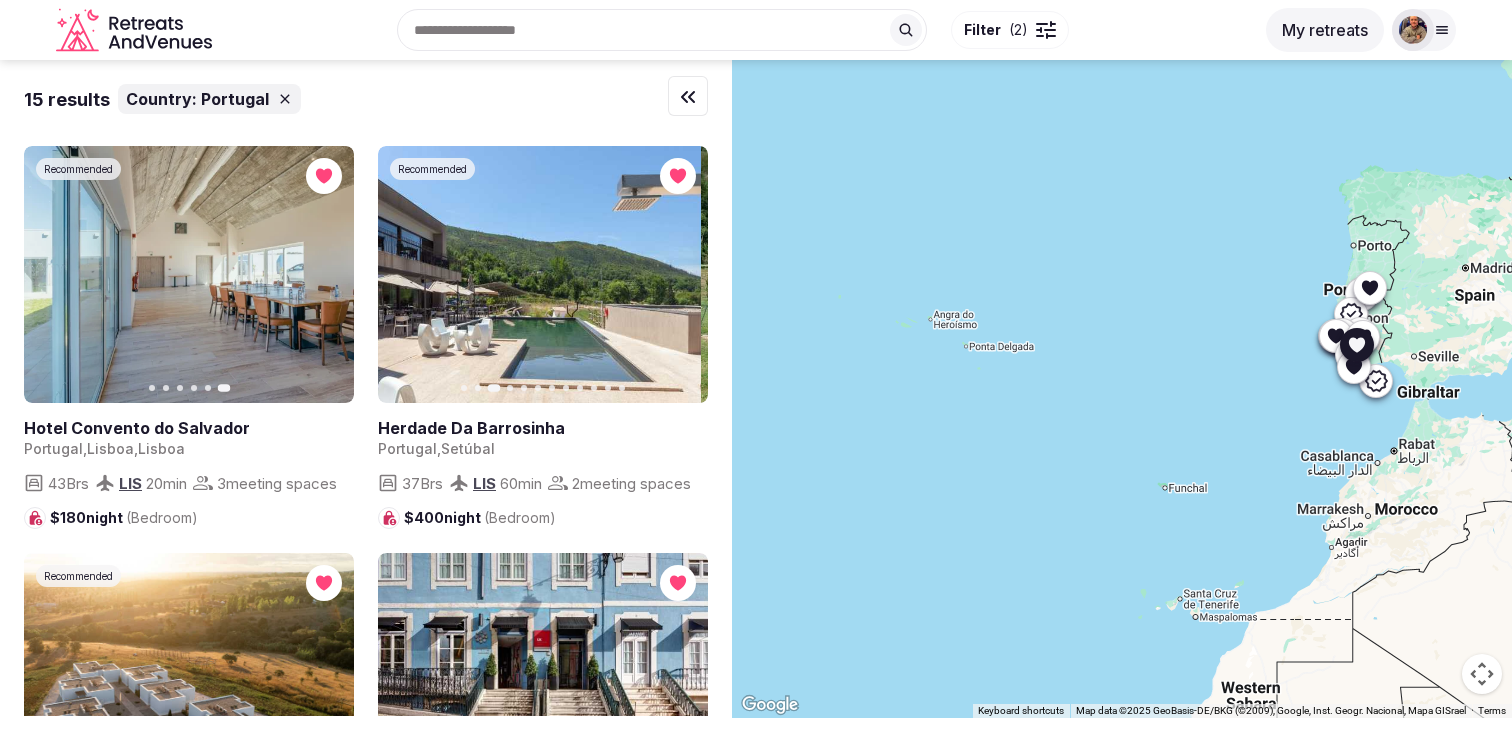 click 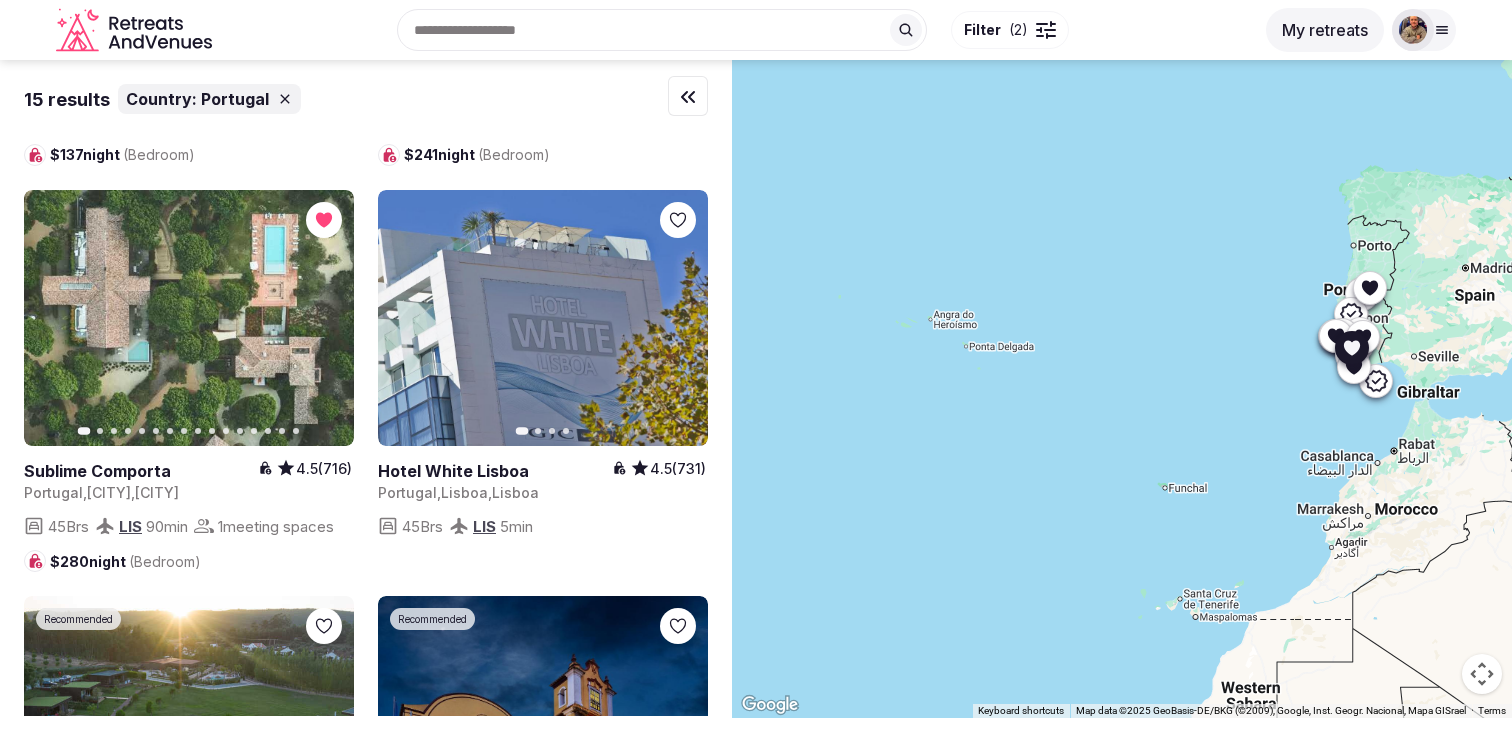 scroll, scrollTop: 771, scrollLeft: 0, axis: vertical 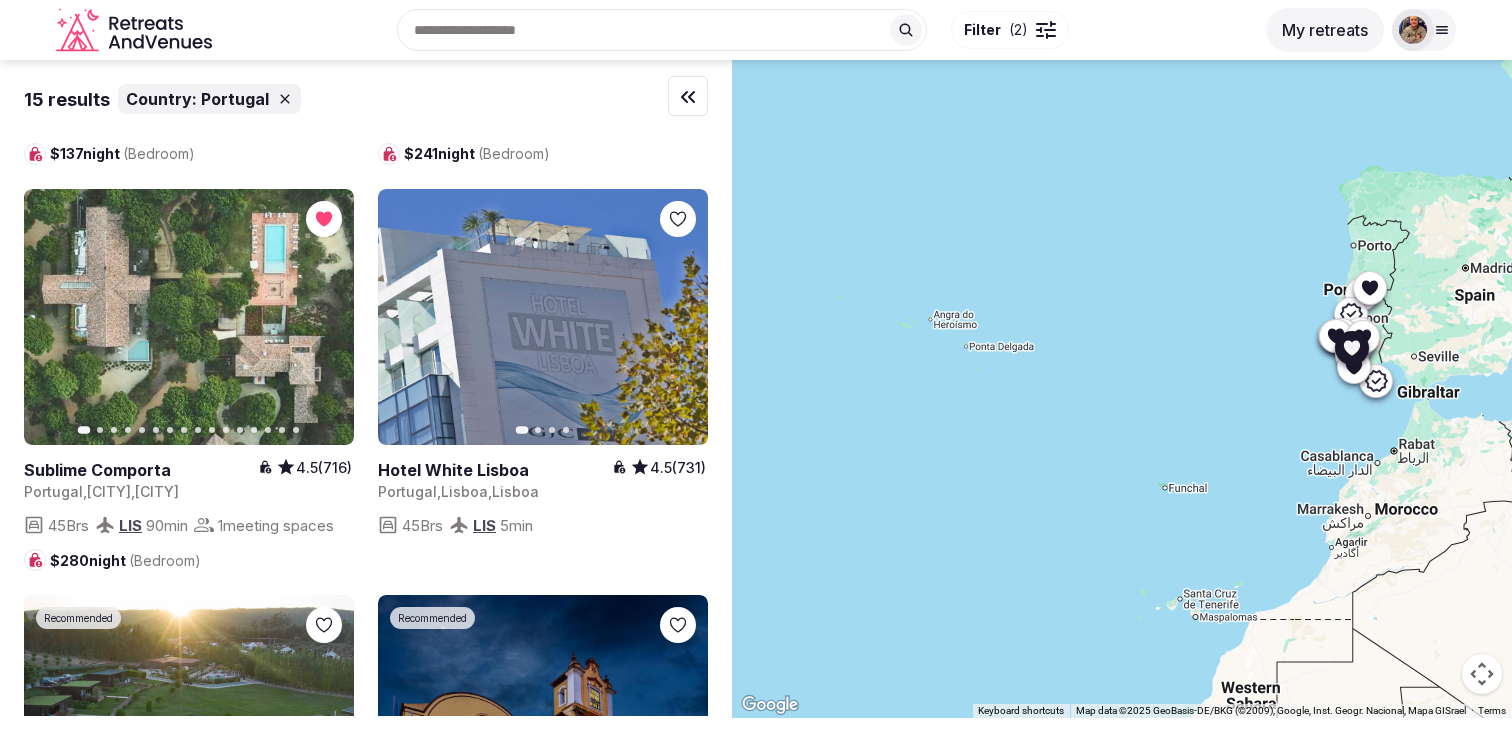 click on "Next slide" at bounding box center [326, 317] 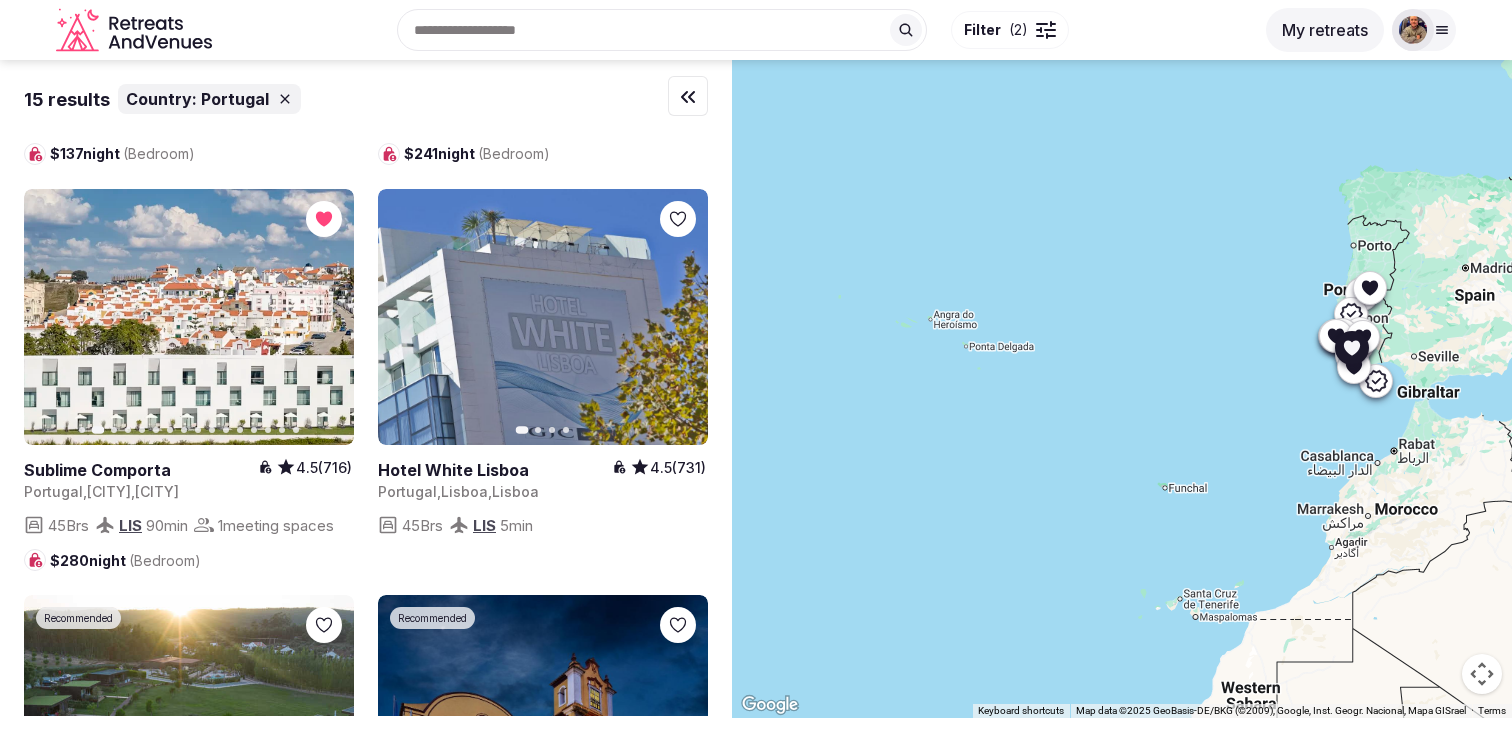 click 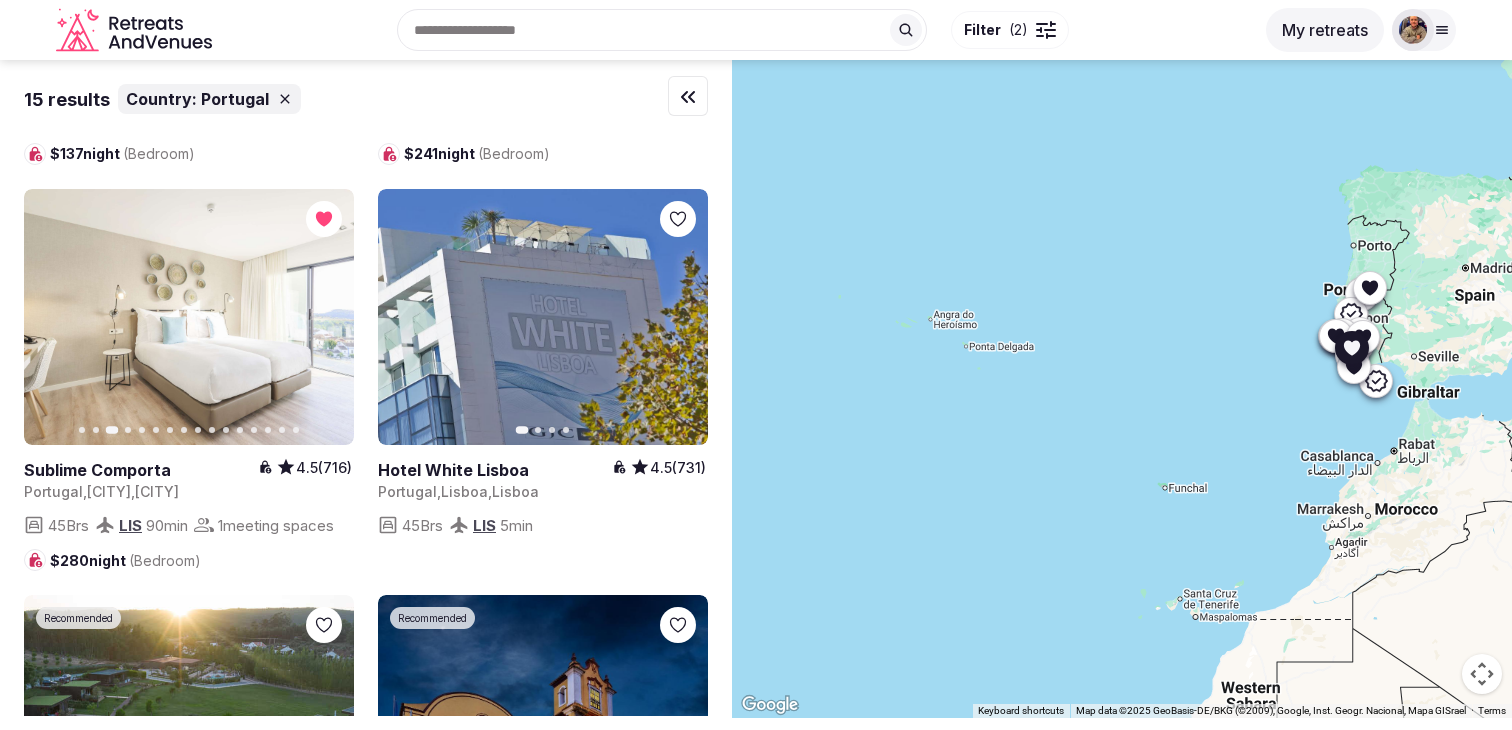 click on "Previous slide" at bounding box center (52, 317) 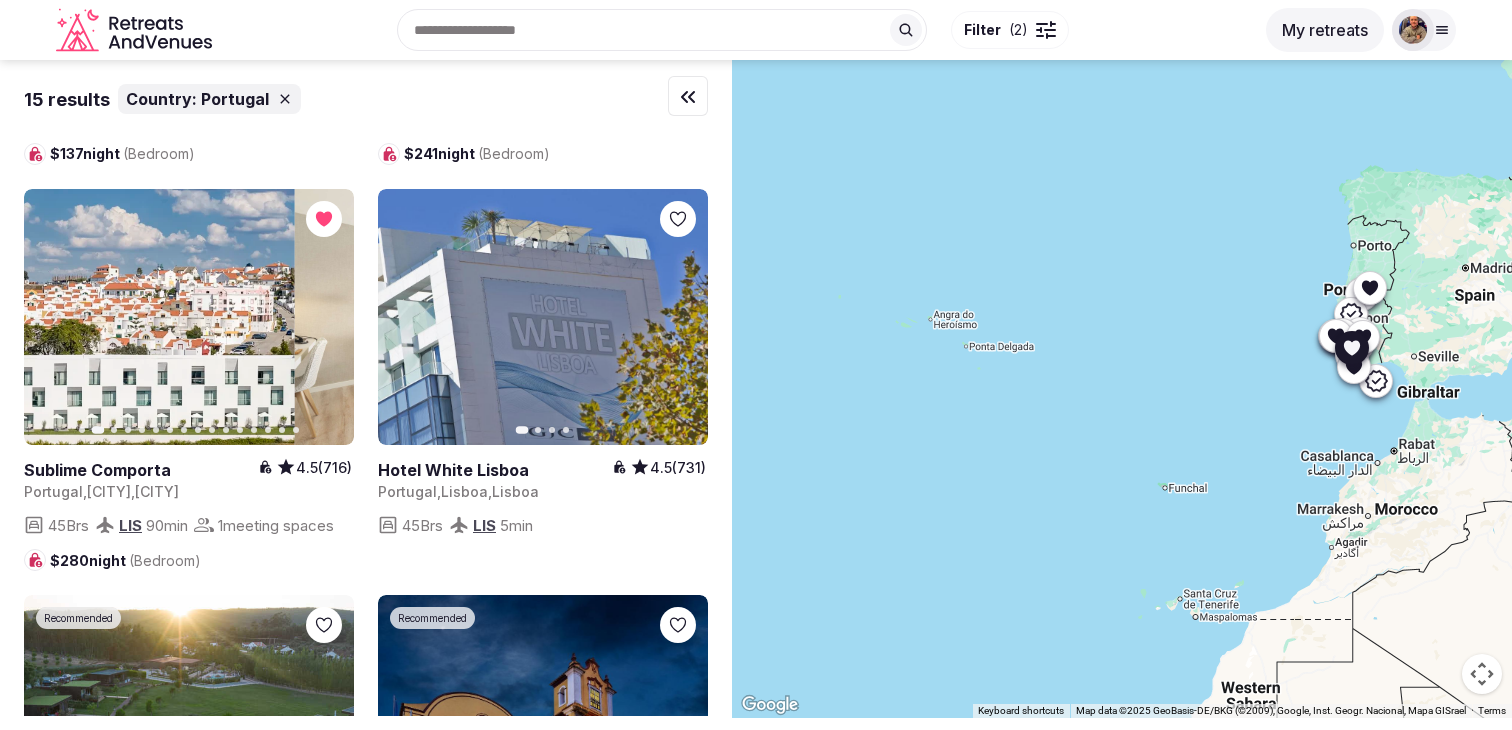 click on "Previous slide" at bounding box center (52, 317) 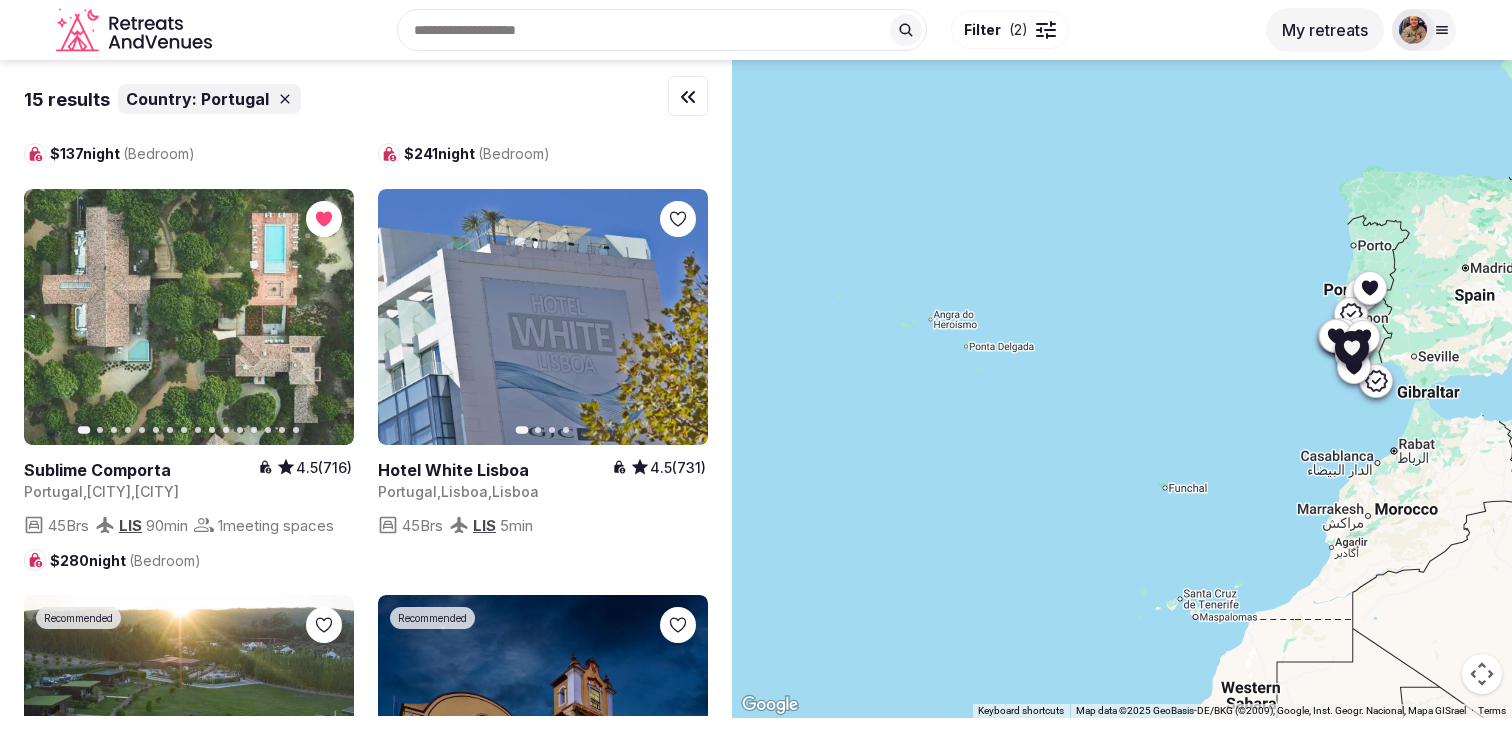 click 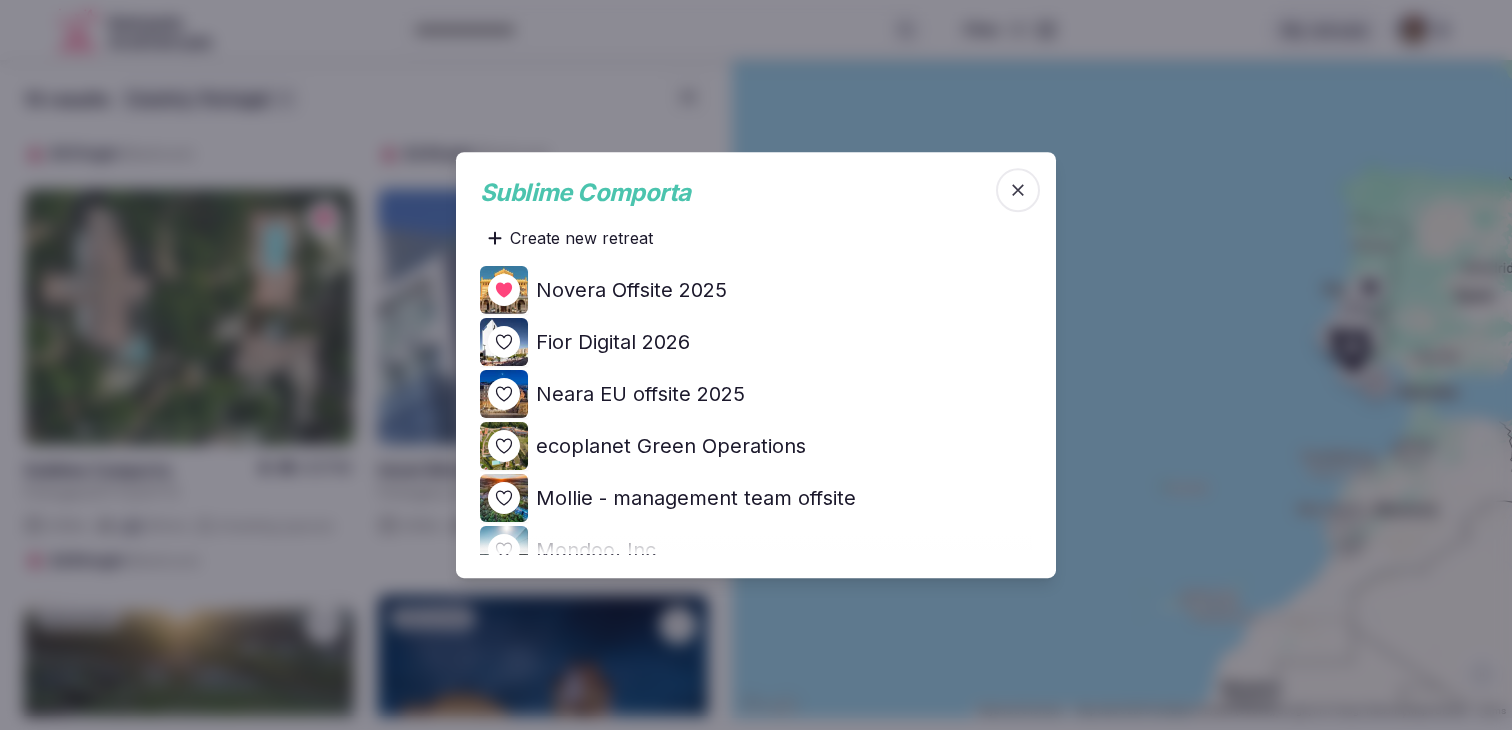 click 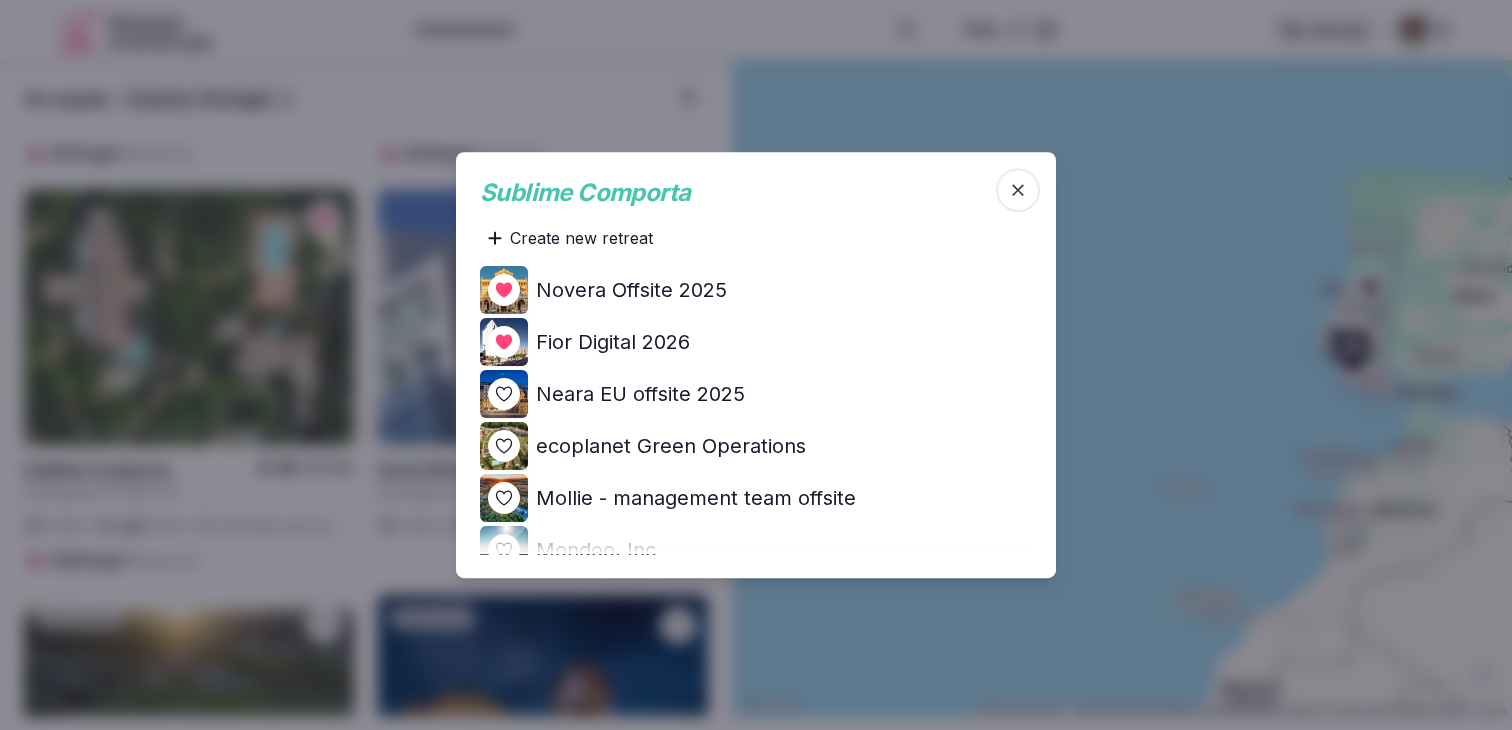 click 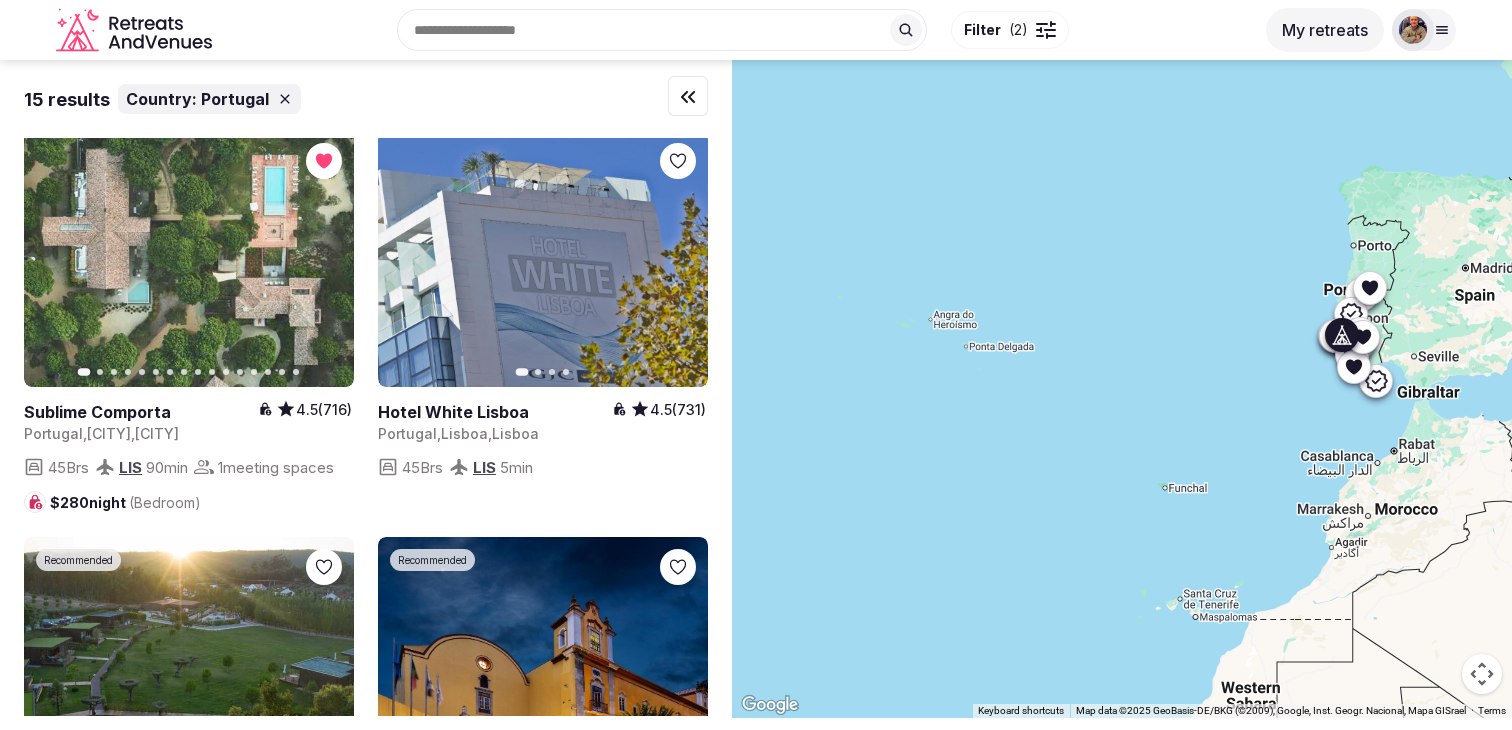 scroll, scrollTop: 845, scrollLeft: 0, axis: vertical 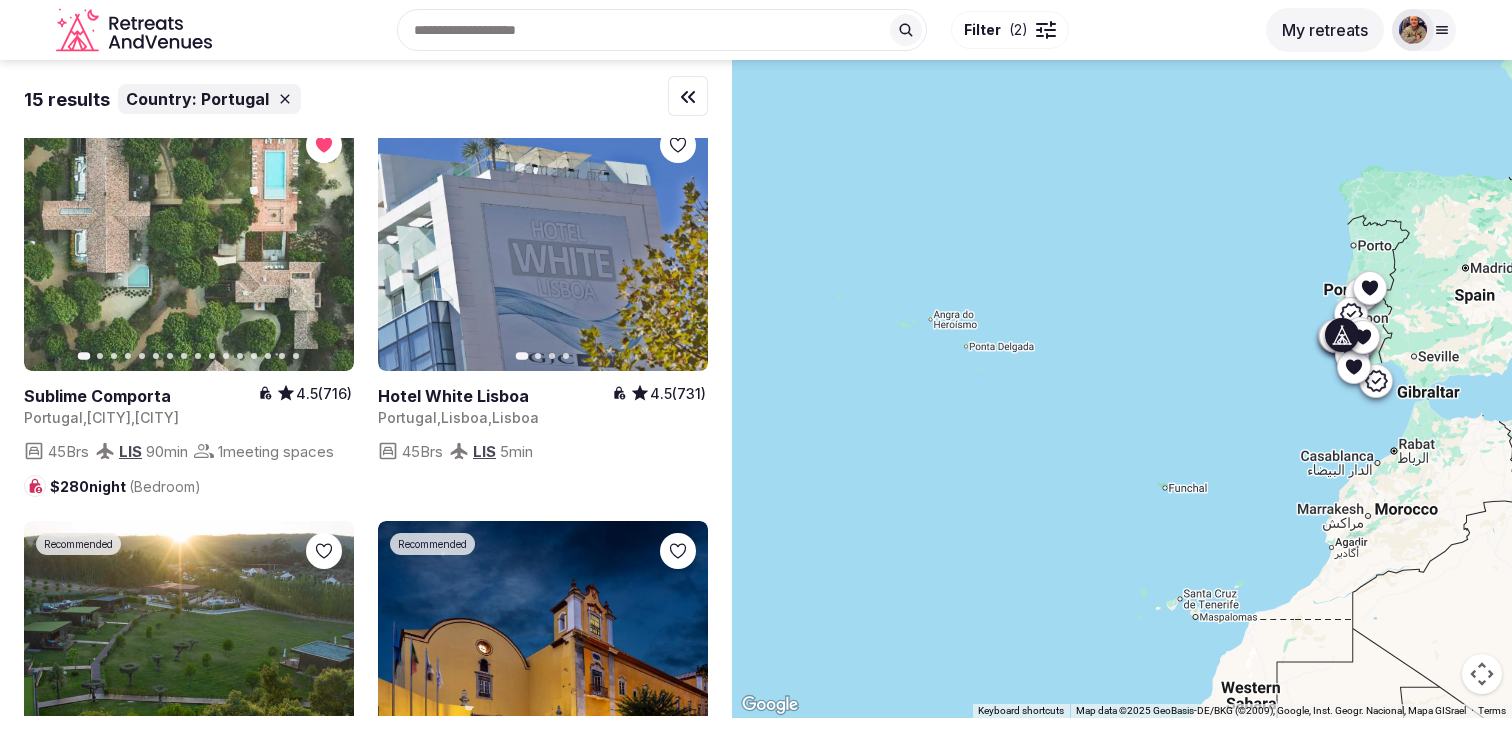 click 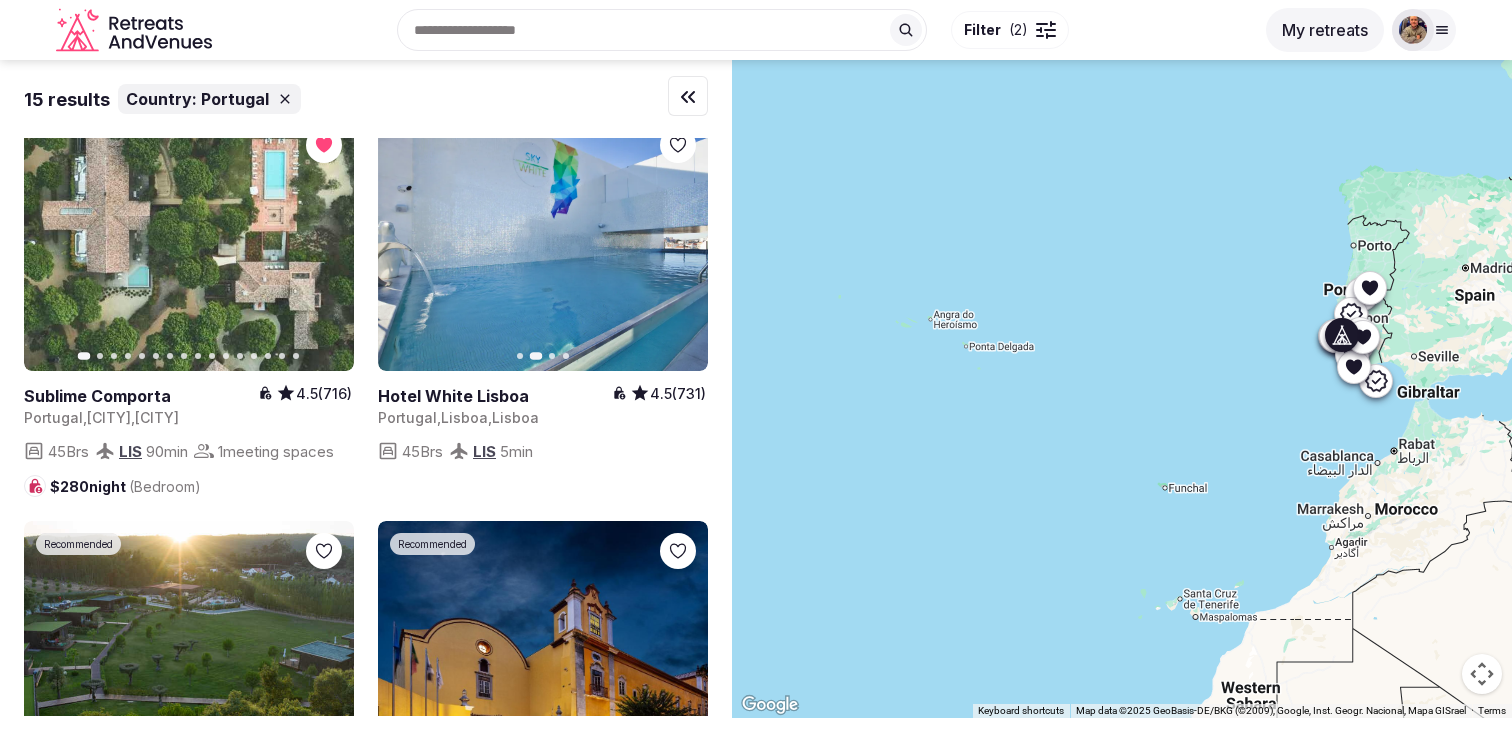 click 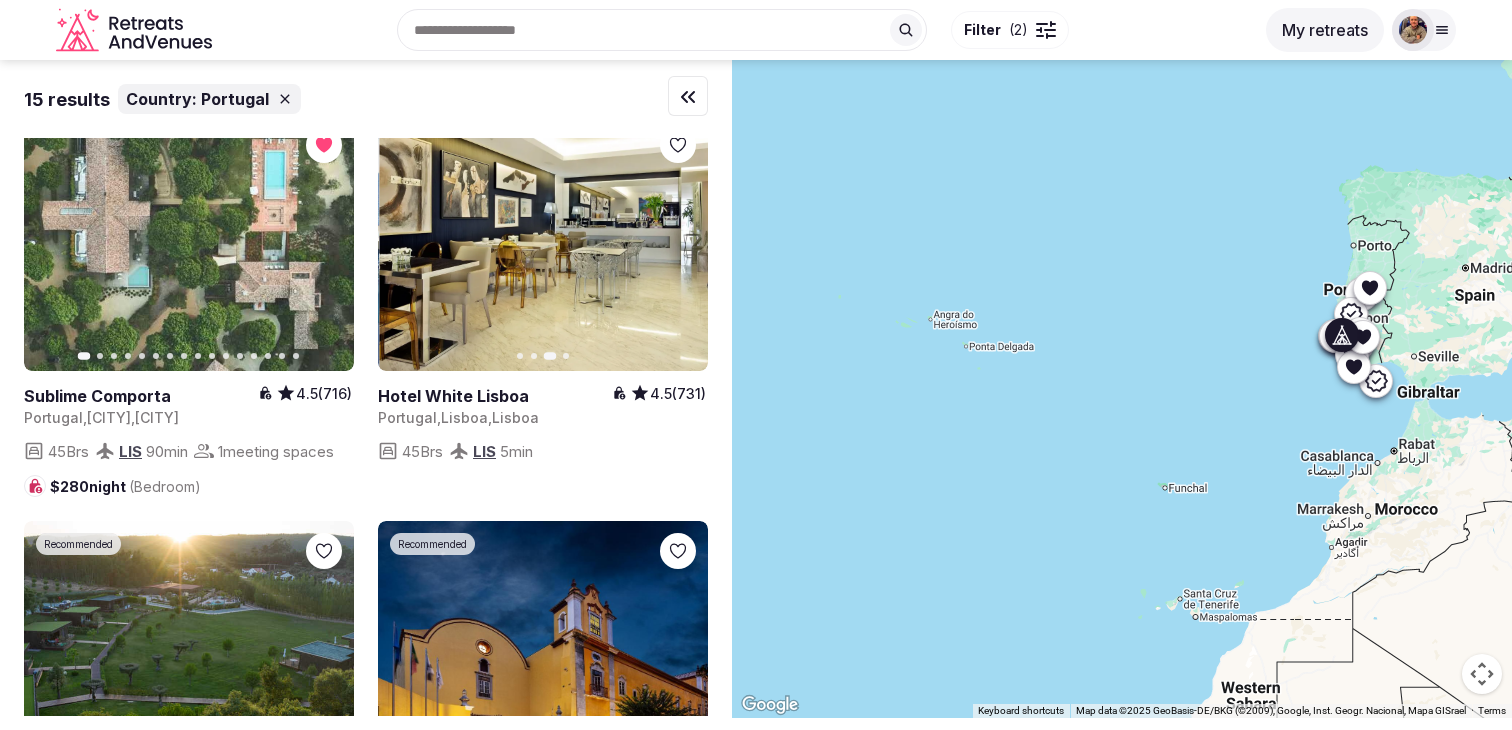 click 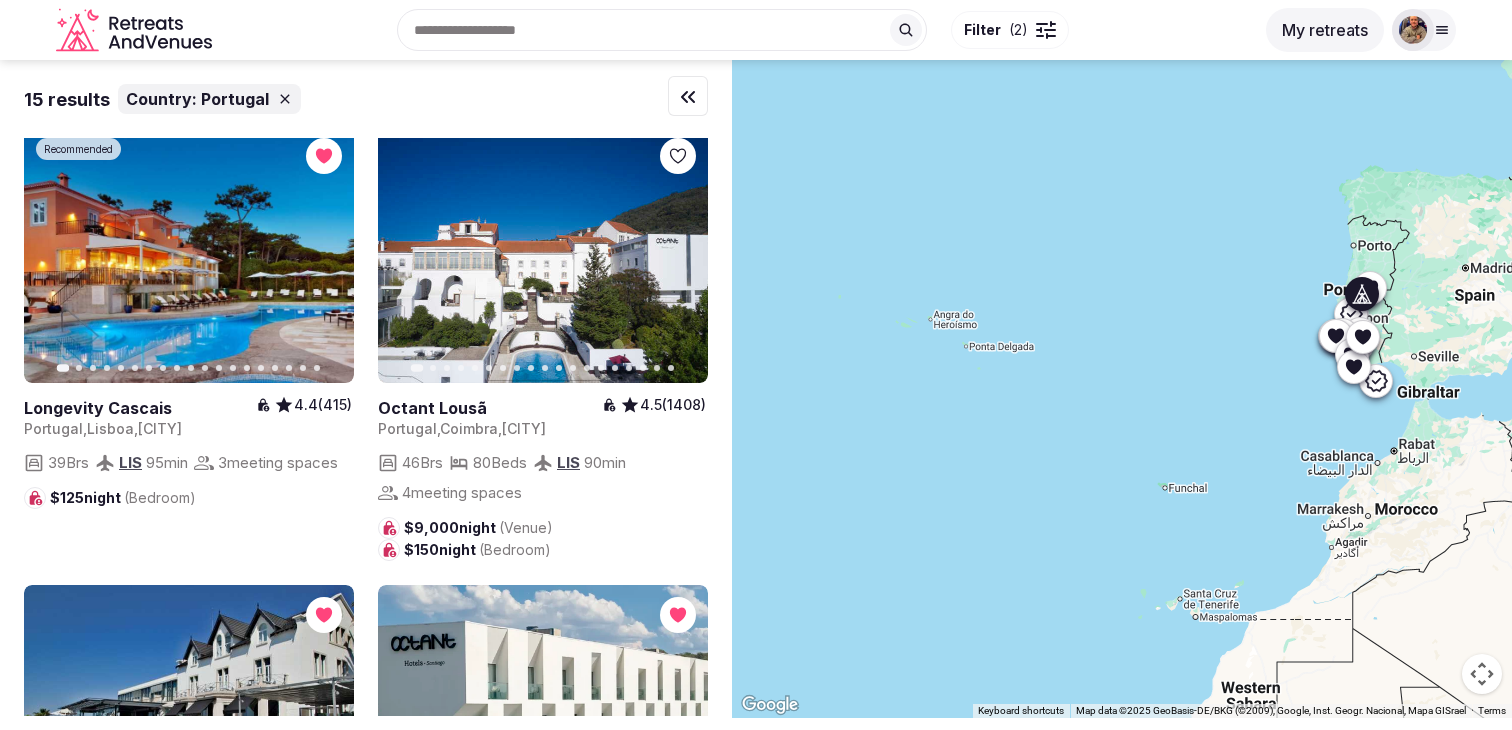 scroll, scrollTop: 1671, scrollLeft: 0, axis: vertical 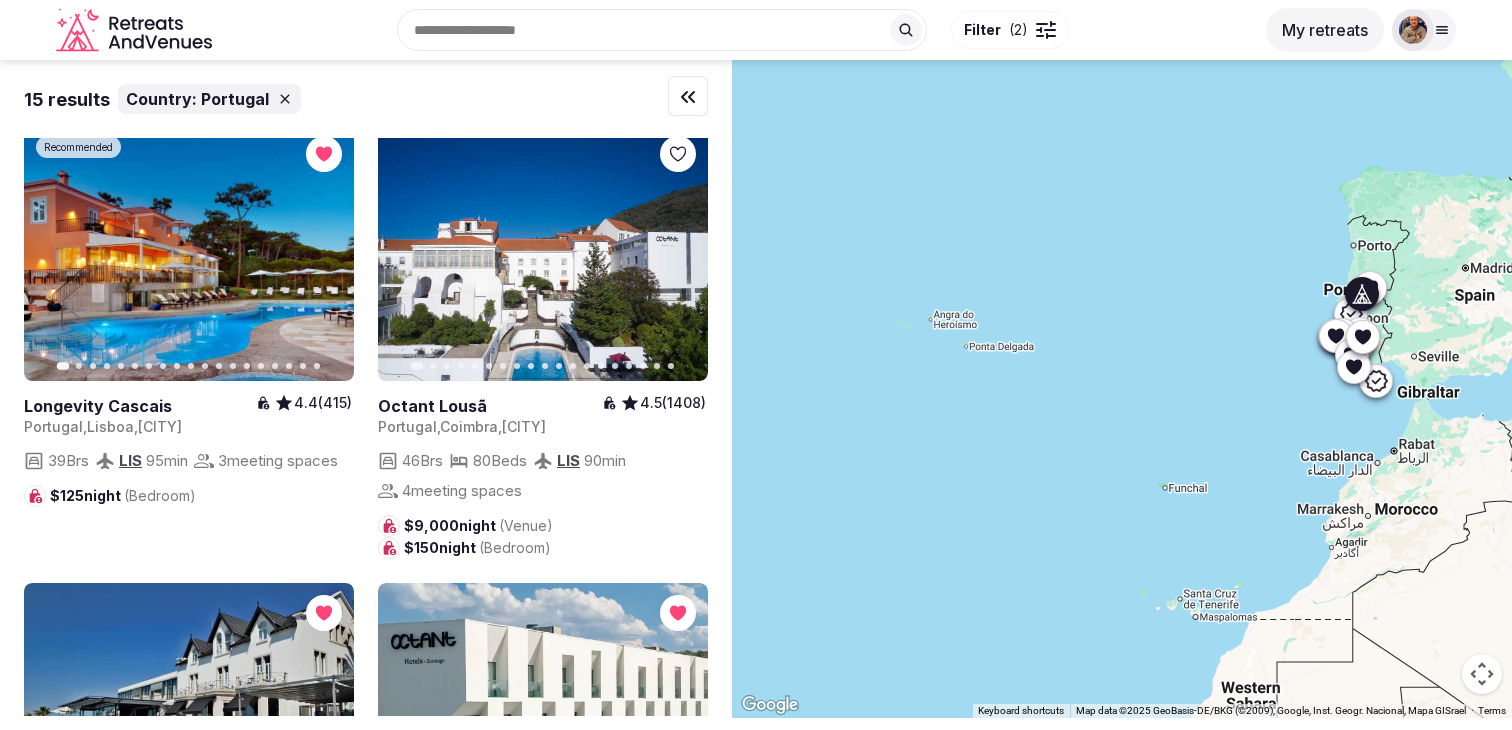 click 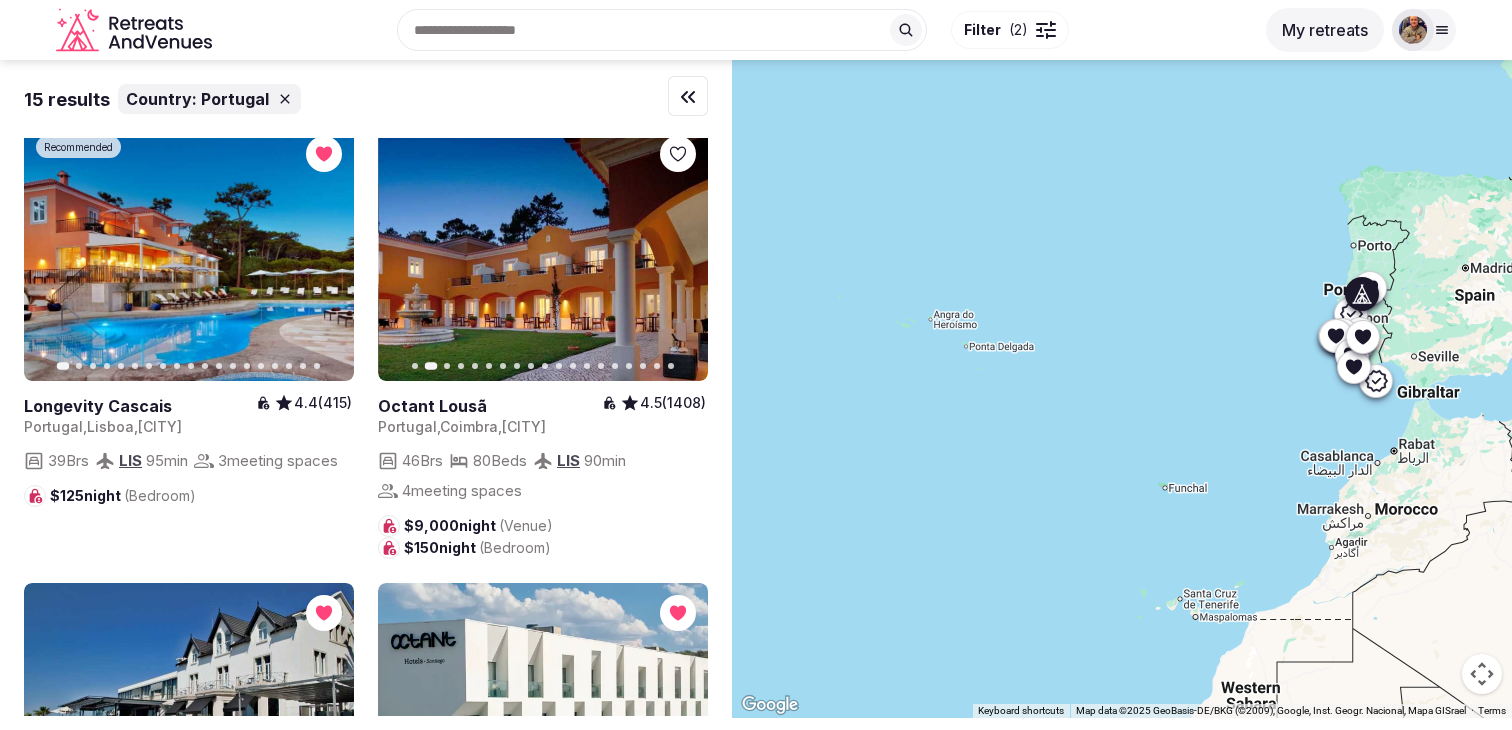 click 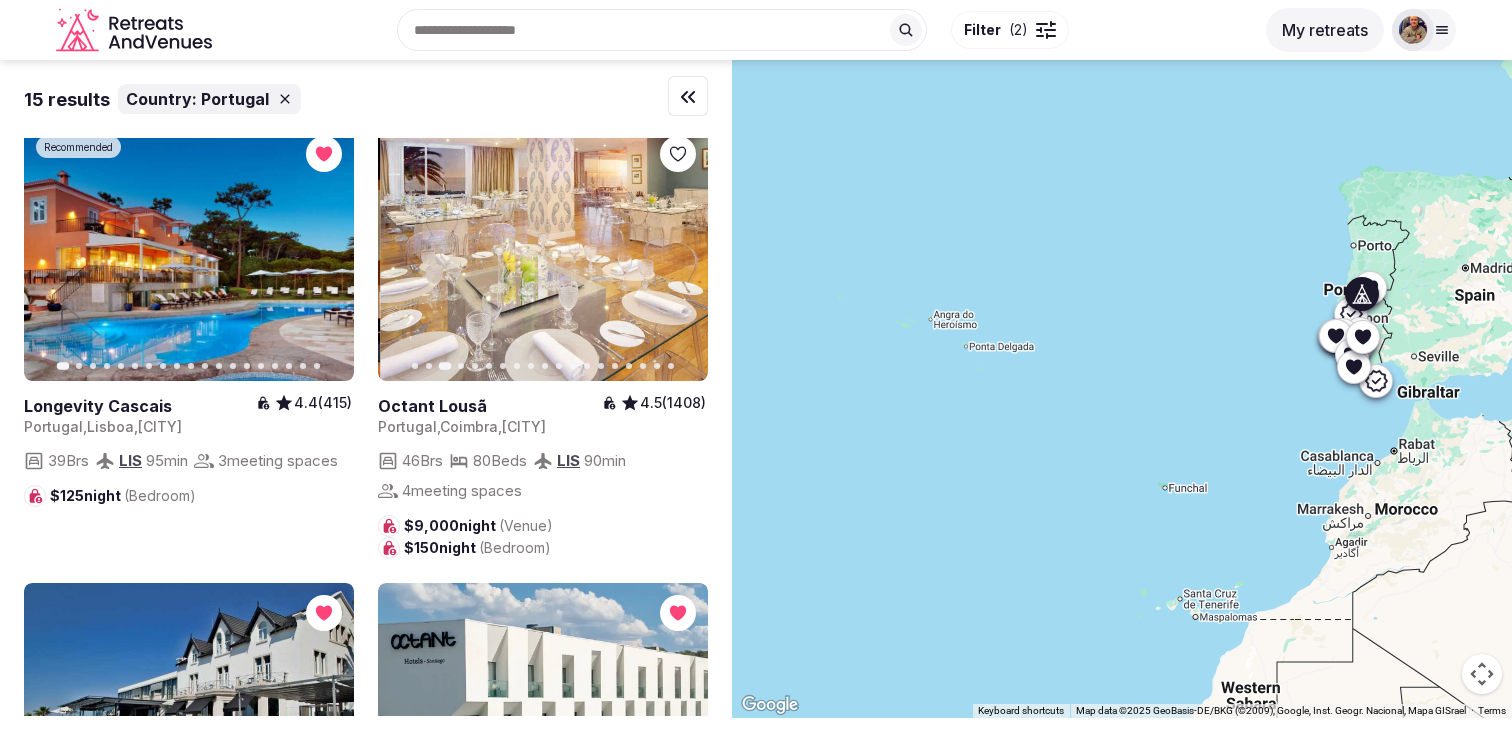 click 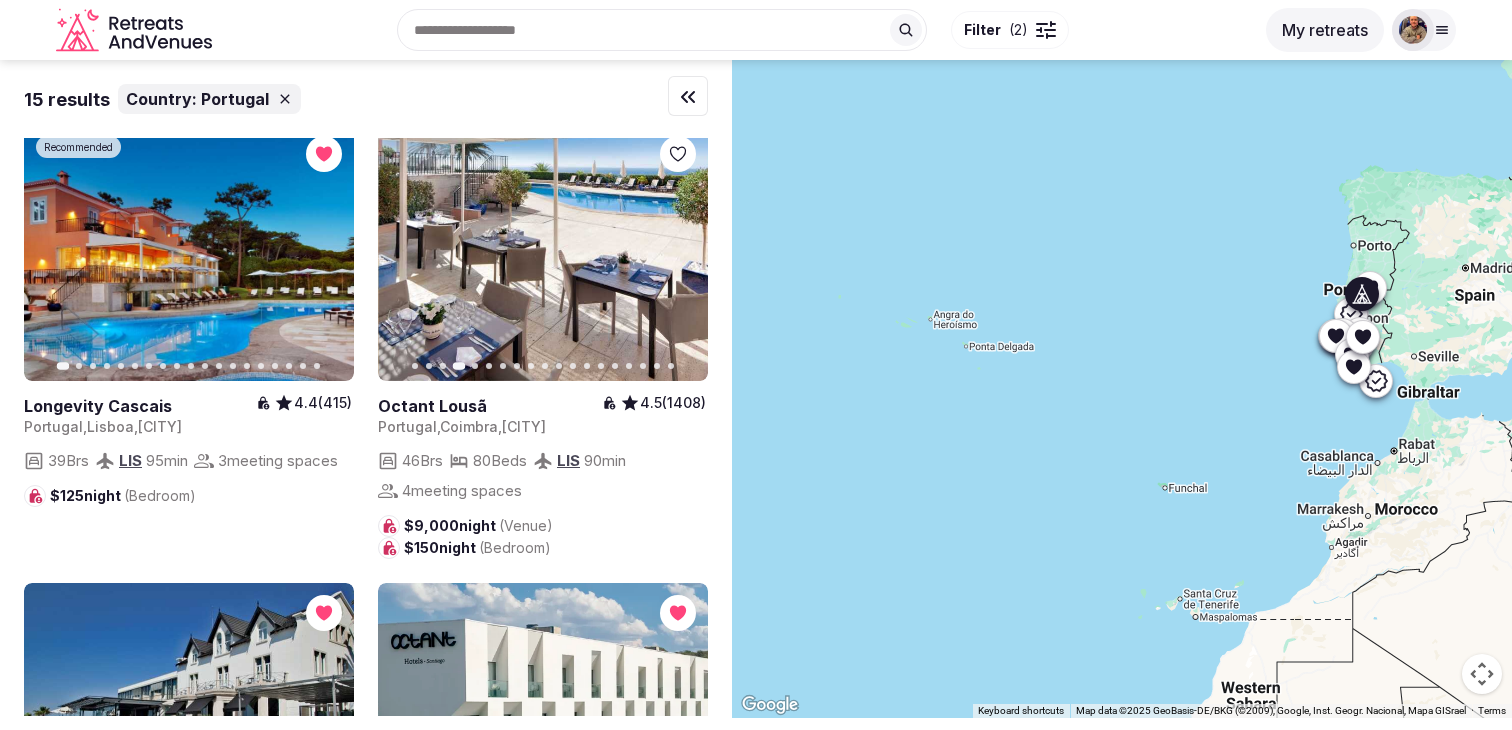 click 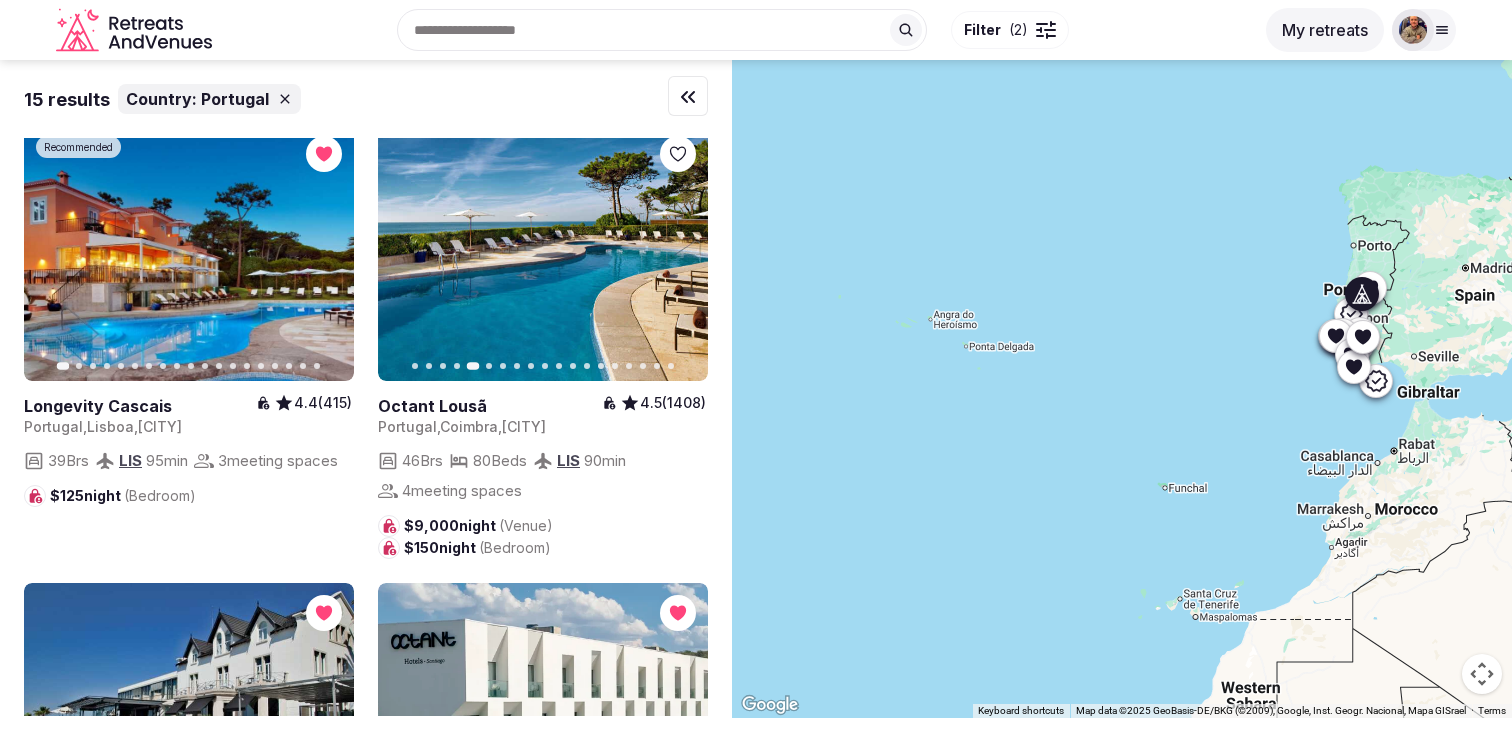 click 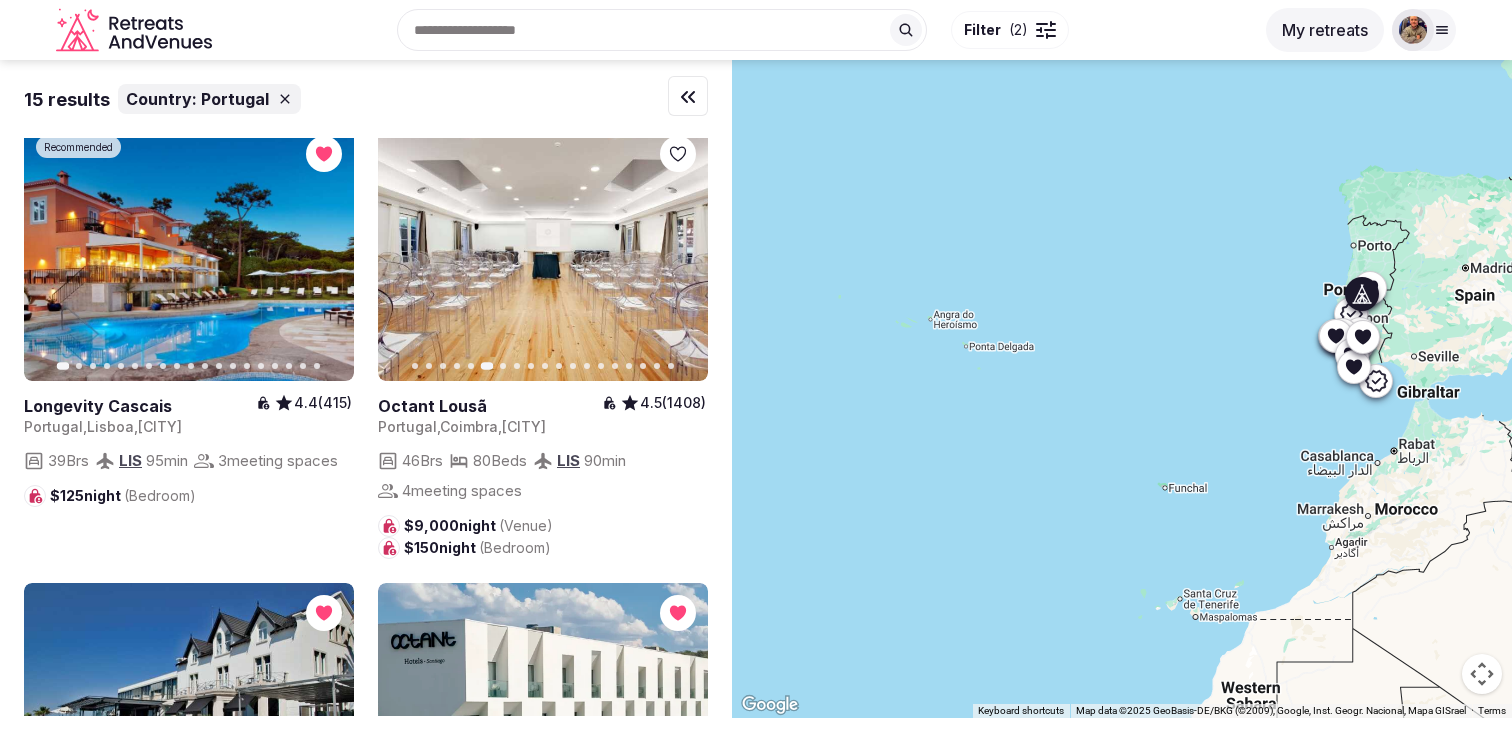 click 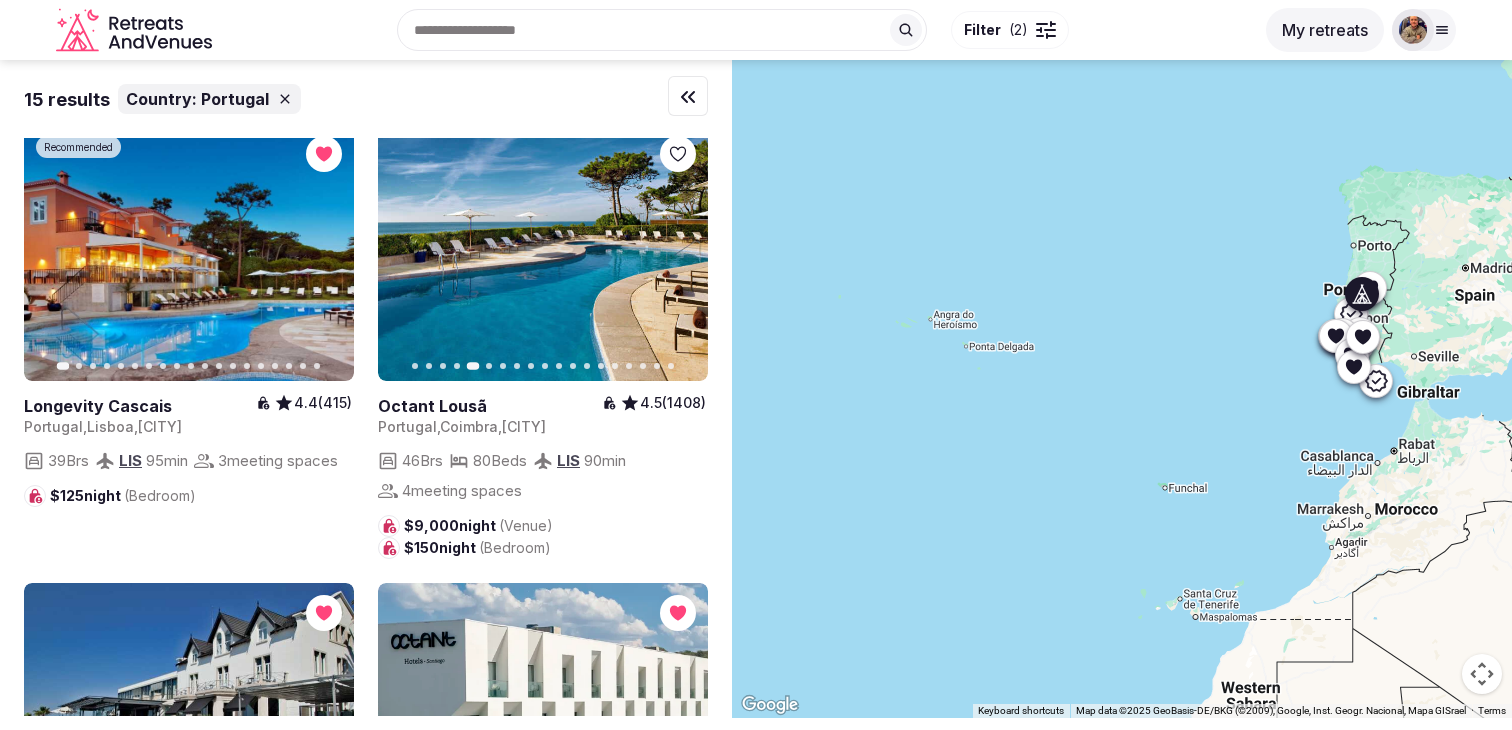 click 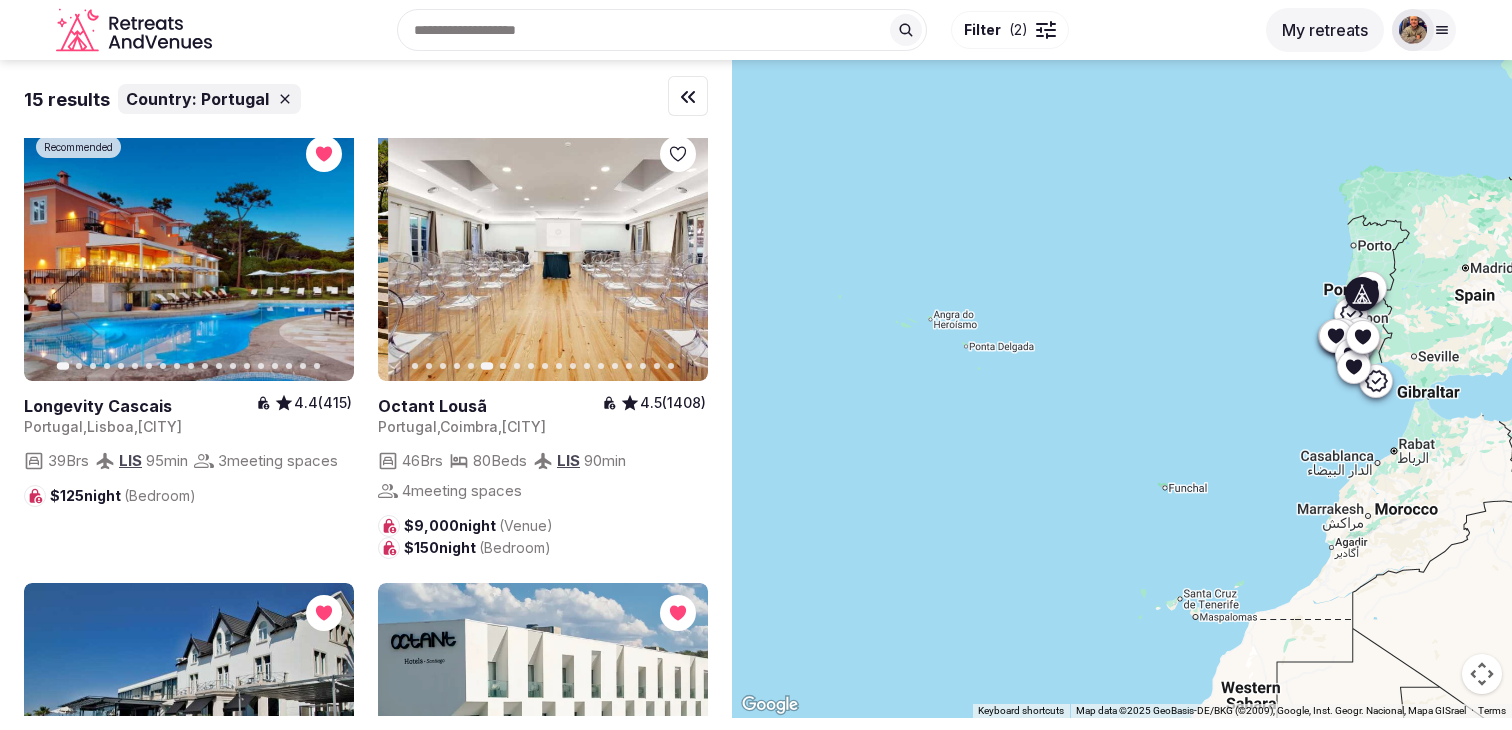 click 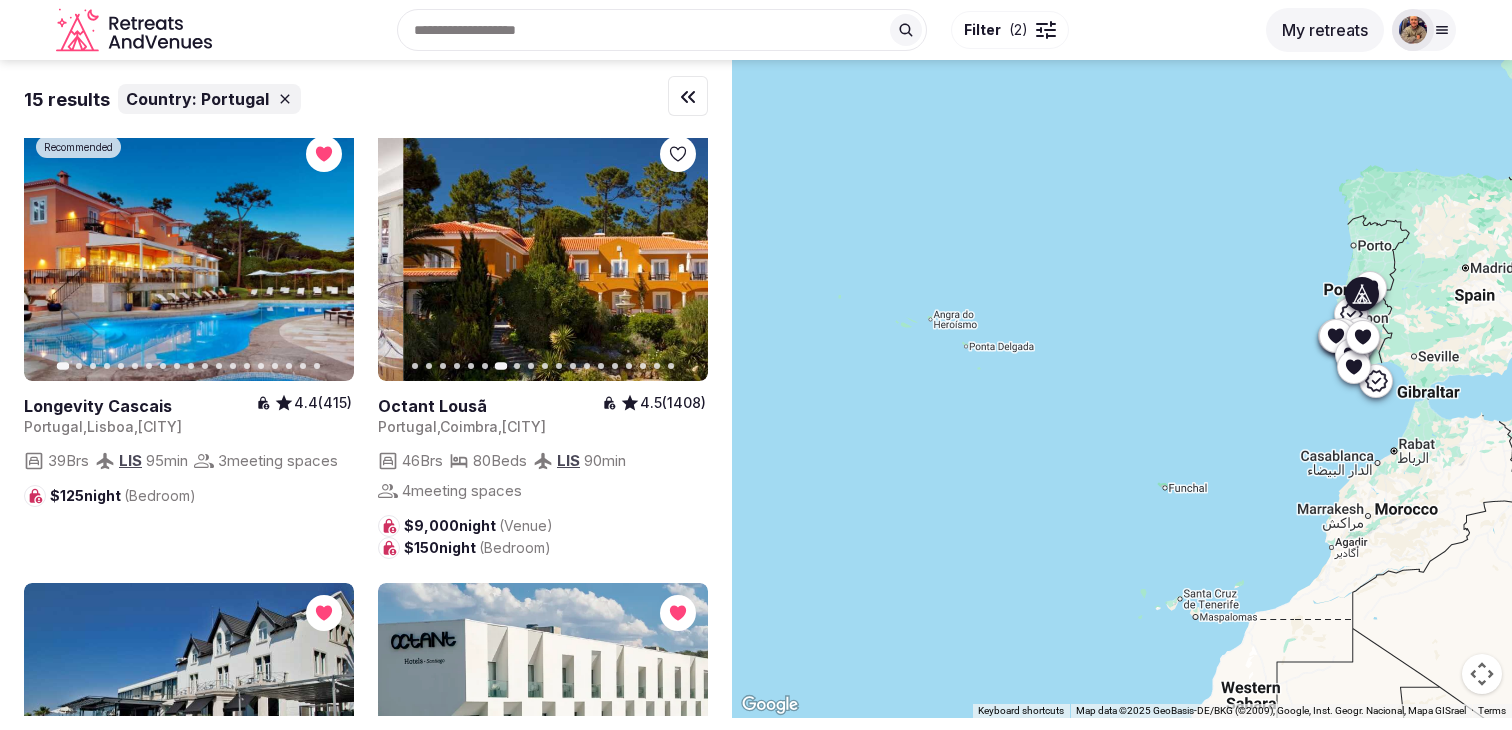 click 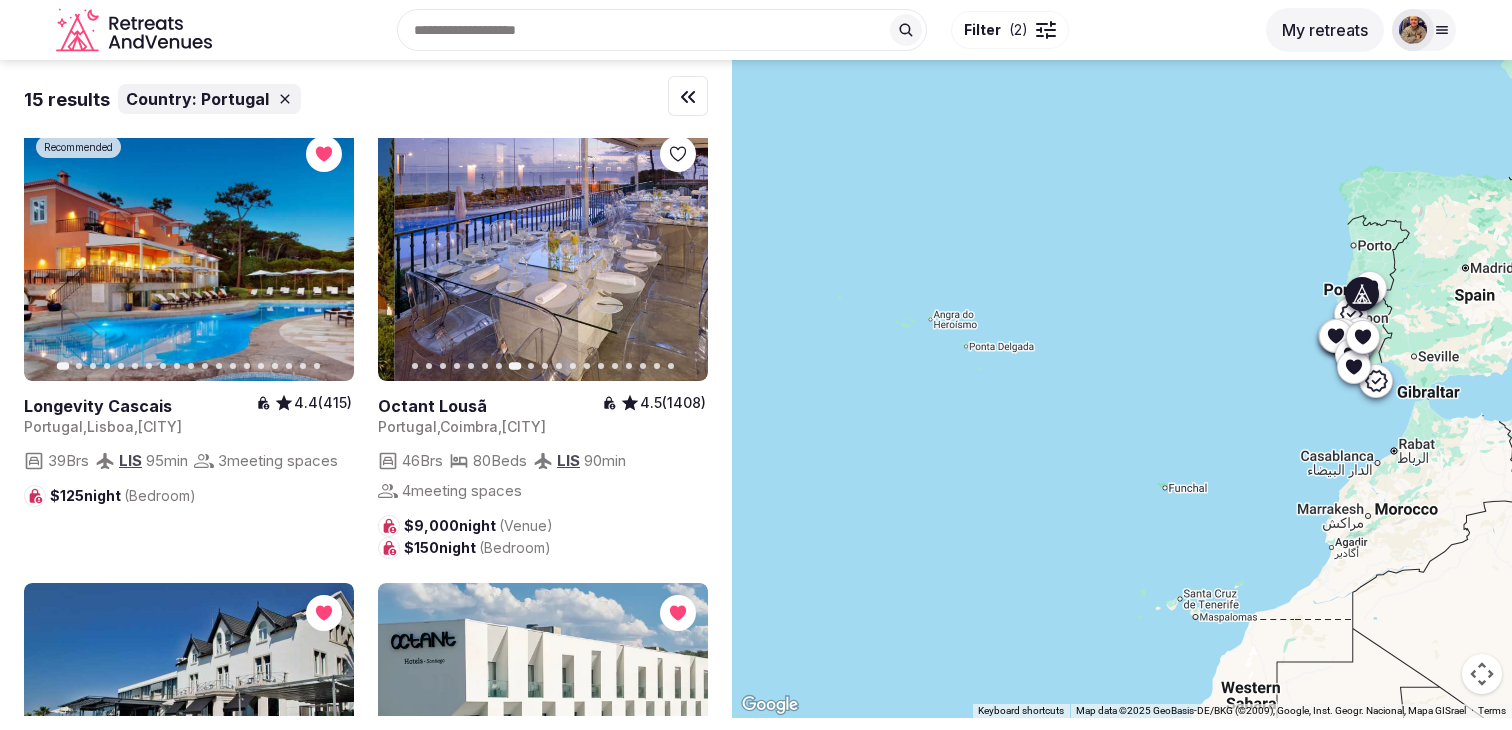 click 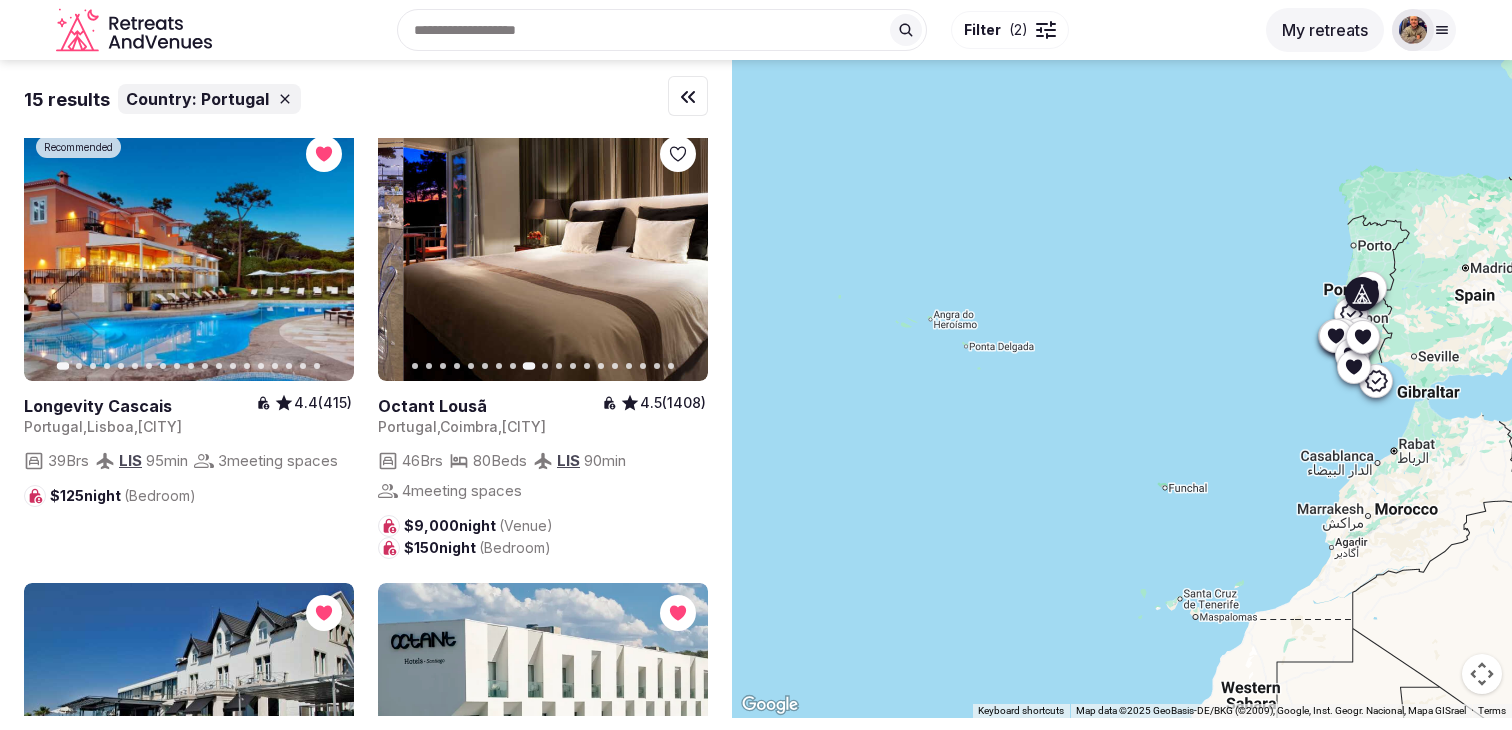 click 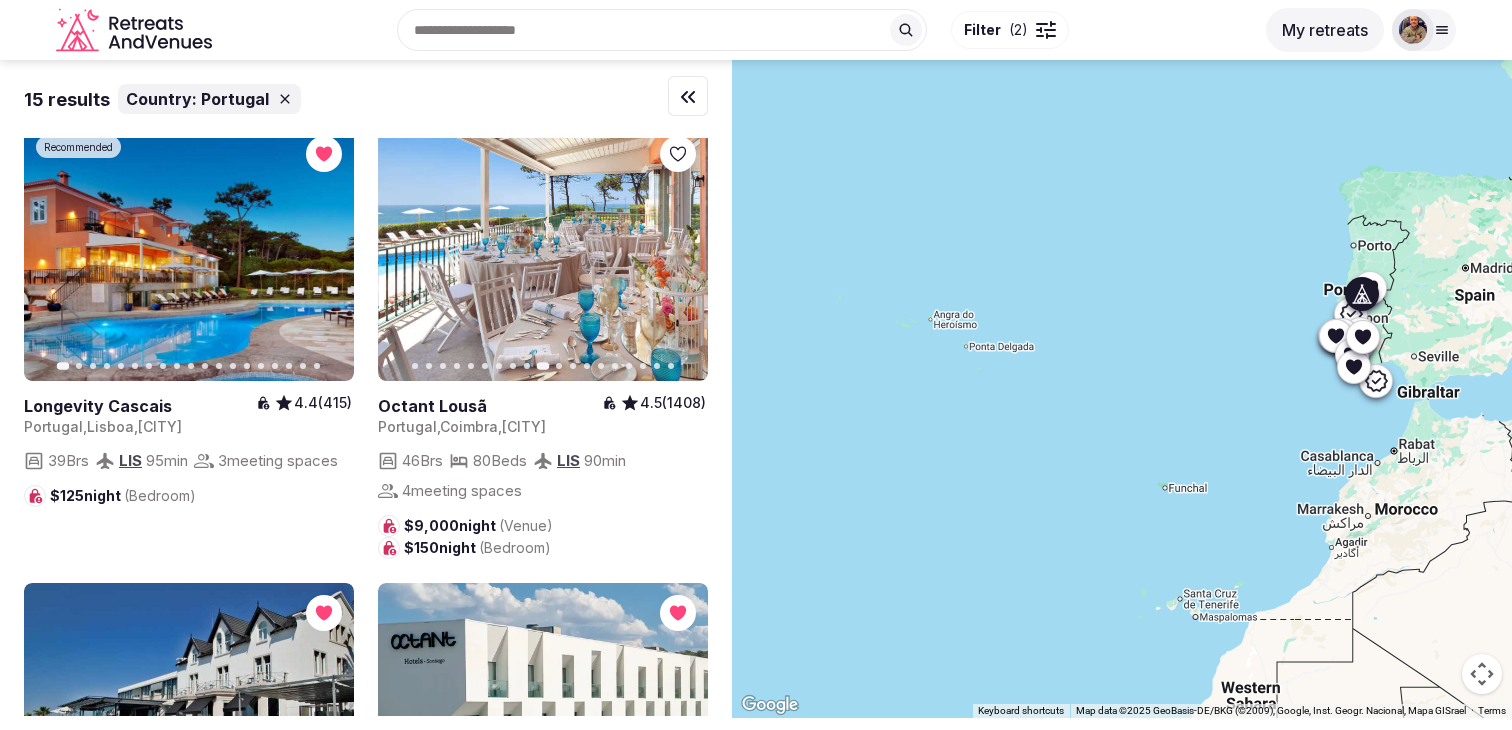 click 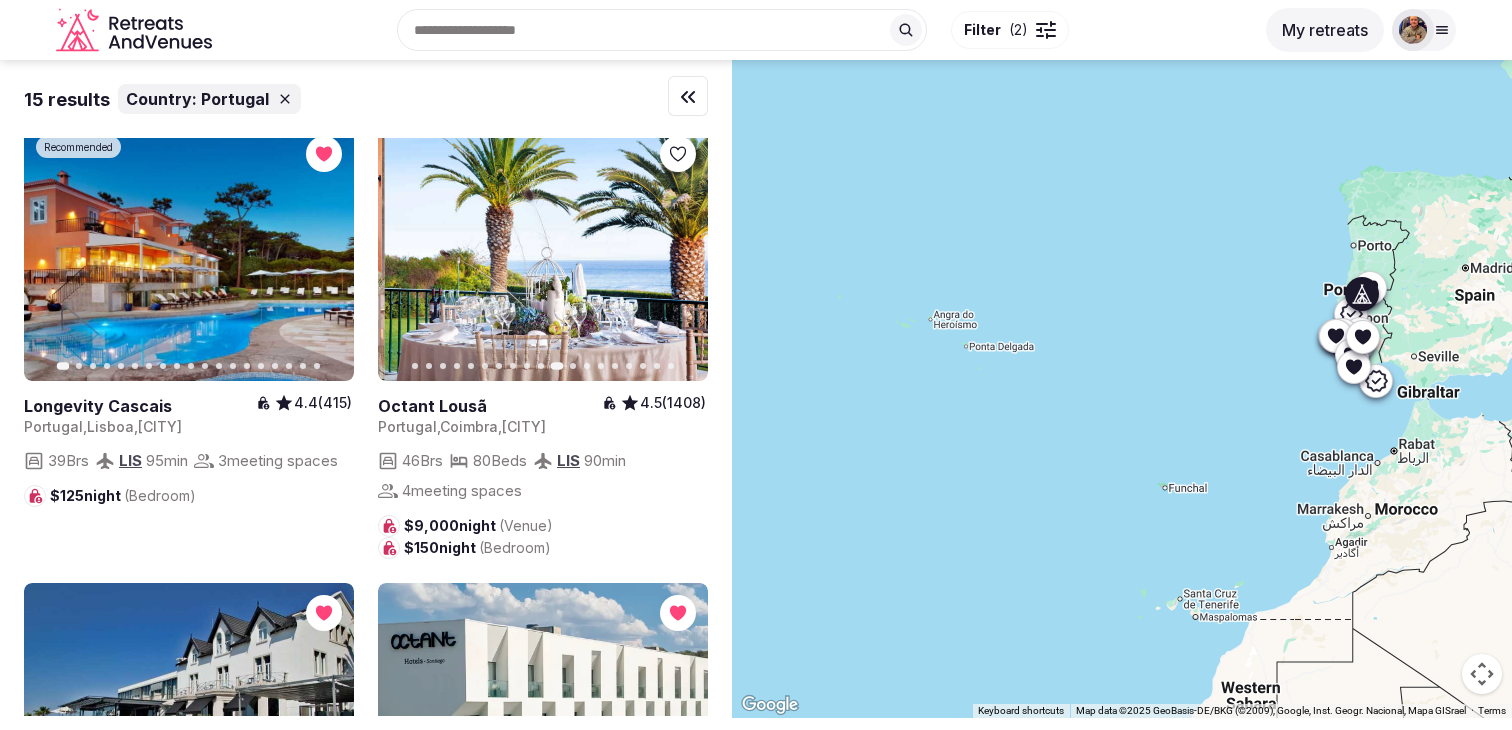 click 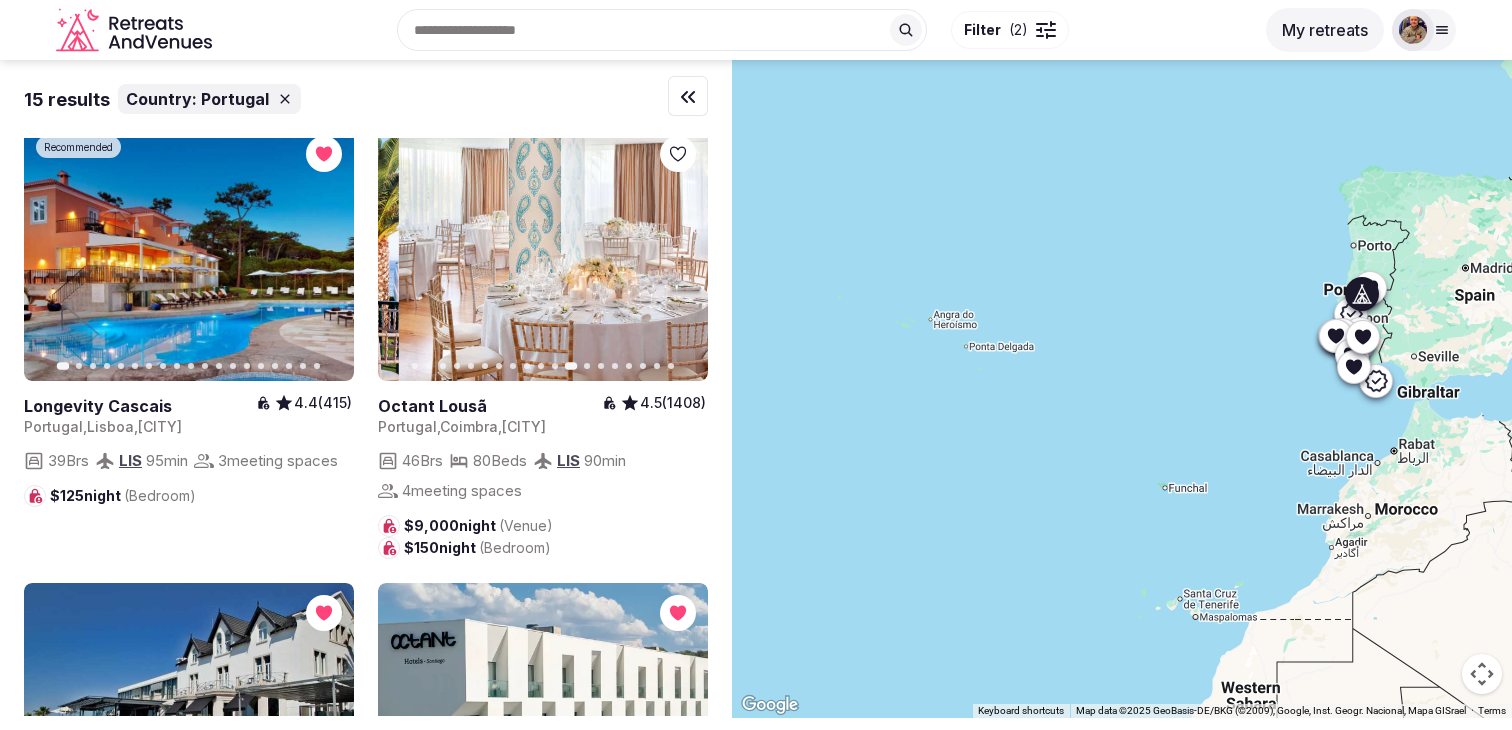 click 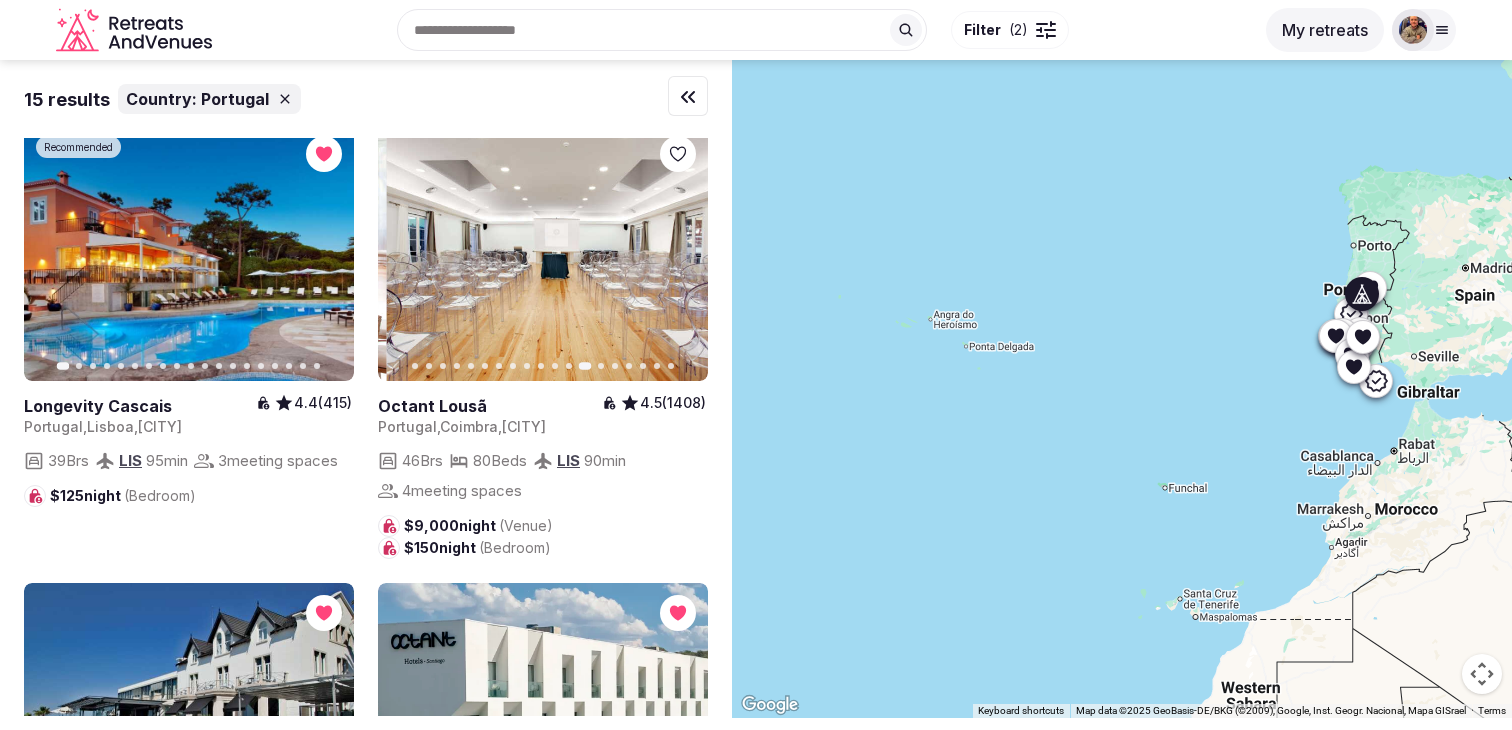 click 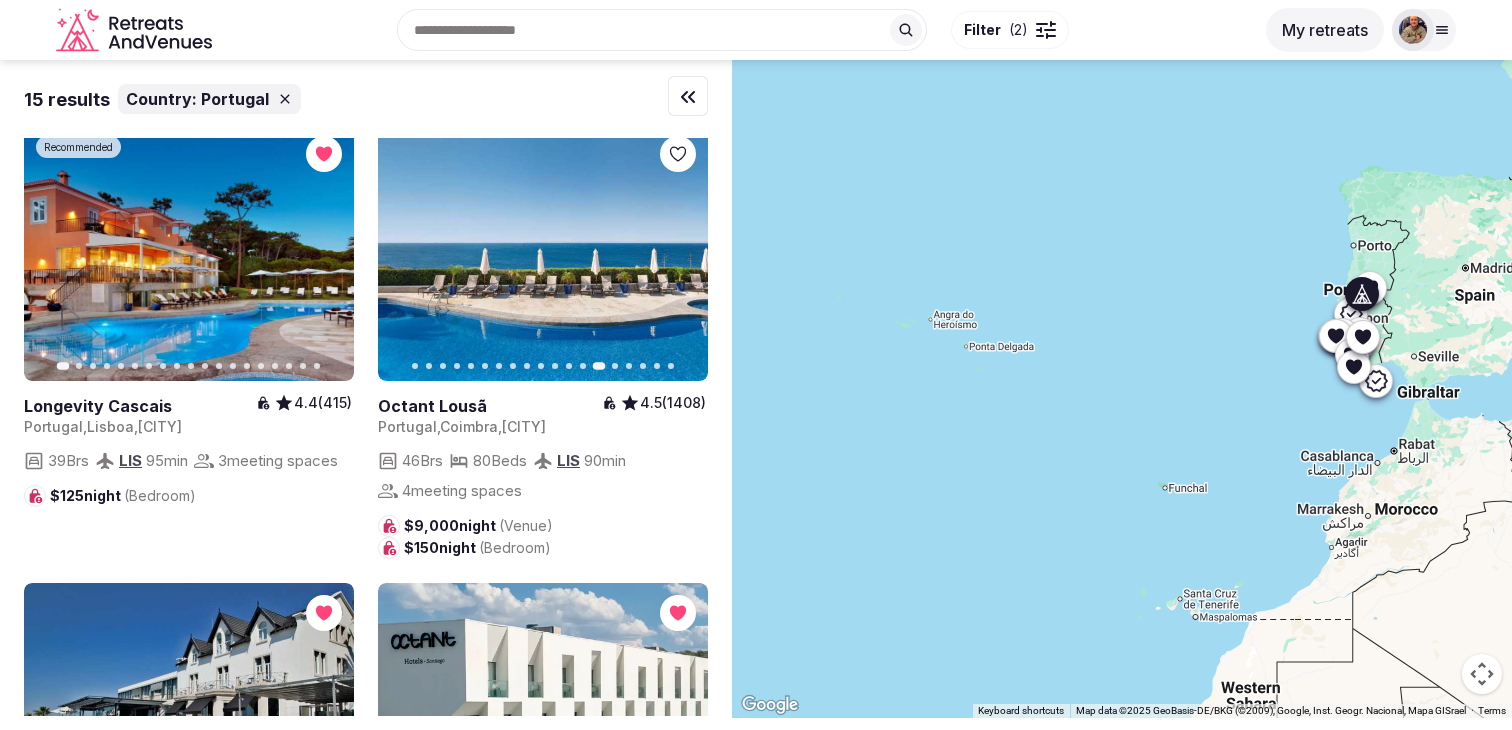 click 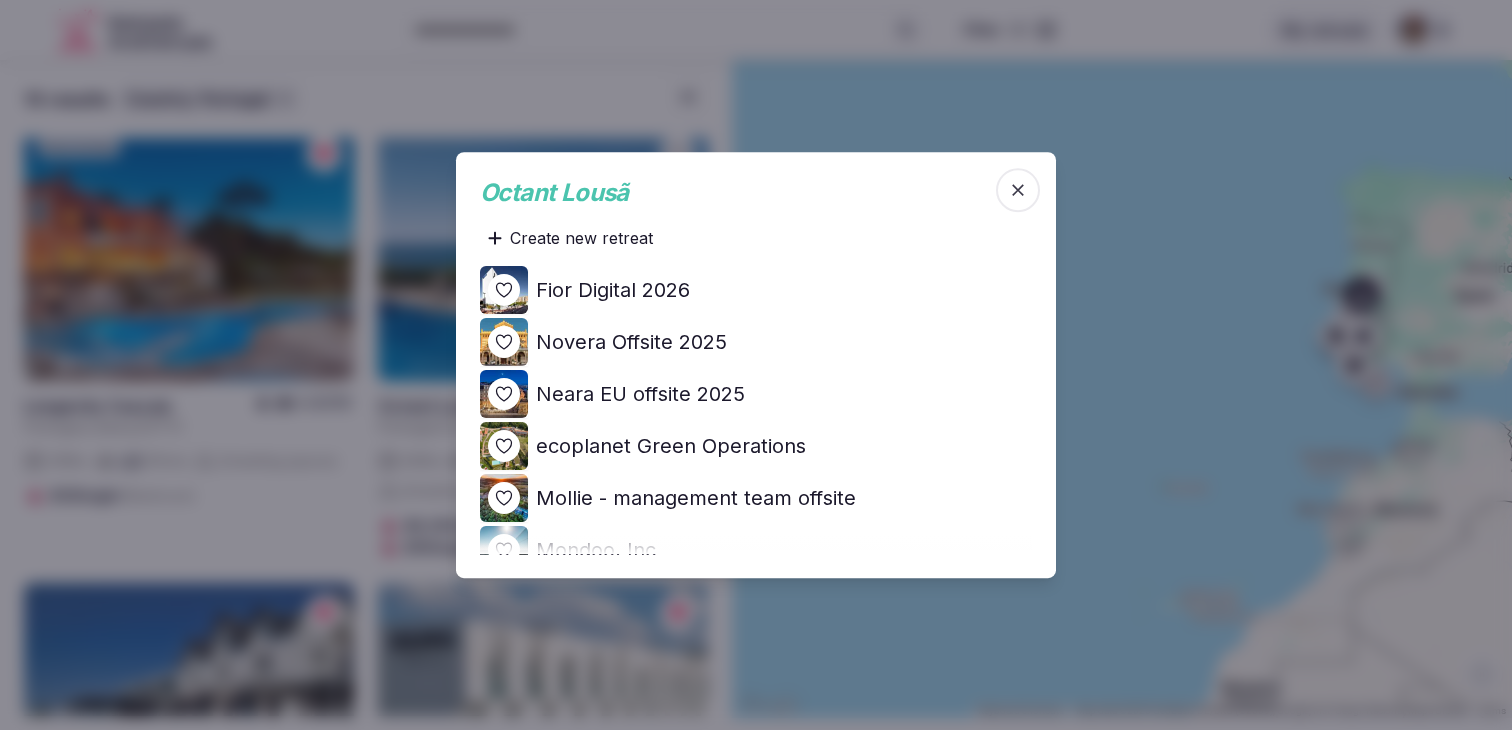 click on "Fior Digital 2026" at bounding box center [613, 290] 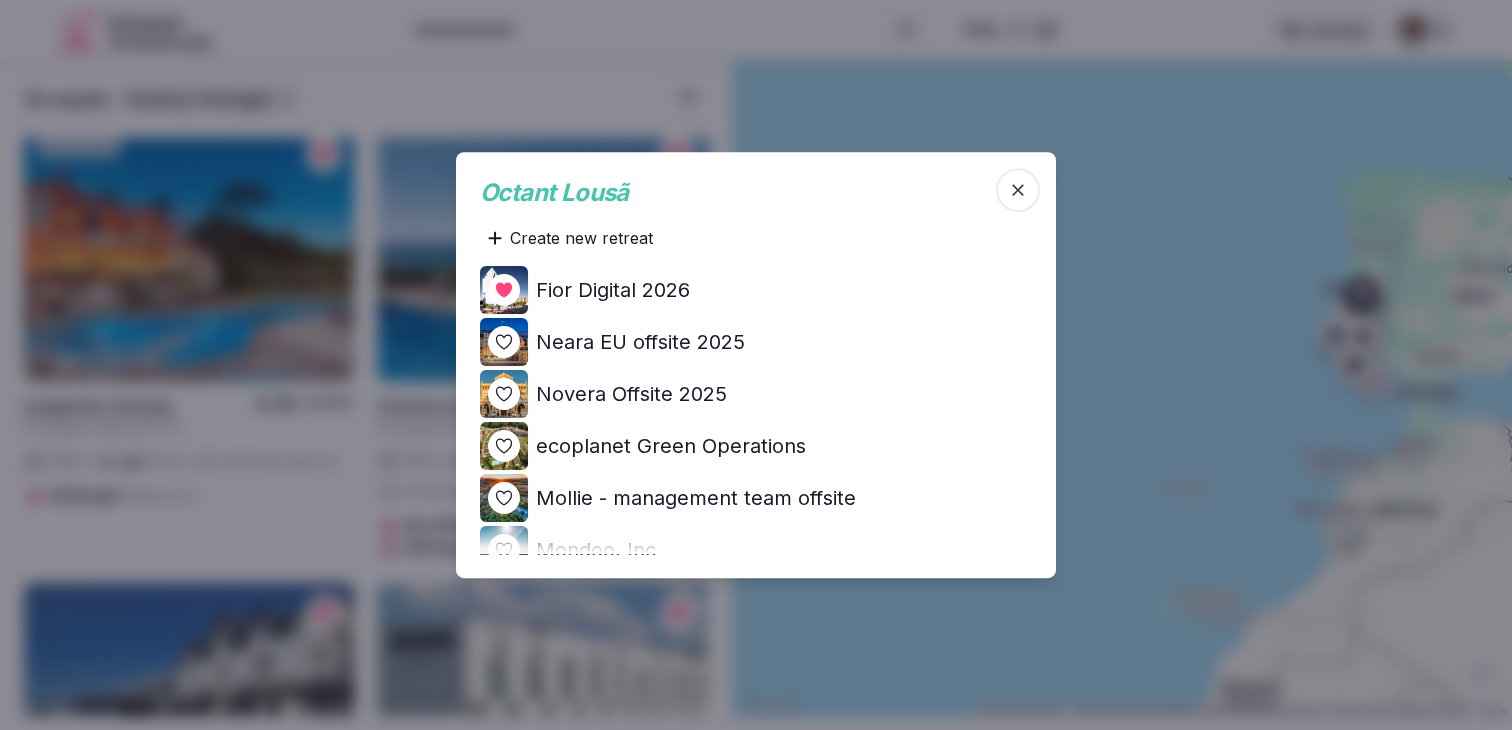 click 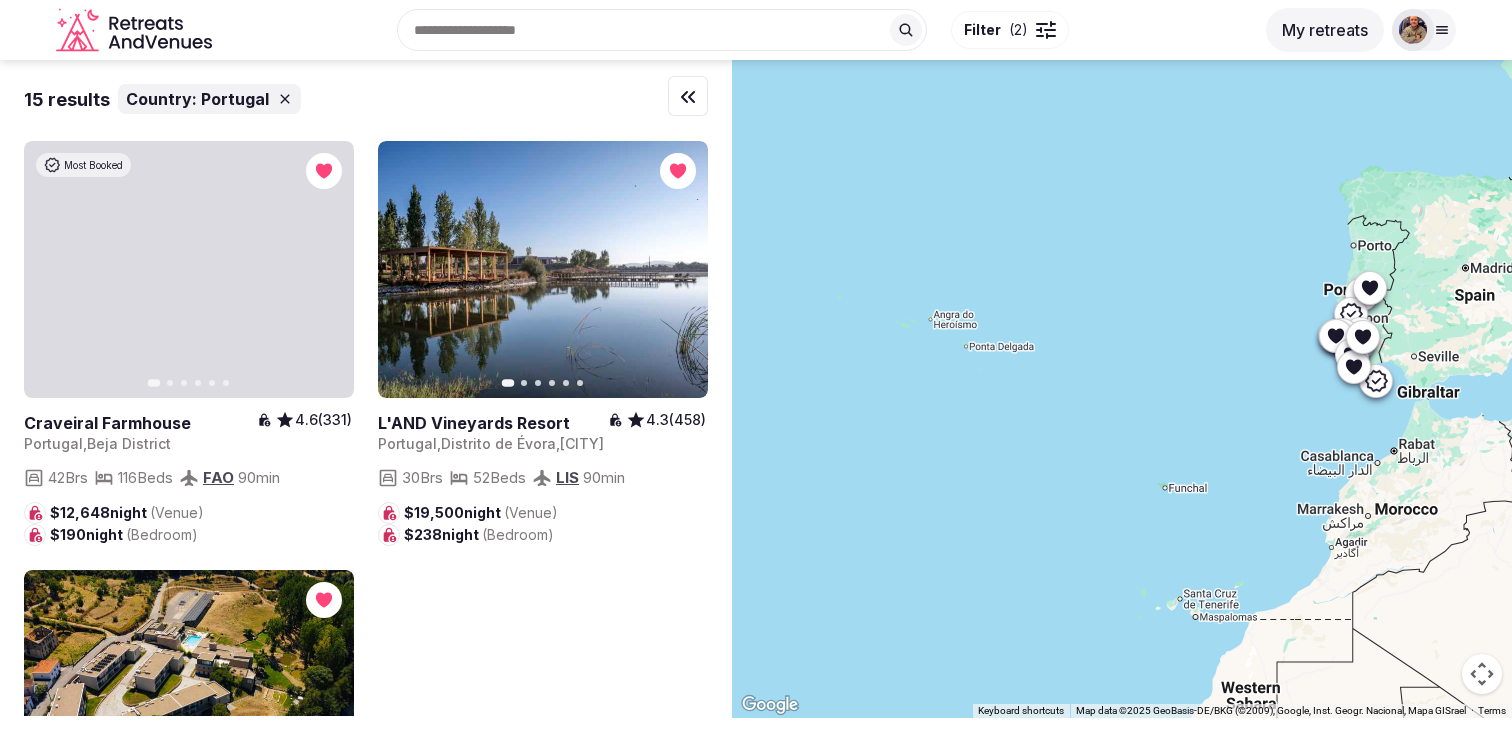 scroll, scrollTop: 2569, scrollLeft: 0, axis: vertical 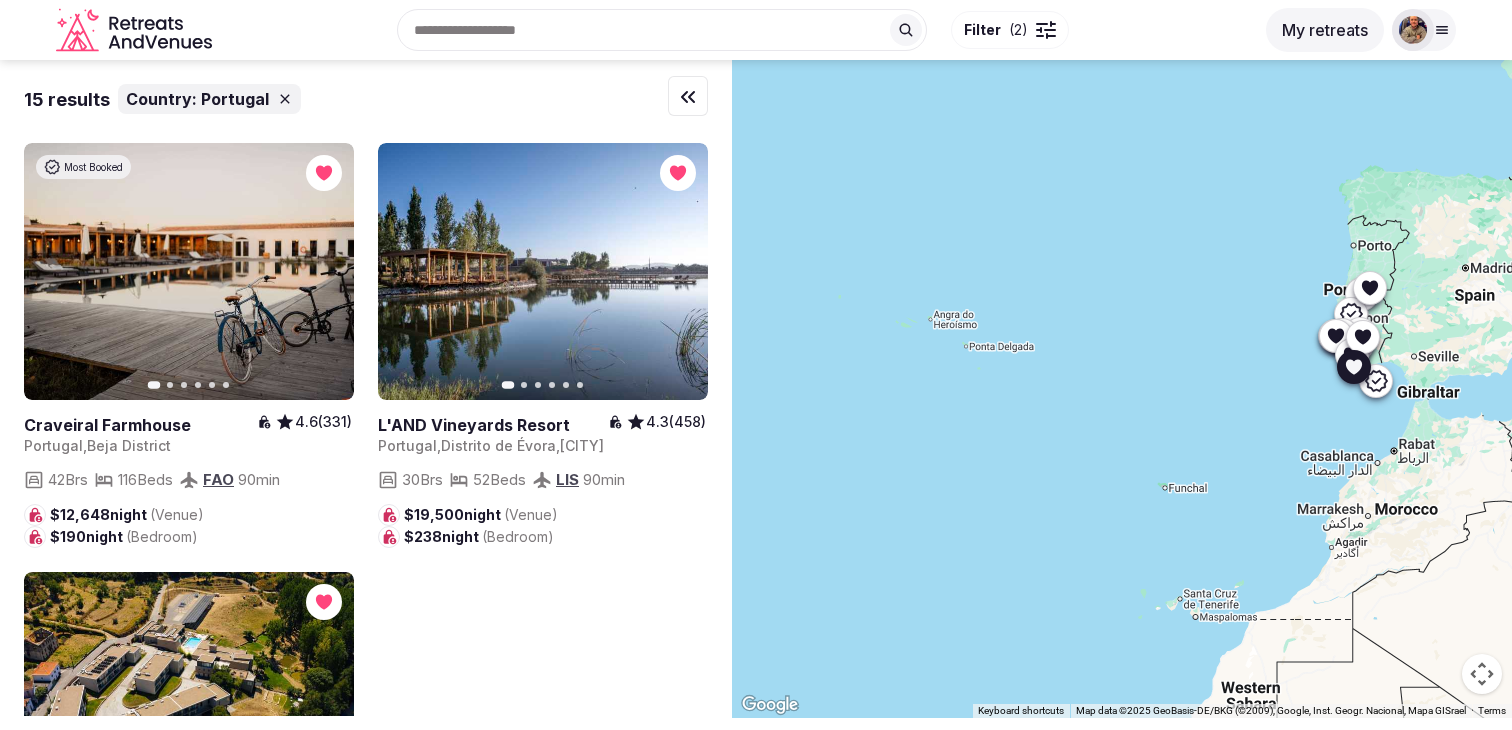 click 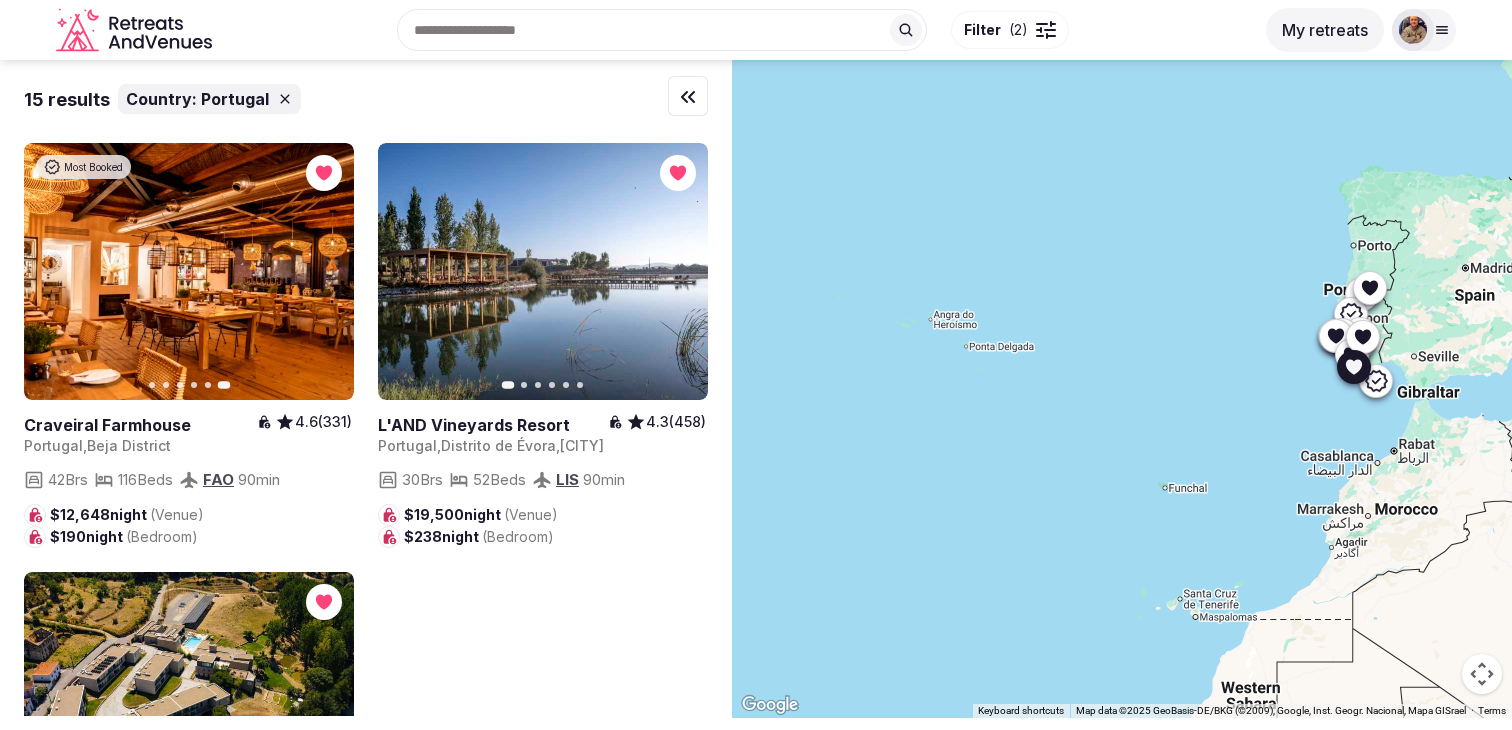 click 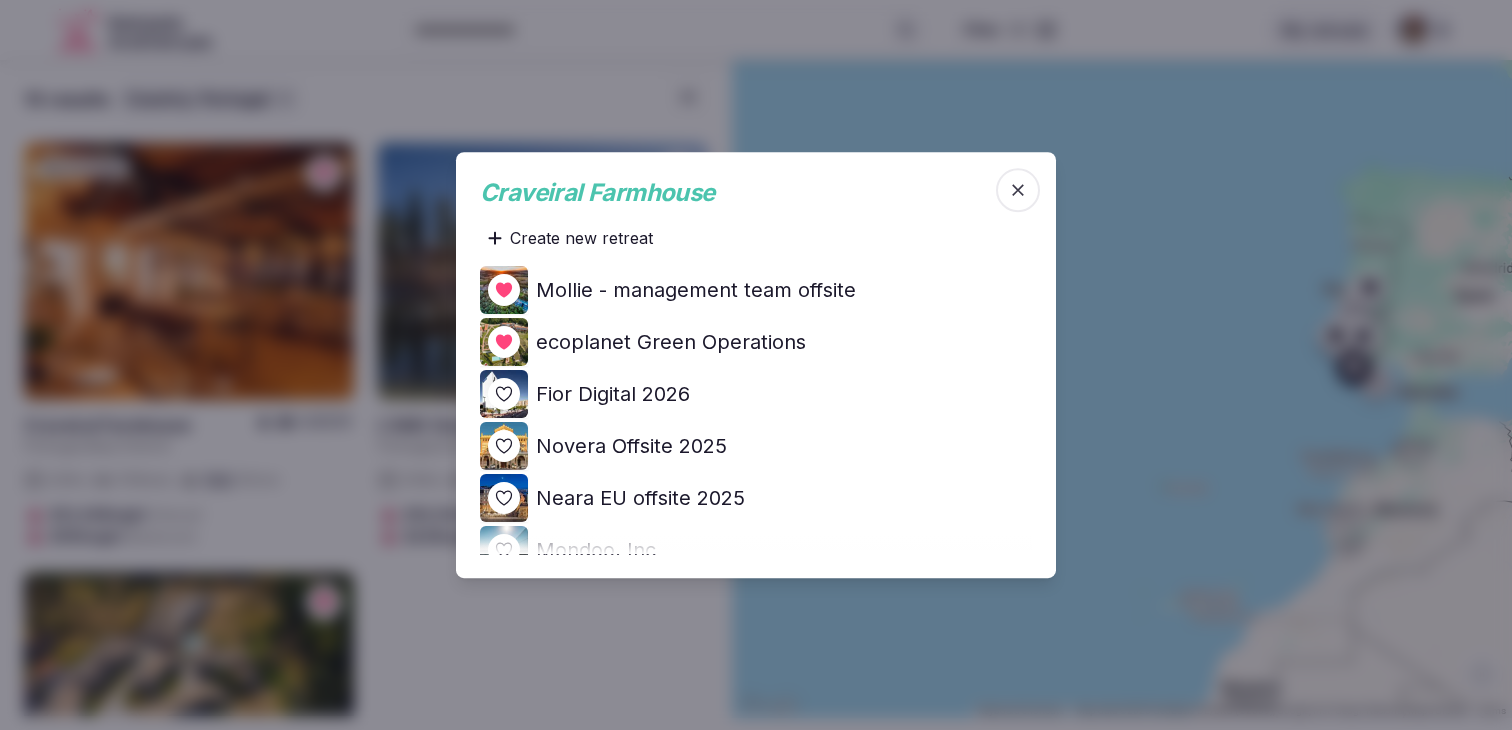 click 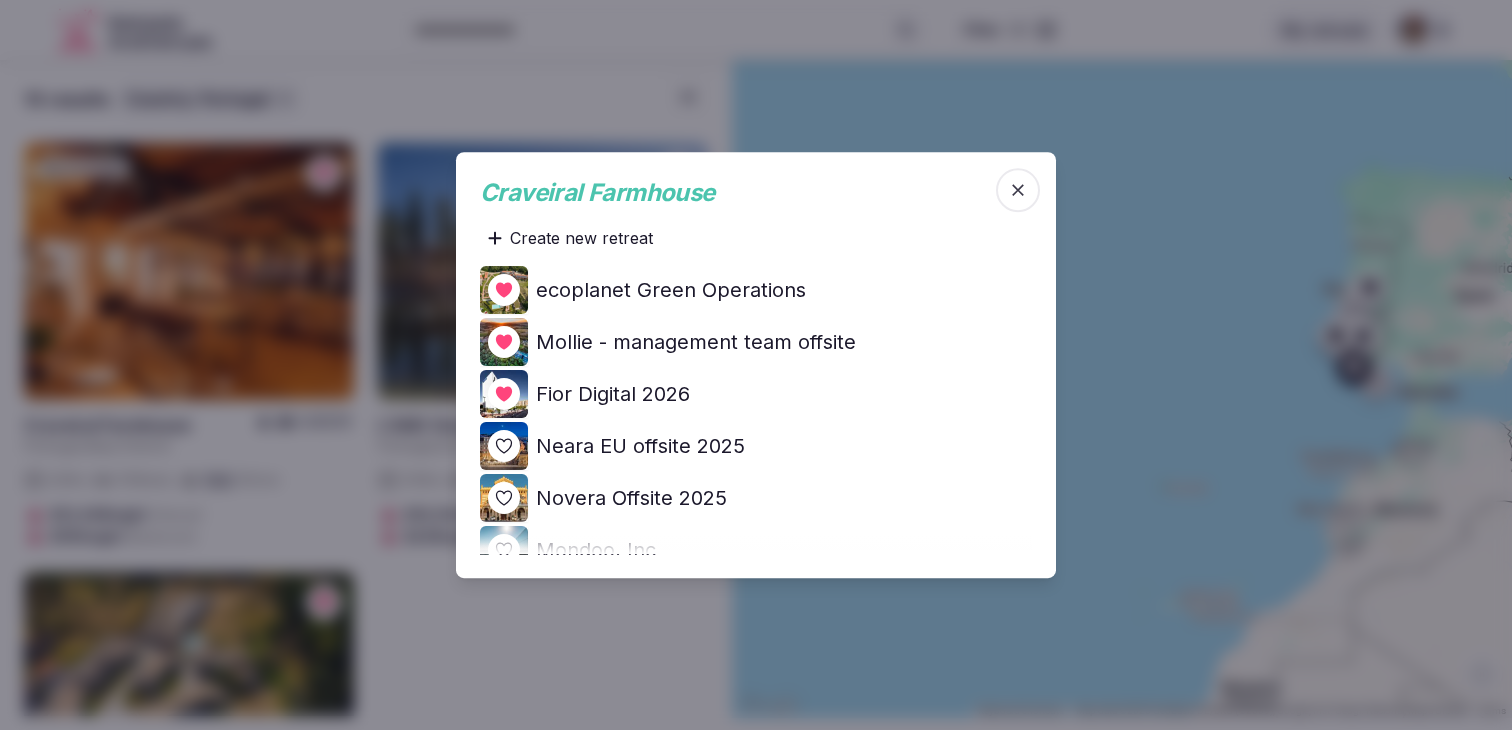 click 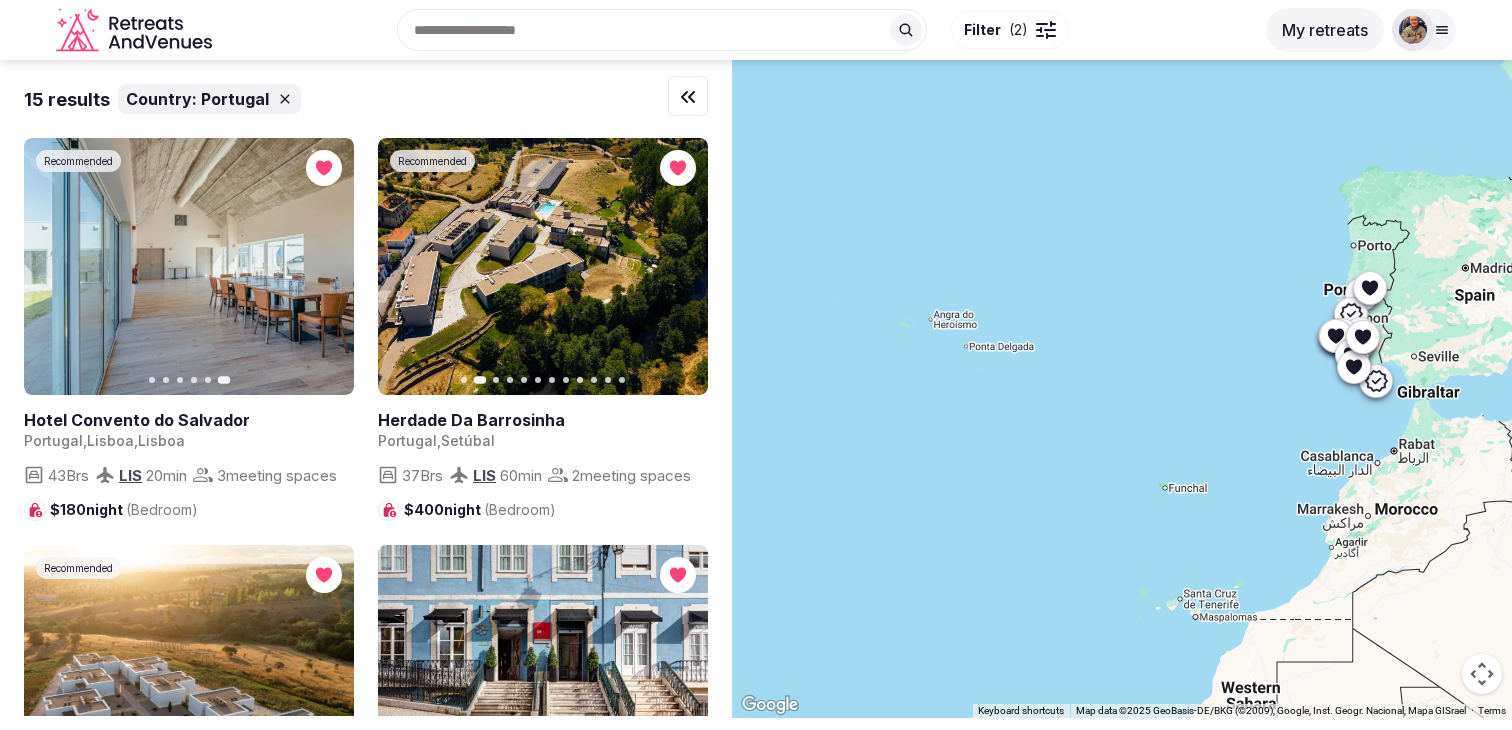 scroll, scrollTop: 0, scrollLeft: 0, axis: both 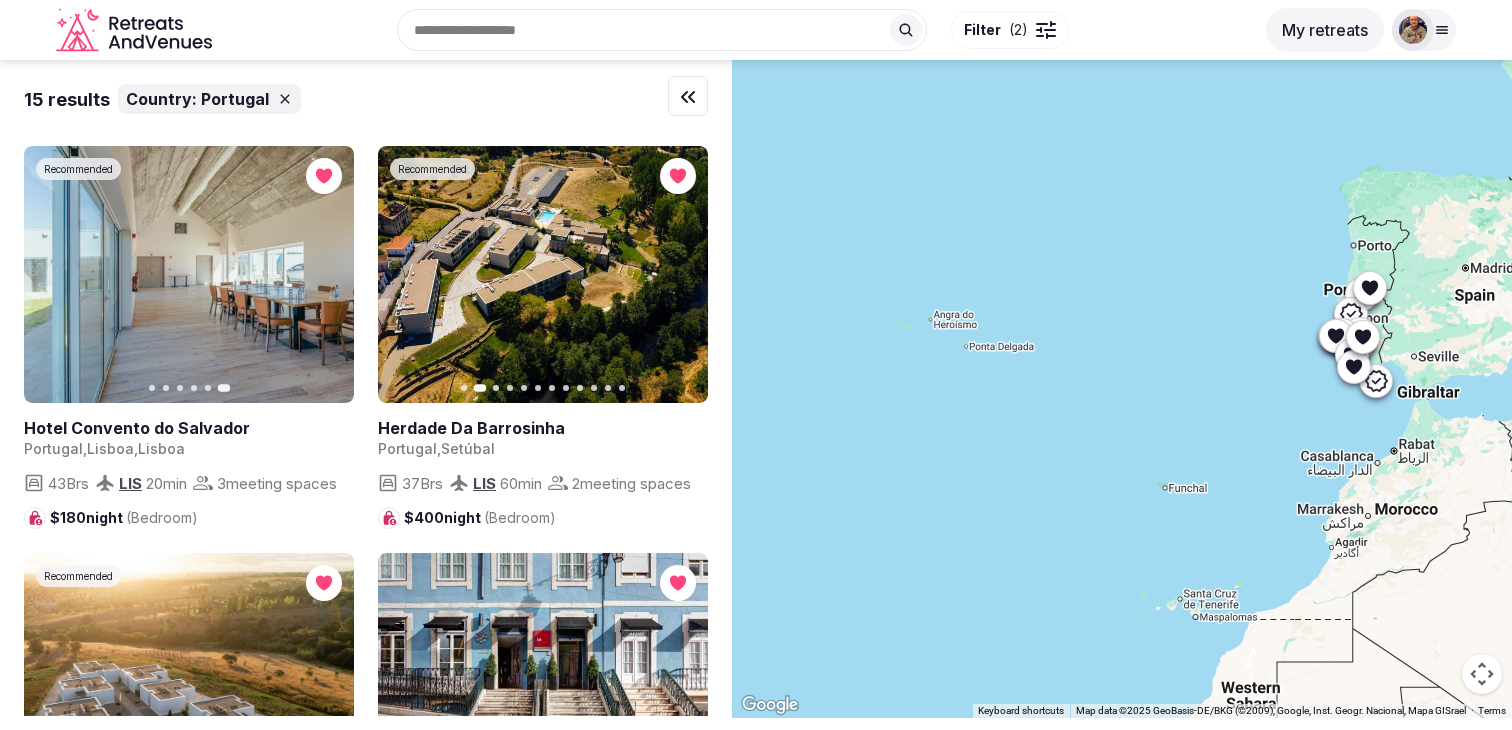 click on "Recent searches Portugal Greece Italy Madrid, Spain England, UK Search Popular Destinations Toscana, Italy Riviera Maya, Mexico Indonesia, Bali California, USA New York, USA Napa Valley, USA Beja, Portugal Canarias, Spain Filter ( 2 )" at bounding box center (737, 30) 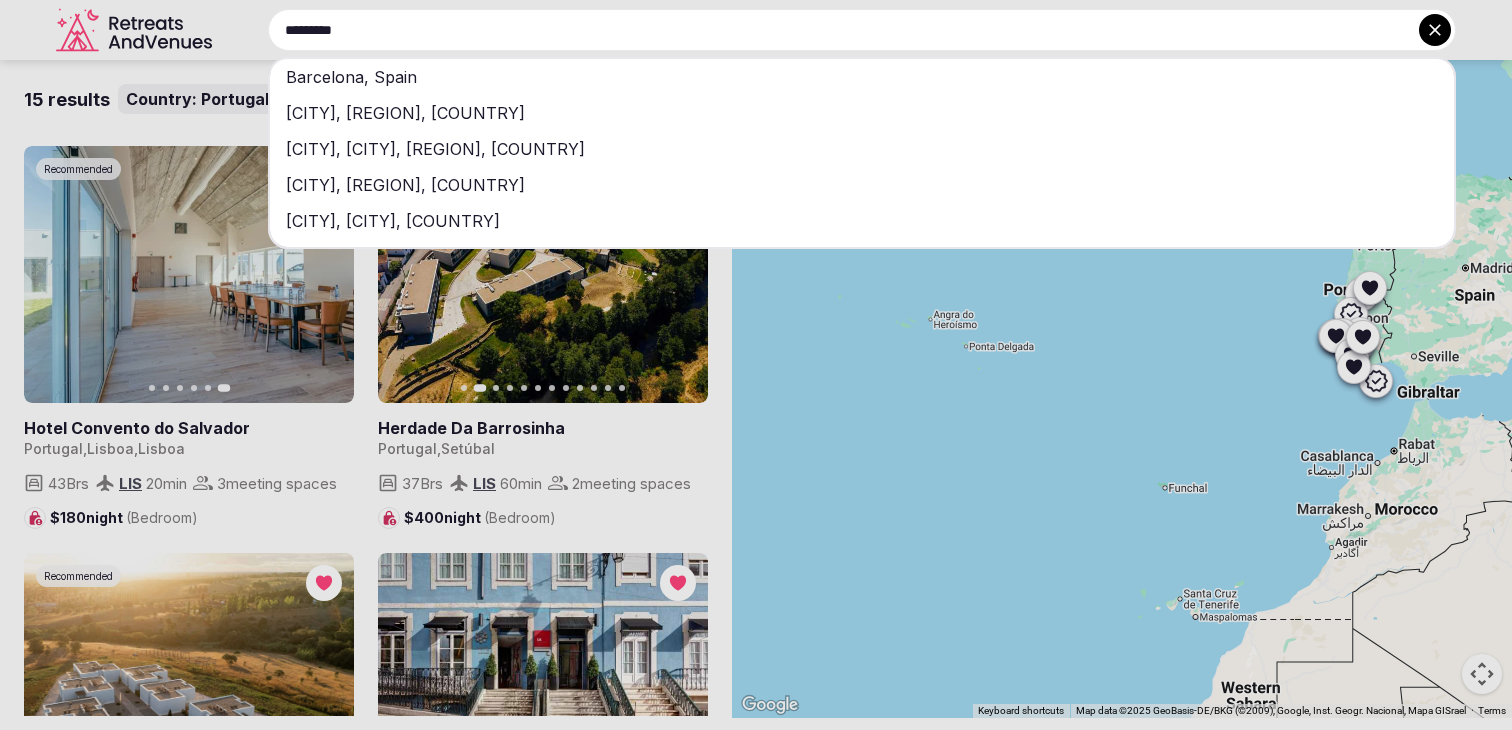 type on "*********" 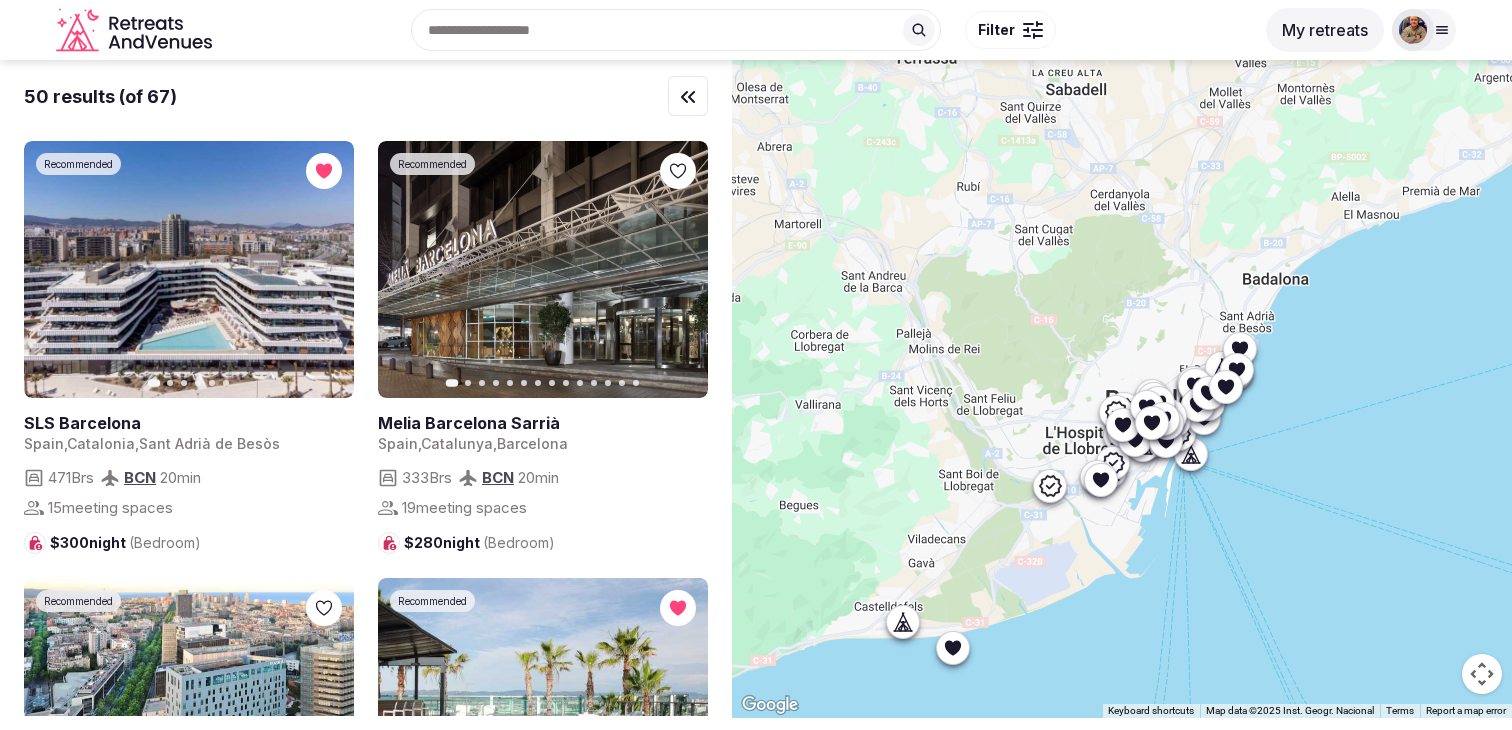 click on "Filter" at bounding box center (996, 30) 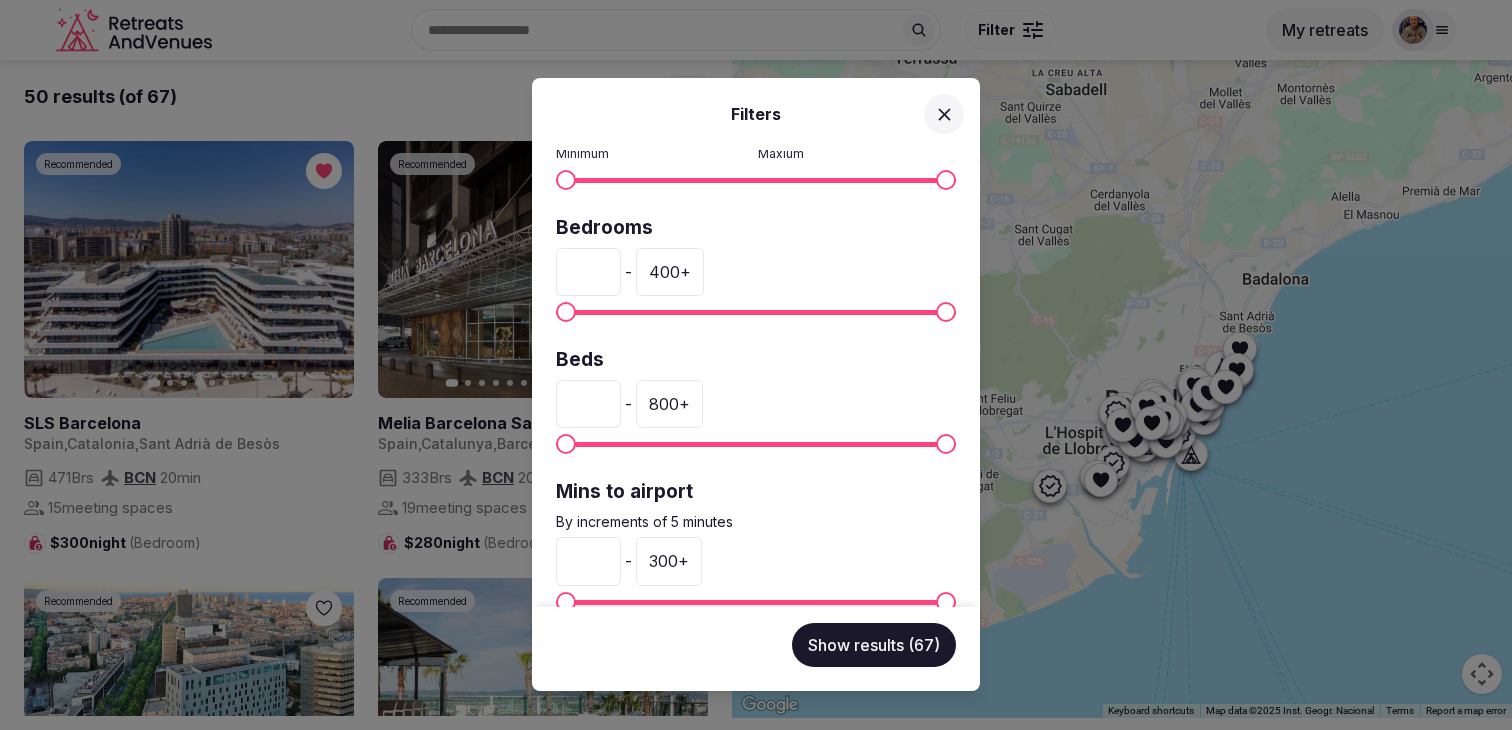 scroll, scrollTop: 560, scrollLeft: 0, axis: vertical 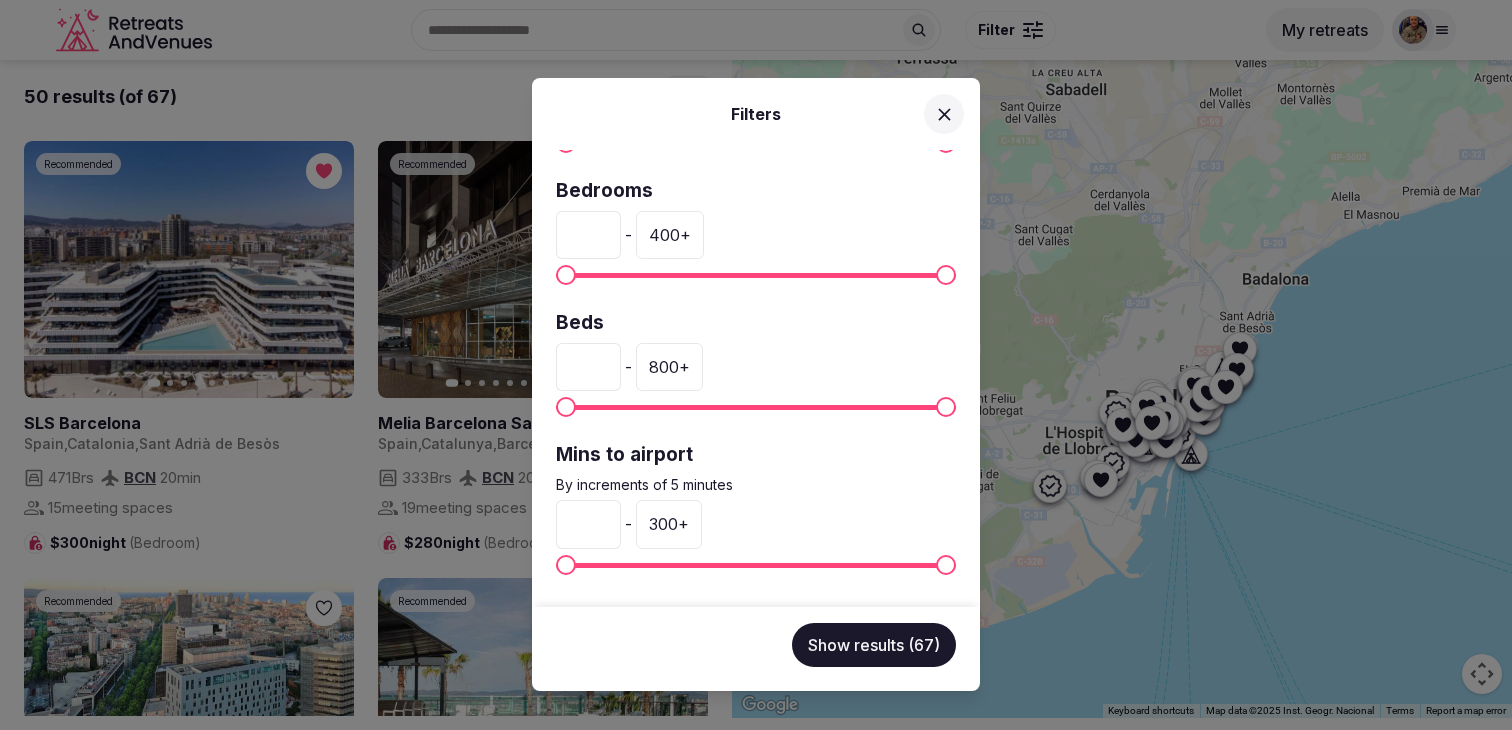 click on "*" at bounding box center [588, 235] 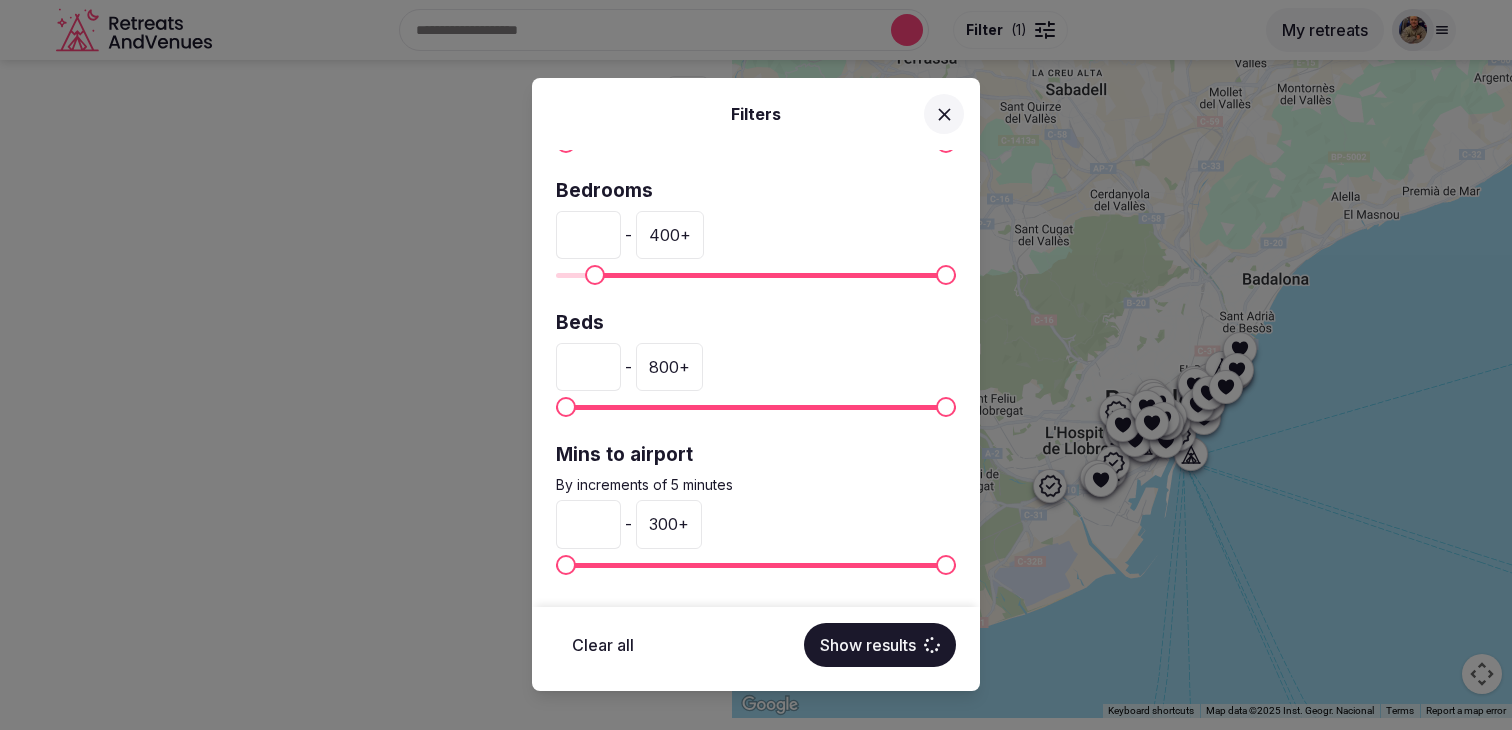 type on "**" 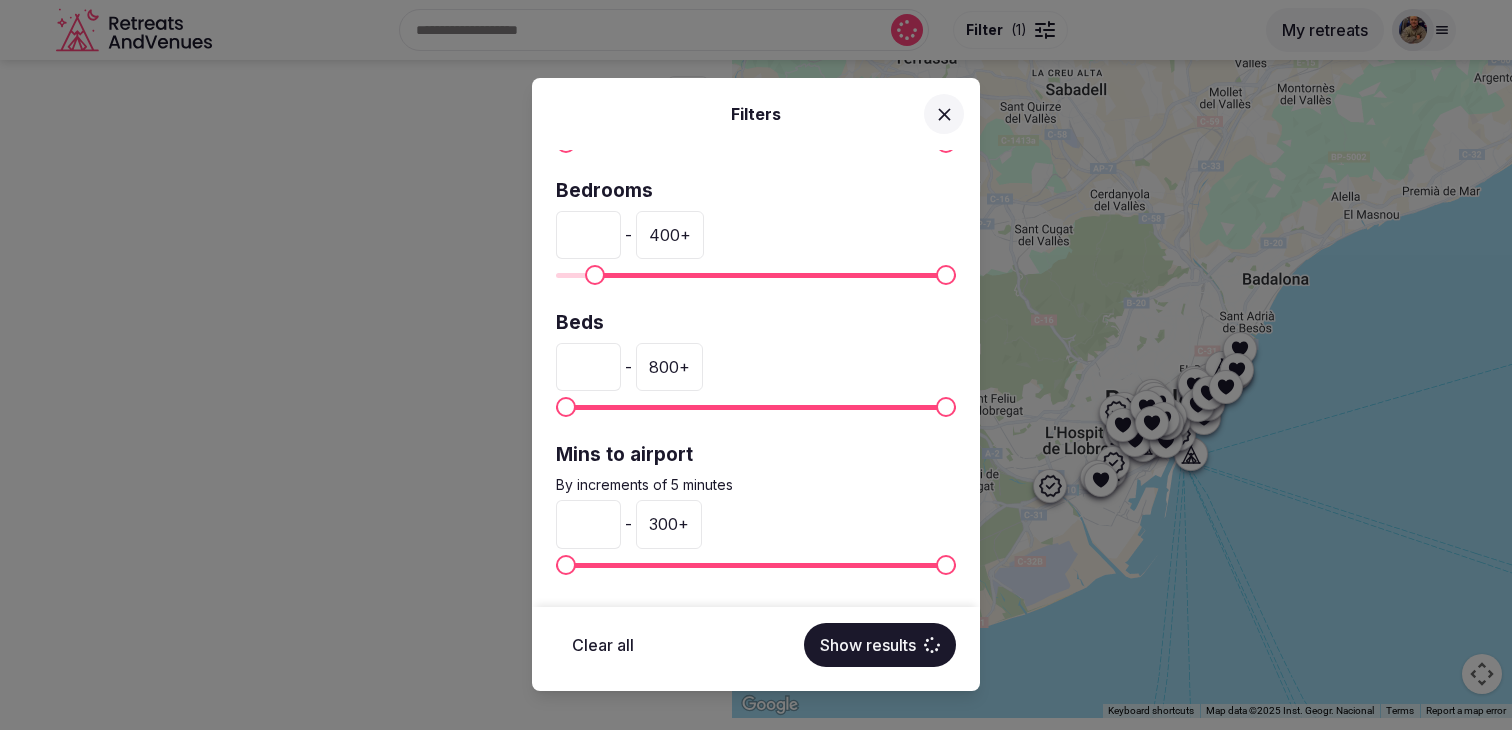 click on "400  +" at bounding box center [670, 235] 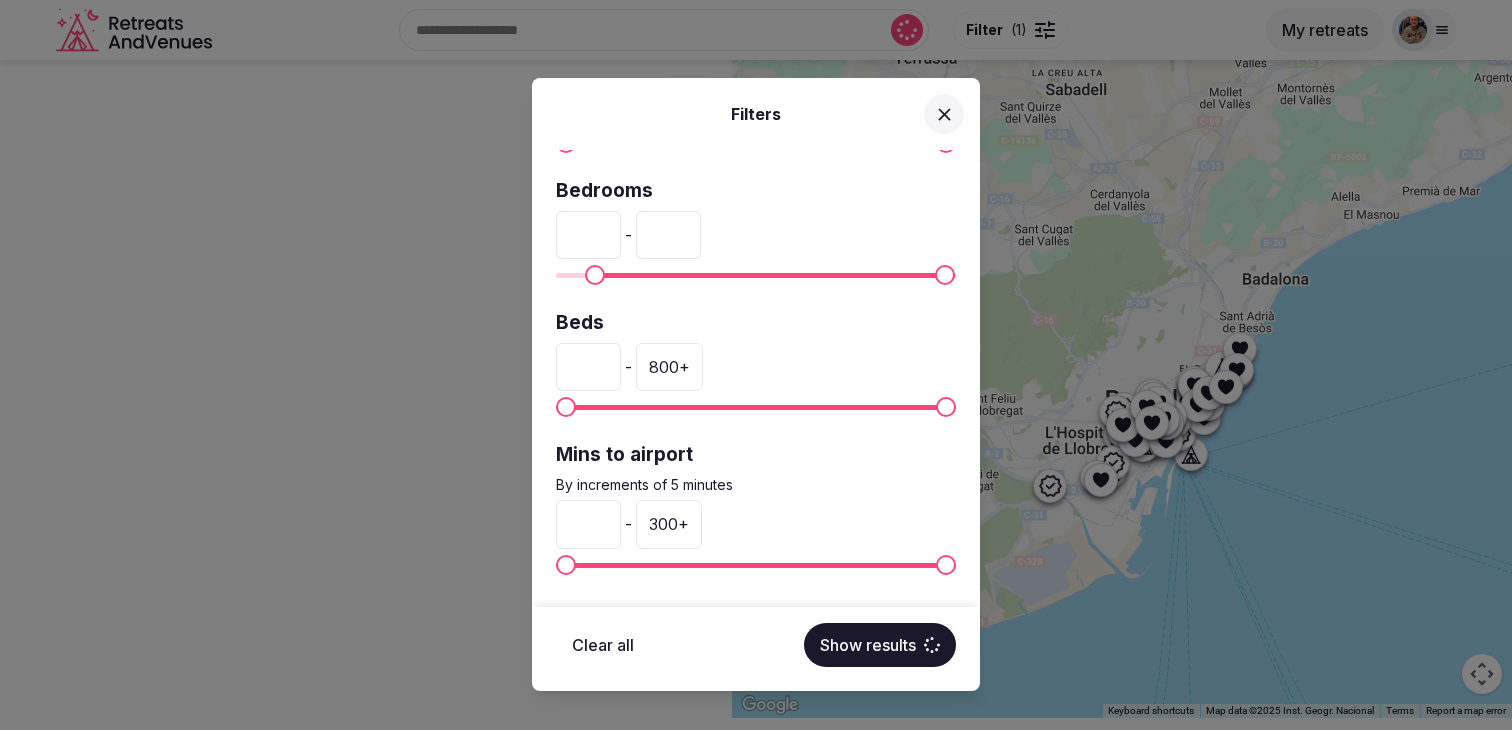 click on "***" at bounding box center (668, 235) 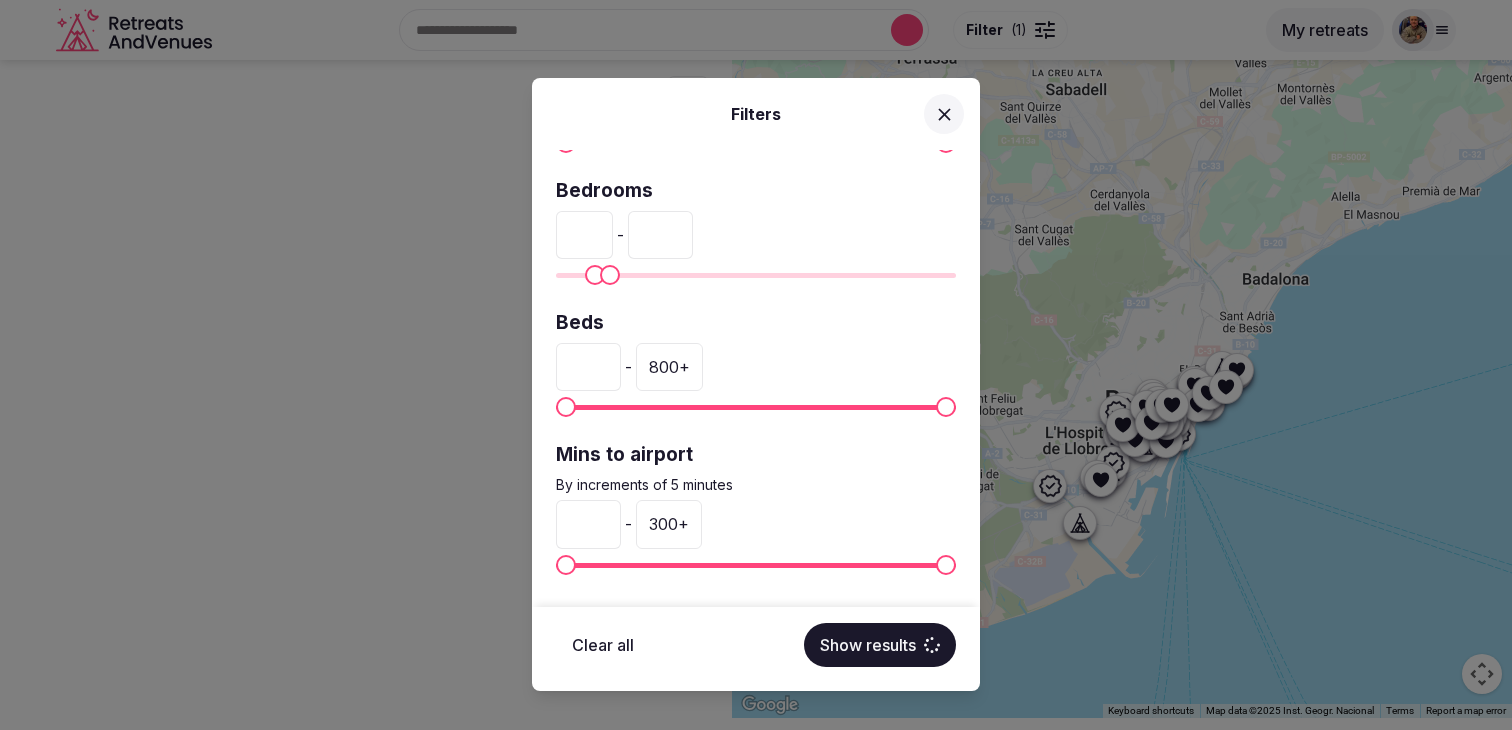 click on "** - **" at bounding box center [756, 235] 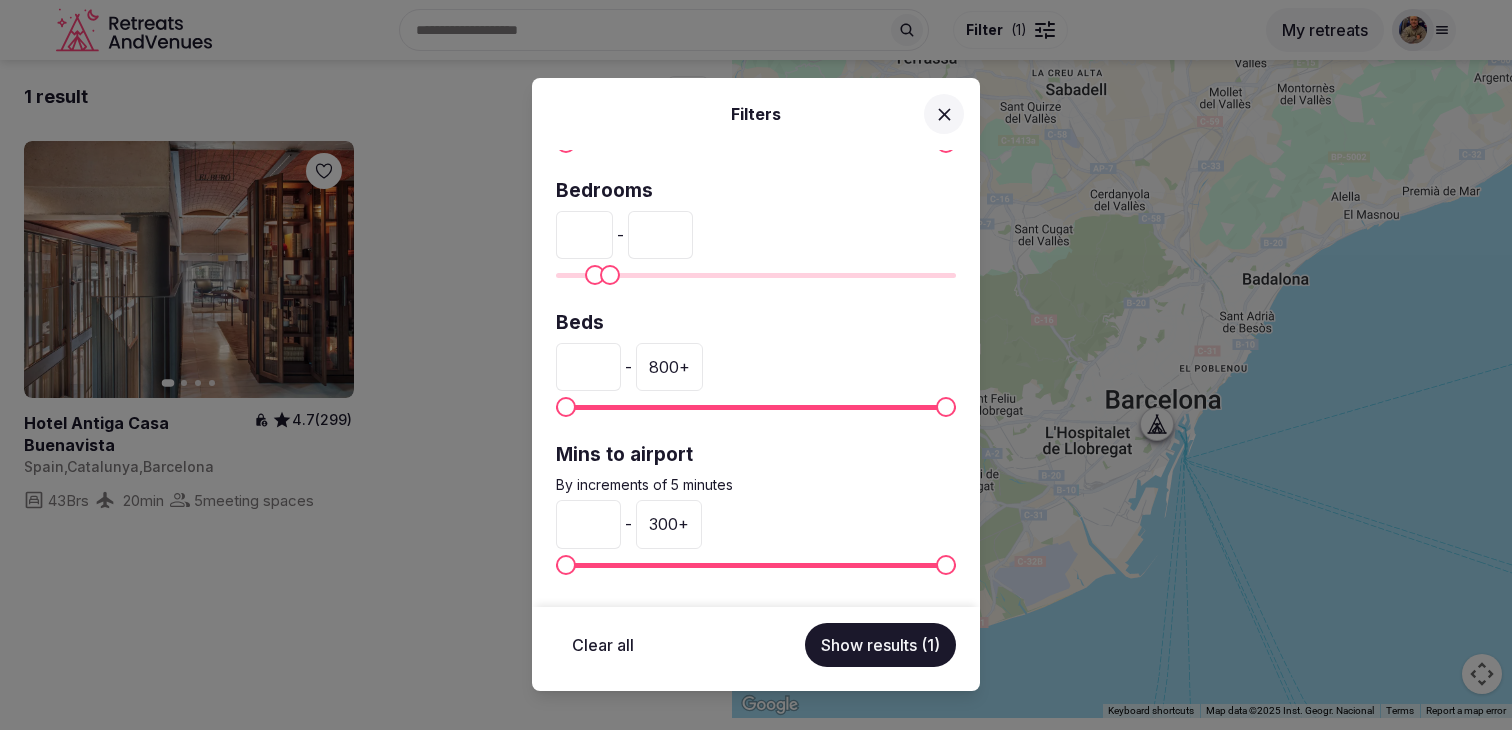 type on "*" 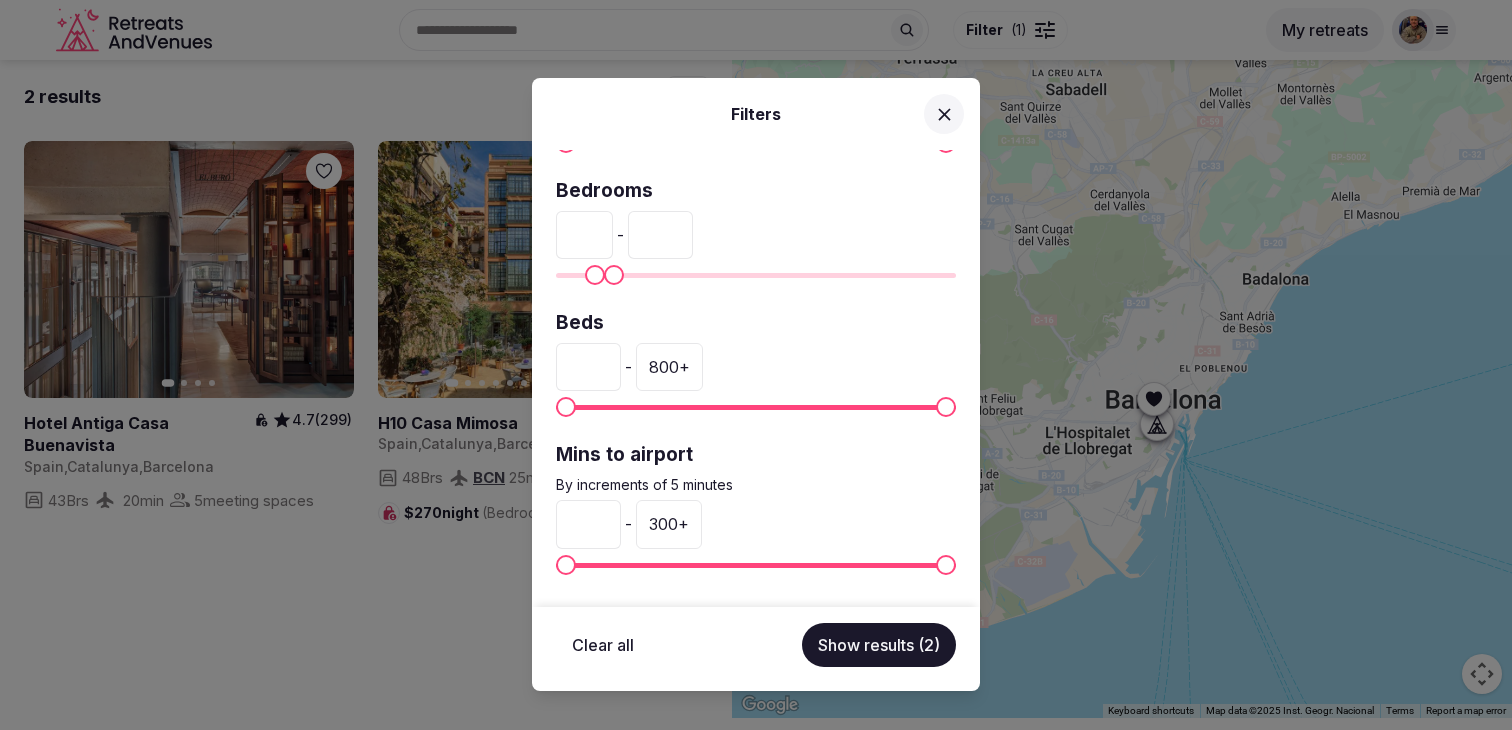 type on "*" 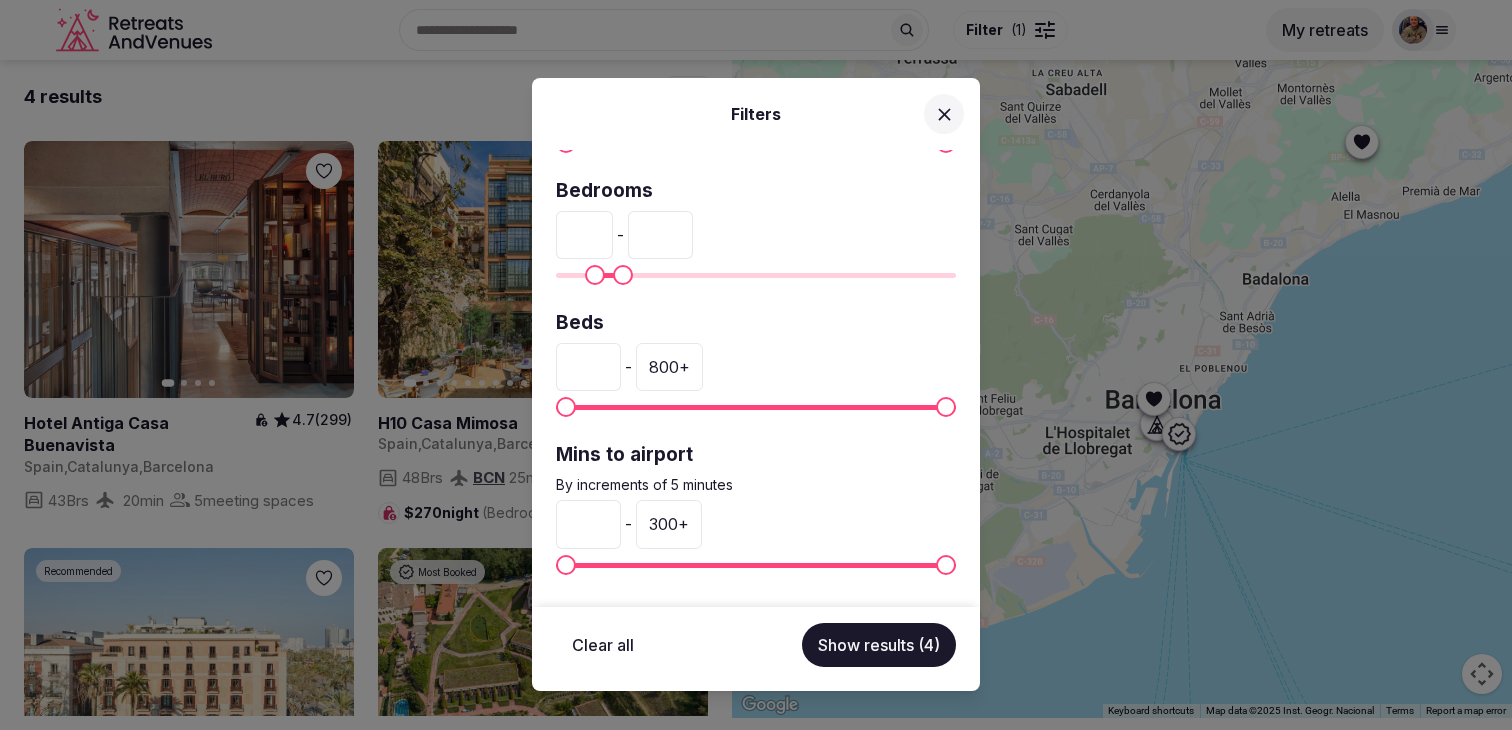 type on "**" 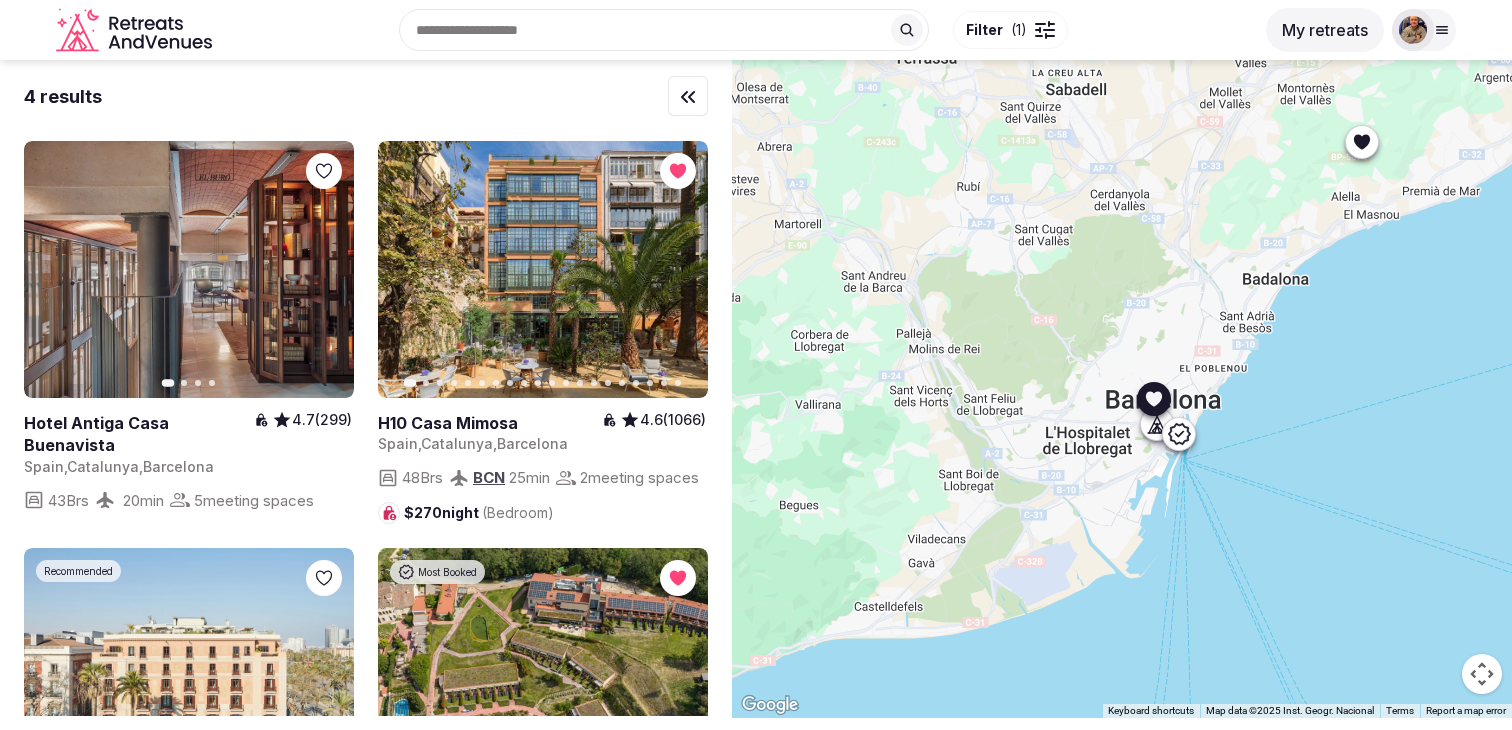 click 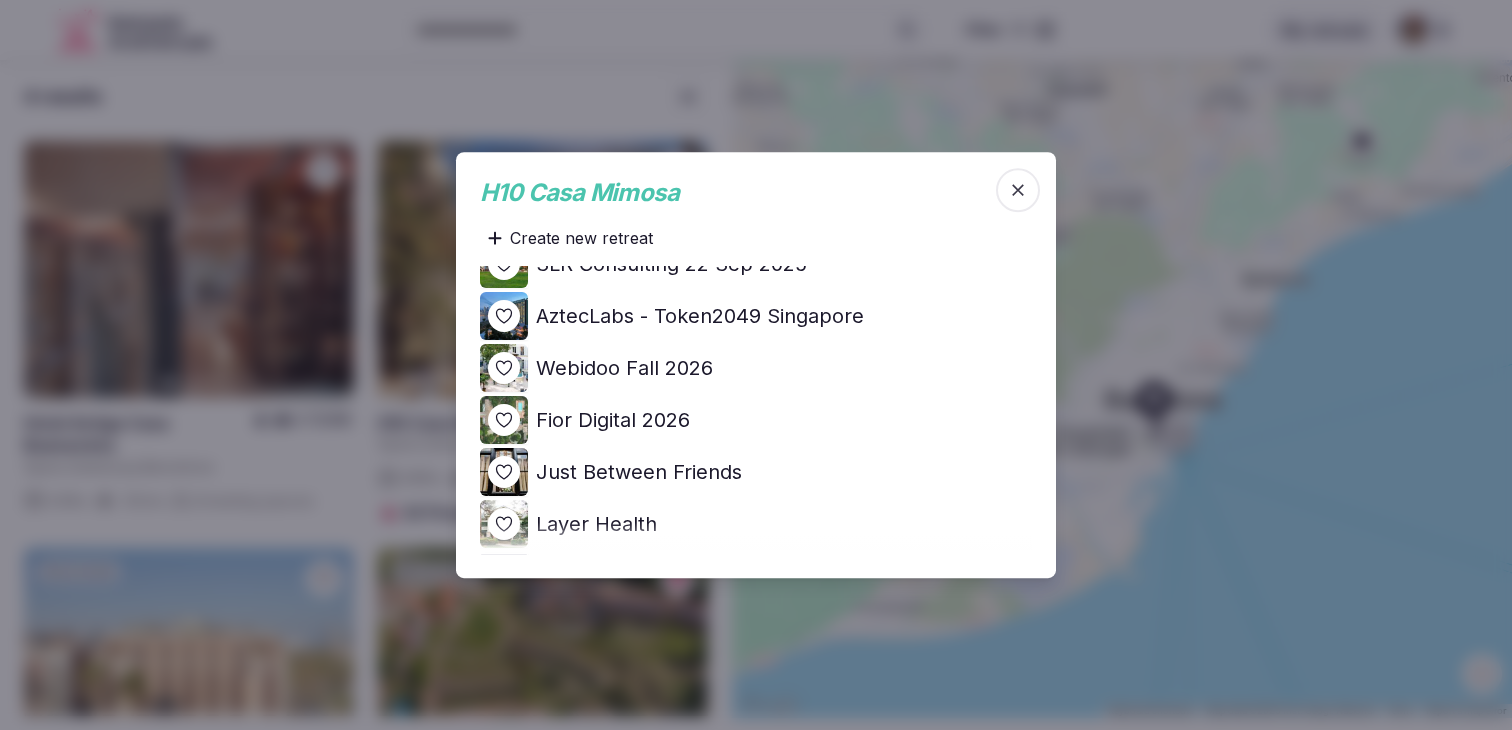 scroll, scrollTop: 643, scrollLeft: 0, axis: vertical 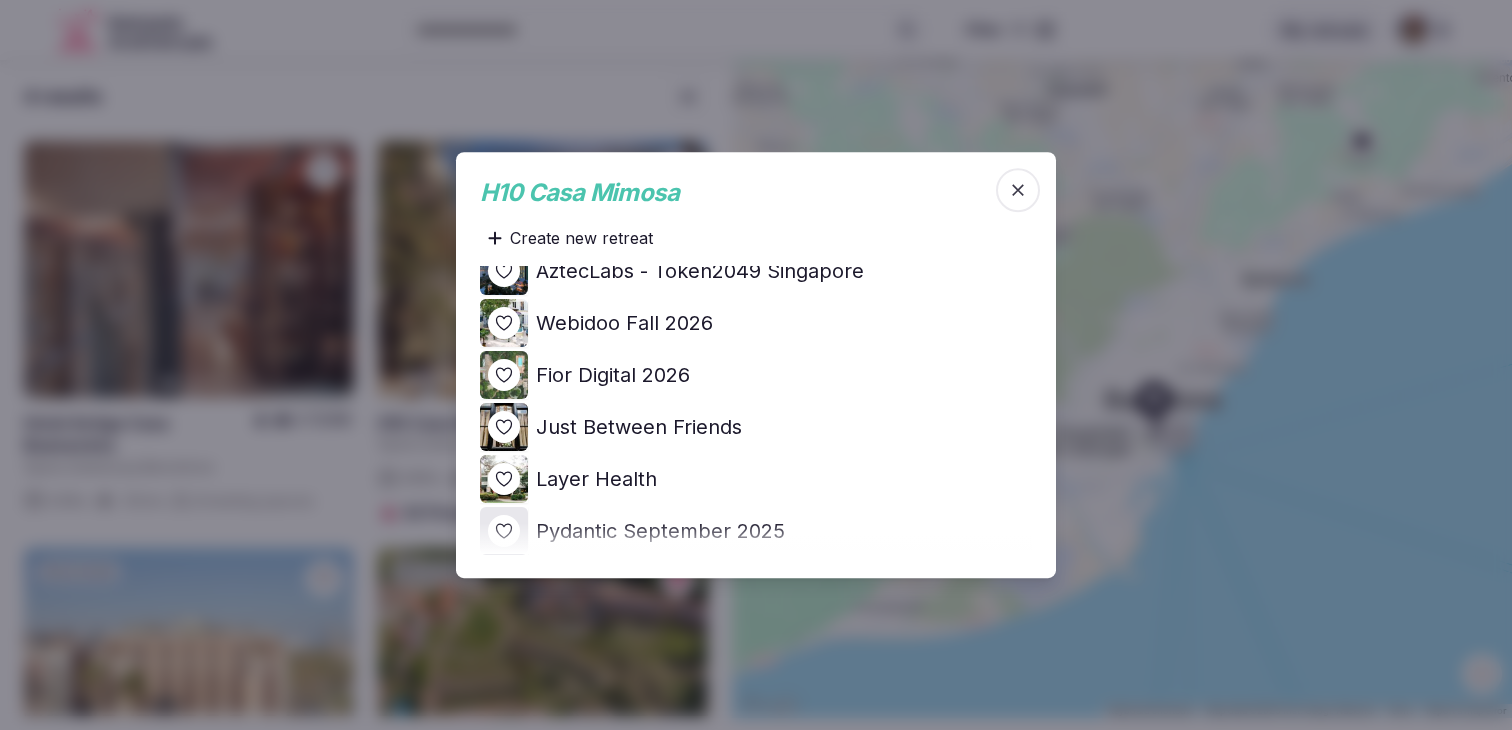 click 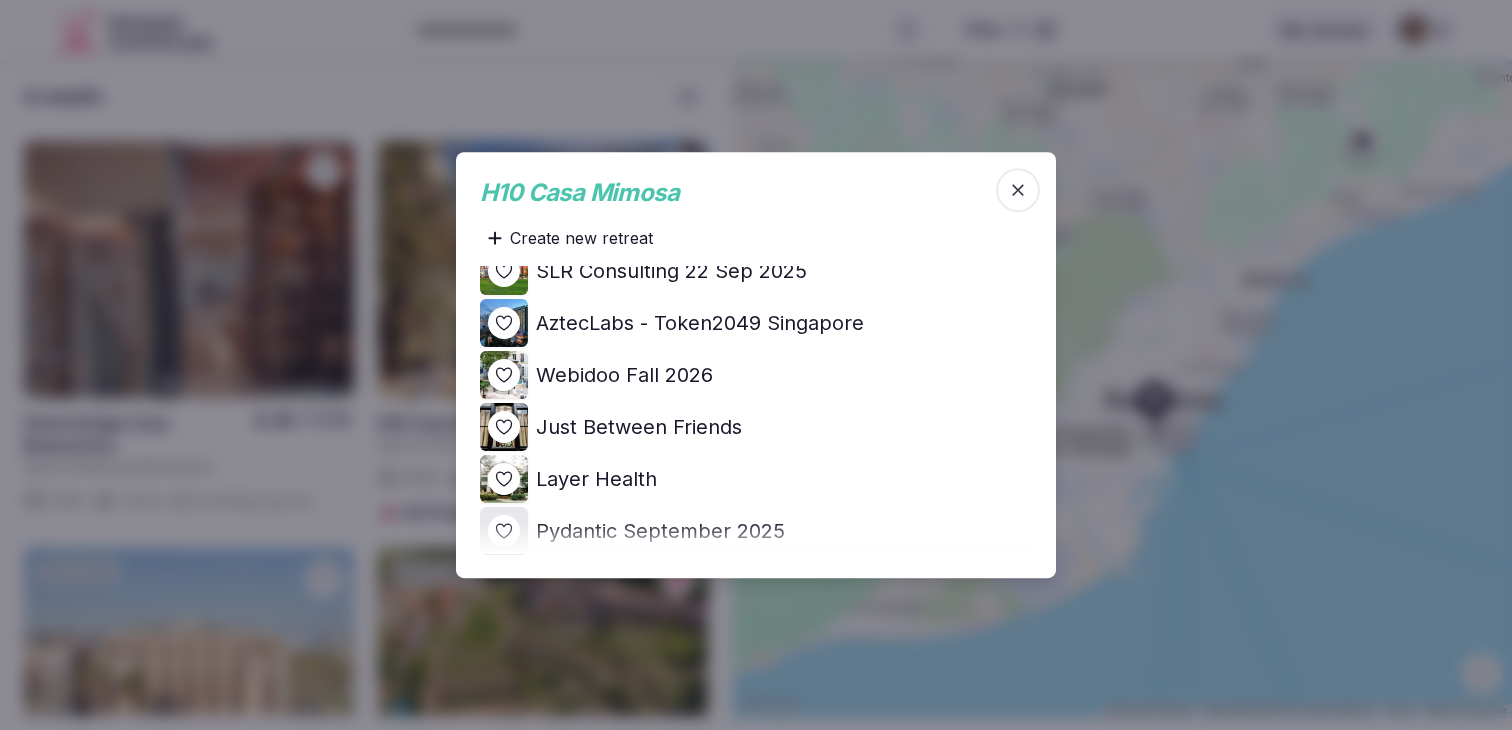 scroll, scrollTop: 0, scrollLeft: 0, axis: both 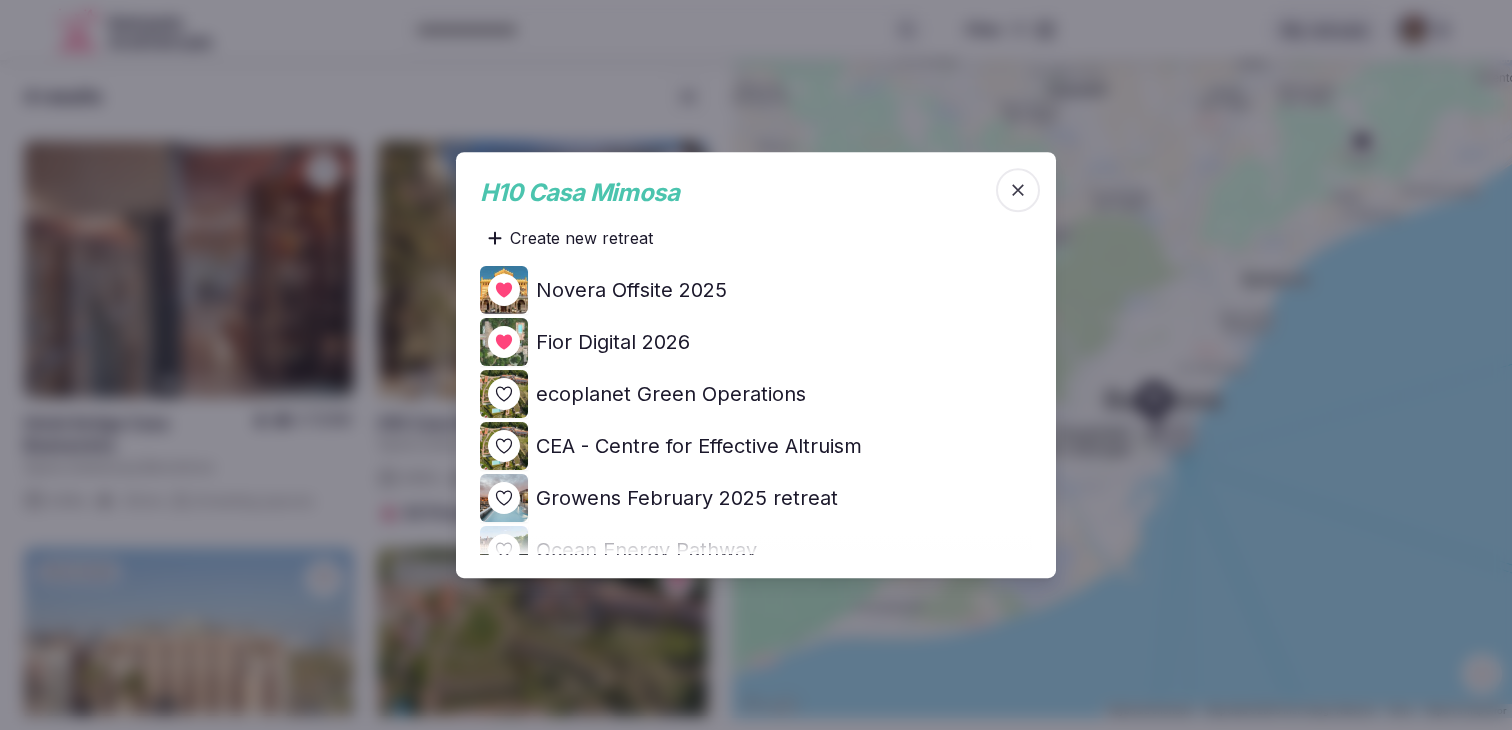click at bounding box center (756, 365) 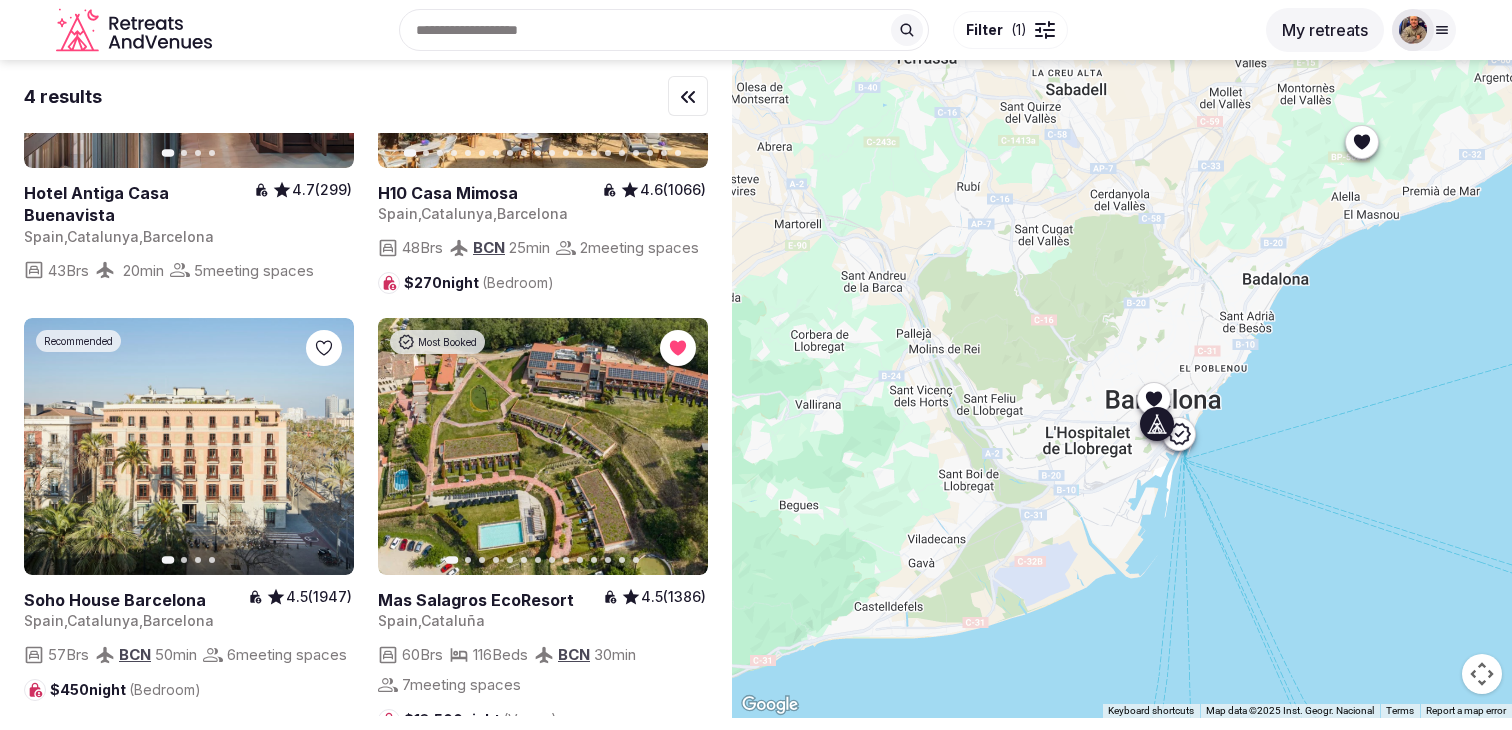 scroll, scrollTop: 346, scrollLeft: 0, axis: vertical 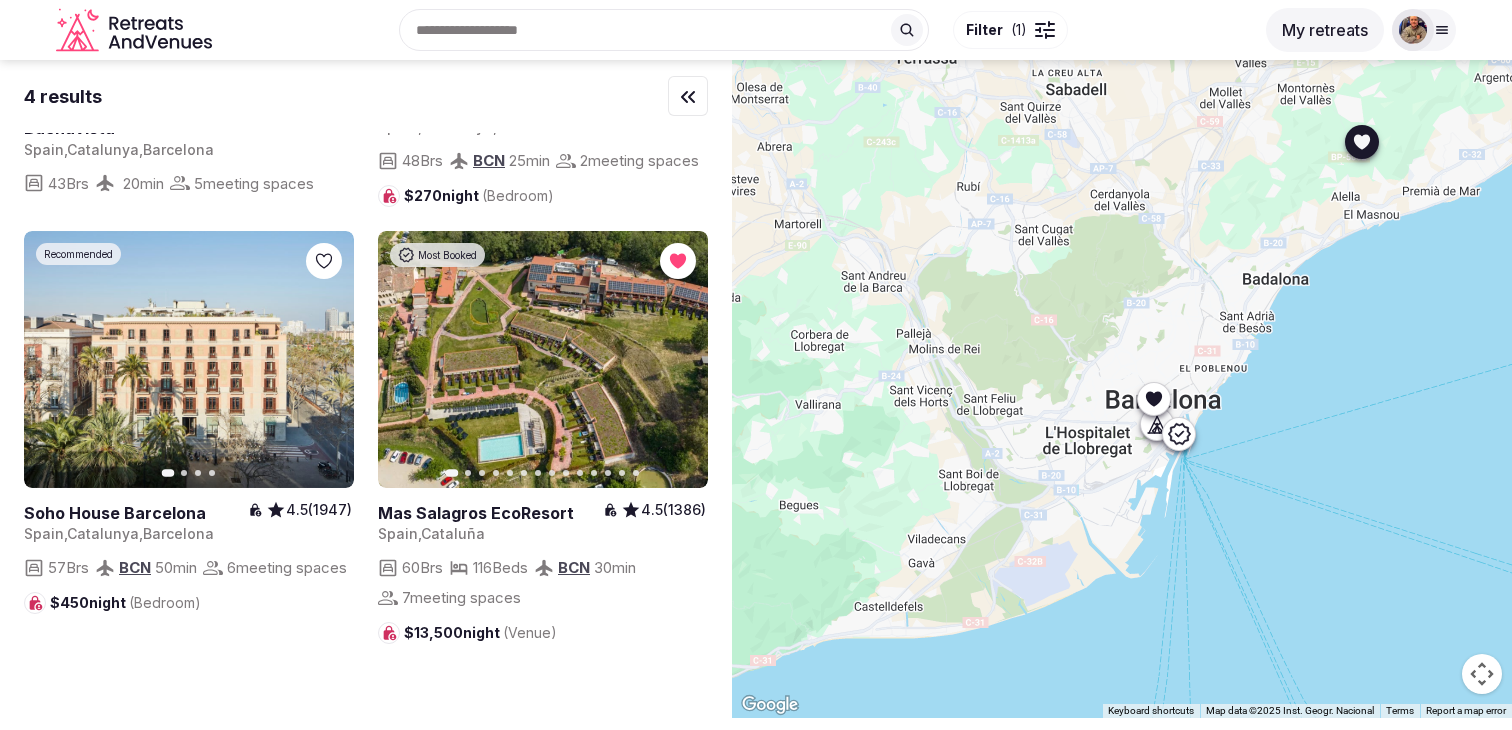 click on "Next slide" at bounding box center (680, 360) 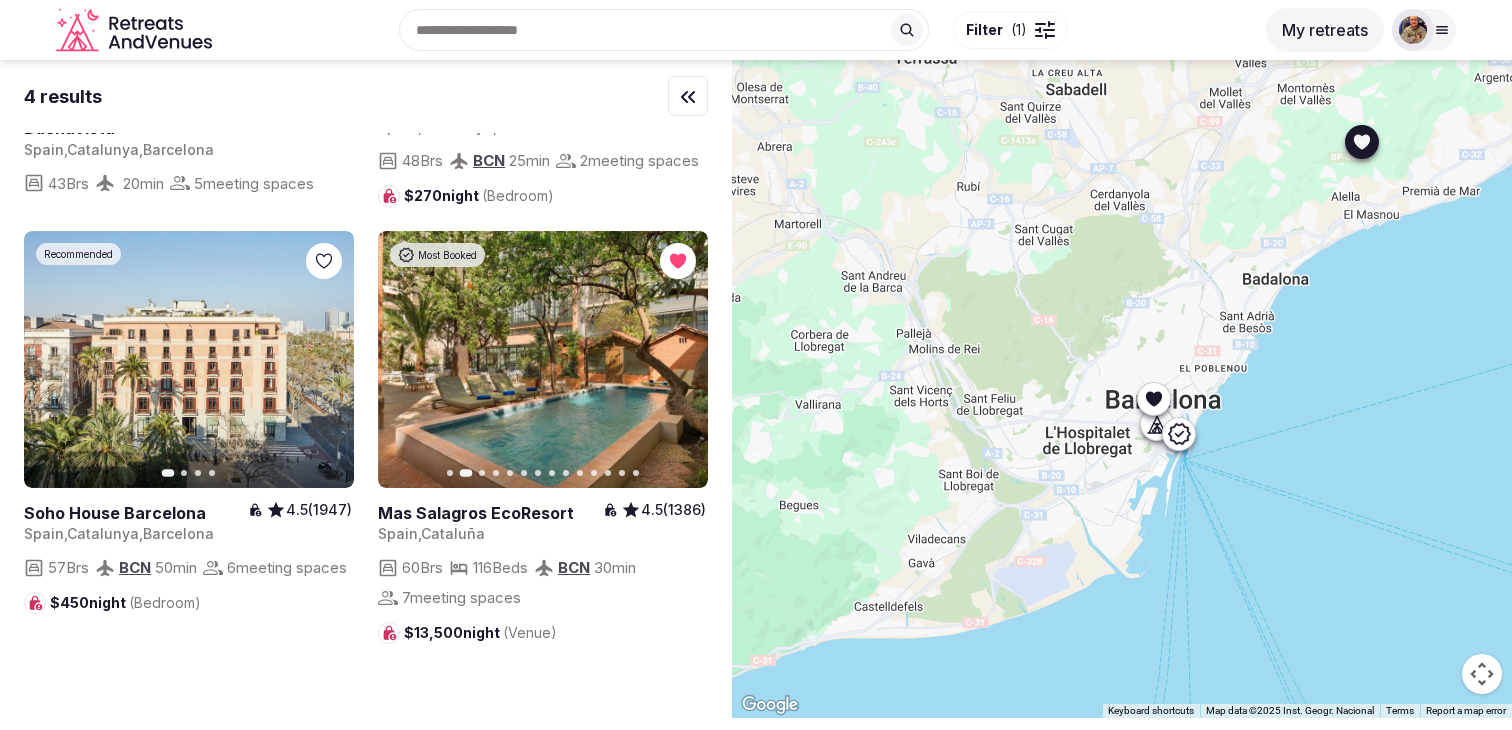 click 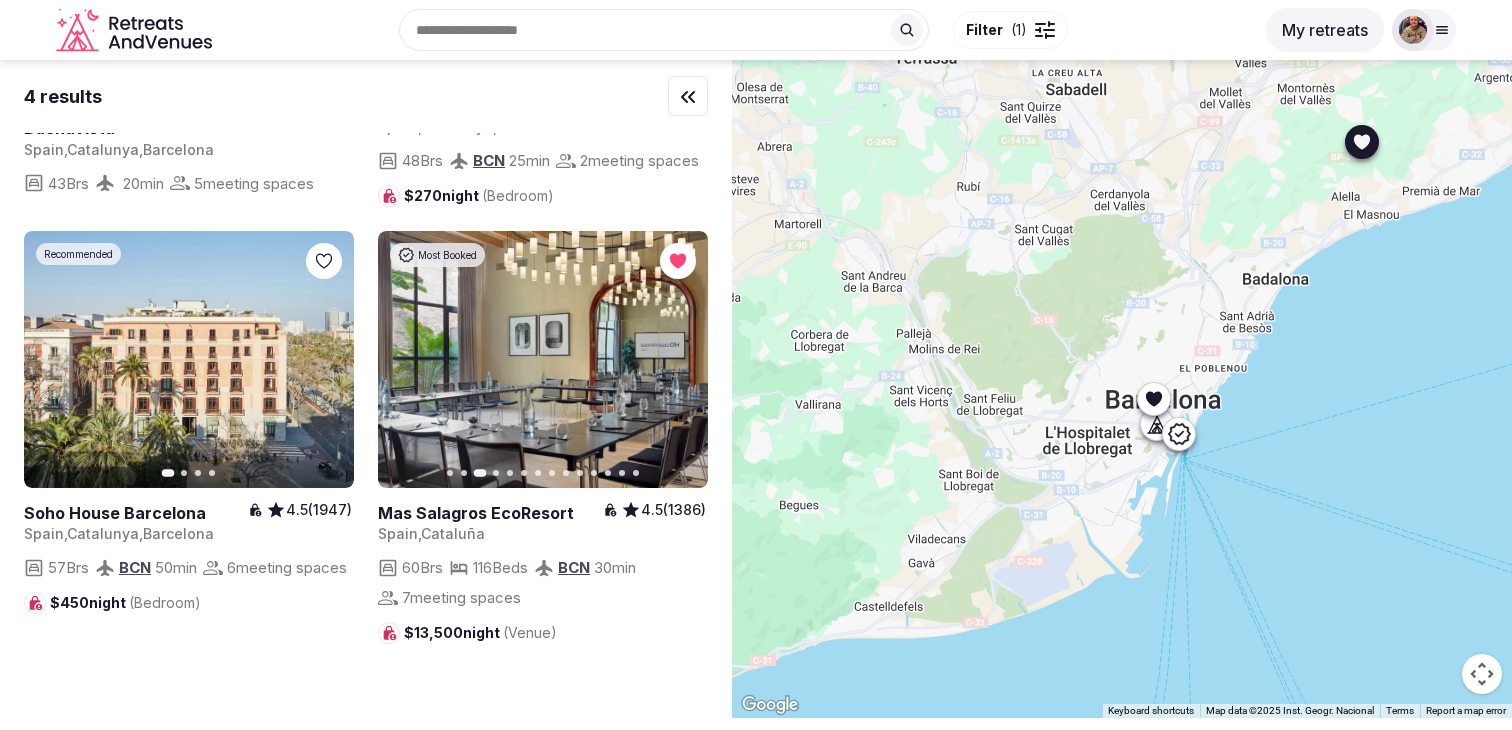 click 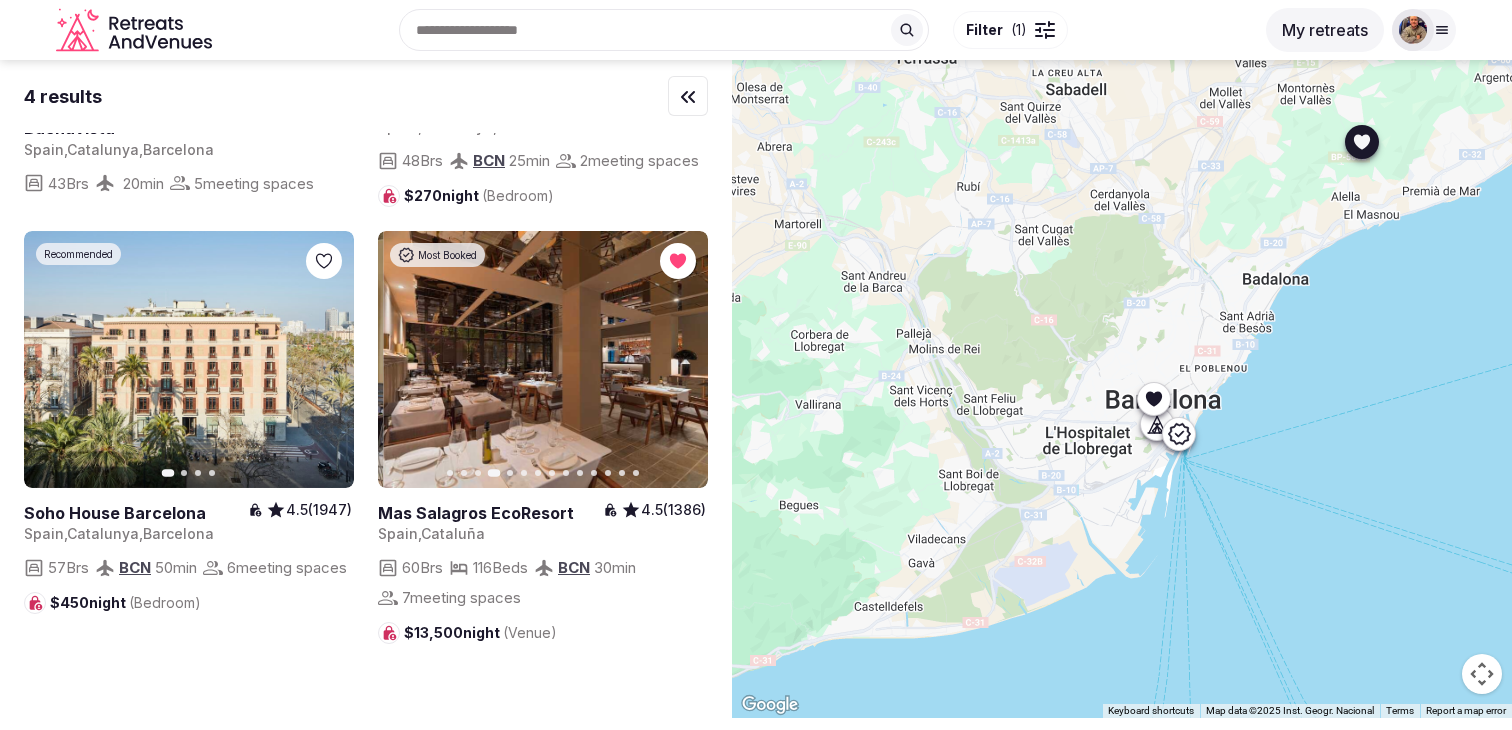 click 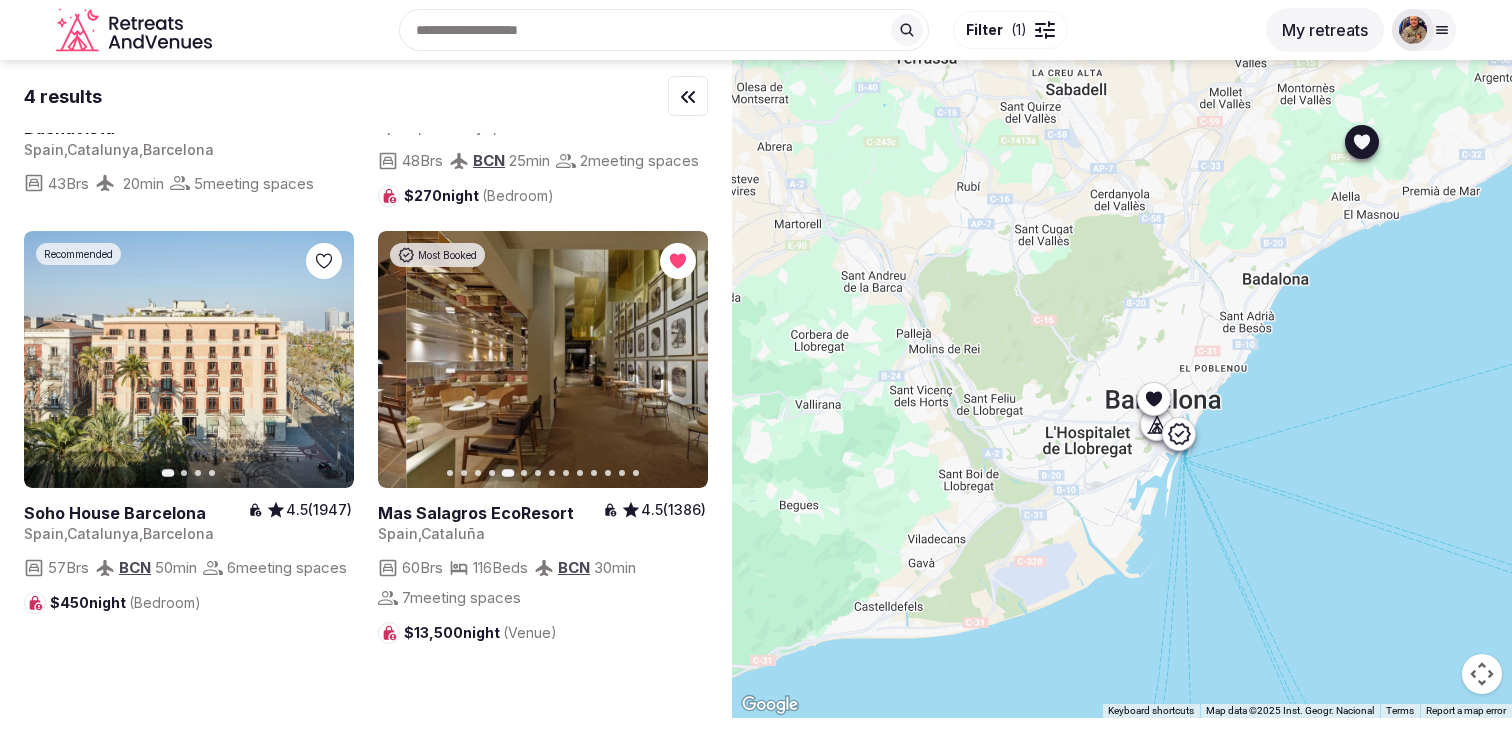 click 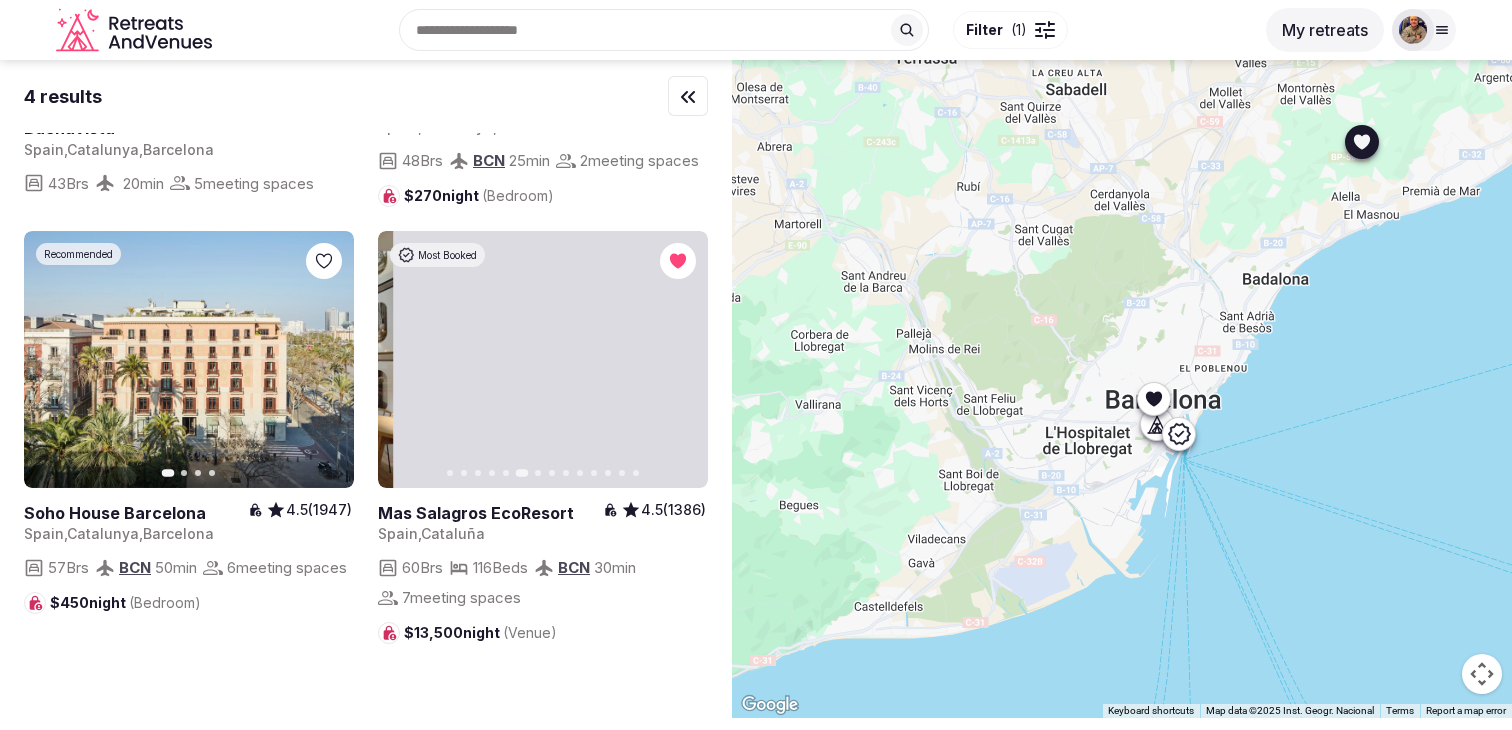click 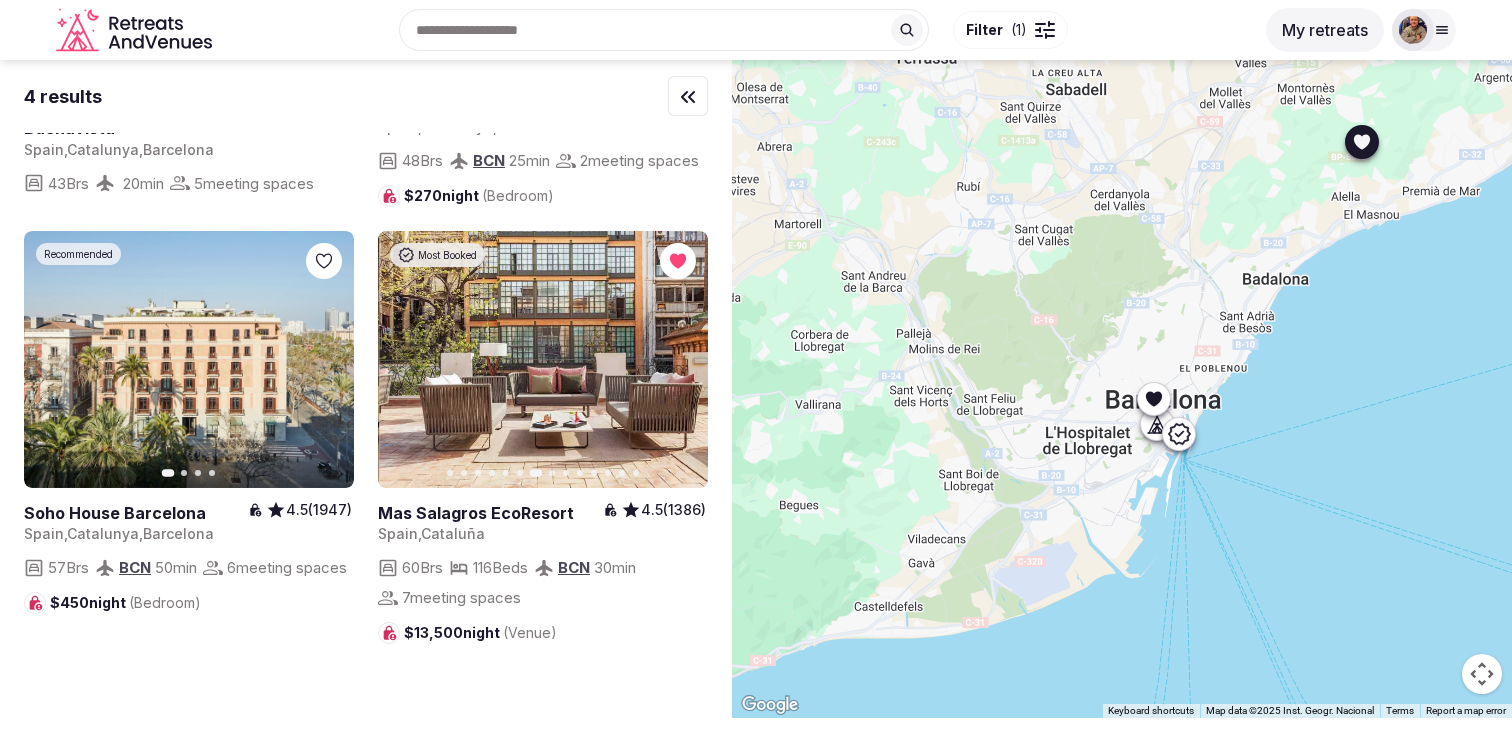 click 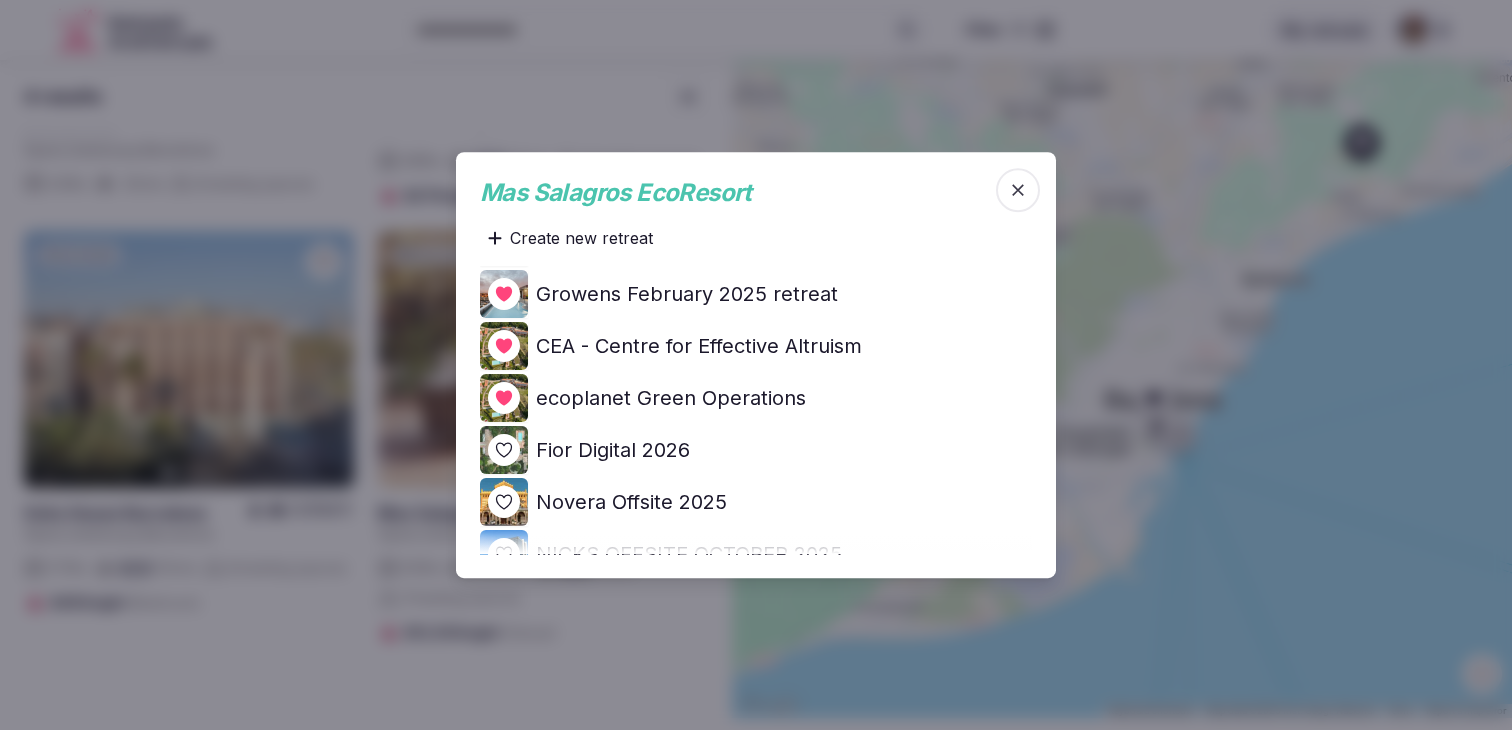 scroll, scrollTop: 158, scrollLeft: 0, axis: vertical 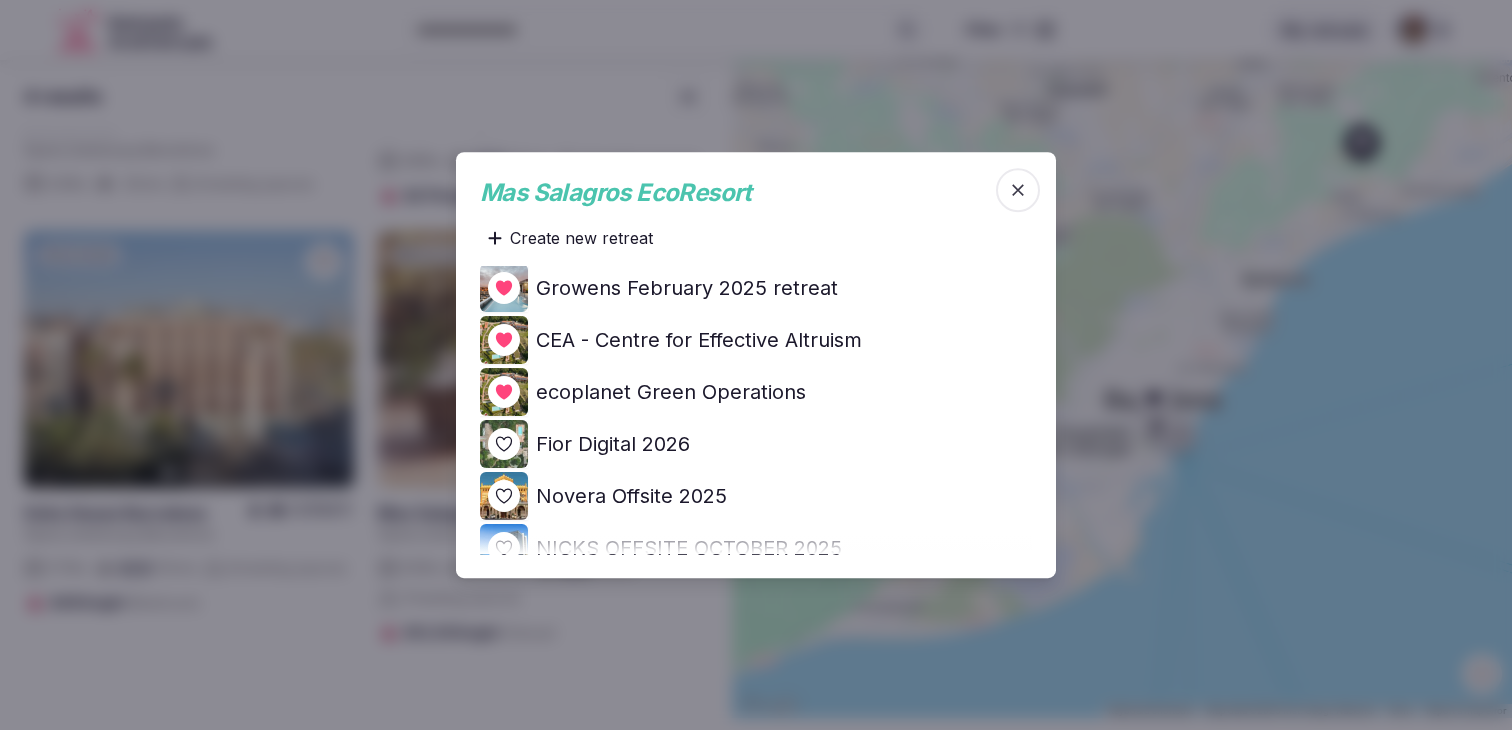 click 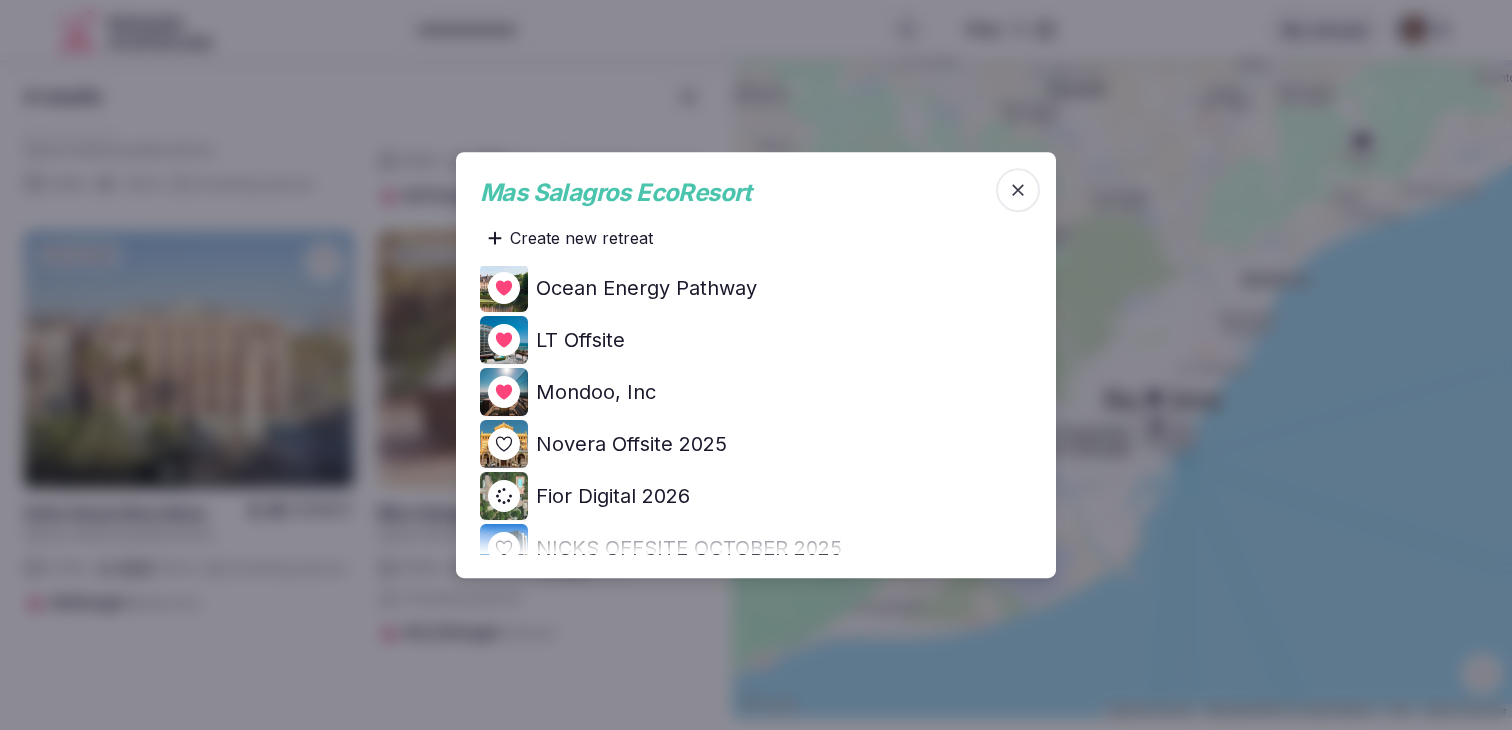 scroll, scrollTop: 0, scrollLeft: 0, axis: both 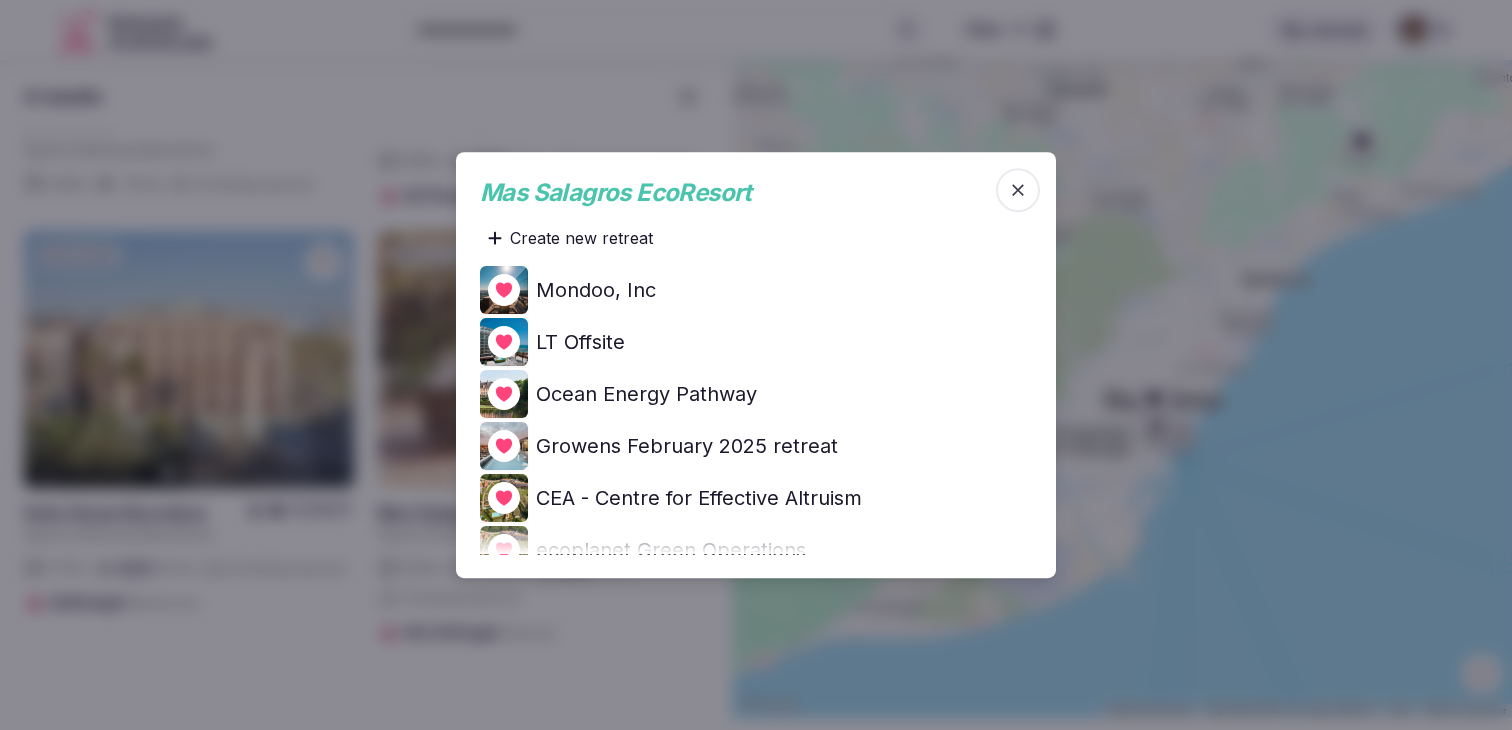 click at bounding box center (756, 365) 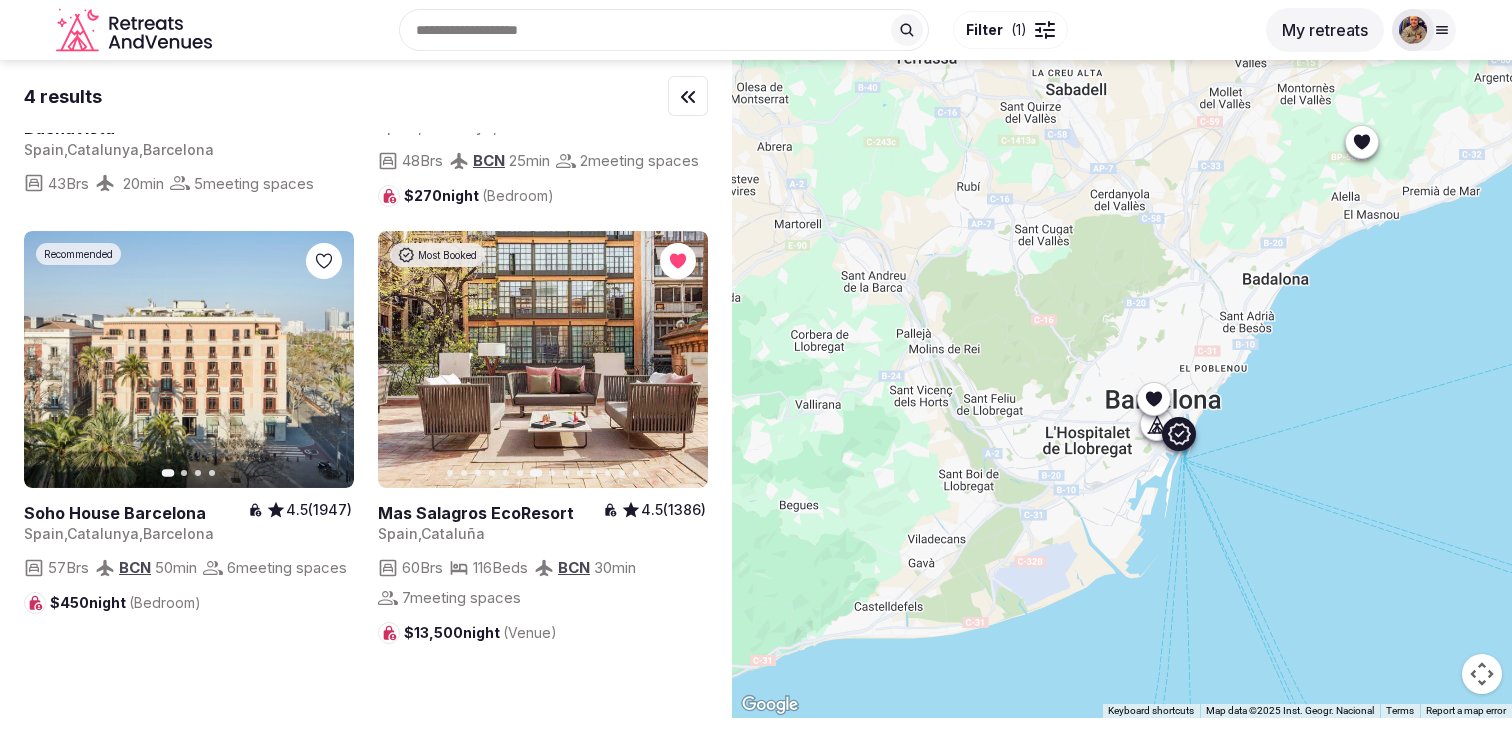 click 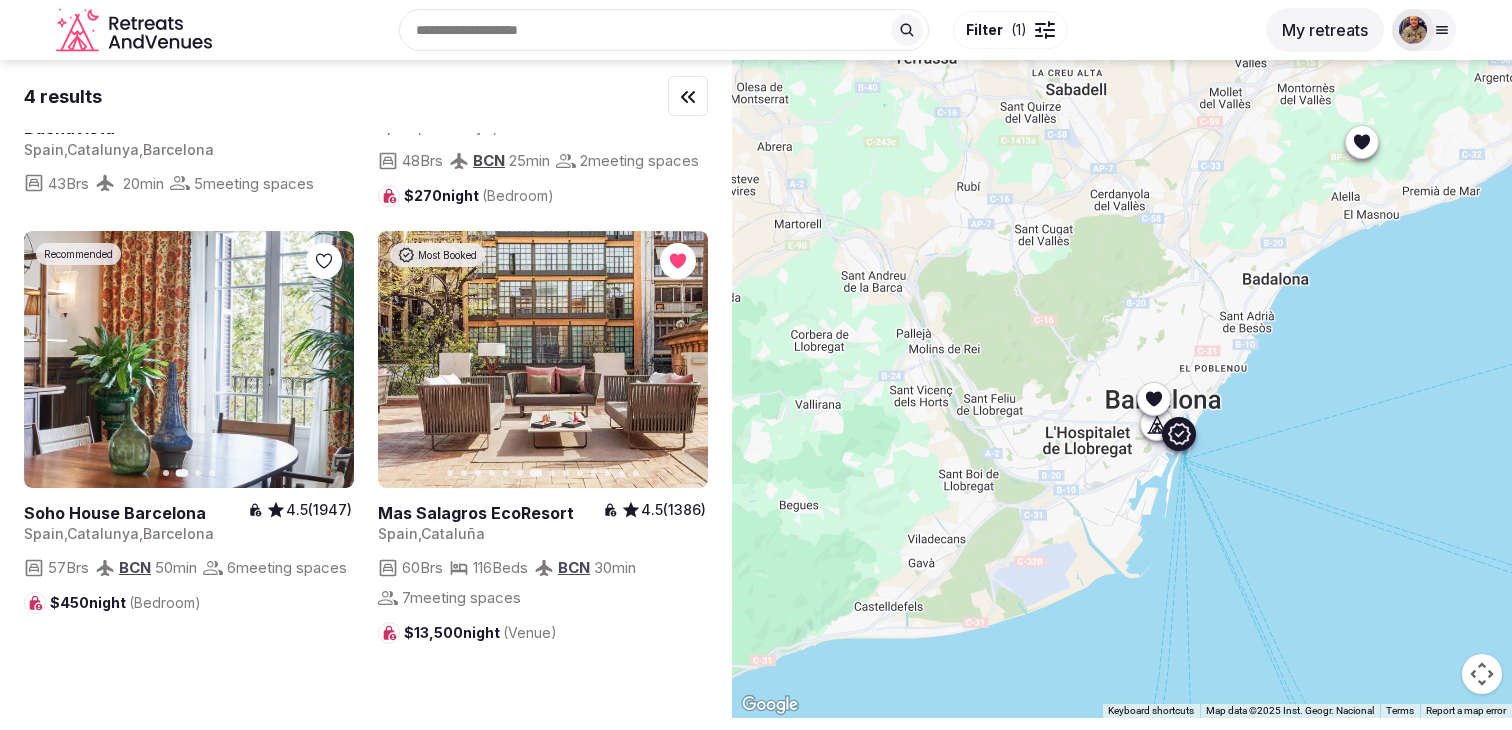 click 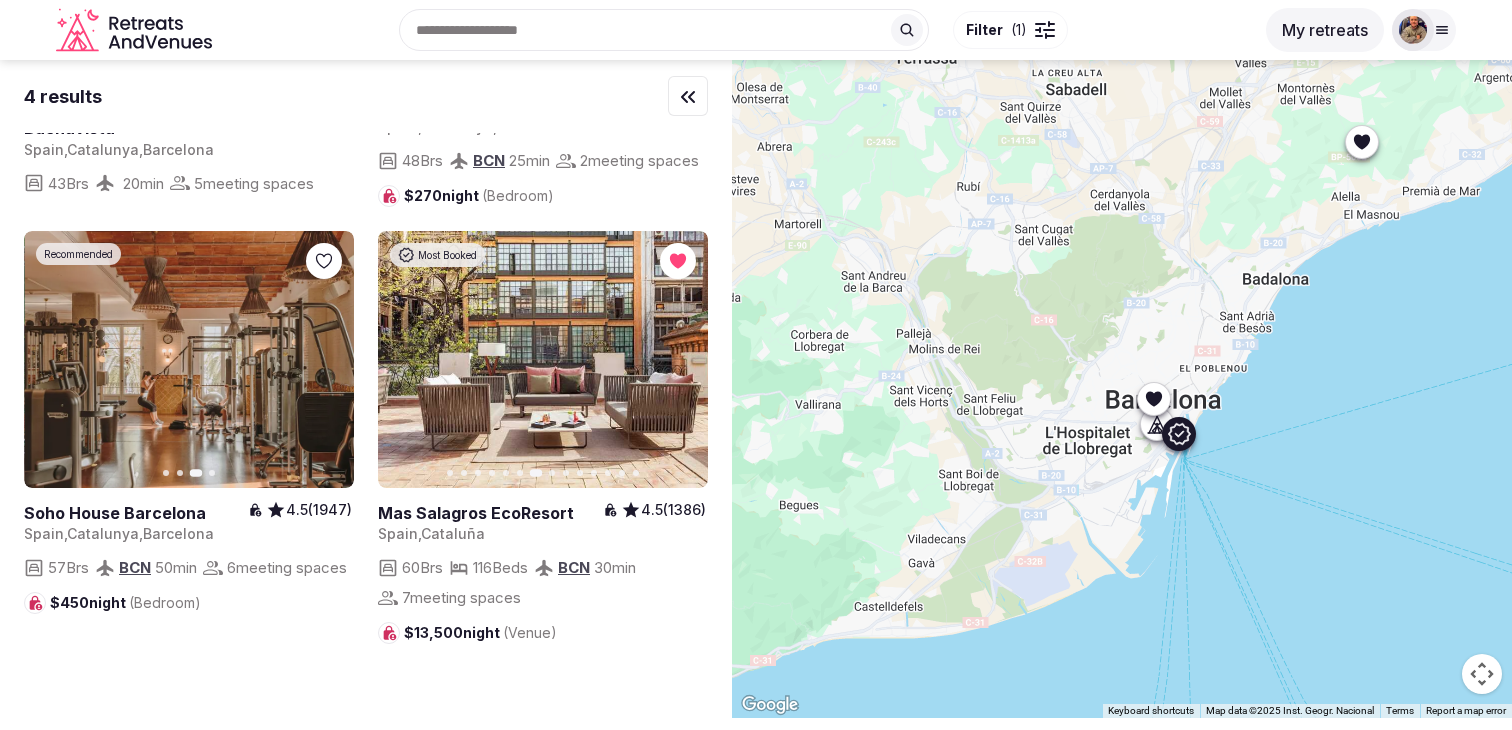 click 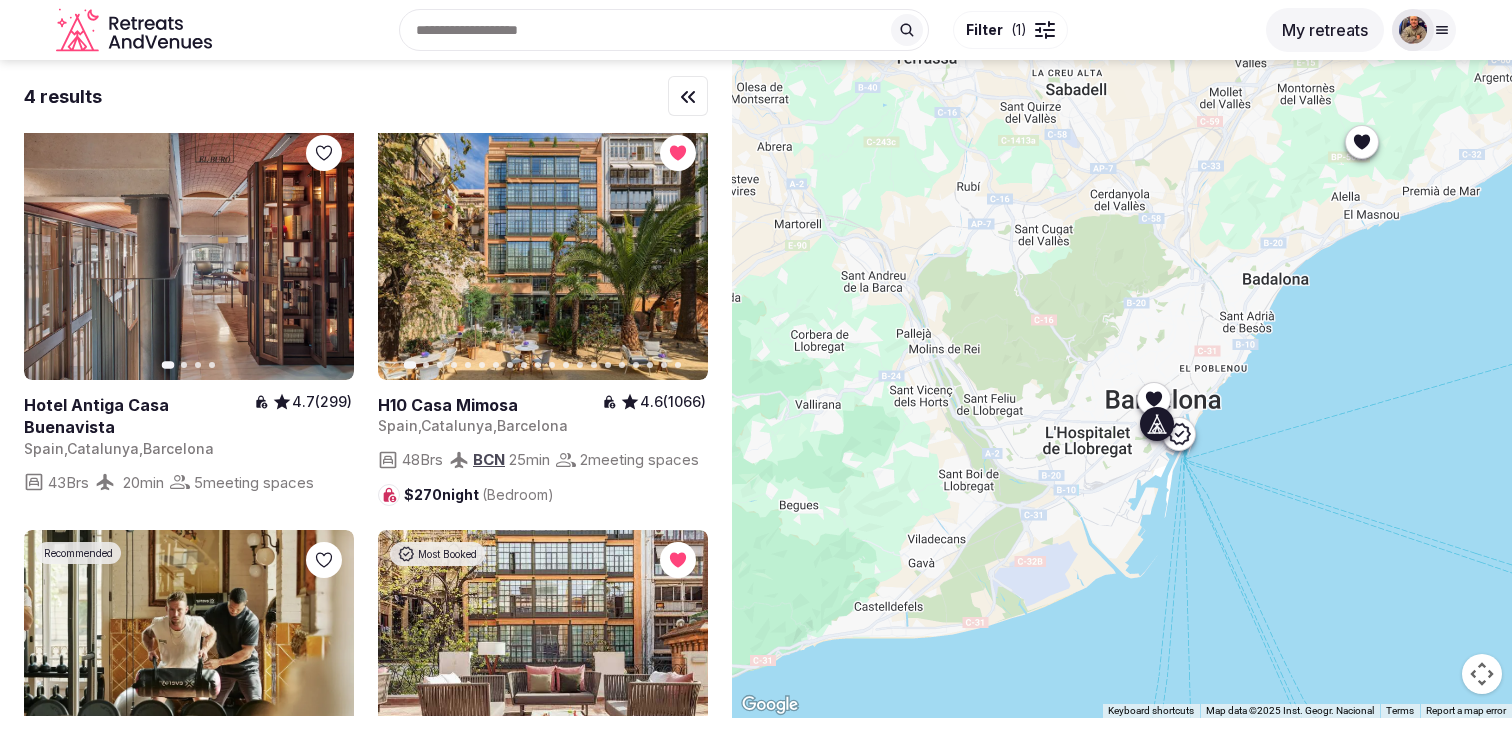 scroll, scrollTop: 0, scrollLeft: 0, axis: both 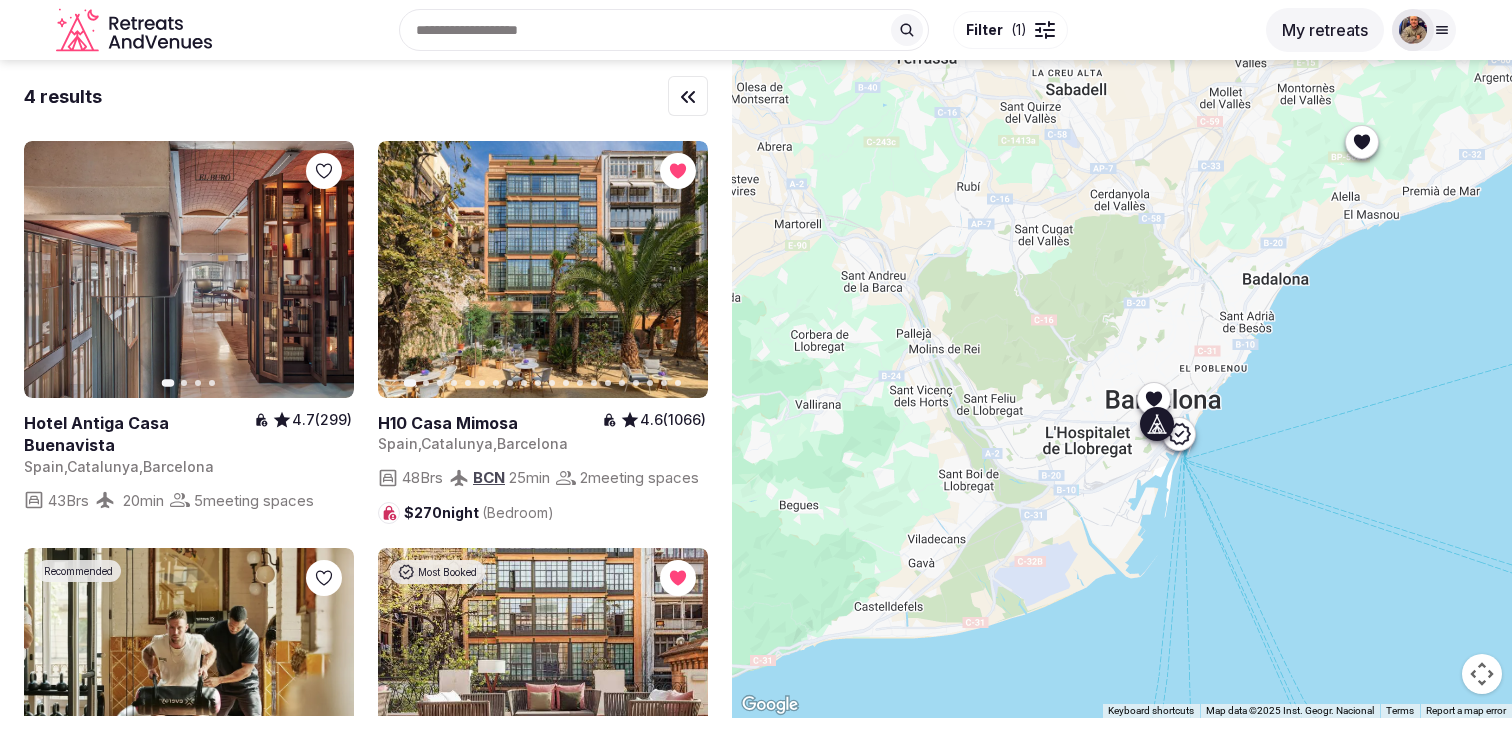 click 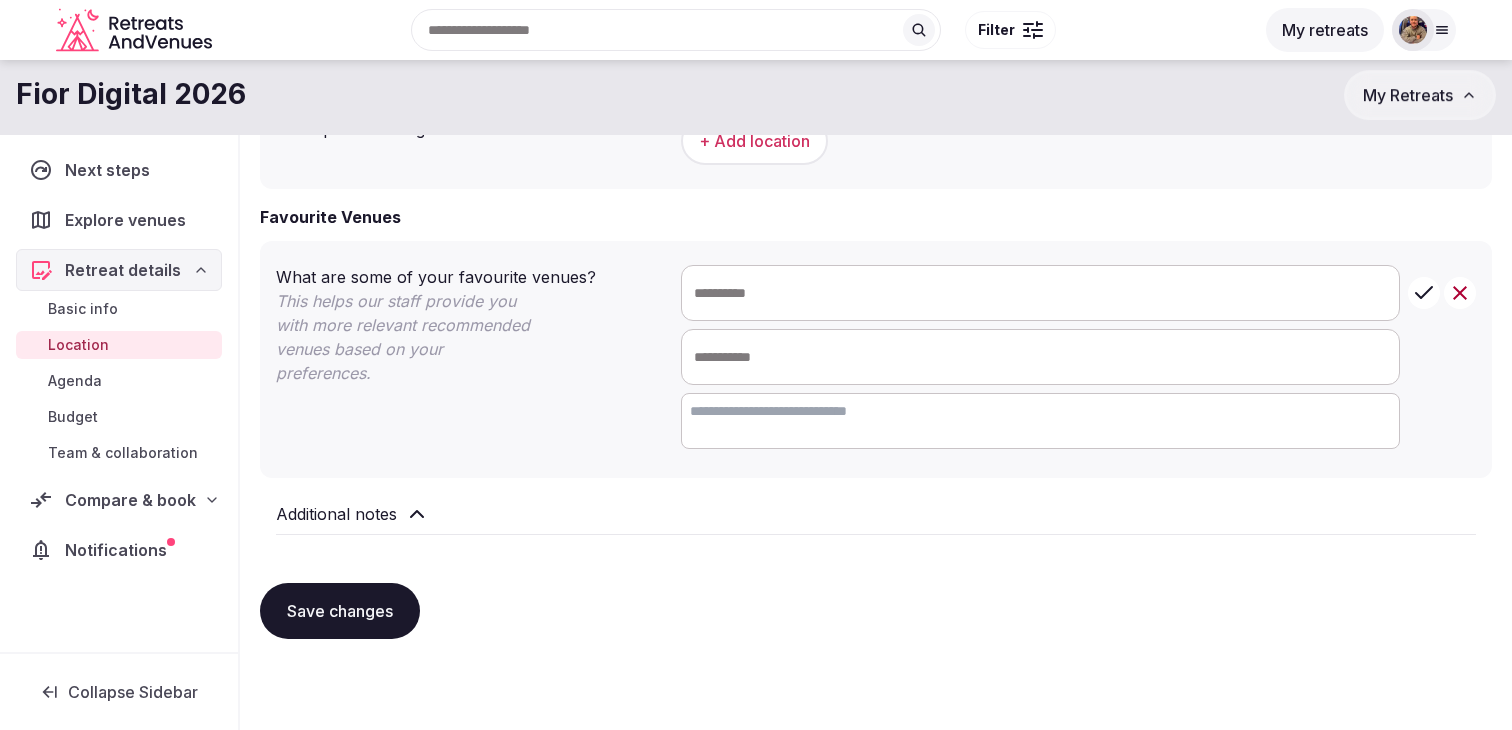 scroll, scrollTop: 1068, scrollLeft: 0, axis: vertical 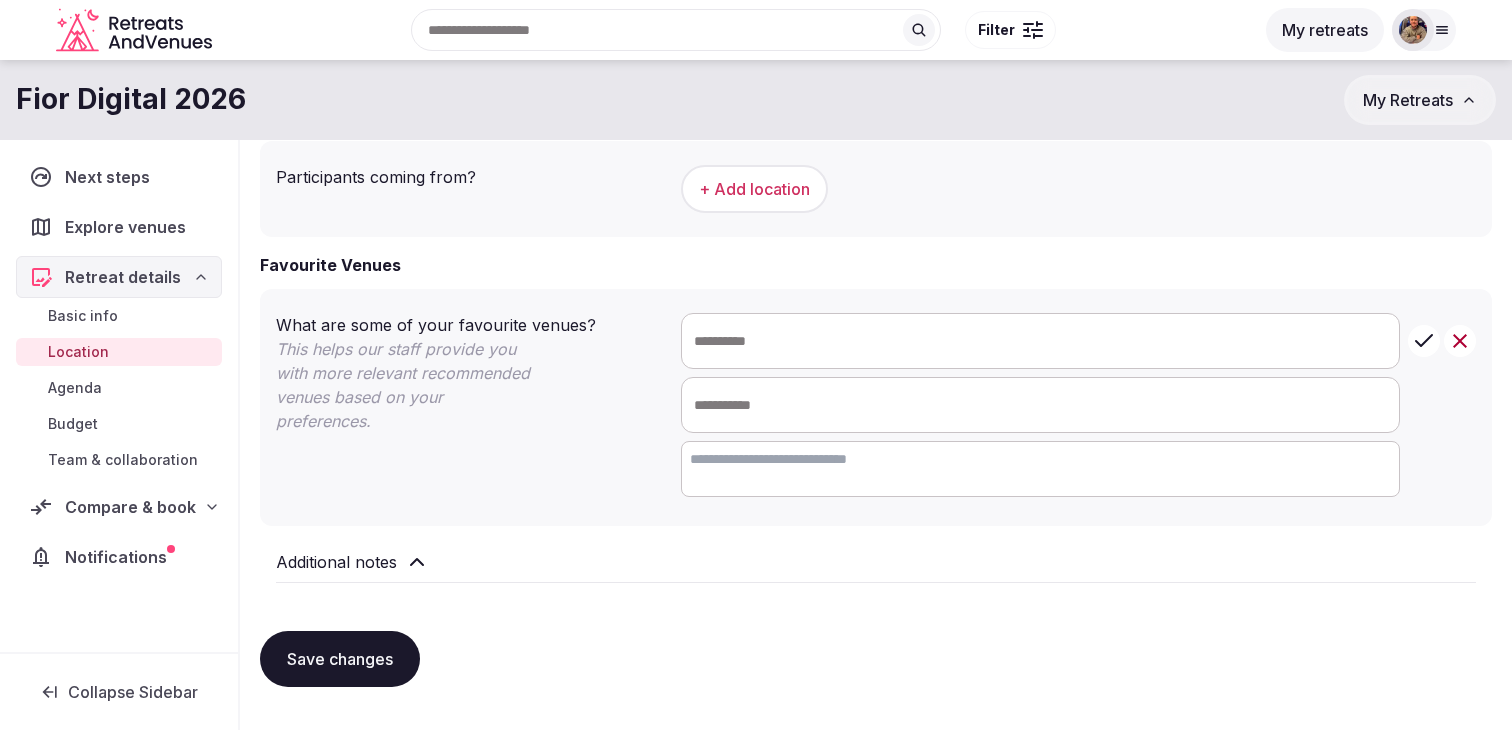 click on "Compare & book" at bounding box center (130, 507) 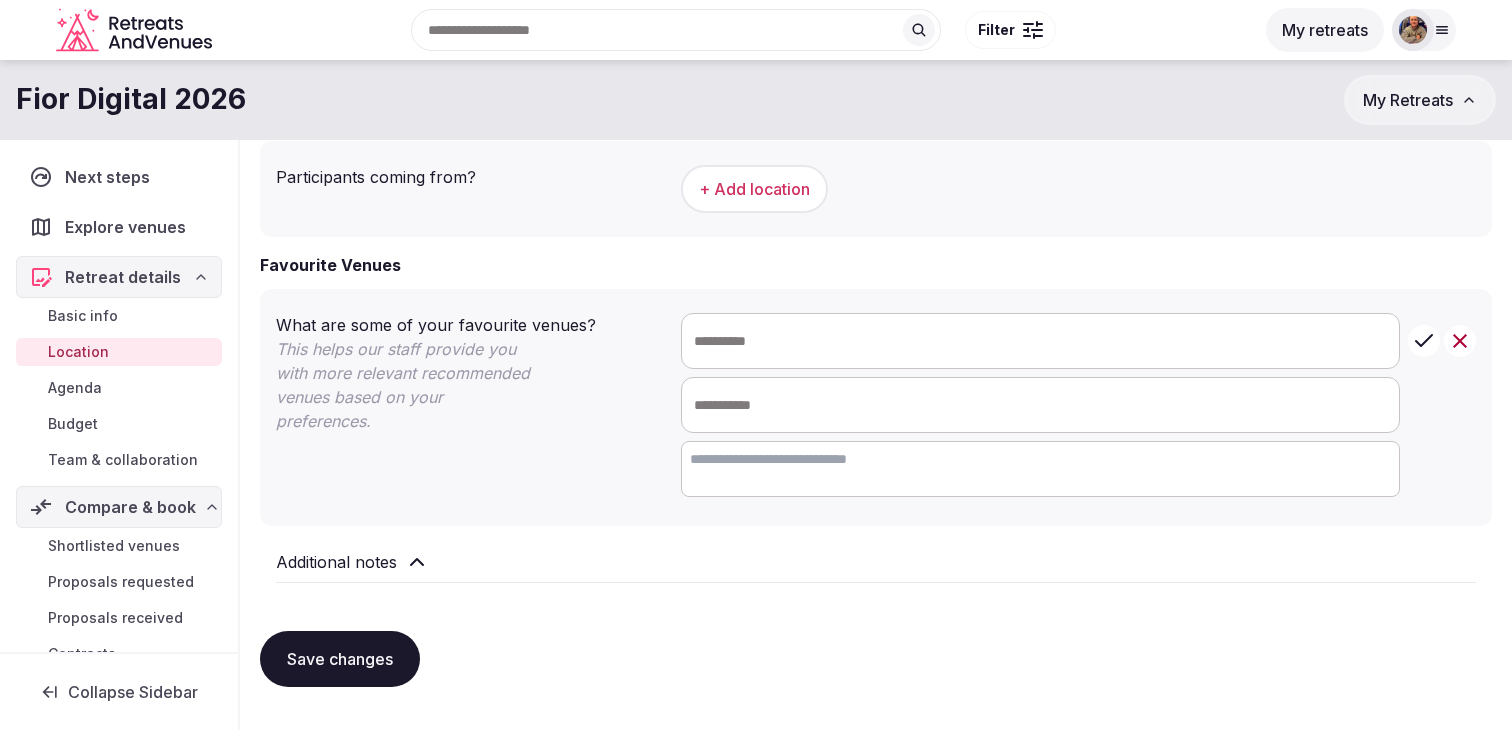 click on "Budget" at bounding box center [119, 424] 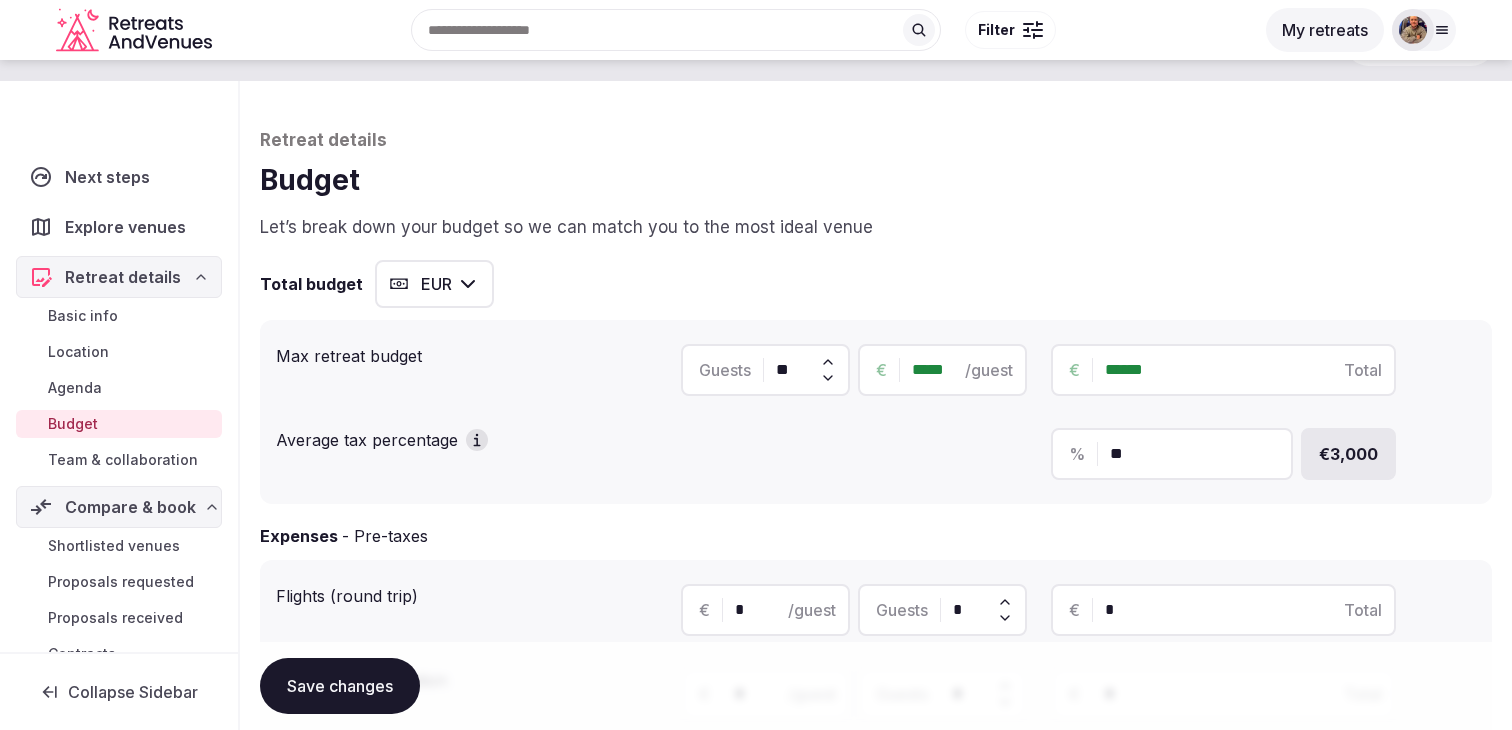scroll, scrollTop: 68, scrollLeft: 0, axis: vertical 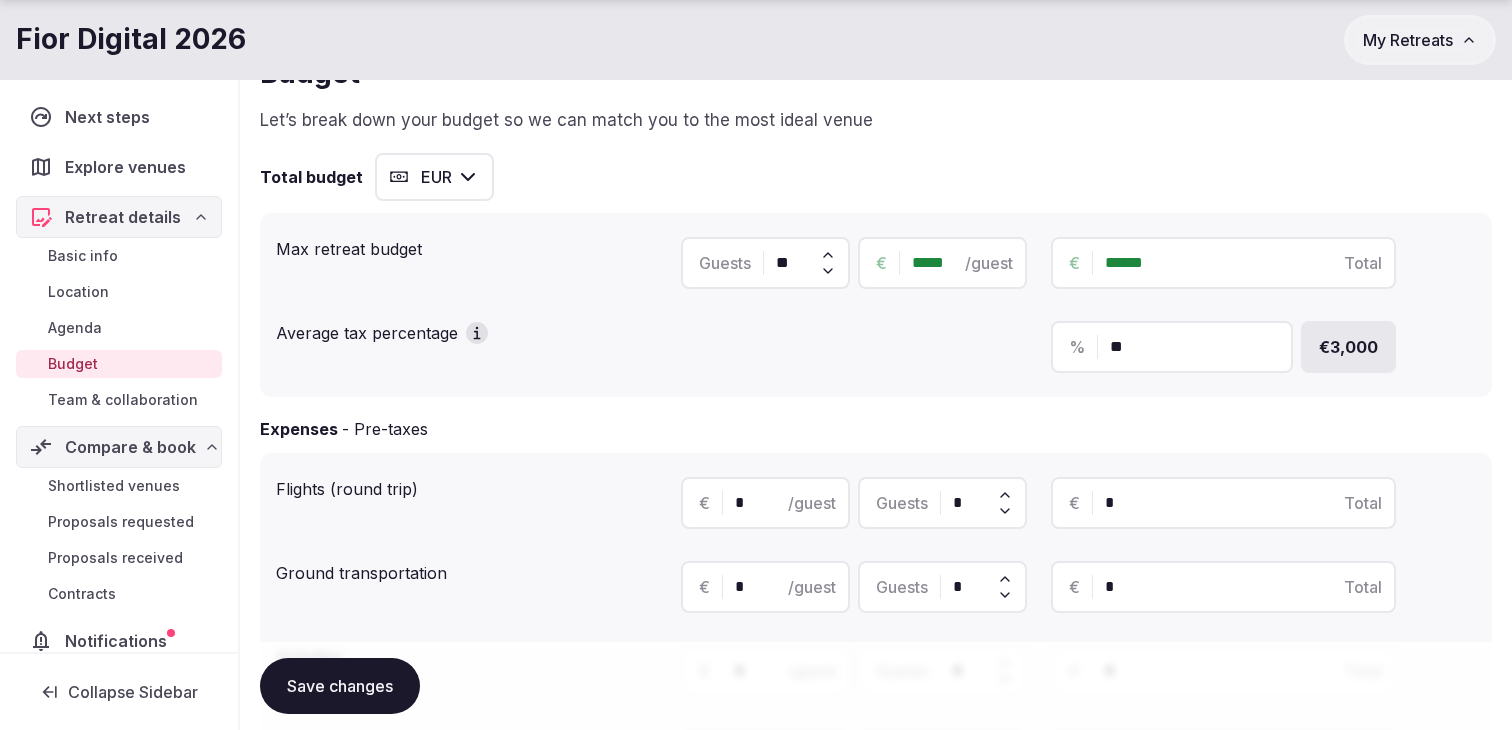 click on "Agenda" at bounding box center [75, 328] 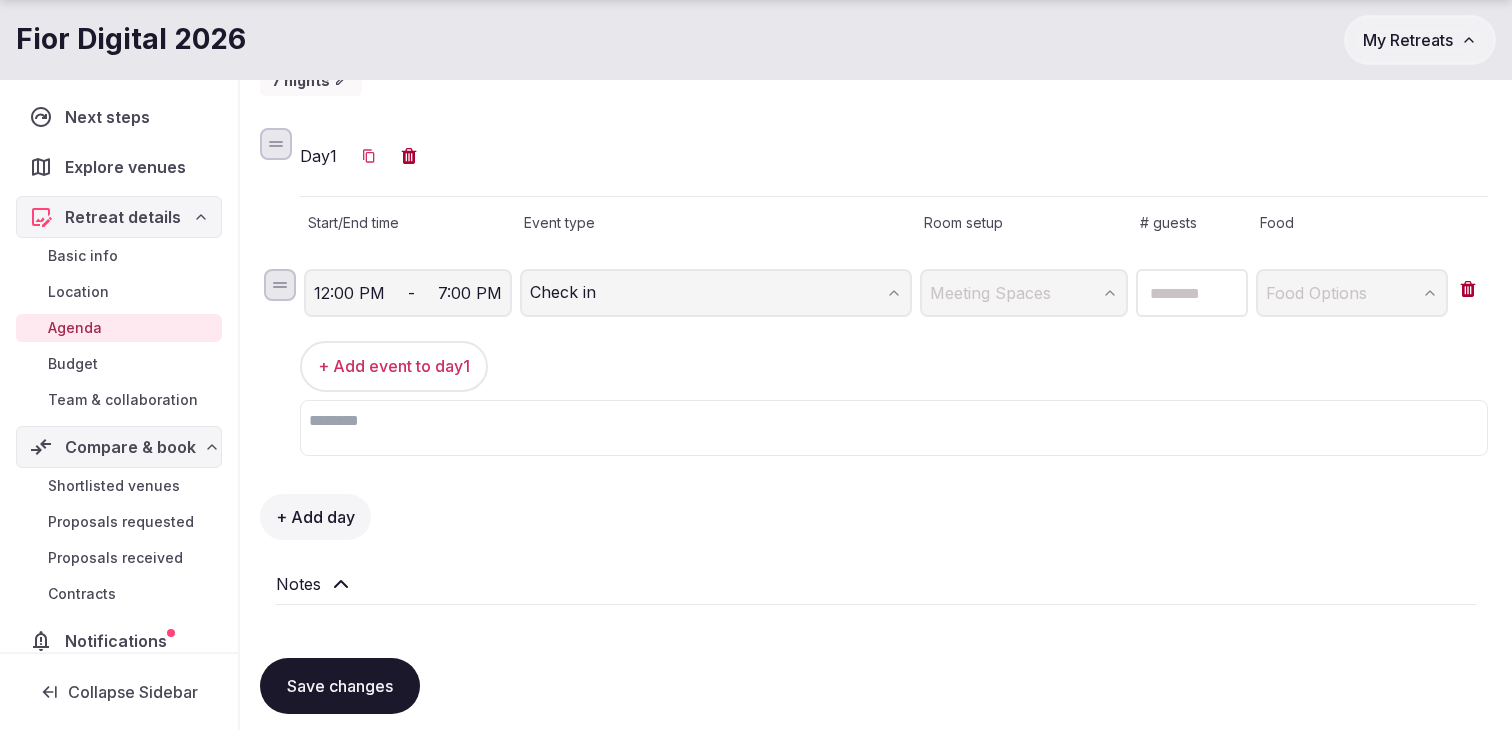 scroll, scrollTop: 275, scrollLeft: 0, axis: vertical 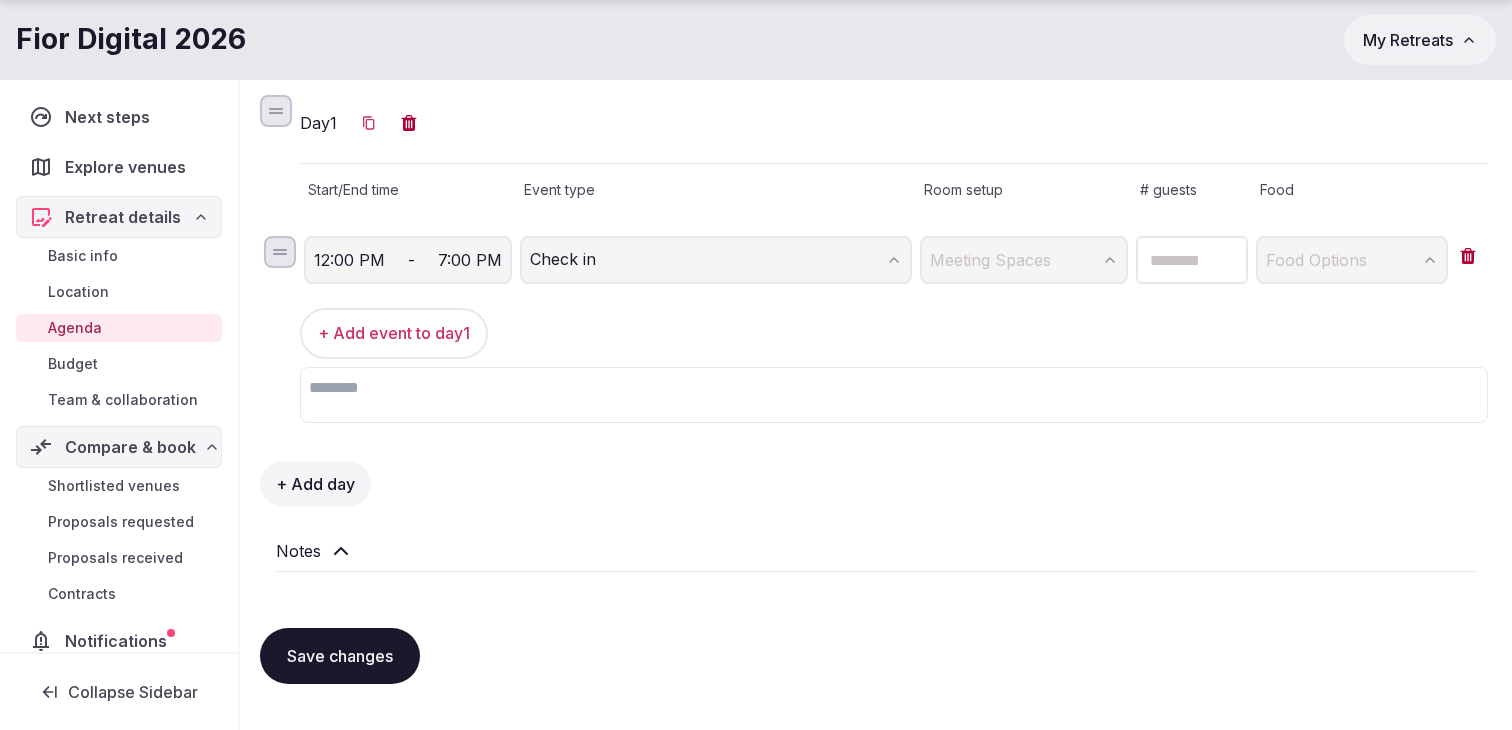click on "Notifications" at bounding box center (120, 641) 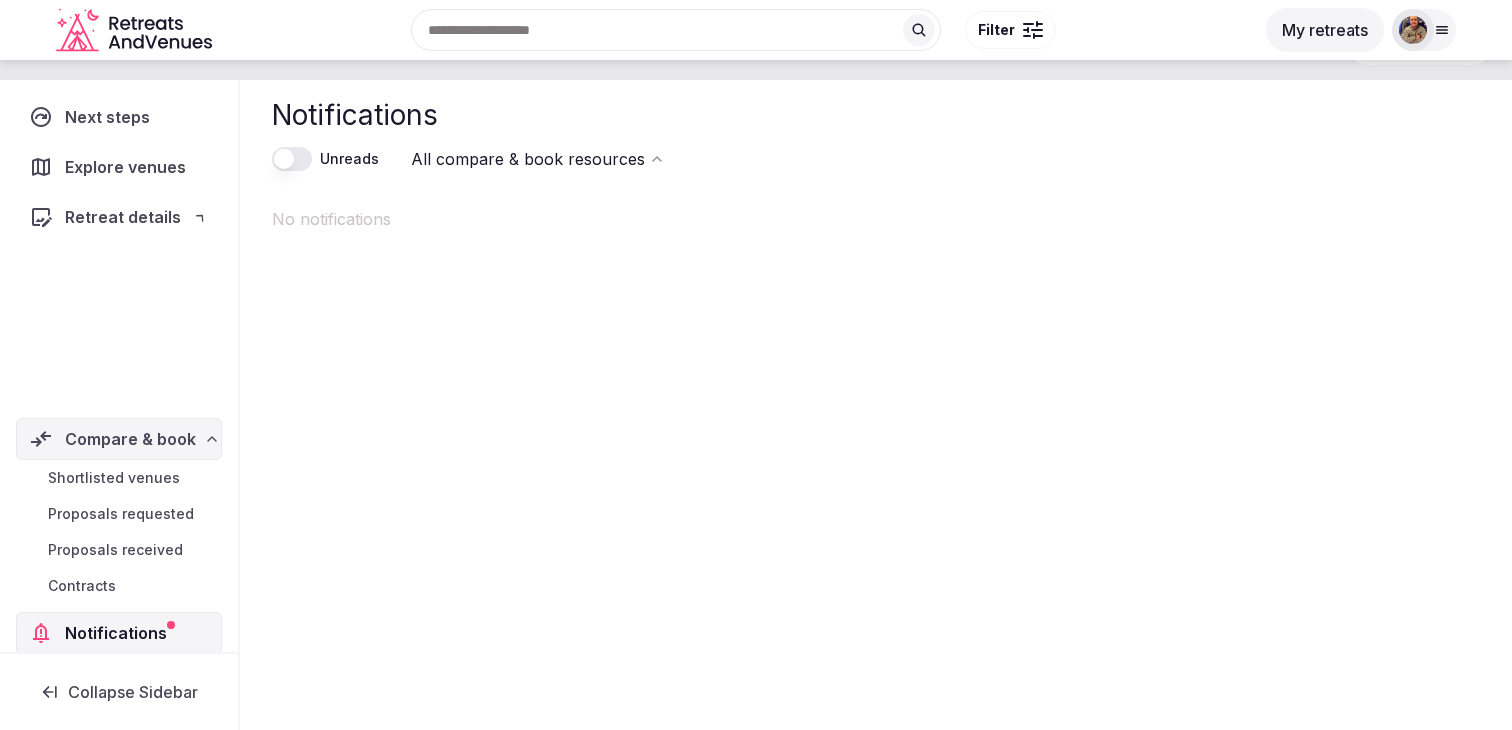 scroll, scrollTop: 0, scrollLeft: 0, axis: both 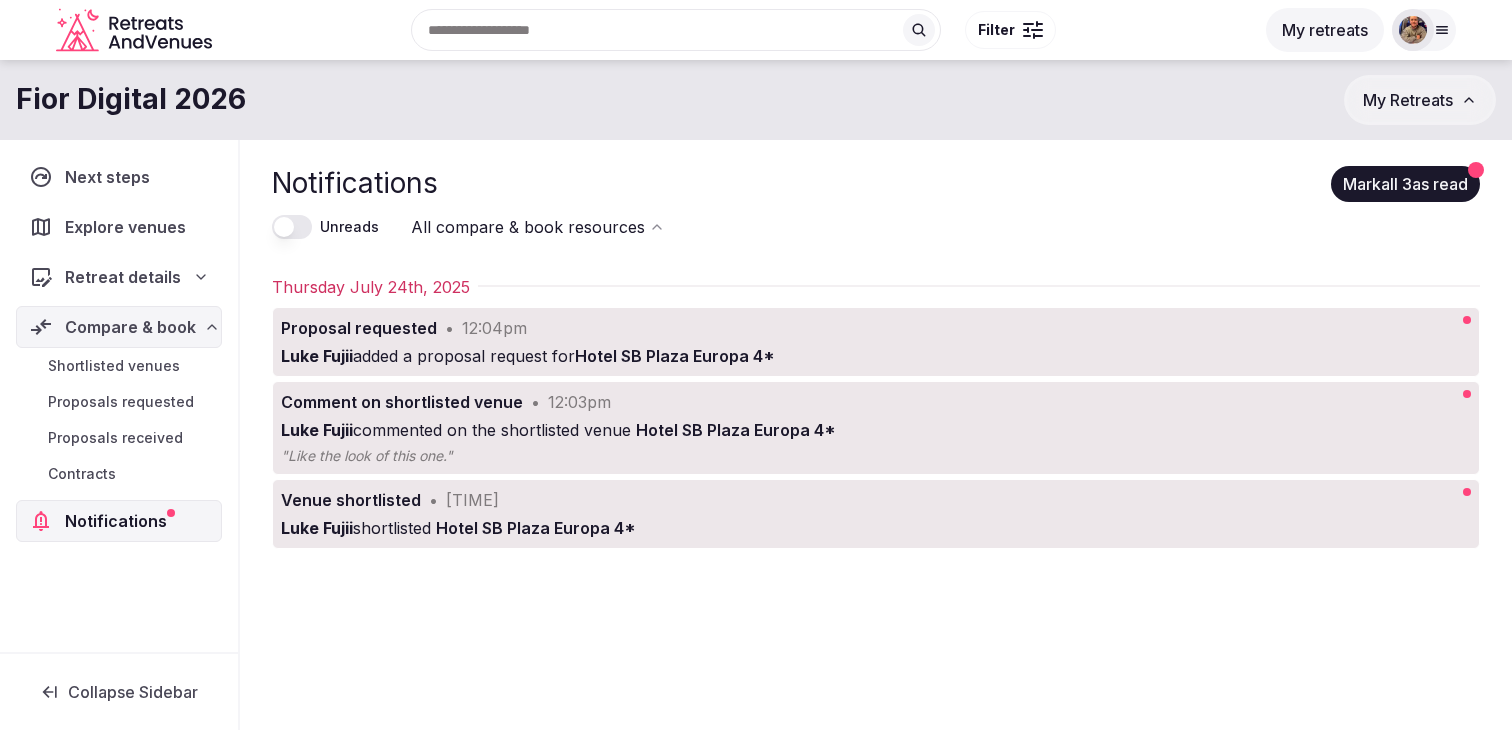 click on "Shortlisted venues" at bounding box center [114, 366] 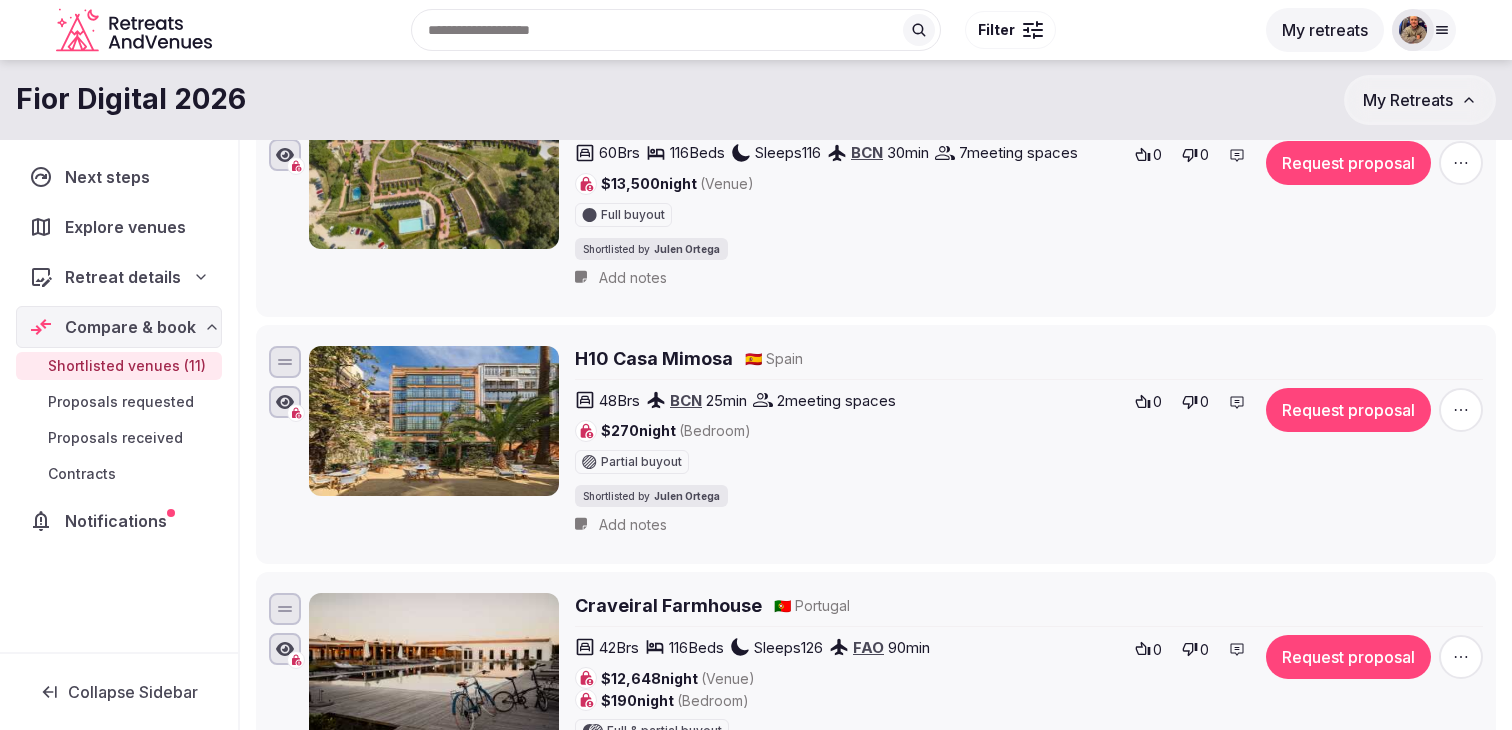 scroll, scrollTop: 0, scrollLeft: 0, axis: both 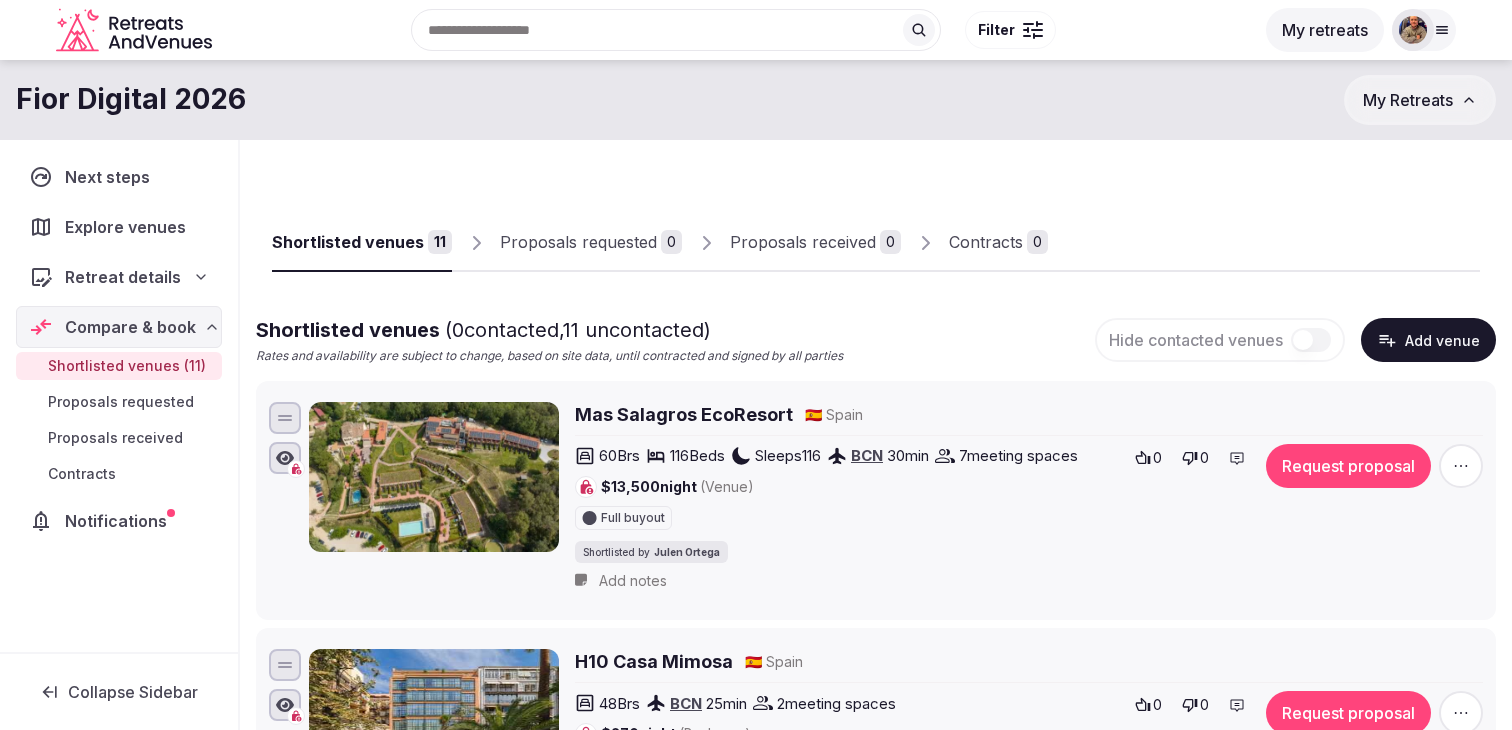 click on "Notifications" at bounding box center (120, 521) 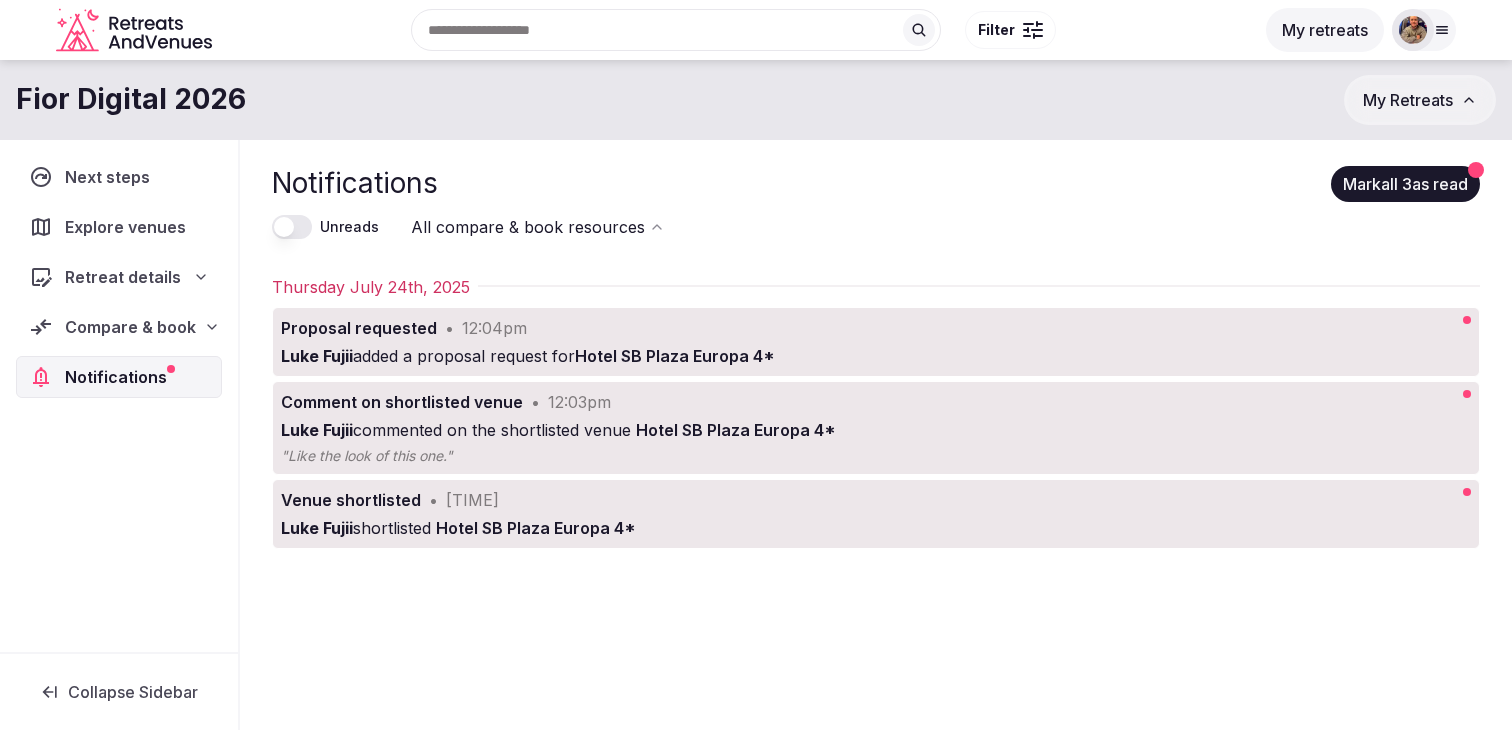 click on "Compare & book" at bounding box center (130, 327) 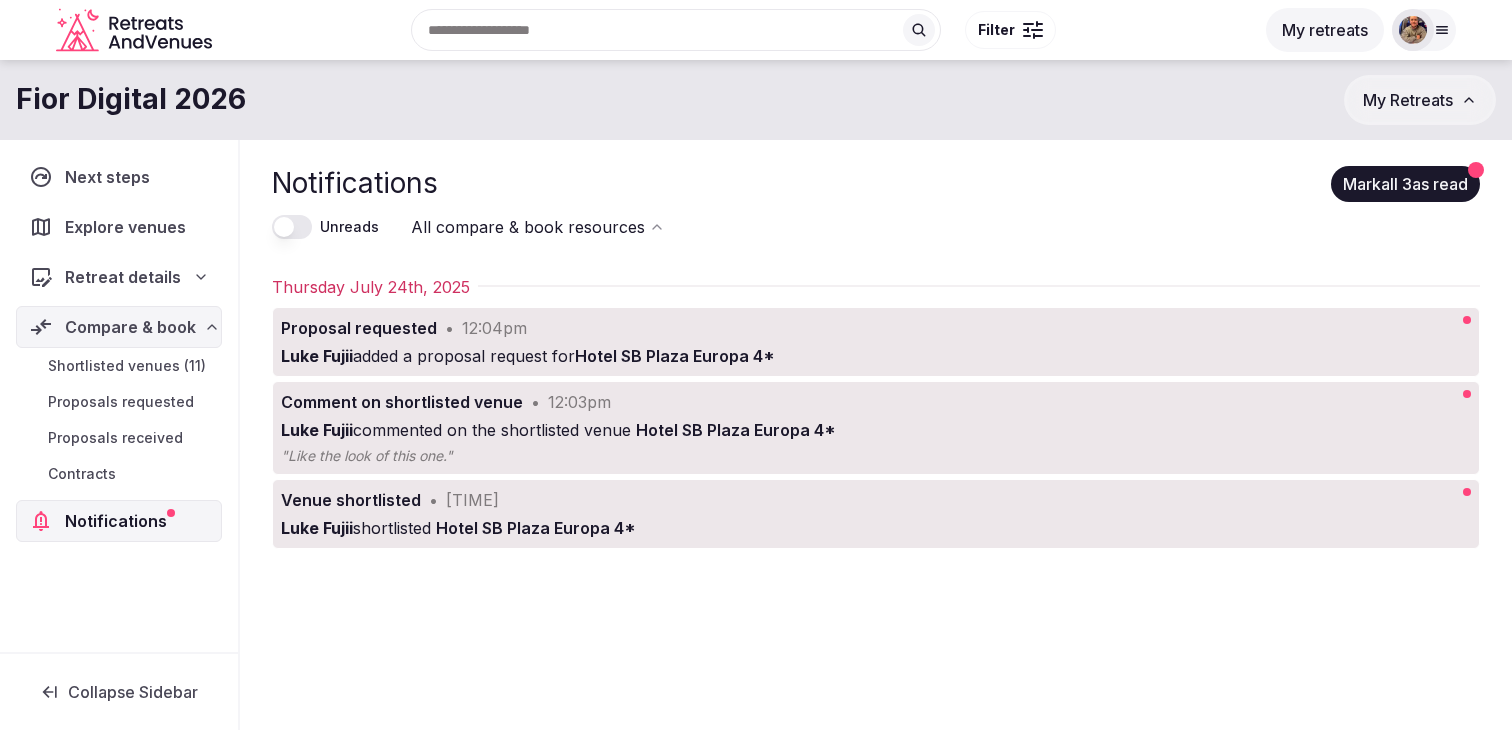 click on "Proposals requested" at bounding box center [121, 402] 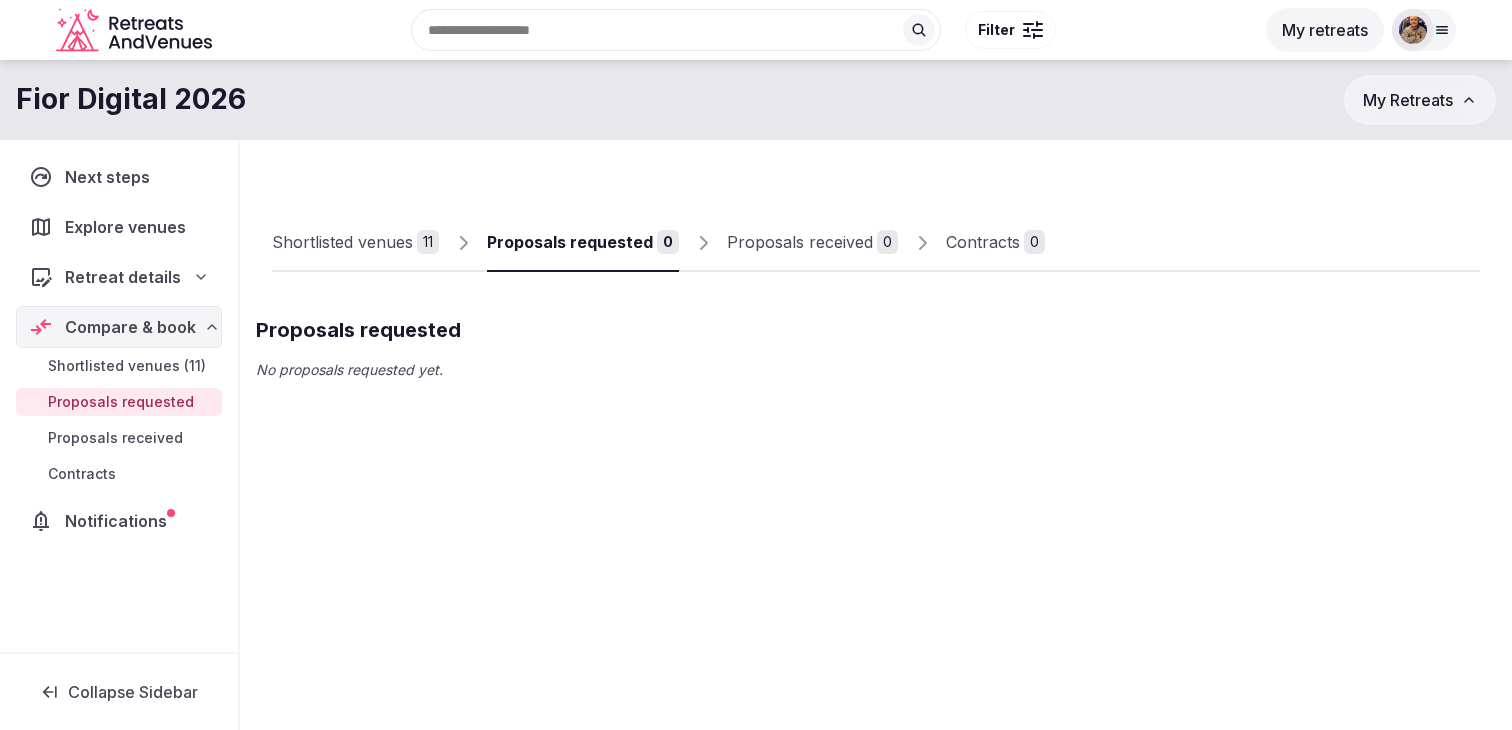 click on "Shortlisted venues 11" at bounding box center (355, 243) 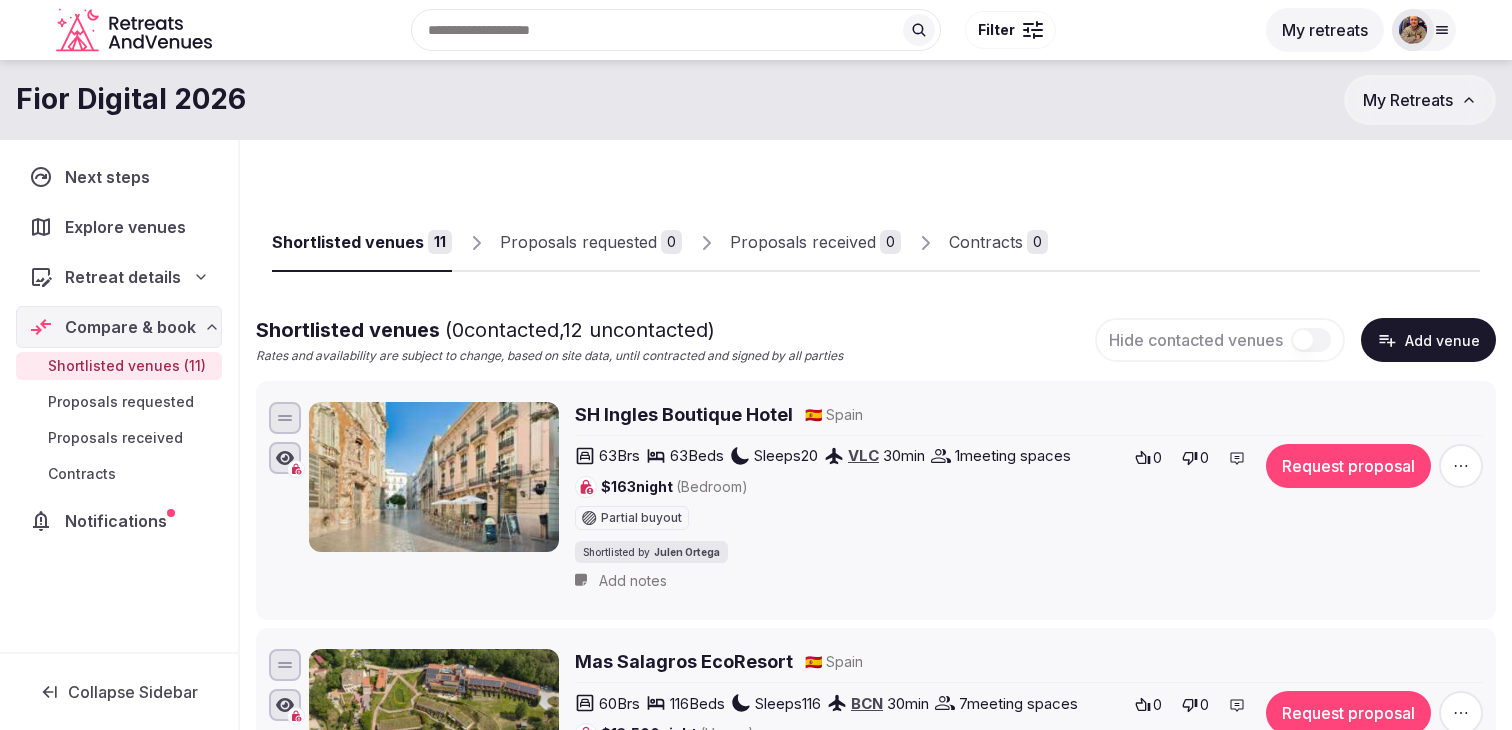 click on "Add venue" at bounding box center [1428, 340] 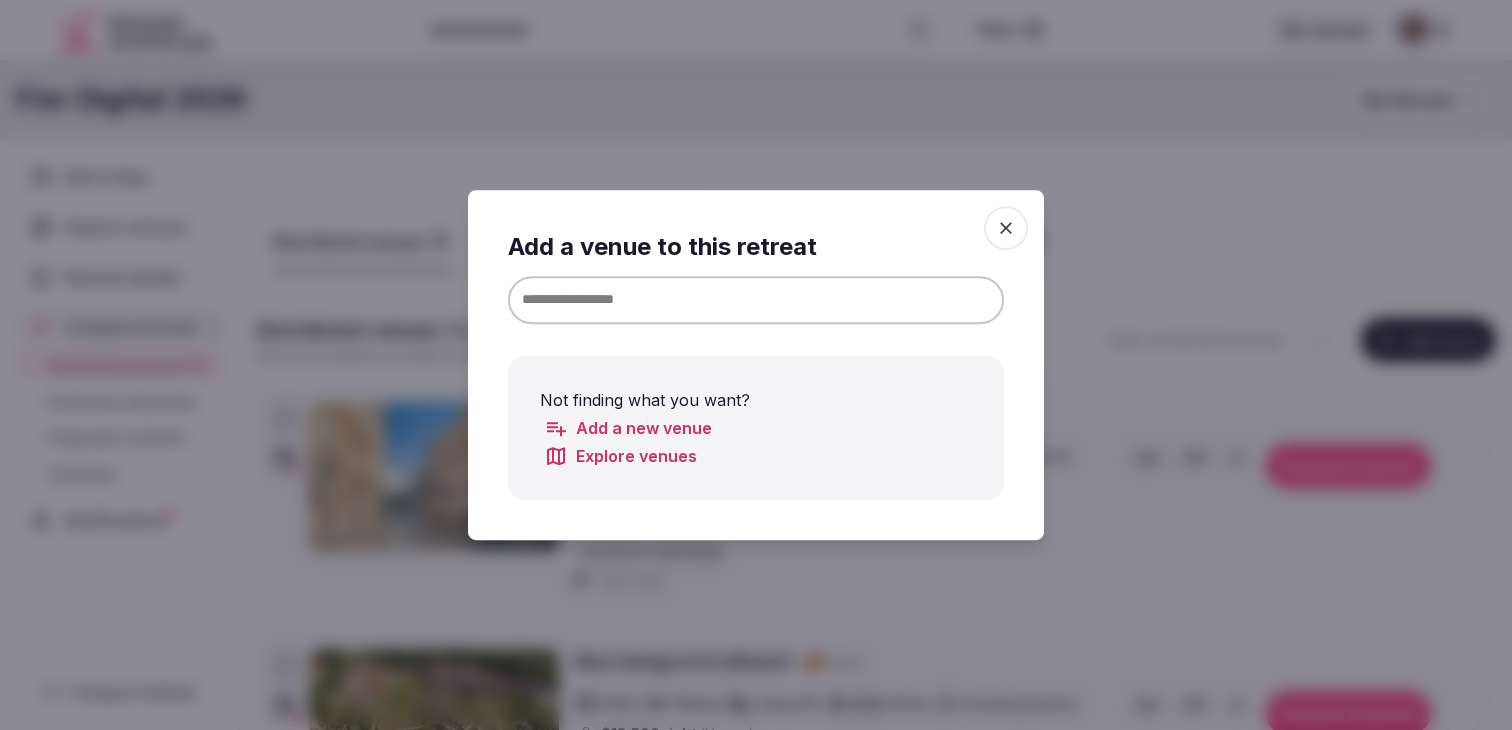 click at bounding box center (756, 300) 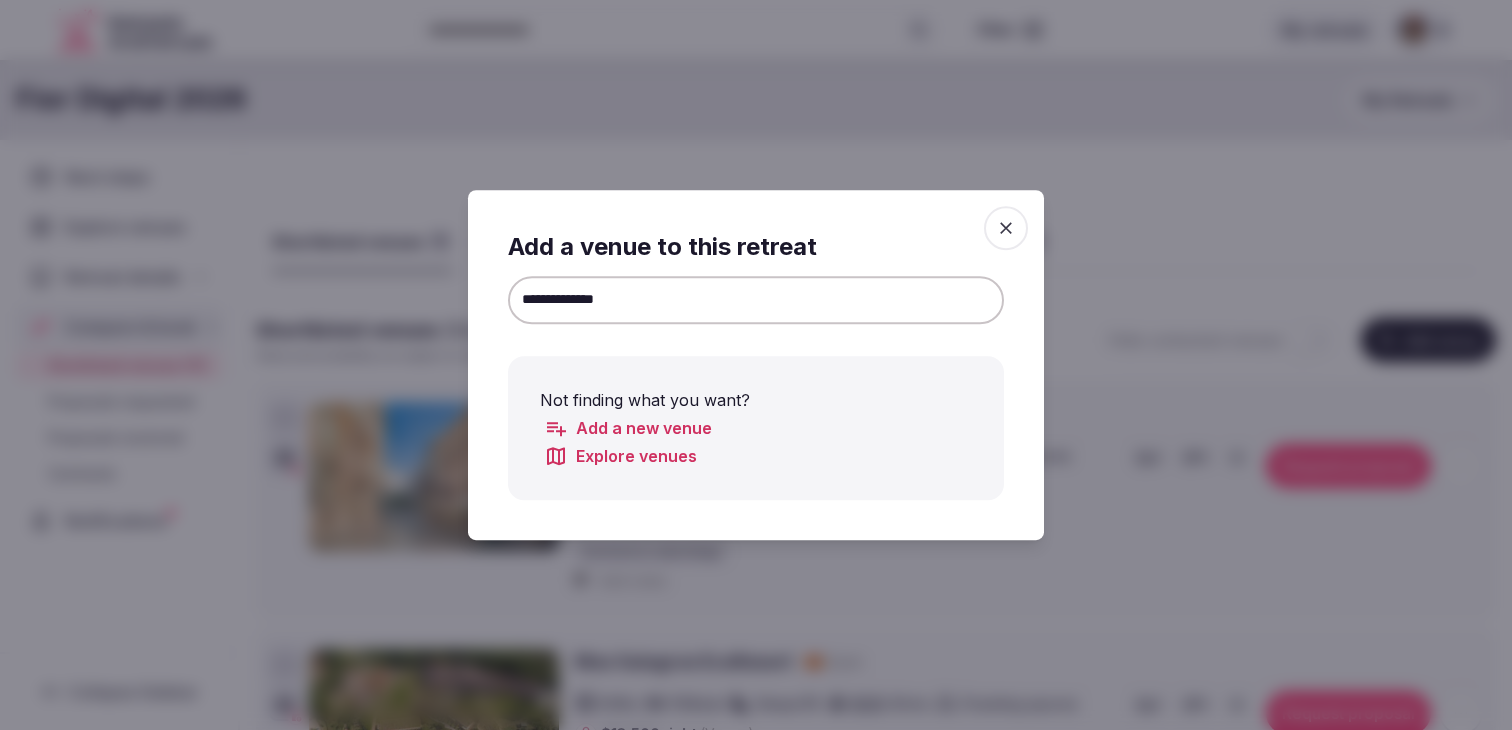 drag, startPoint x: 669, startPoint y: 297, endPoint x: 439, endPoint y: 297, distance: 230 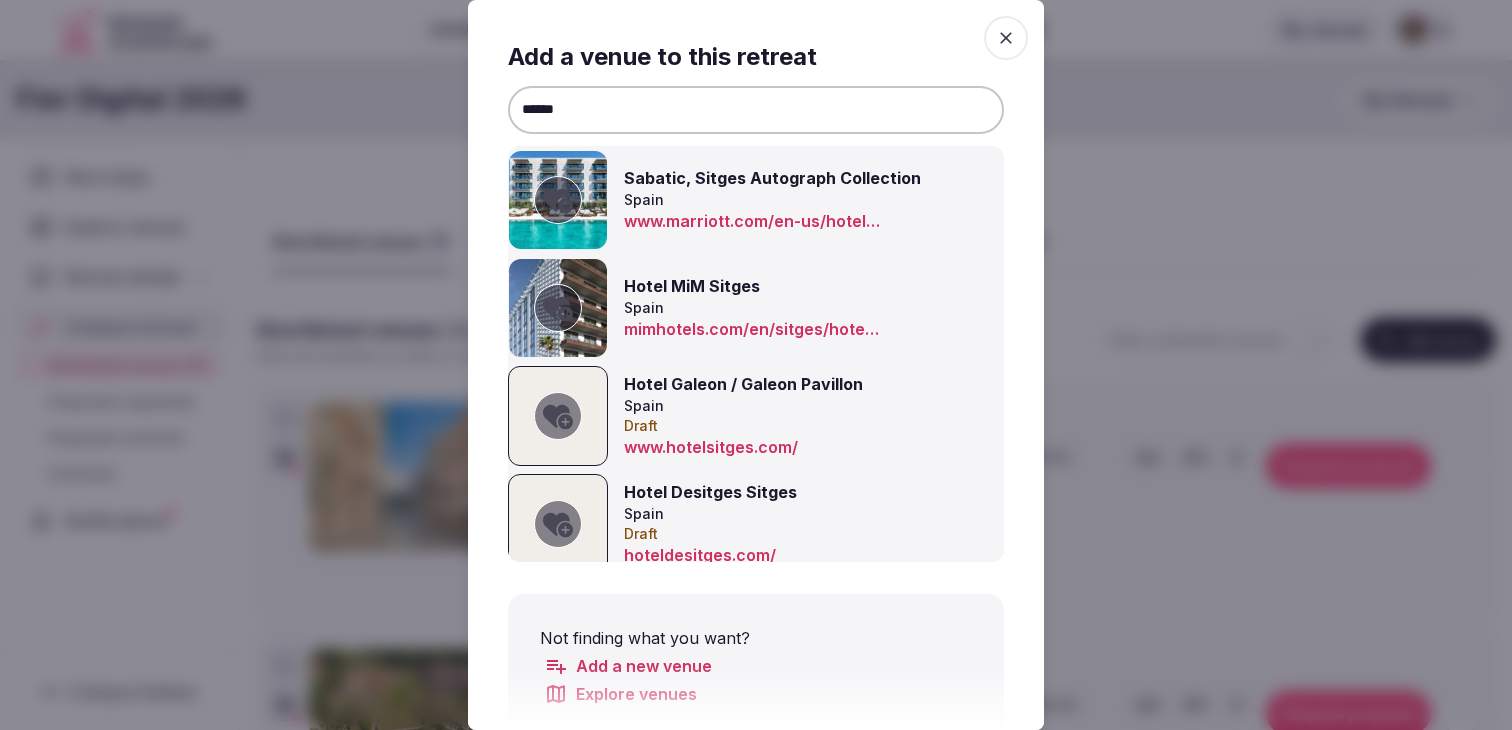 type on "******" 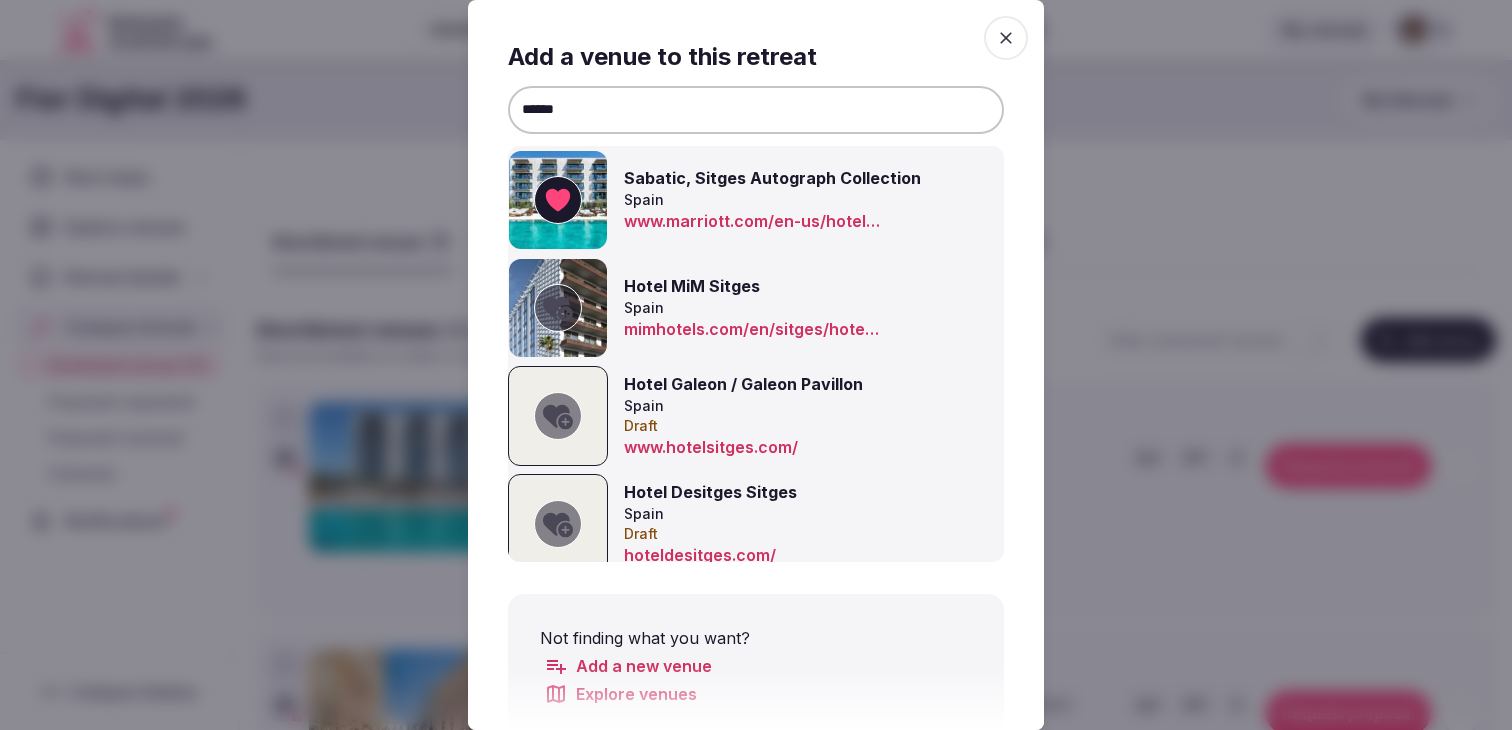 click 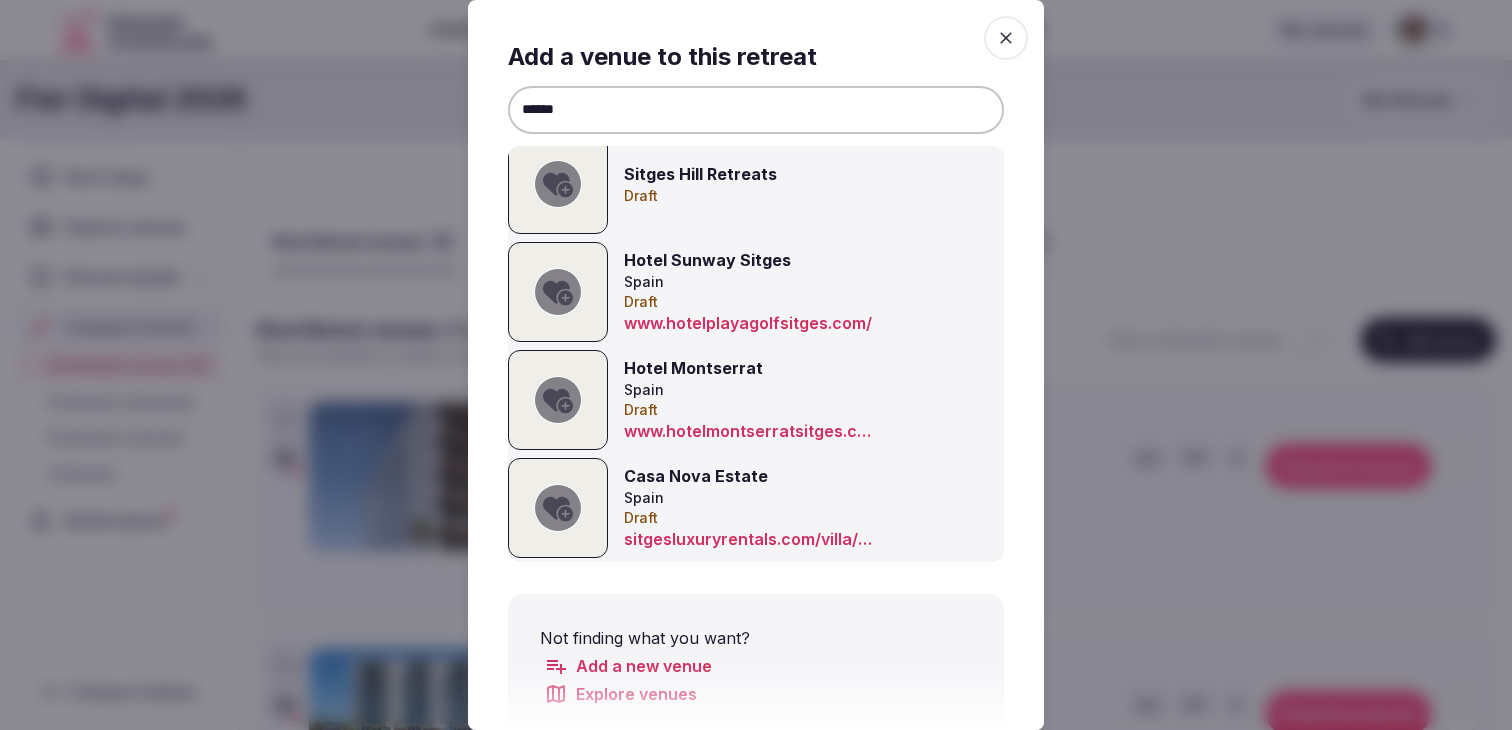 scroll, scrollTop: 0, scrollLeft: 0, axis: both 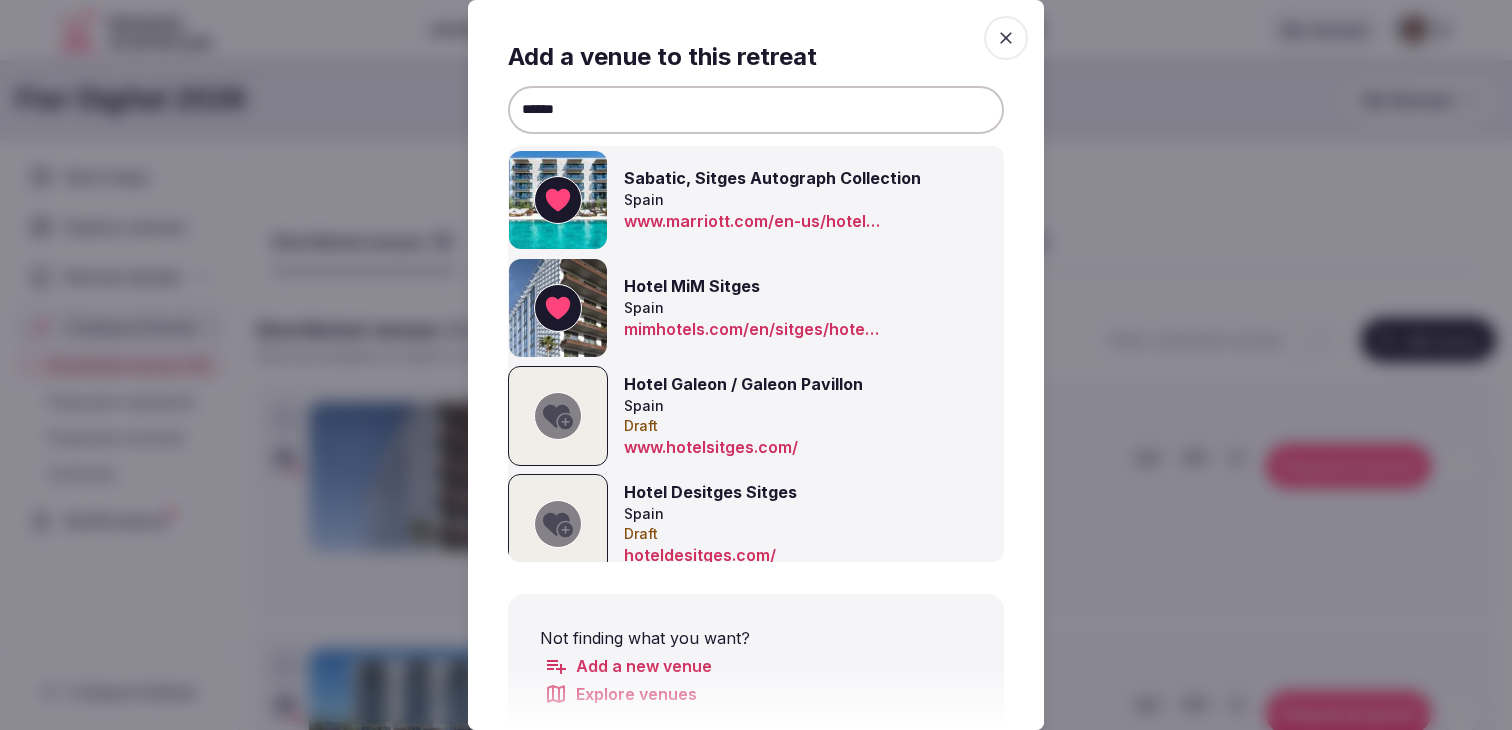 click on "******" at bounding box center (756, 110) 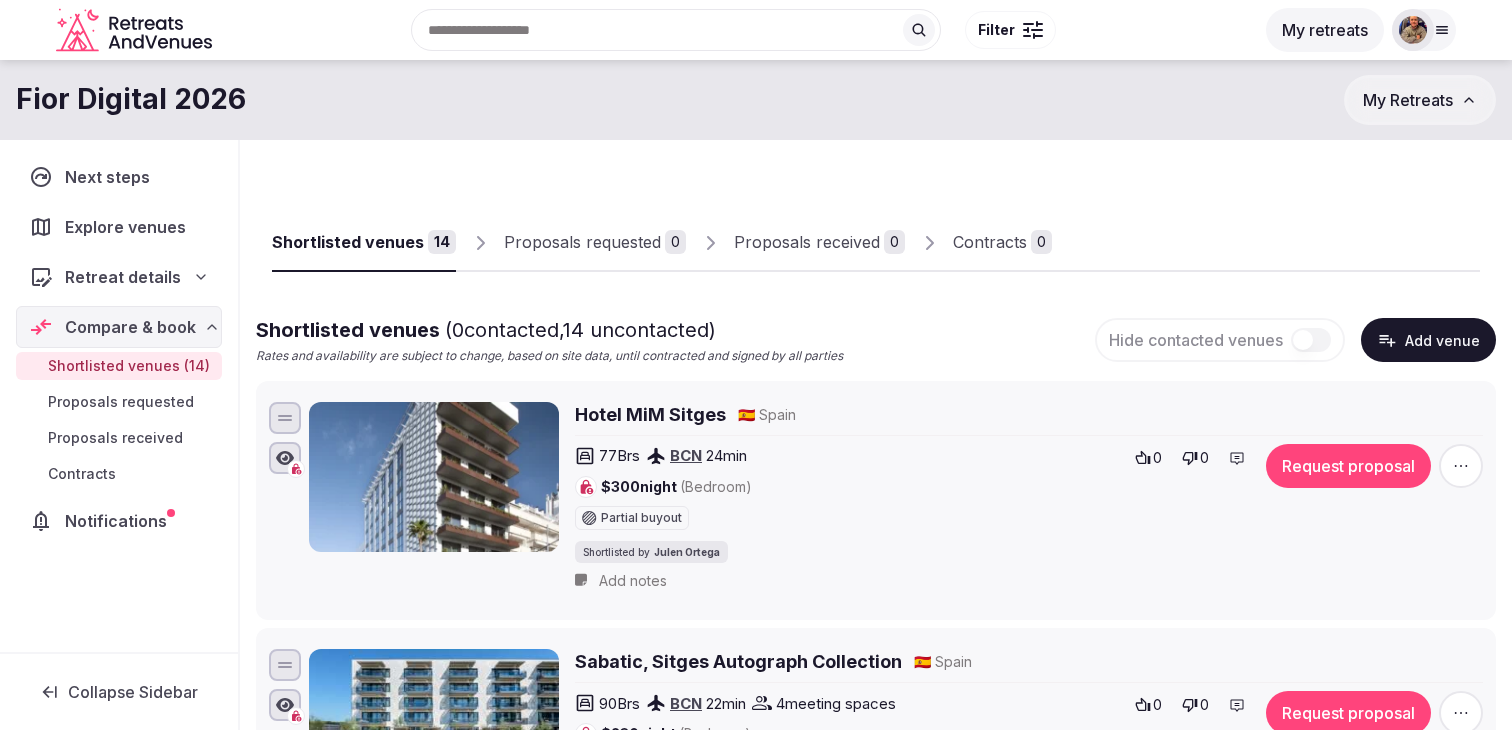 click on "Add venue" at bounding box center [1428, 340] 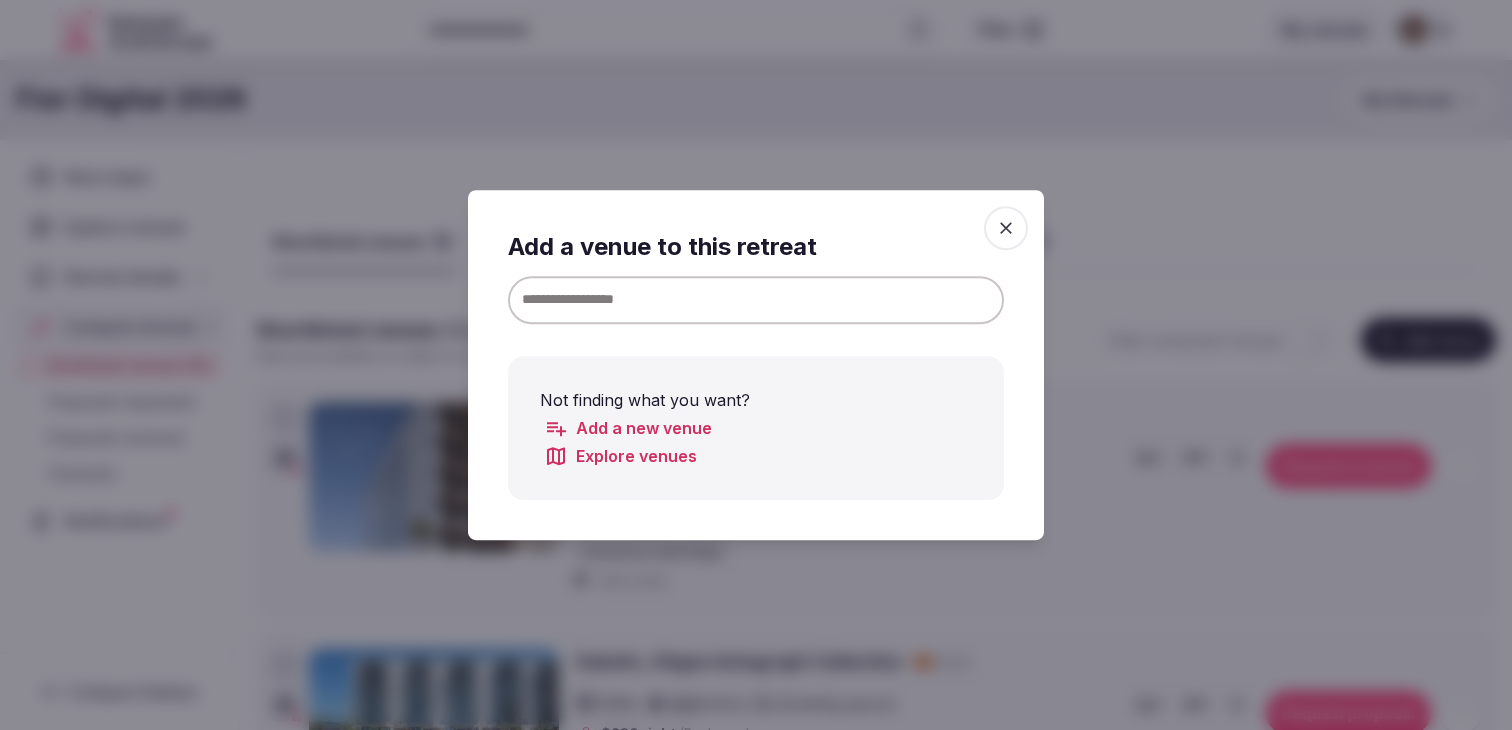 click at bounding box center (756, 300) 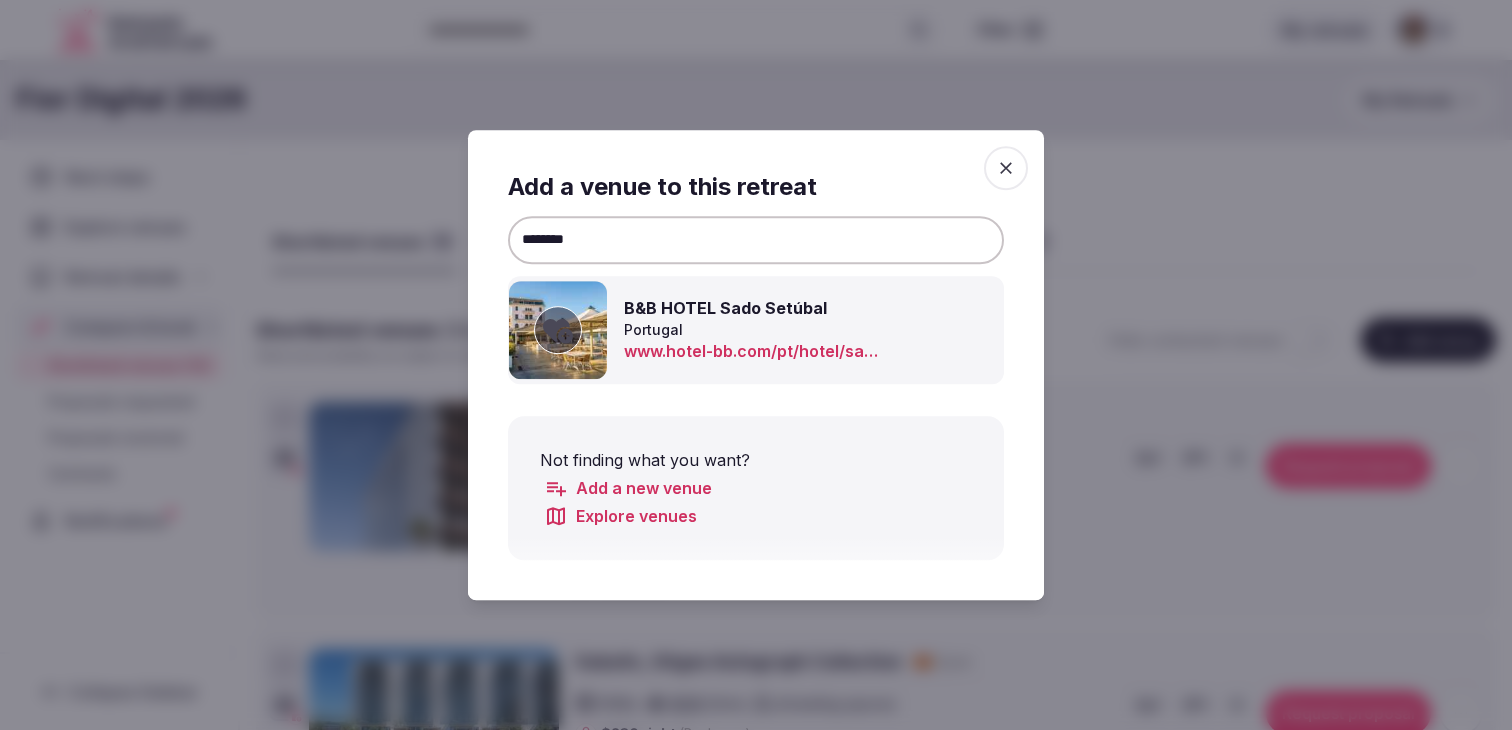 click 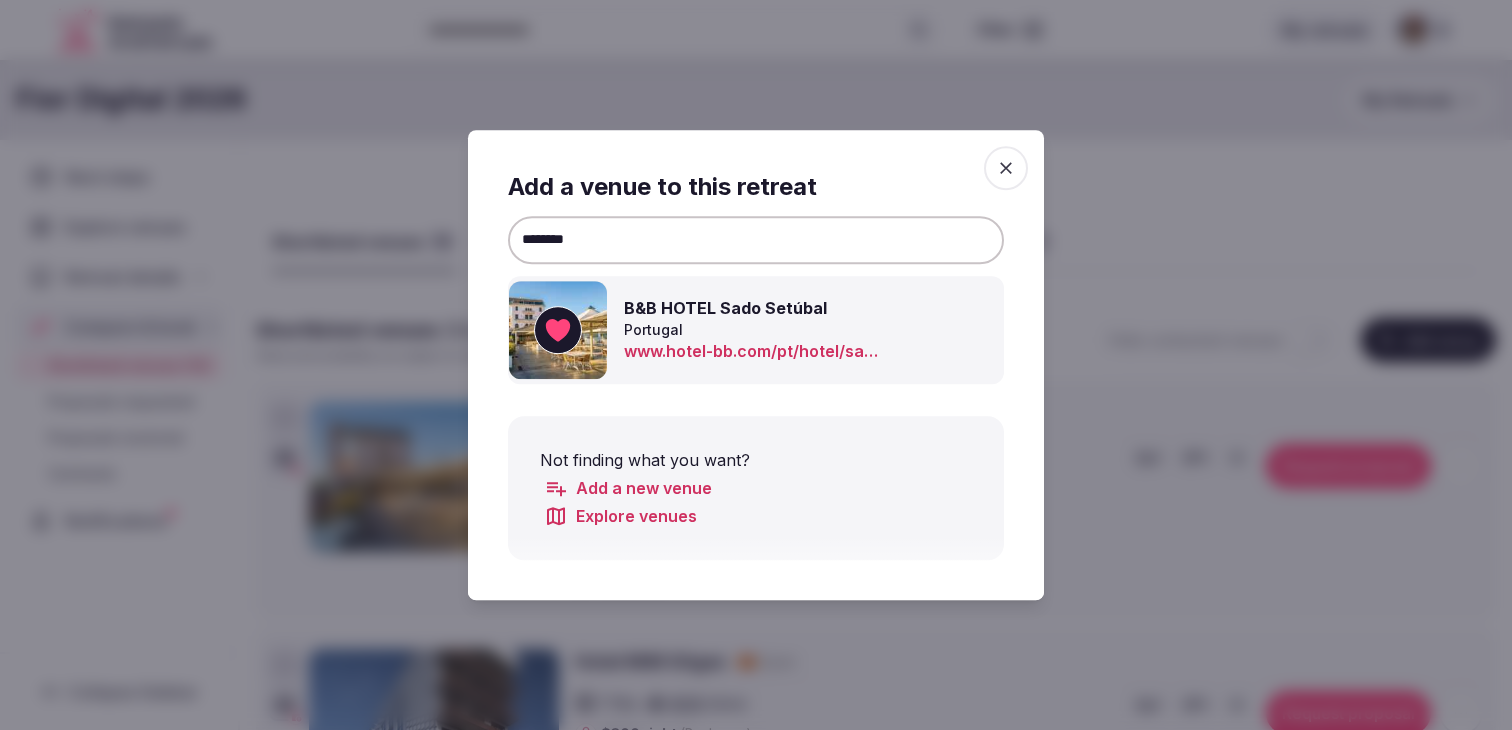 click on "********" at bounding box center [756, 240] 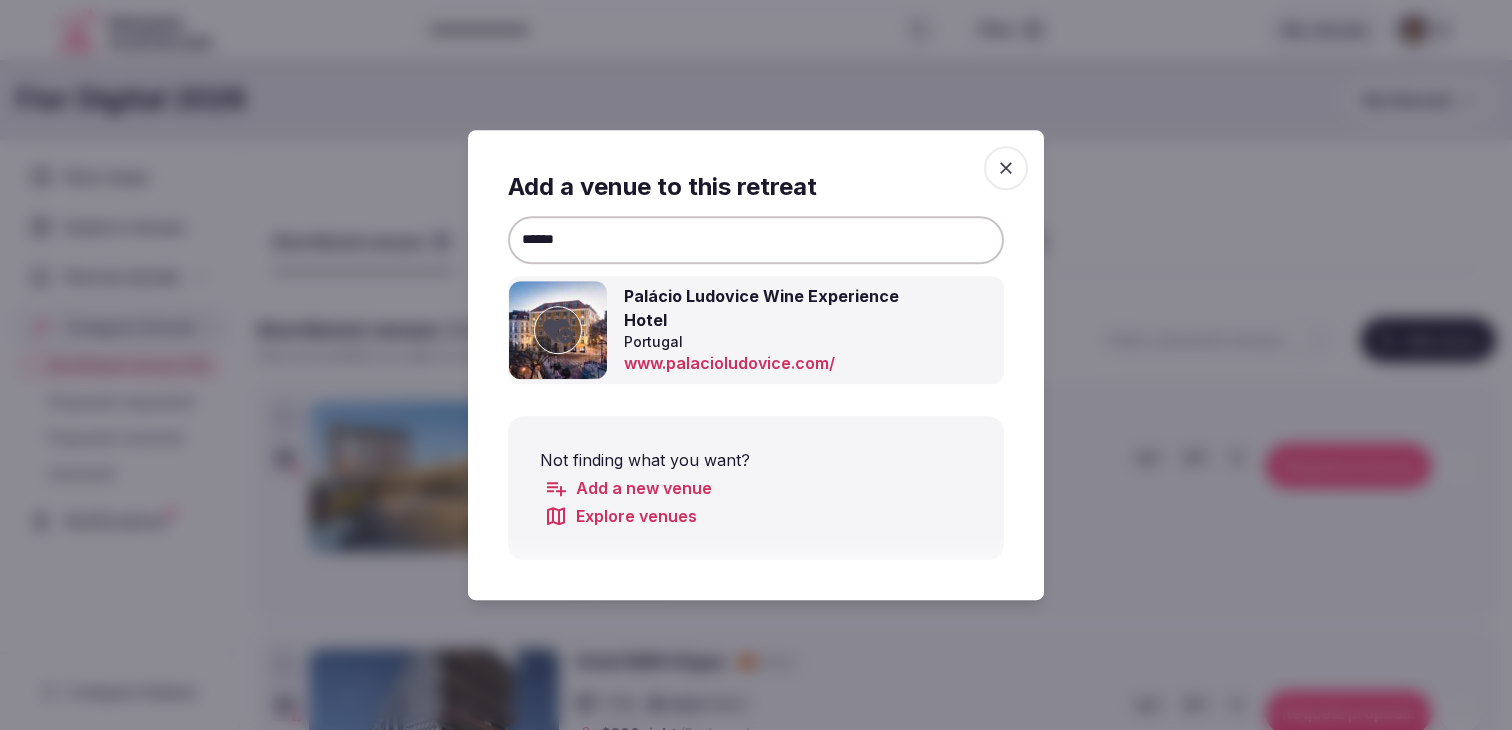 type on "******" 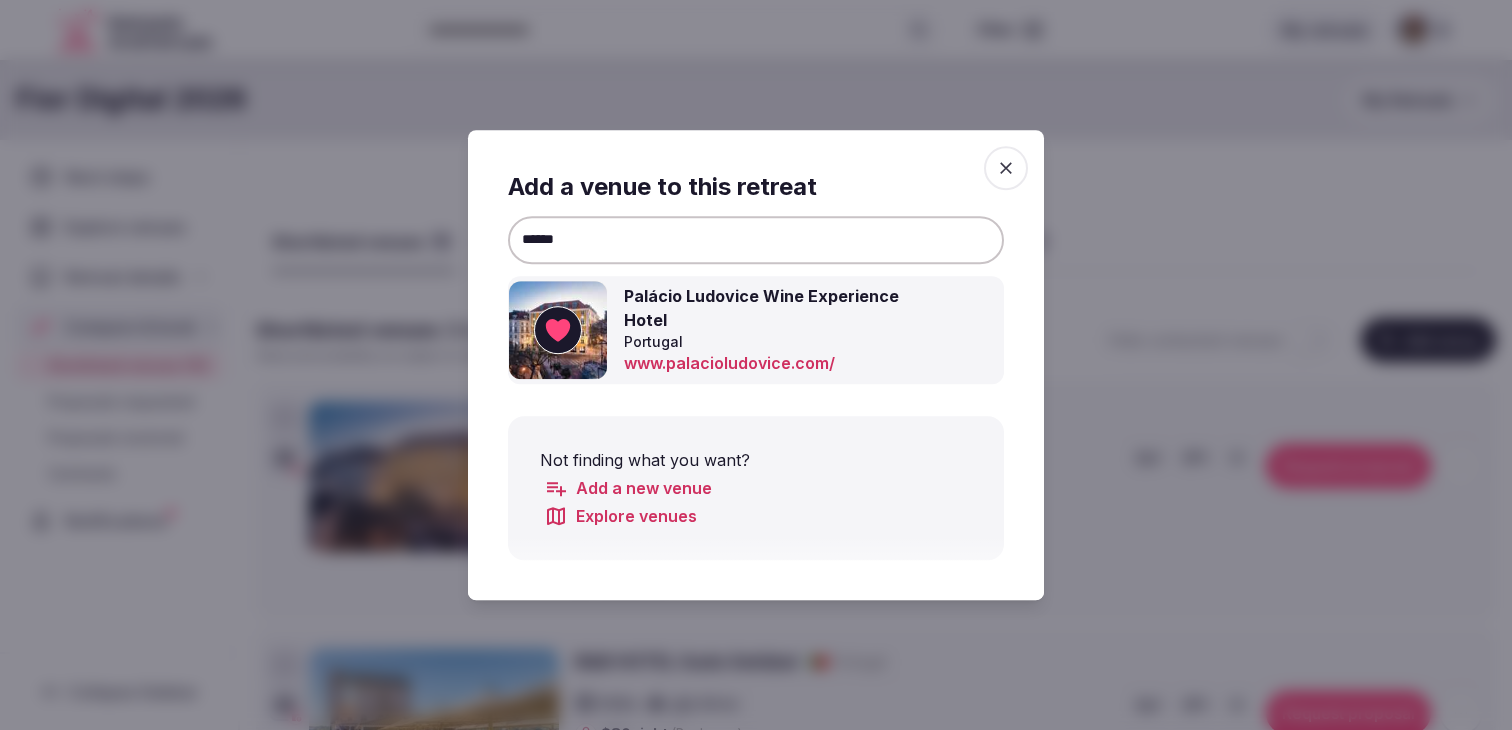 click 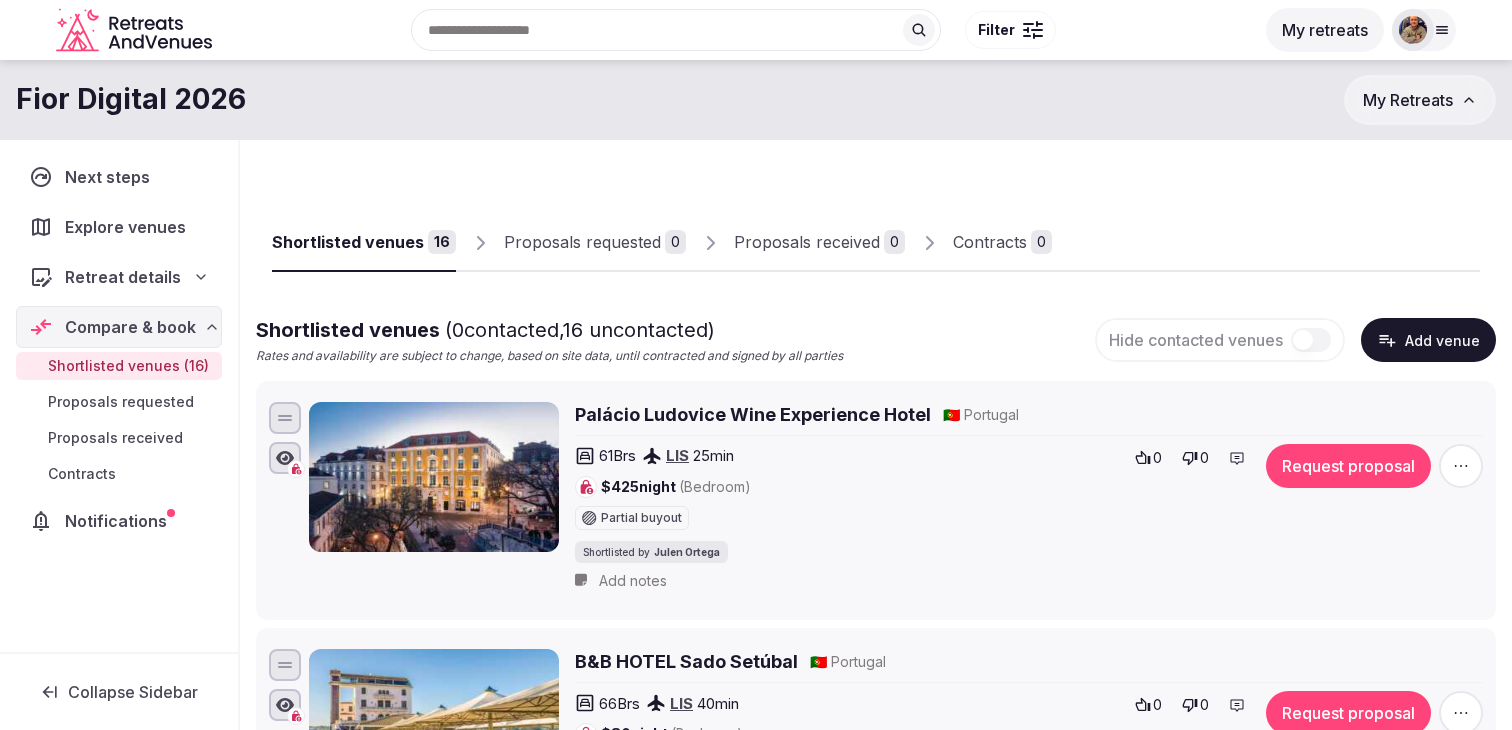 click on "Add venue" at bounding box center (1428, 340) 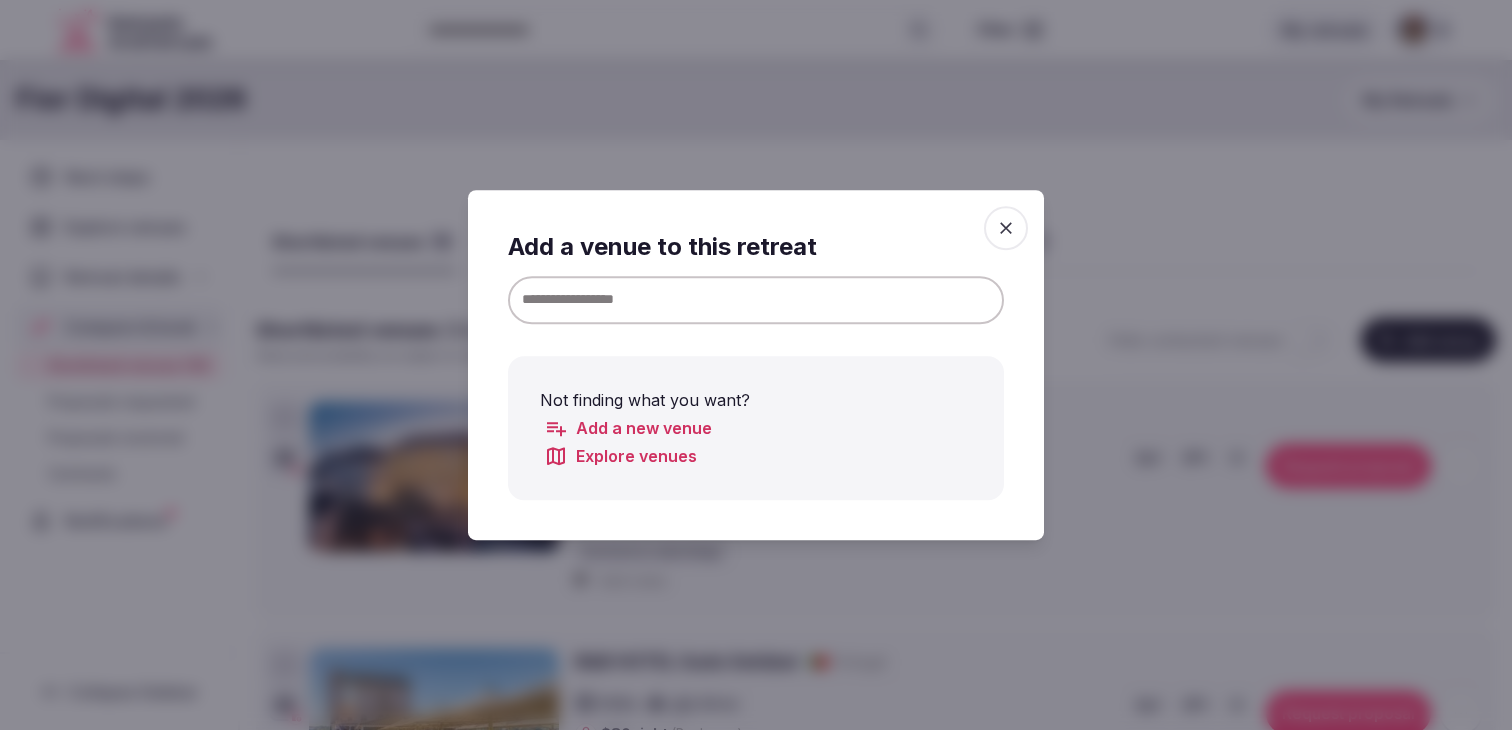 type 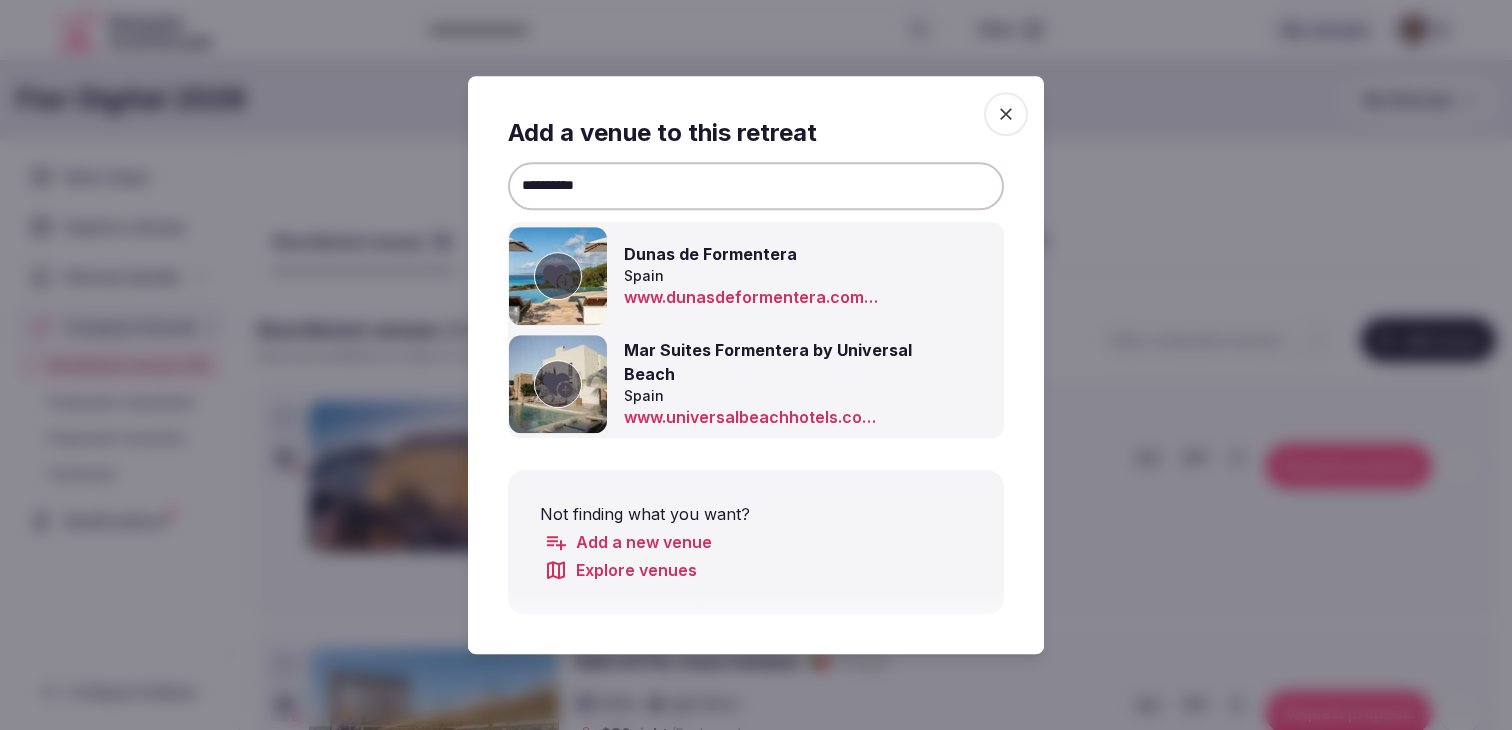 click 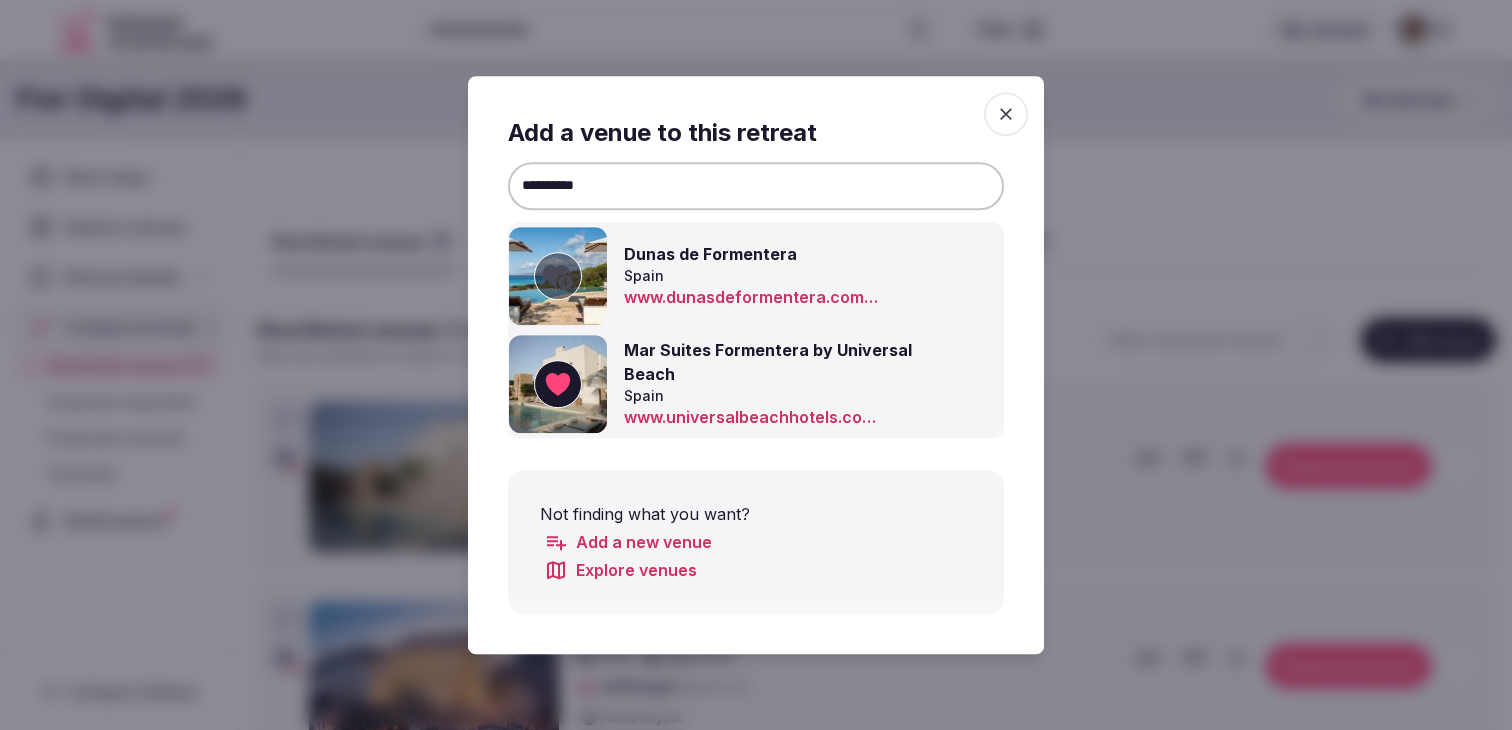 click on "**********" at bounding box center (756, 186) 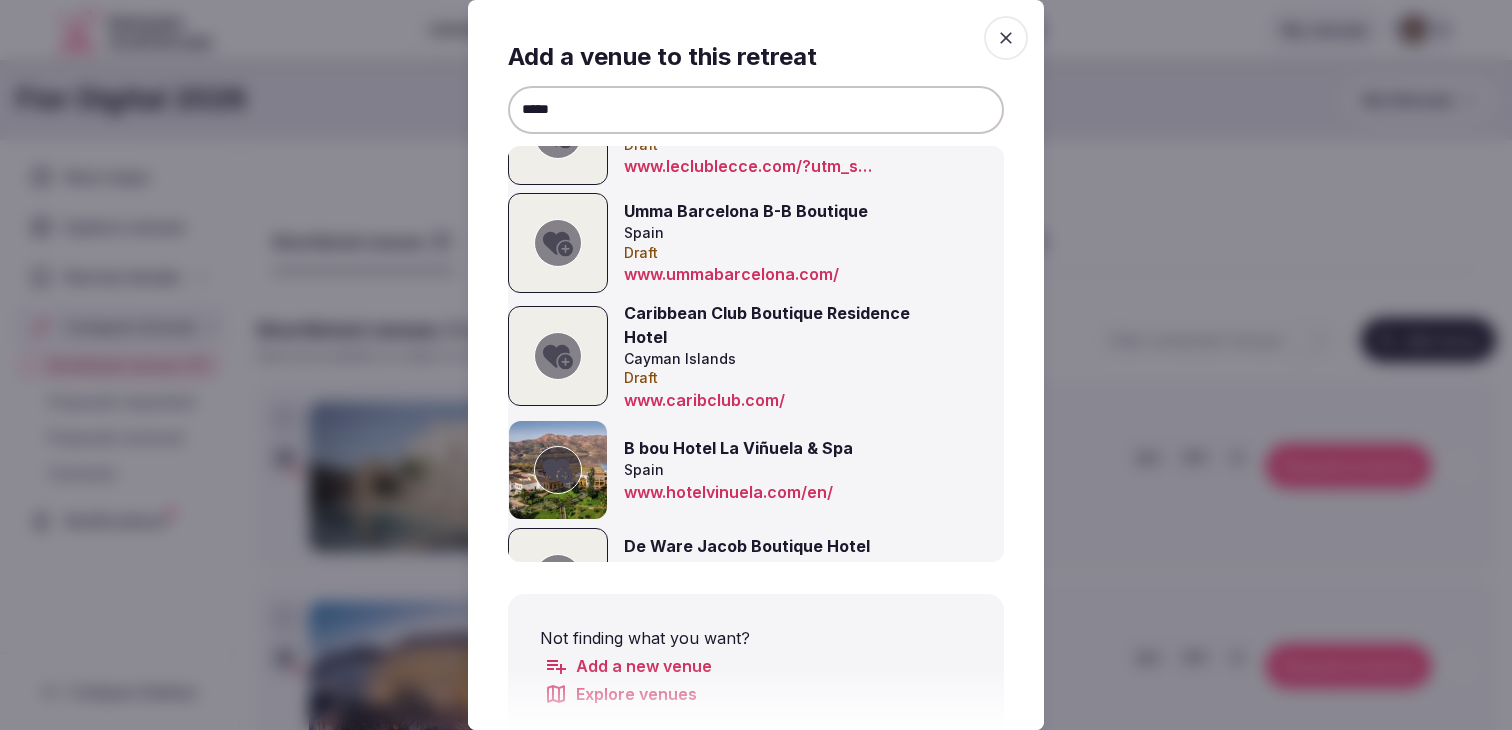 scroll, scrollTop: 135, scrollLeft: 0, axis: vertical 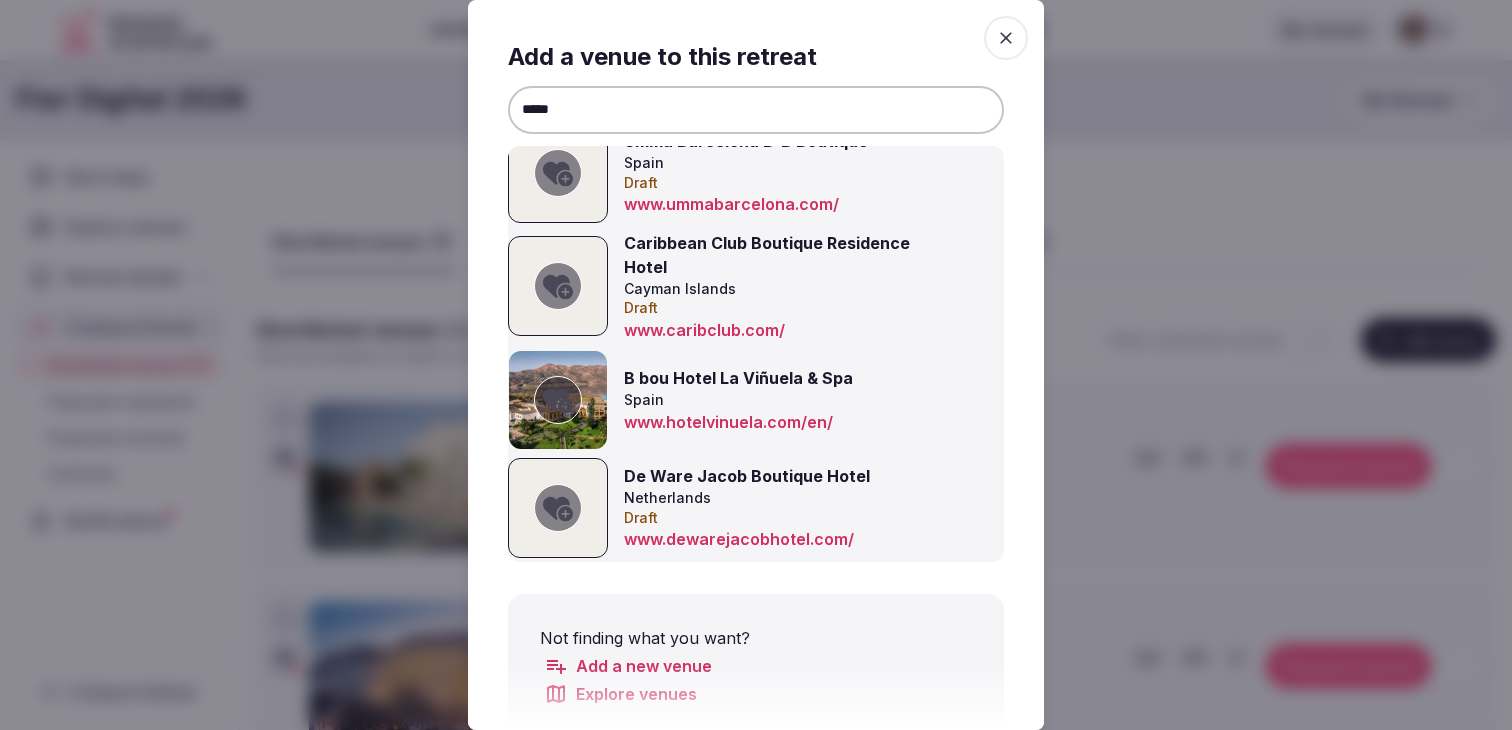 click 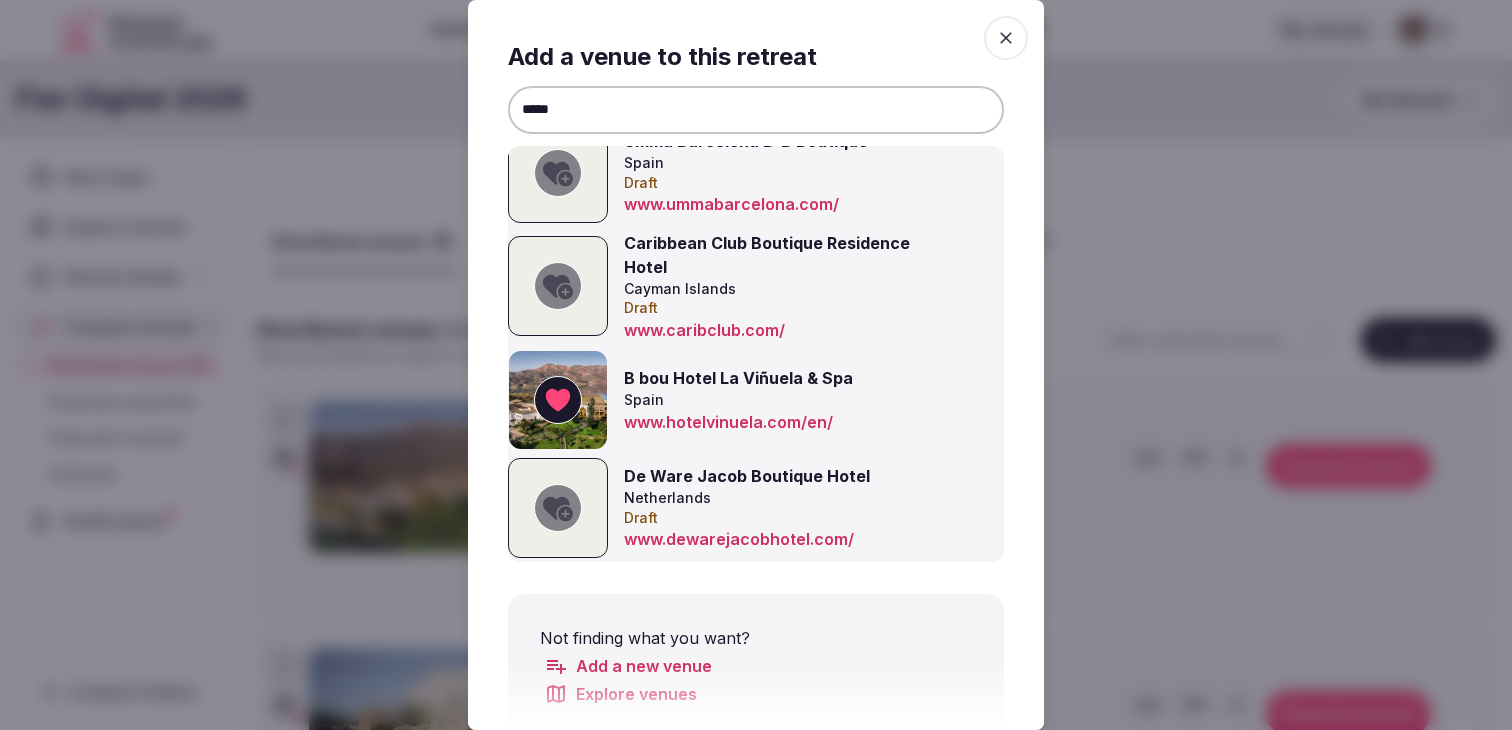 click on "*****" at bounding box center [756, 110] 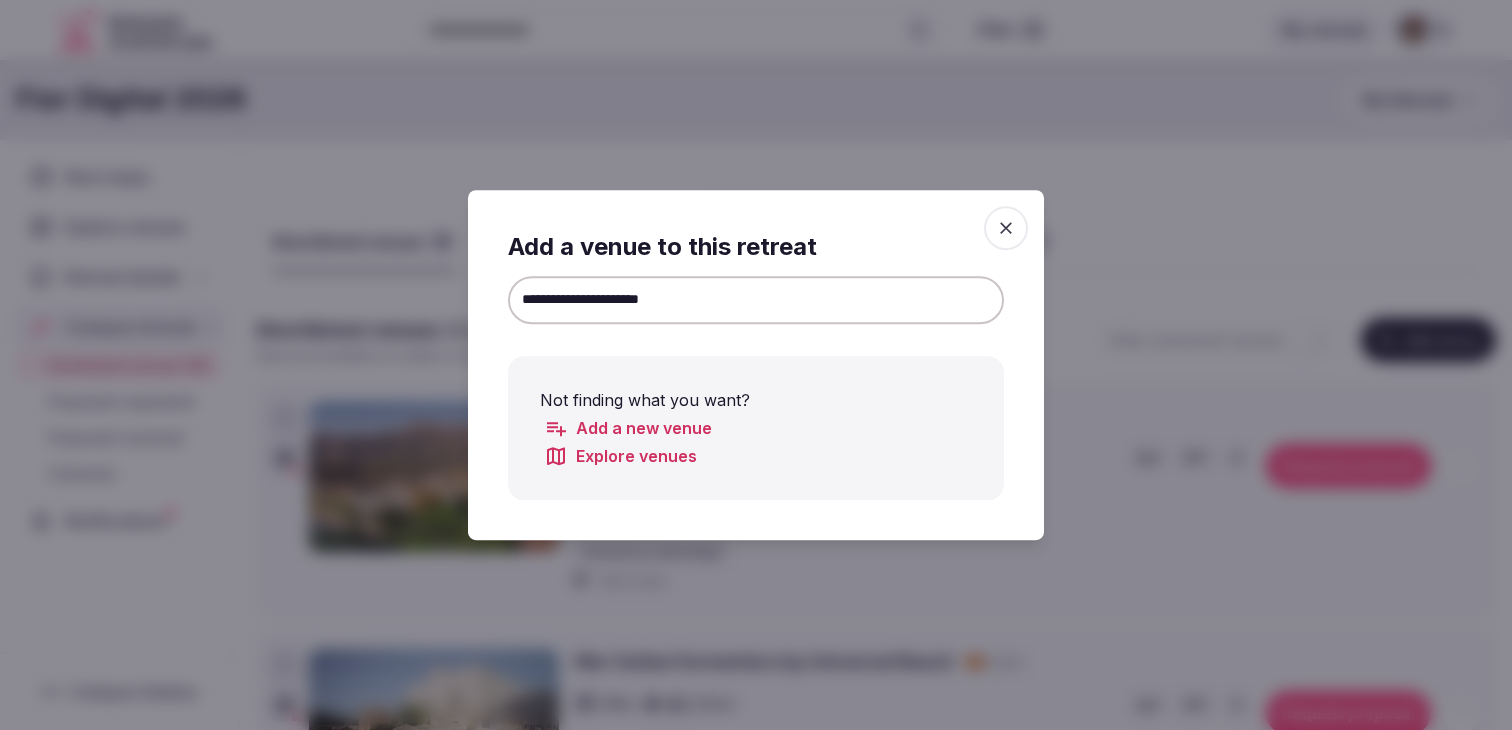 drag, startPoint x: 691, startPoint y: 301, endPoint x: 611, endPoint y: 301, distance: 80 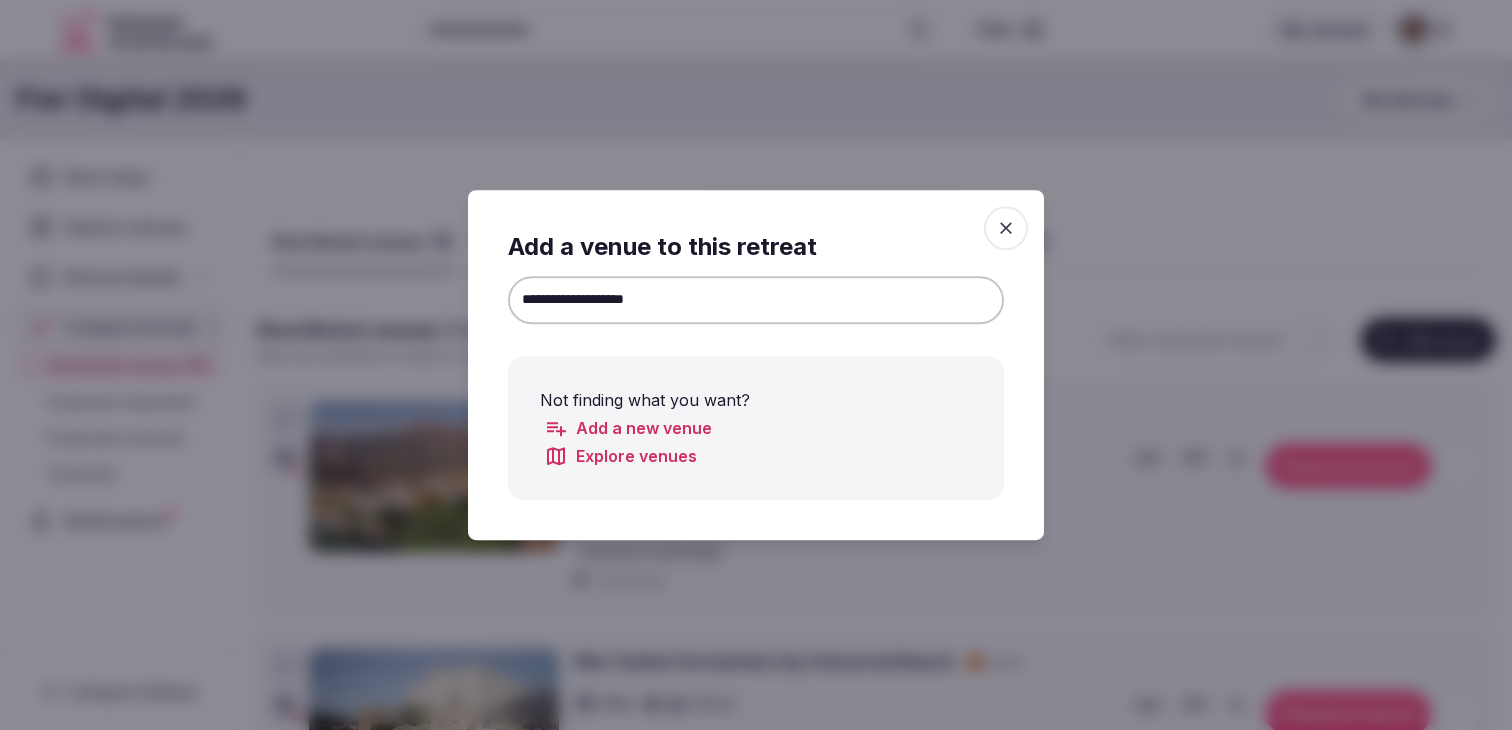 drag, startPoint x: 609, startPoint y: 300, endPoint x: 443, endPoint y: 293, distance: 166.14752 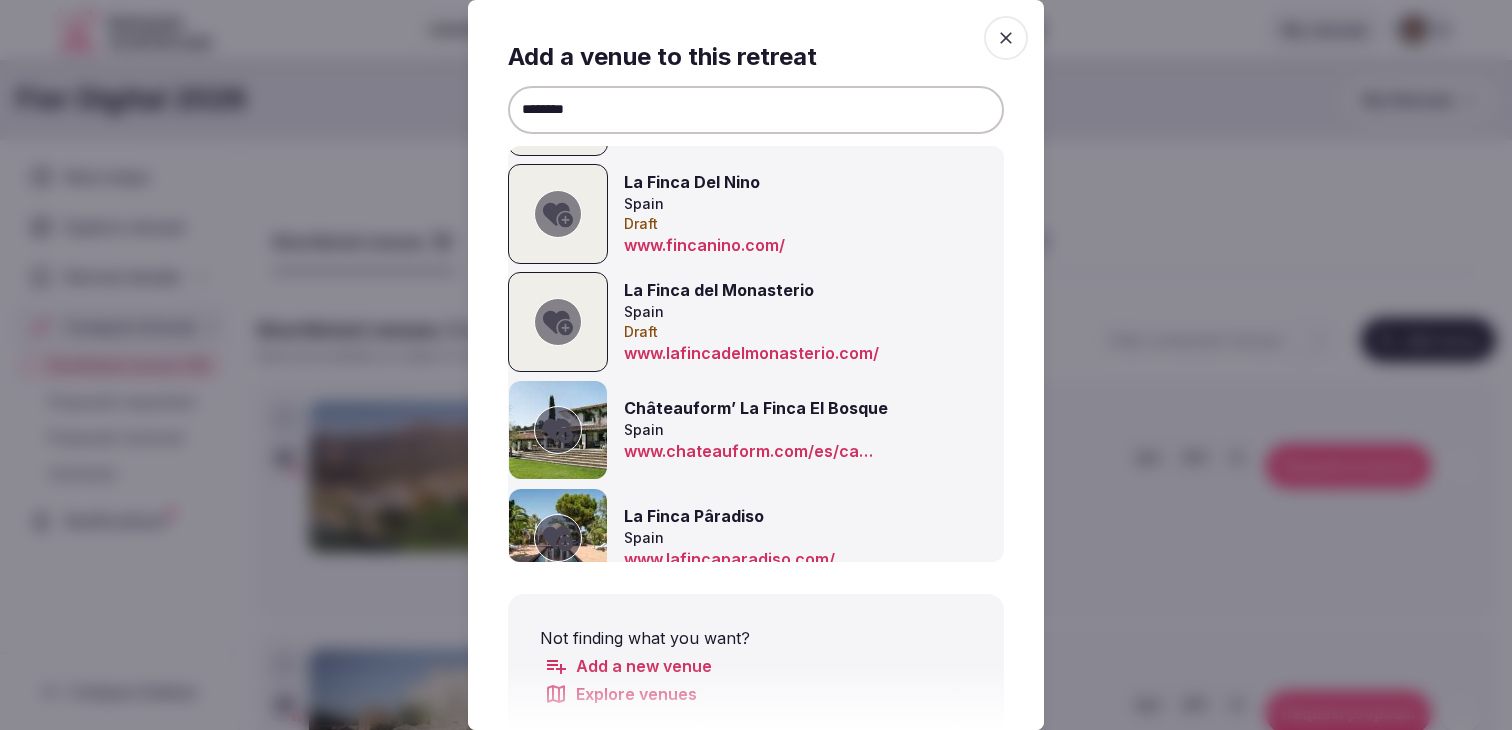 scroll, scrollTop: 432, scrollLeft: 0, axis: vertical 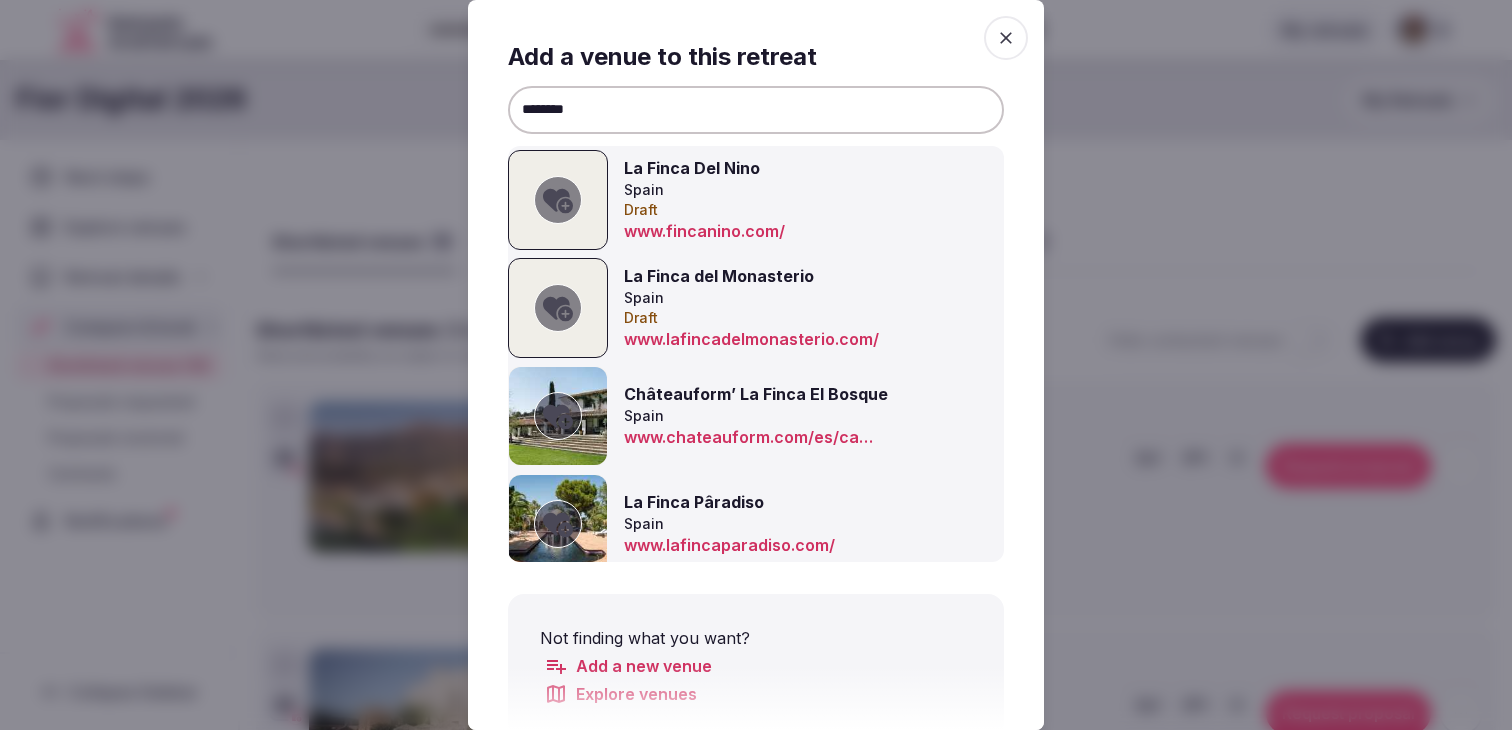 click 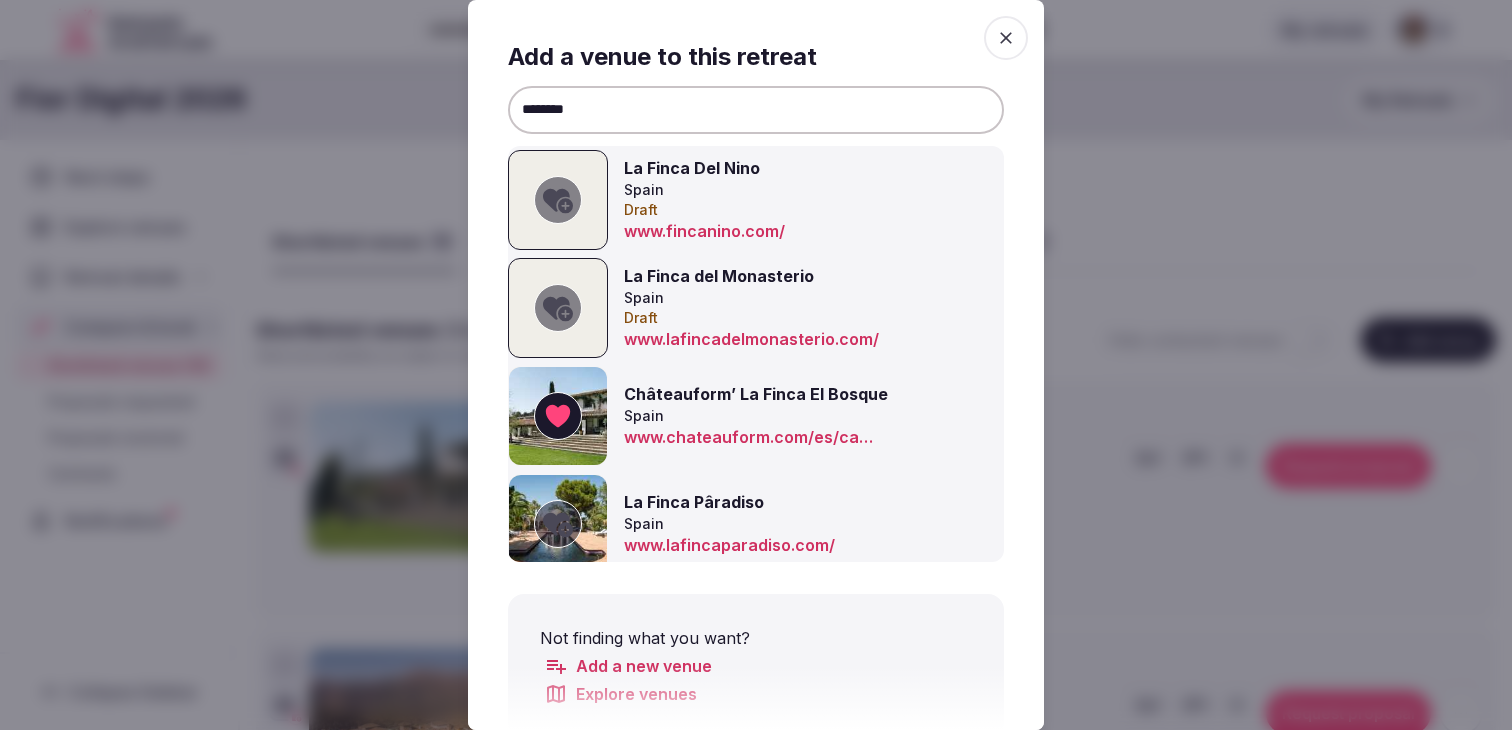click on "********" at bounding box center (756, 110) 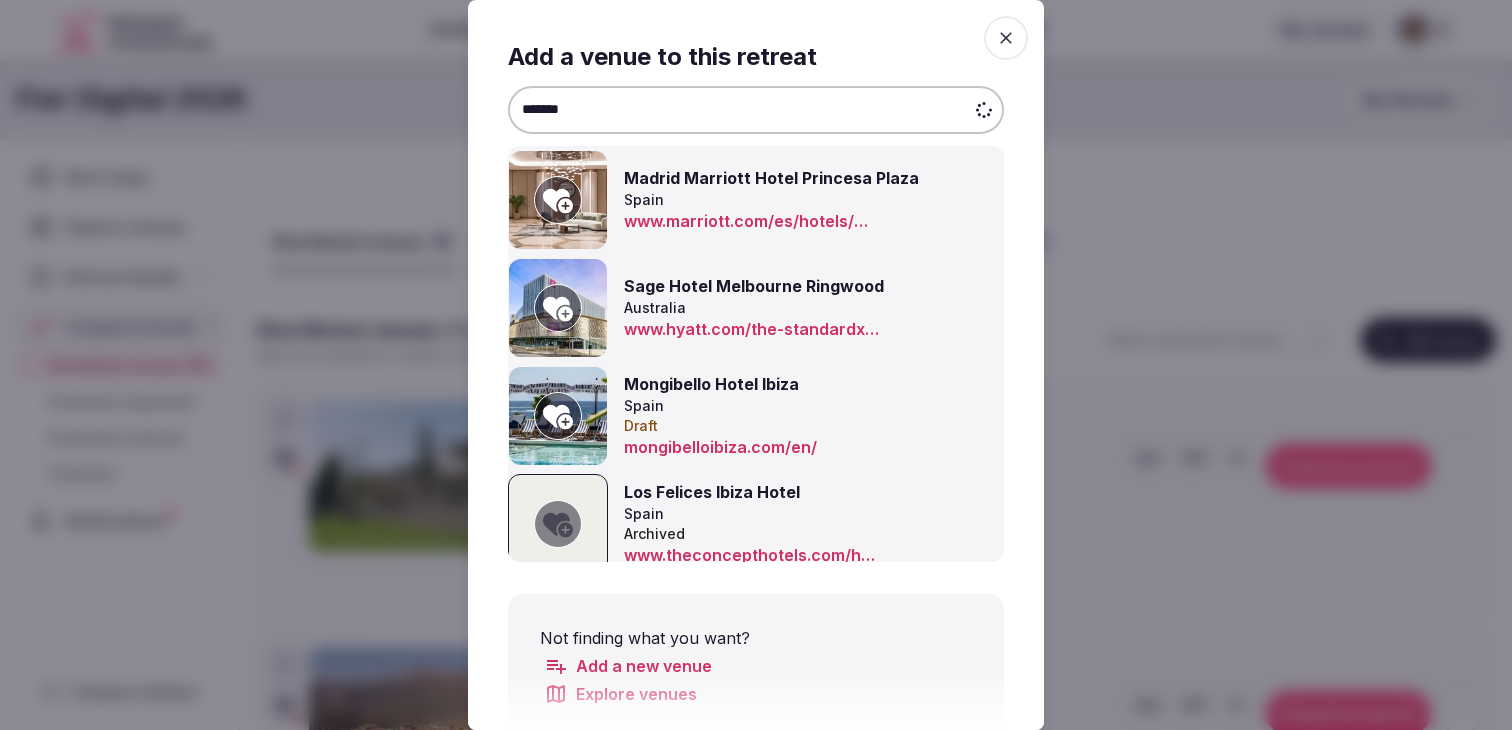 scroll, scrollTop: 0, scrollLeft: 0, axis: both 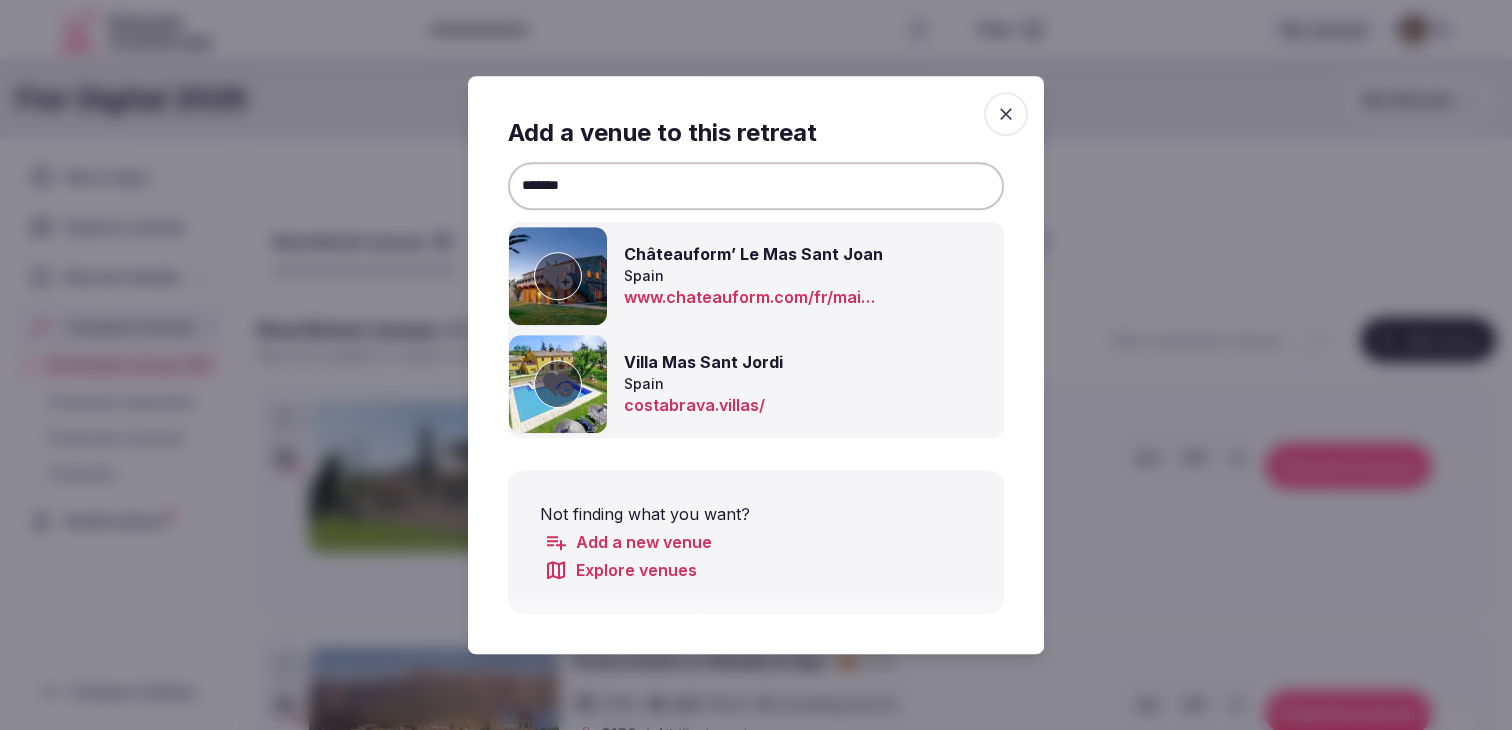 type on "*******" 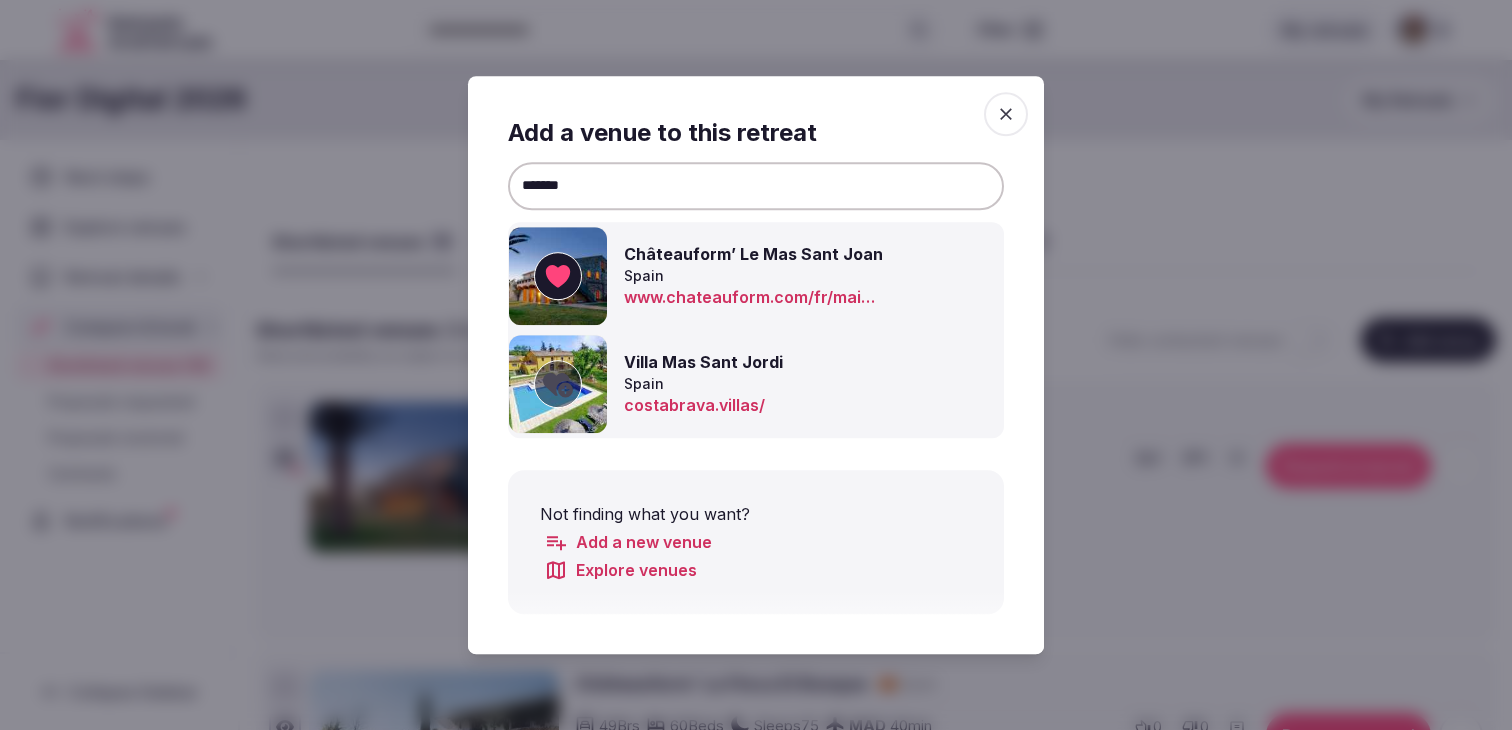 click at bounding box center (1006, 114) 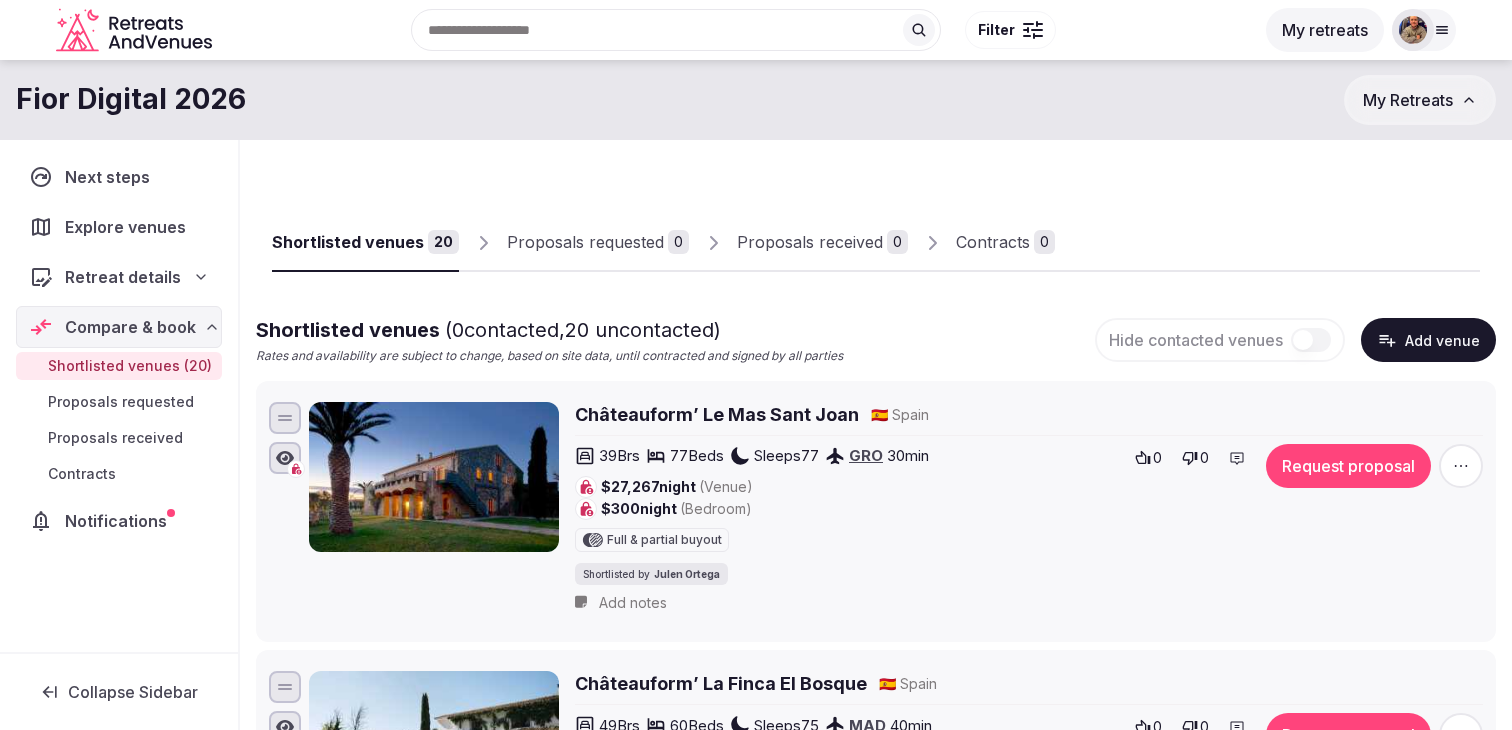 click 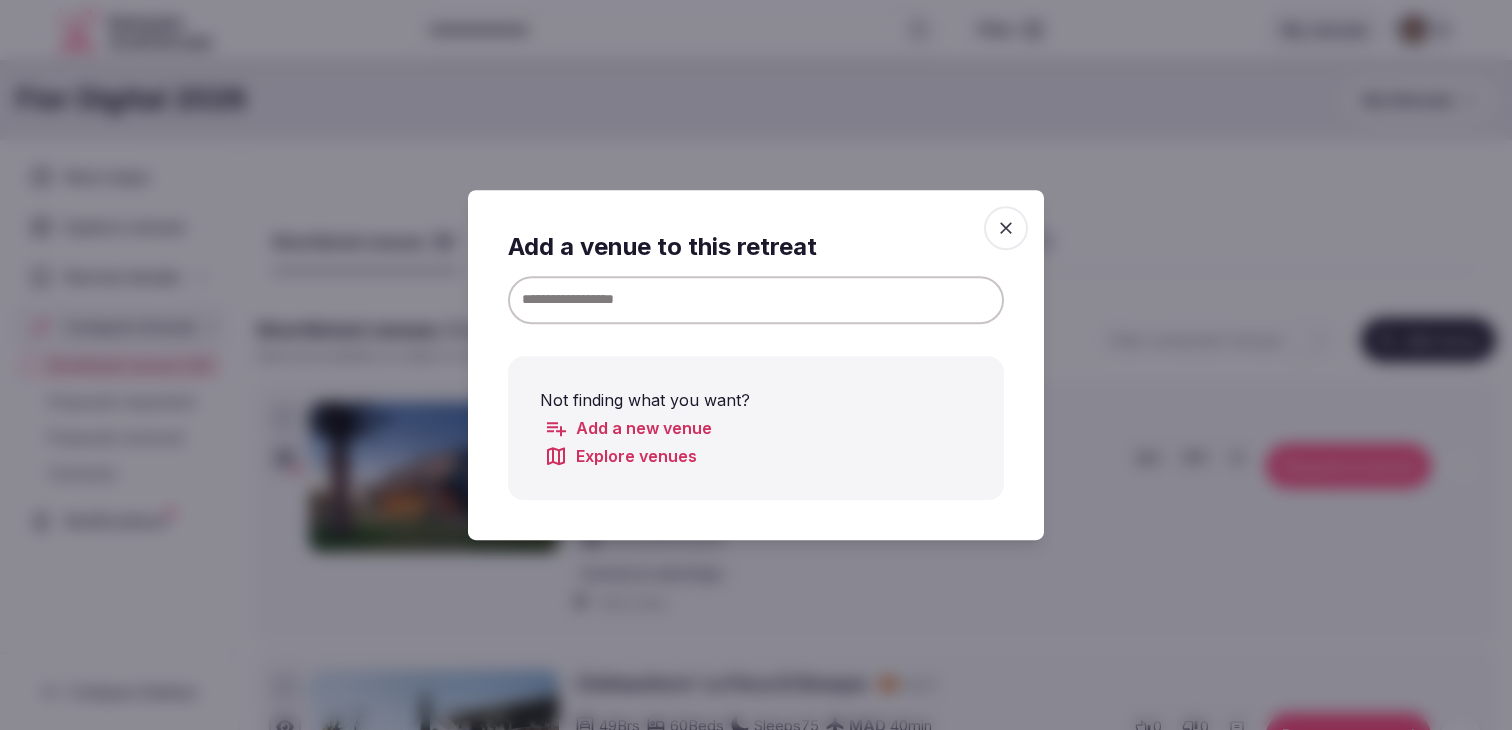 type 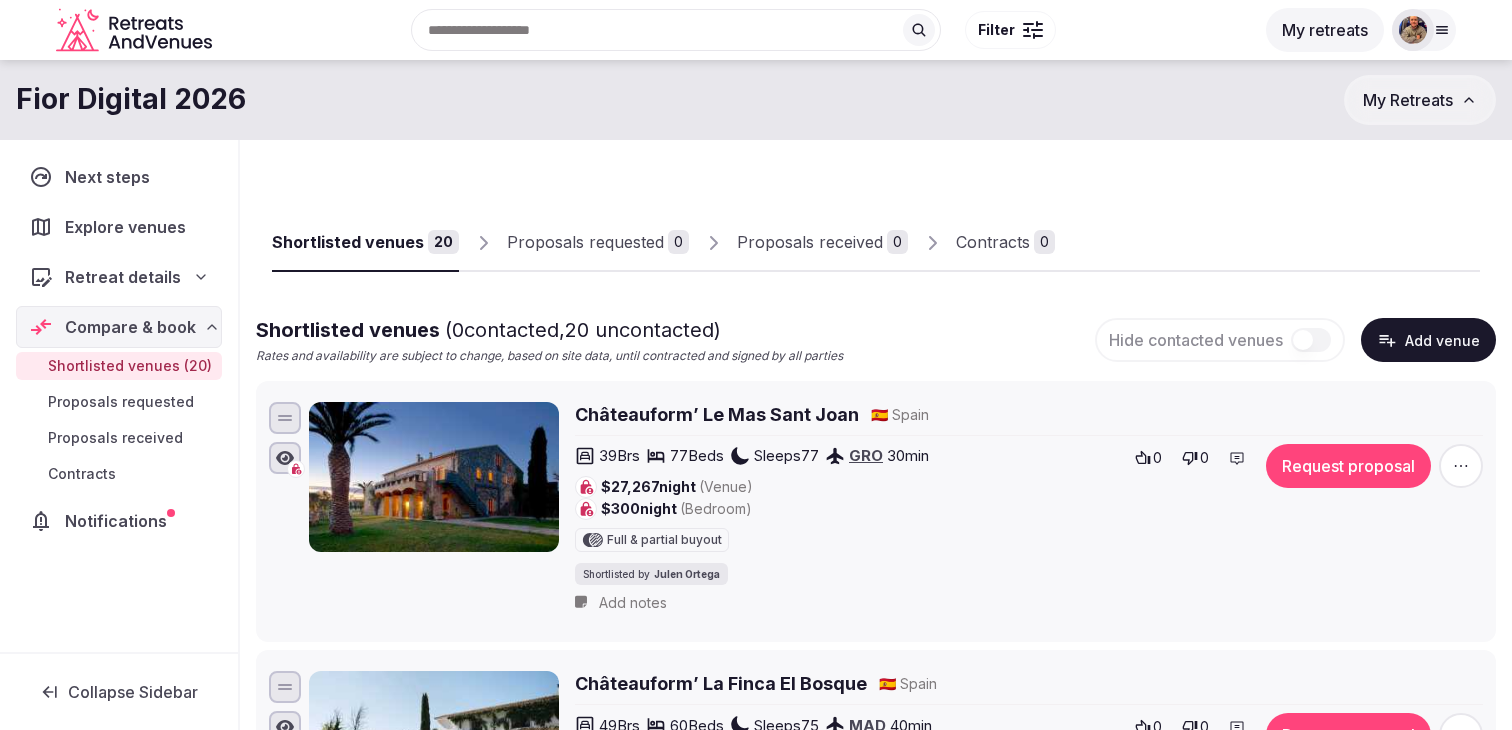 click on "Add venue" at bounding box center [1428, 340] 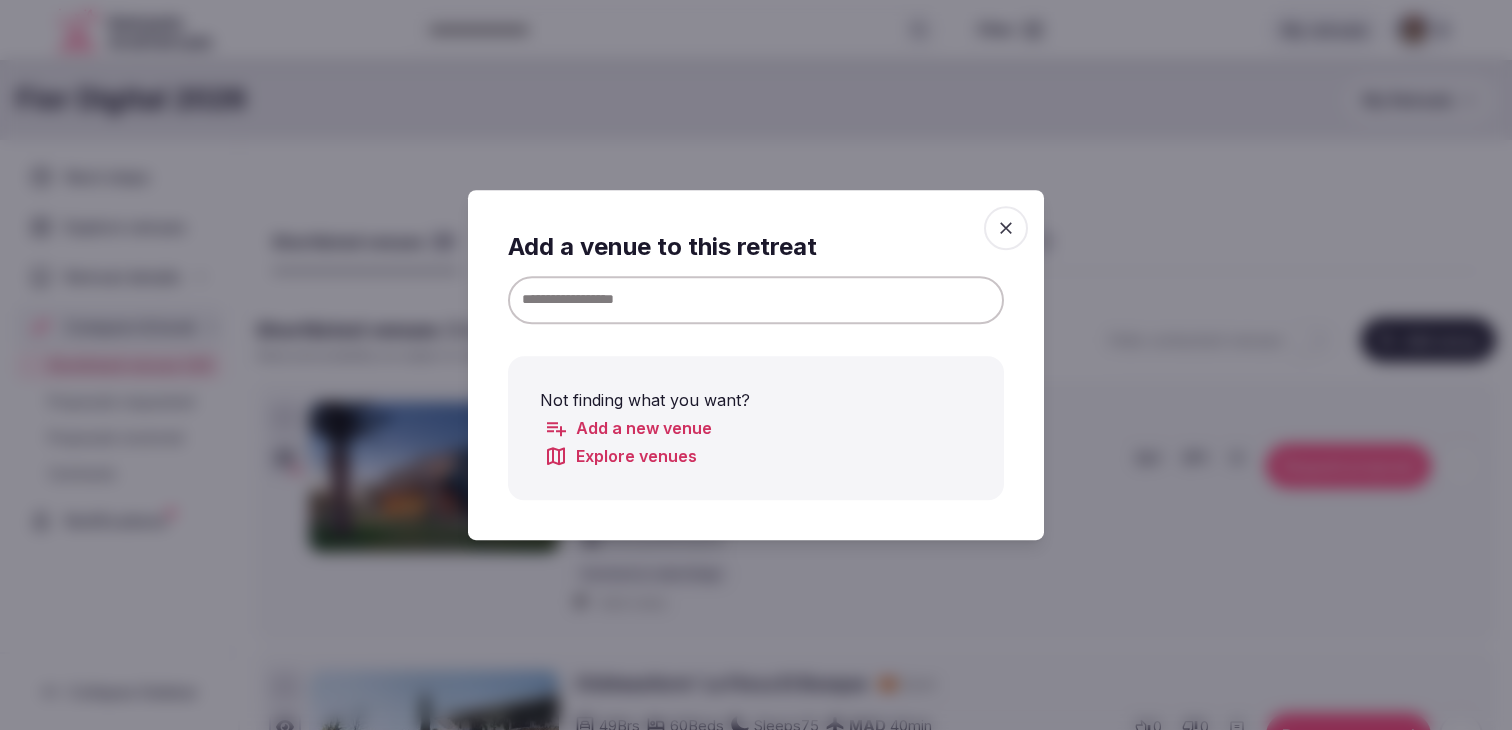 click at bounding box center (756, 300) 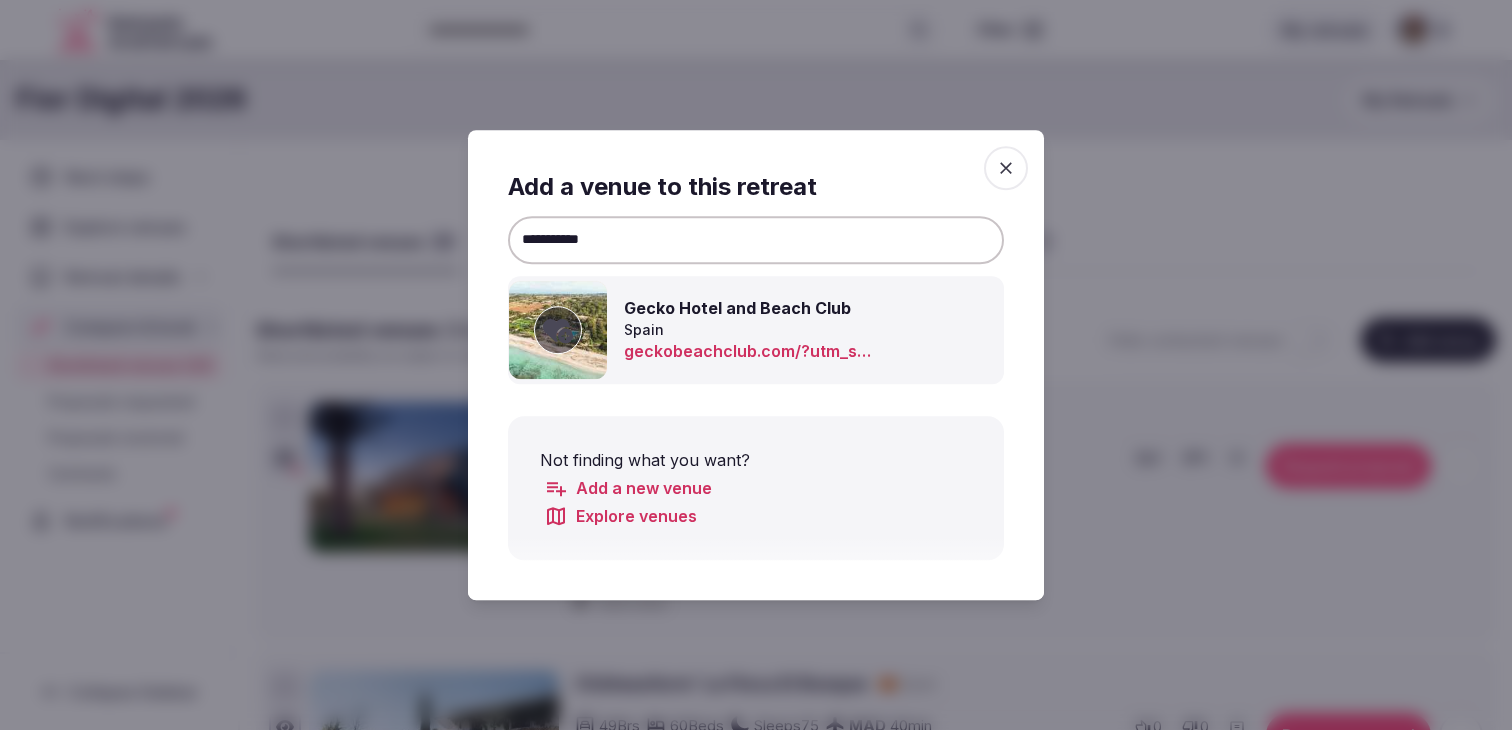 click 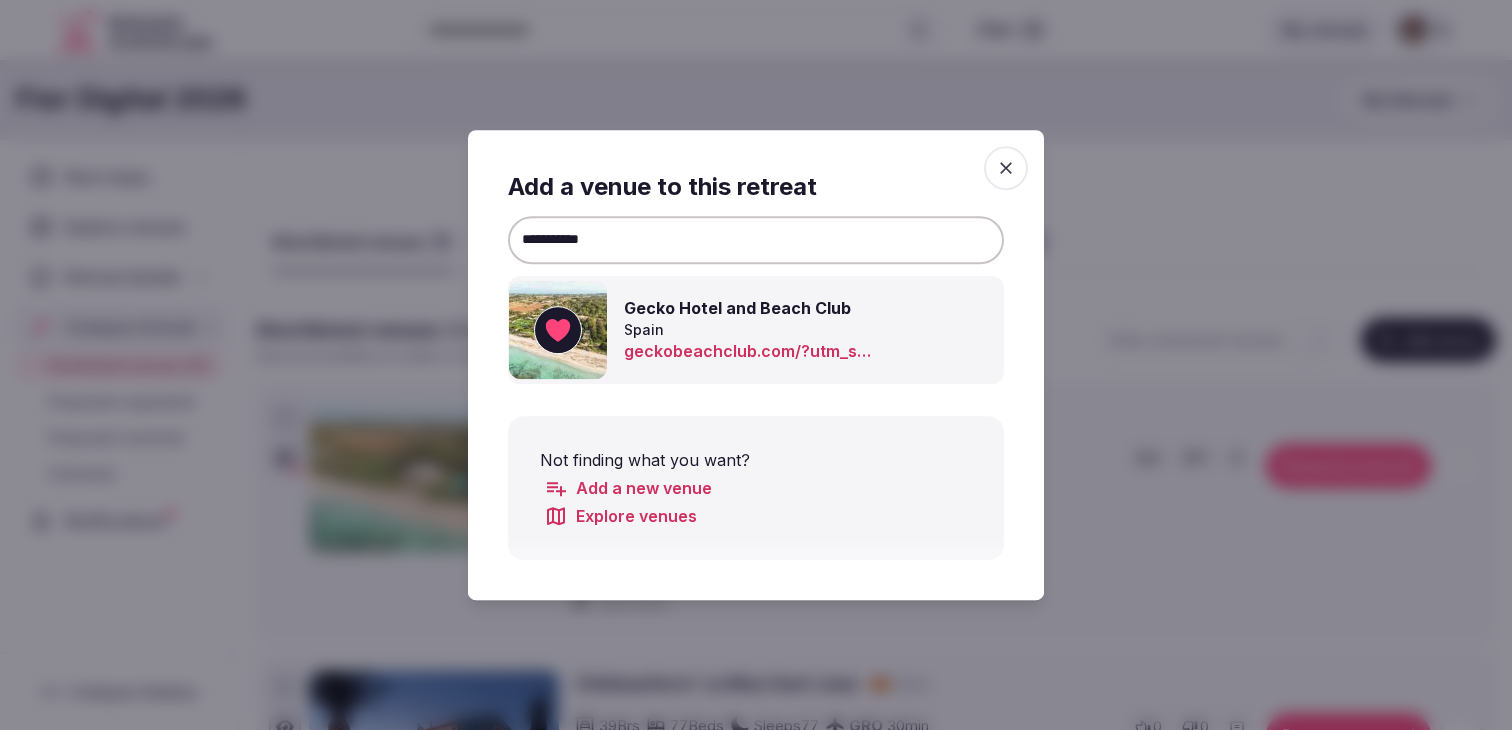 click on "**********" at bounding box center [756, 240] 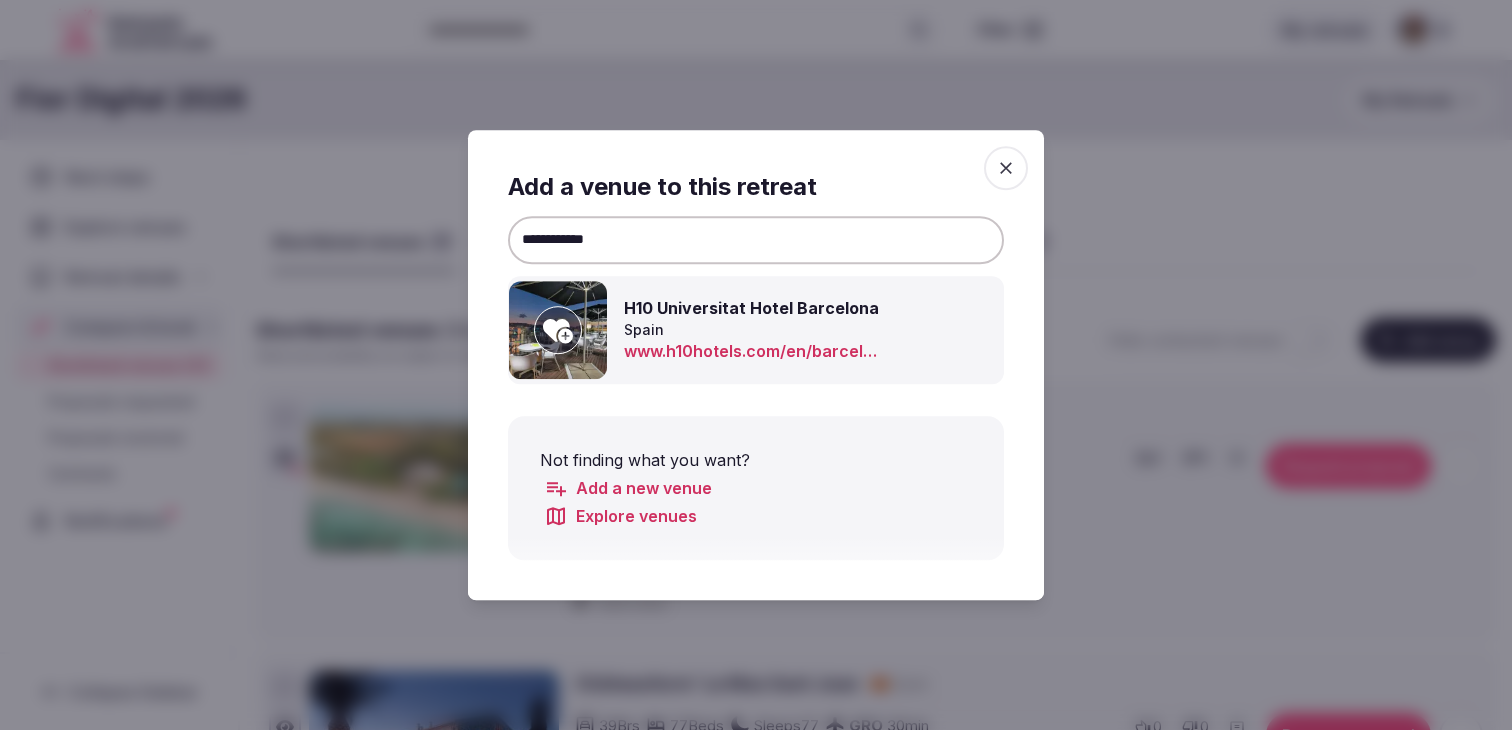 click 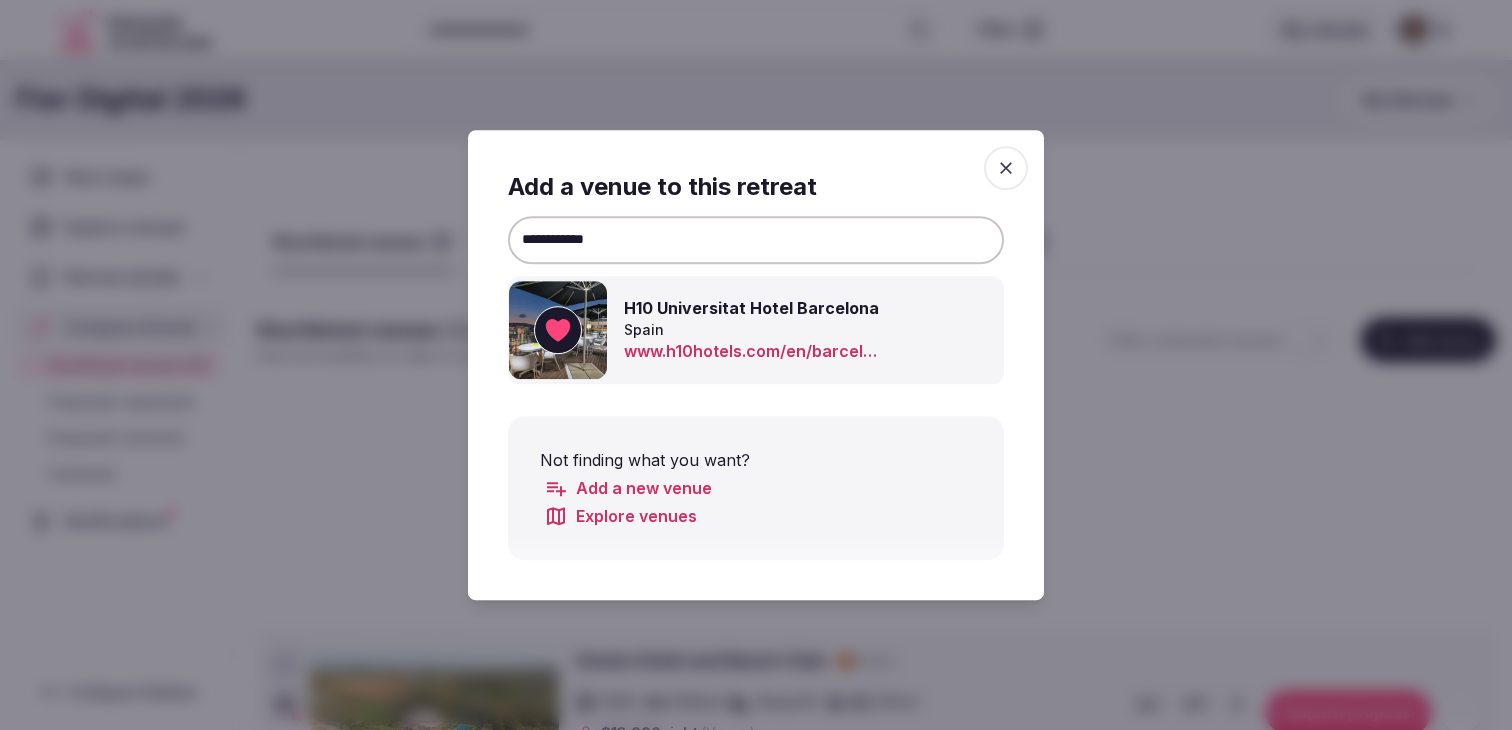 click on "**********" at bounding box center (756, 240) 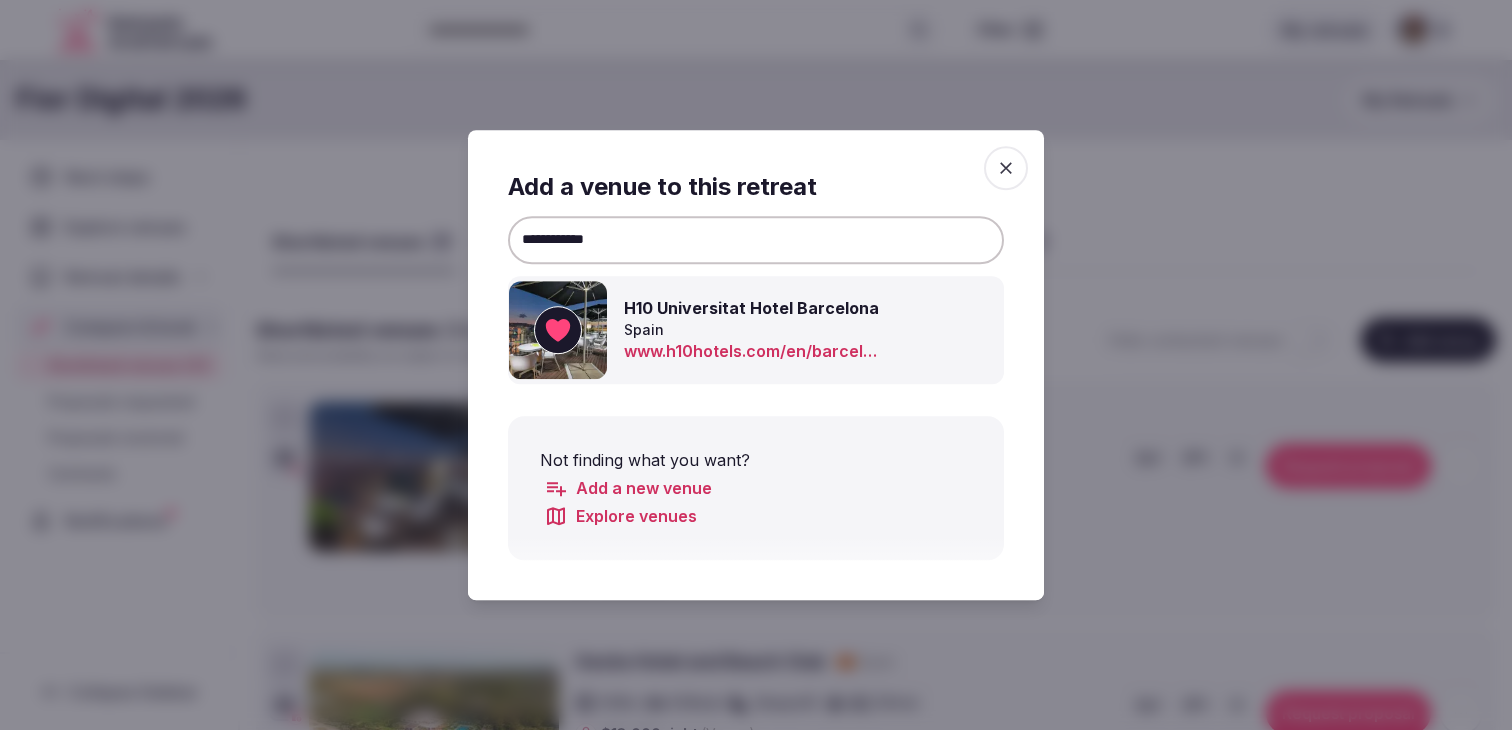 click on "**********" at bounding box center [756, 240] 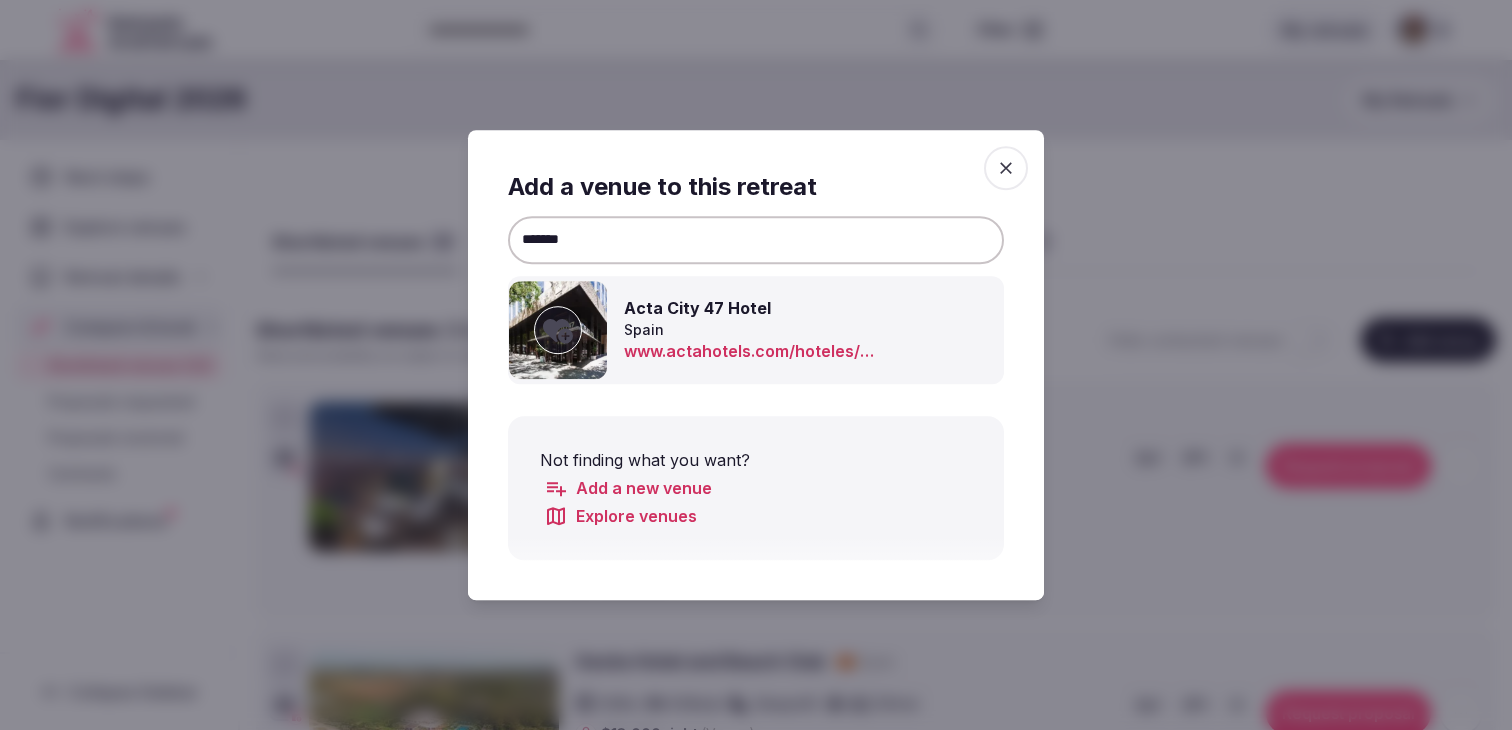 click 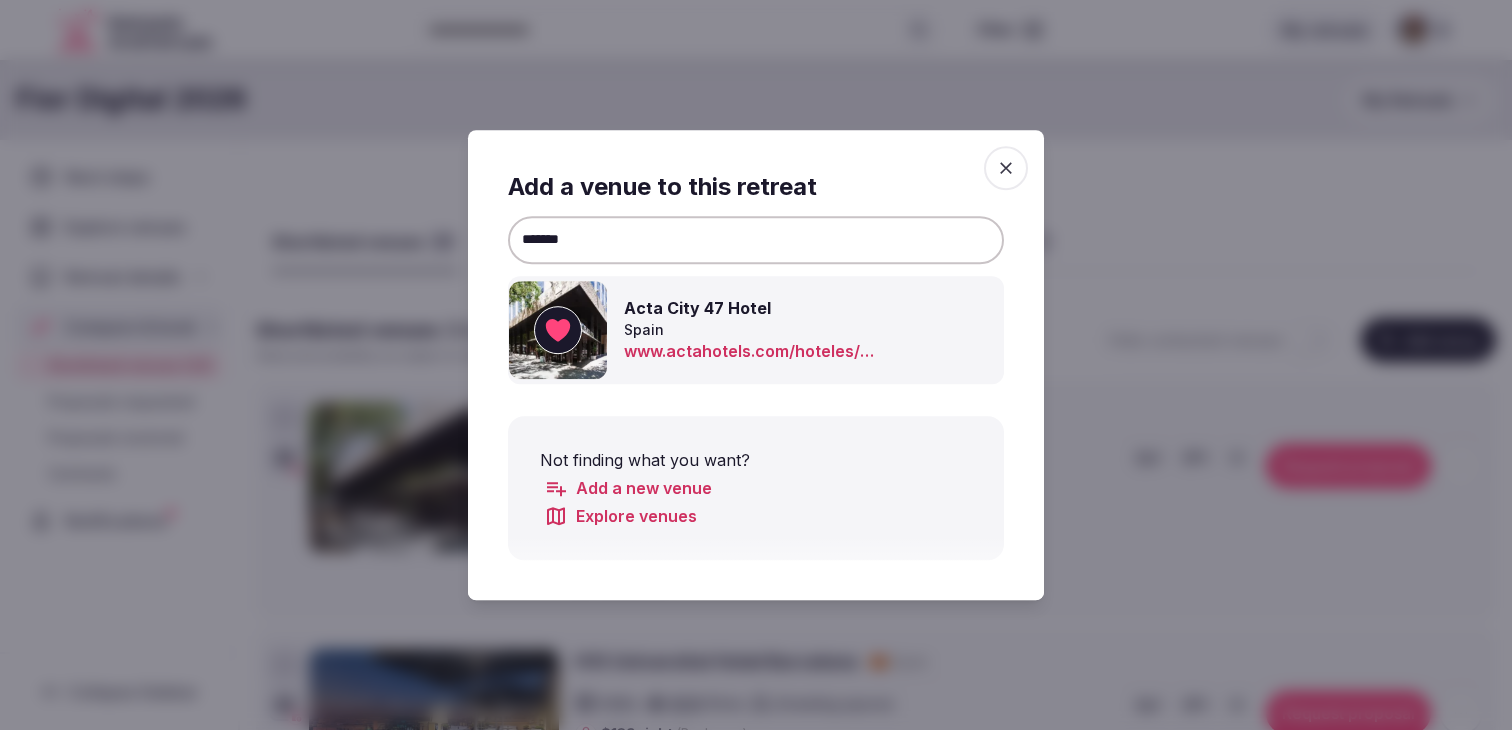 click on "*******" at bounding box center (756, 240) 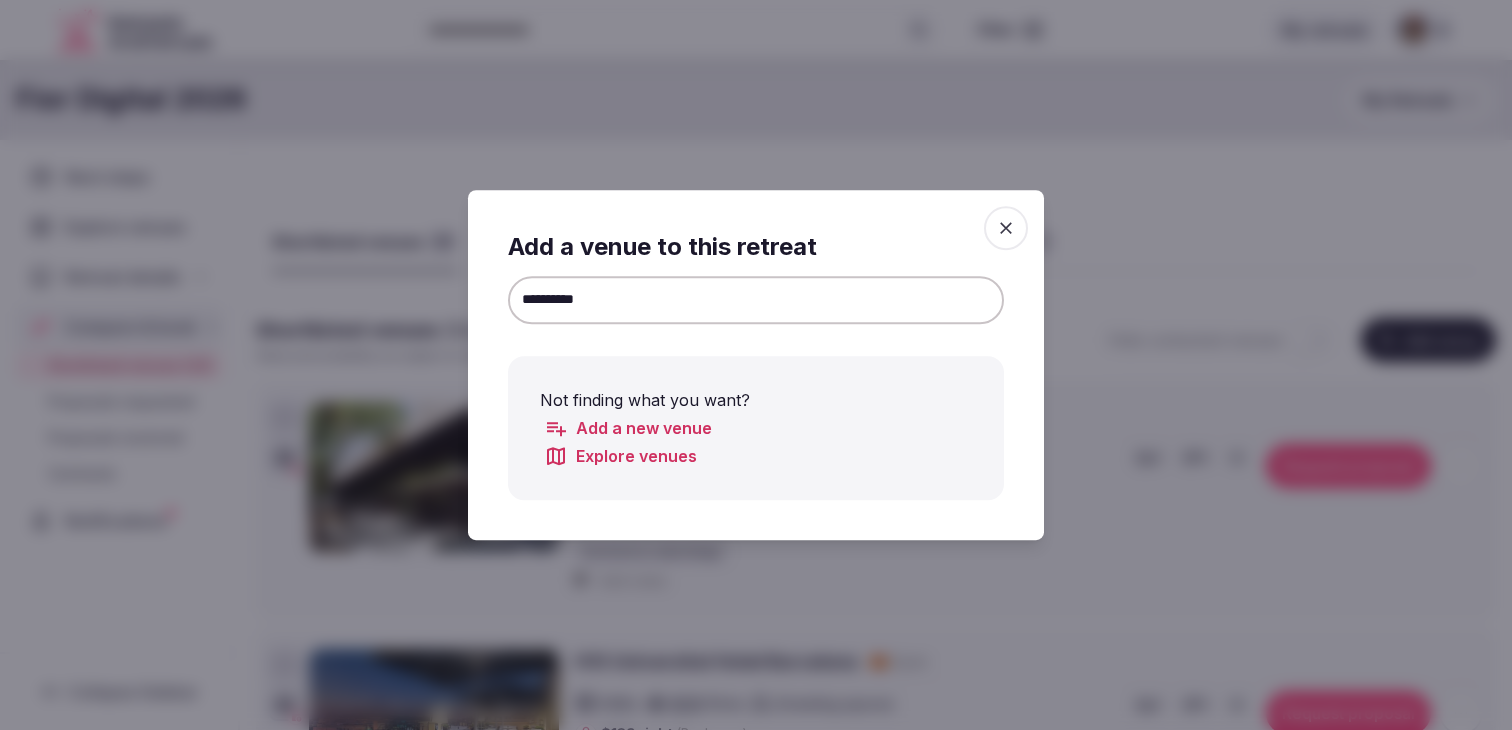 click on "**********" at bounding box center [756, 300] 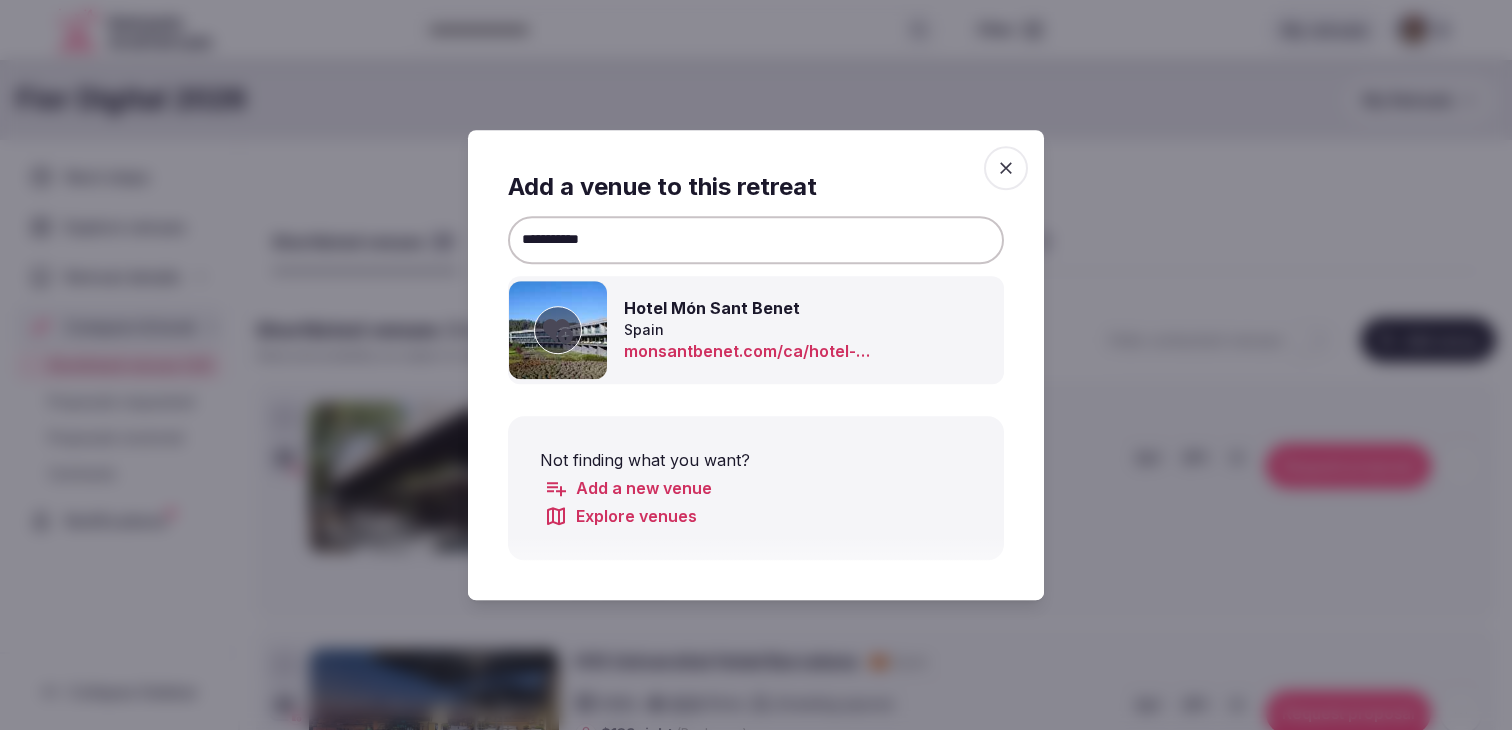 click 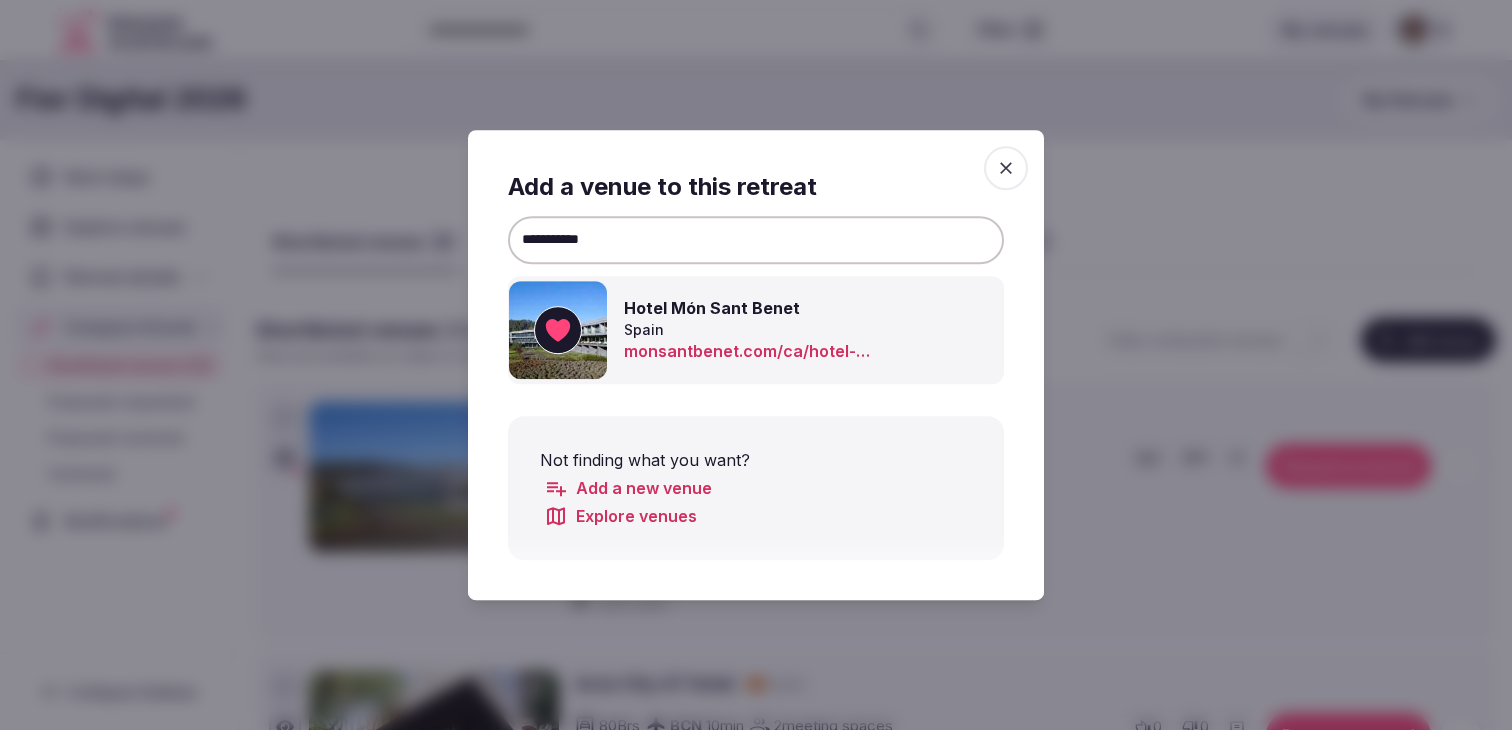 click on "**********" at bounding box center [756, 240] 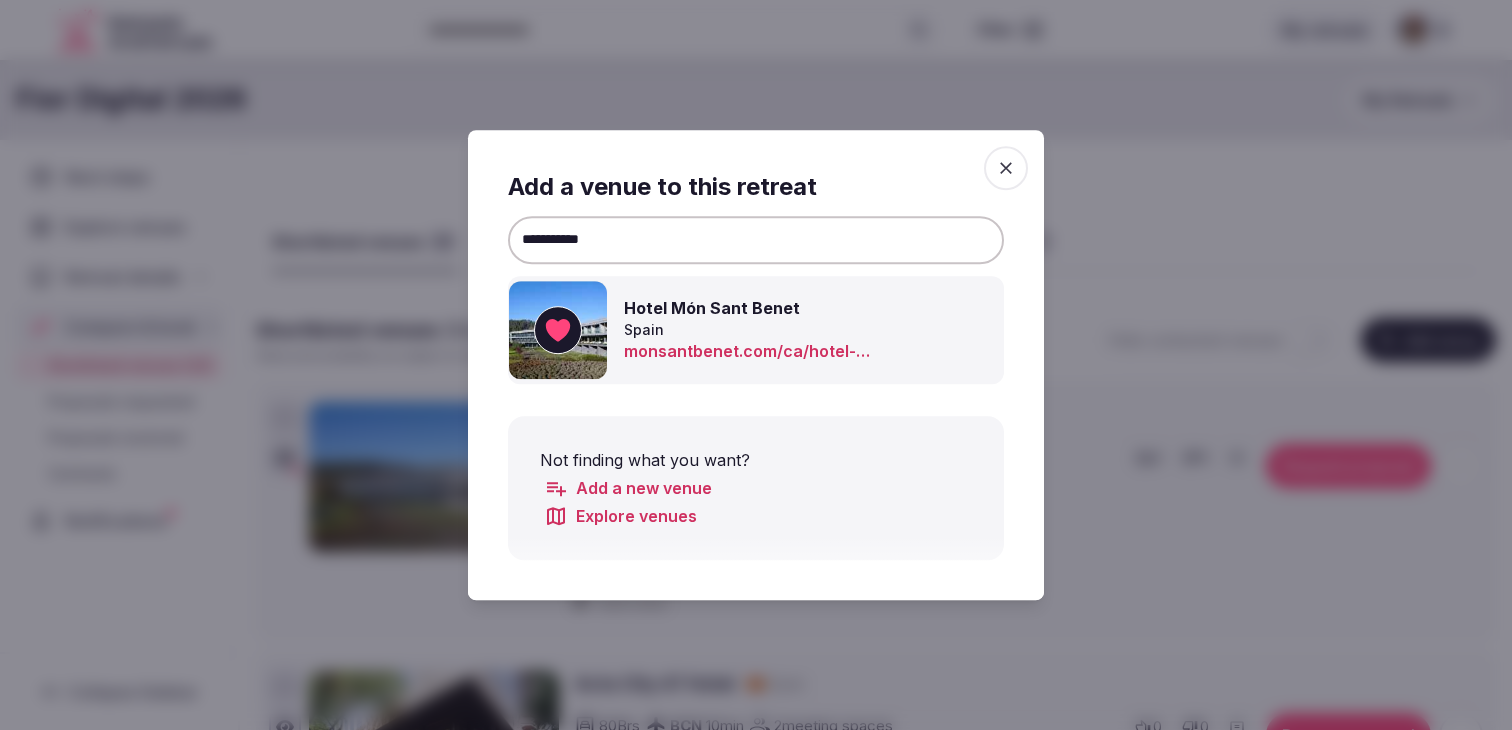 click on "**********" at bounding box center (756, 240) 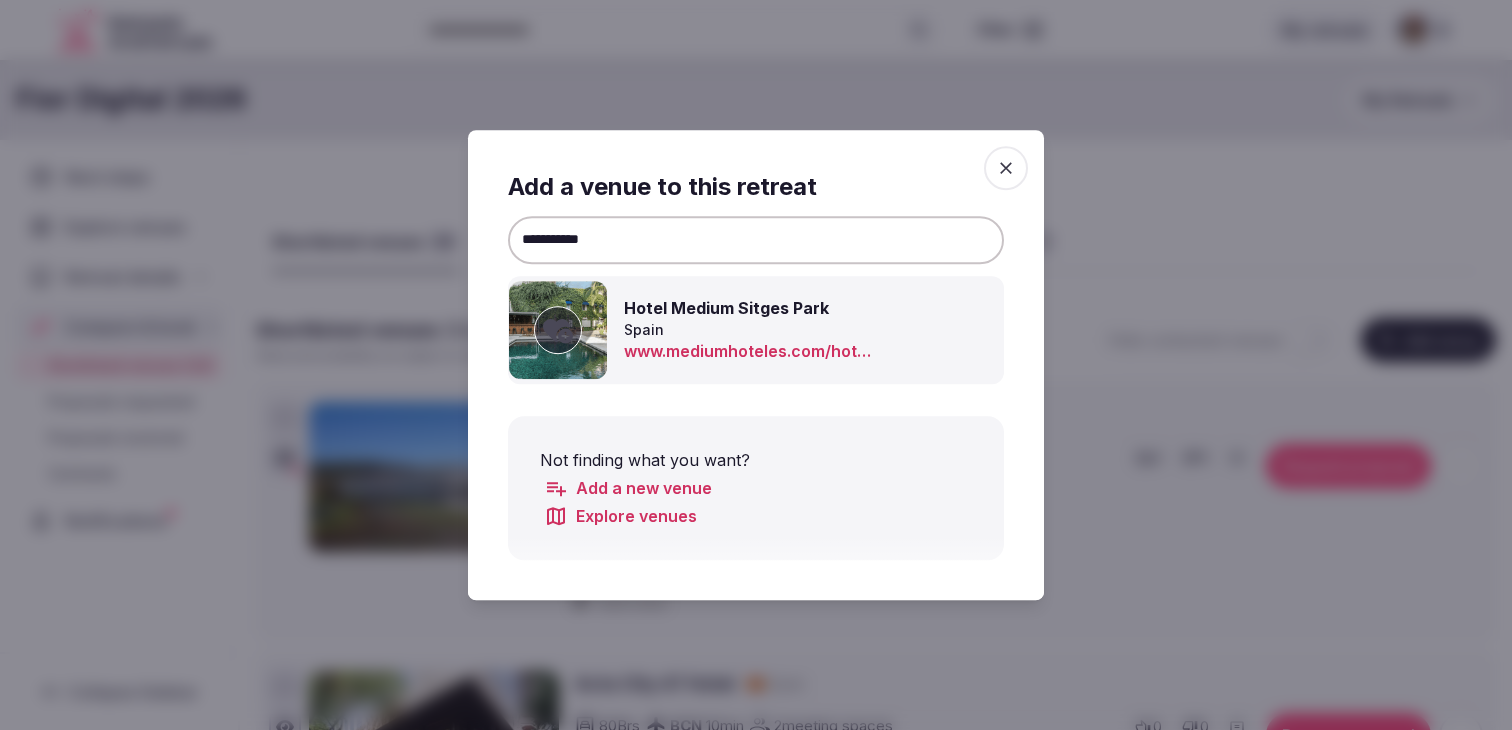 click 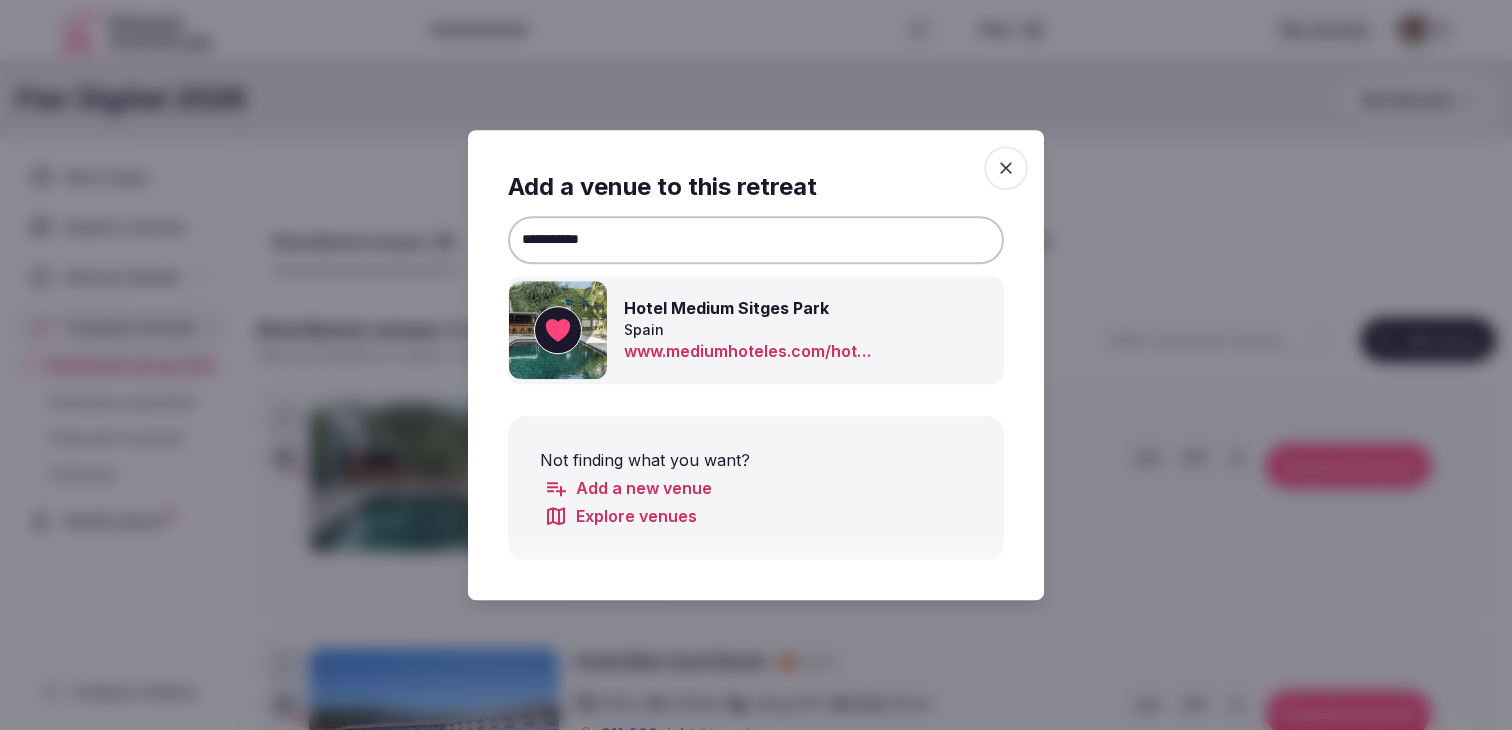 click on "**********" at bounding box center (756, 240) 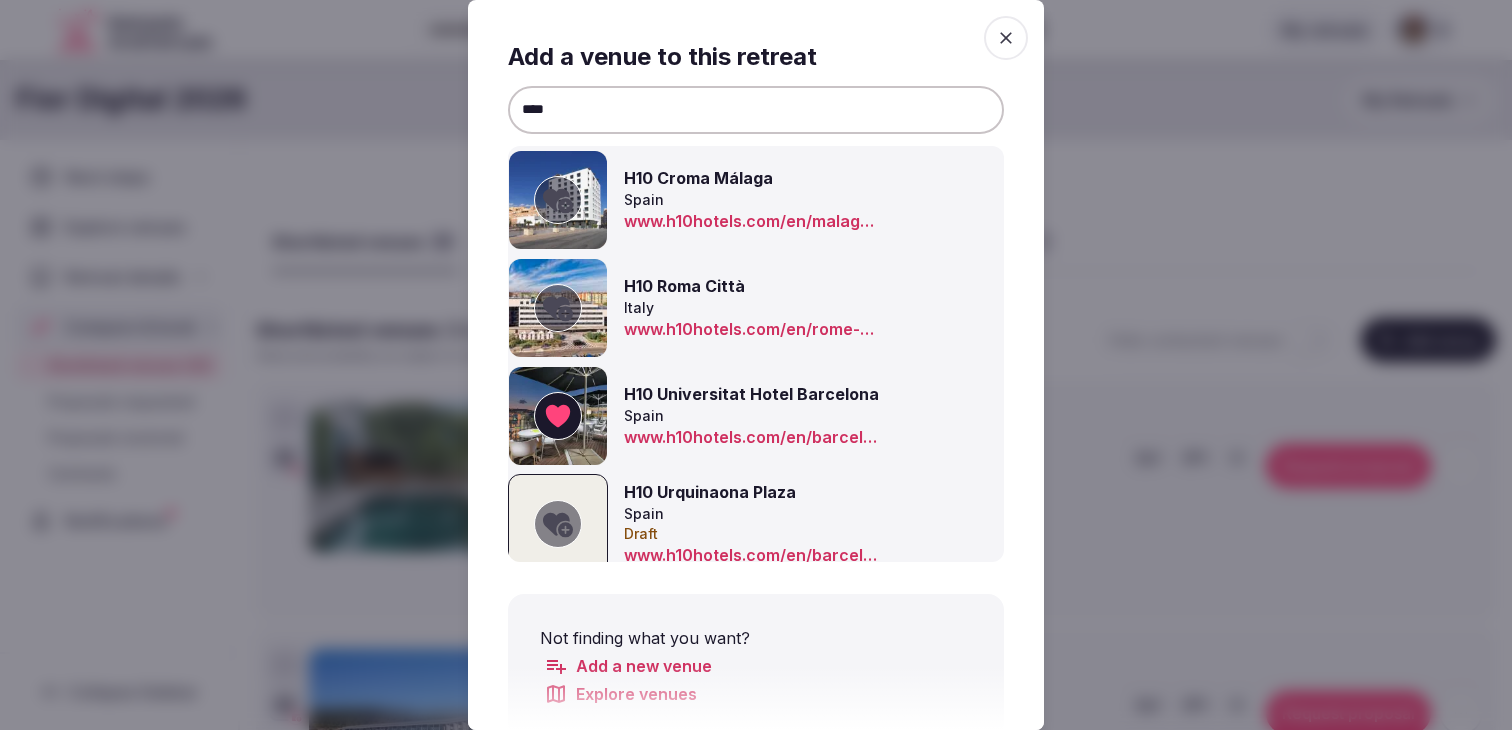 click on "***" at bounding box center [756, 110] 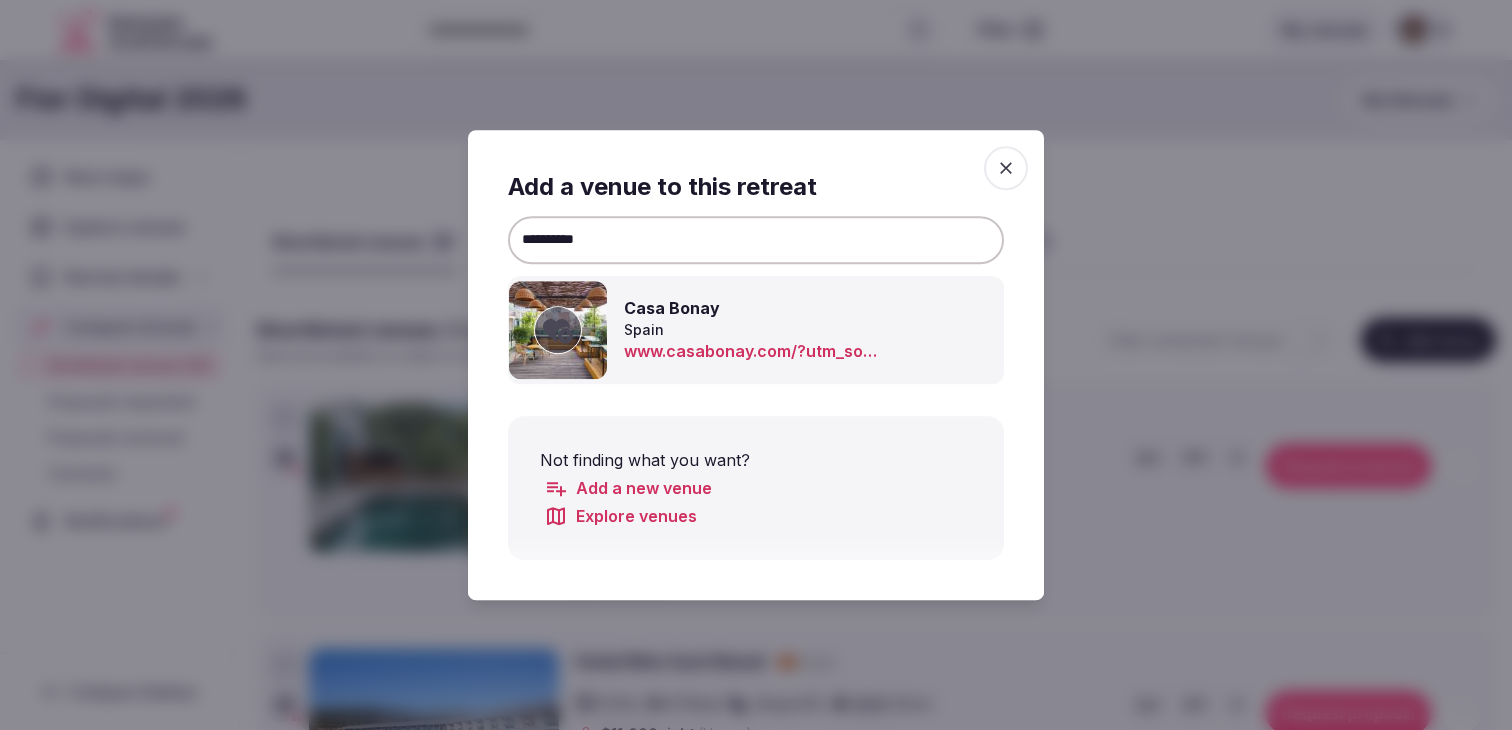 click at bounding box center [558, 330] 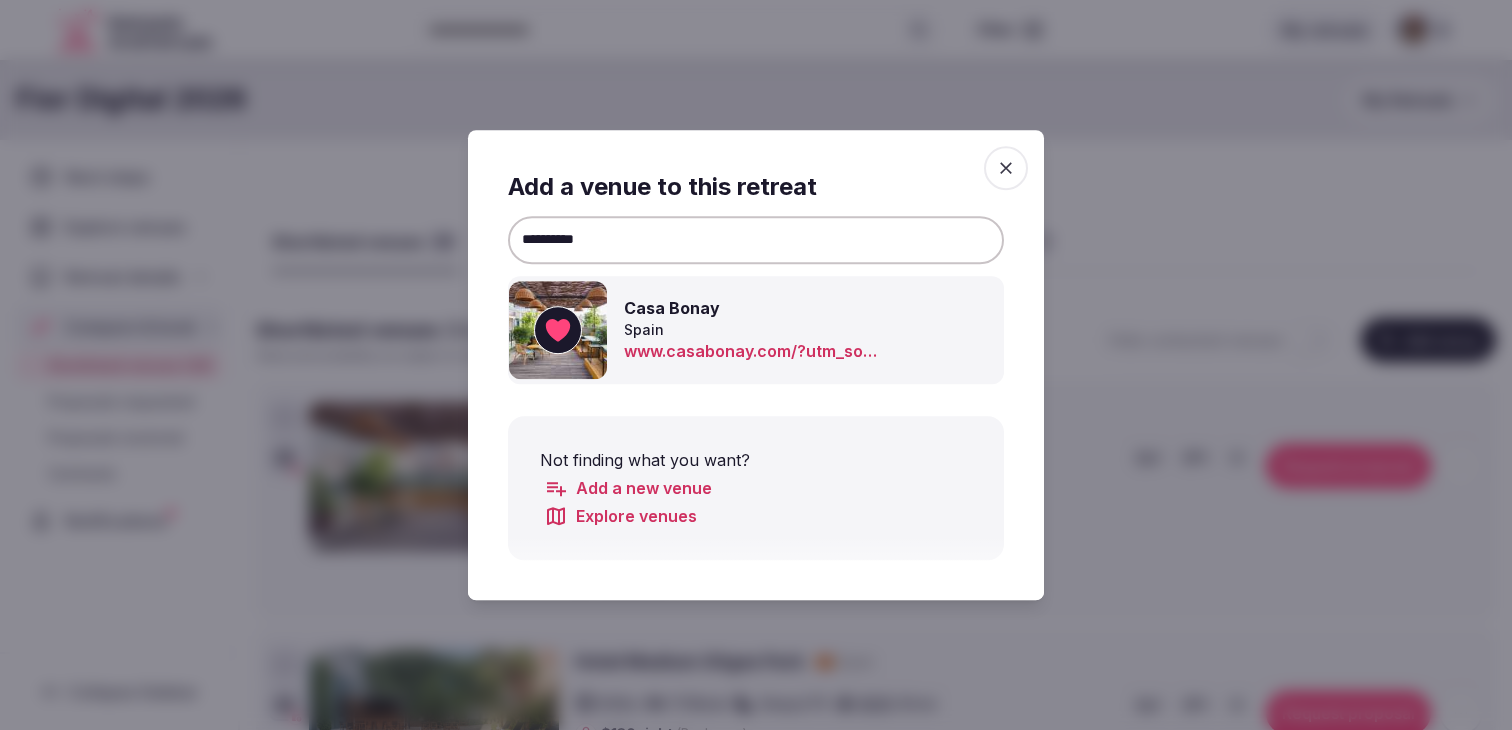 click on "**********" at bounding box center [756, 240] 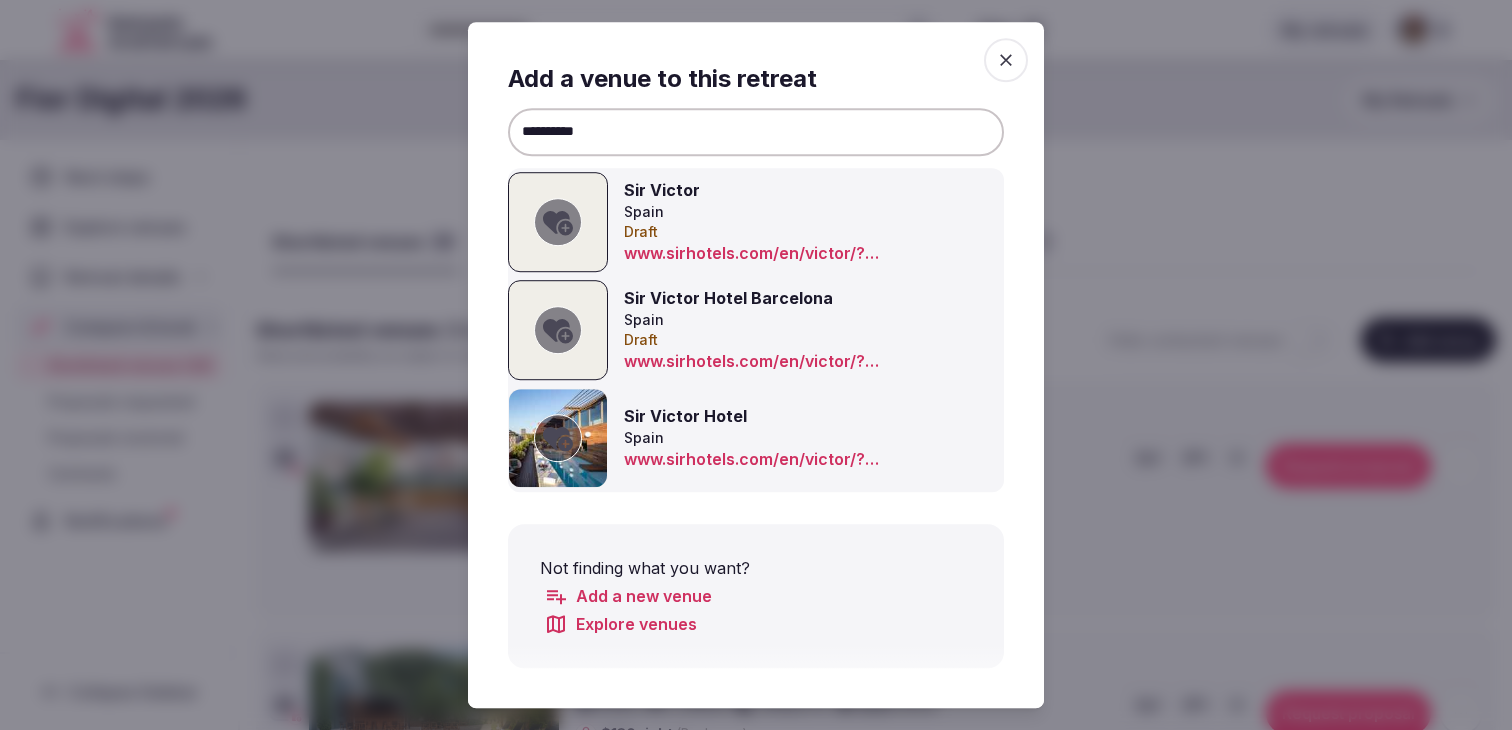 type on "**********" 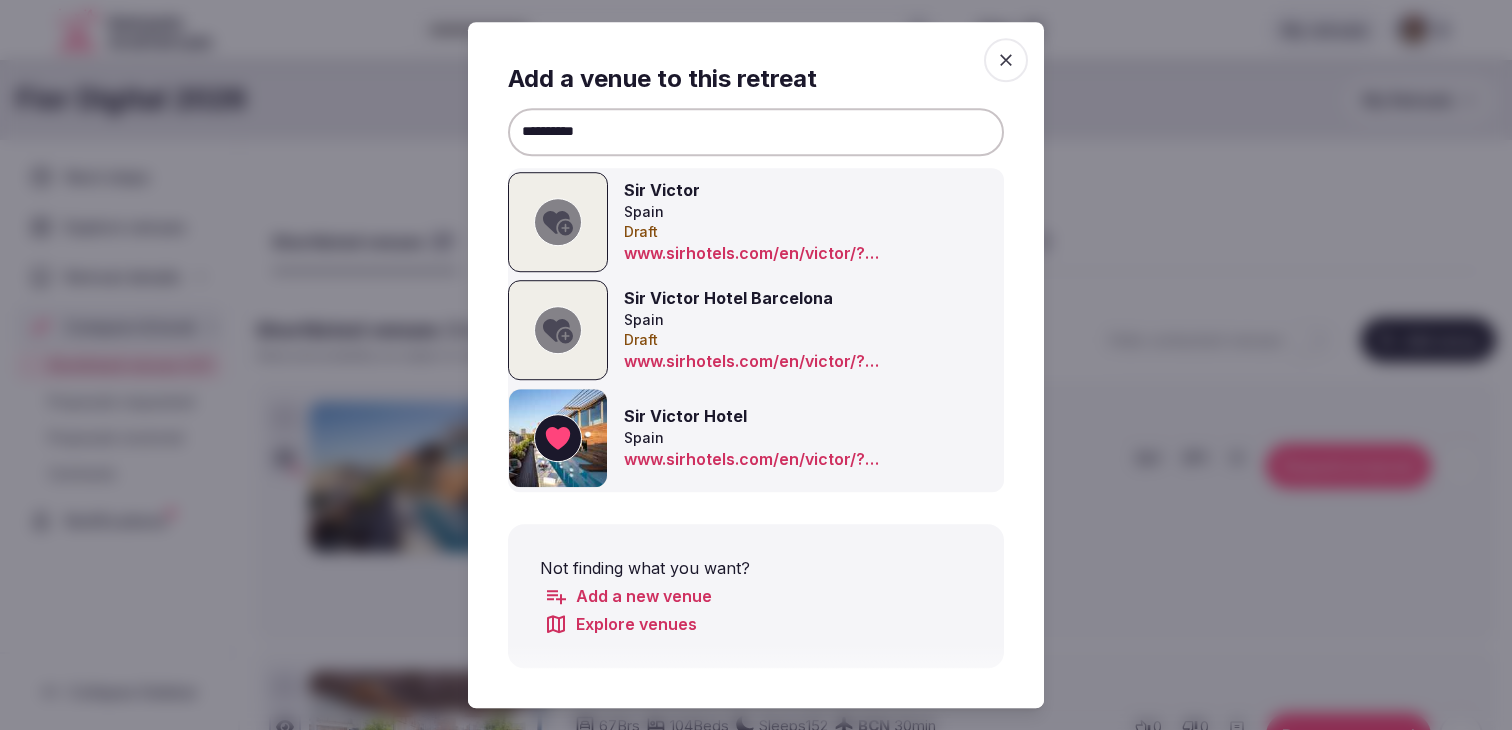 click 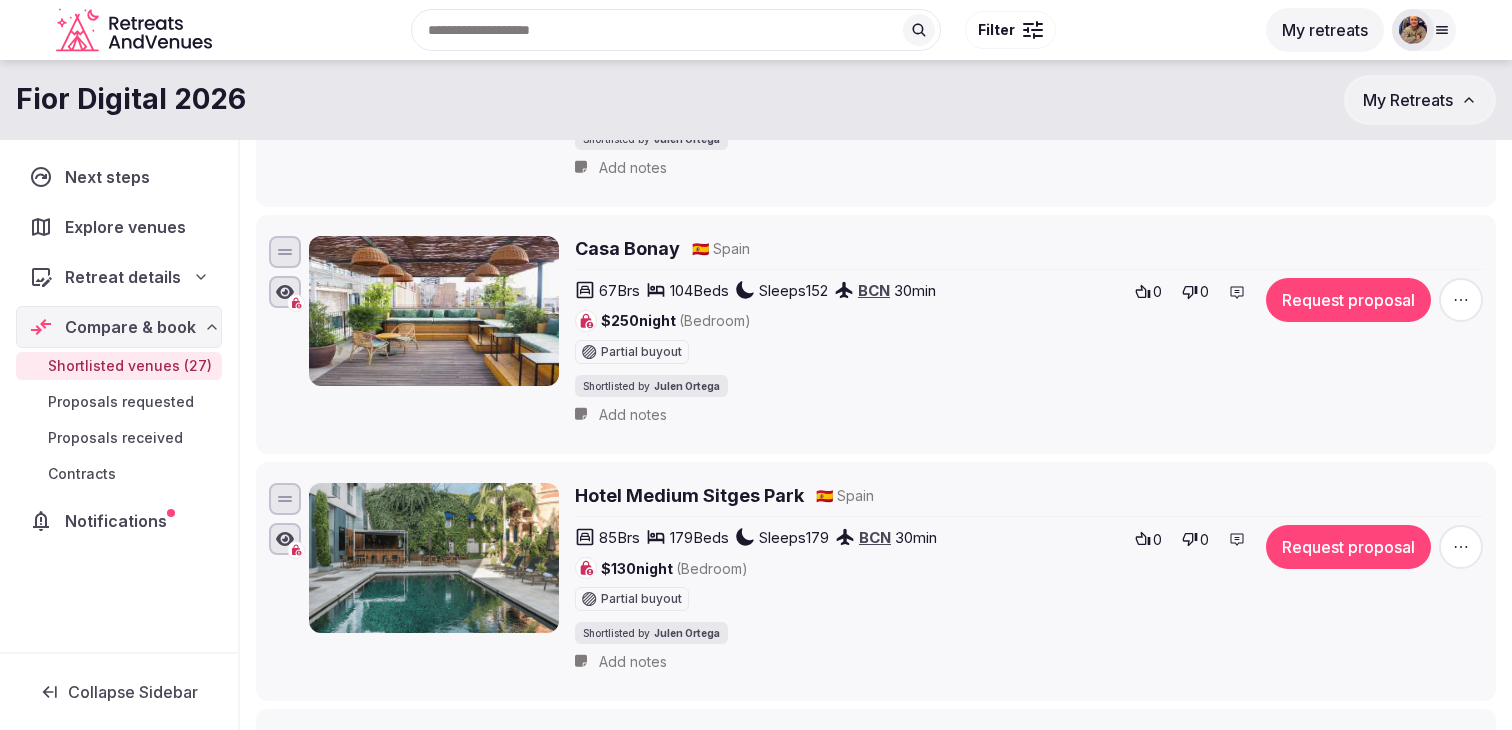 scroll, scrollTop: 0, scrollLeft: 0, axis: both 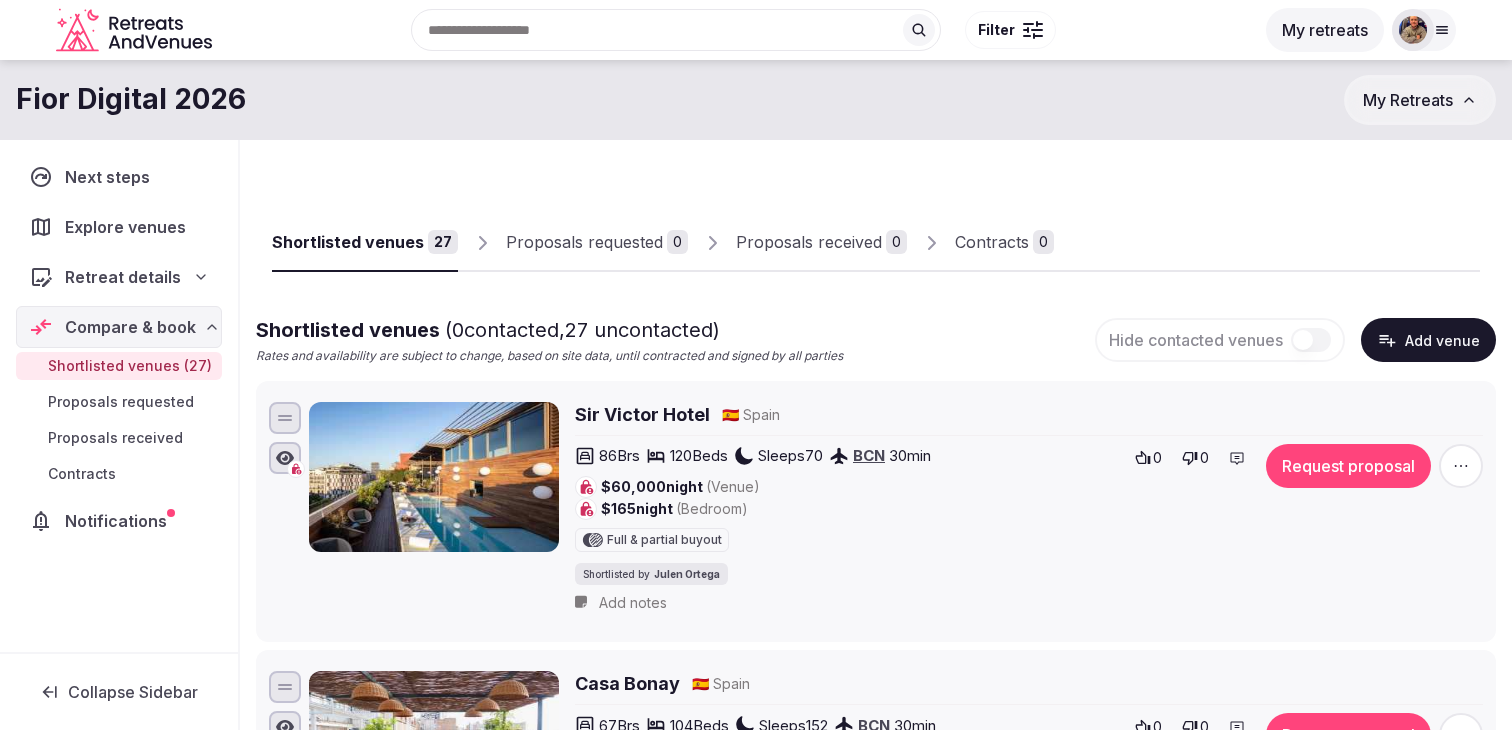 click on "Add venue" at bounding box center (1428, 340) 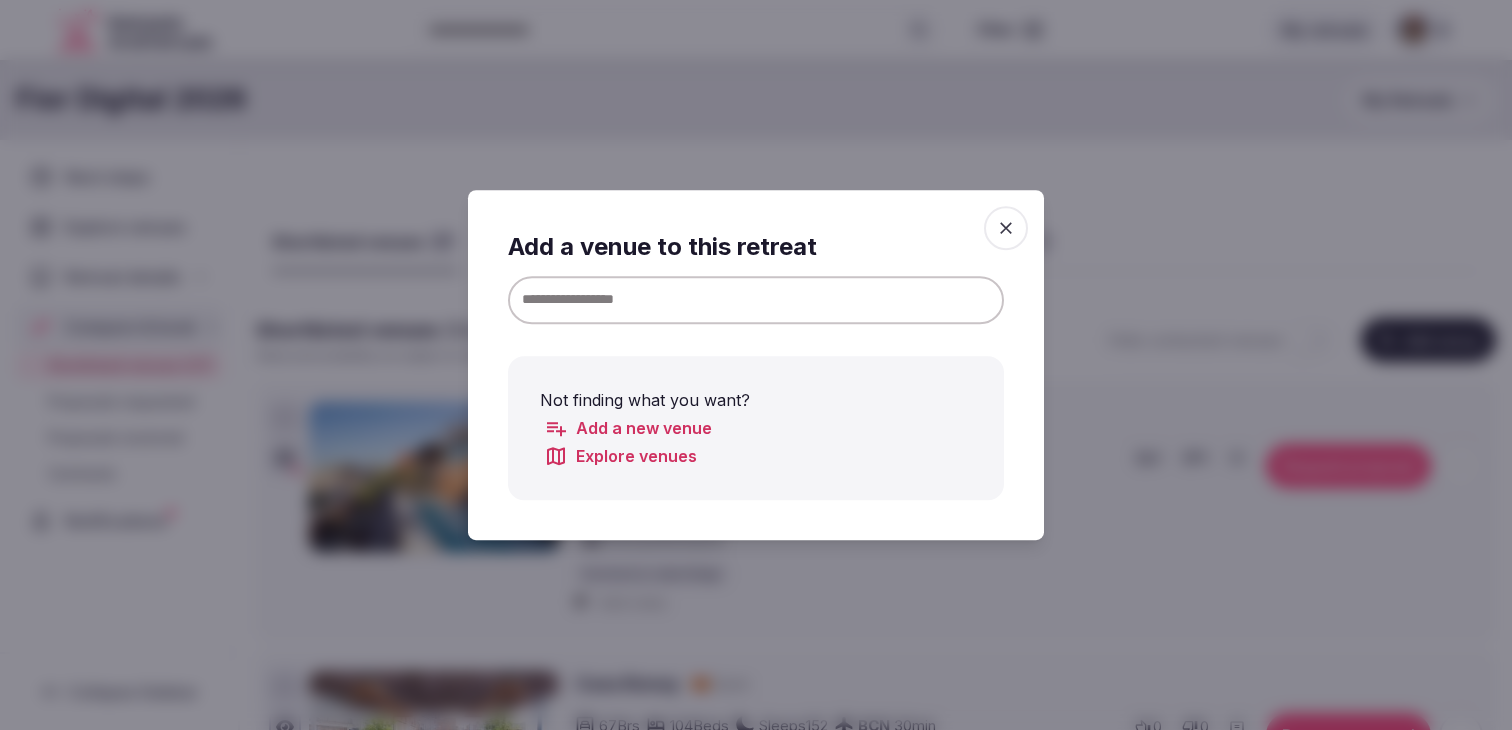 type 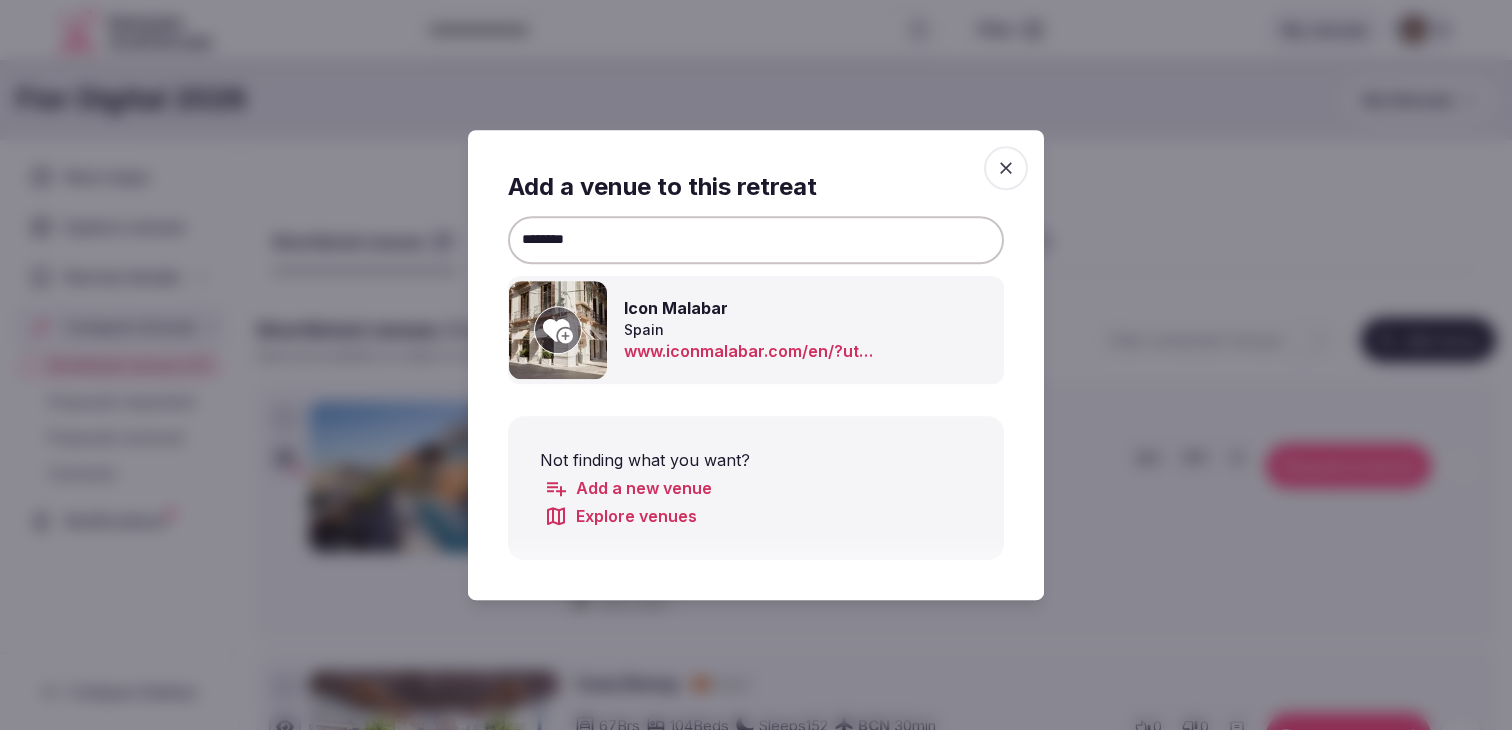 click 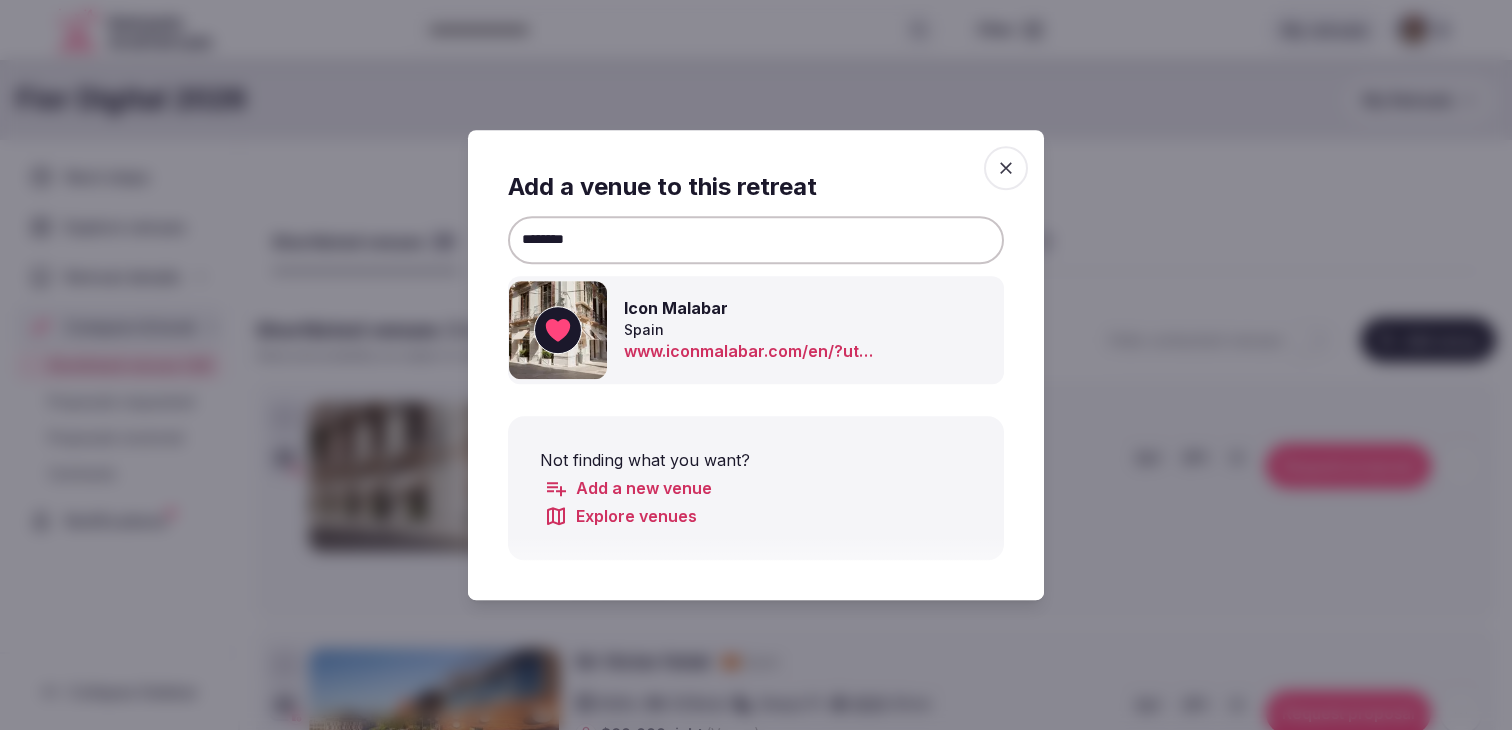 click on "********" at bounding box center [756, 240] 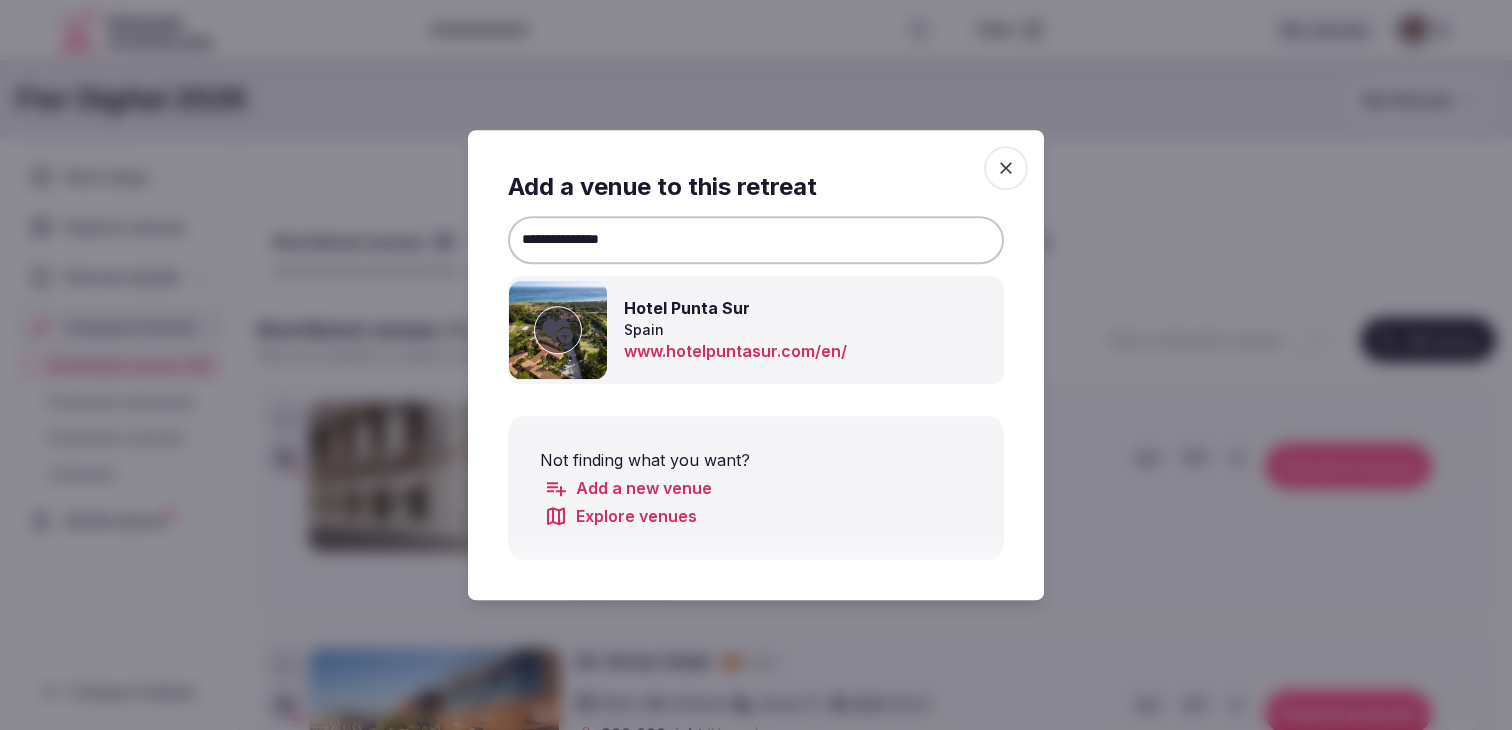 click at bounding box center [558, 330] 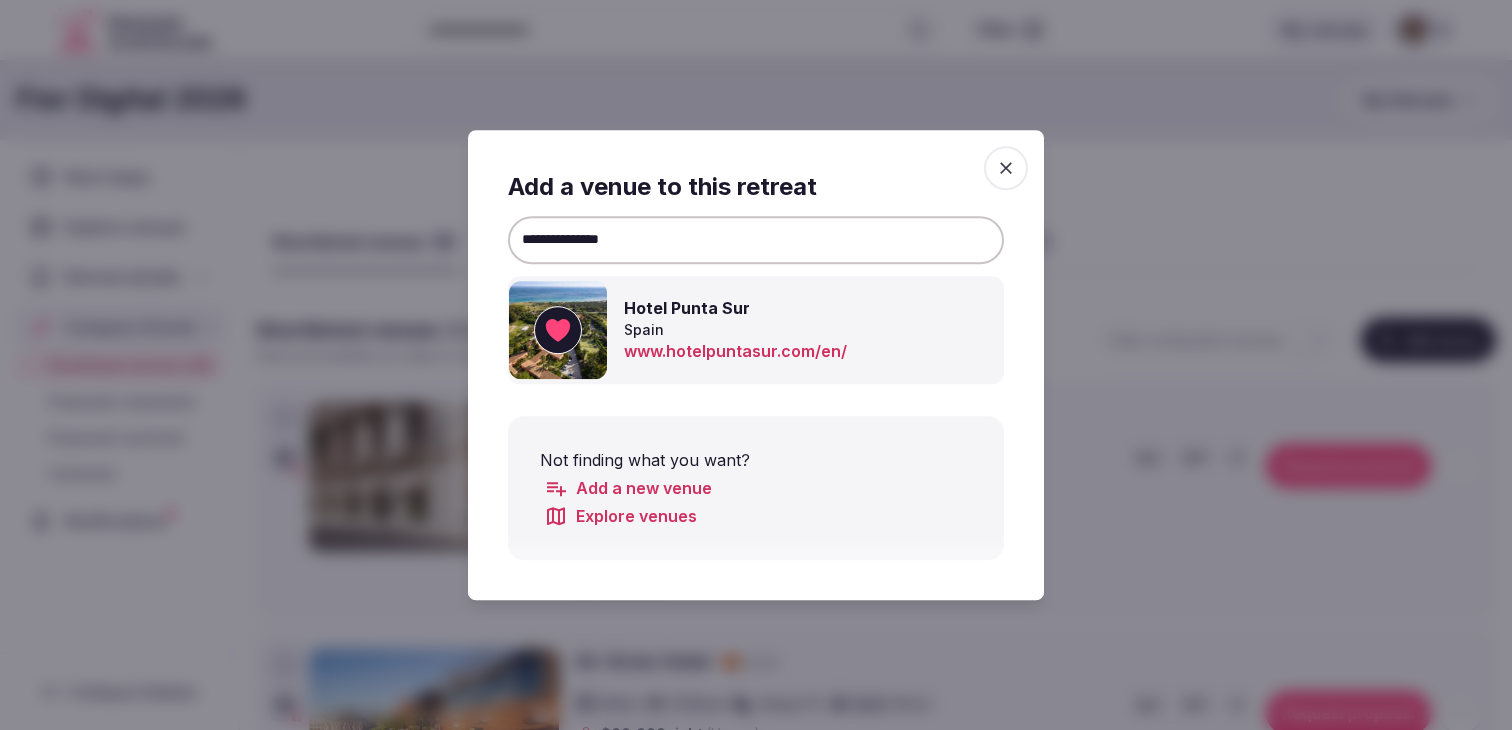 click on "**********" at bounding box center (756, 240) 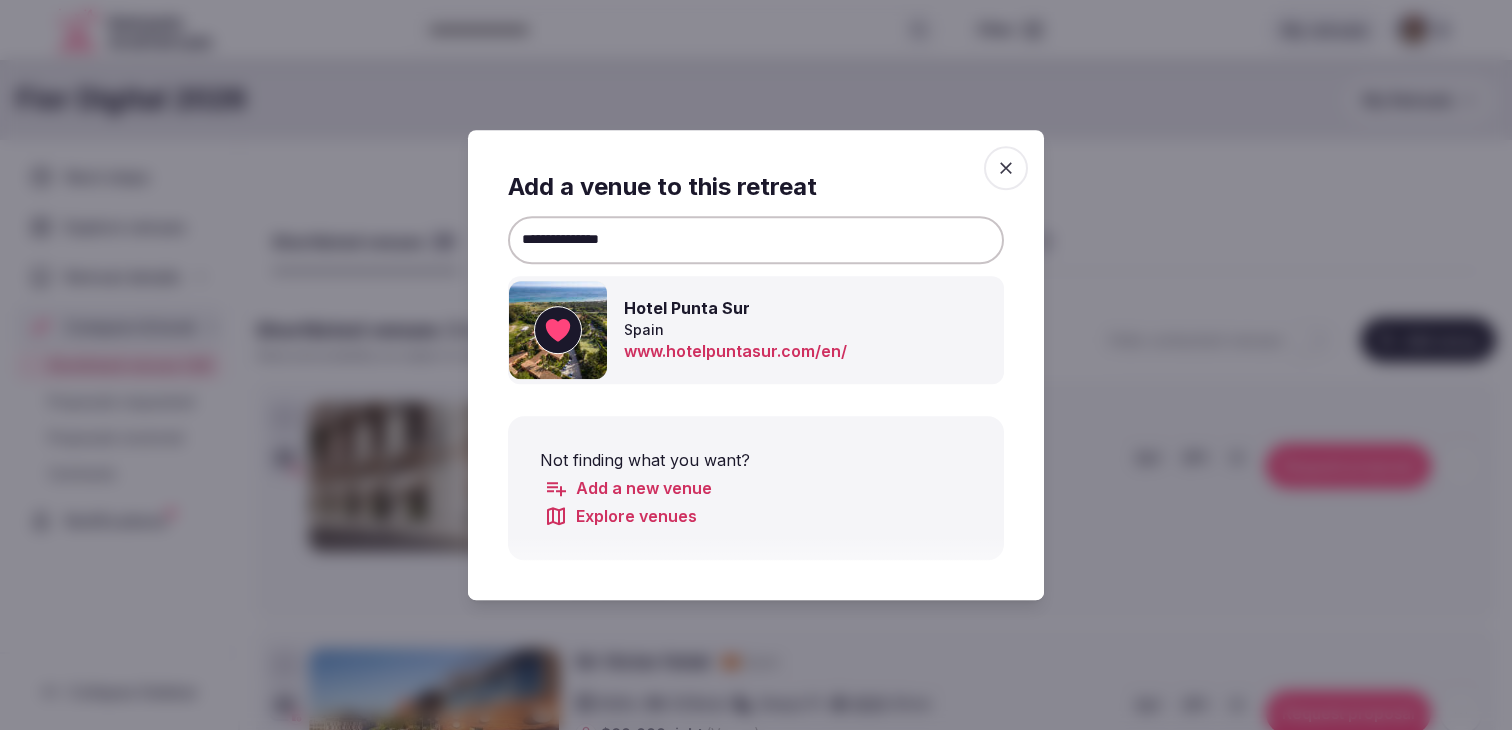 click on "**********" at bounding box center [756, 240] 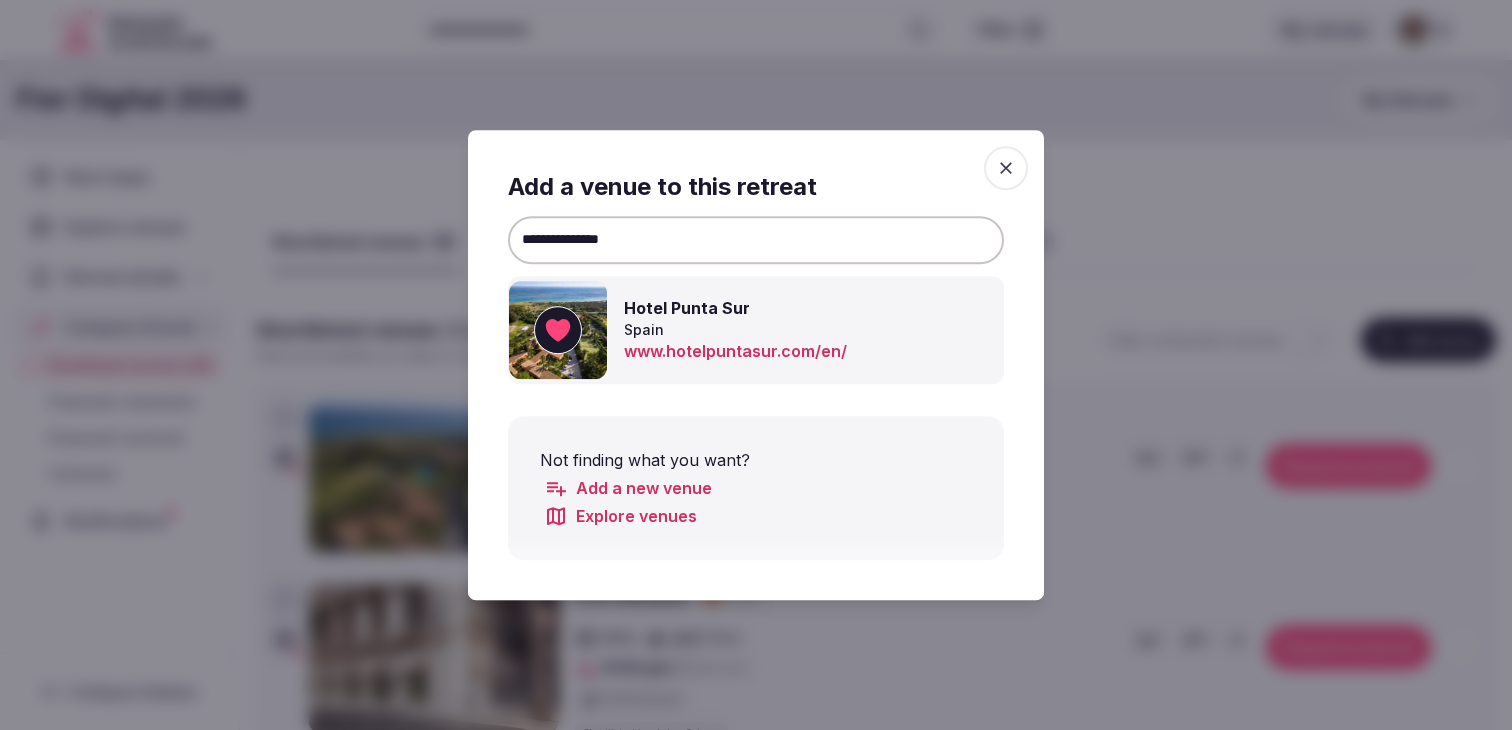 click on "**********" at bounding box center [756, 240] 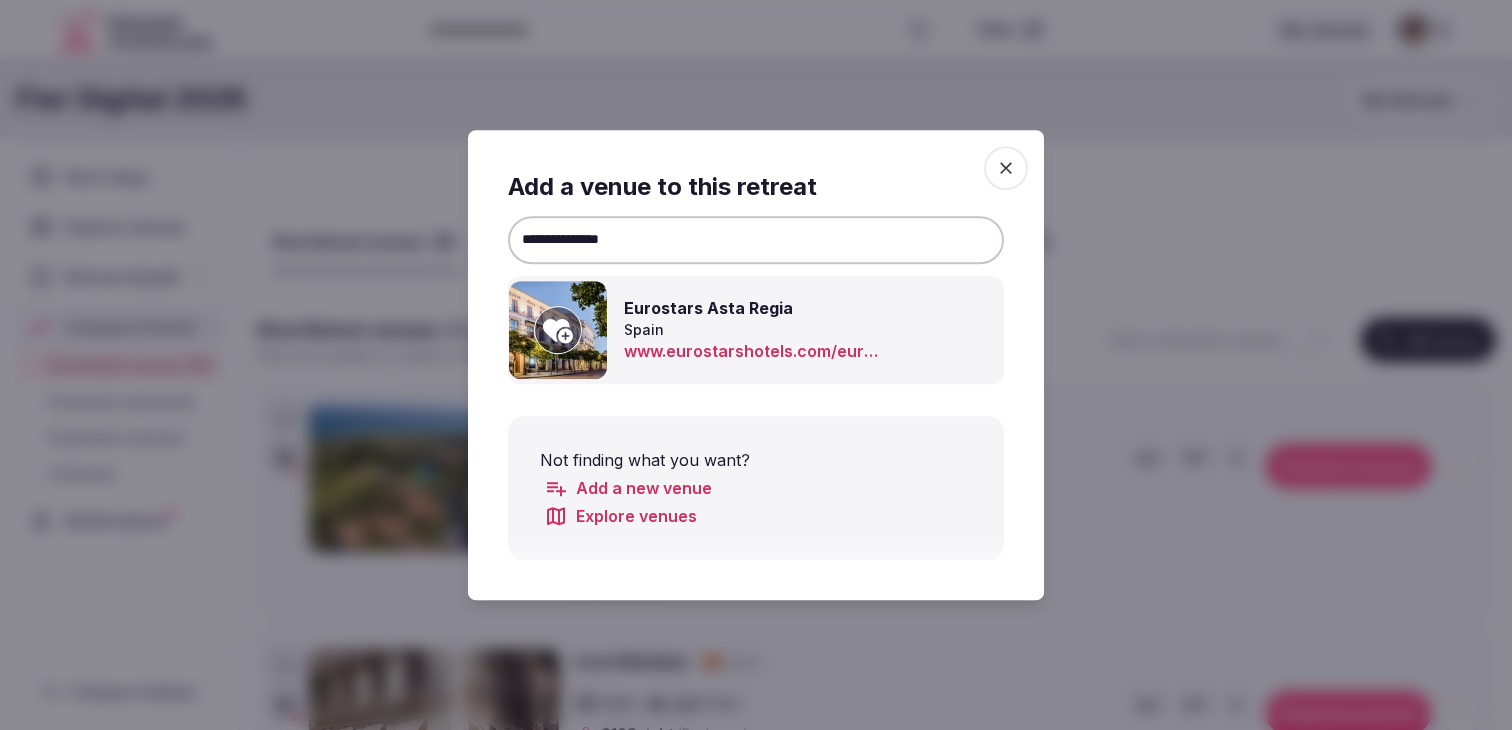 type on "**********" 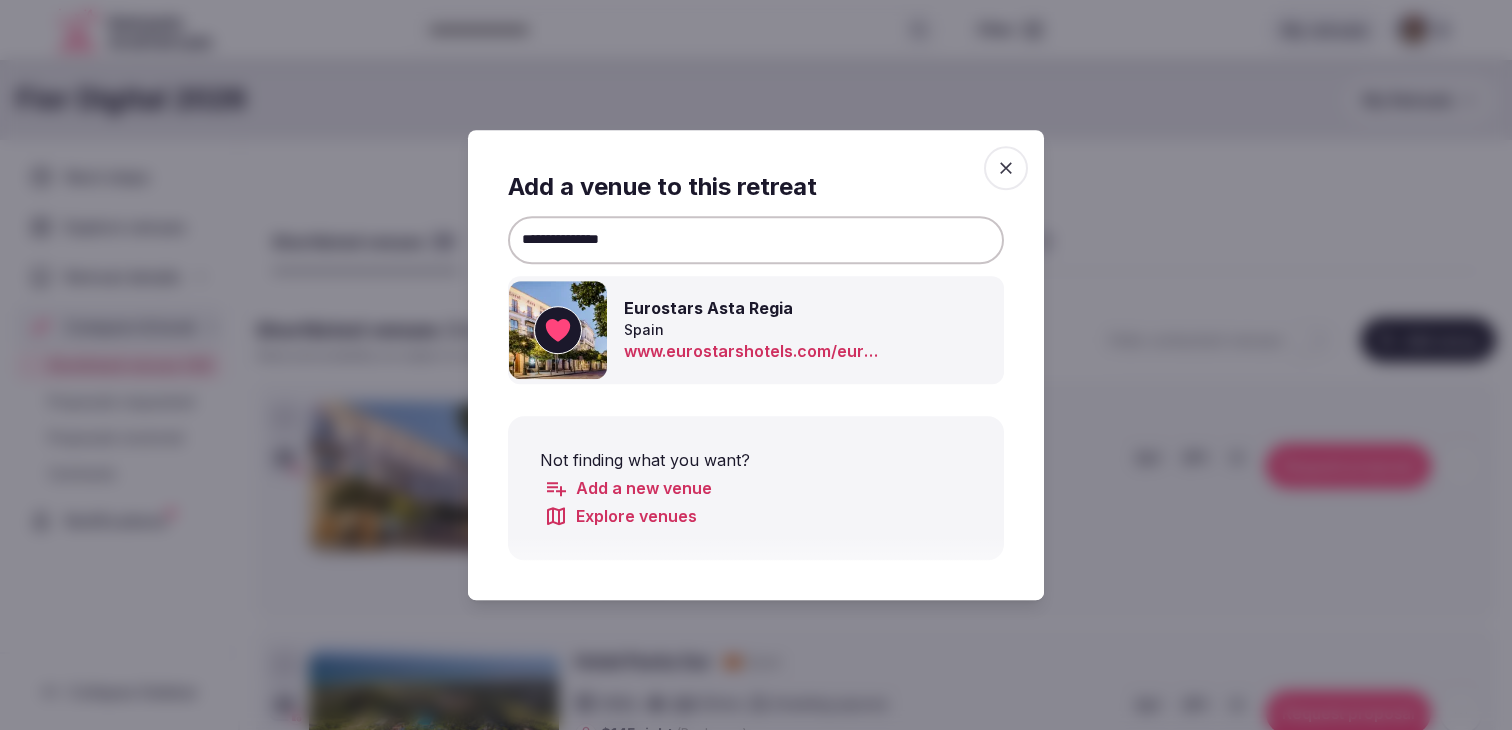 click at bounding box center [1006, 168] 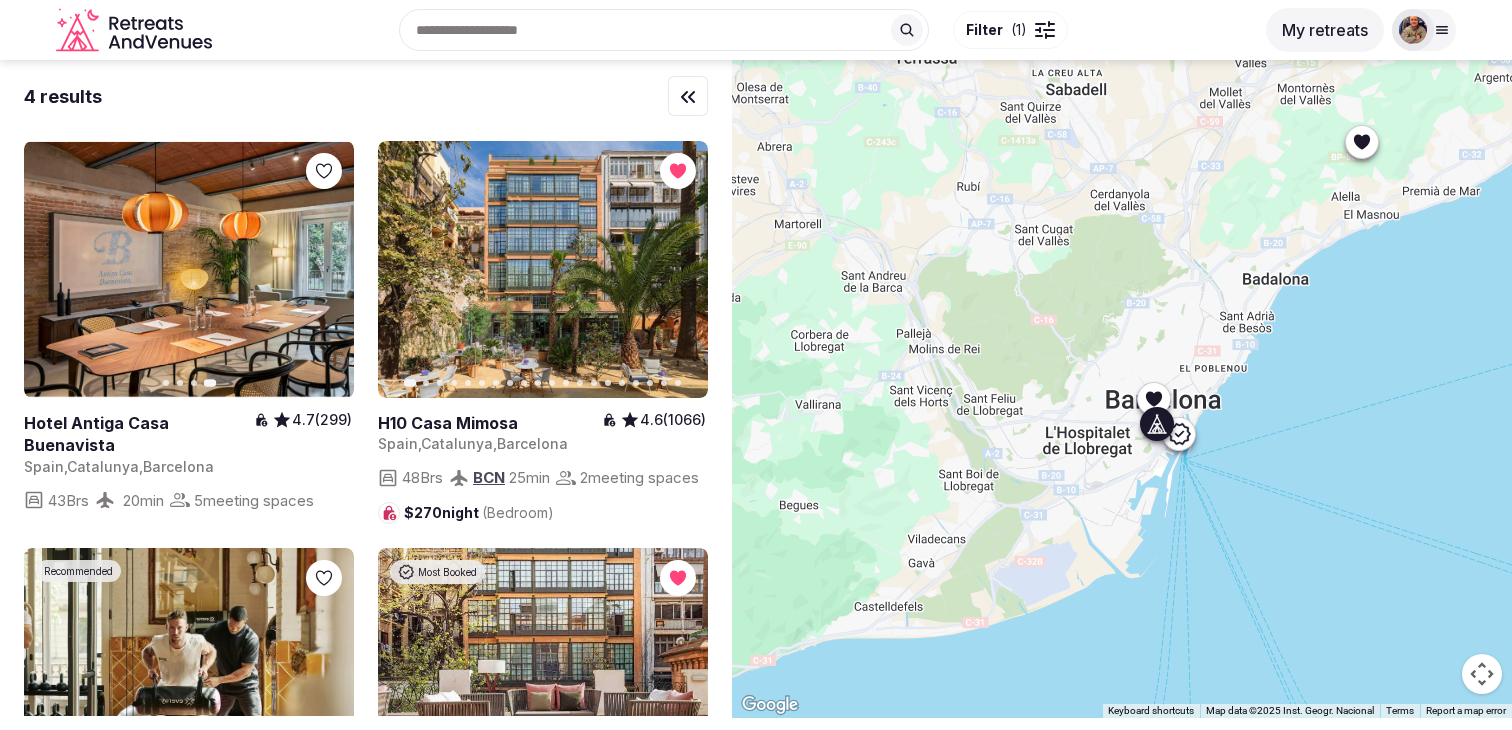 scroll, scrollTop: 0, scrollLeft: 0, axis: both 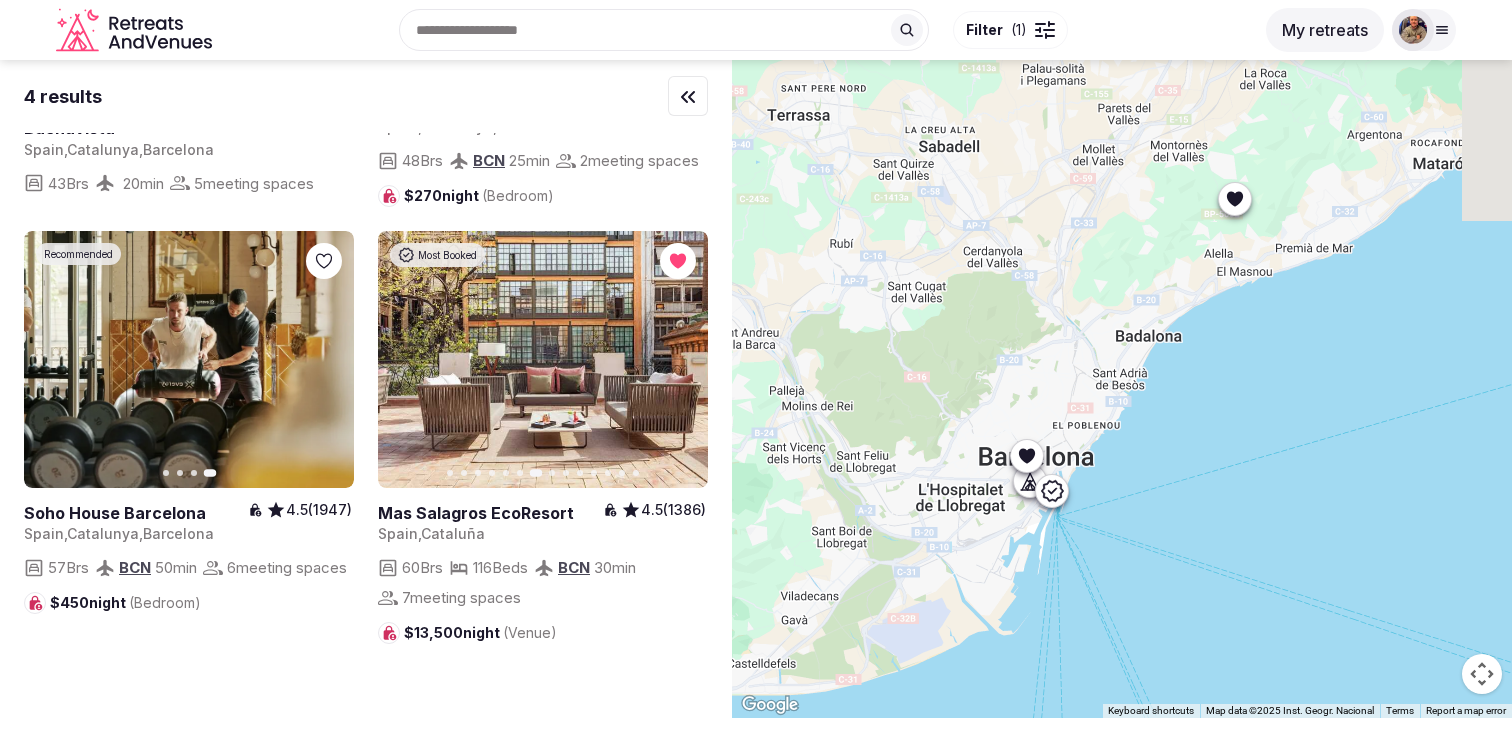 drag, startPoint x: 1318, startPoint y: 267, endPoint x: 1189, endPoint y: 324, distance: 141.0319 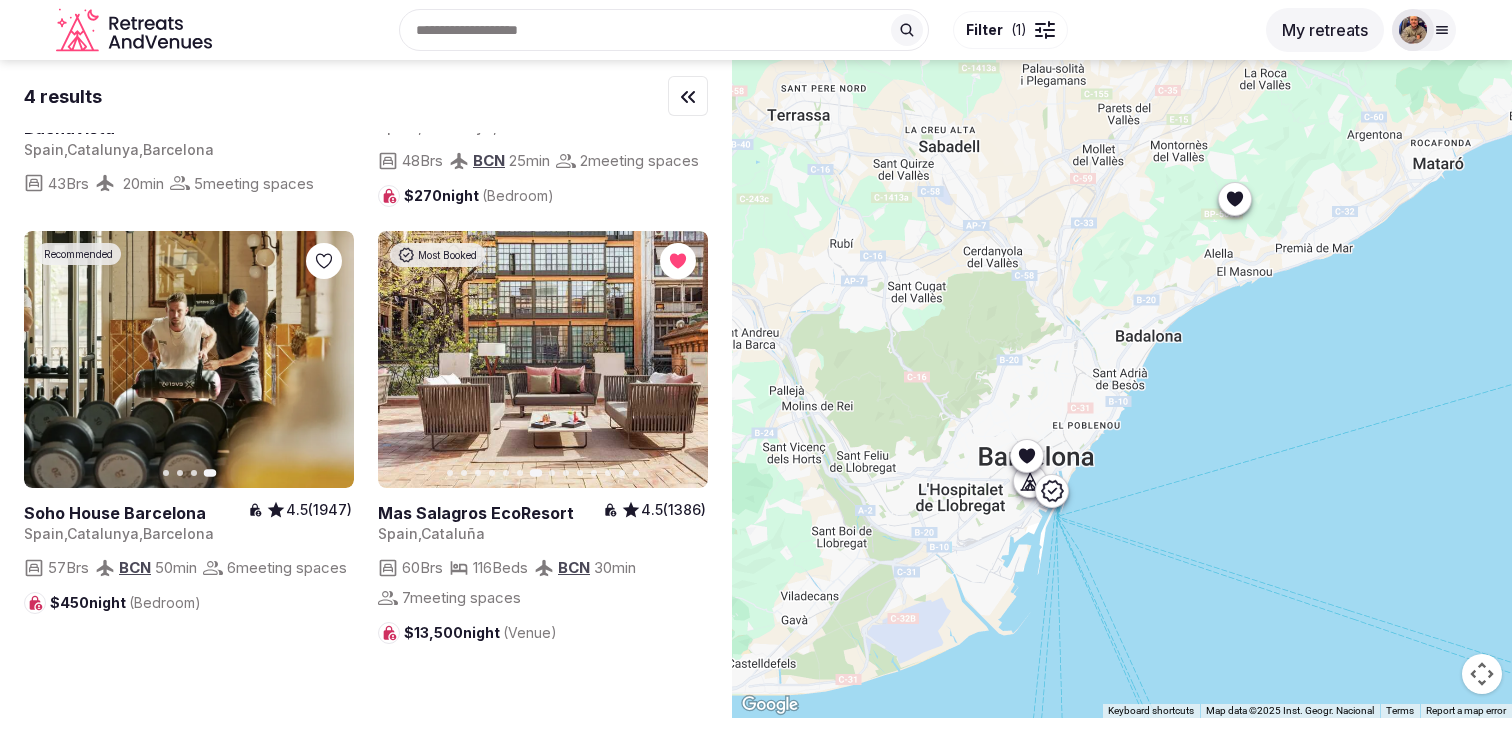 scroll, scrollTop: 0, scrollLeft: 0, axis: both 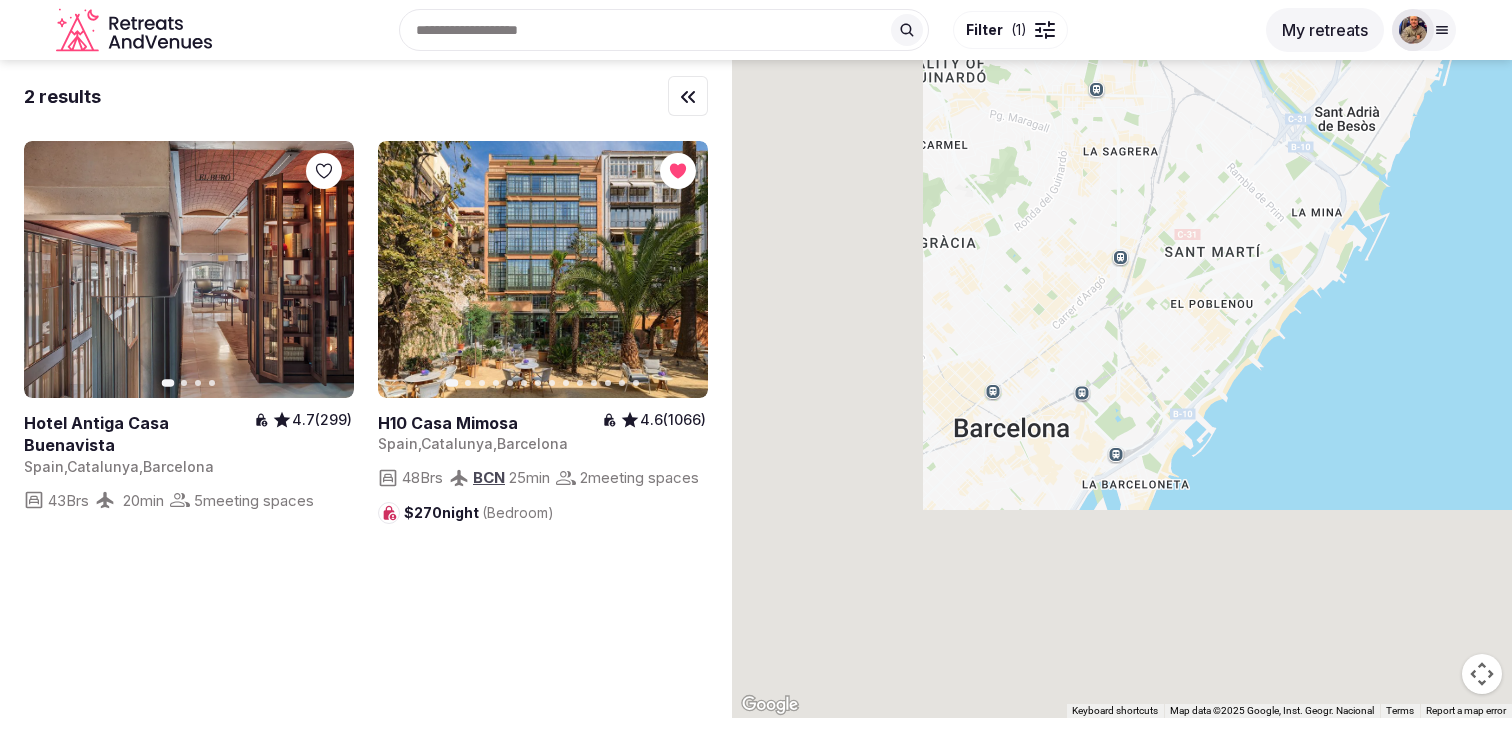 drag, startPoint x: 1035, startPoint y: 465, endPoint x: 1255, endPoint y: 190, distance: 352.17184 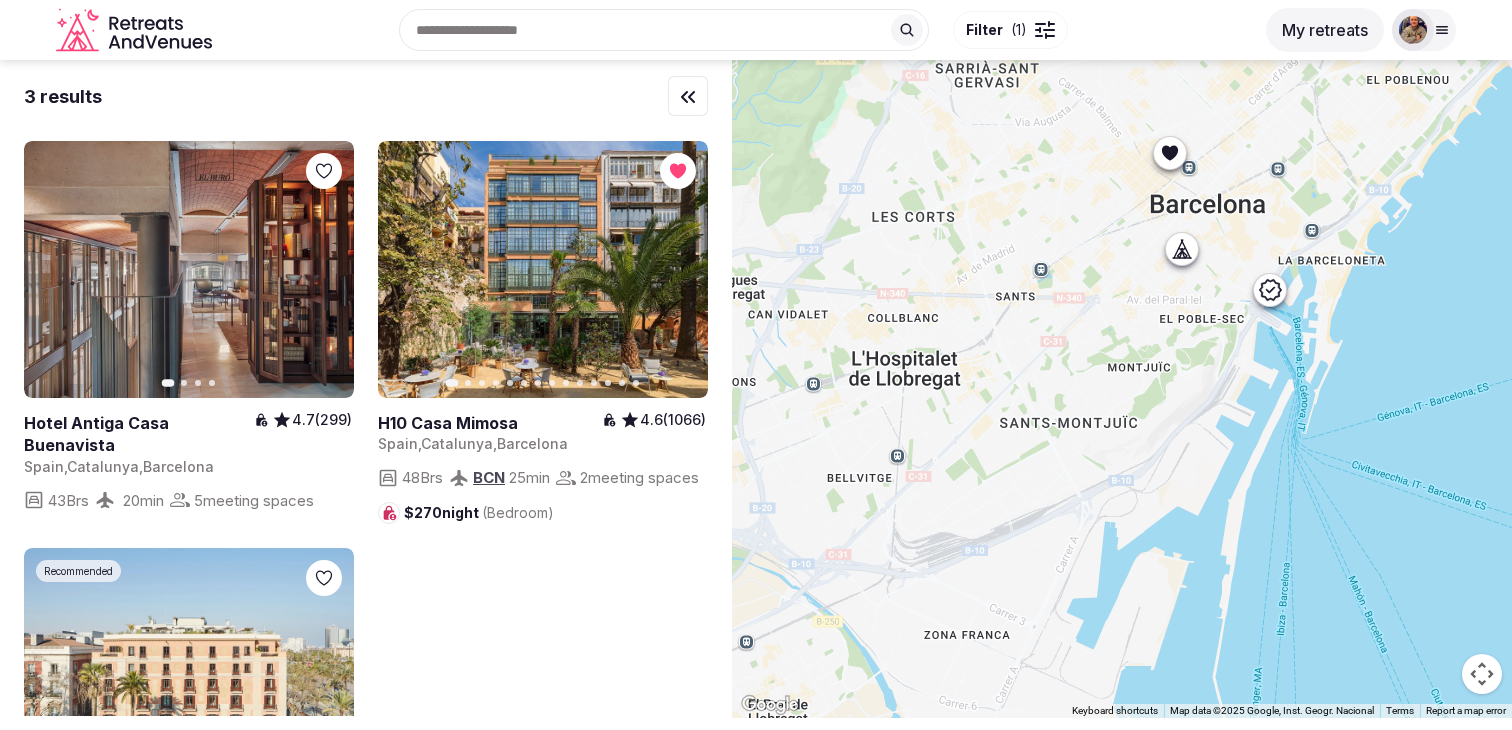 click on "Filter" at bounding box center (984, 30) 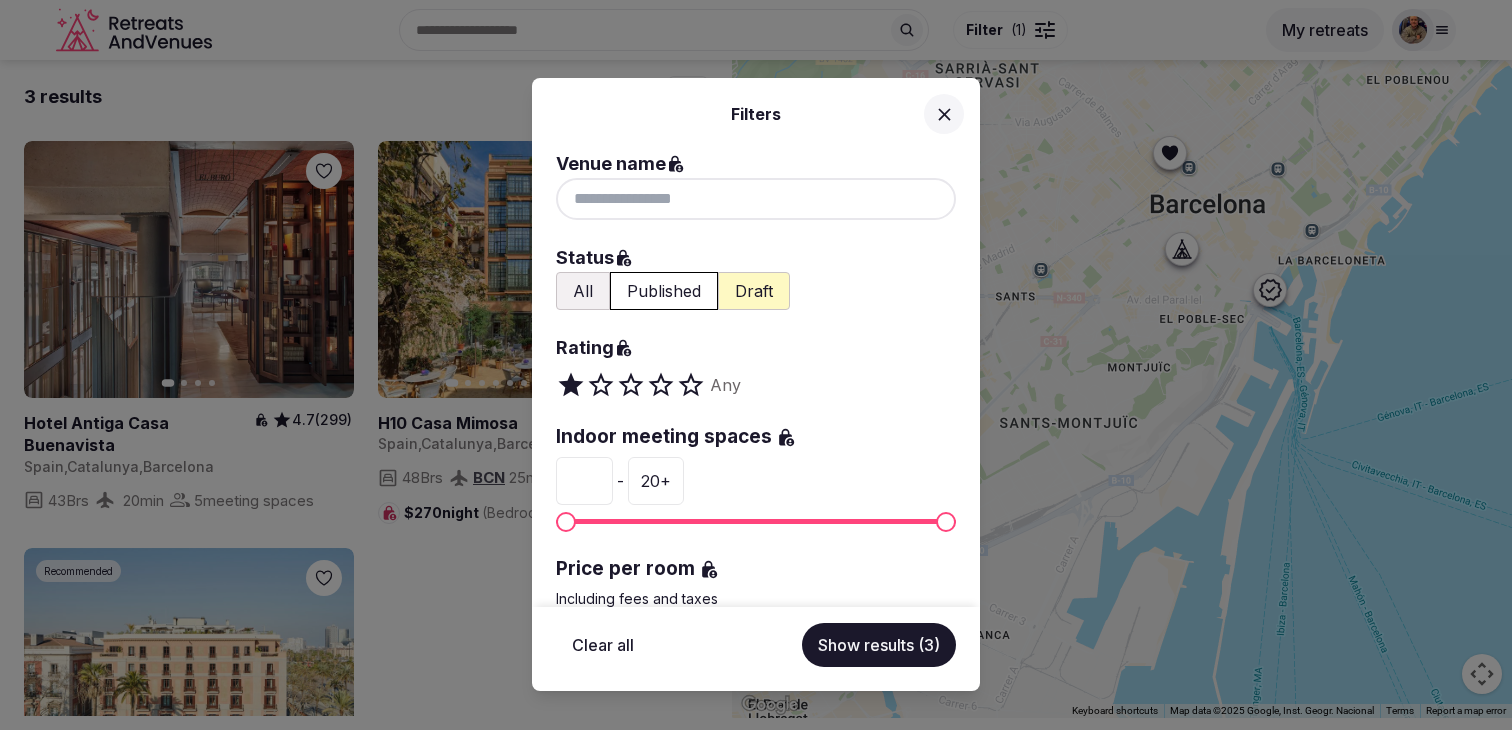click at bounding box center [756, 199] 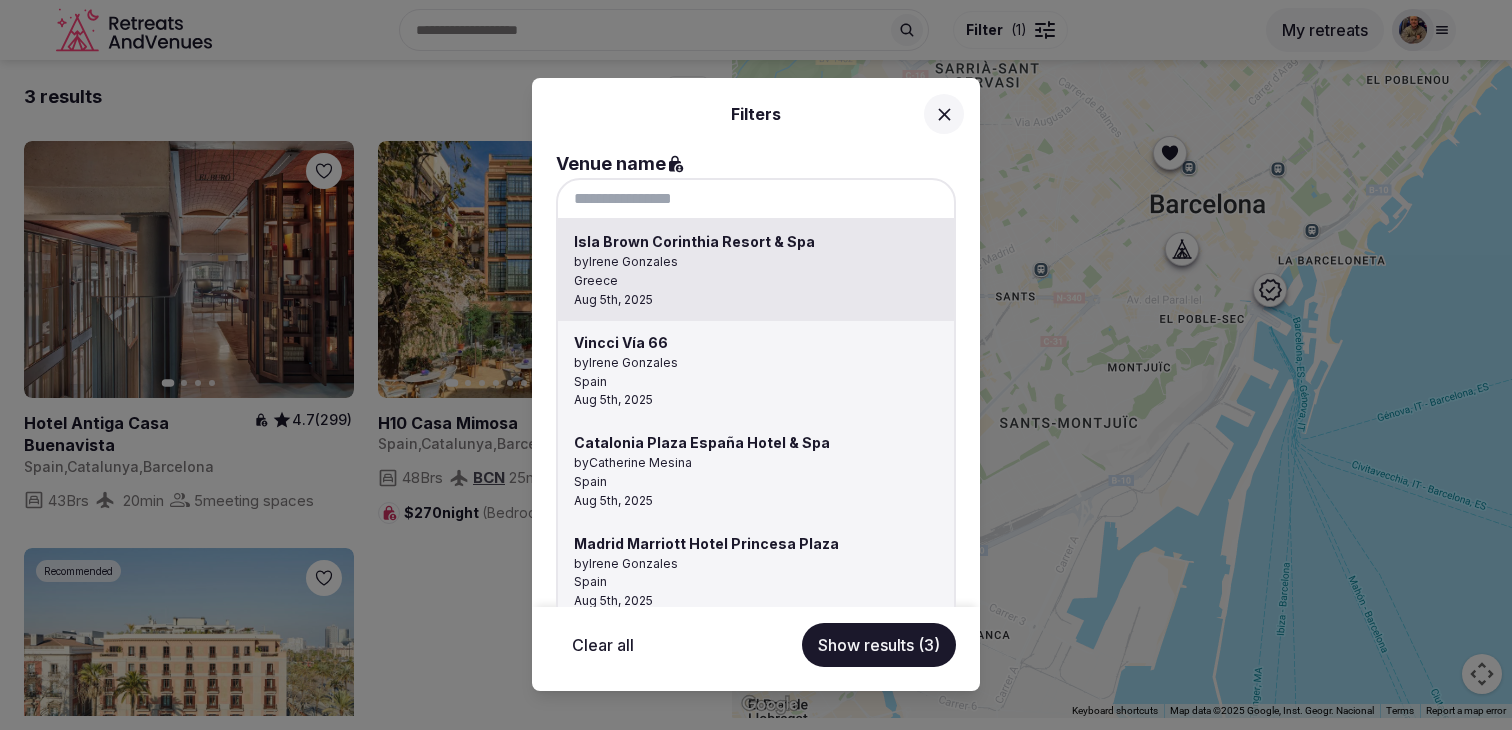click at bounding box center (756, 365) 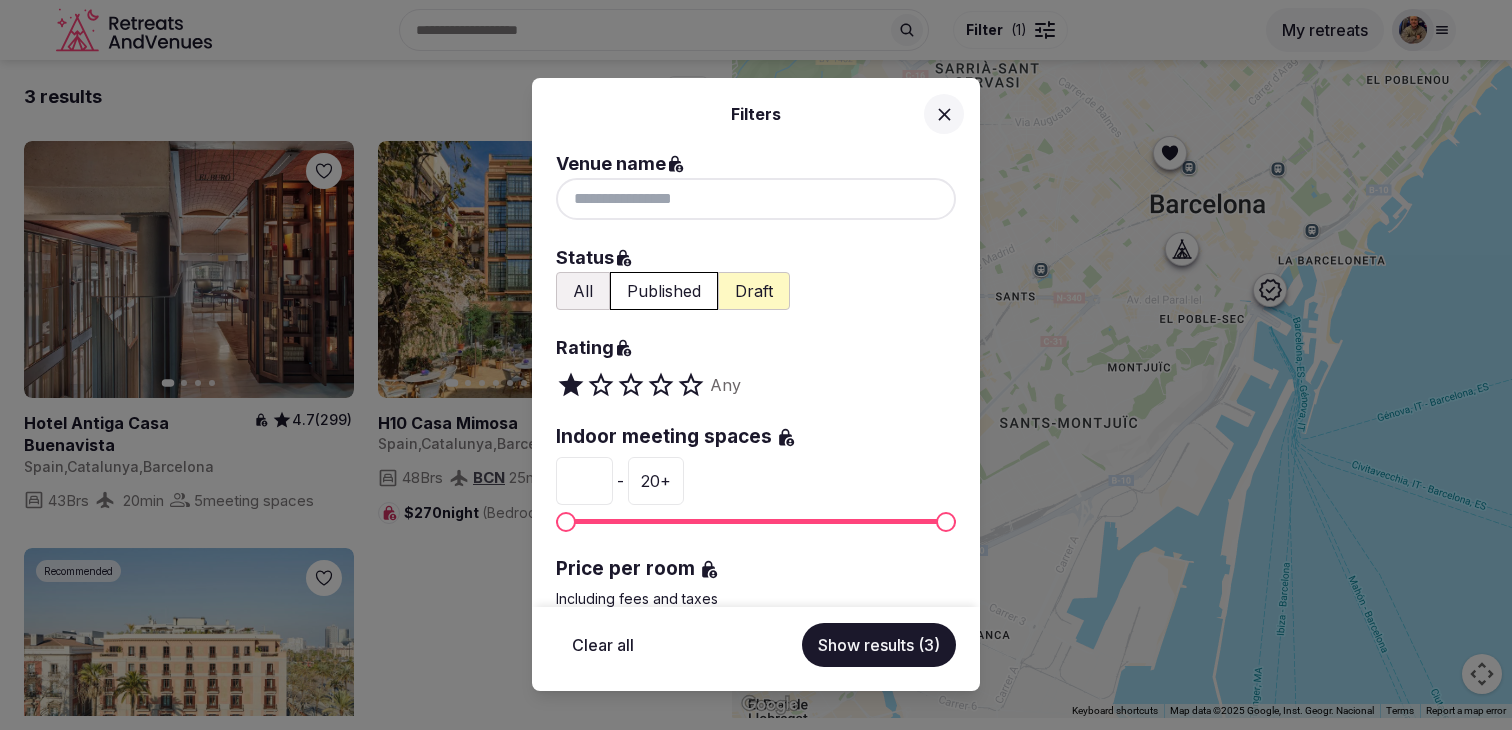 click 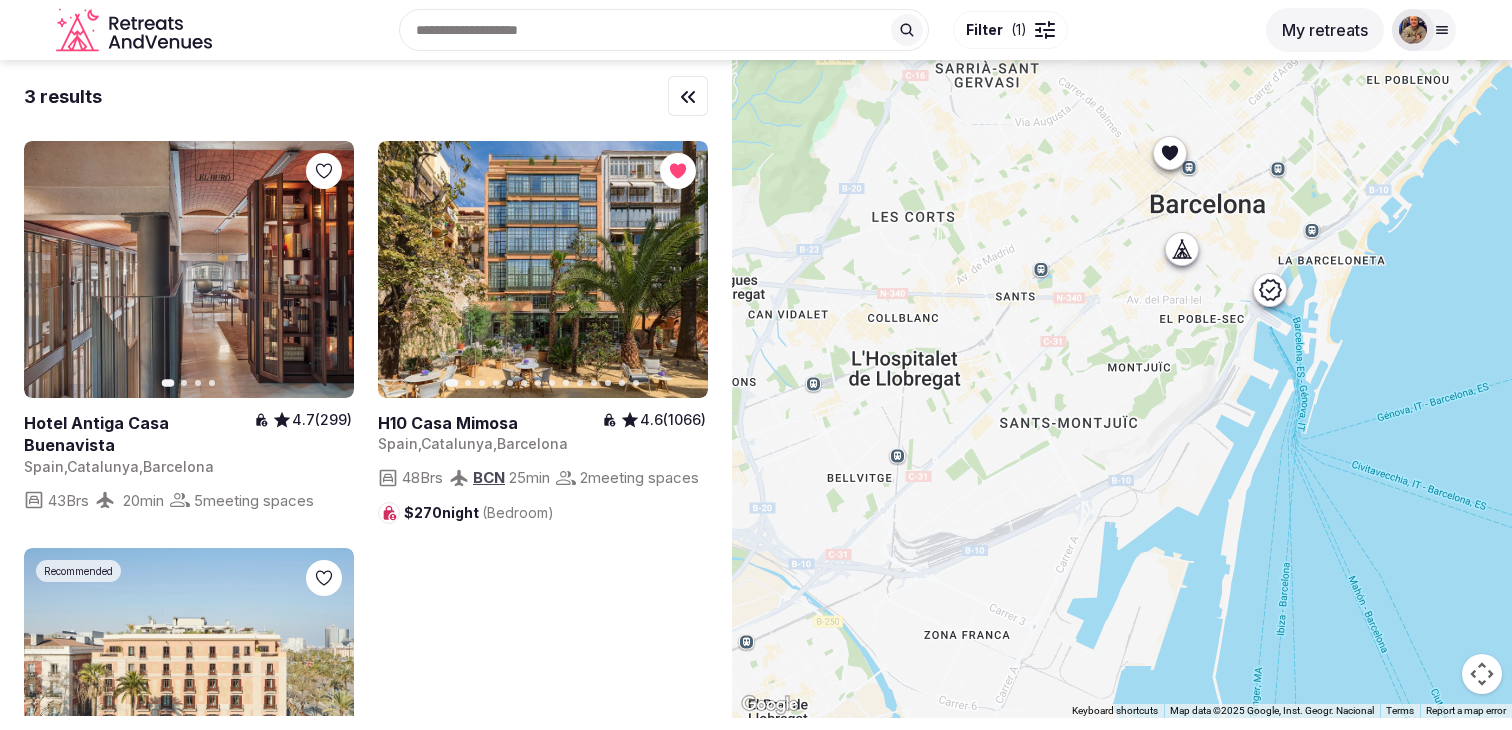 click at bounding box center (664, 30) 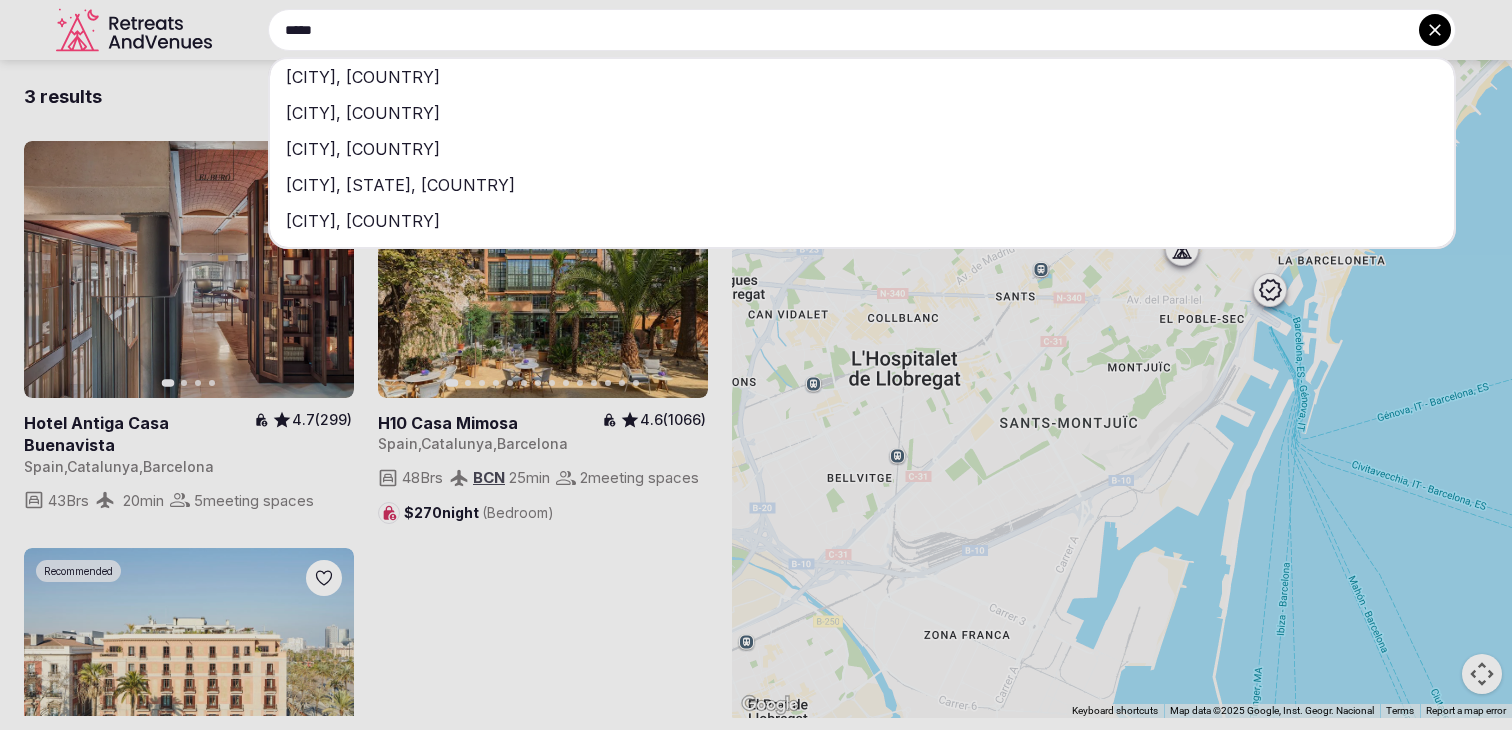 type on "*****" 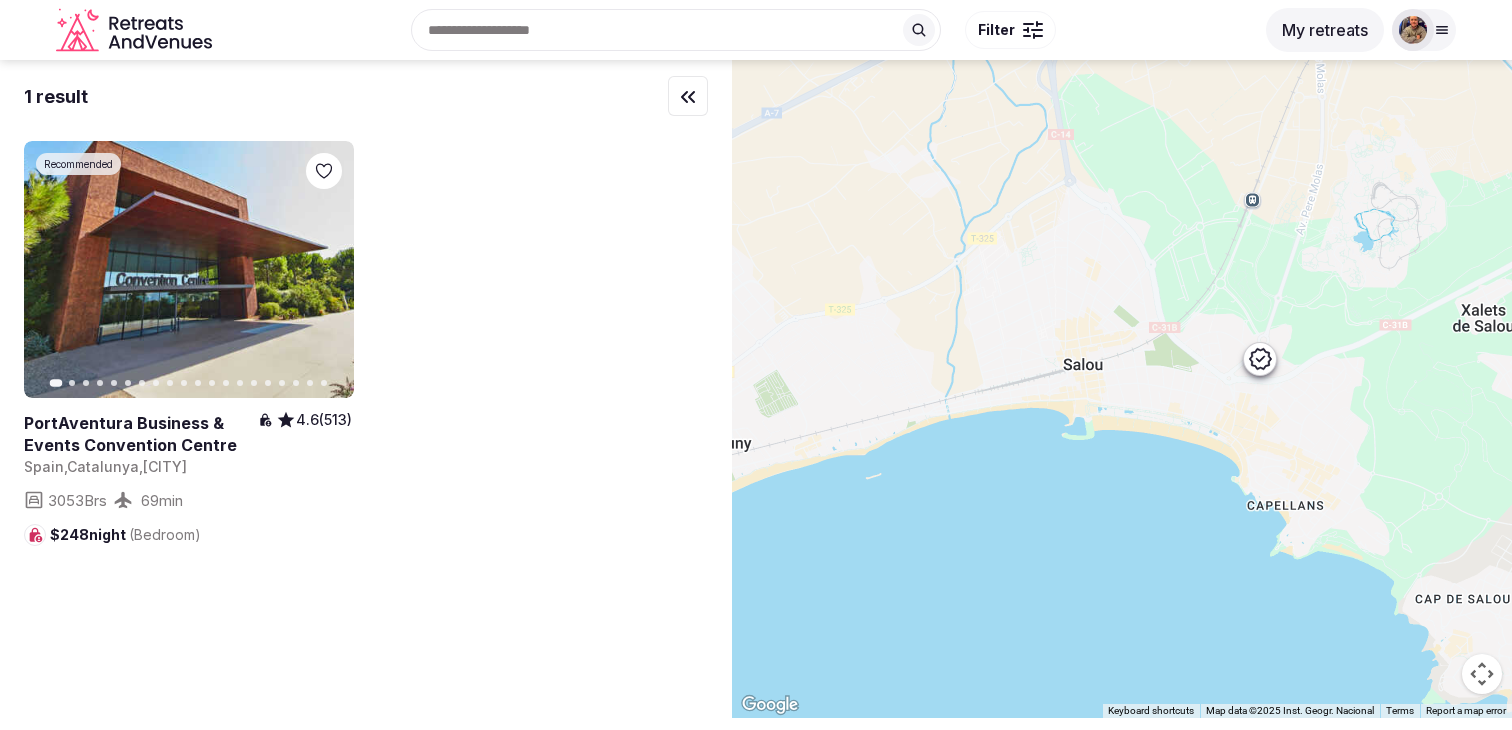 click at bounding box center (676, 30) 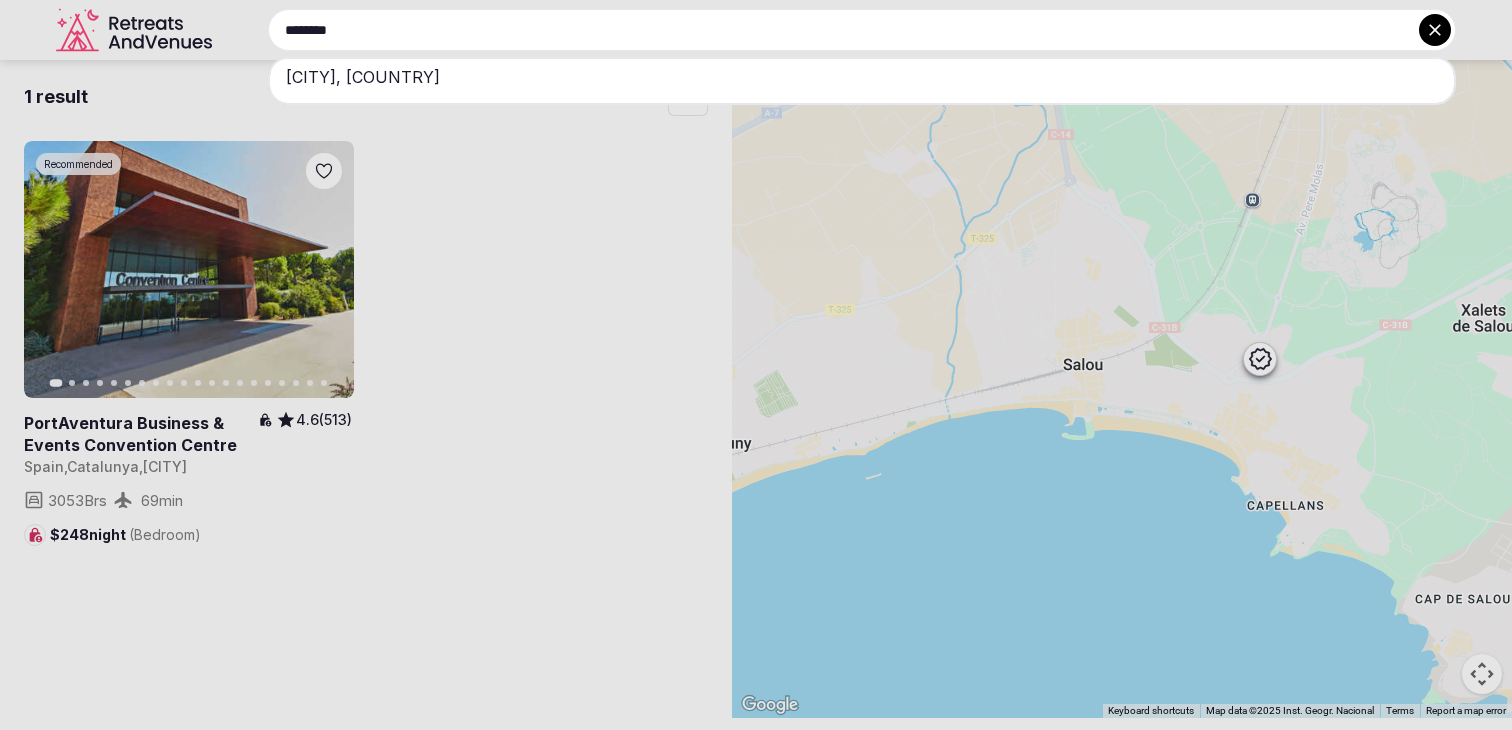 type on "********" 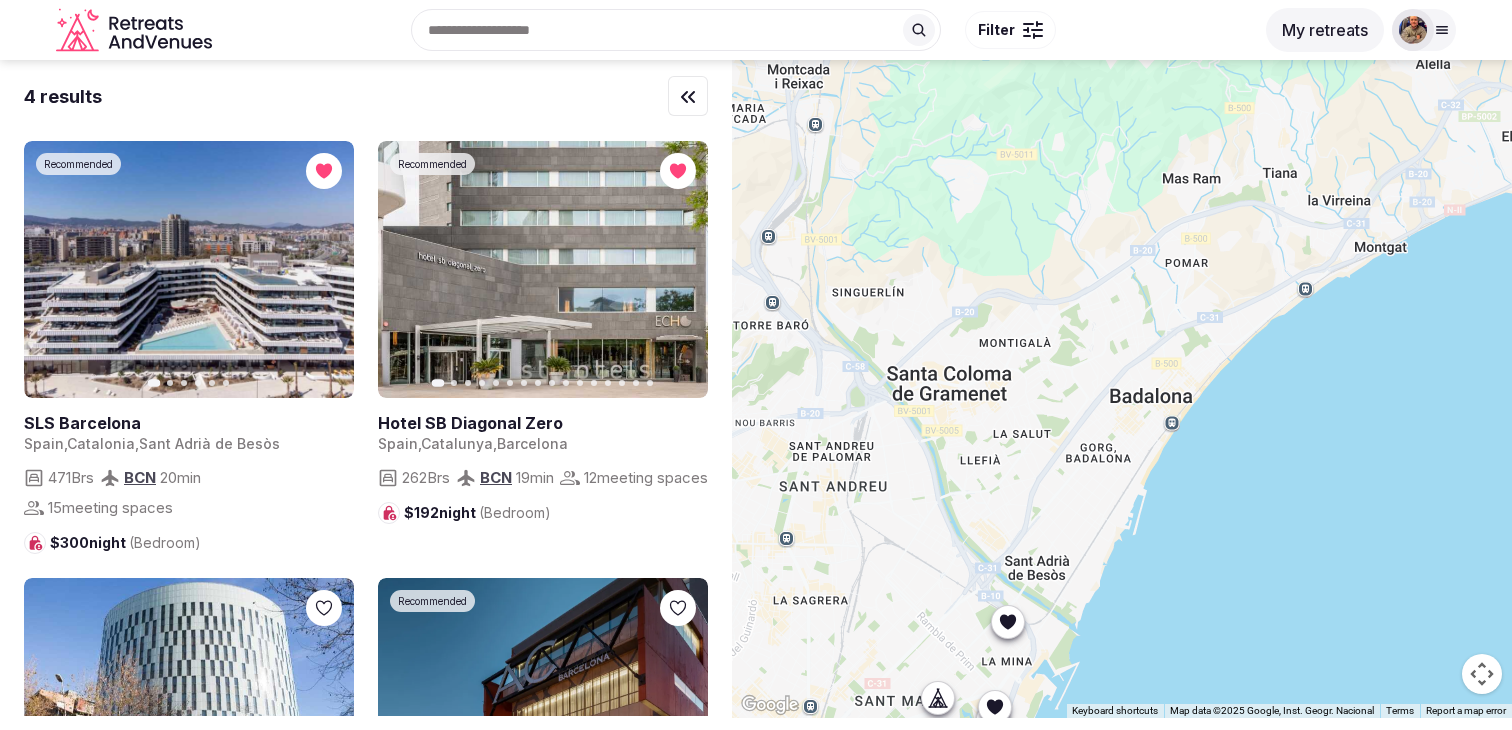 click on "Filter" at bounding box center (1010, 30) 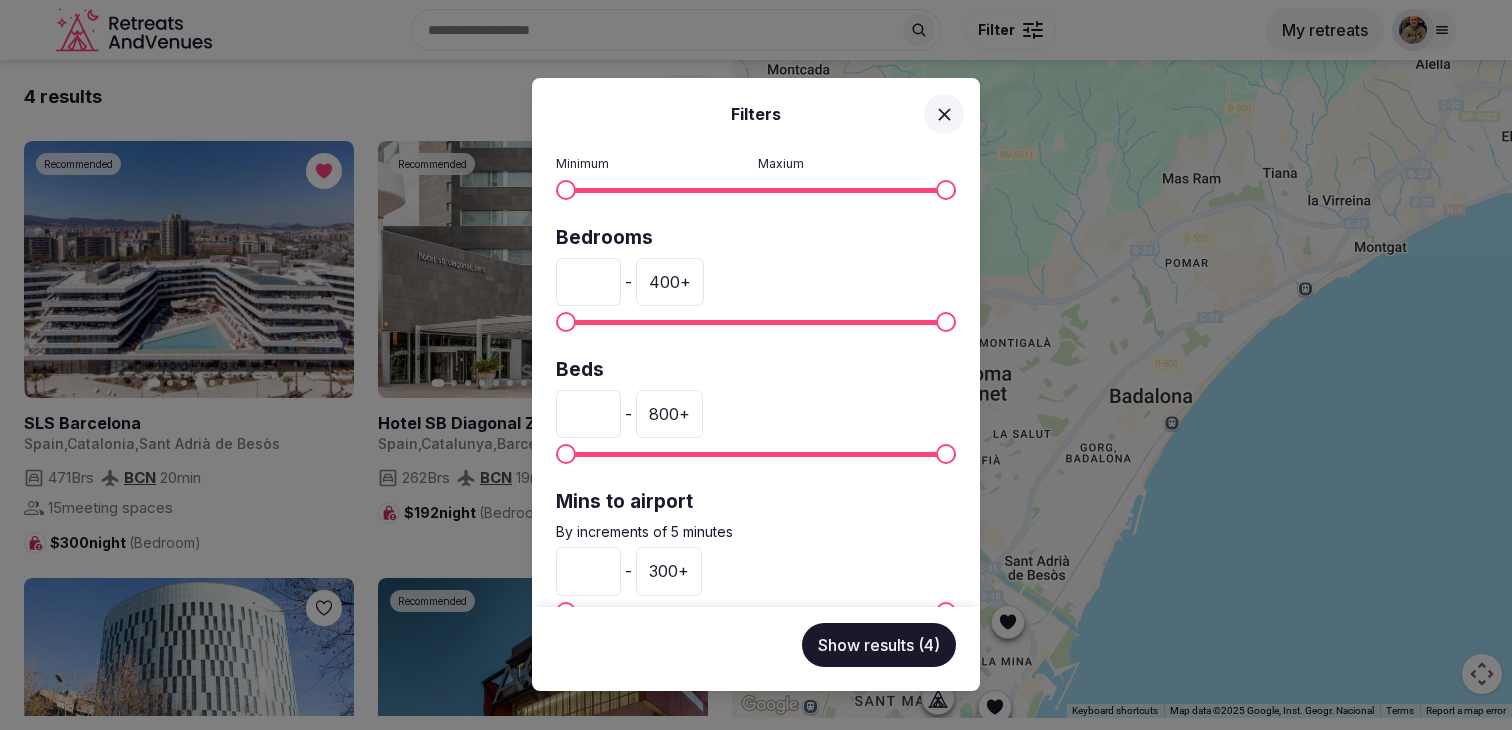 scroll, scrollTop: 560, scrollLeft: 0, axis: vertical 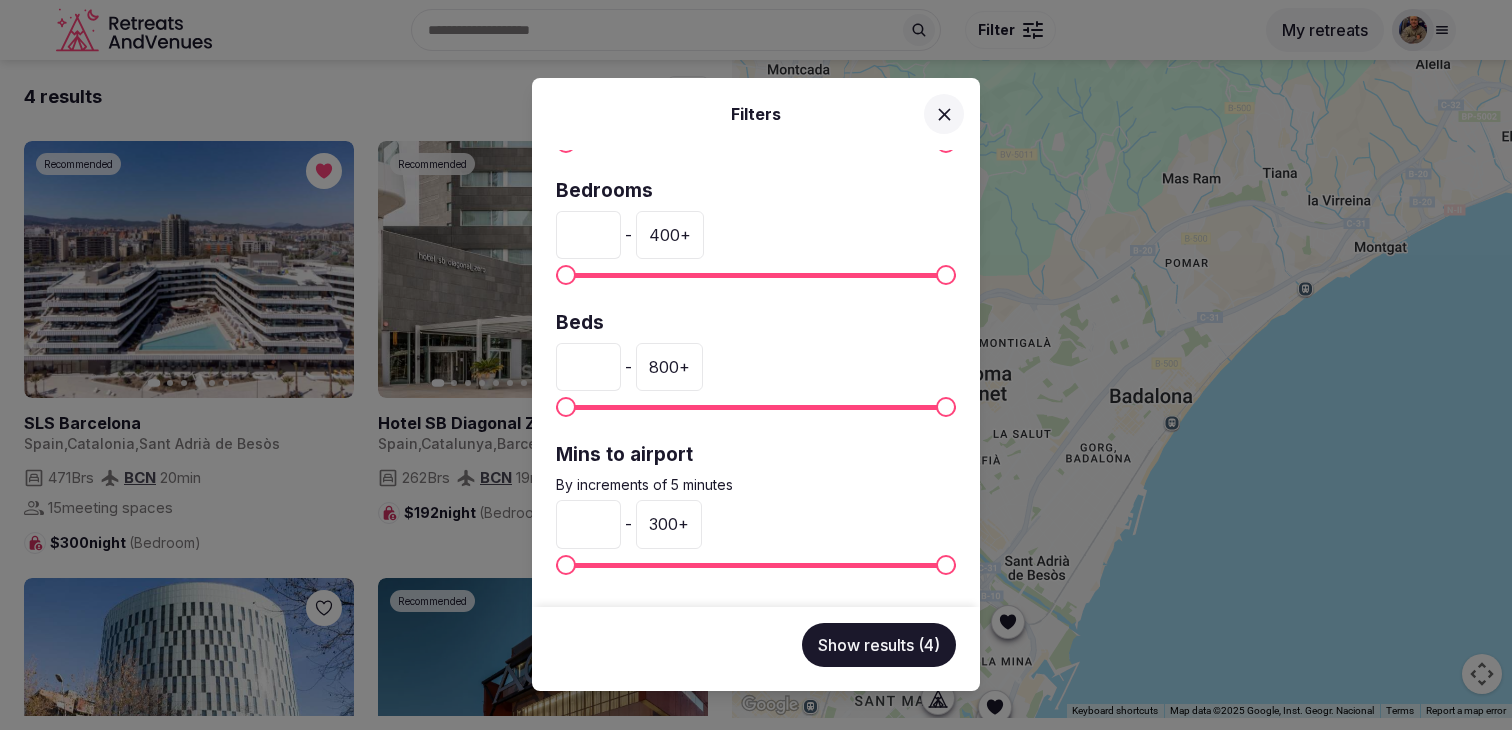 click on "Filters Venue name Status All Published Draft Rating Any Indoor meeting spaces * - 20  + Price per room Including fees and taxes * Minimum 500  + Maxium Bedrooms * - 400  + Beds * - 800  + Mins to airport By increments of 5 minutes * - 300  + Show results   (4)" at bounding box center [756, 365] 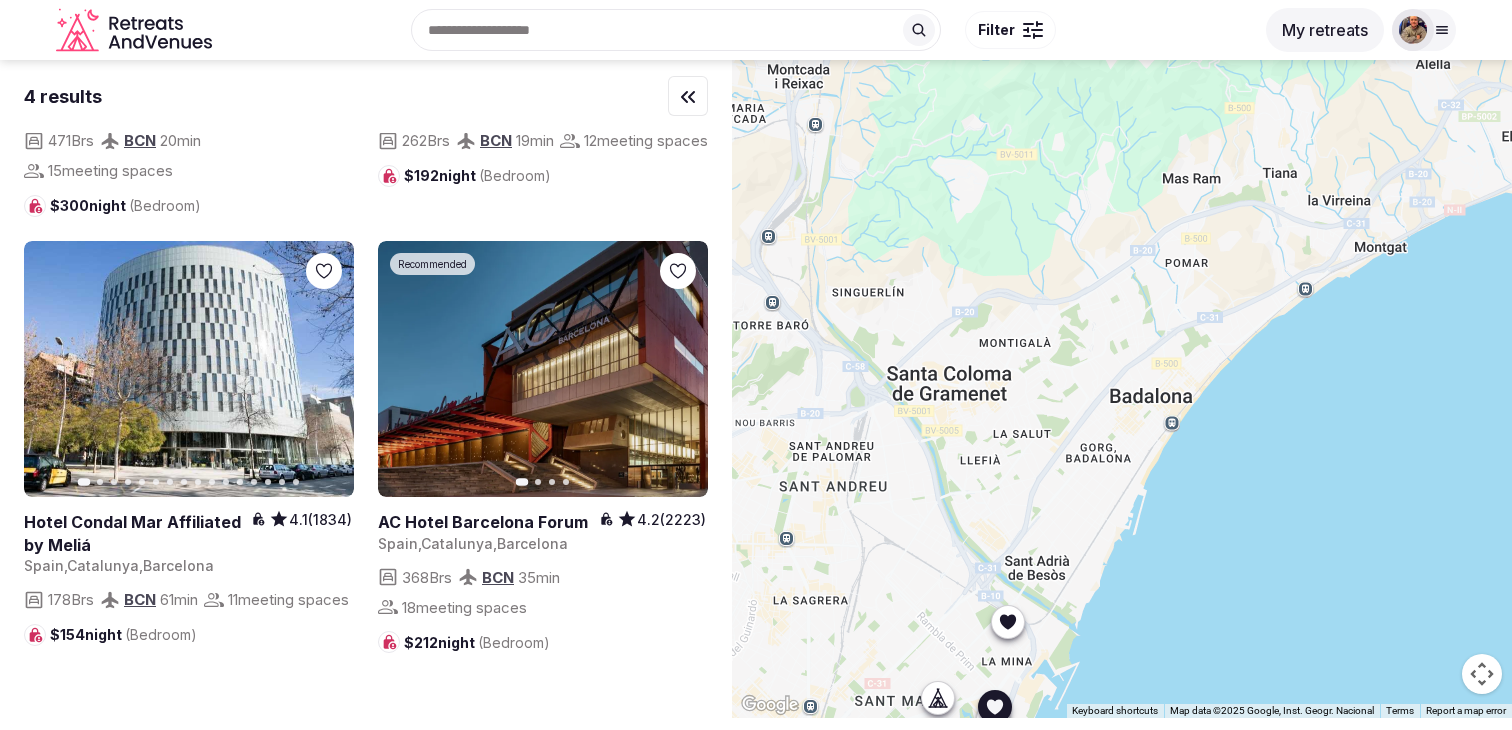 scroll, scrollTop: 369, scrollLeft: 0, axis: vertical 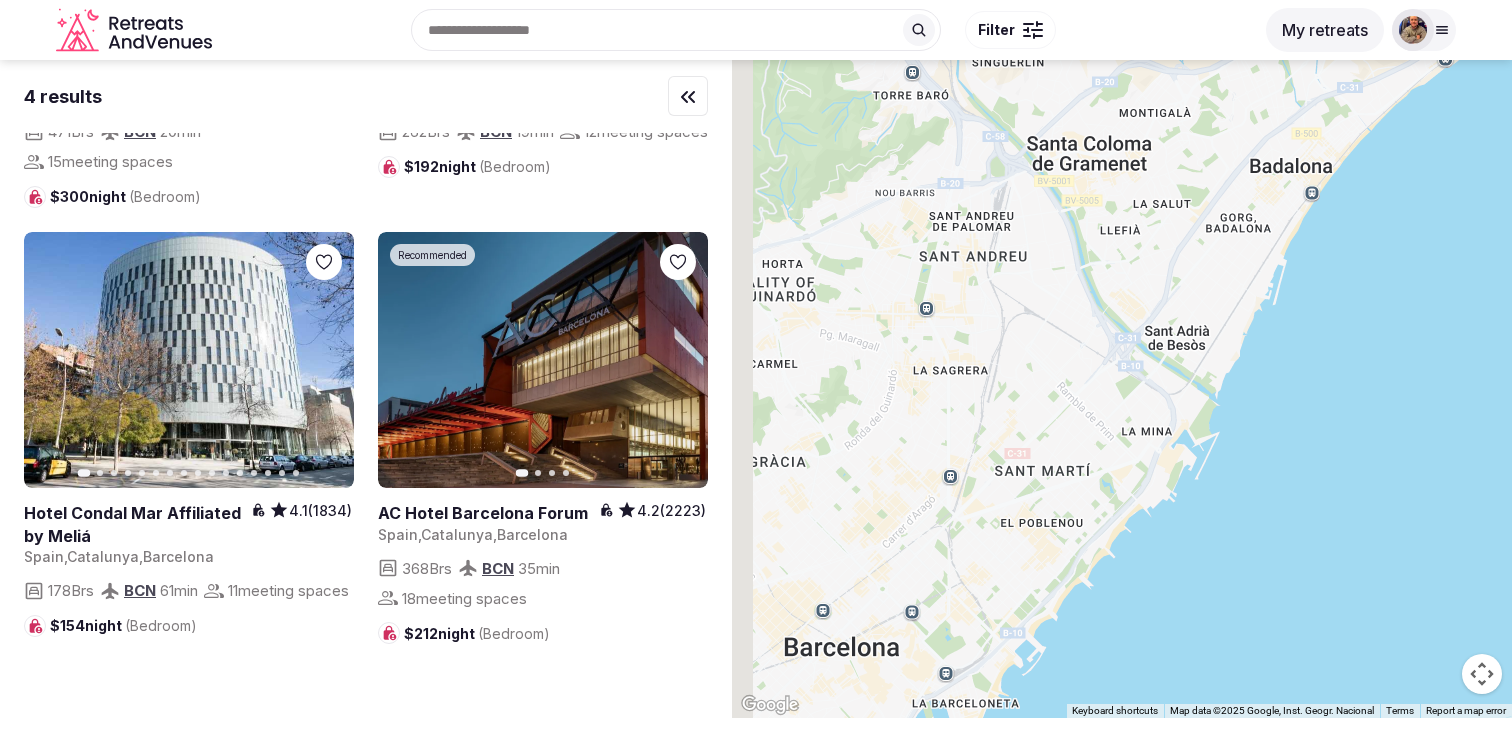 drag, startPoint x: 858, startPoint y: 490, endPoint x: 1041, endPoint y: 152, distance: 384.3605 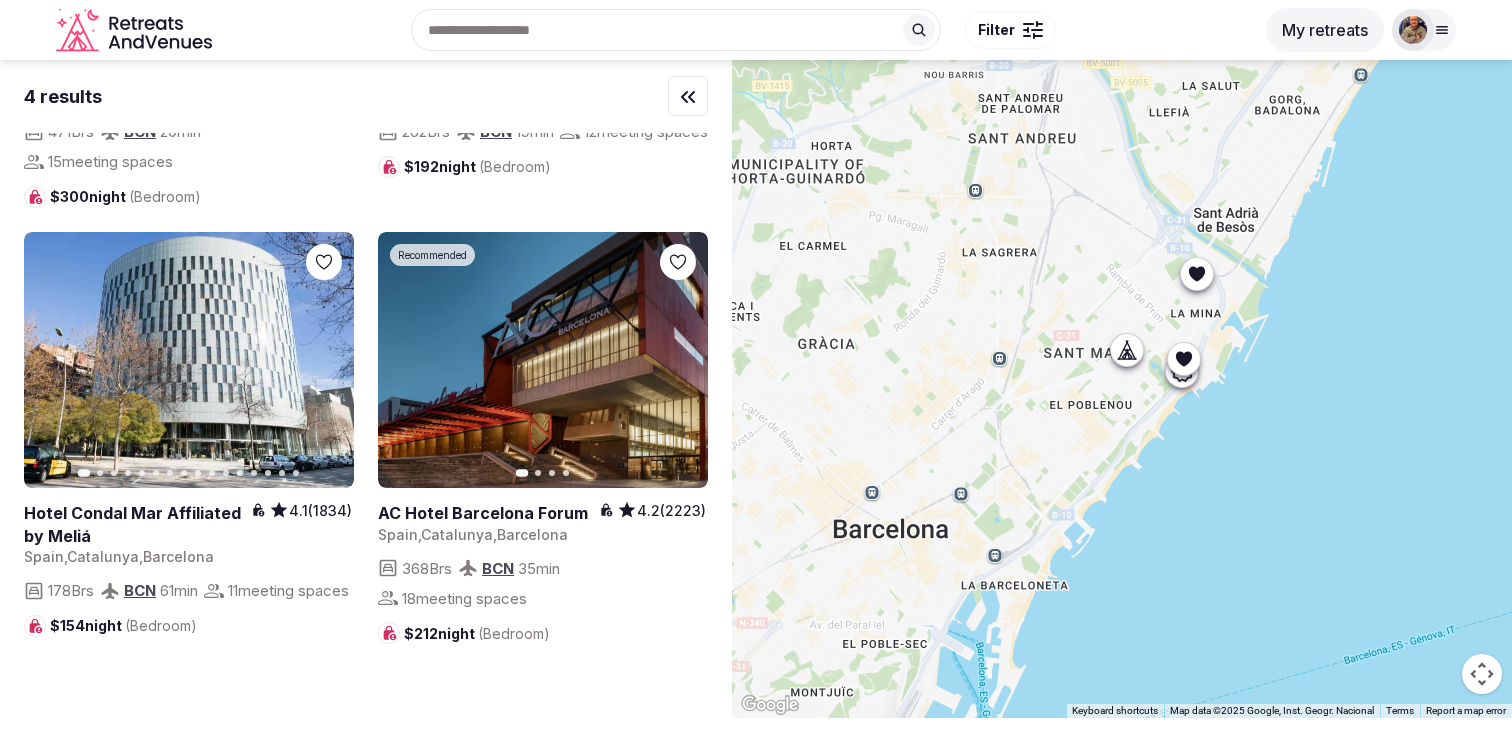 scroll, scrollTop: 0, scrollLeft: 0, axis: both 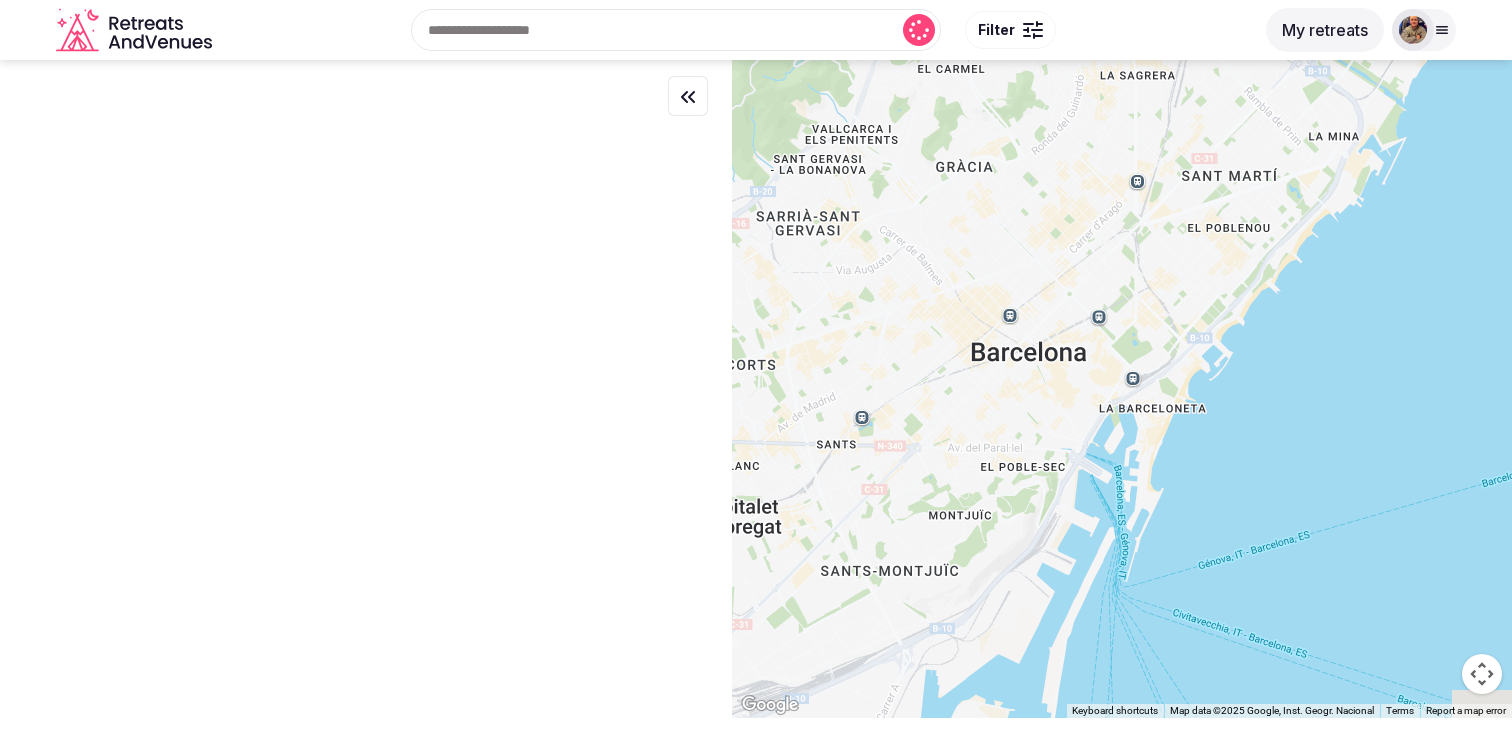 drag, startPoint x: 930, startPoint y: 391, endPoint x: 1080, endPoint y: 203, distance: 240.5078 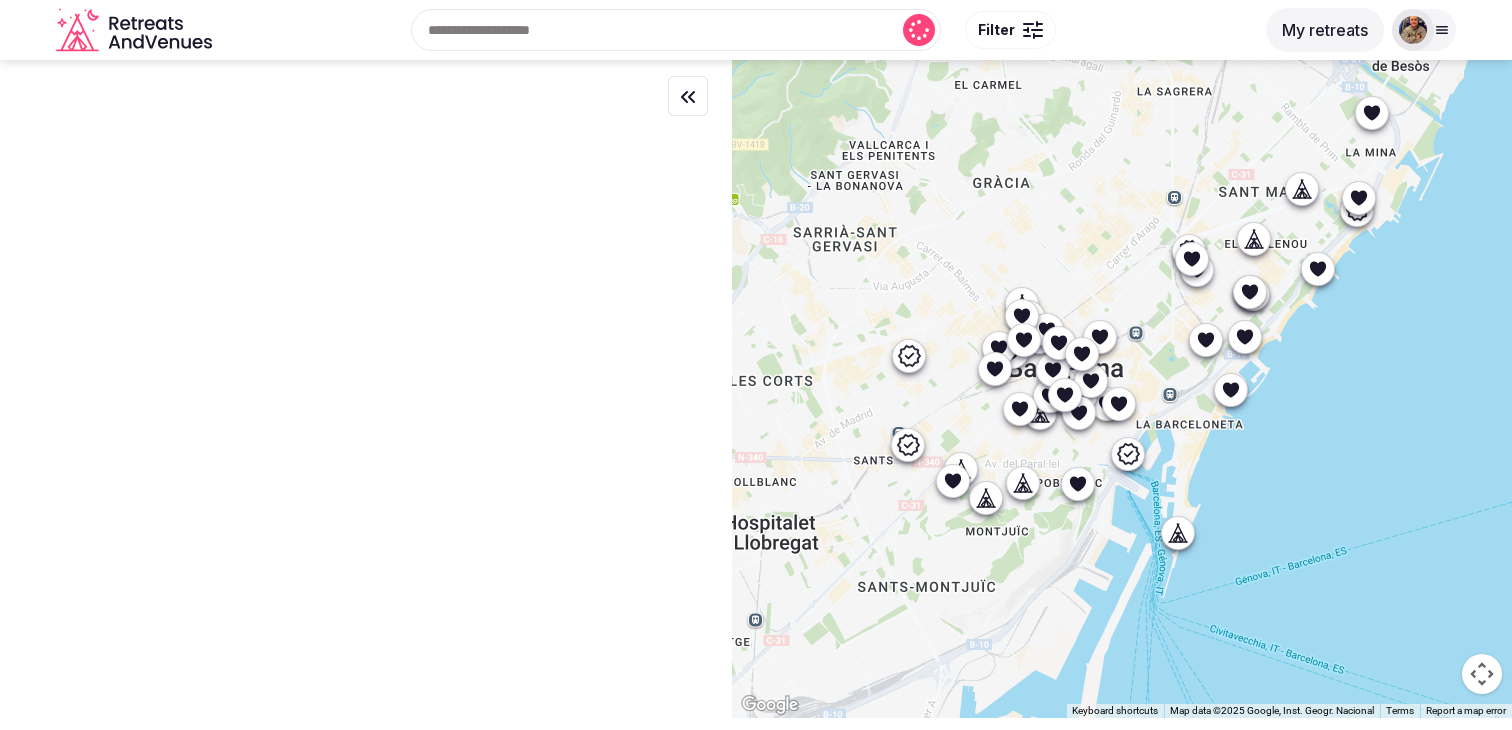 drag, startPoint x: 1048, startPoint y: 196, endPoint x: 1066, endPoint y: 224, distance: 33.286633 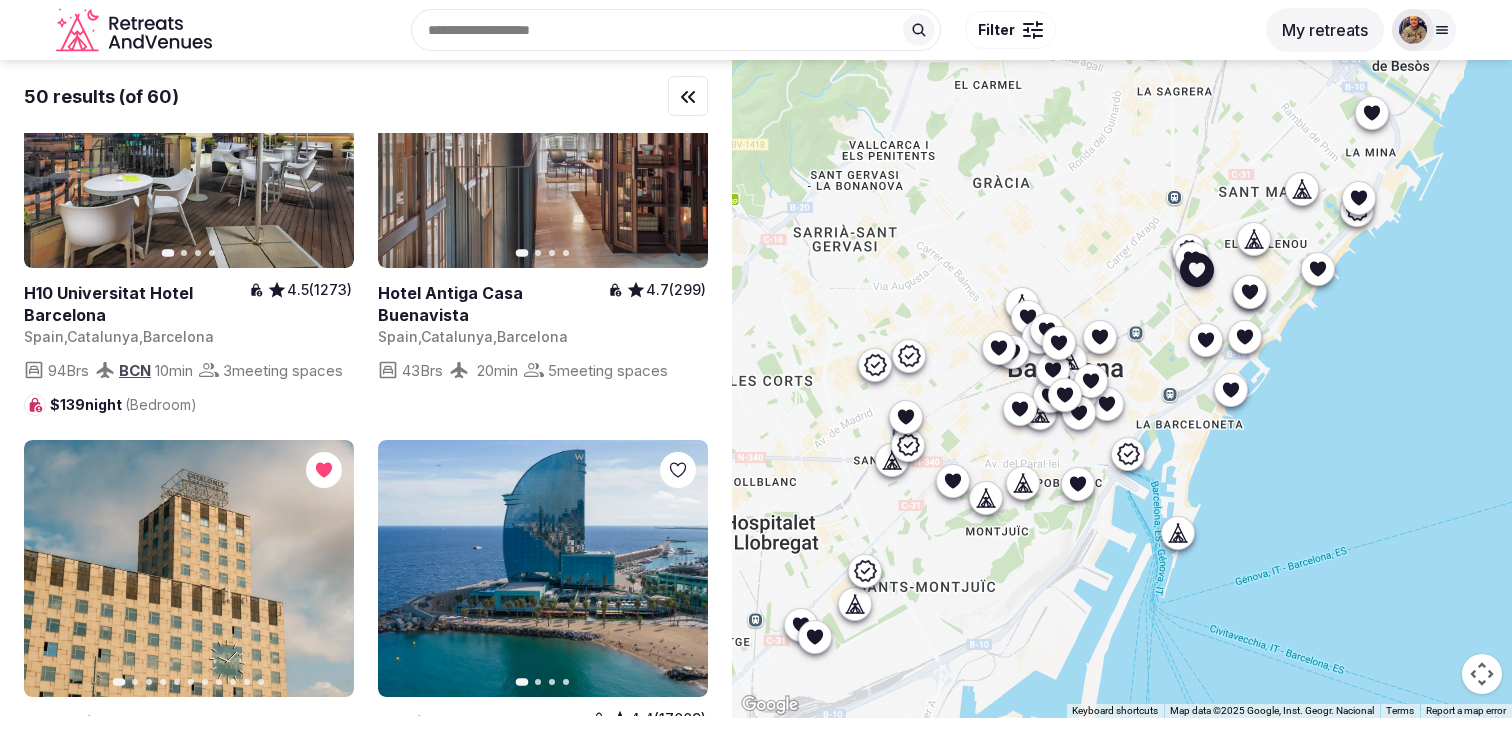 scroll, scrollTop: 1382, scrollLeft: 0, axis: vertical 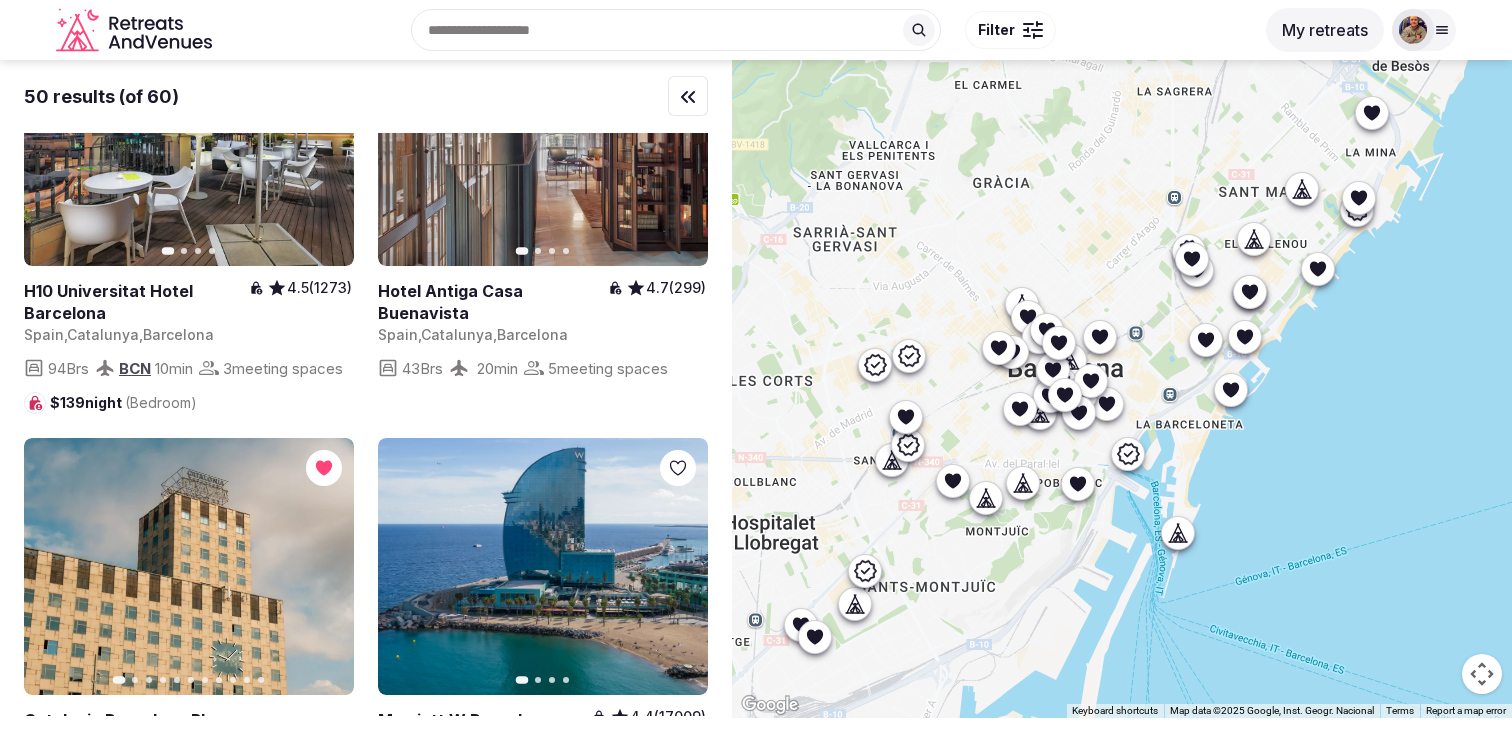 click on "Recent searches Badalona, Barcelona, Spain 43840 Salou, Tarragona, Spain Barcelona, Spain Portugal Greece Search Popular Destinations Toscana, Italy Riviera Maya, Mexico Indonesia, Bali California, USA New York, USA Napa Valley, USA Beja, Portugal Canarias, Spain Filter" at bounding box center (737, 30) 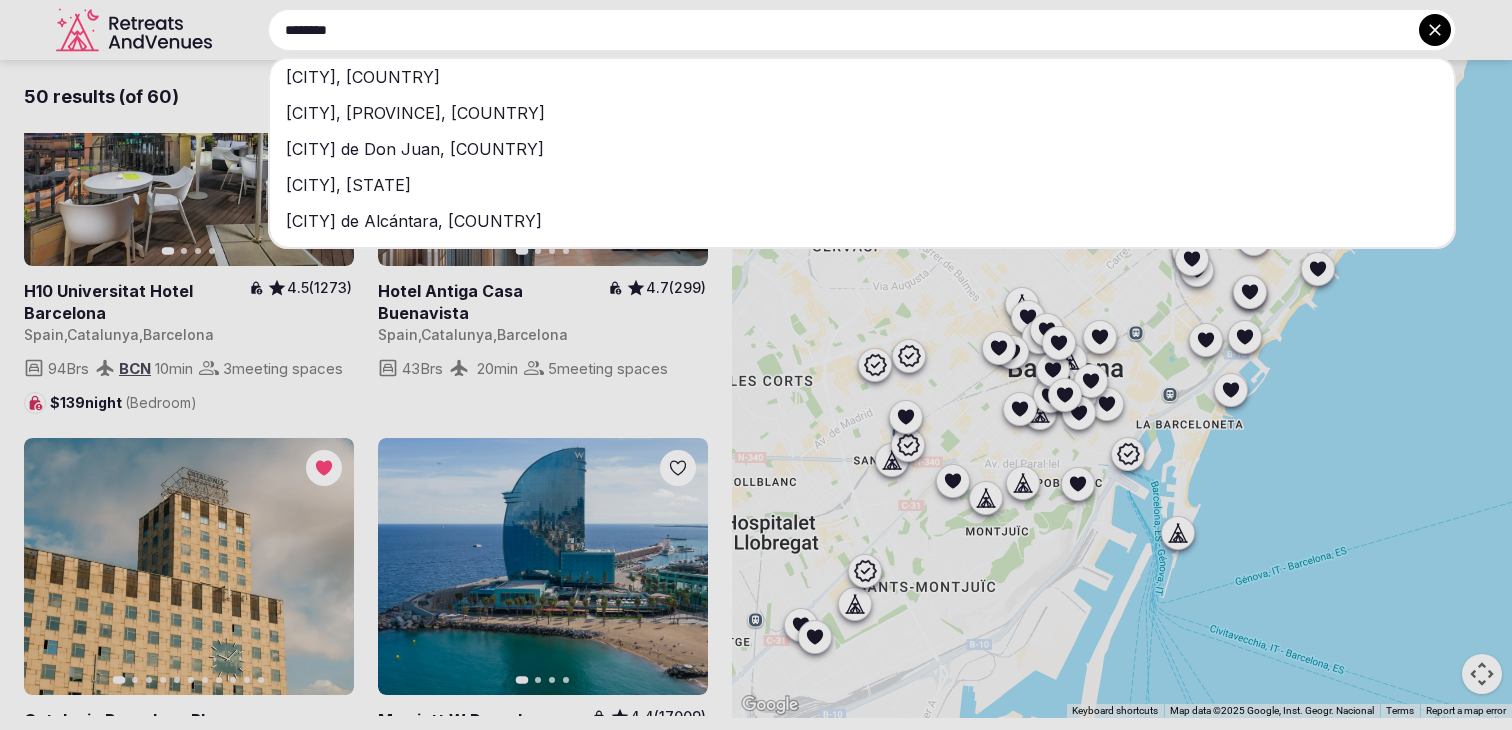 type on "********" 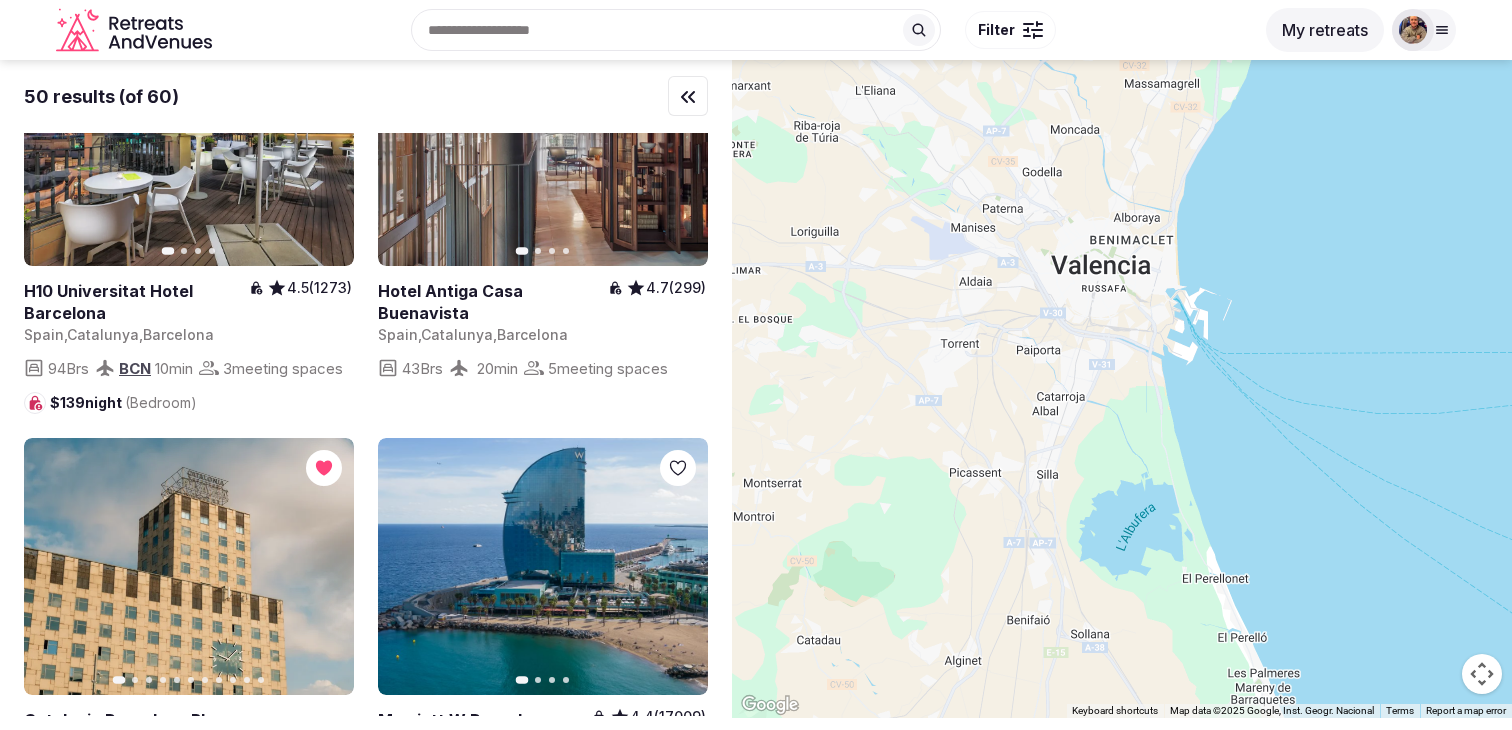 scroll, scrollTop: 0, scrollLeft: 0, axis: both 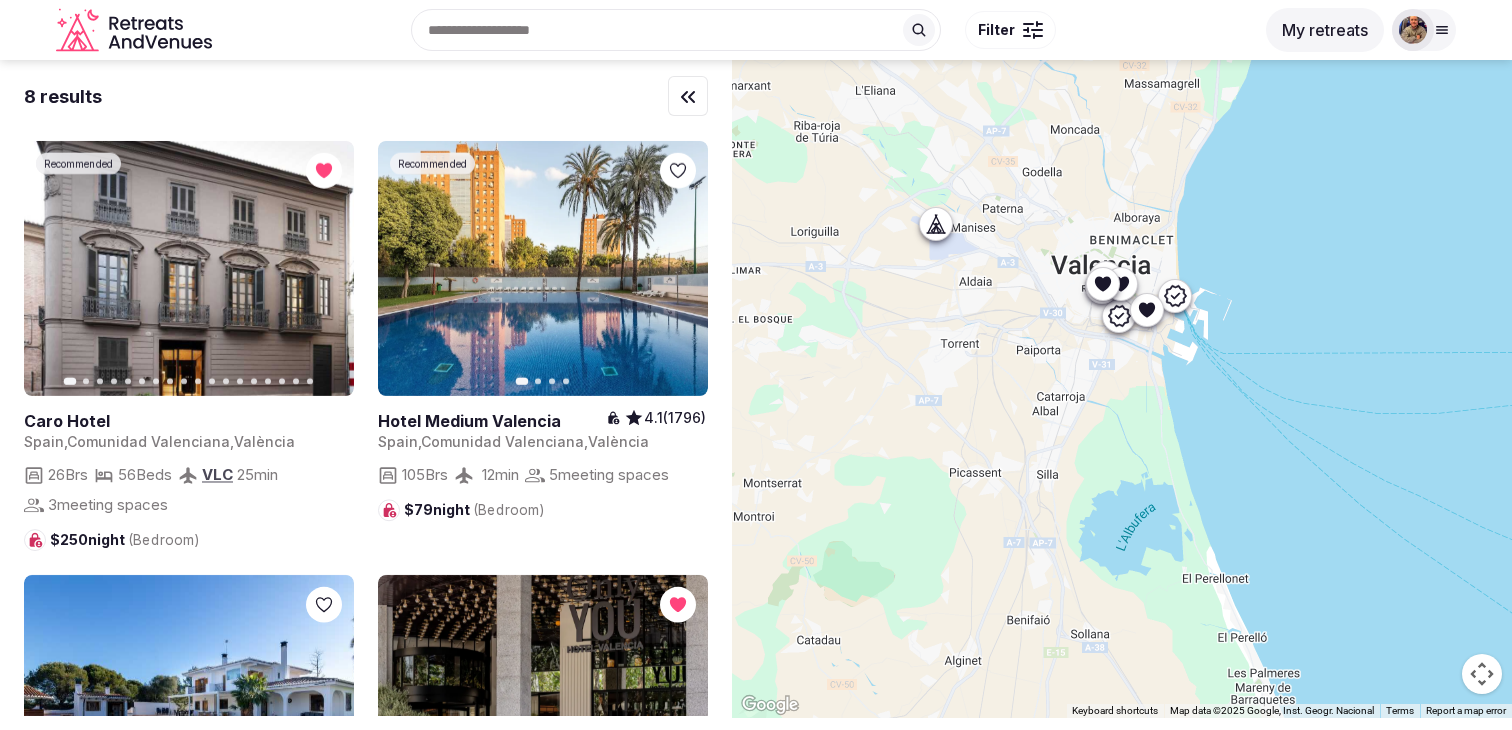 click on "Filter" at bounding box center (996, 30) 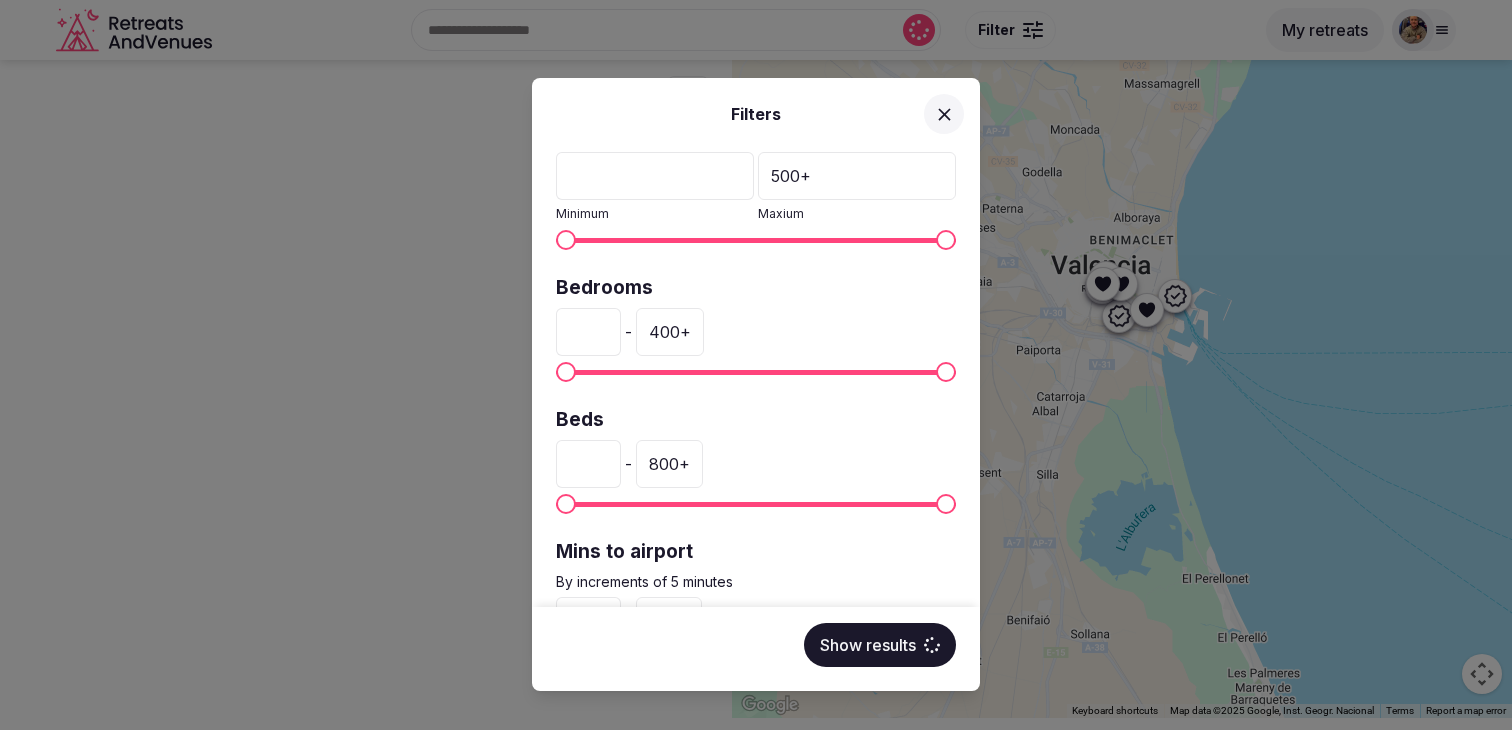 scroll, scrollTop: 560, scrollLeft: 0, axis: vertical 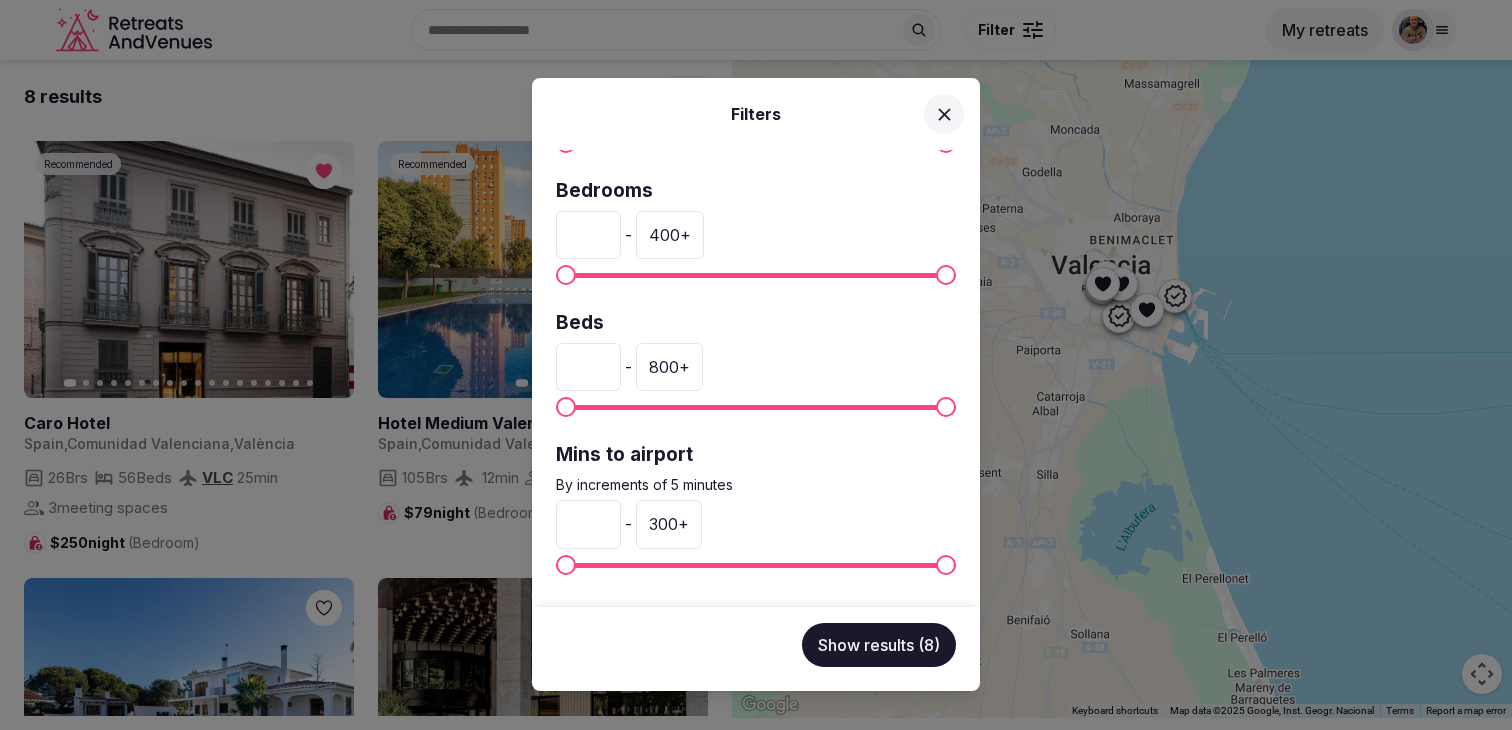 click on "*" at bounding box center [588, 235] 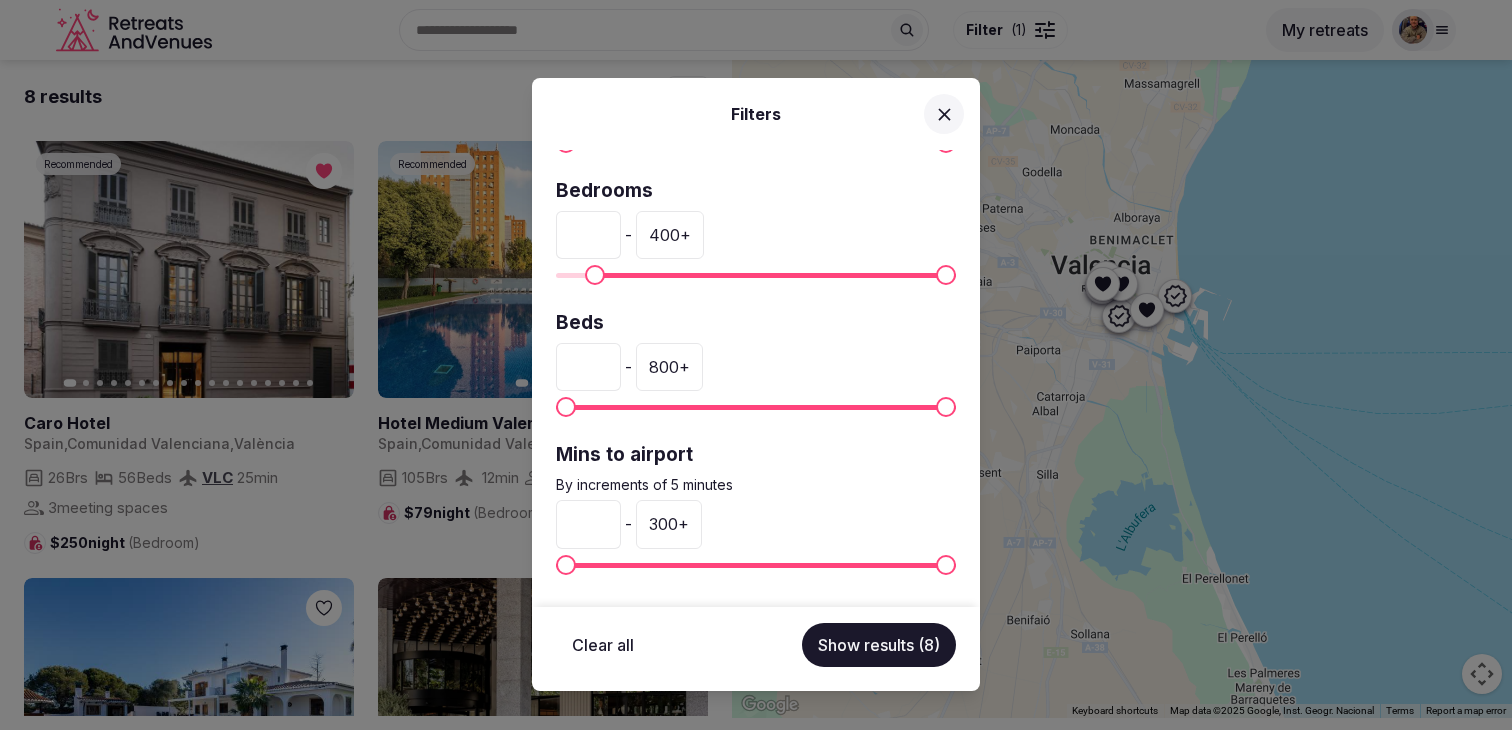type on "**" 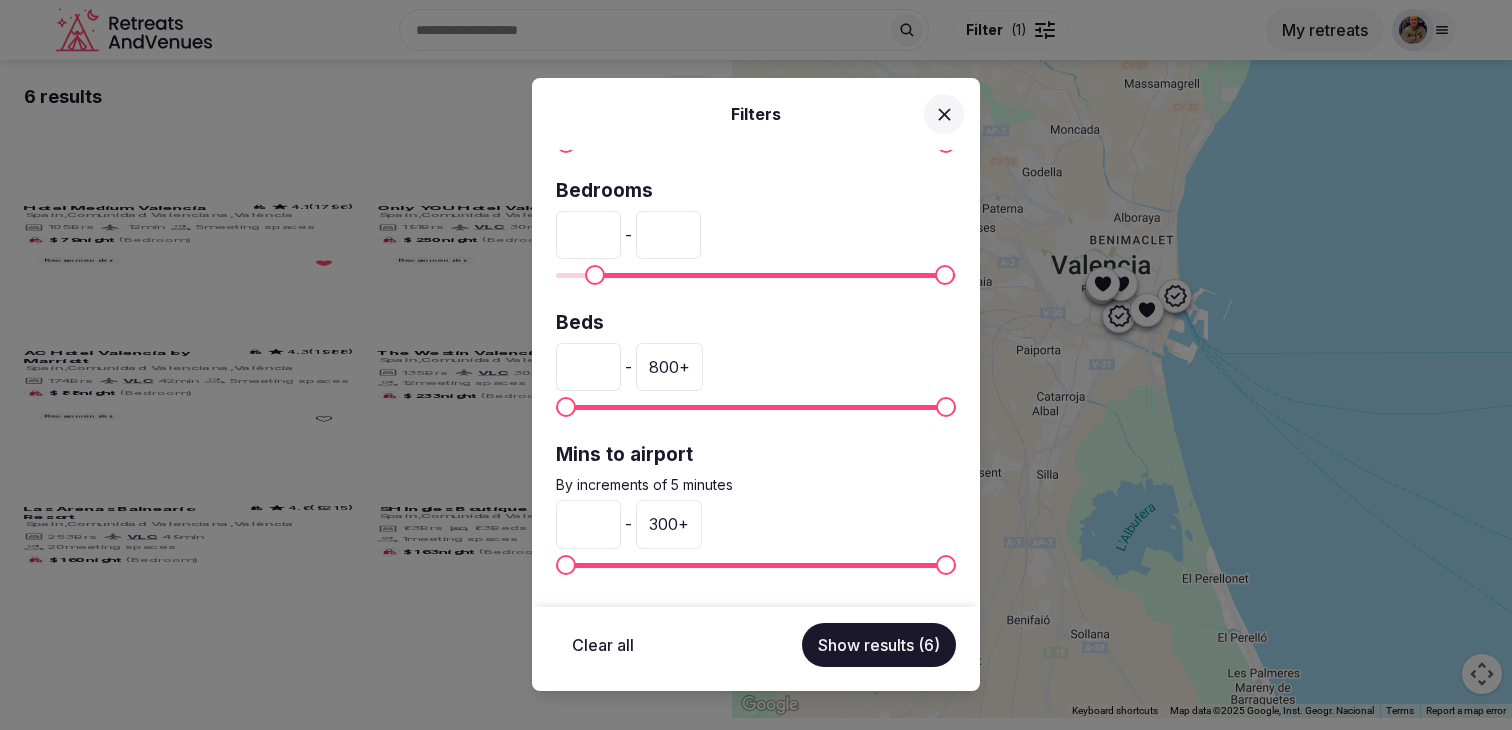 click on "***" at bounding box center (668, 235) 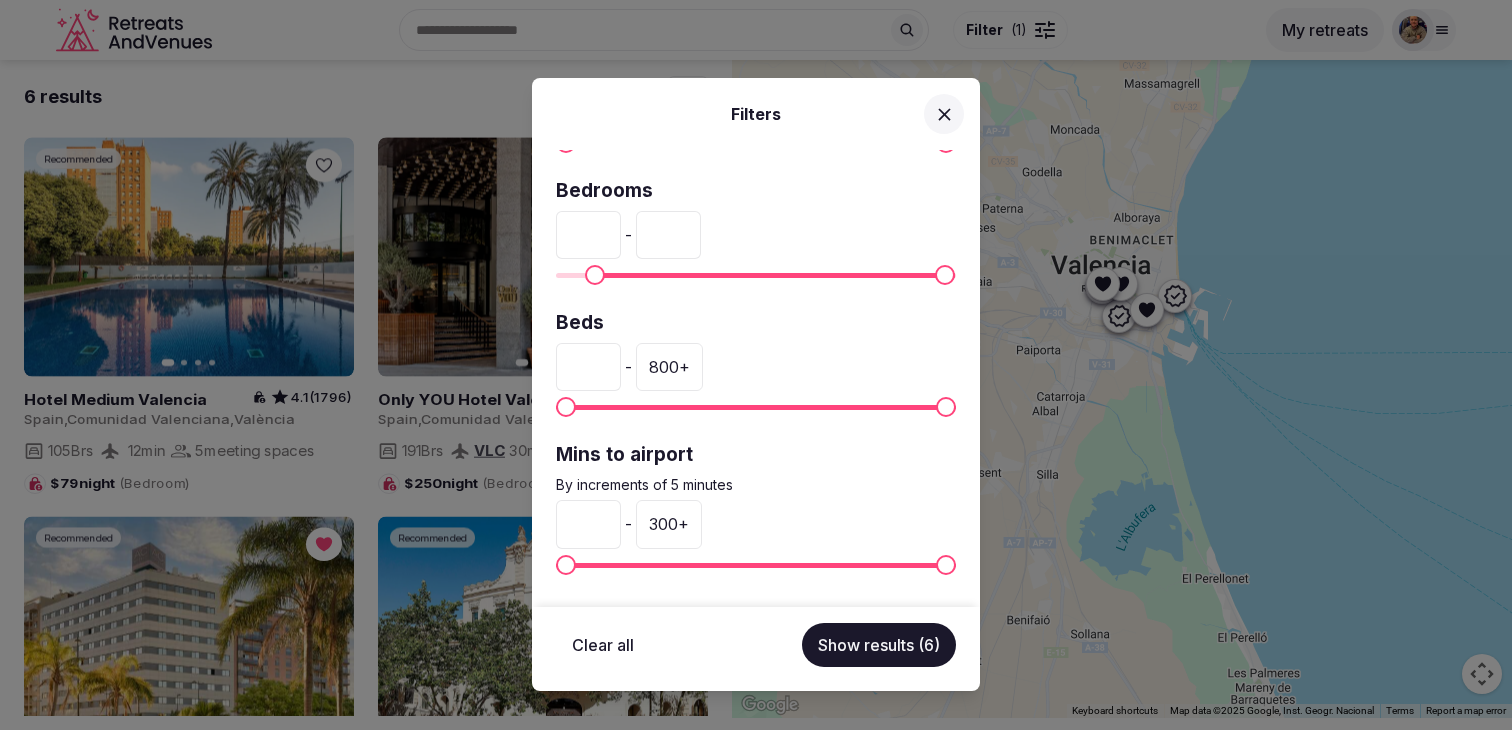 click on "***" at bounding box center [668, 235] 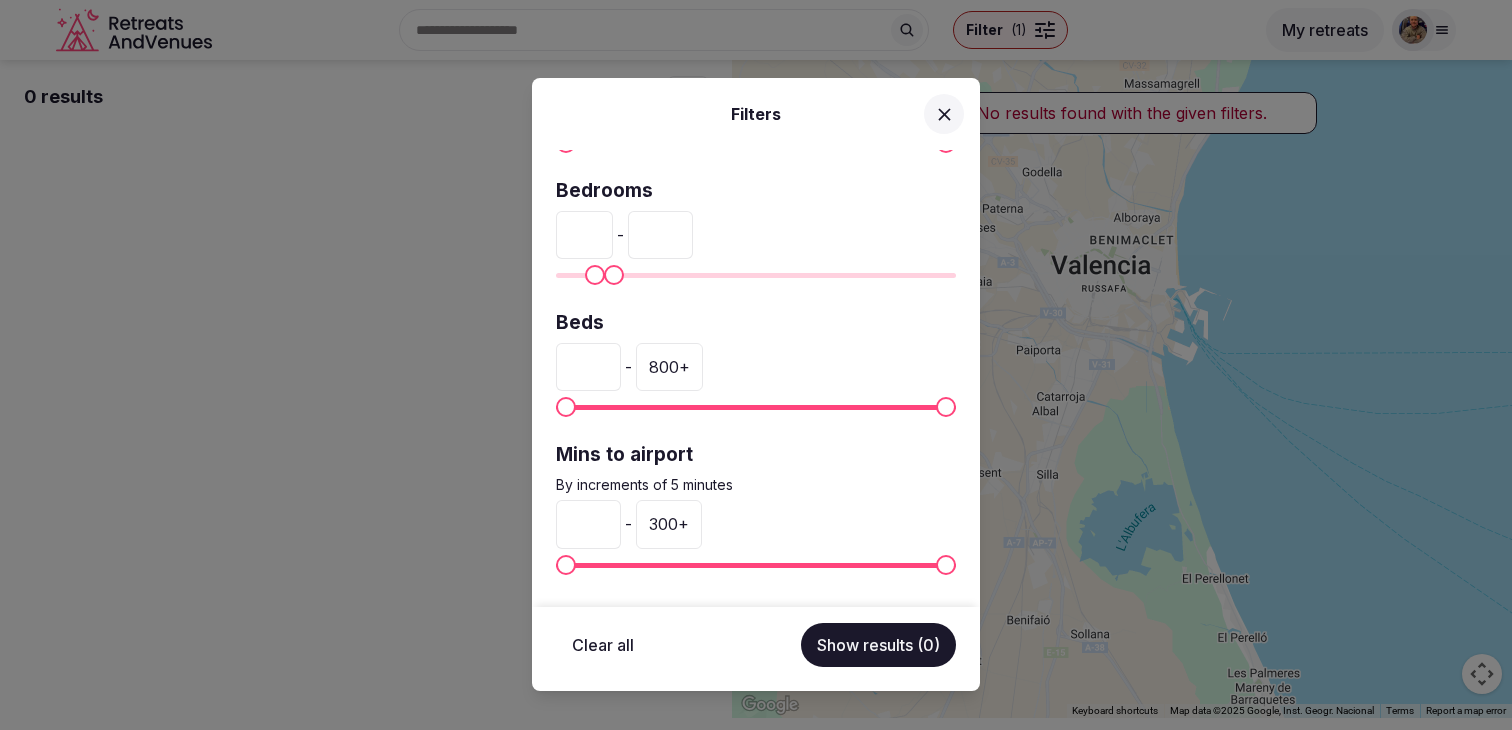 click on "** - **" at bounding box center (756, 235) 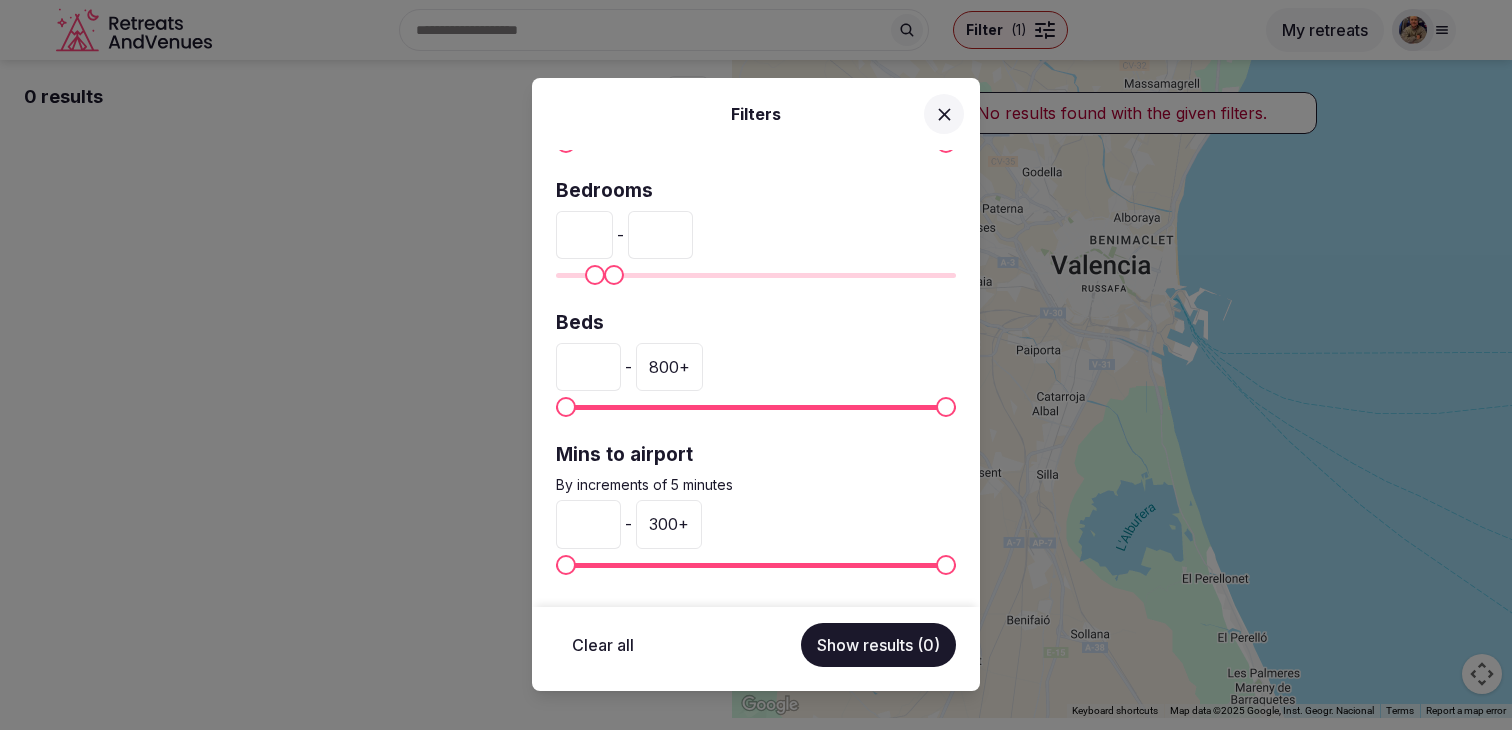 click on "**" at bounding box center [660, 235] 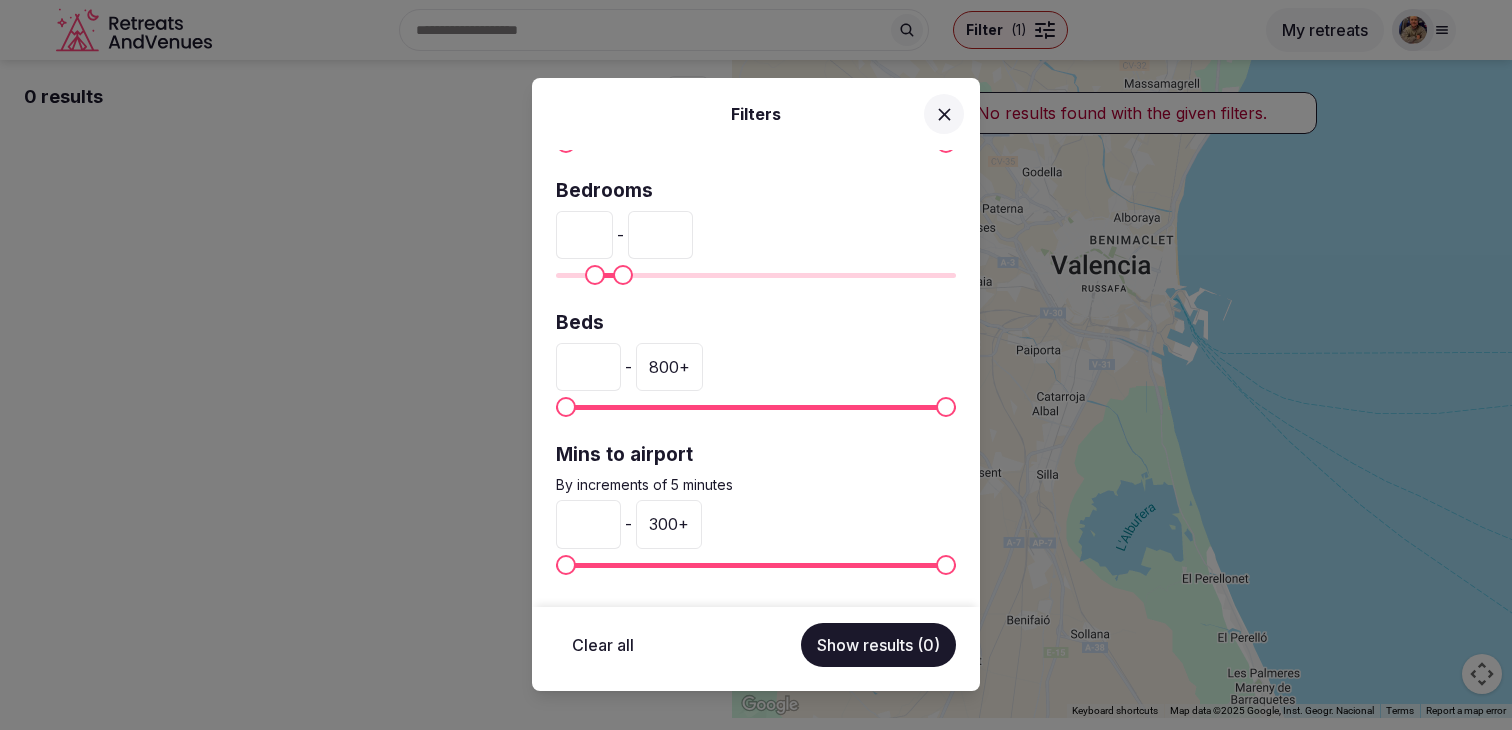click on "** - **" at bounding box center (756, 235) 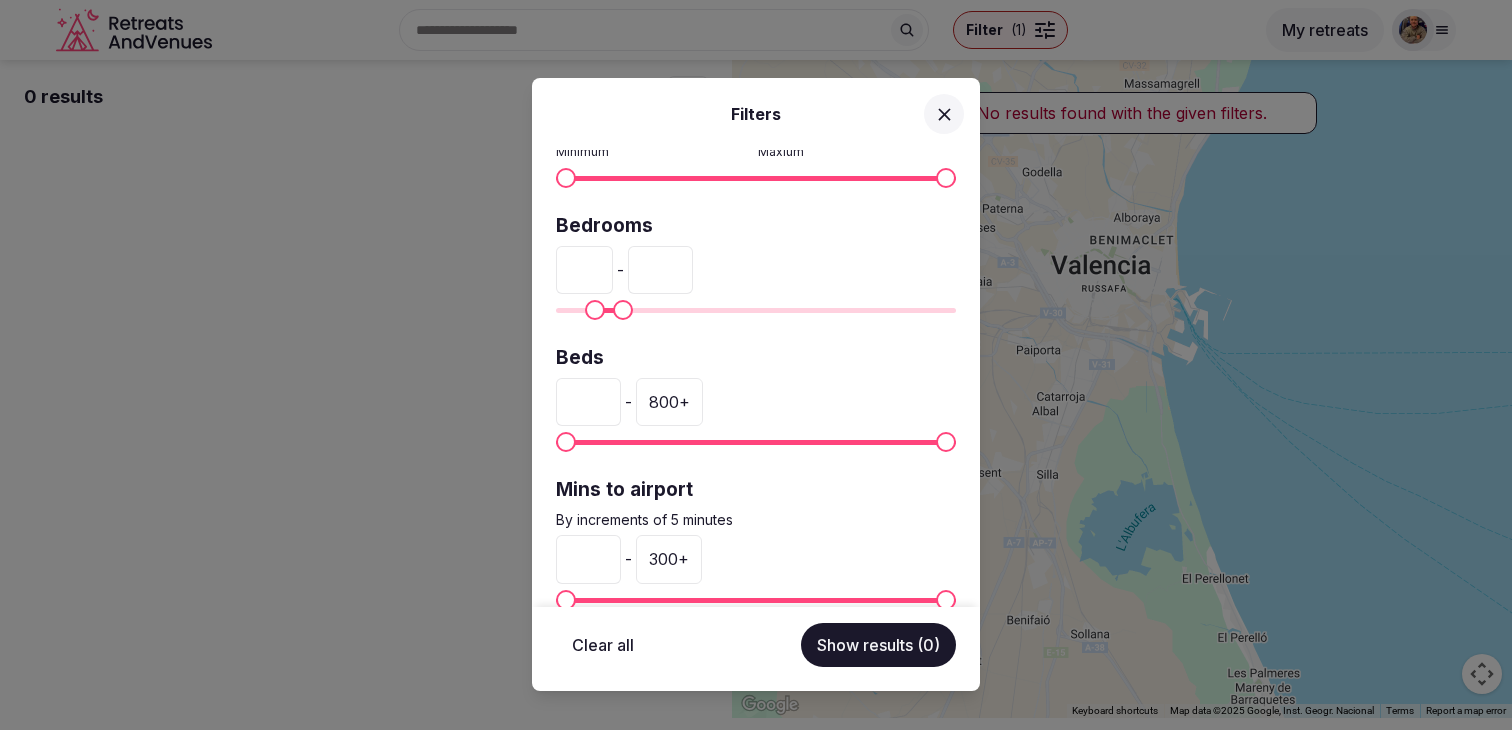 scroll, scrollTop: 554, scrollLeft: 0, axis: vertical 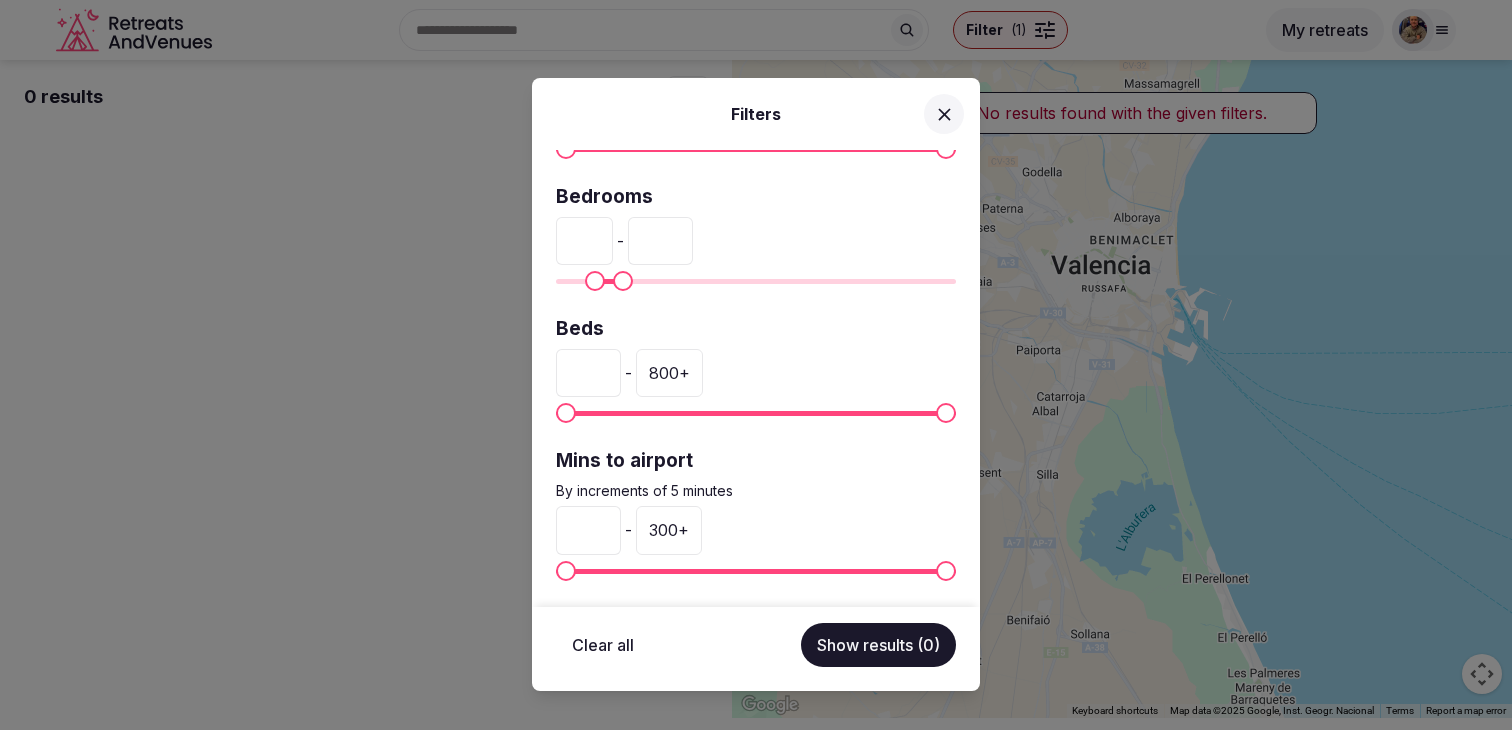 click on "**" at bounding box center [660, 241] 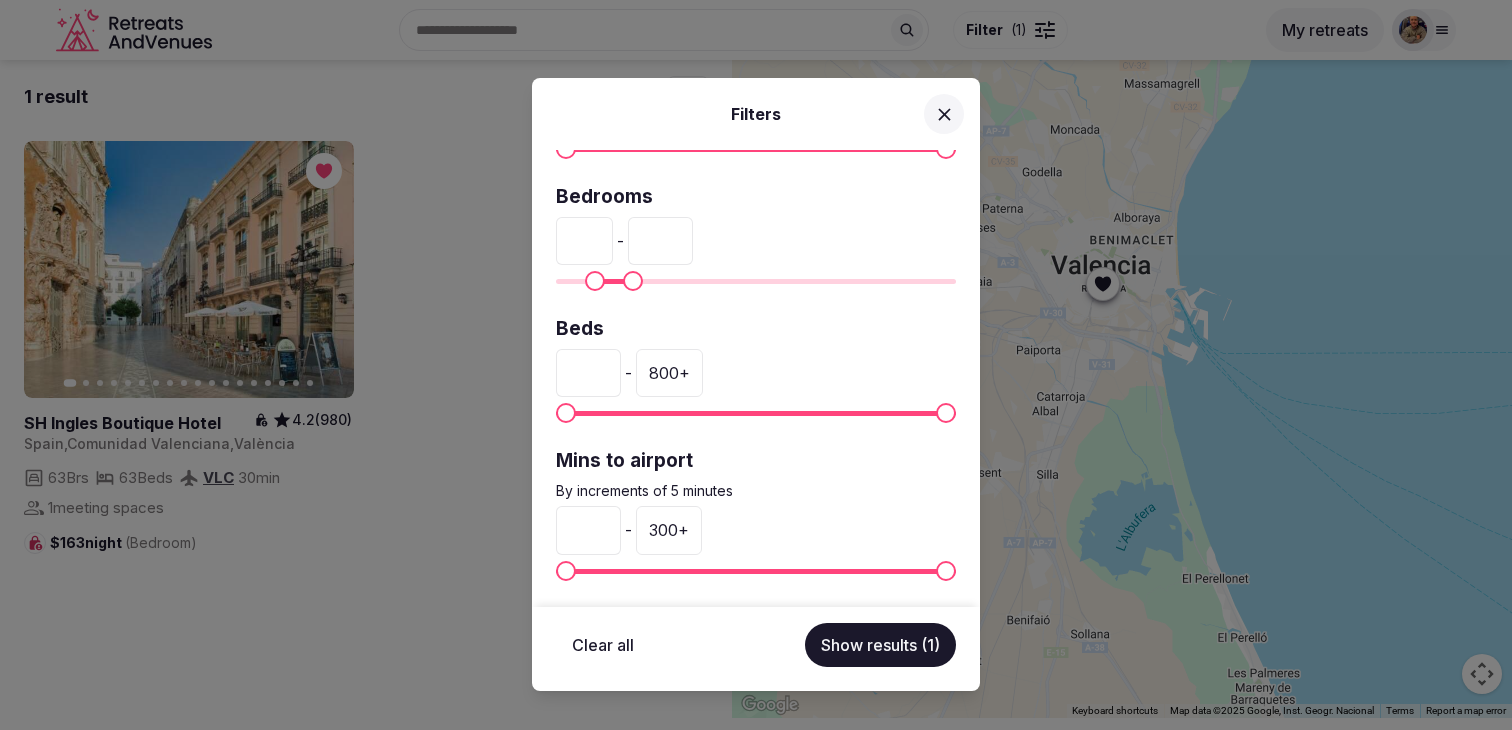 type on "**" 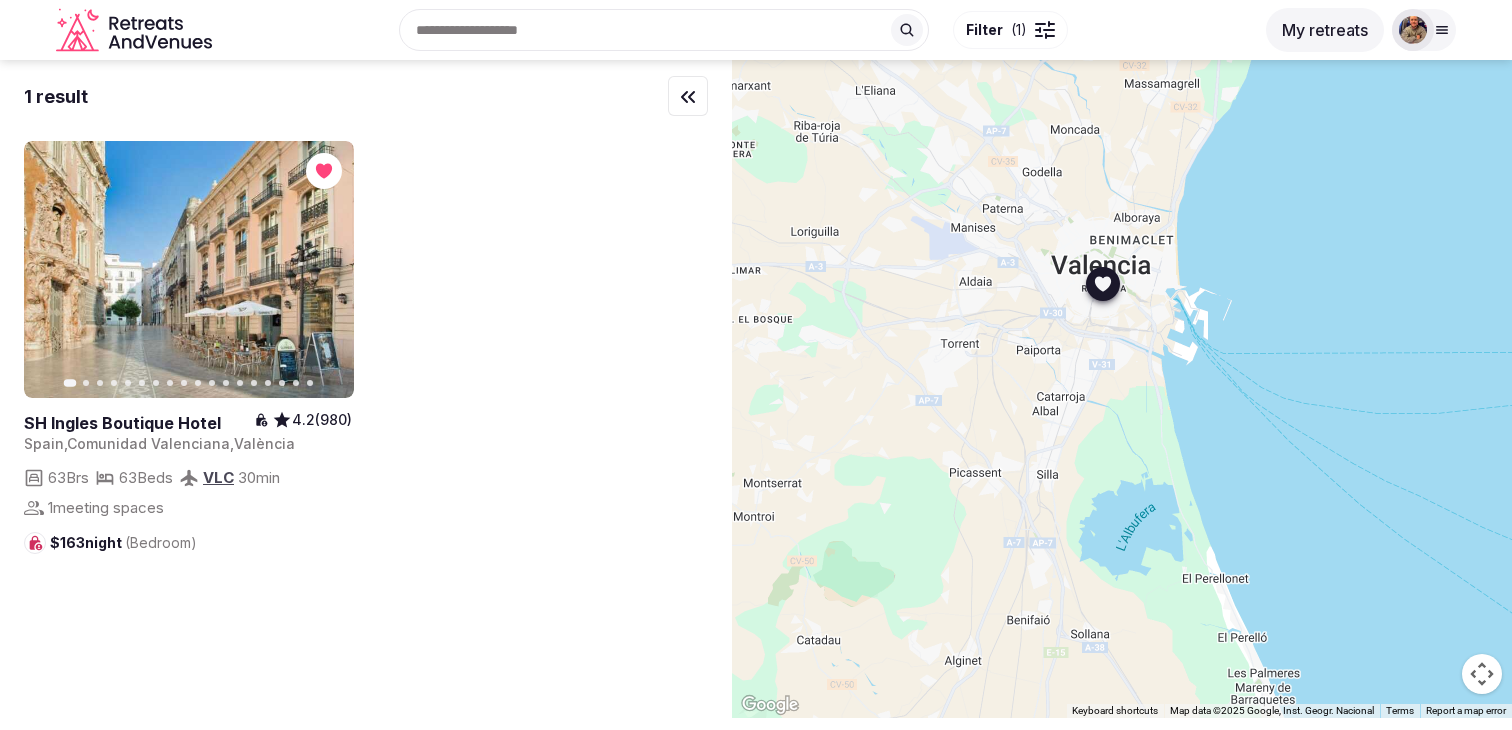 click 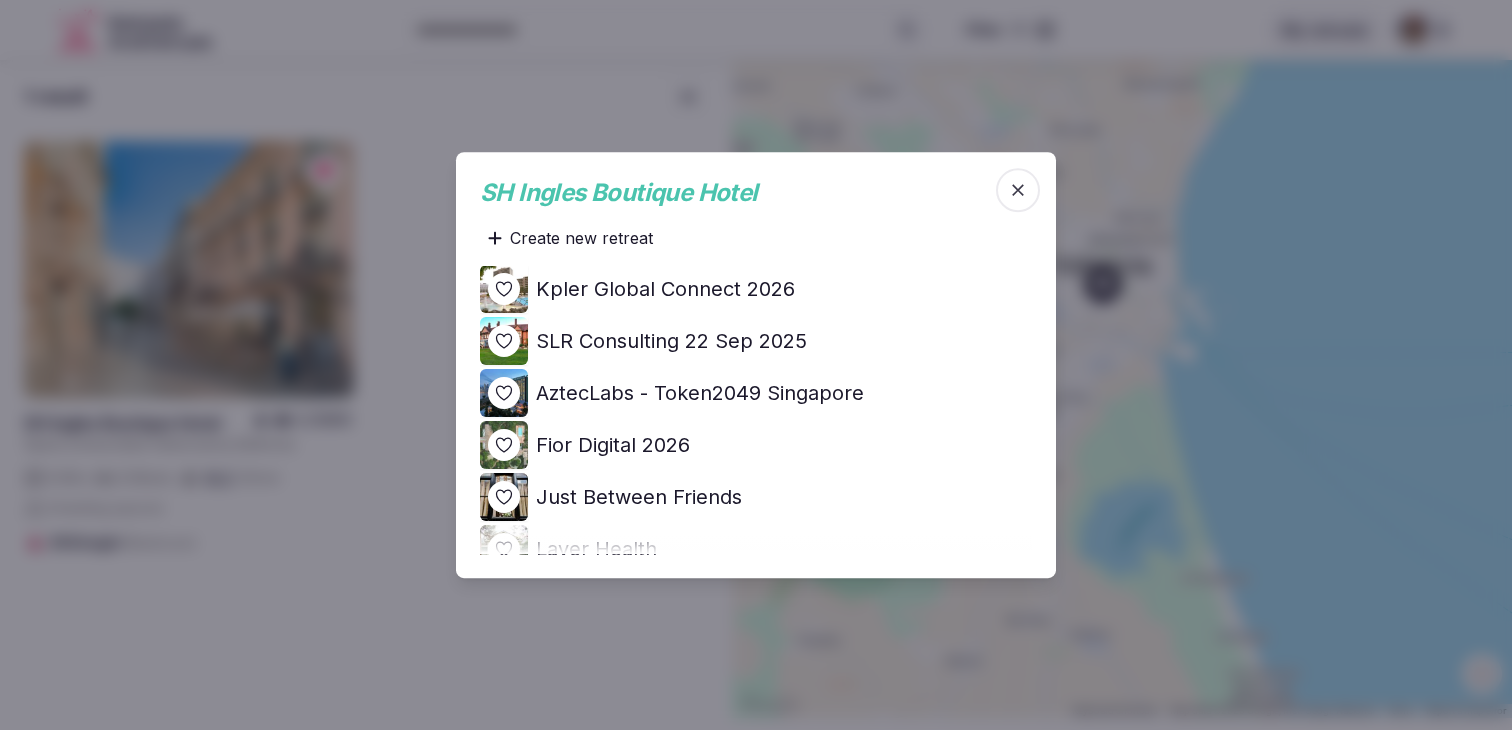 scroll, scrollTop: 349, scrollLeft: 0, axis: vertical 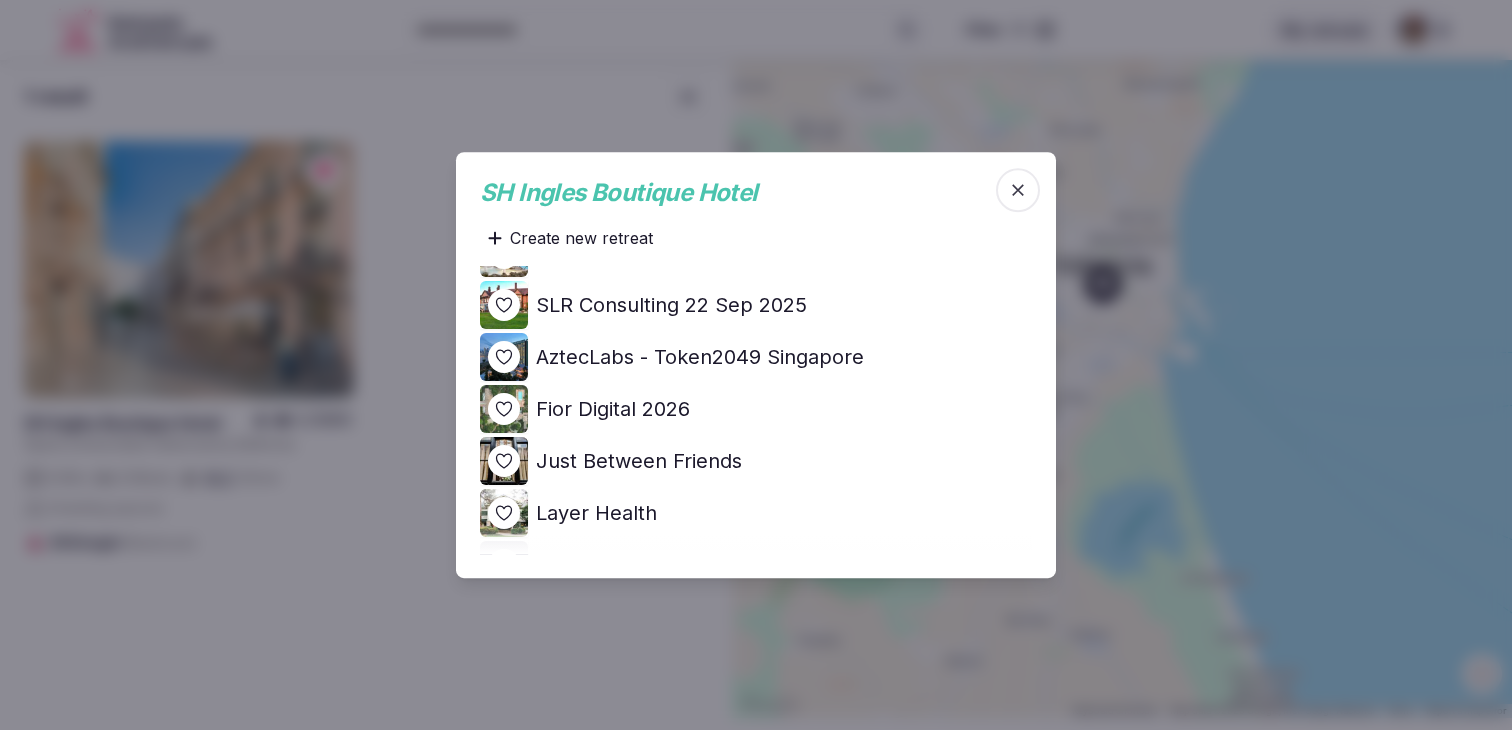 click 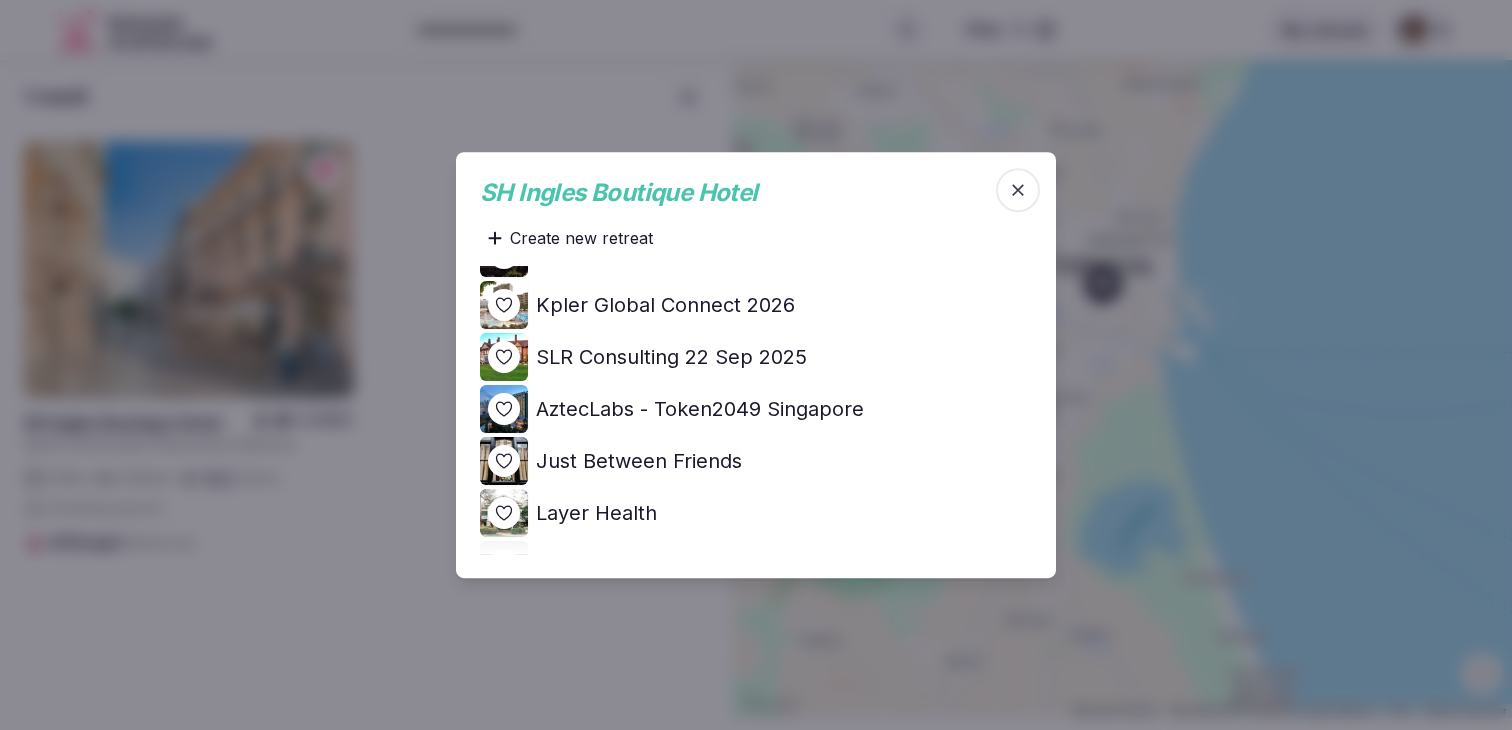 scroll, scrollTop: 0, scrollLeft: 0, axis: both 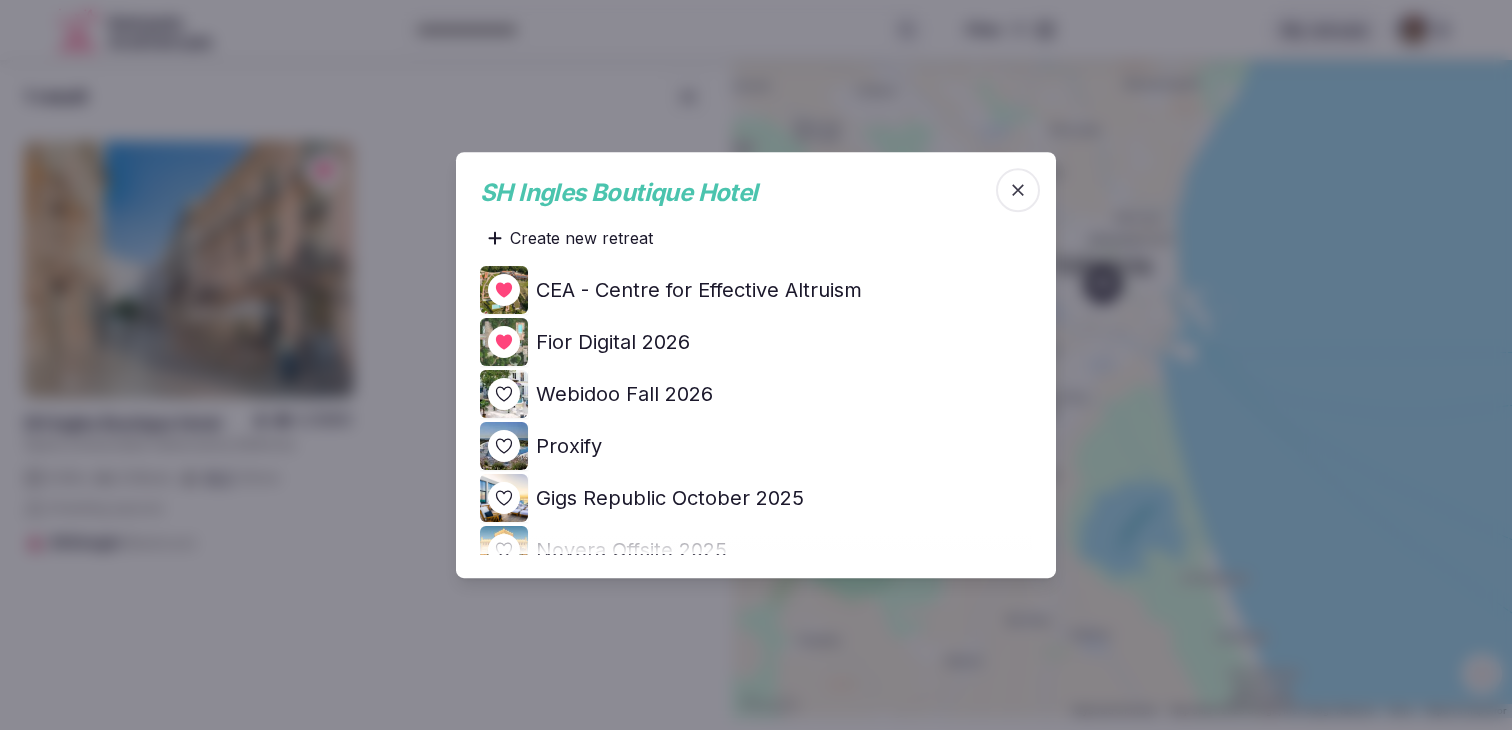 click 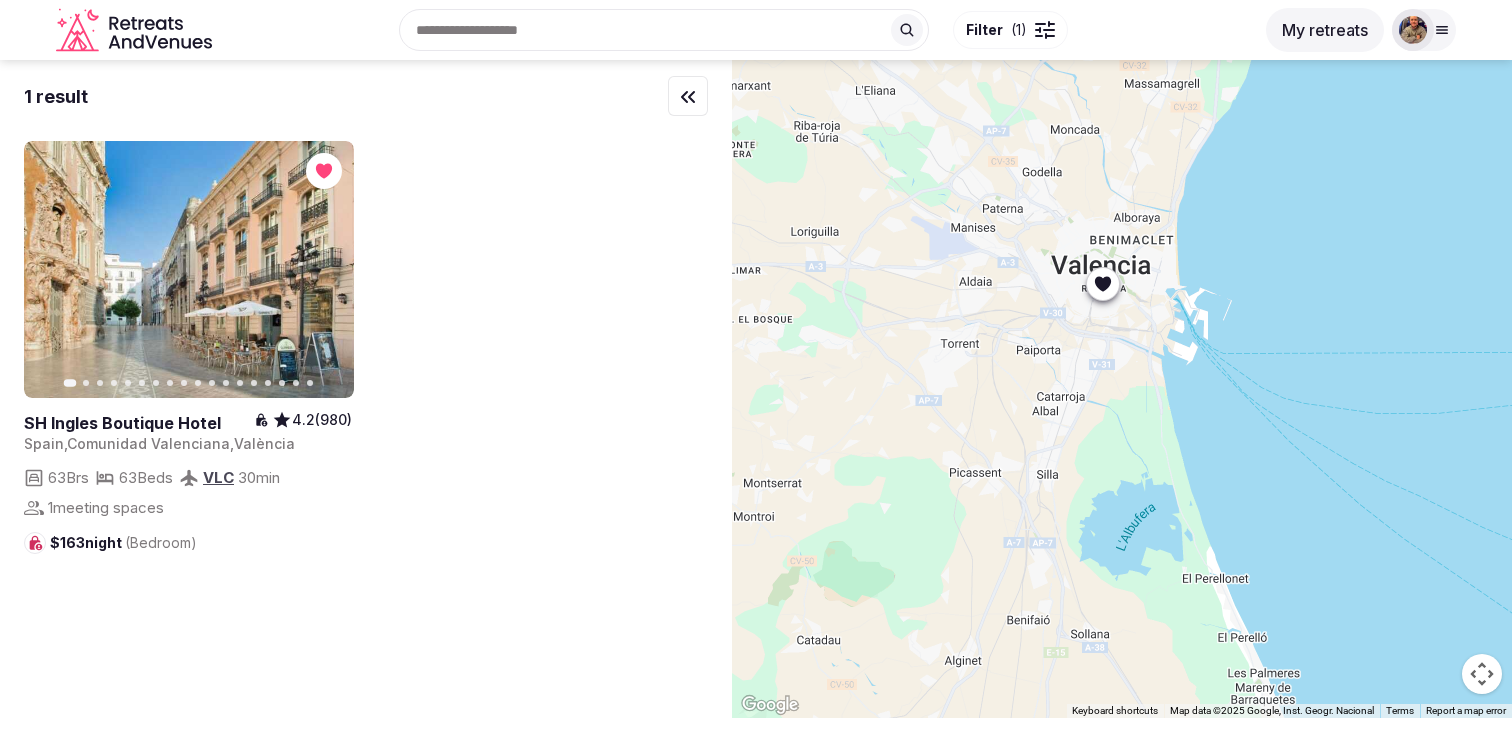 click on "Filter" at bounding box center [984, 30] 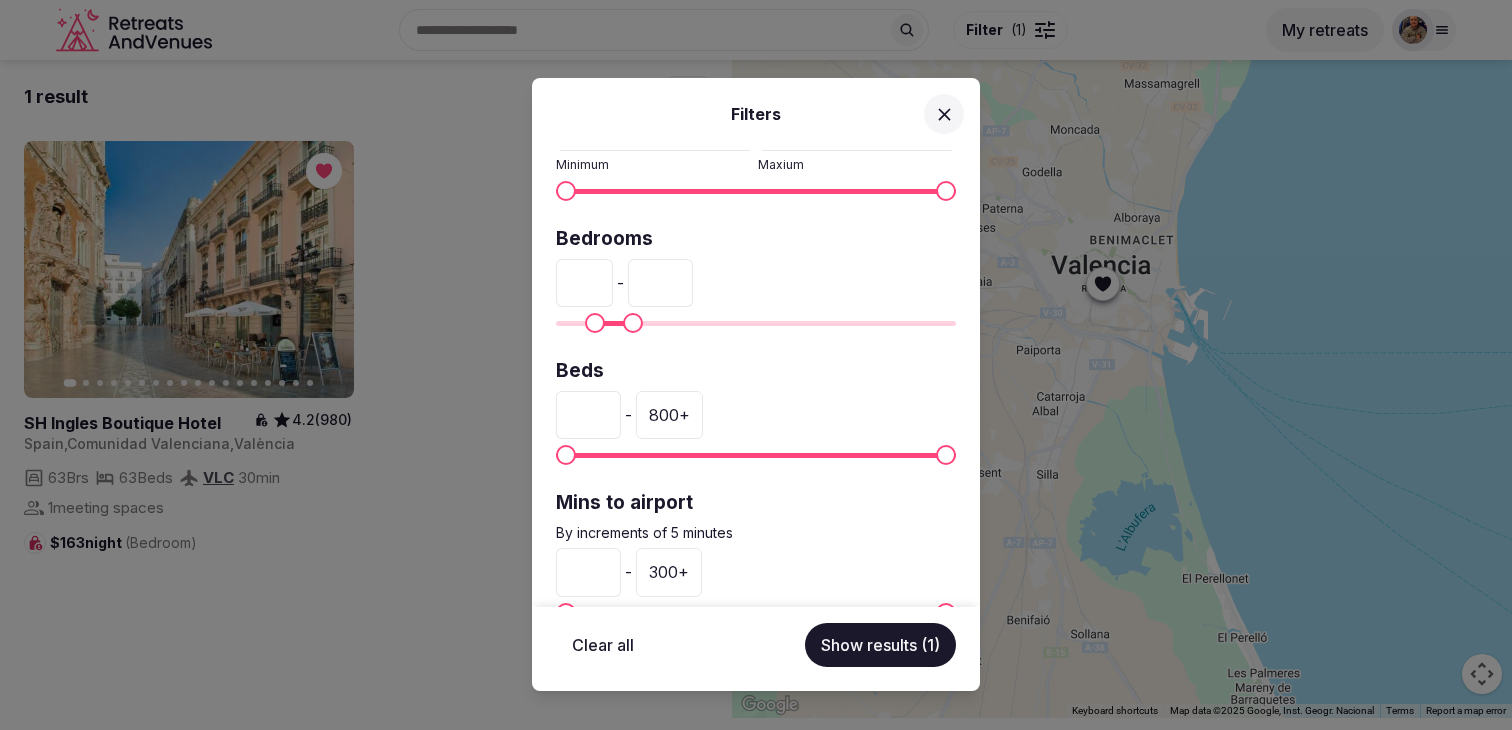 scroll, scrollTop: 525, scrollLeft: 0, axis: vertical 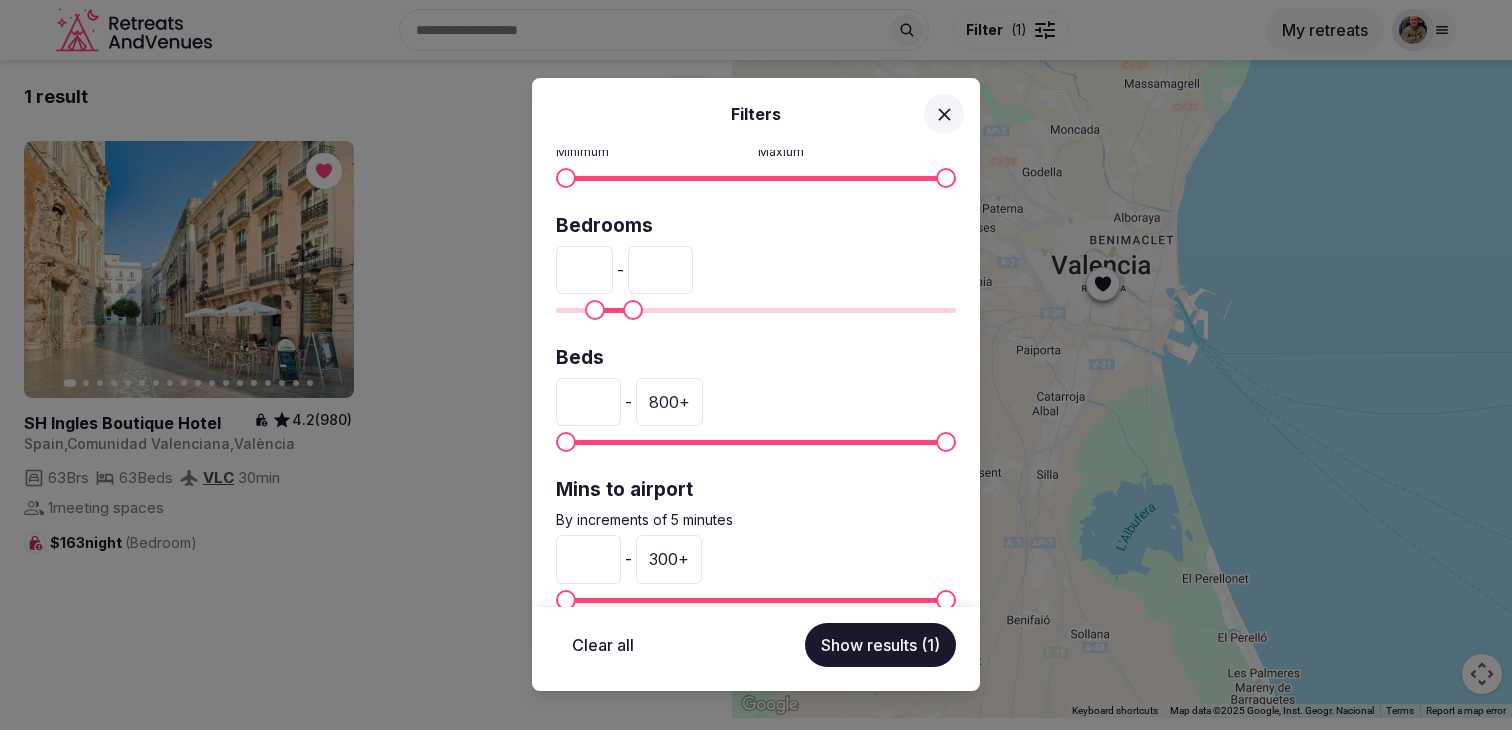 click on "**" at bounding box center [660, 270] 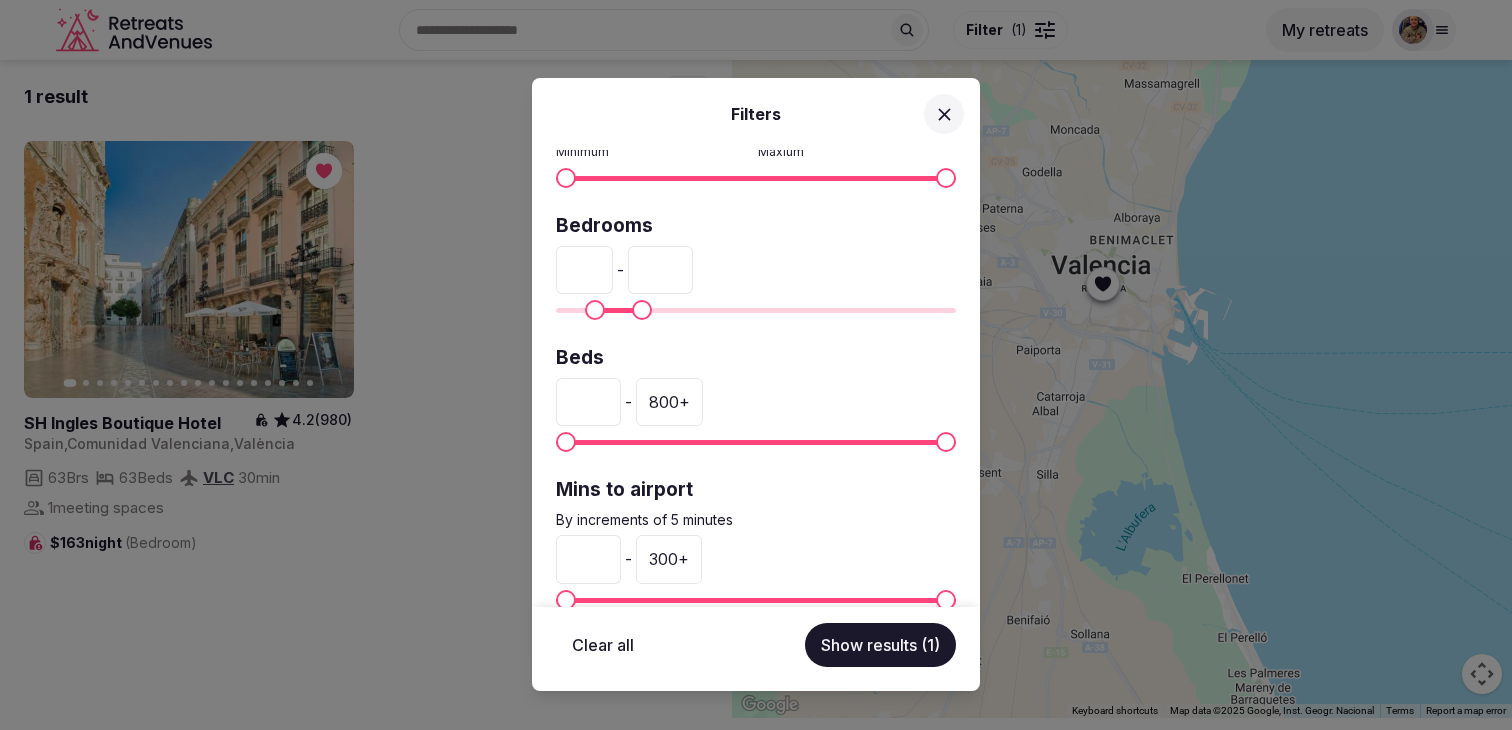 click on "**" at bounding box center (660, 270) 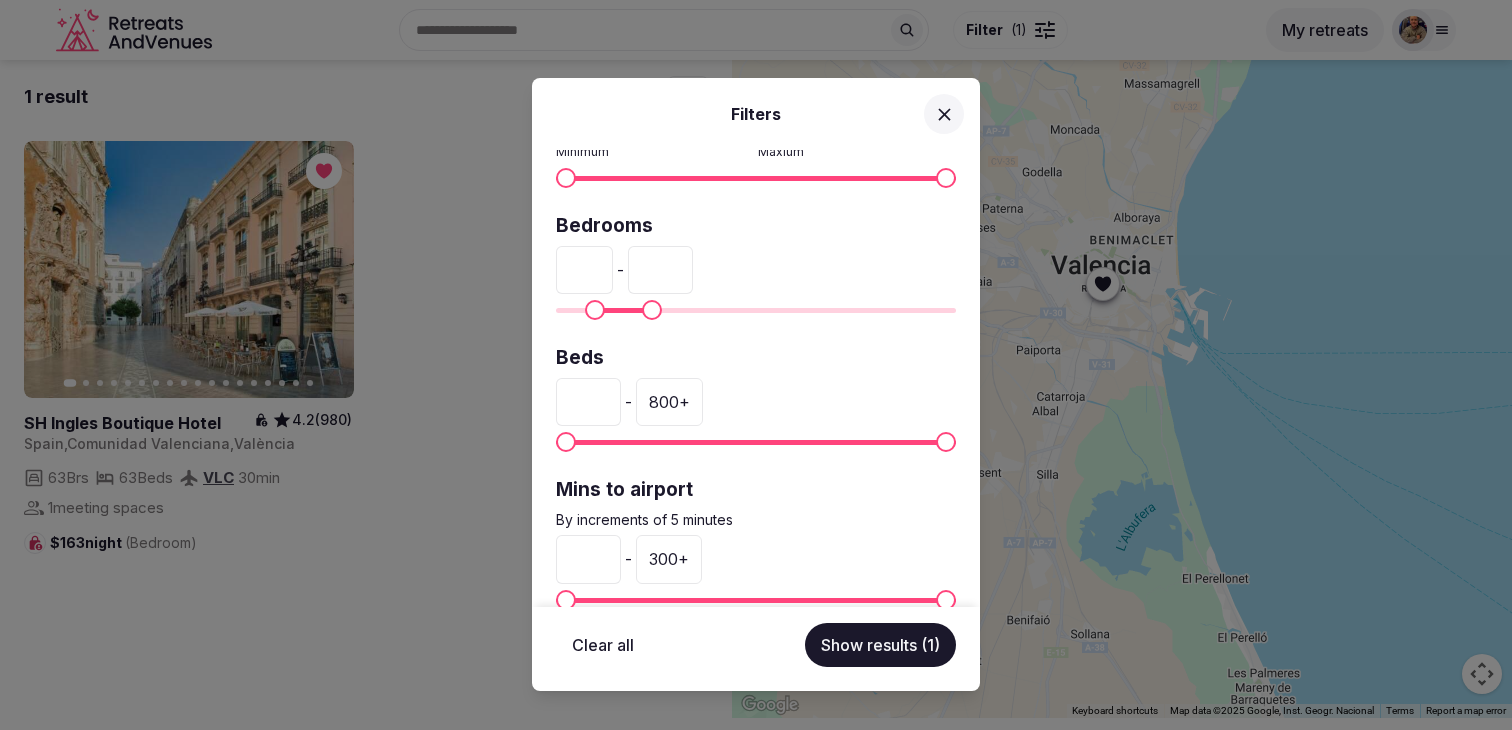 type on "**" 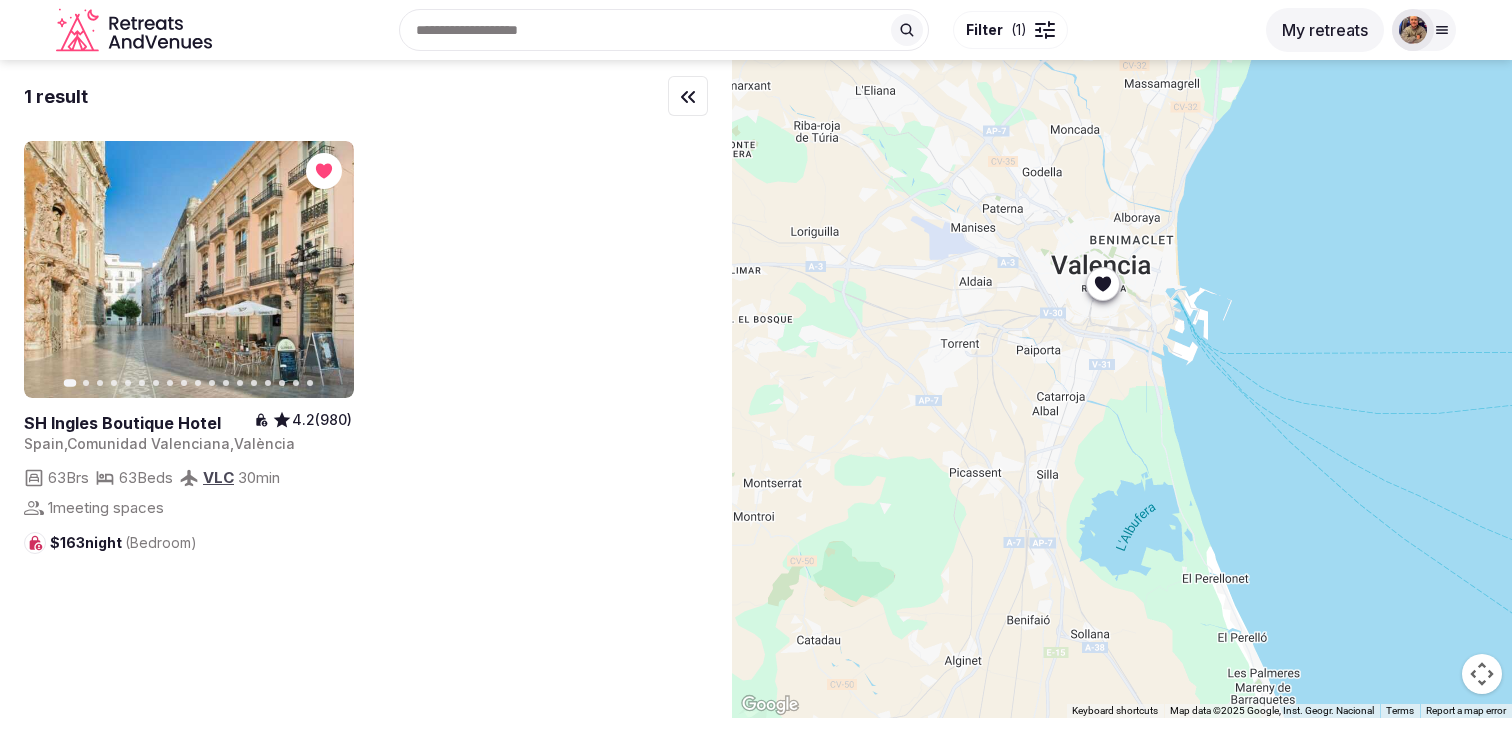click at bounding box center [664, 30] 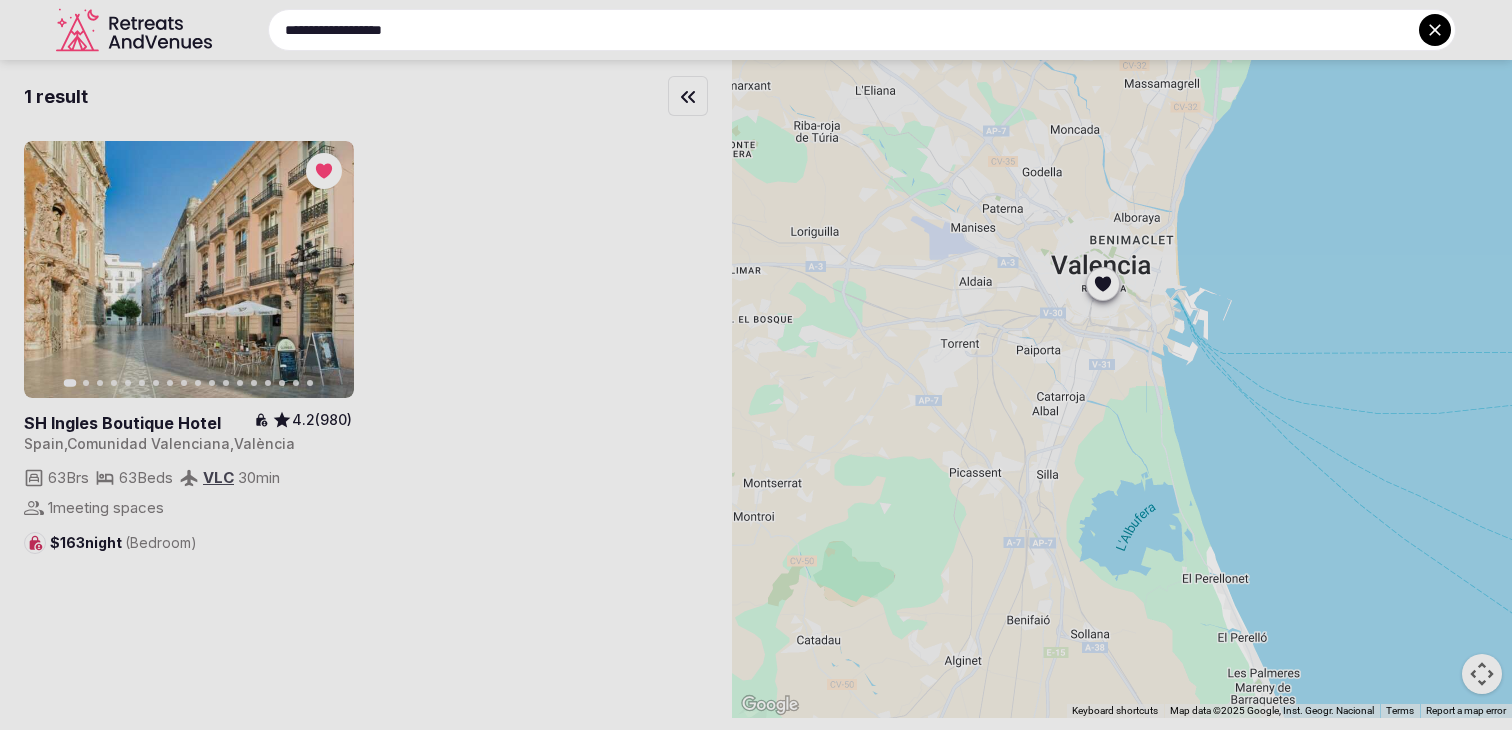 click at bounding box center [756, 365] 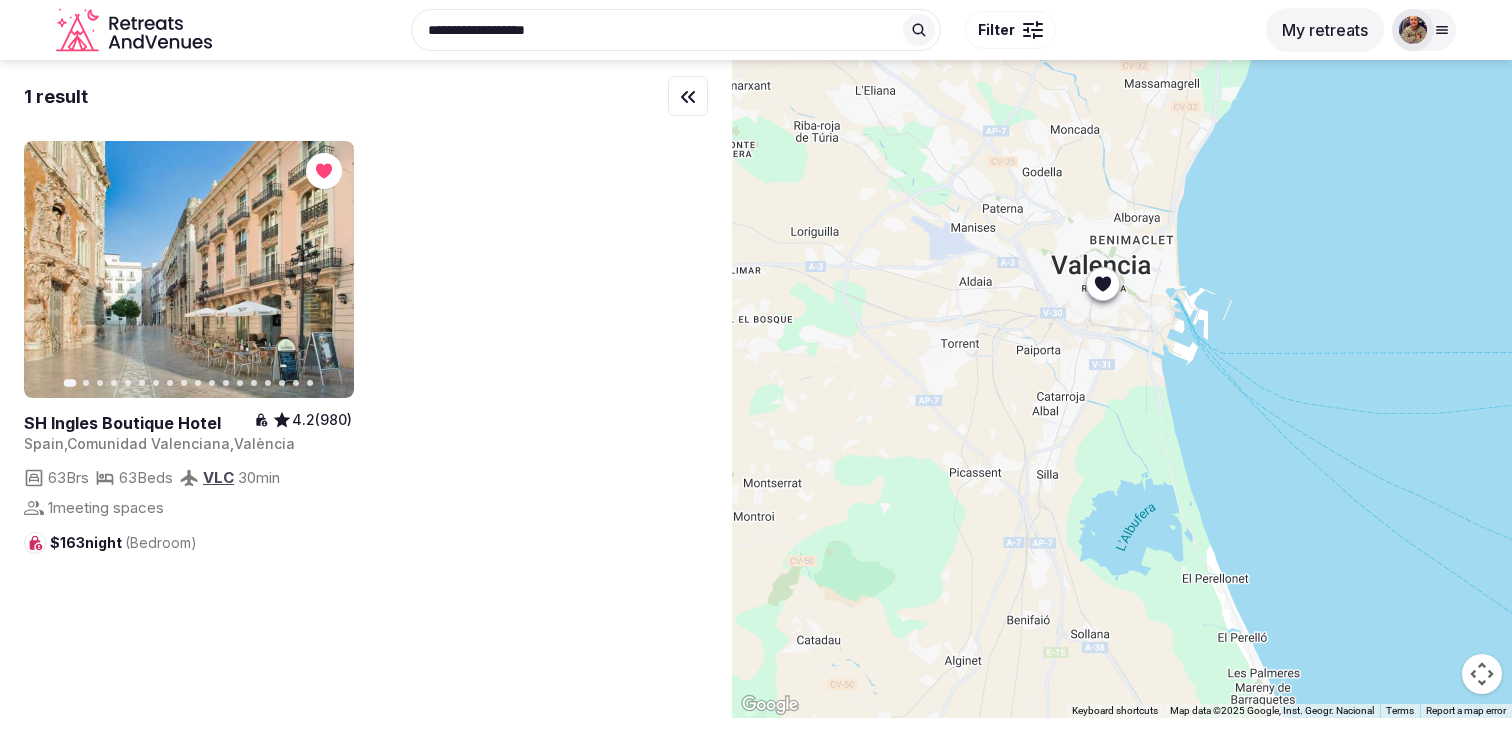 click at bounding box center [919, 30] 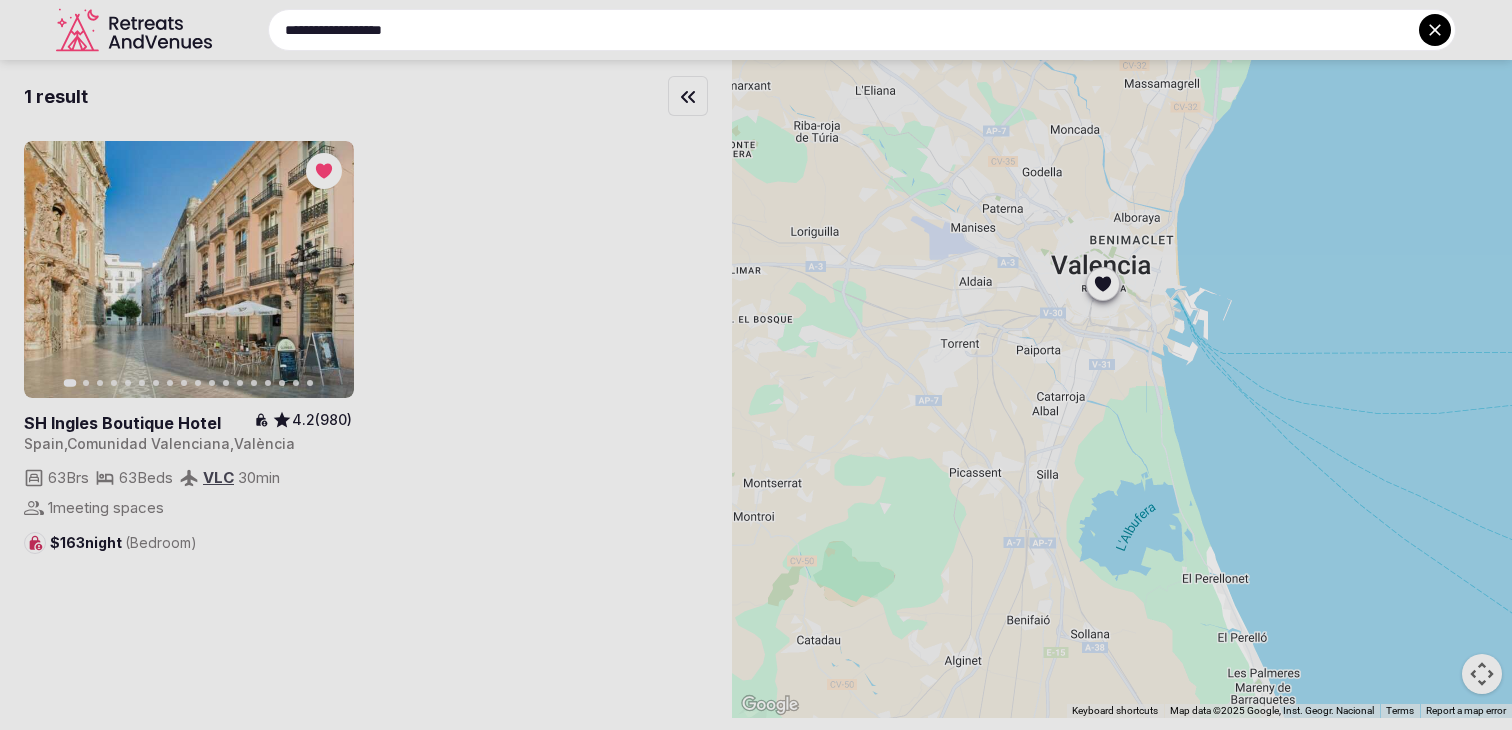 click on "**********" at bounding box center [862, 30] 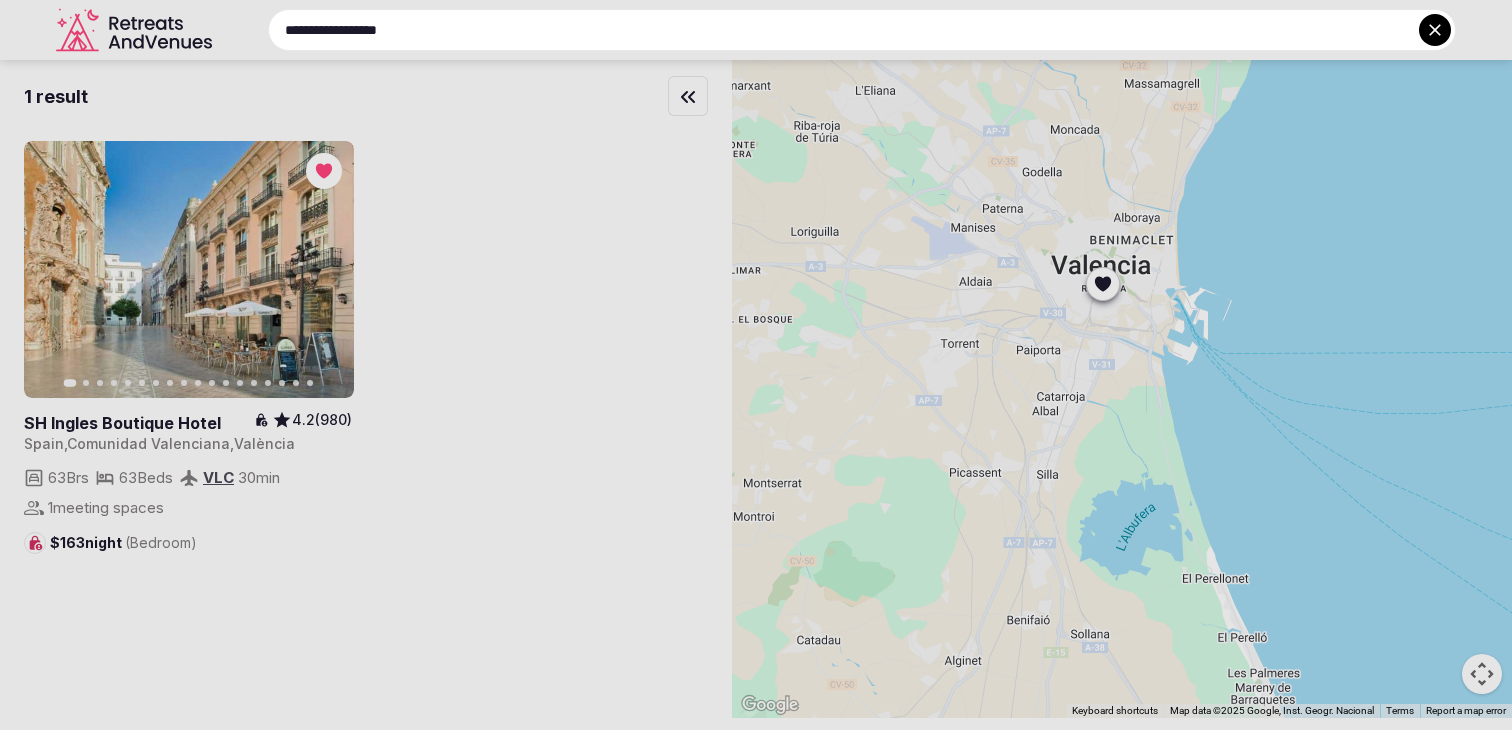 click on "**********" at bounding box center [862, 30] 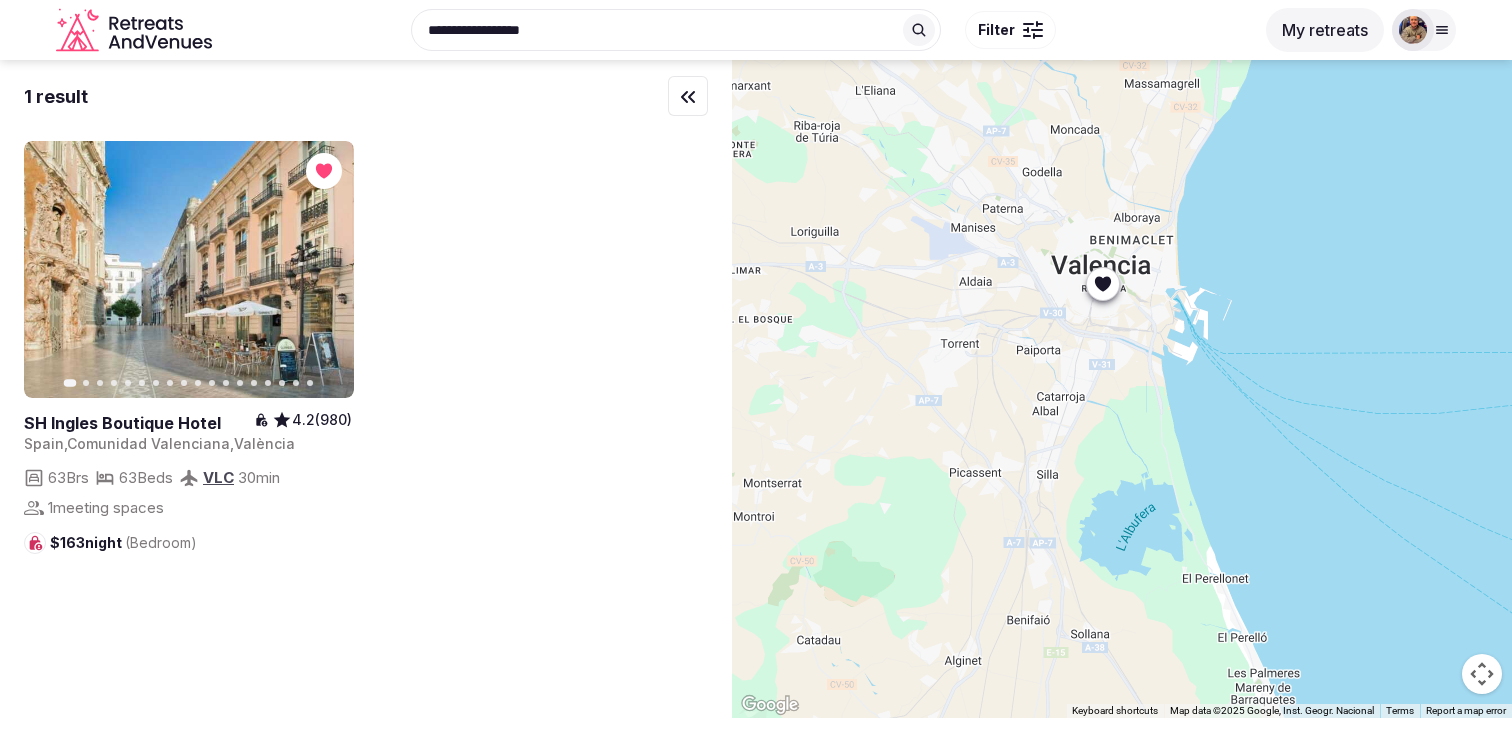 click on "**********" at bounding box center (737, 30) 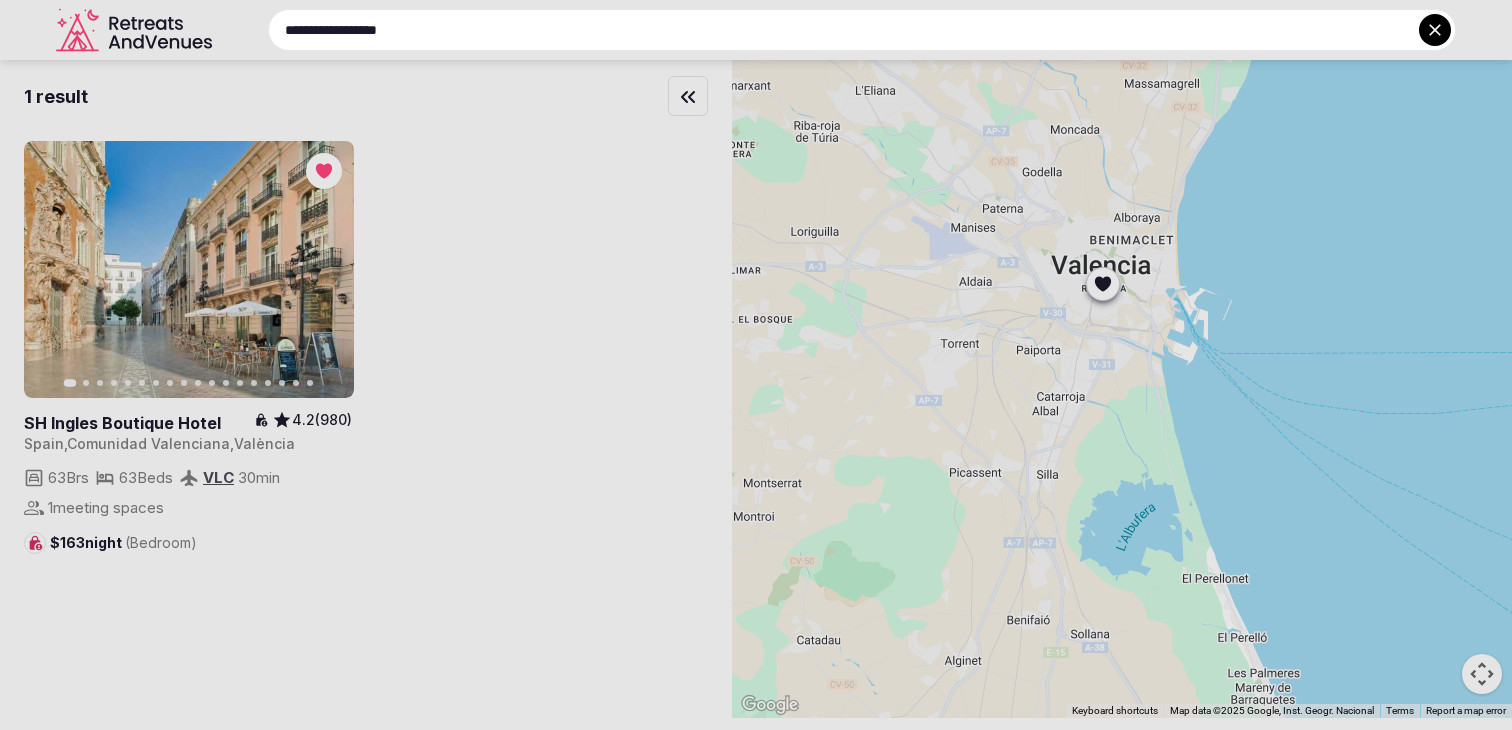 click on "**********" at bounding box center [862, 30] 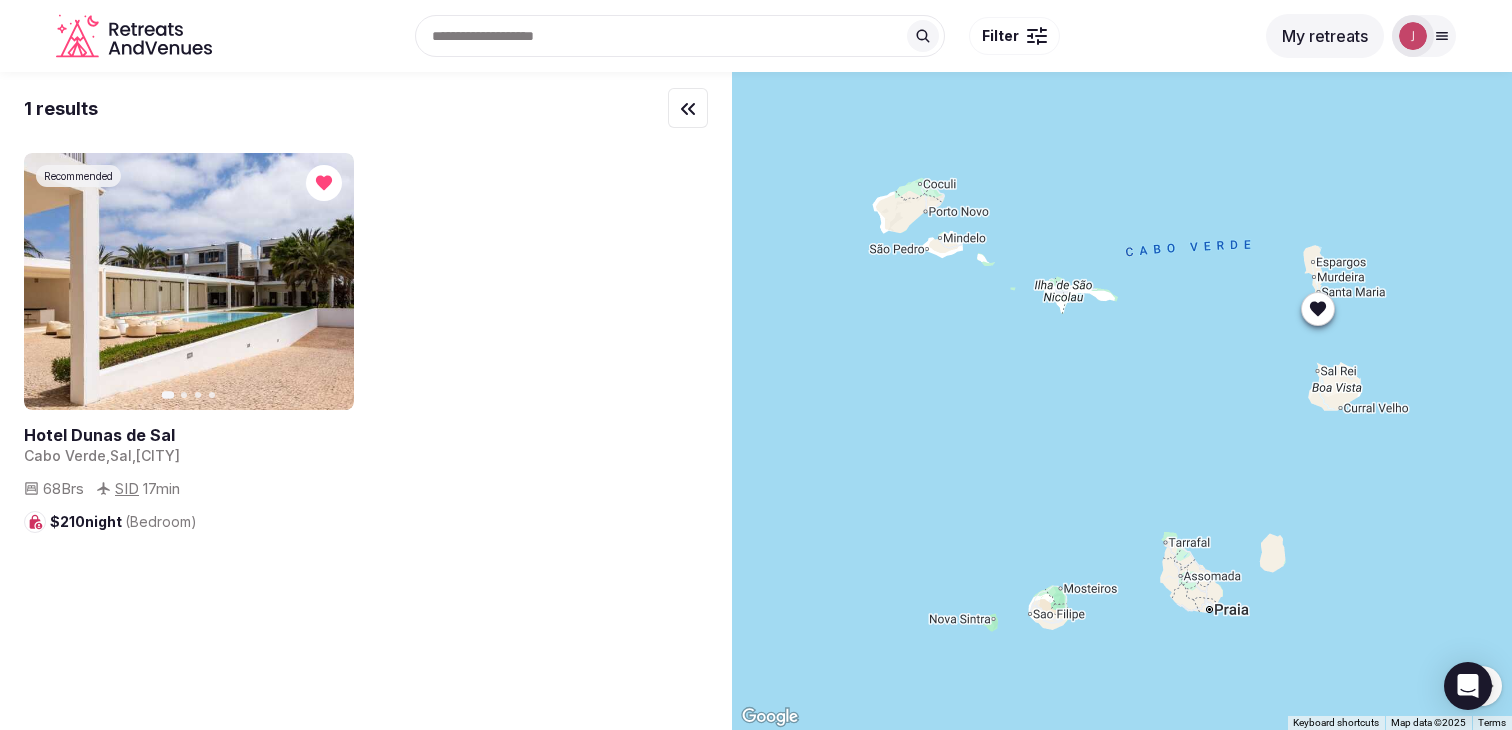 scroll, scrollTop: 0, scrollLeft: 0, axis: both 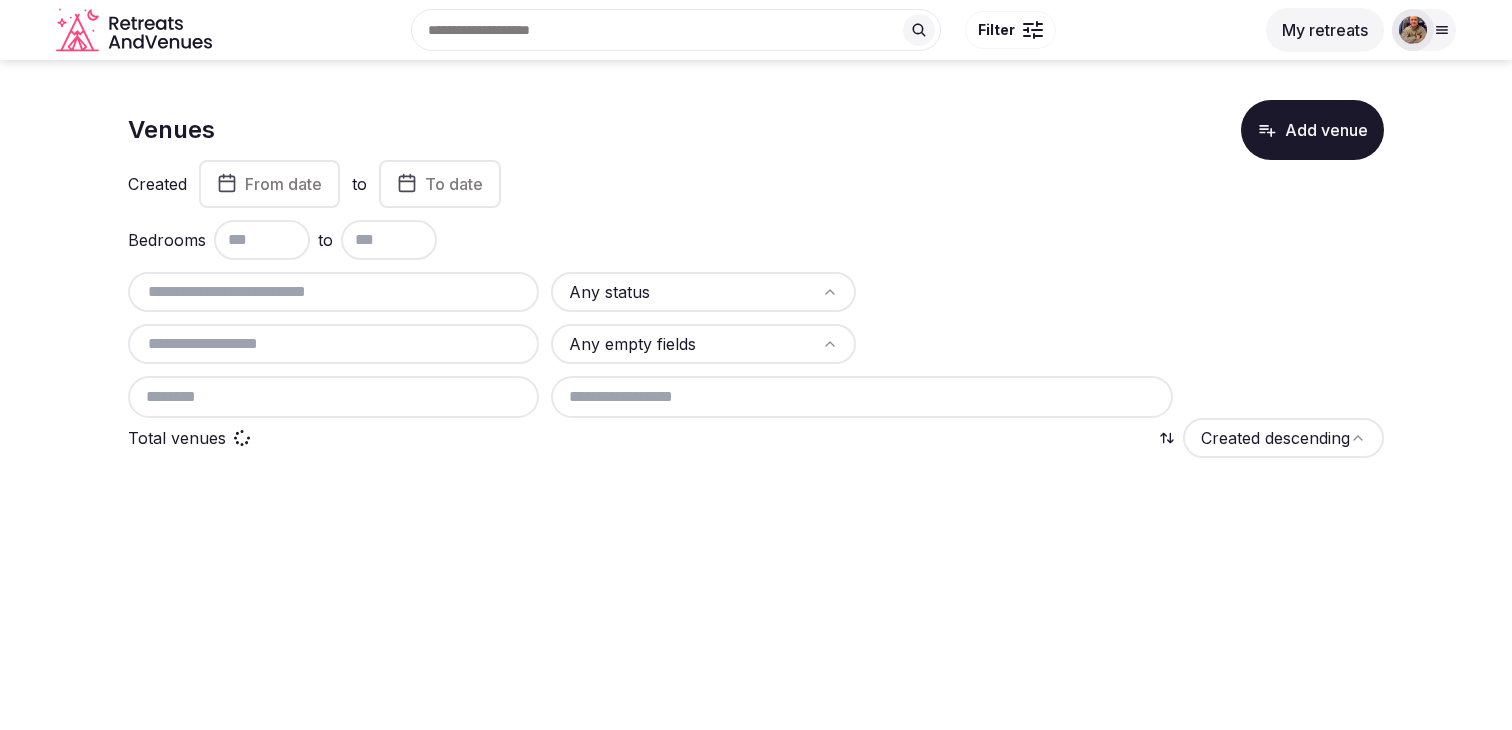 click at bounding box center (333, 292) 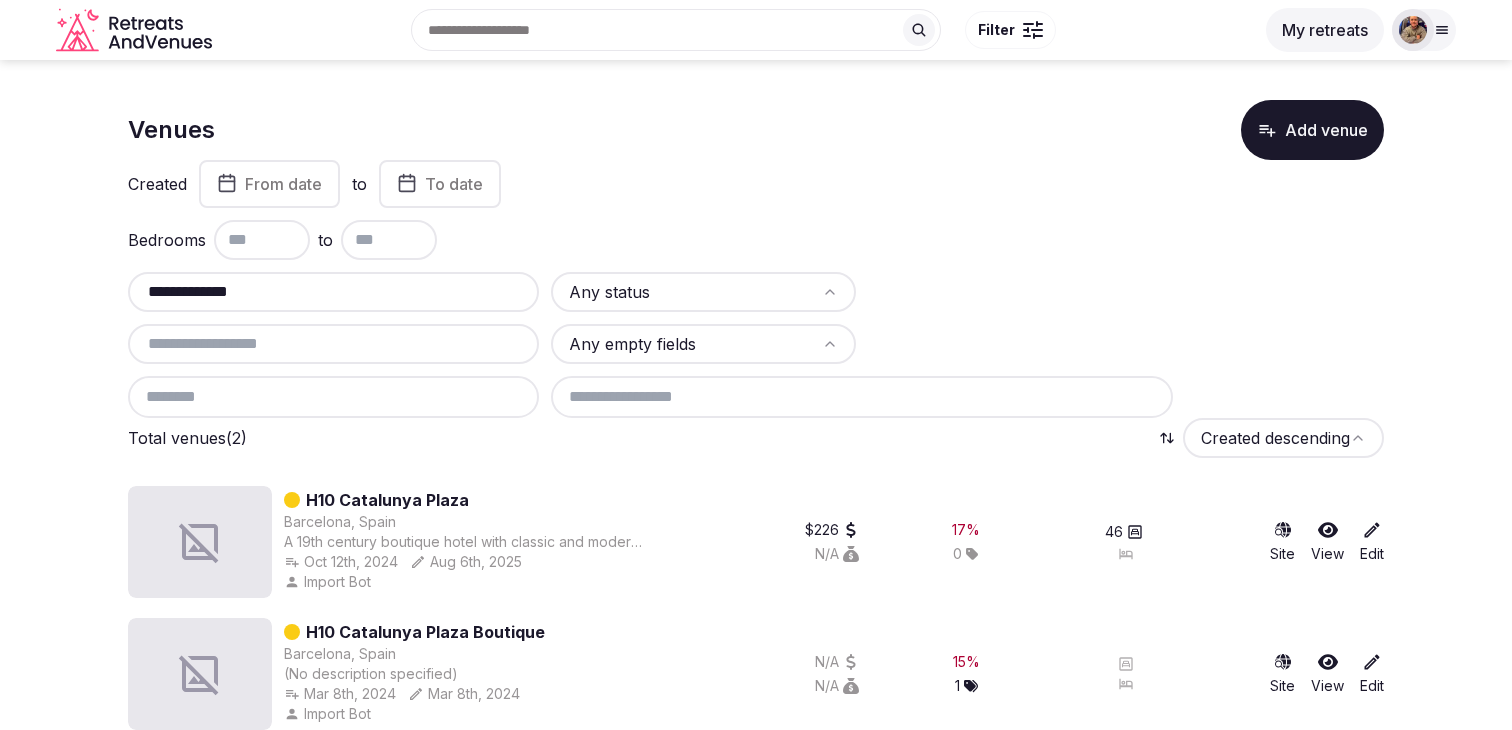 scroll, scrollTop: 24, scrollLeft: 0, axis: vertical 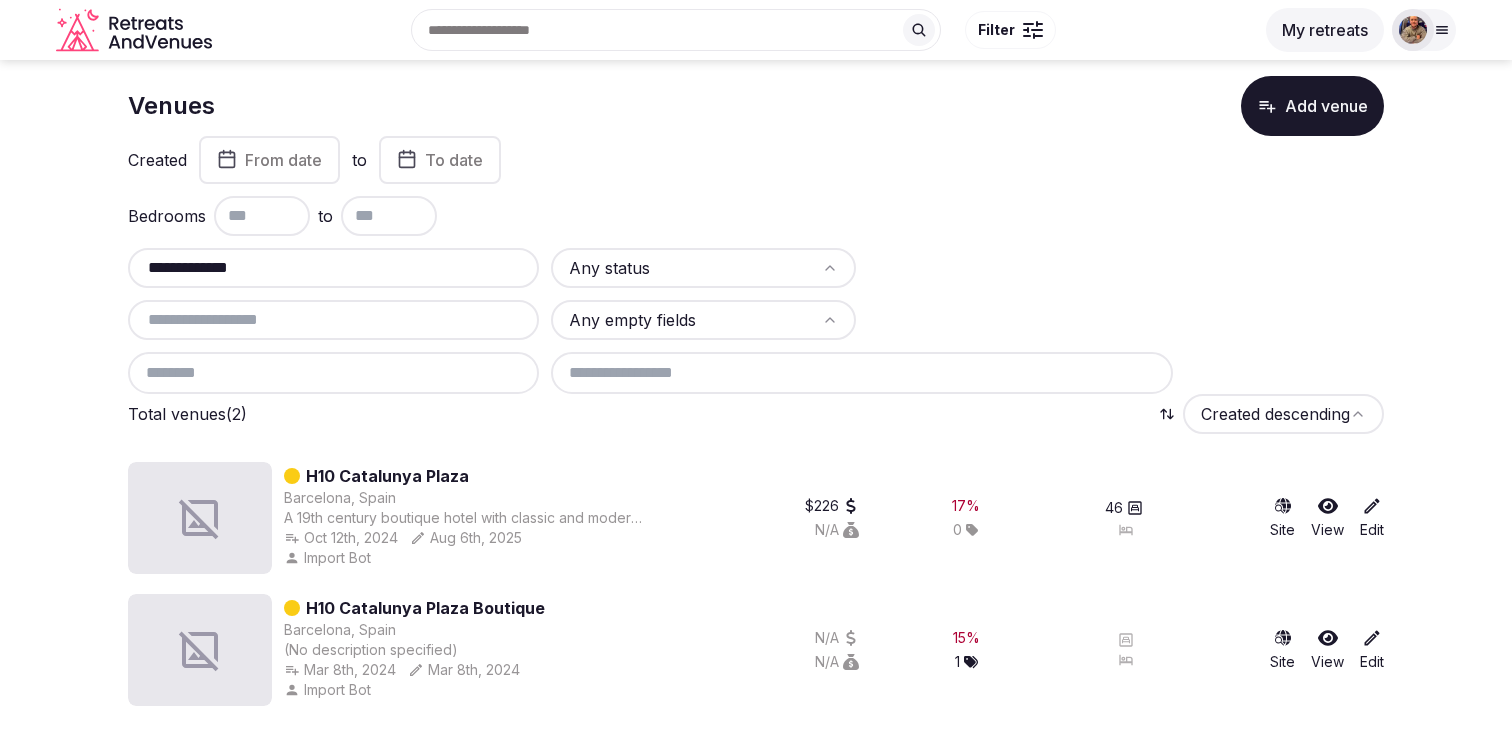 type on "**********" 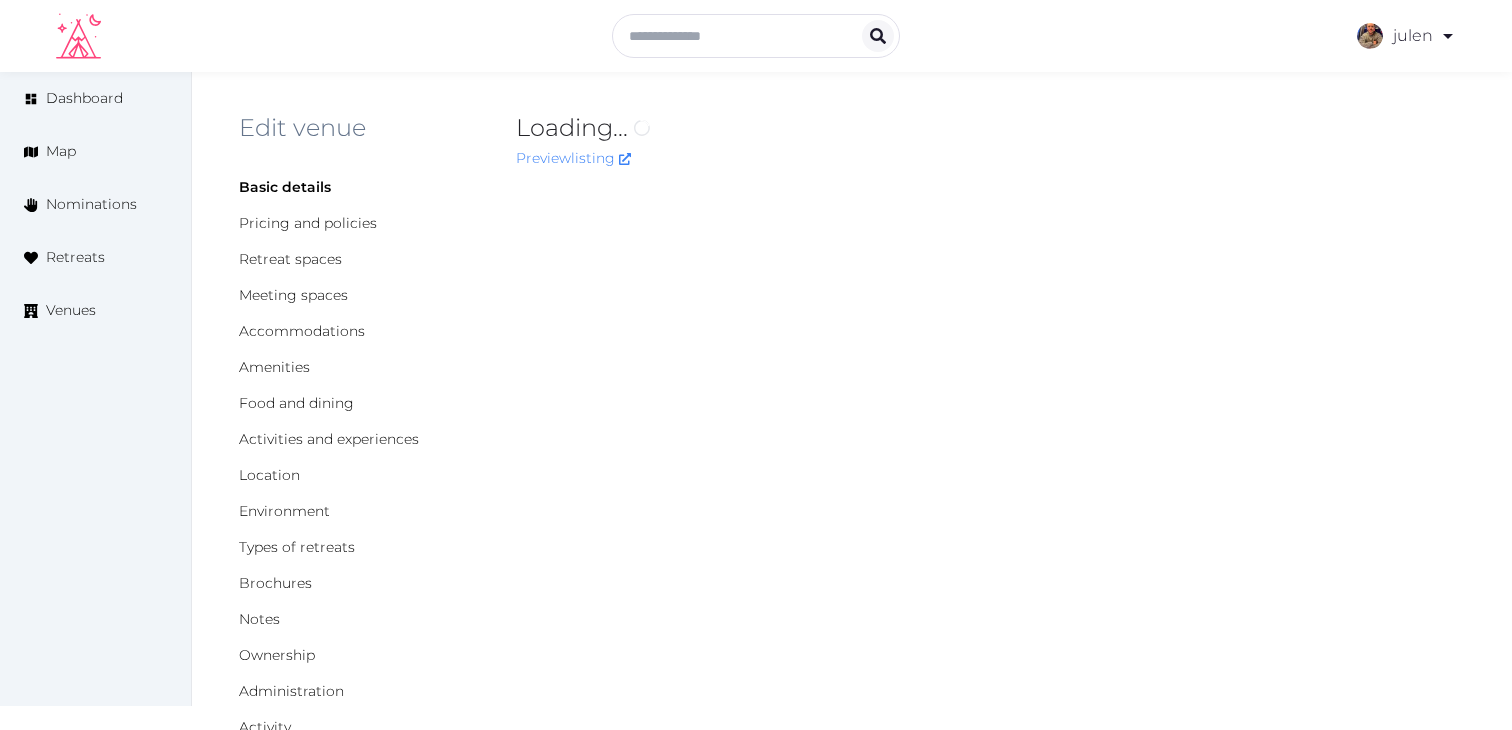 scroll, scrollTop: 0, scrollLeft: 0, axis: both 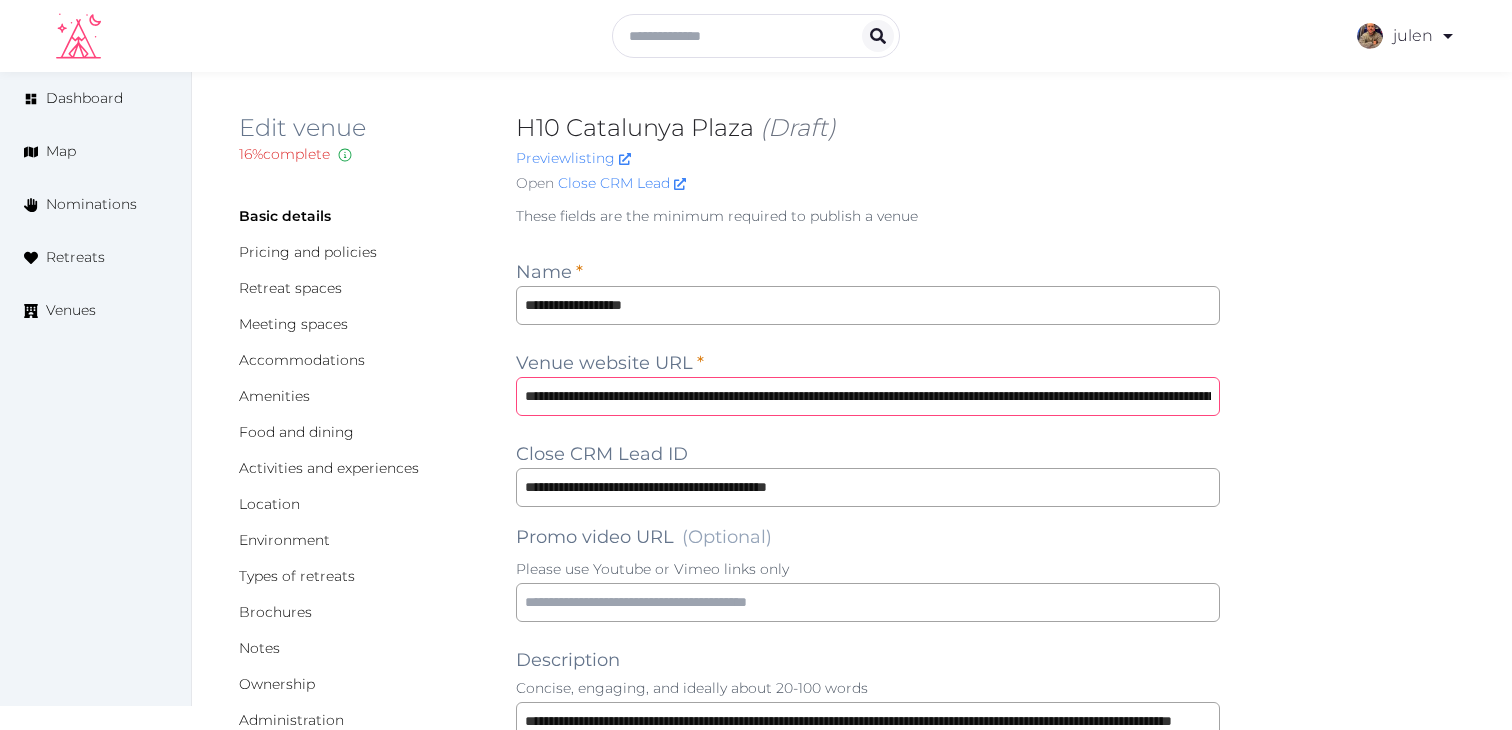 click on "**********" at bounding box center [868, 396] 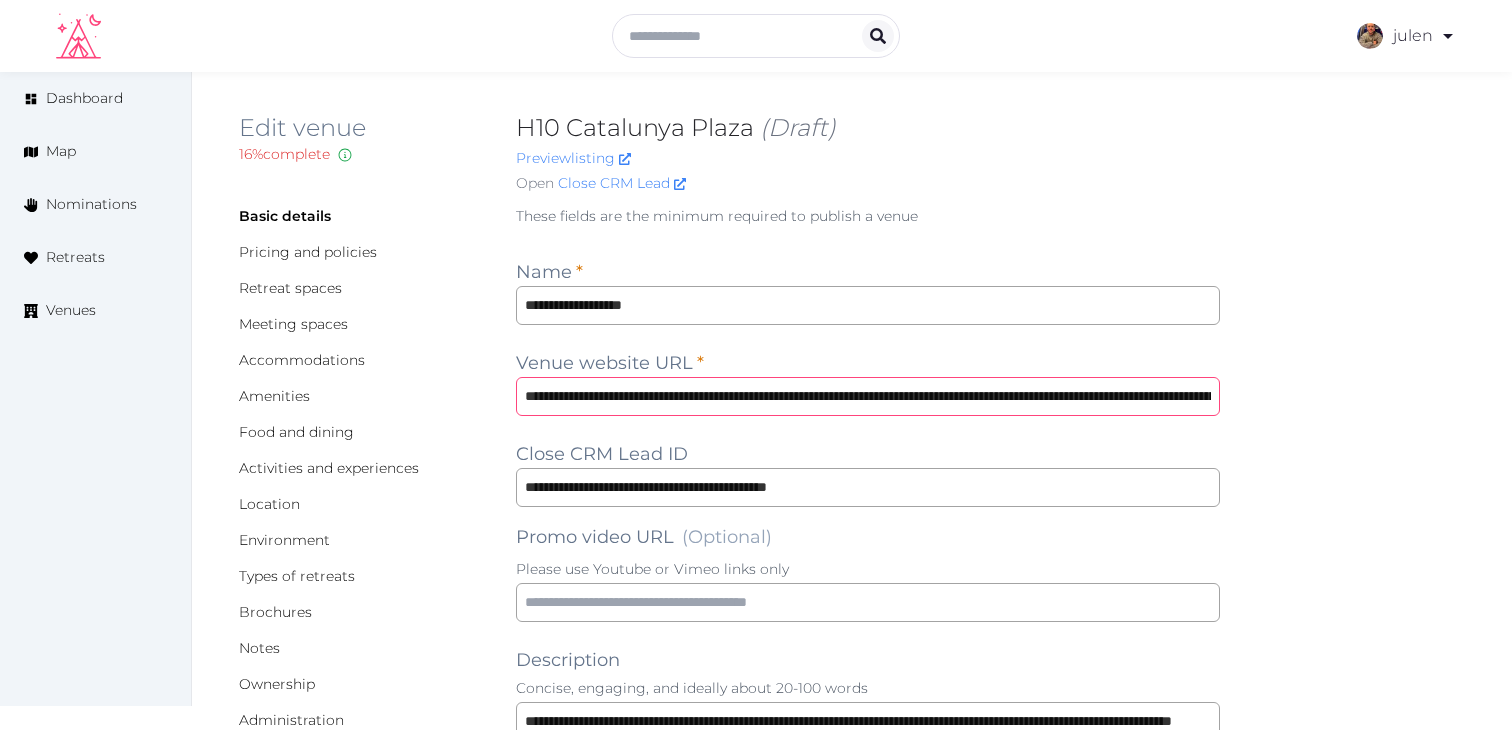 click on "**********" at bounding box center (868, 396) 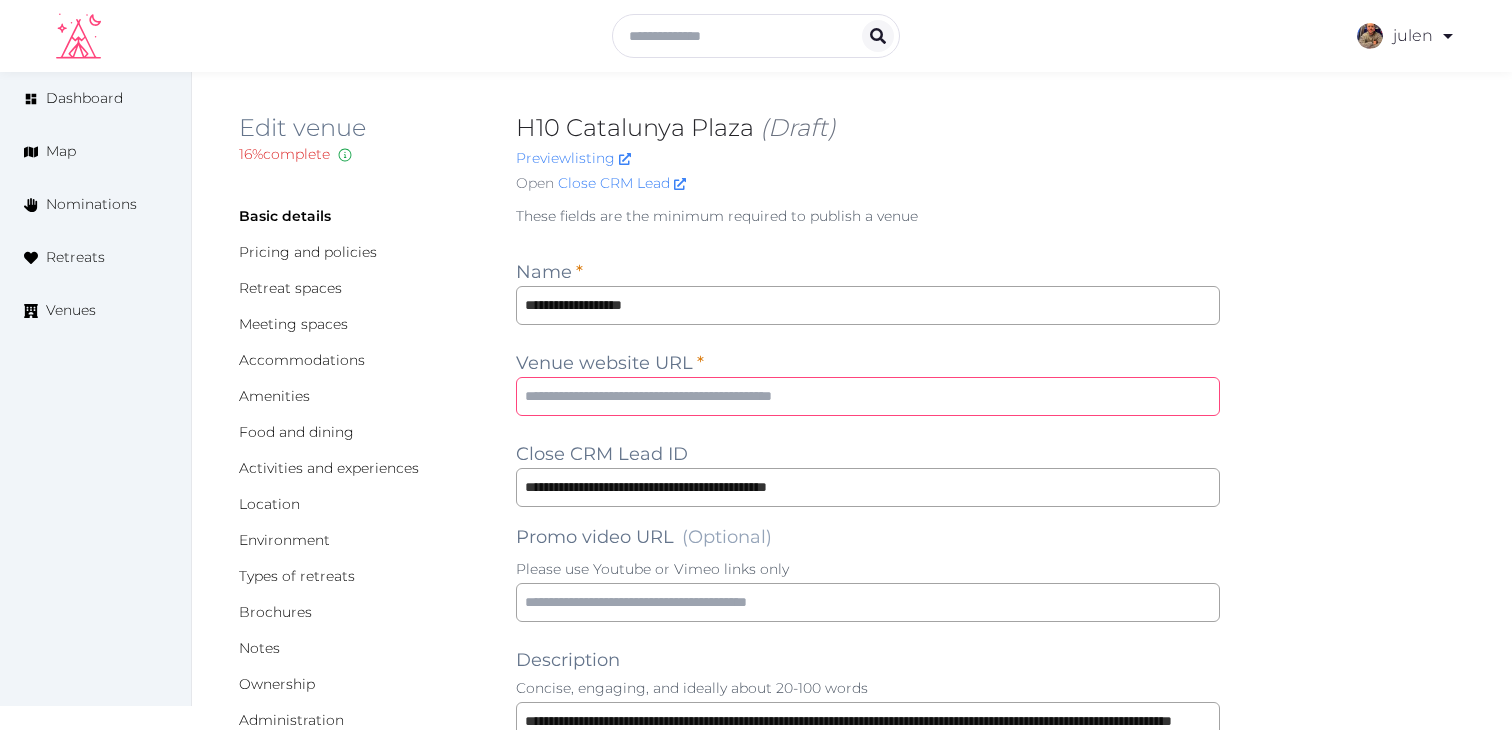 paste on "**********" 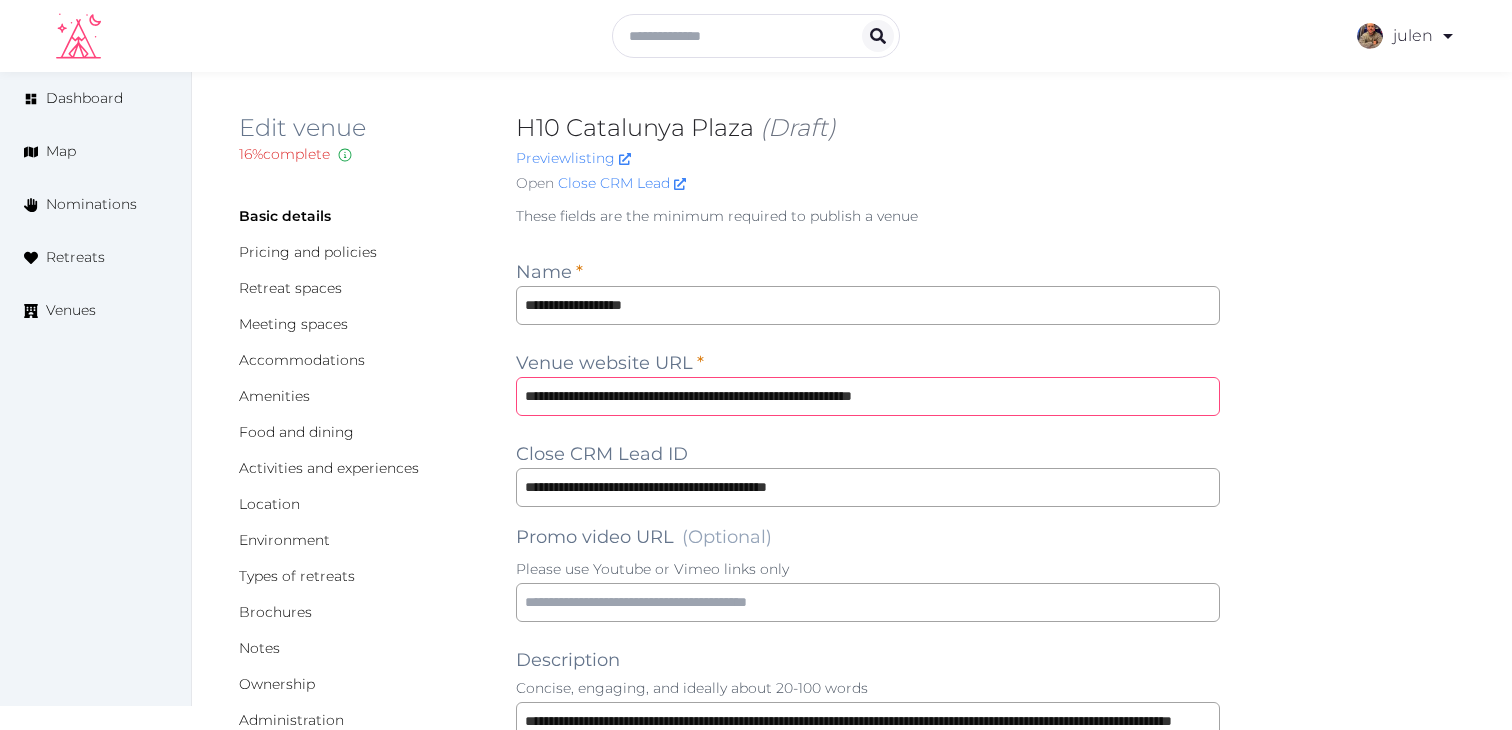 type on "**********" 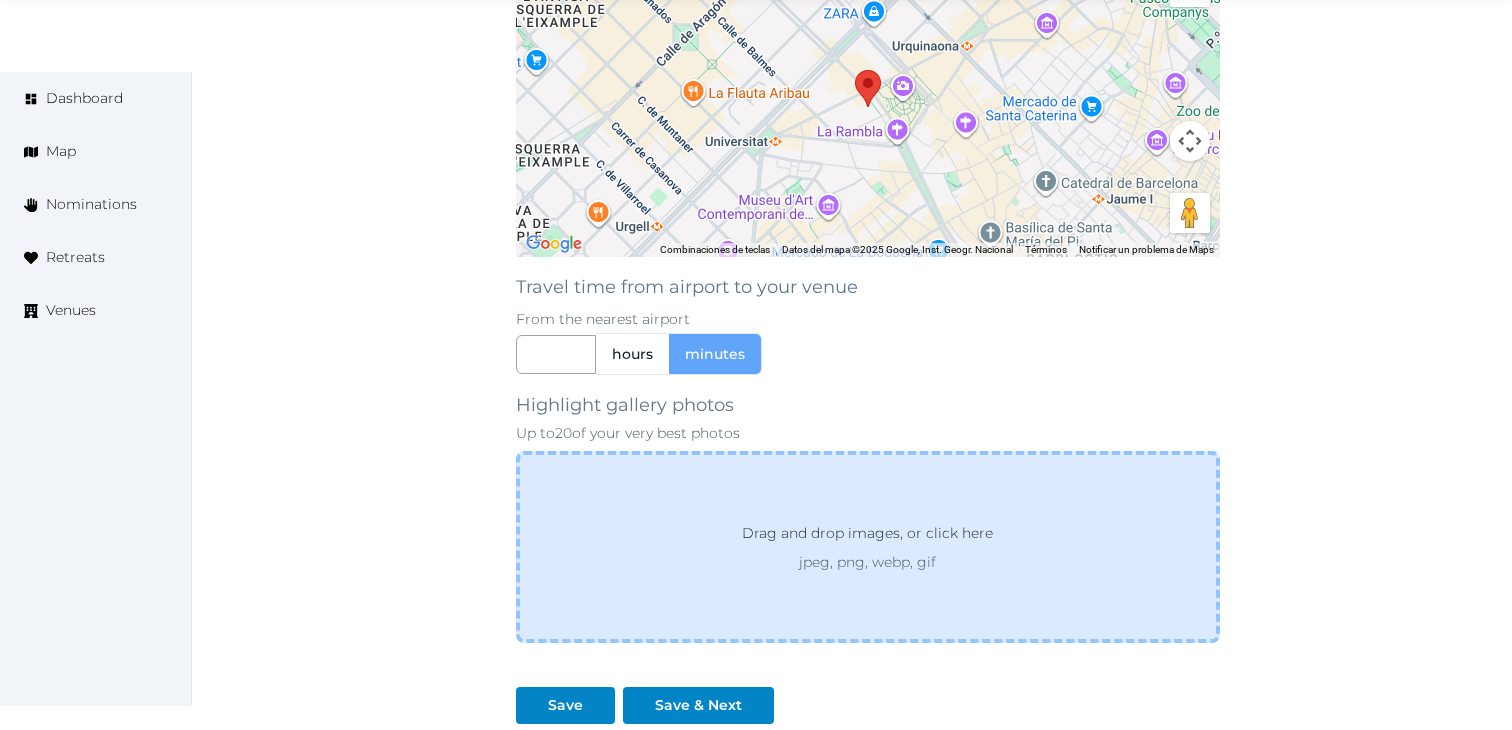 scroll, scrollTop: 1878, scrollLeft: 0, axis: vertical 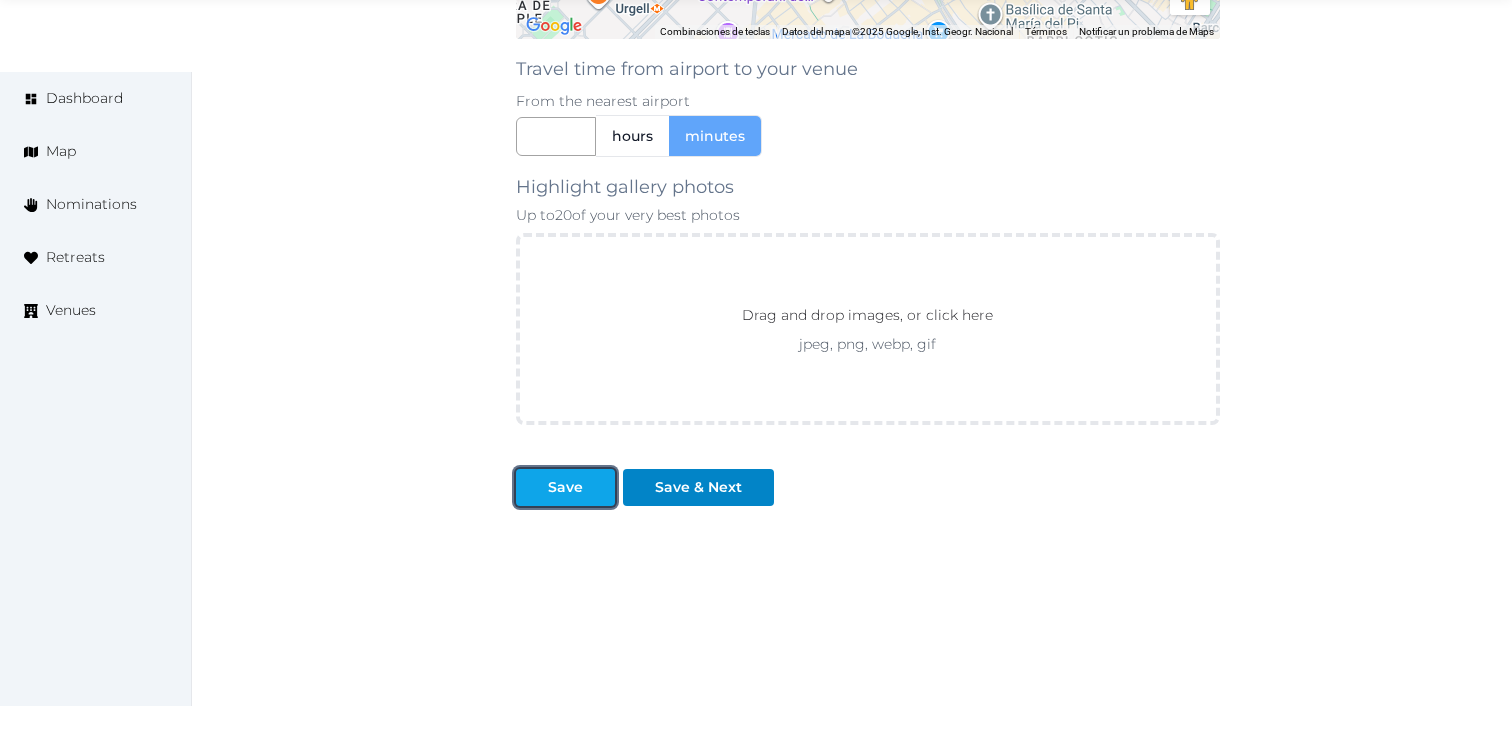 click on "Save" at bounding box center (565, 487) 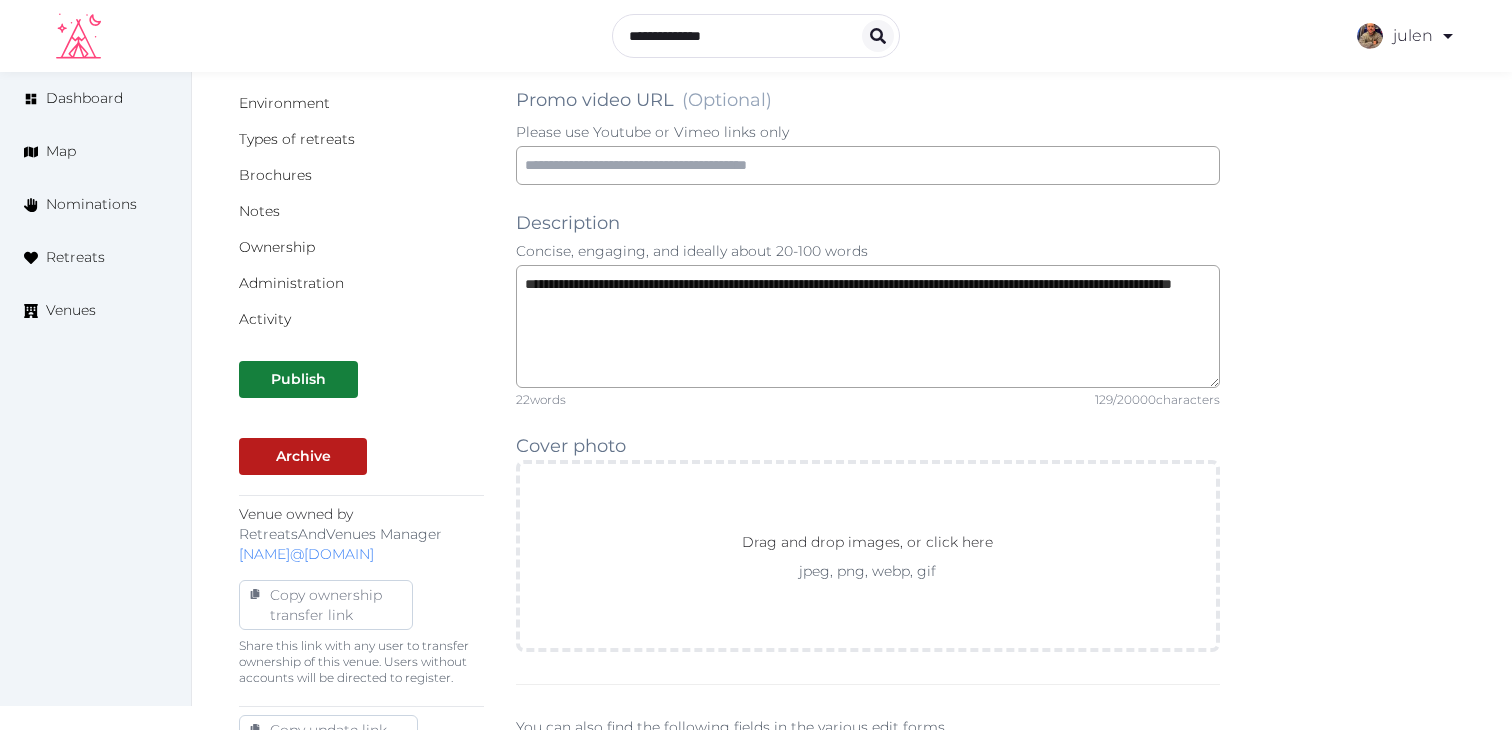 scroll, scrollTop: 0, scrollLeft: 0, axis: both 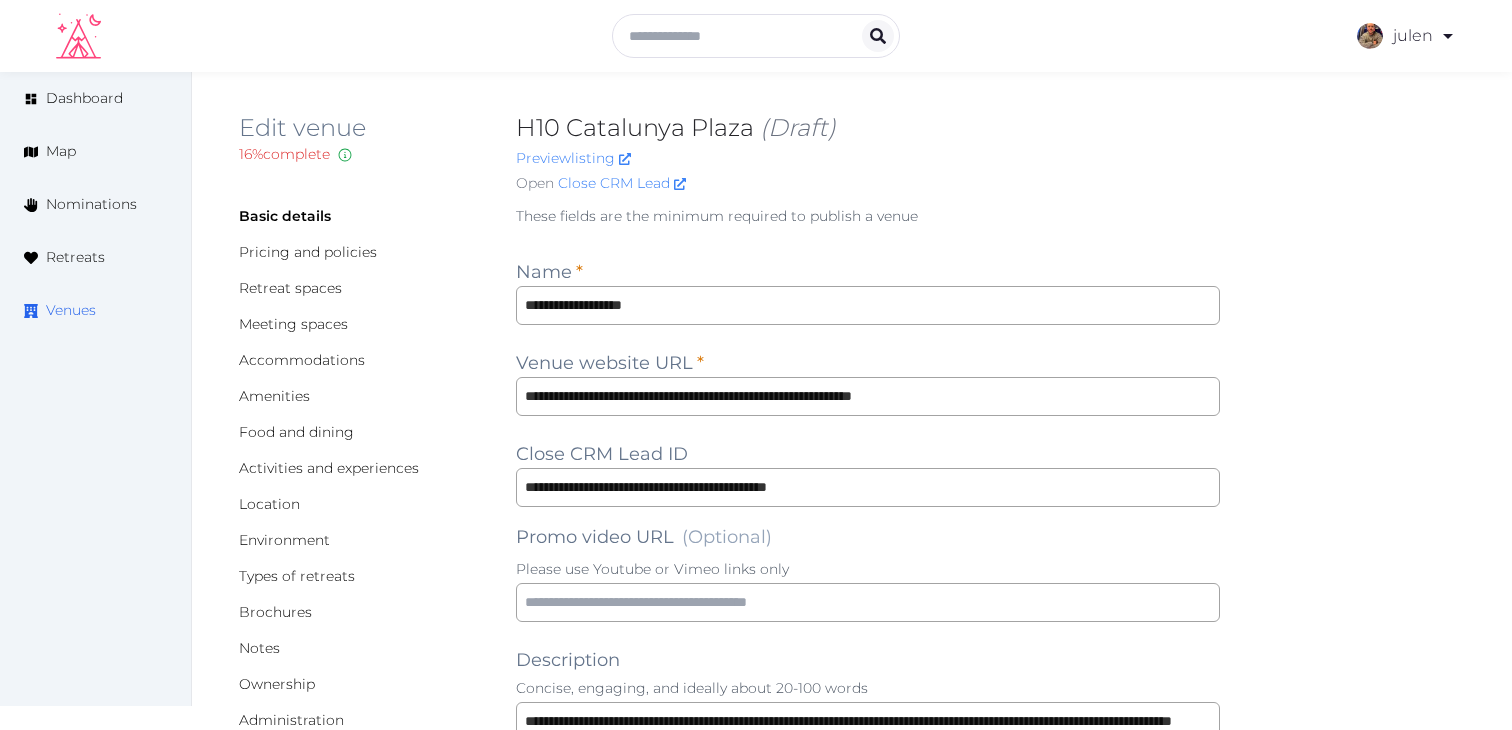 click on "Venues" at bounding box center [71, 310] 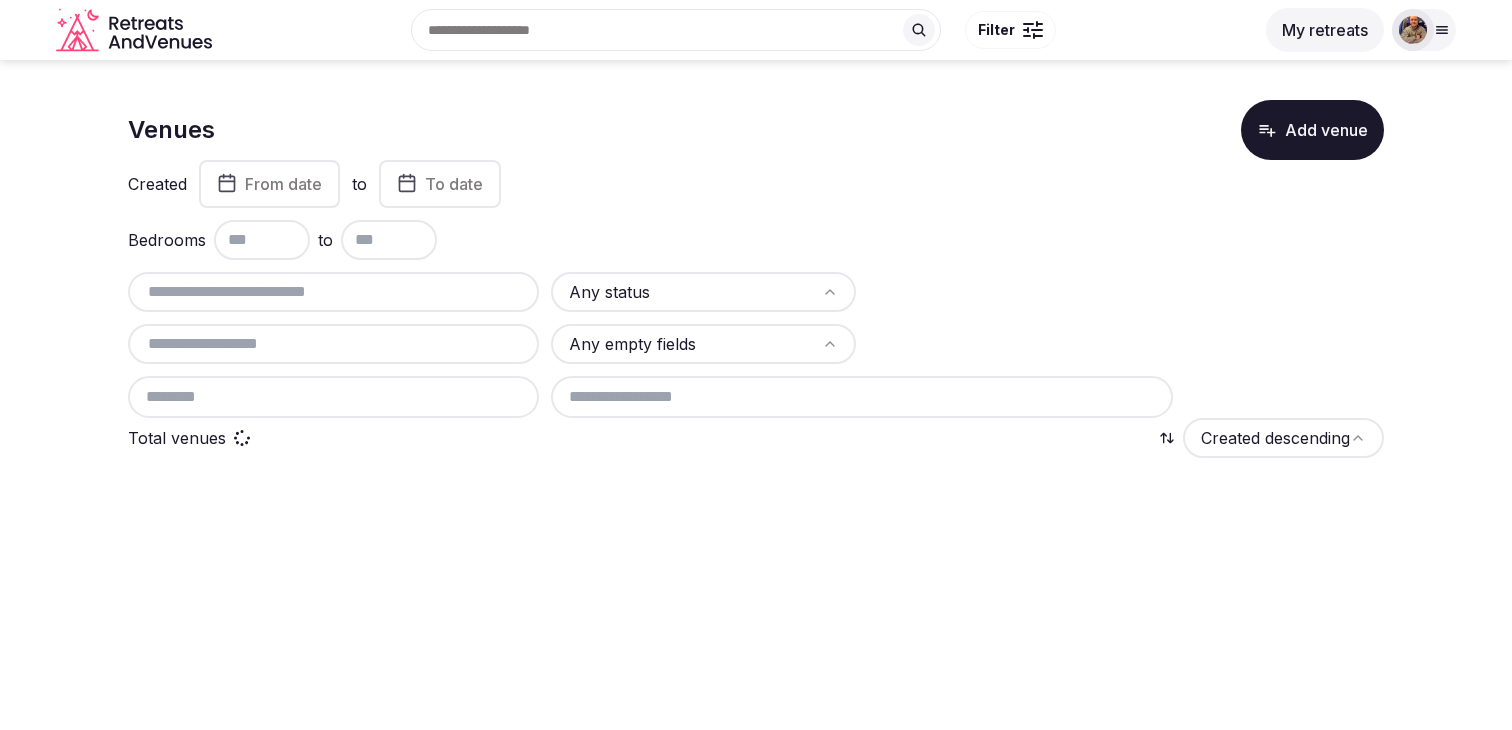 scroll, scrollTop: 0, scrollLeft: 0, axis: both 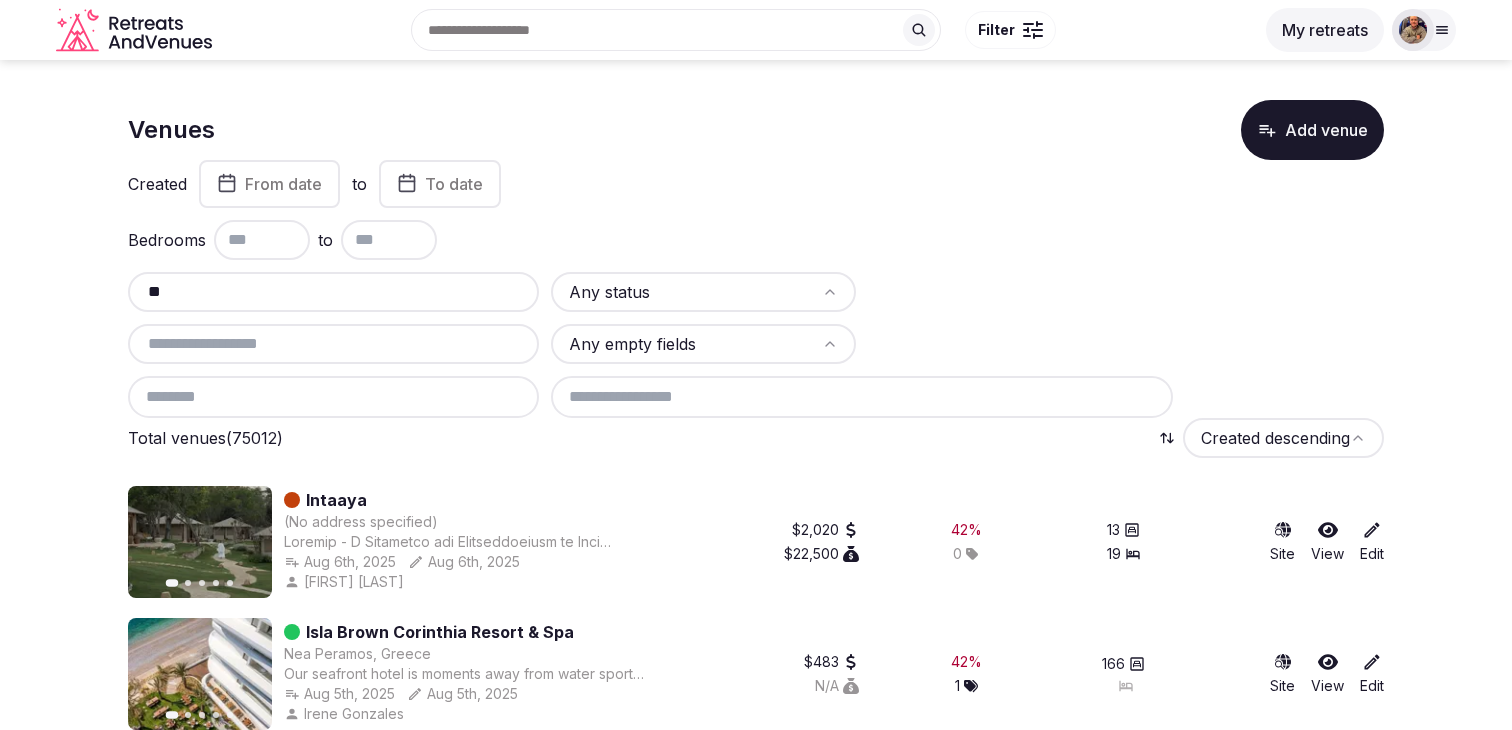 type on "*" 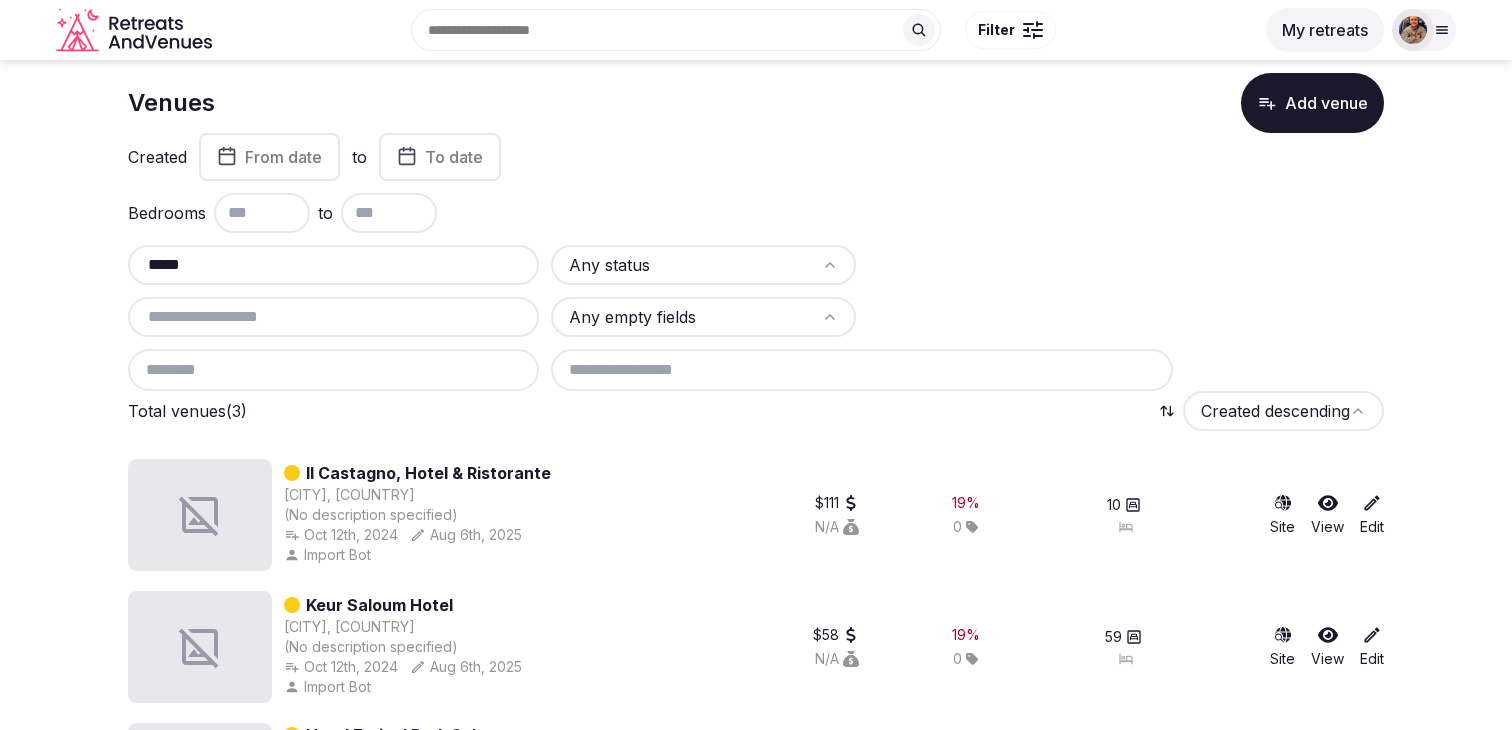 scroll, scrollTop: 21, scrollLeft: 0, axis: vertical 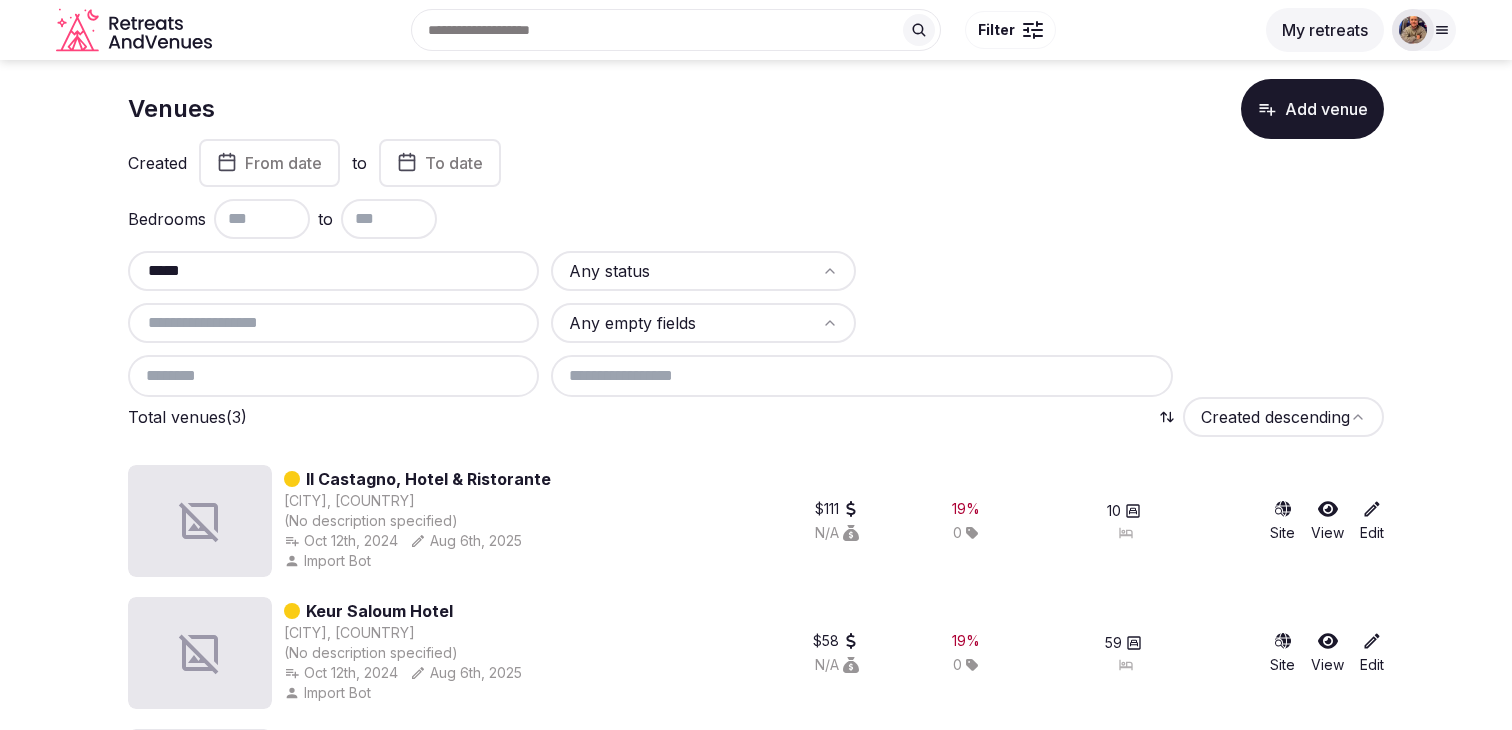 click on "*****" at bounding box center (333, 271) 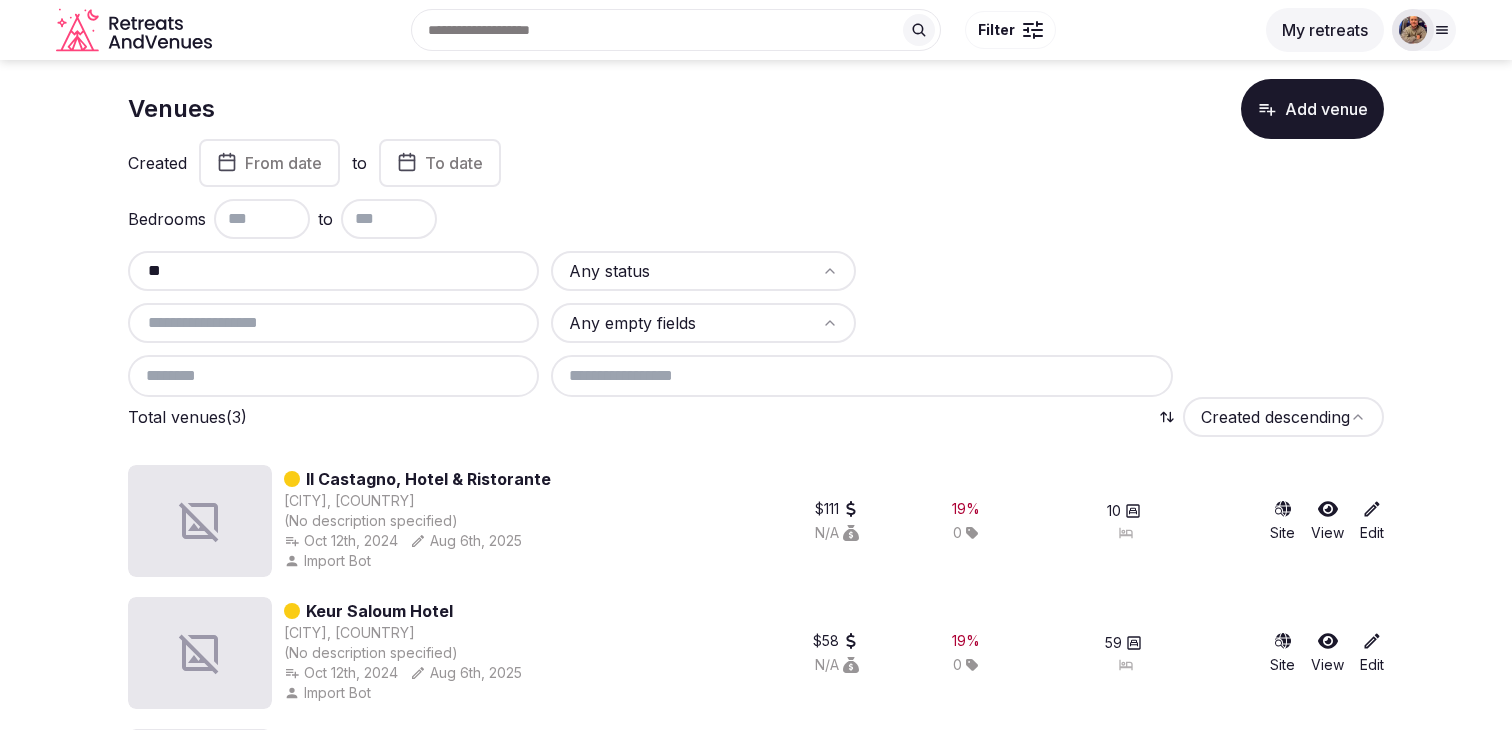 type on "*" 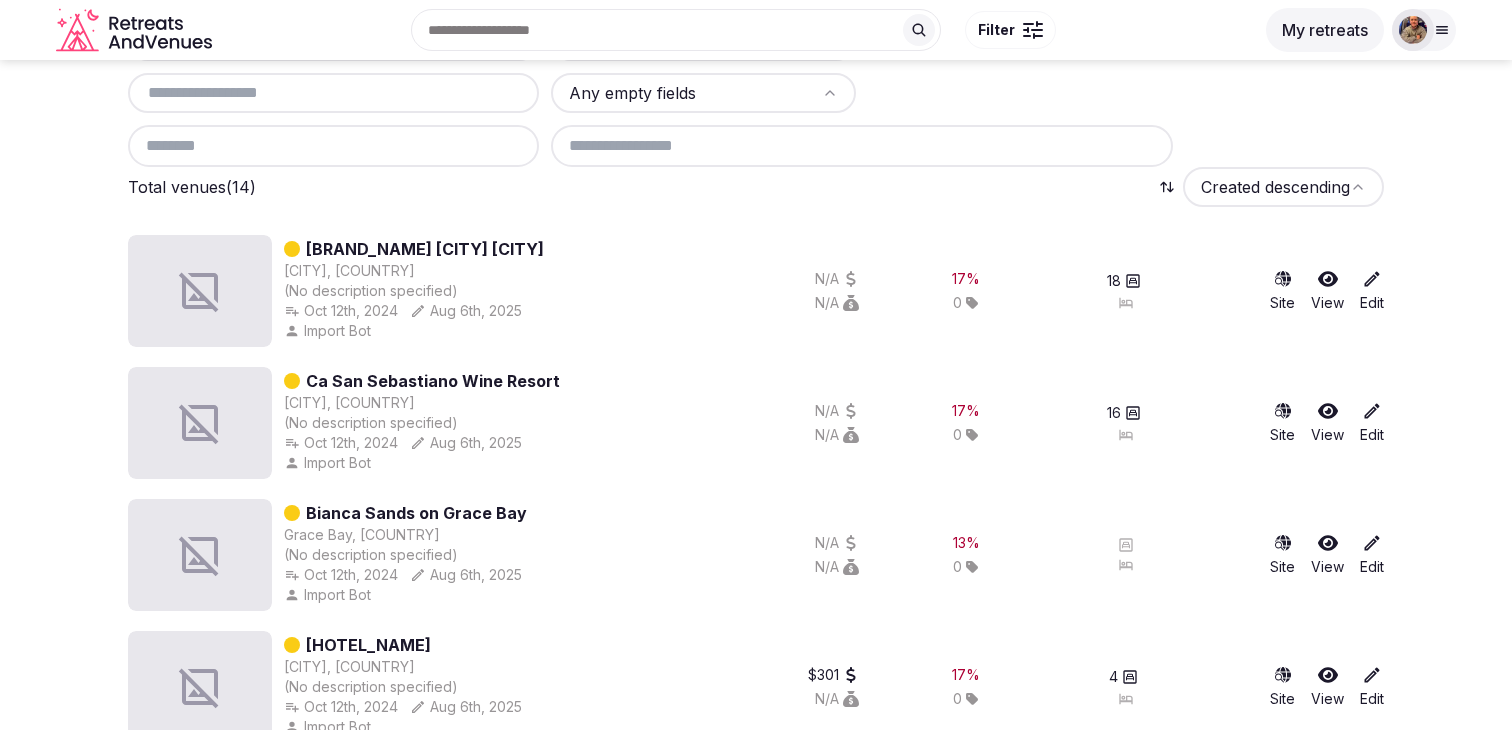 scroll, scrollTop: 0, scrollLeft: 0, axis: both 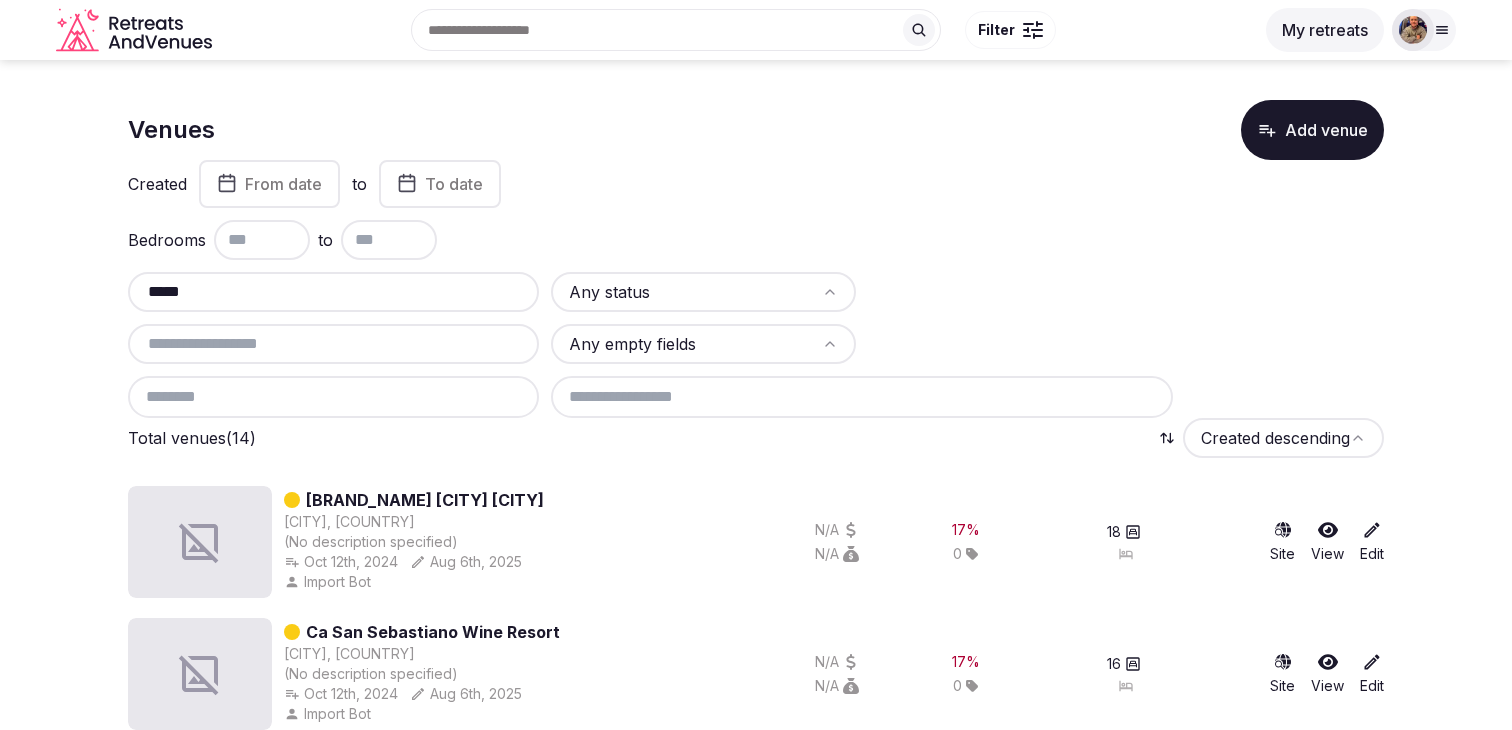 click on "*****" at bounding box center [333, 292] 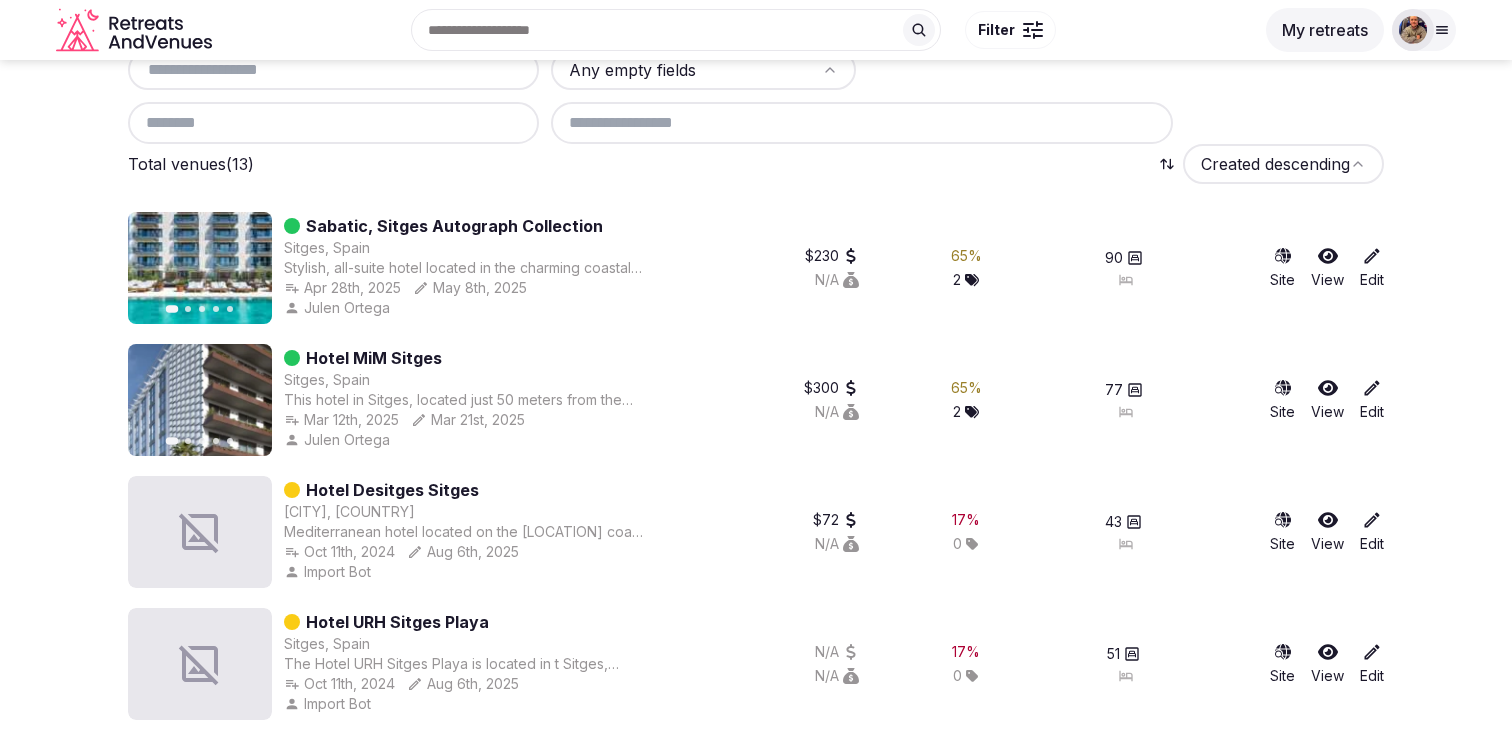 scroll, scrollTop: 258, scrollLeft: 0, axis: vertical 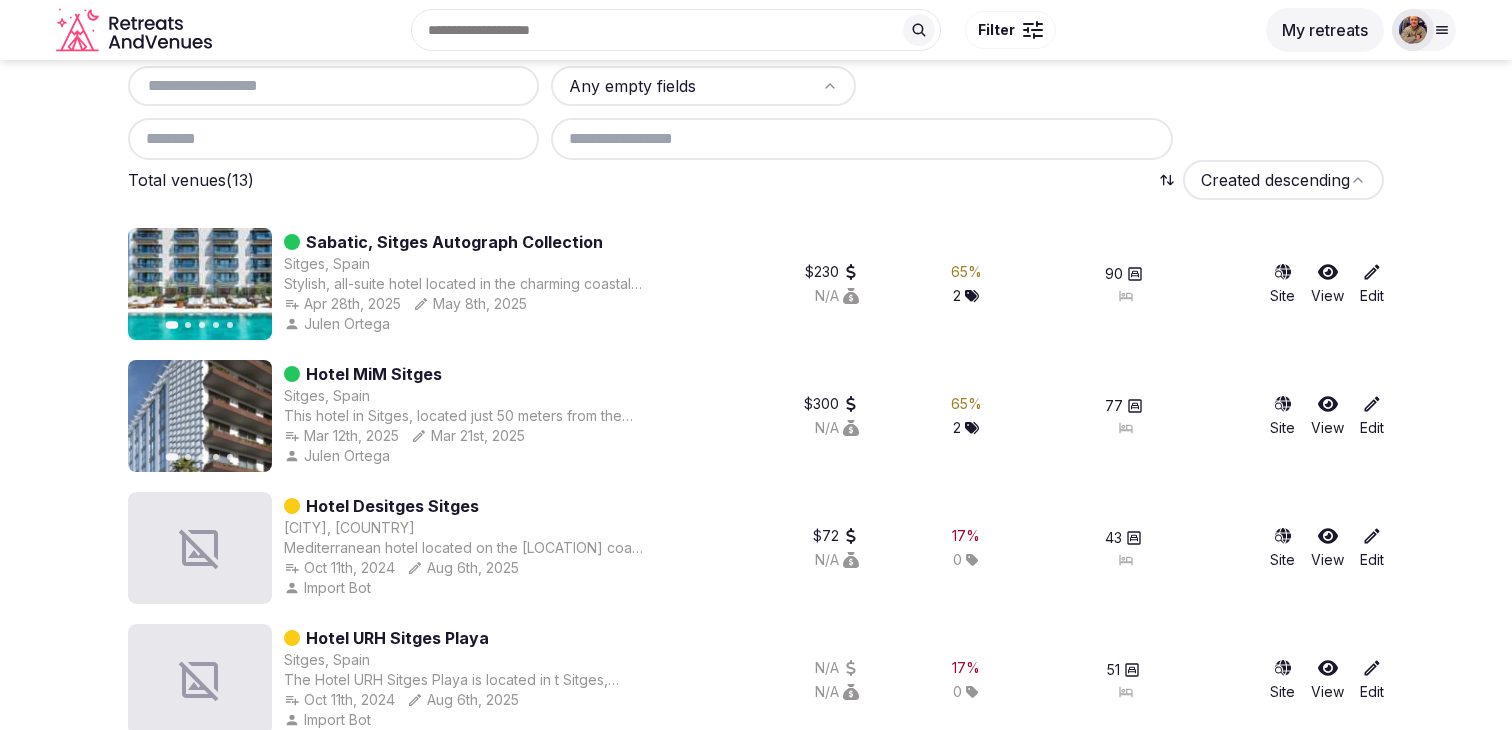 type on "******" 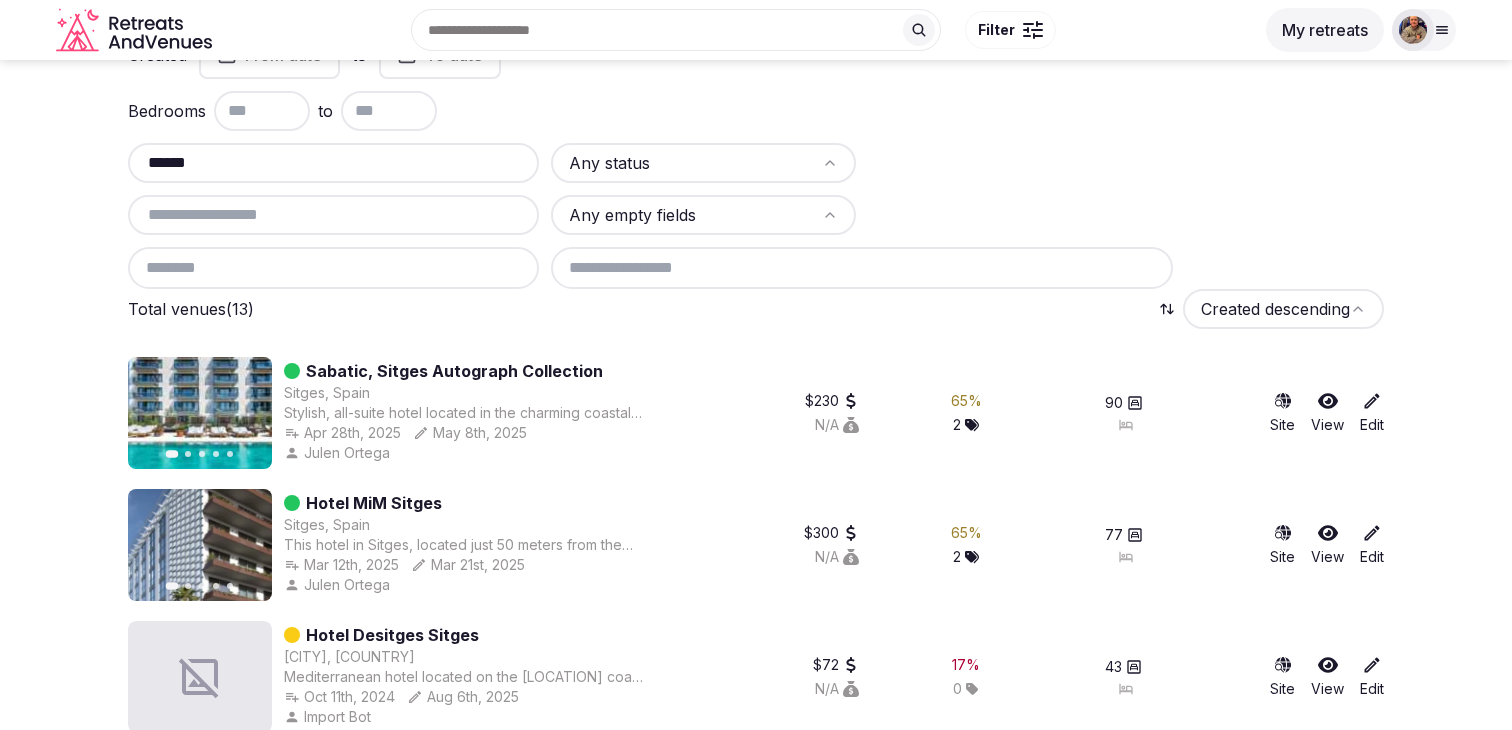 scroll, scrollTop: 37, scrollLeft: 0, axis: vertical 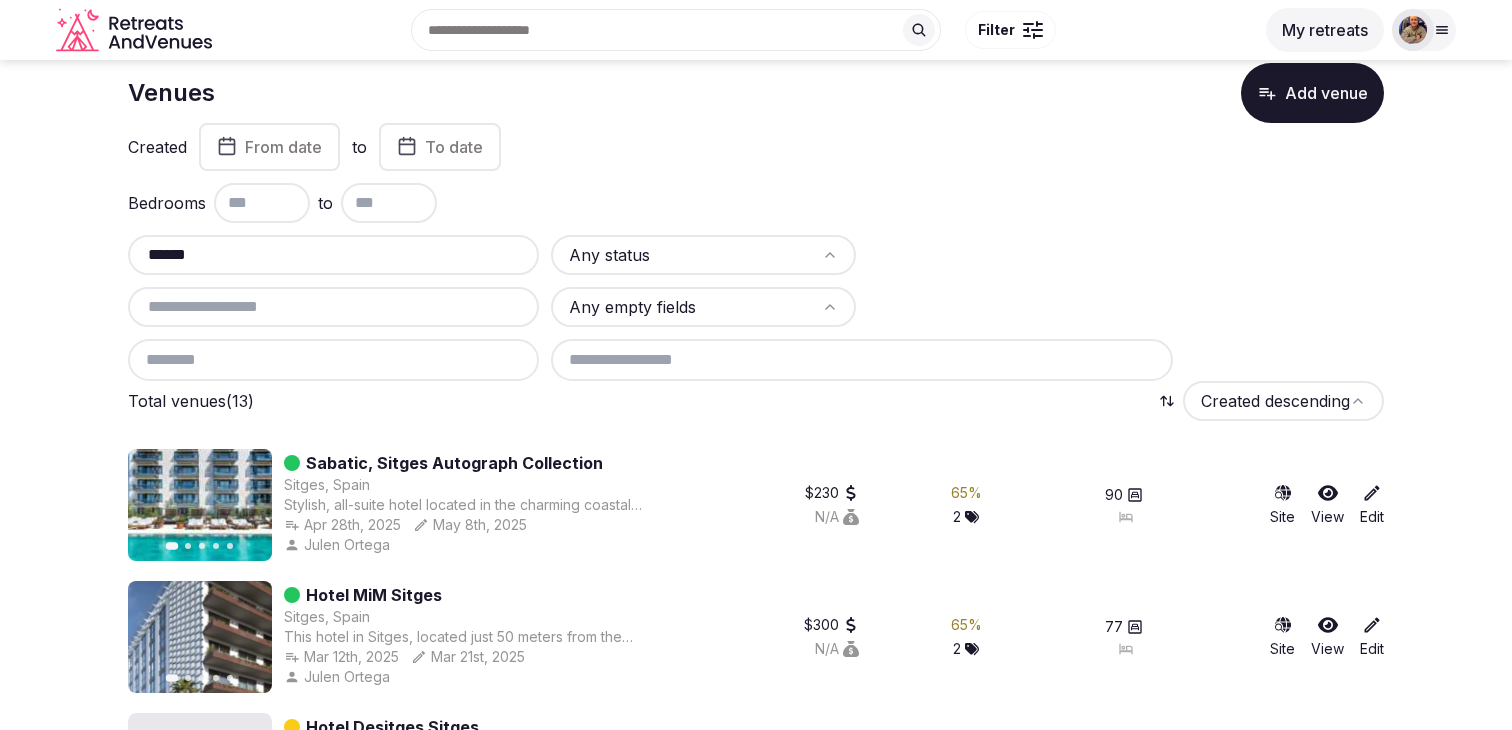 click on "******" at bounding box center (333, 255) 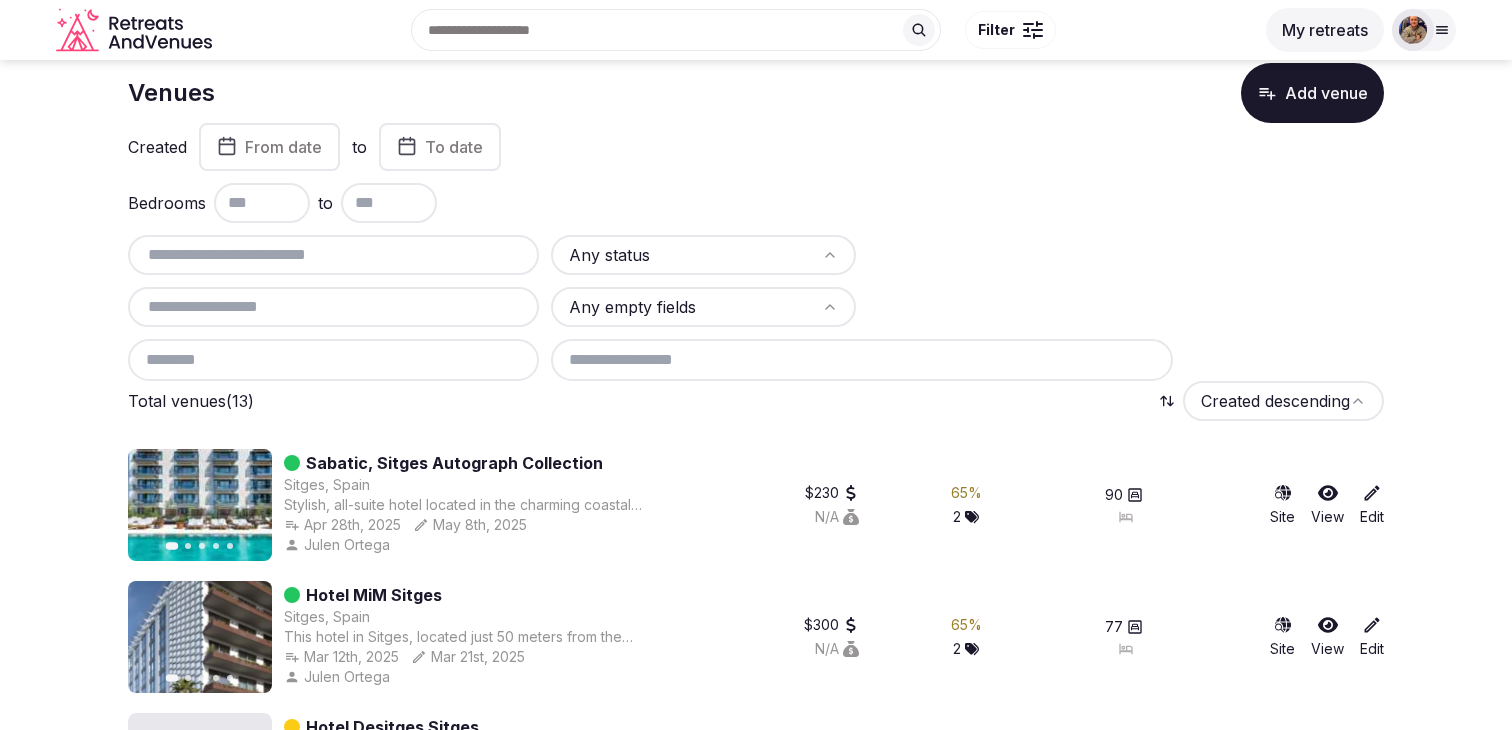 type 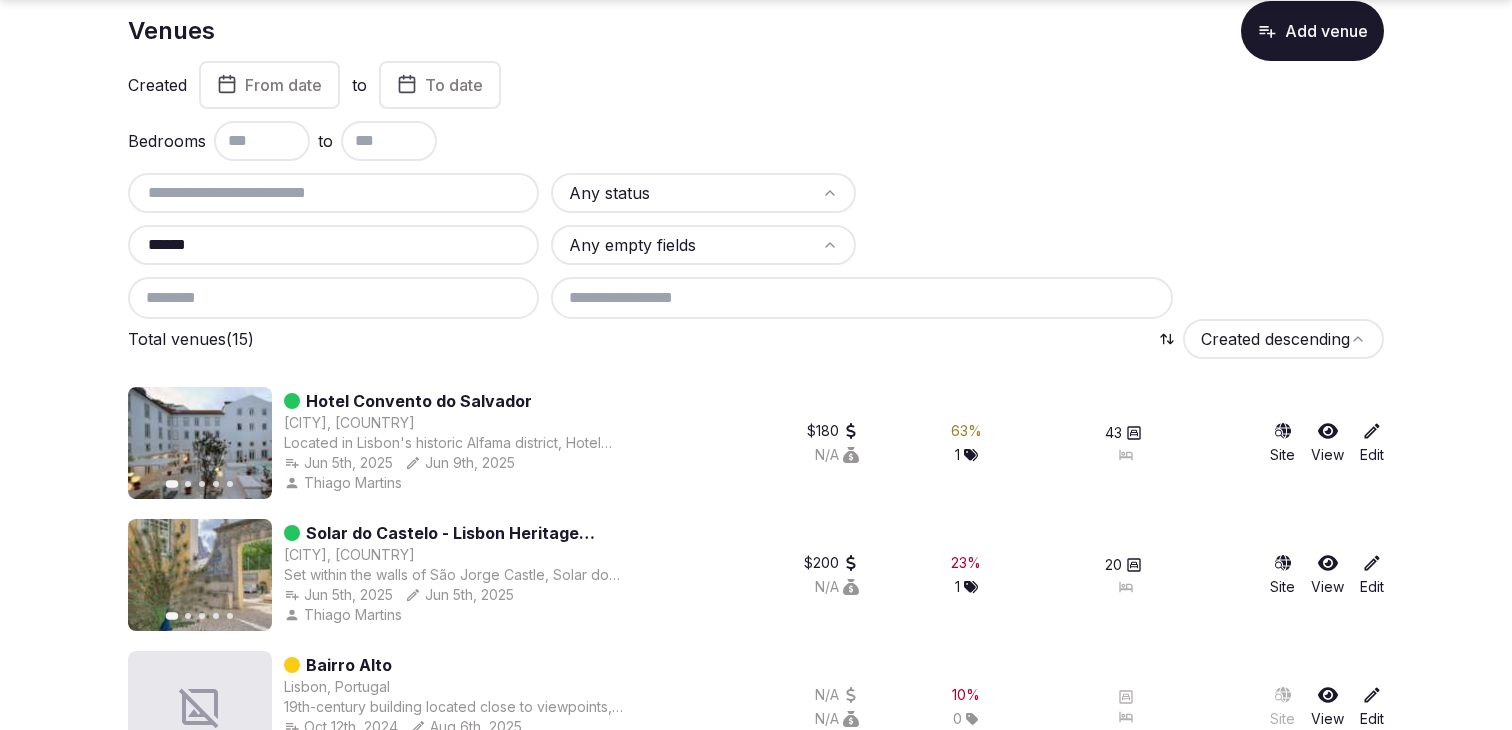 scroll, scrollTop: 101, scrollLeft: 0, axis: vertical 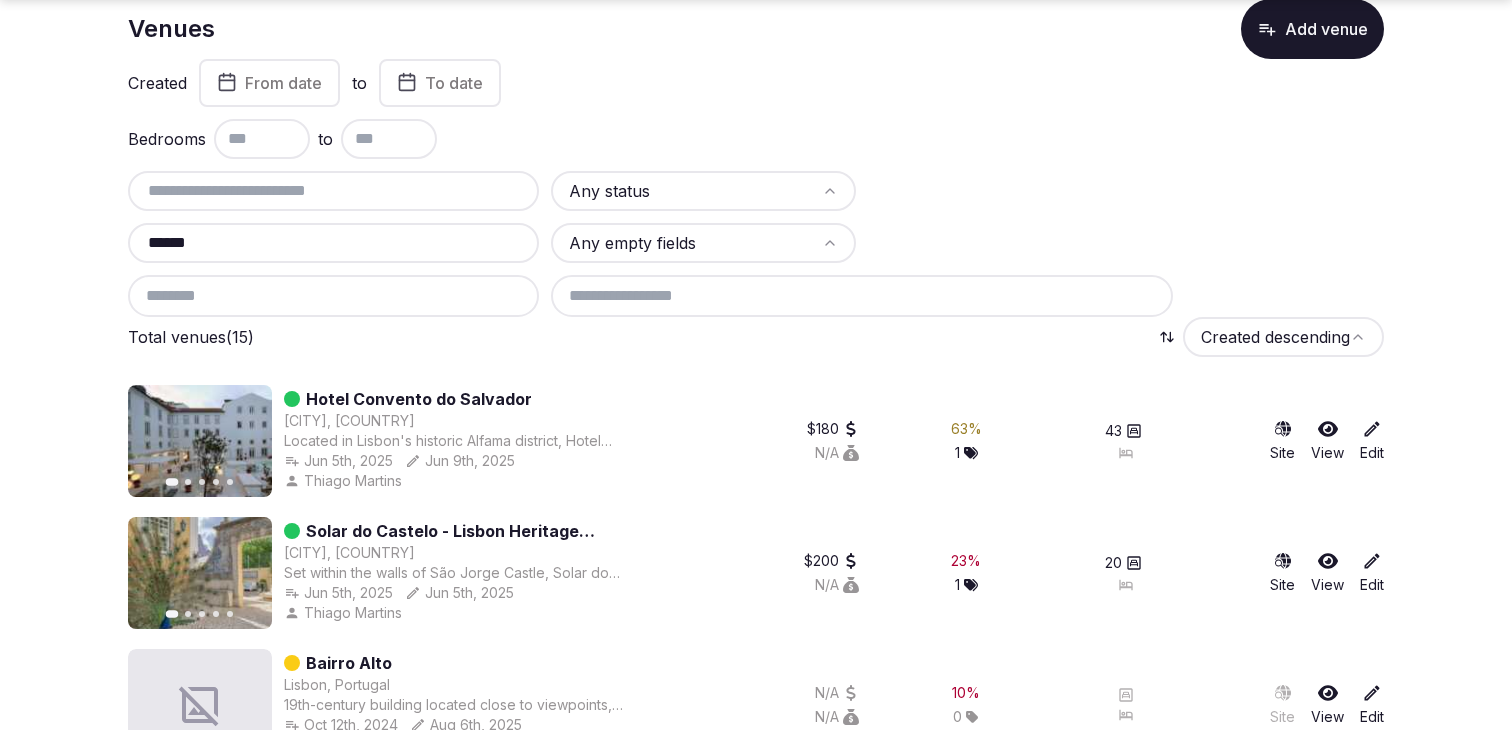 type on "******" 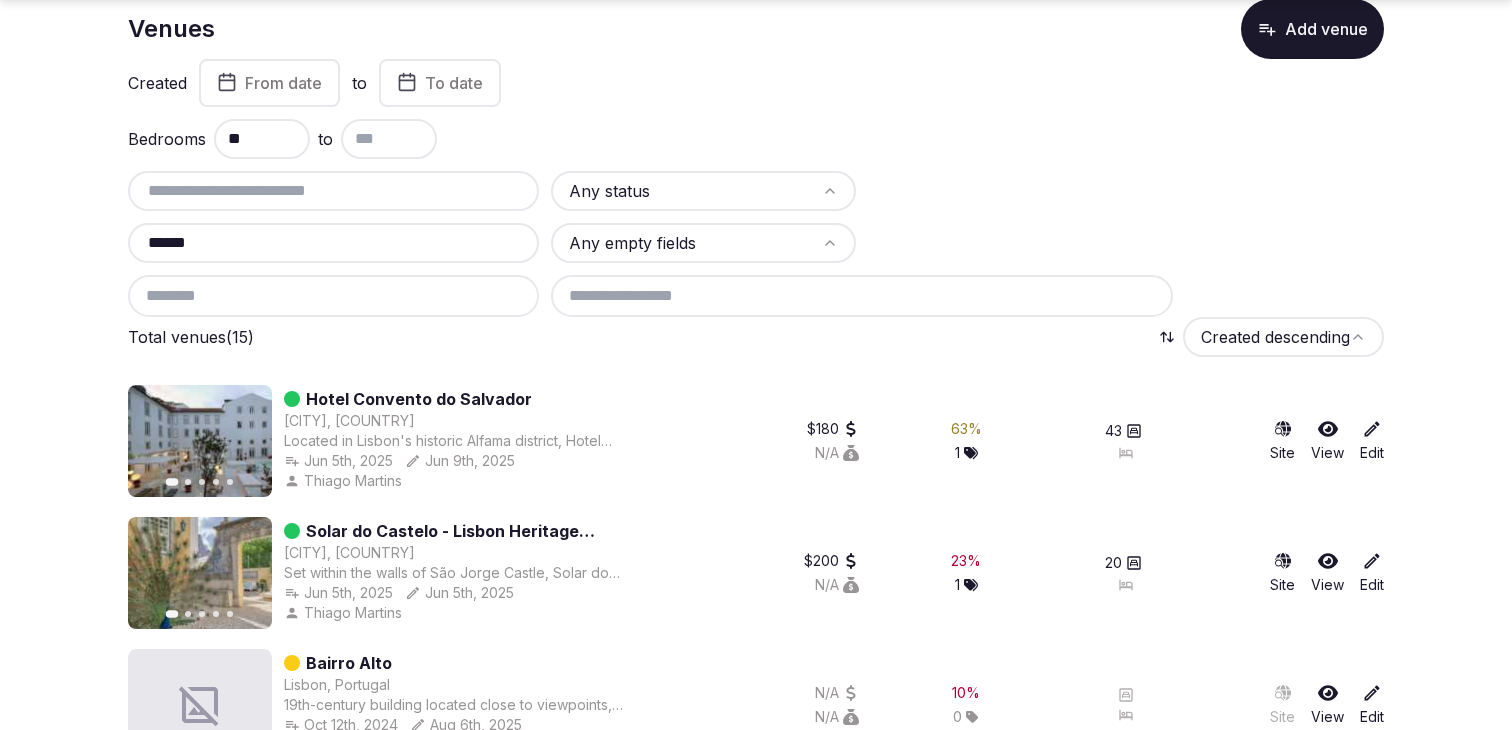 type on "**" 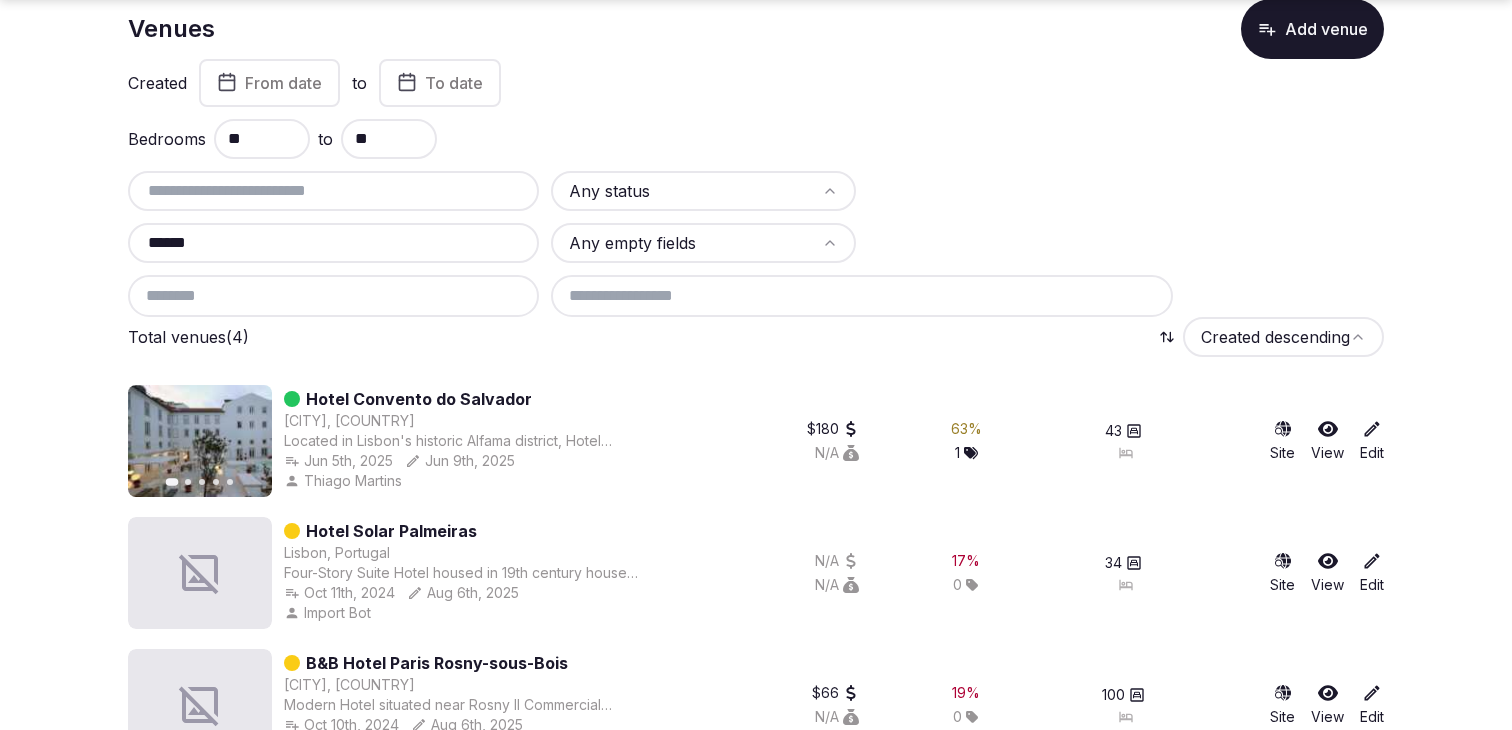 scroll, scrollTop: 24, scrollLeft: 0, axis: vertical 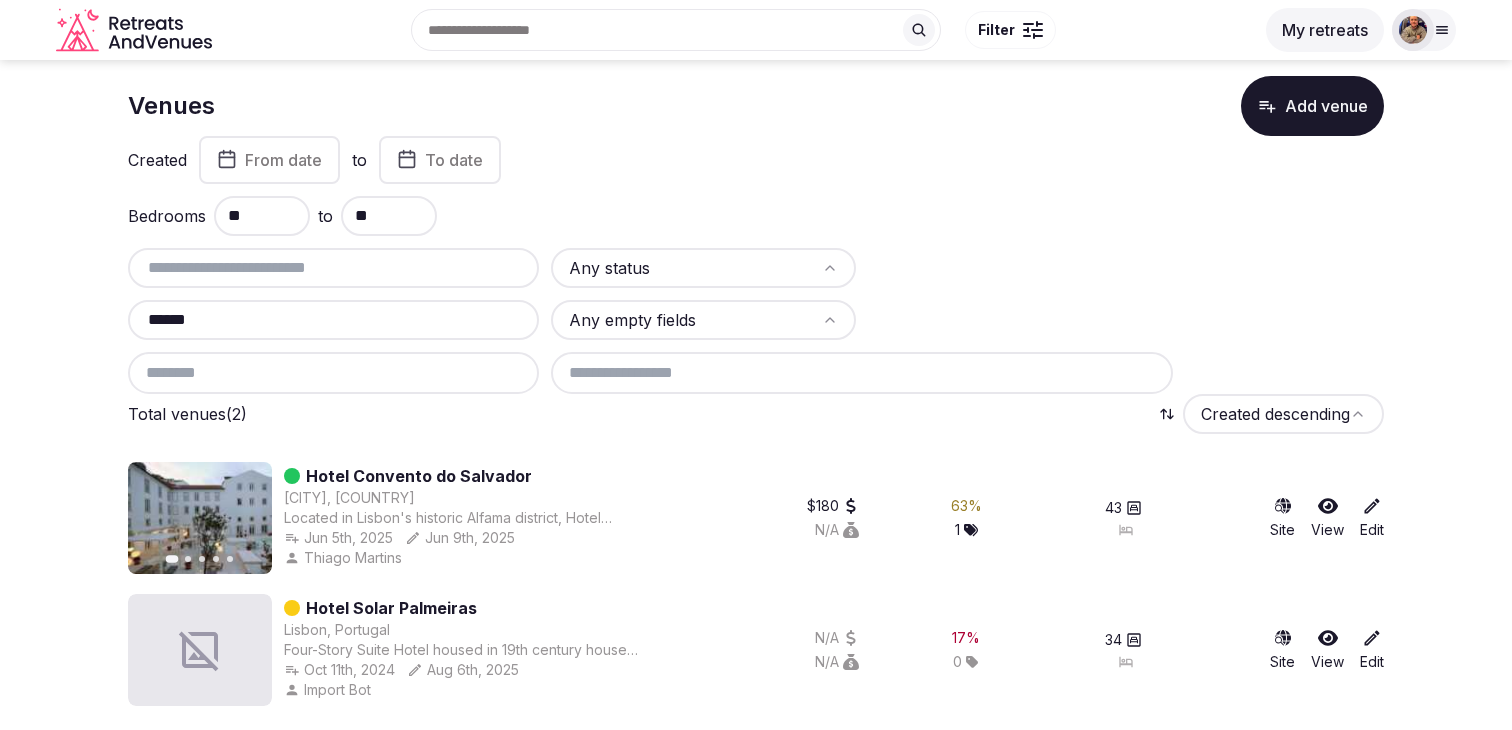 type on "**" 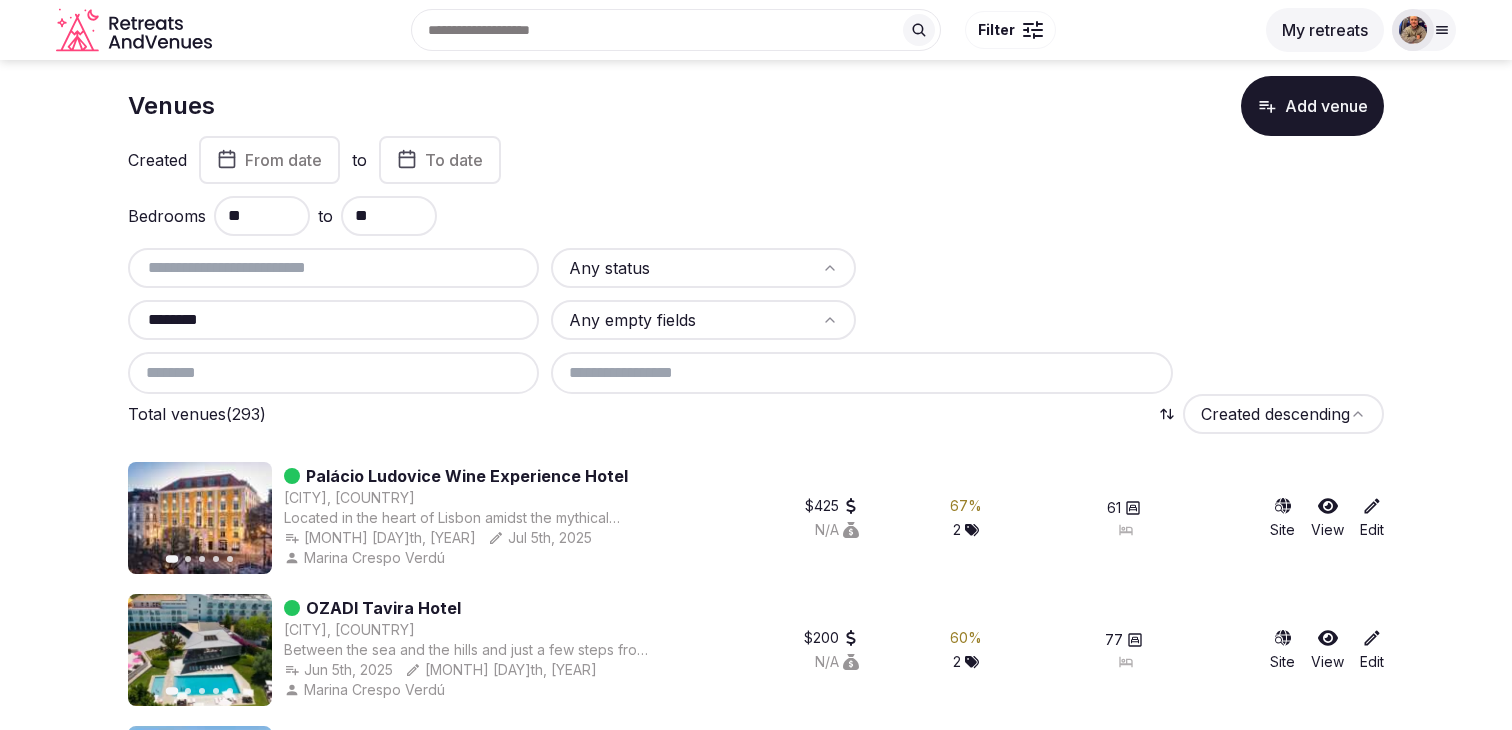 click on "Venues   Add venue Created From date to To date Bedrooms ** to ** Any status ******** Any empty fields Total venues  (293) Created descending Previous slide Next slide Palácio Ludovice Wine Experience Hotel  Lisboa, Portugal   Jul 4th, 2025   Jul 5th, 2025   Marina Crespo Verdú $425 N/A 67 % 2 61 Site View Edit Previous slide Next slide OZADI Tavira Hotel Almargem, Portugal   Jun 5th, 2025   Jun 7th, 2025   Marina Crespo Verdú $200 N/A 60 % 2 77 Site View Edit Previous slide Next slide B&B HOTEL Sado Setúbal Setúbal, Portugal Offering panoramic views over the Sado River, B&B HOTEL Sado Setúbal is perfect for business travelers seeking functionality and comfort. Its versatile meeting facilities cater to corporate seminars, team-building events, and conferences.   Jun 5th, 2025   Jun 5th, 2025   Thiago Martins $80 N/A 23 % 1 66 Site View Edit Previous slide Next slide Hotel Convento do Salvador Lisboa, Portugal   Jun 5th, 2025   Jun 9th, 2025   Thiago Martins $180 N/A 63 % 1 43 Site View Edit       N/A 19" at bounding box center (756, 1637) 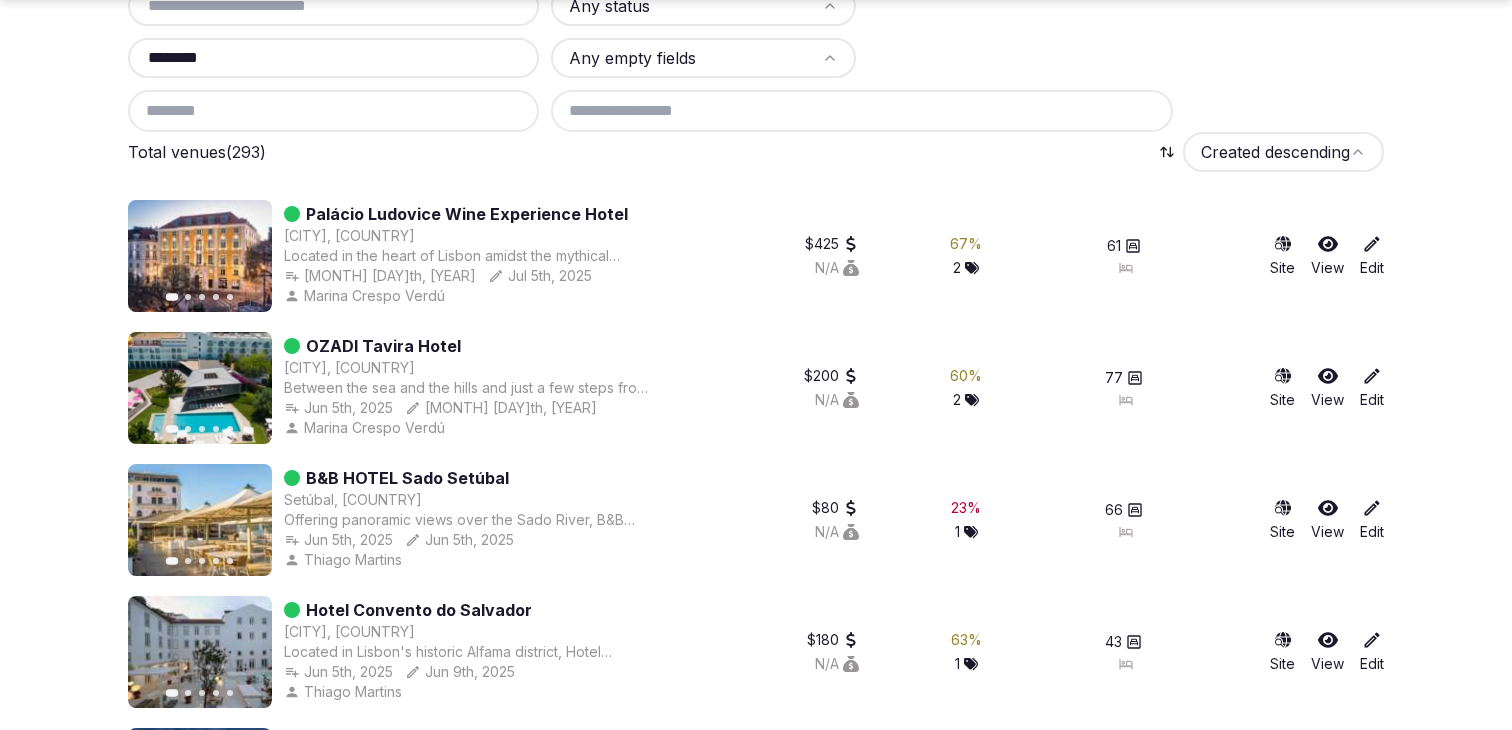 scroll, scrollTop: 287, scrollLeft: 0, axis: vertical 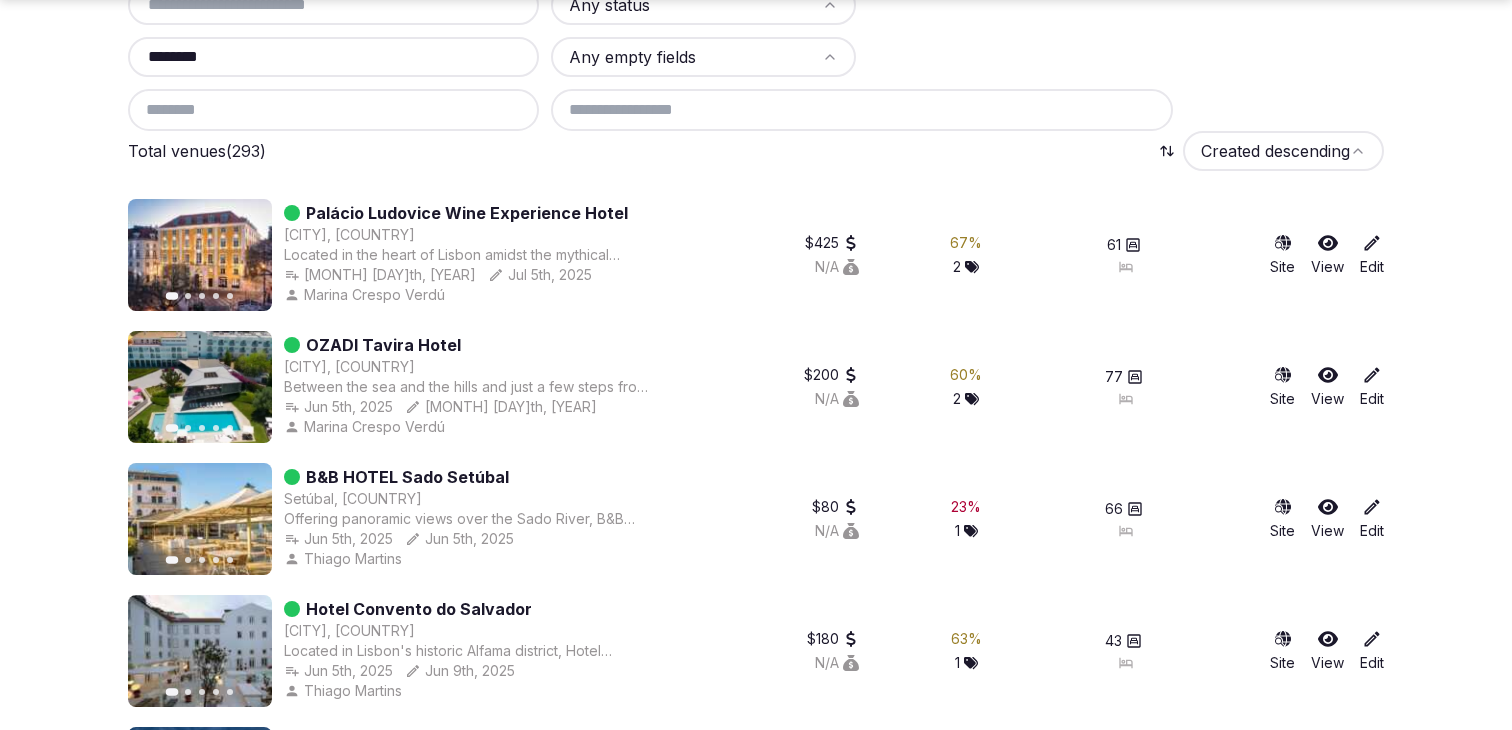 click 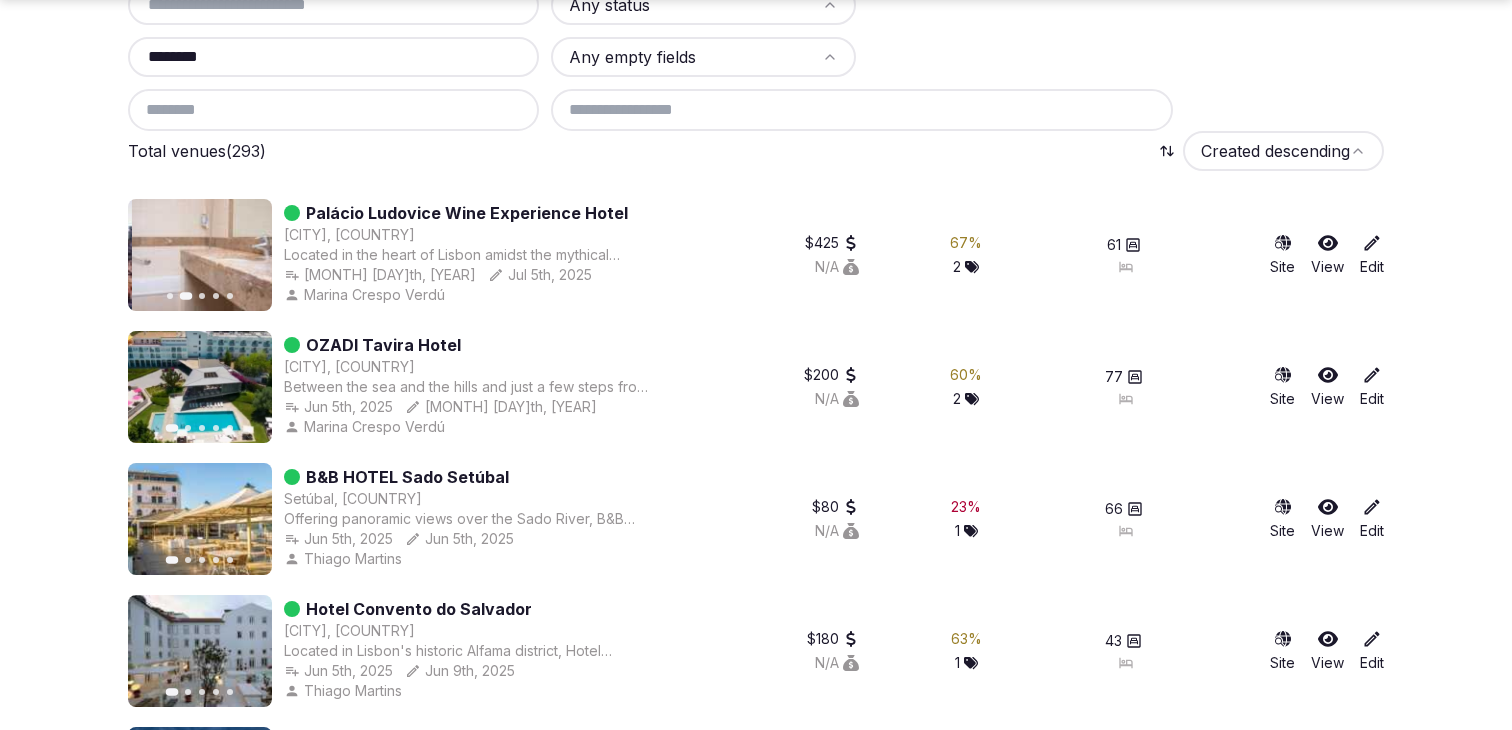 click 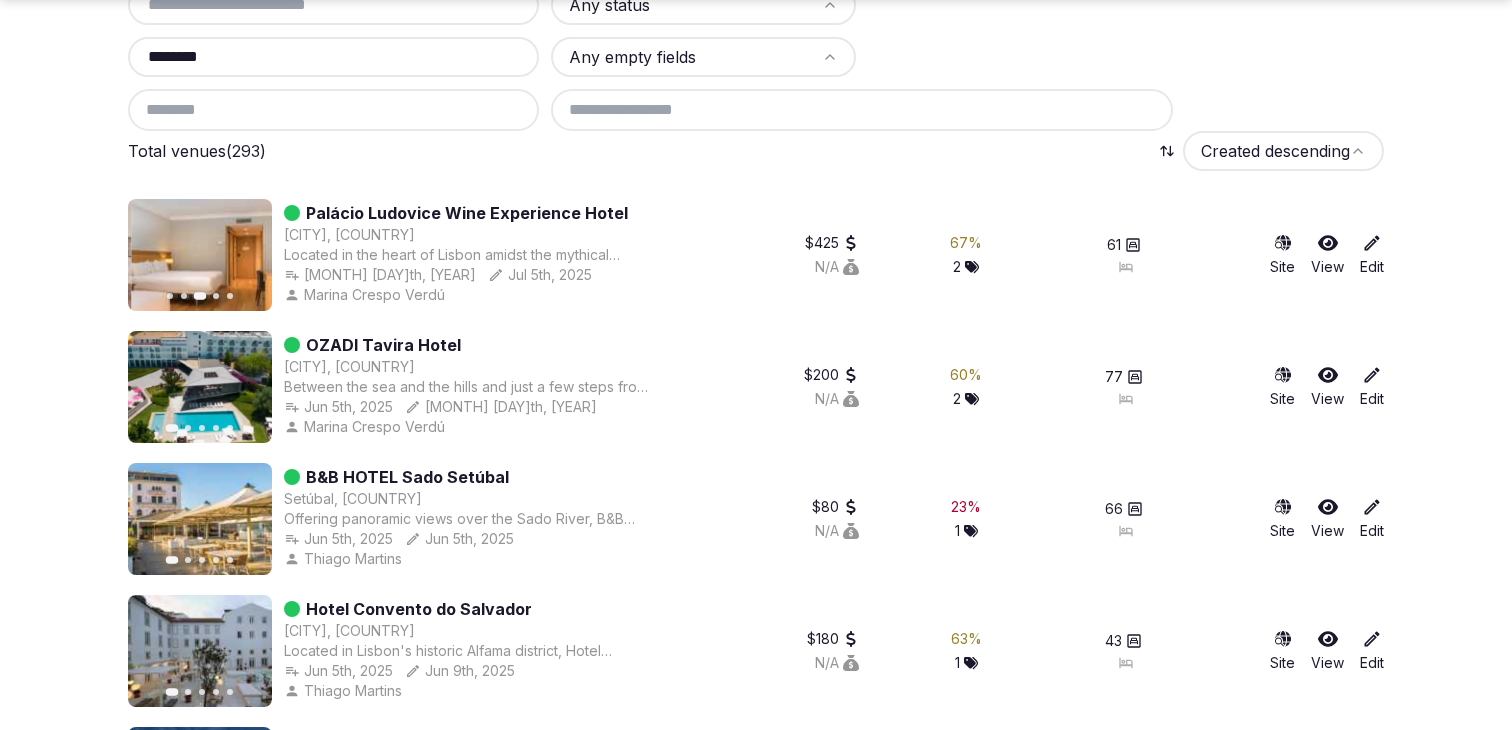click 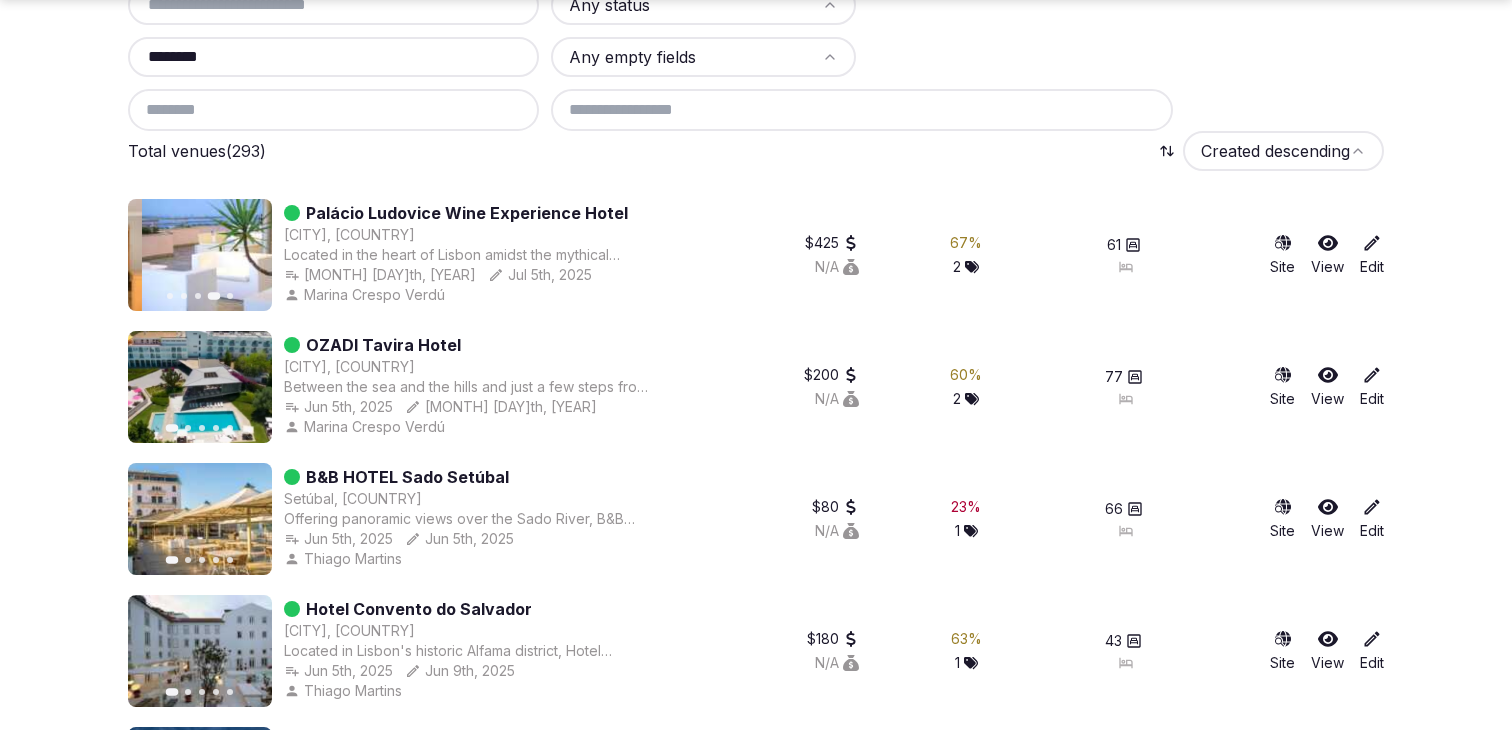 click 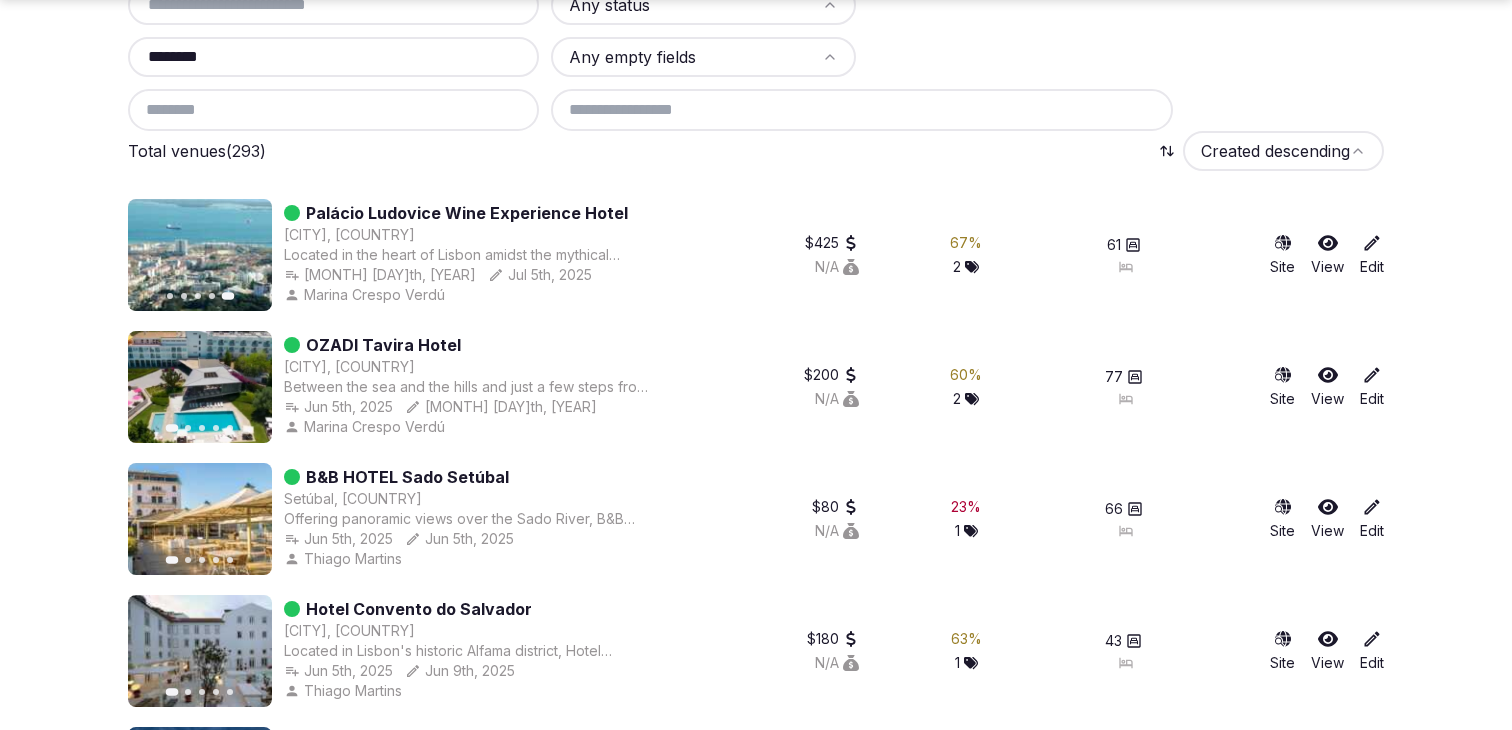 click 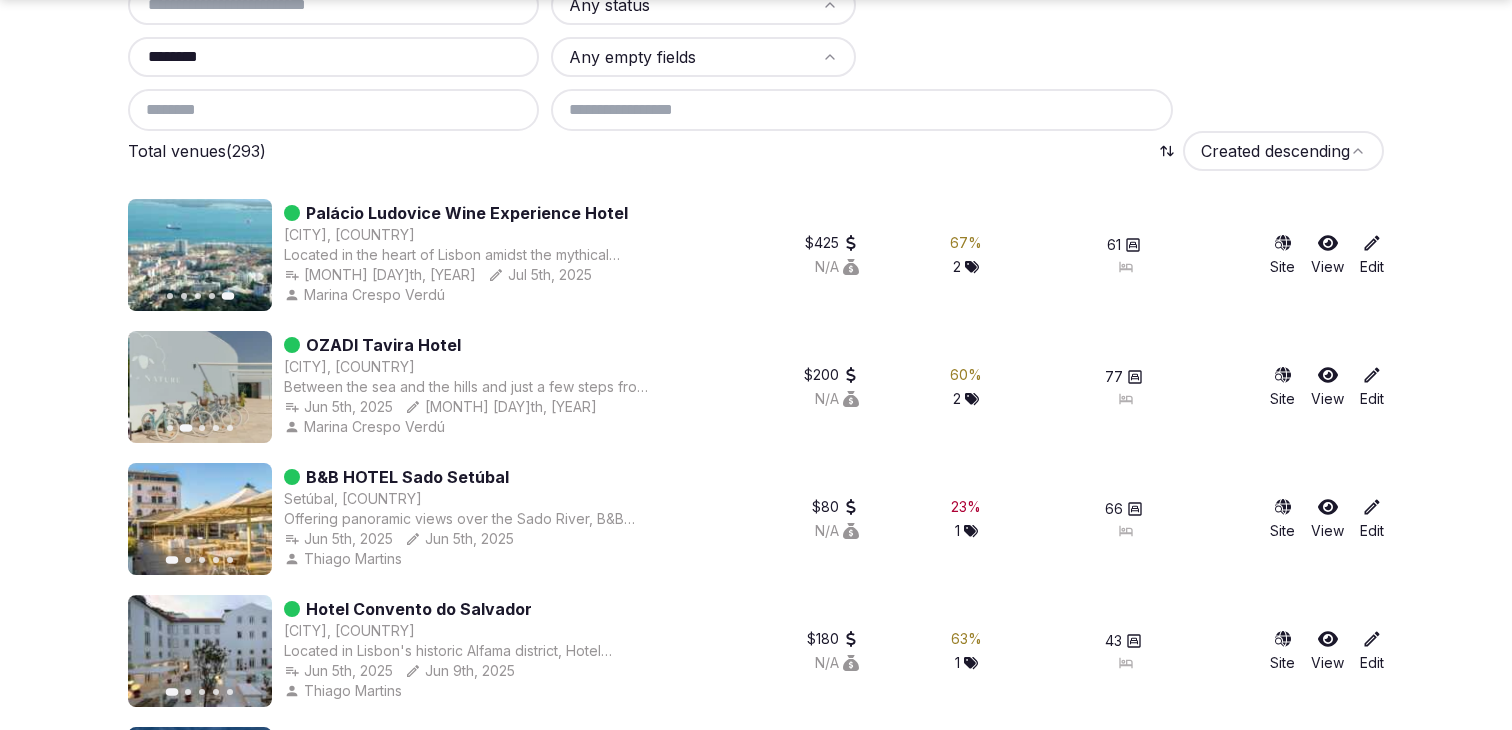 click 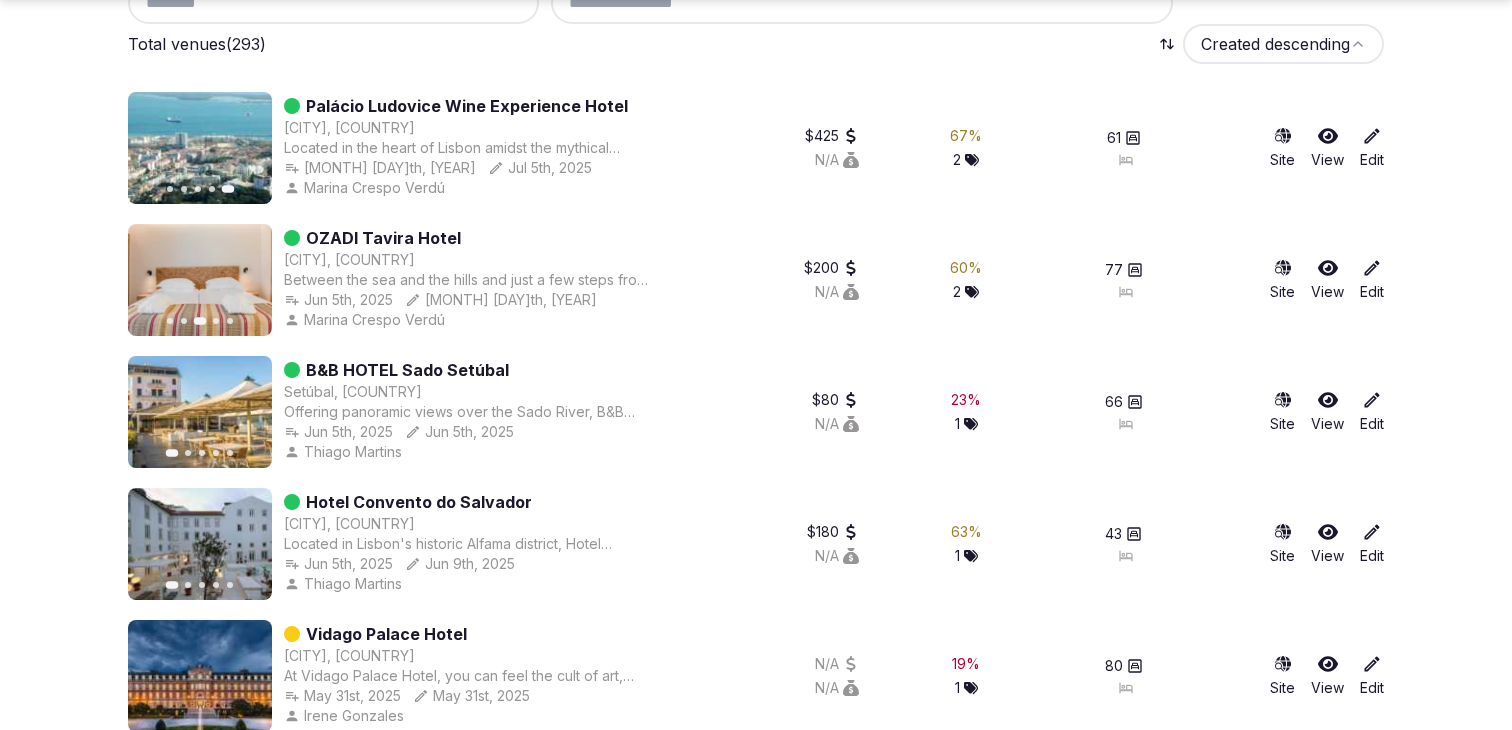 scroll, scrollTop: 401, scrollLeft: 0, axis: vertical 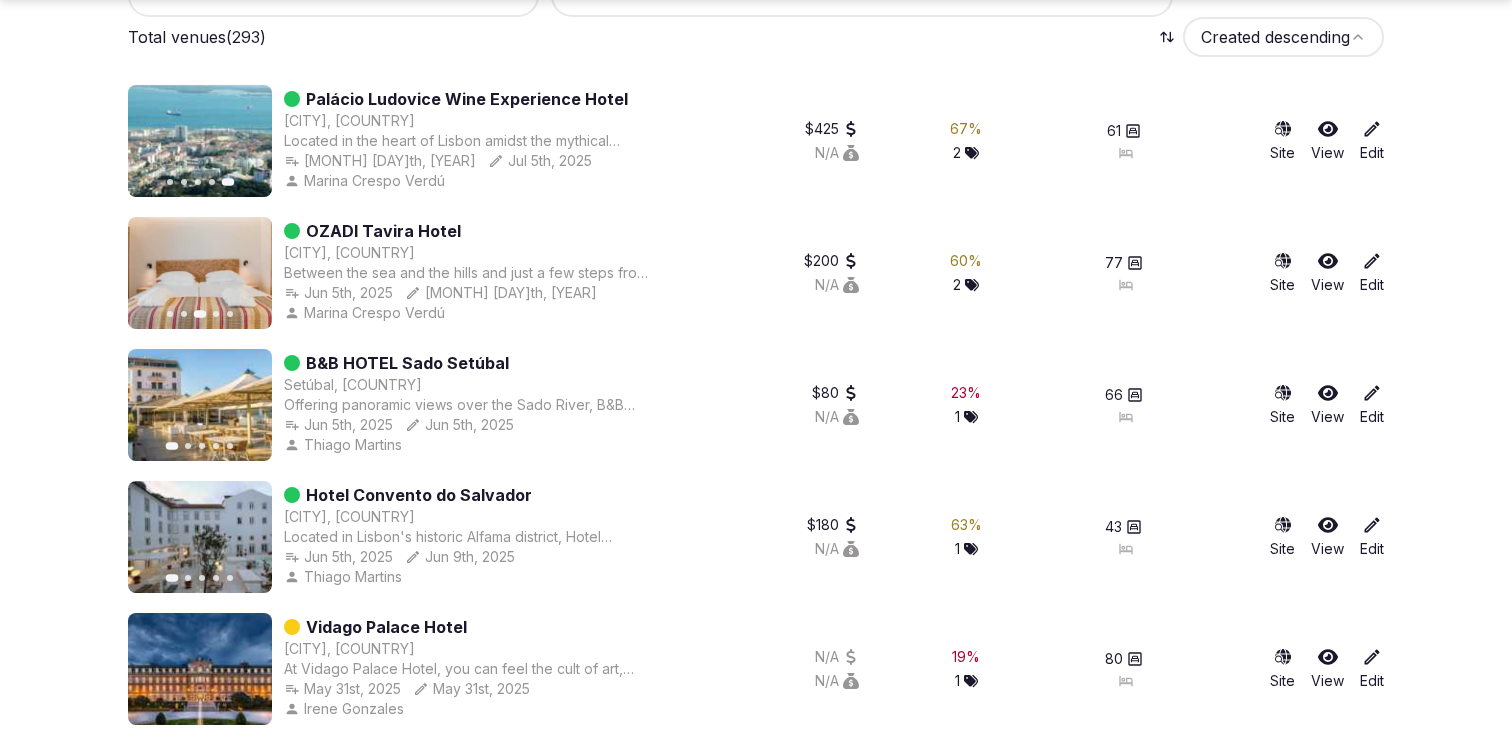 click 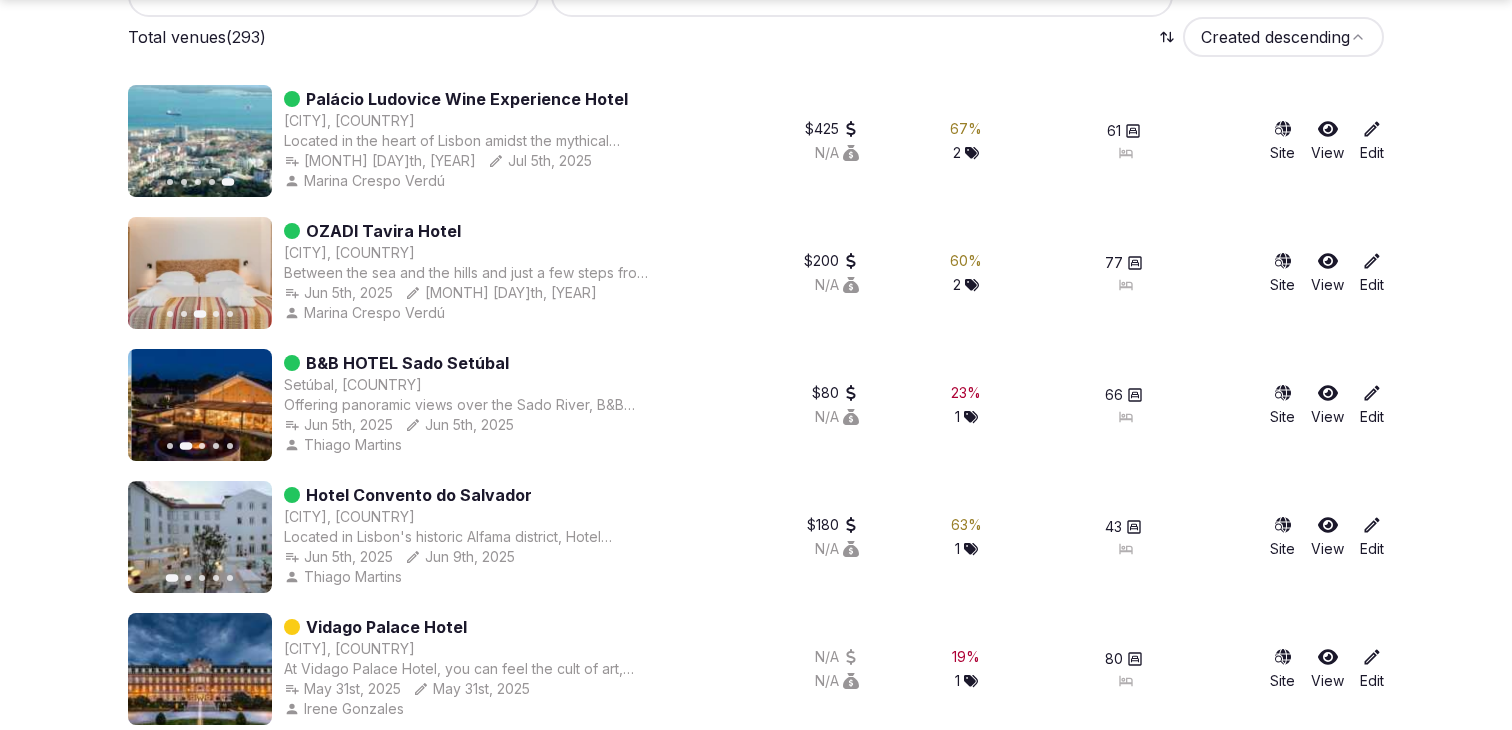 click 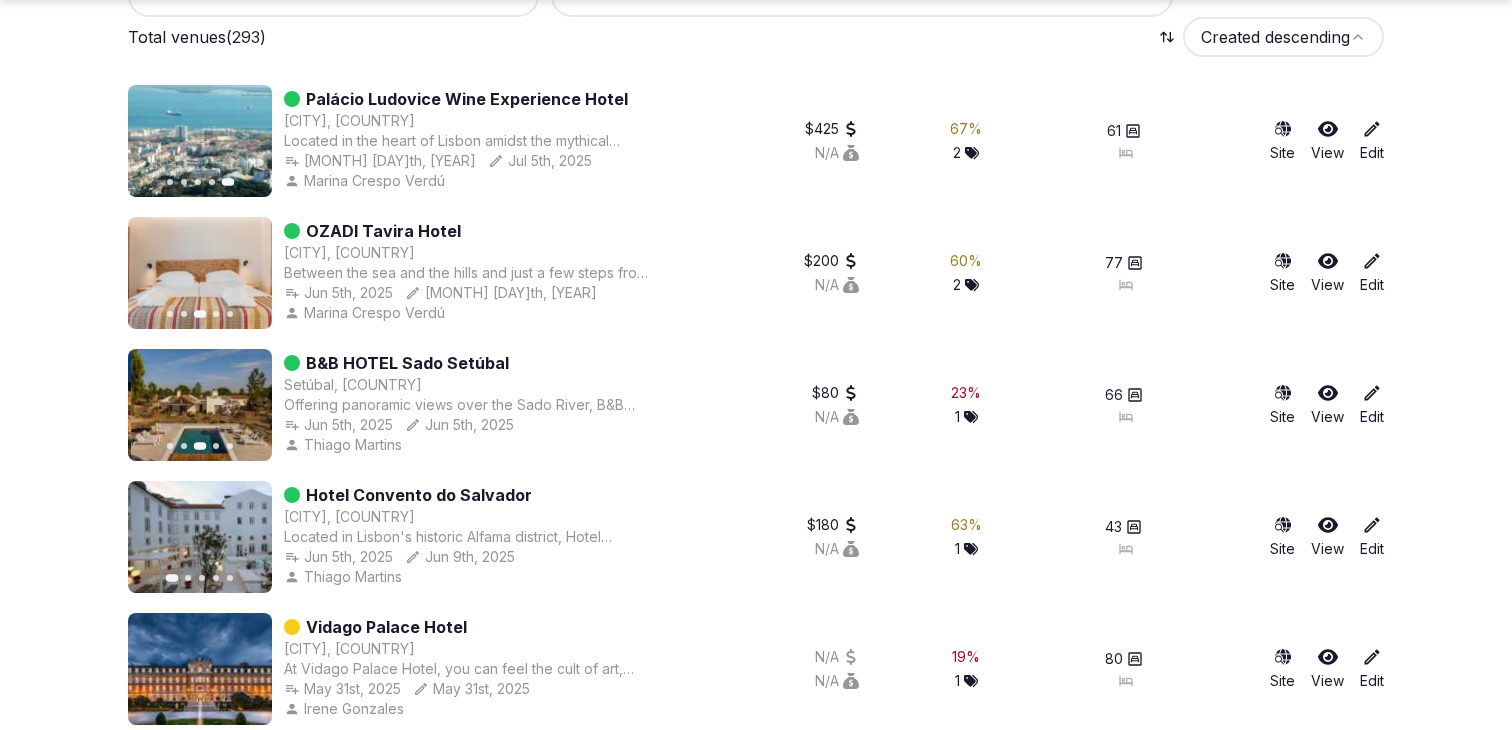 click 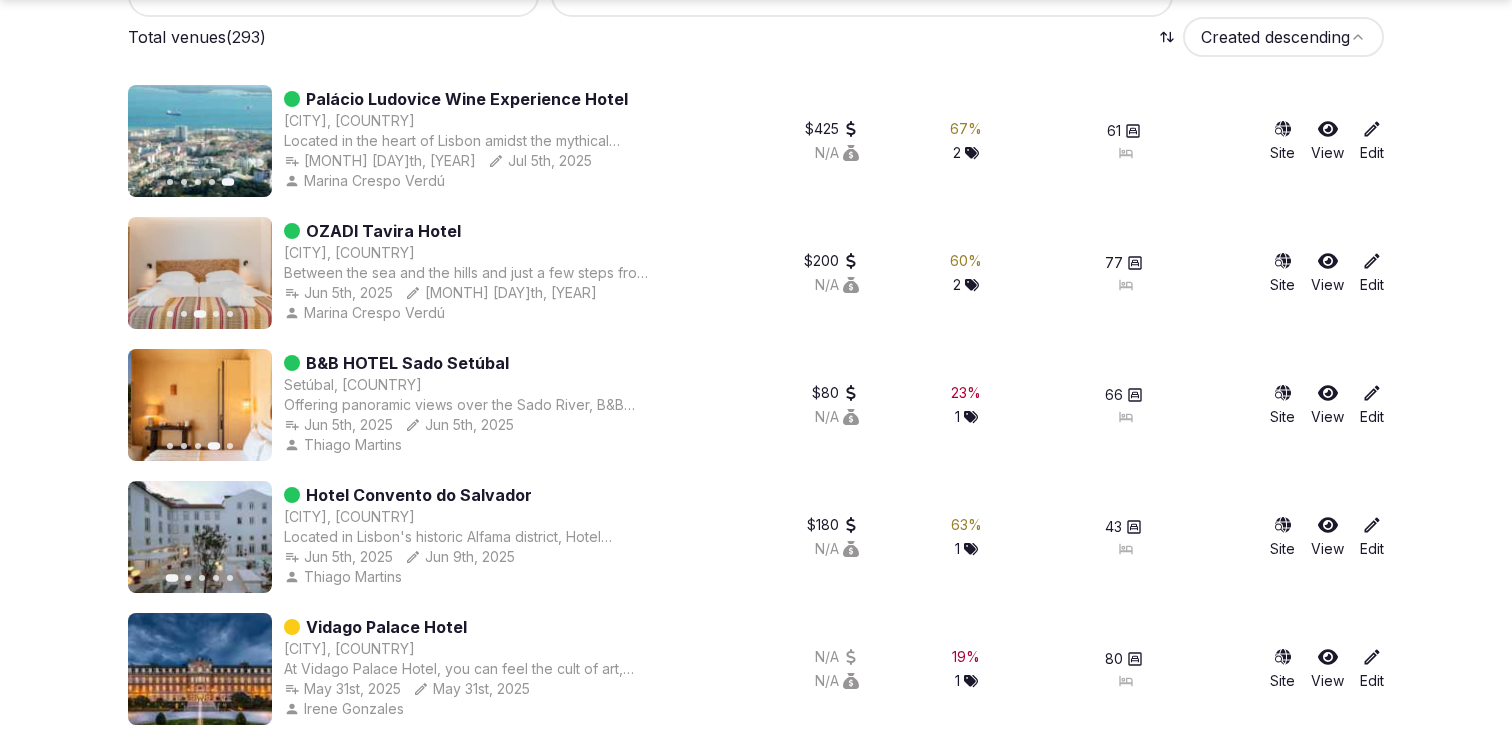 click 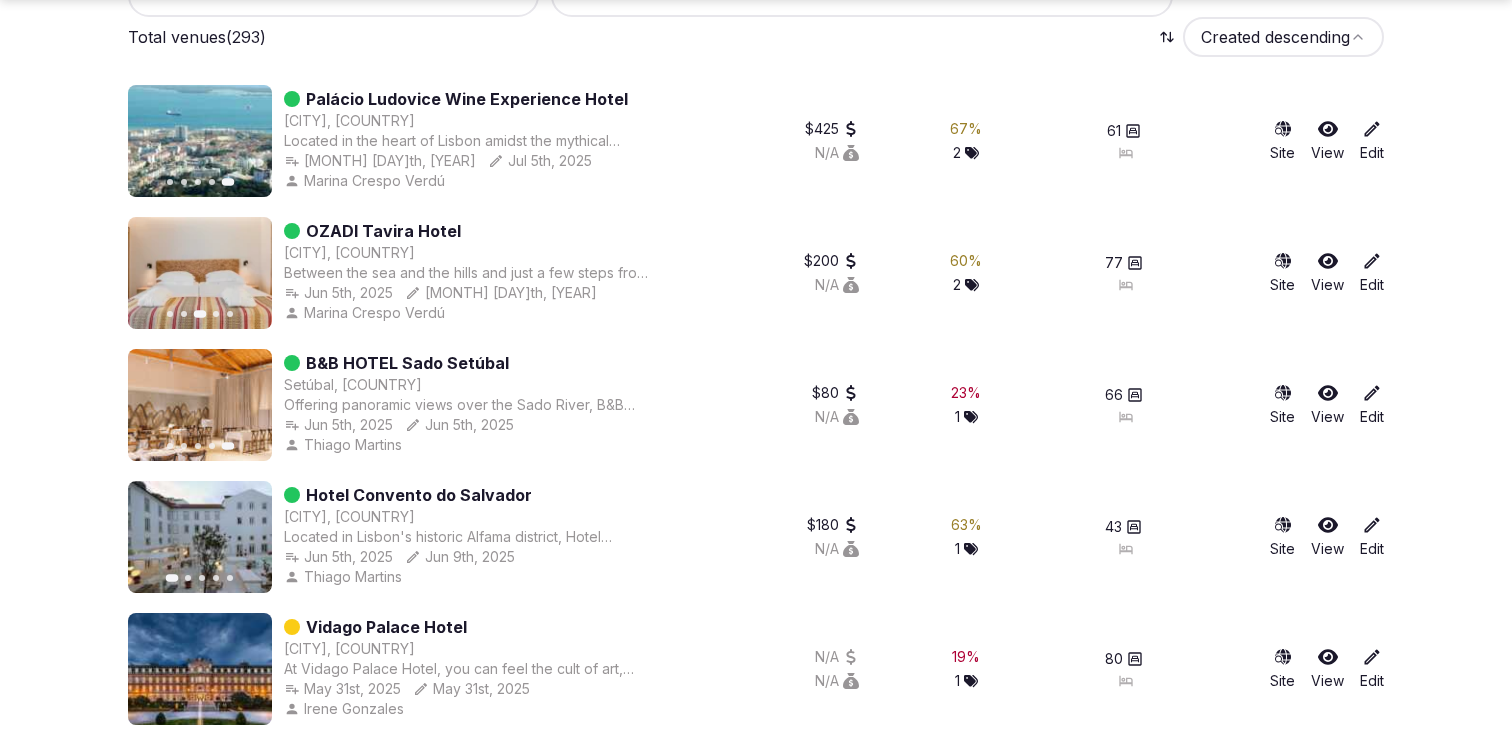 click 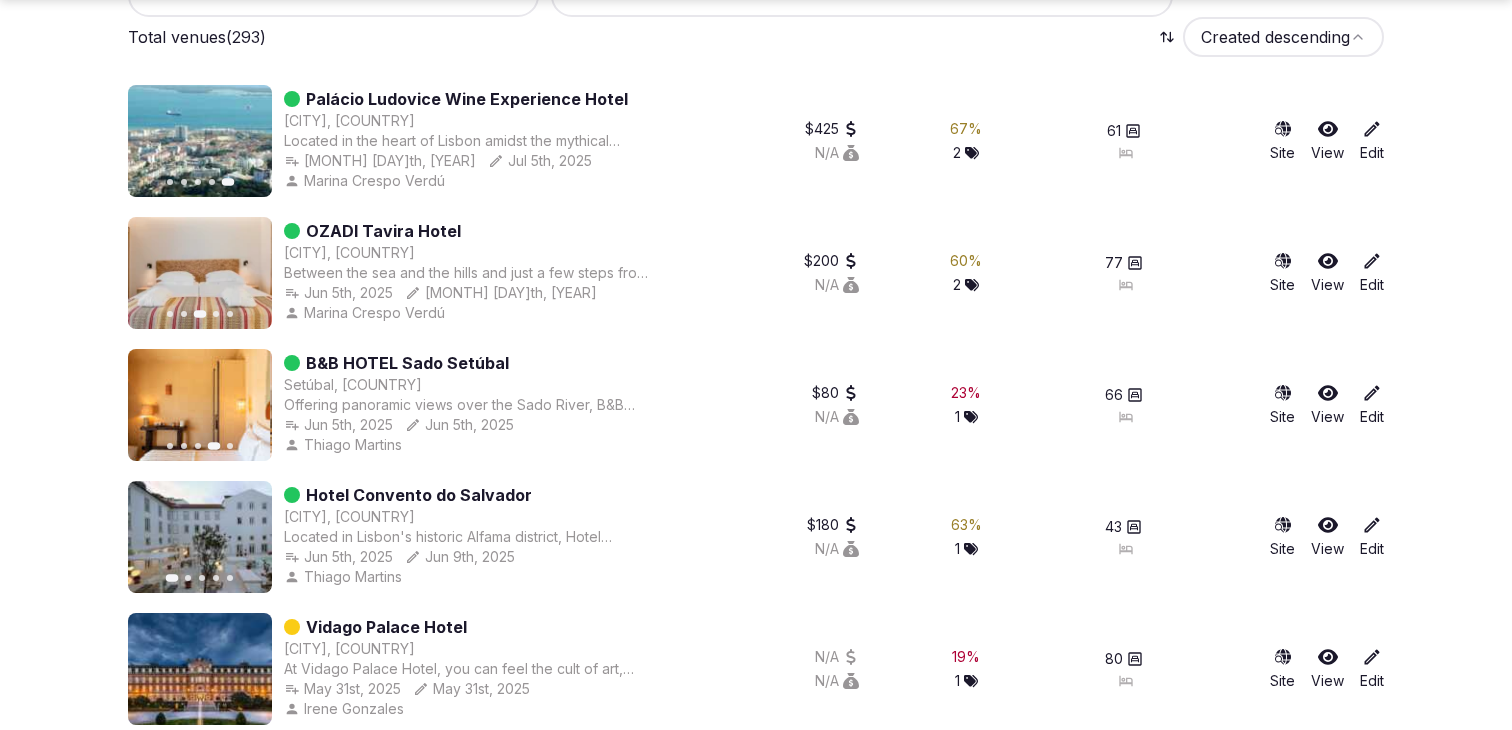 click 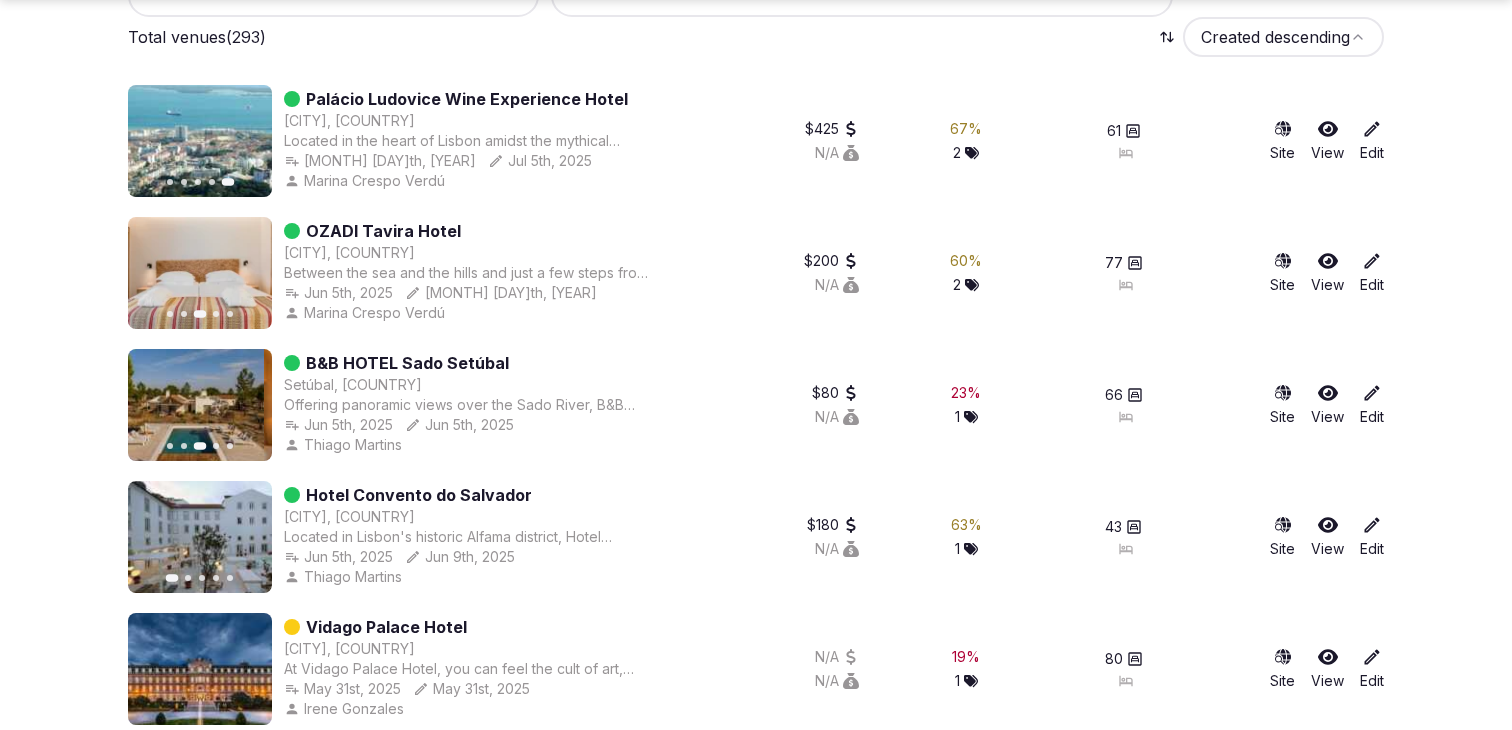 click 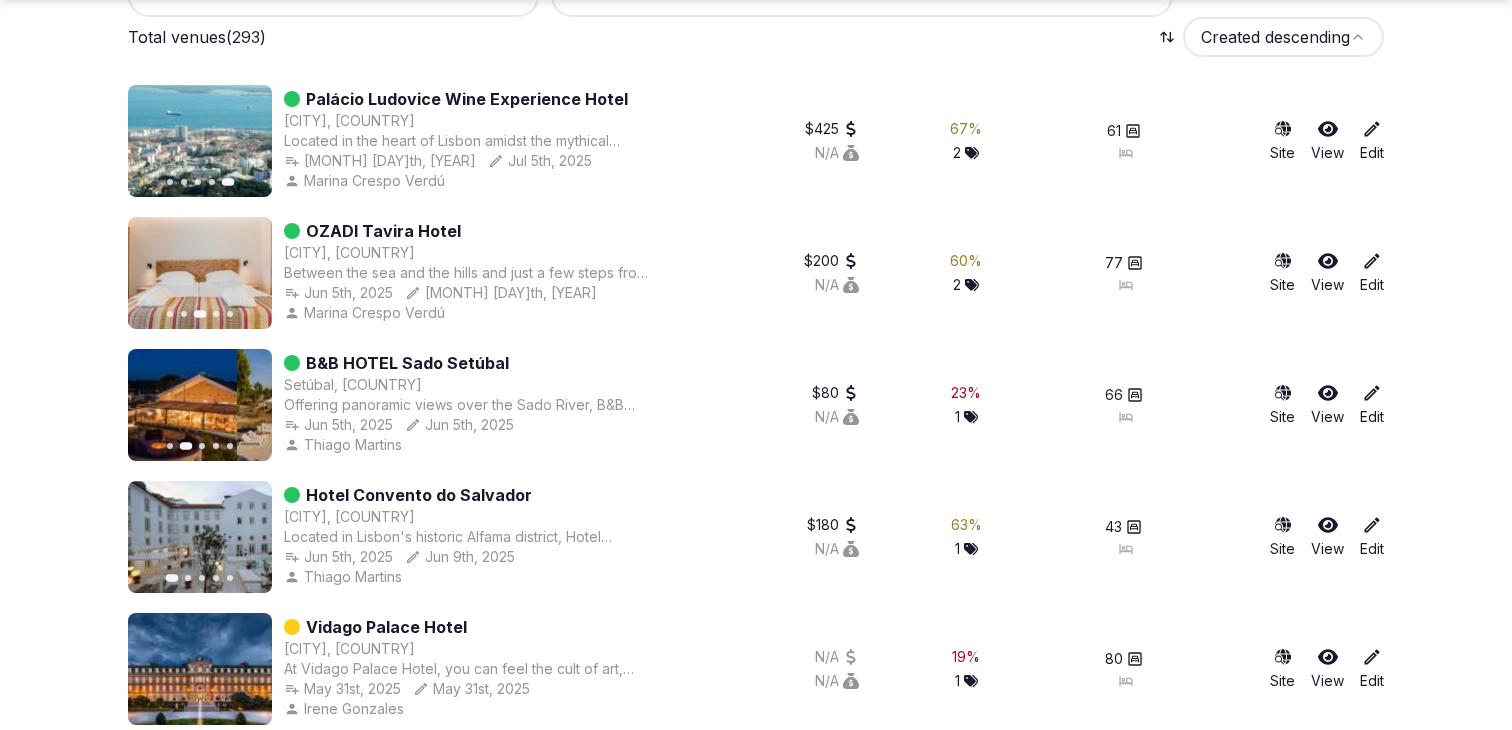 click 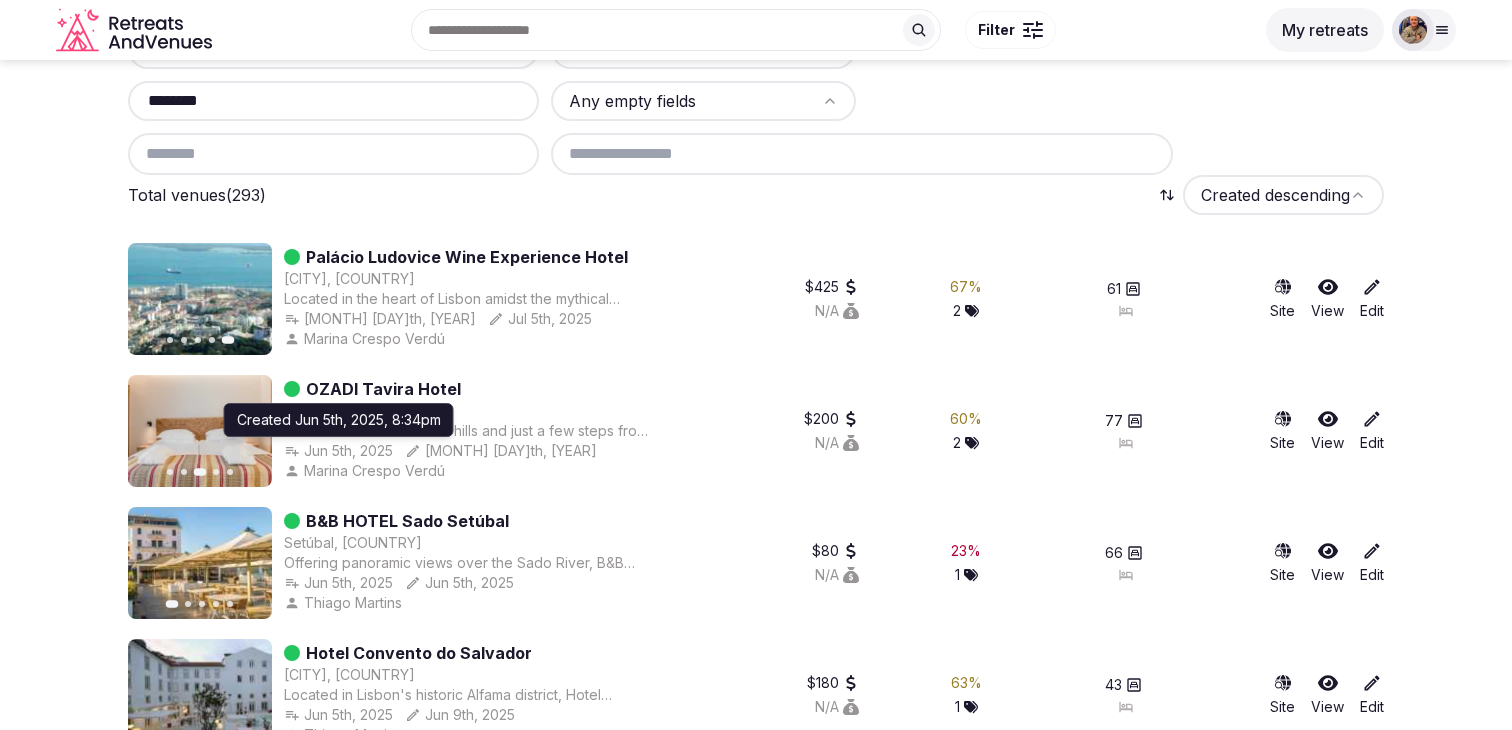 scroll, scrollTop: 215, scrollLeft: 0, axis: vertical 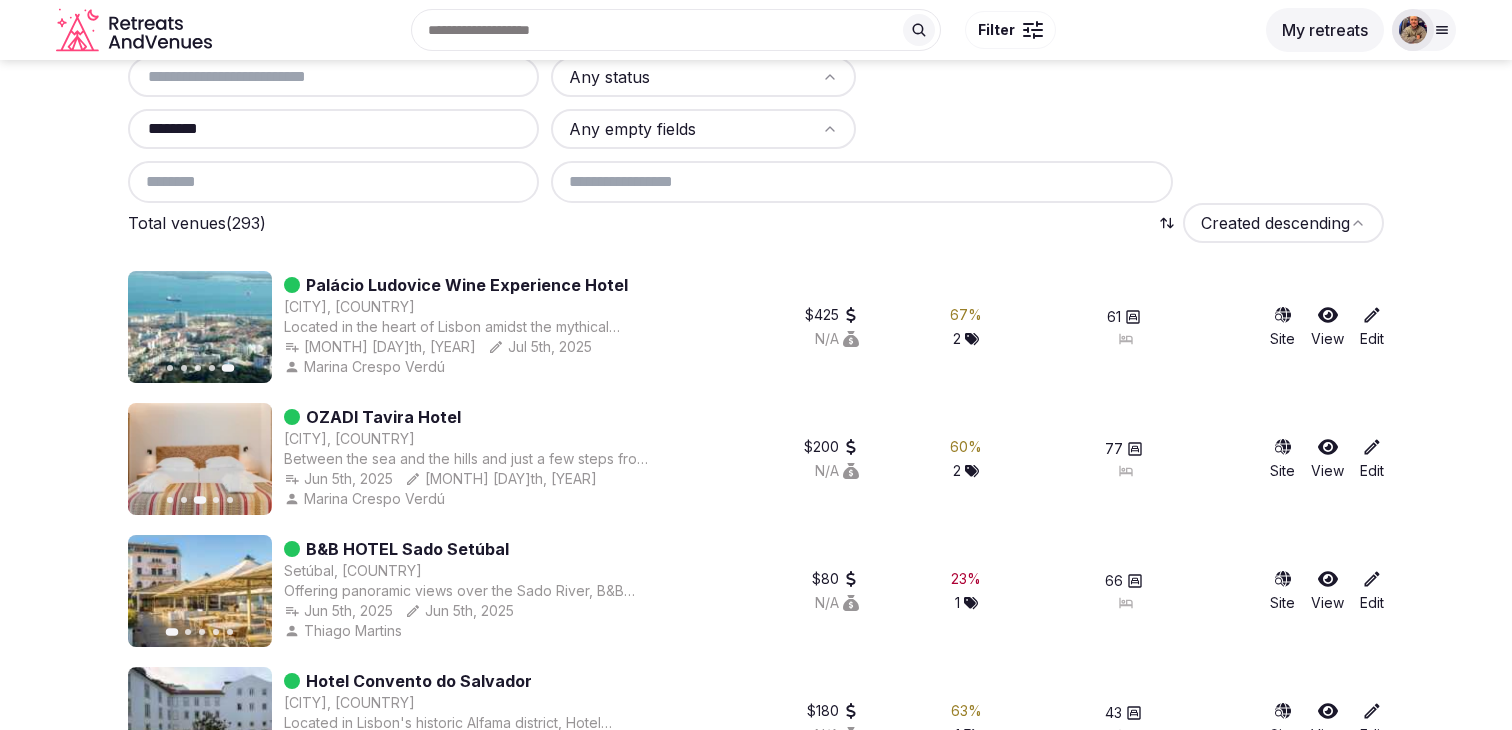 click 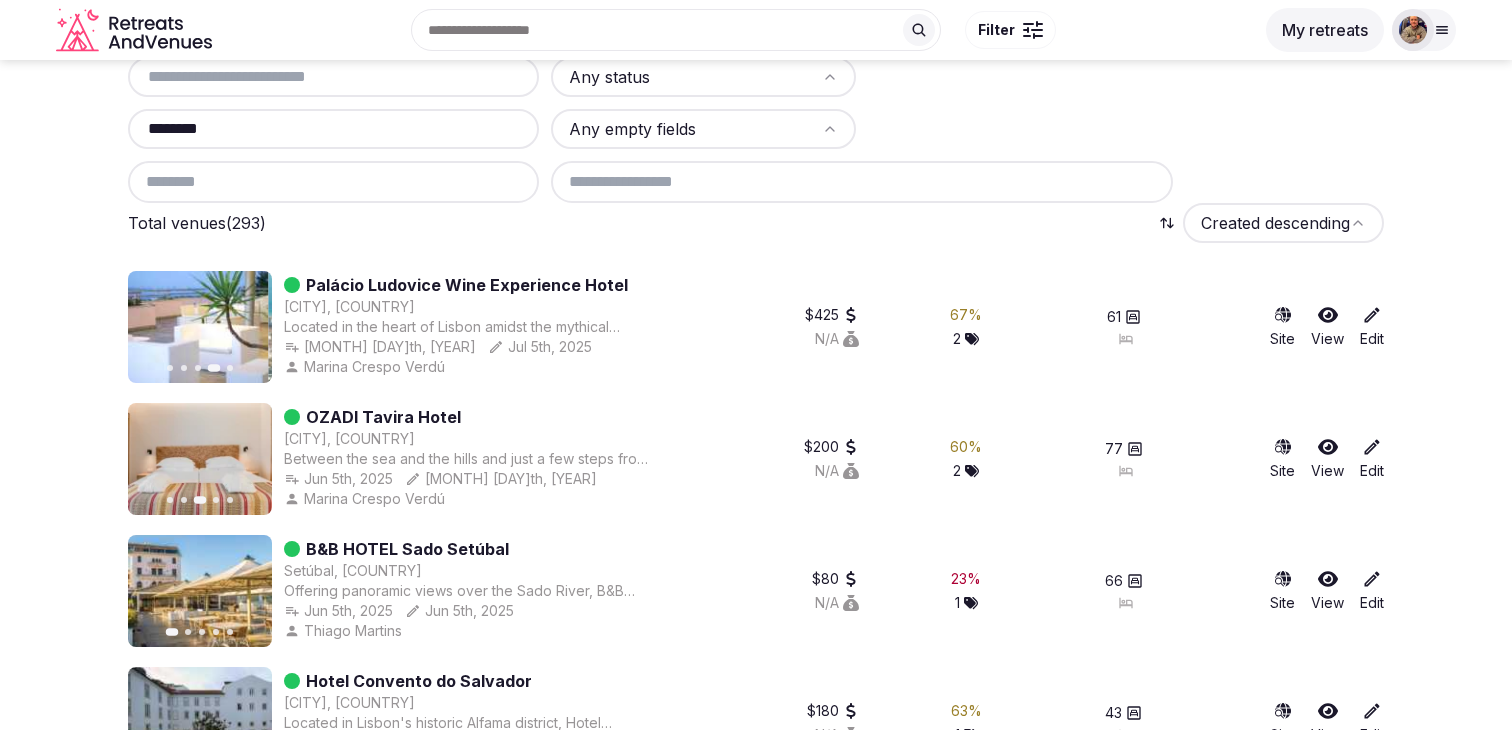 click 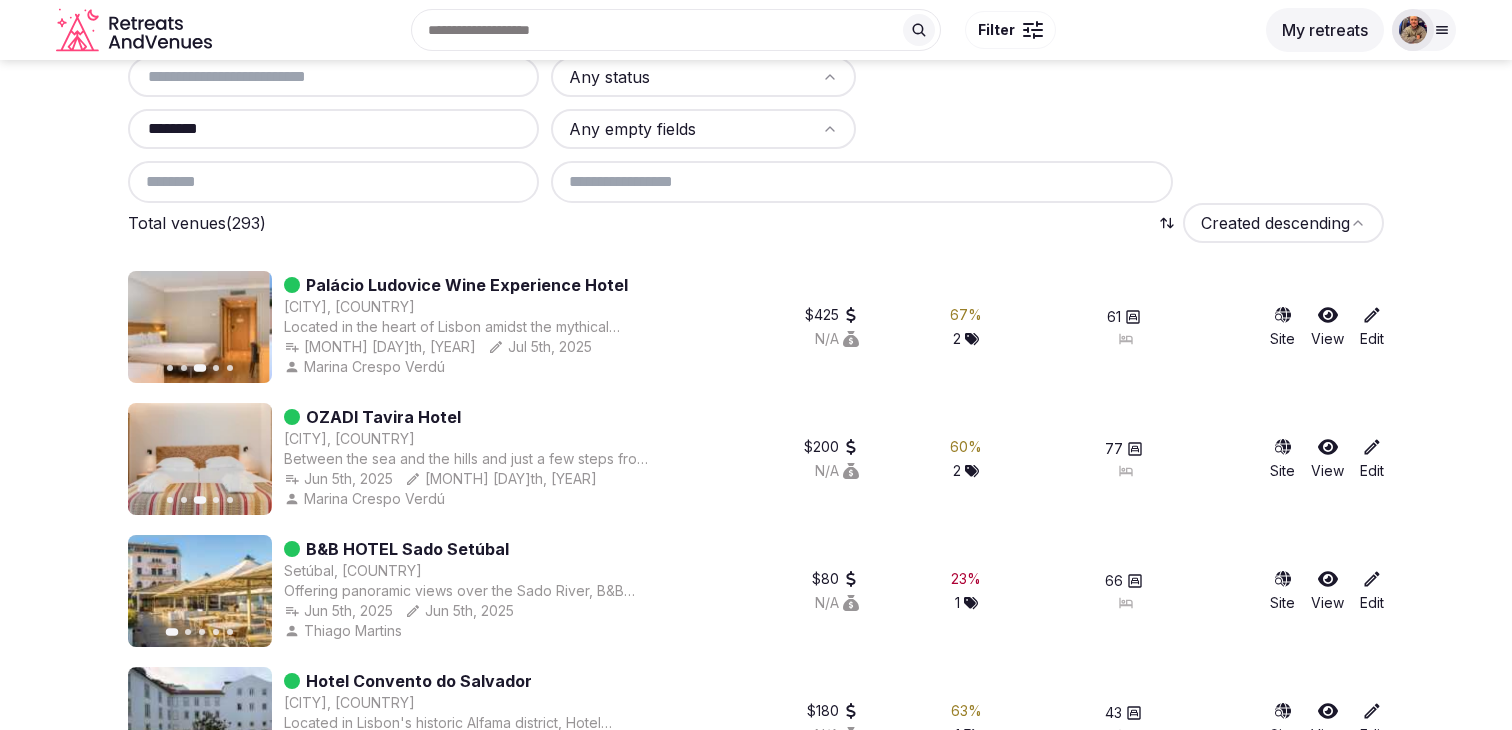 click 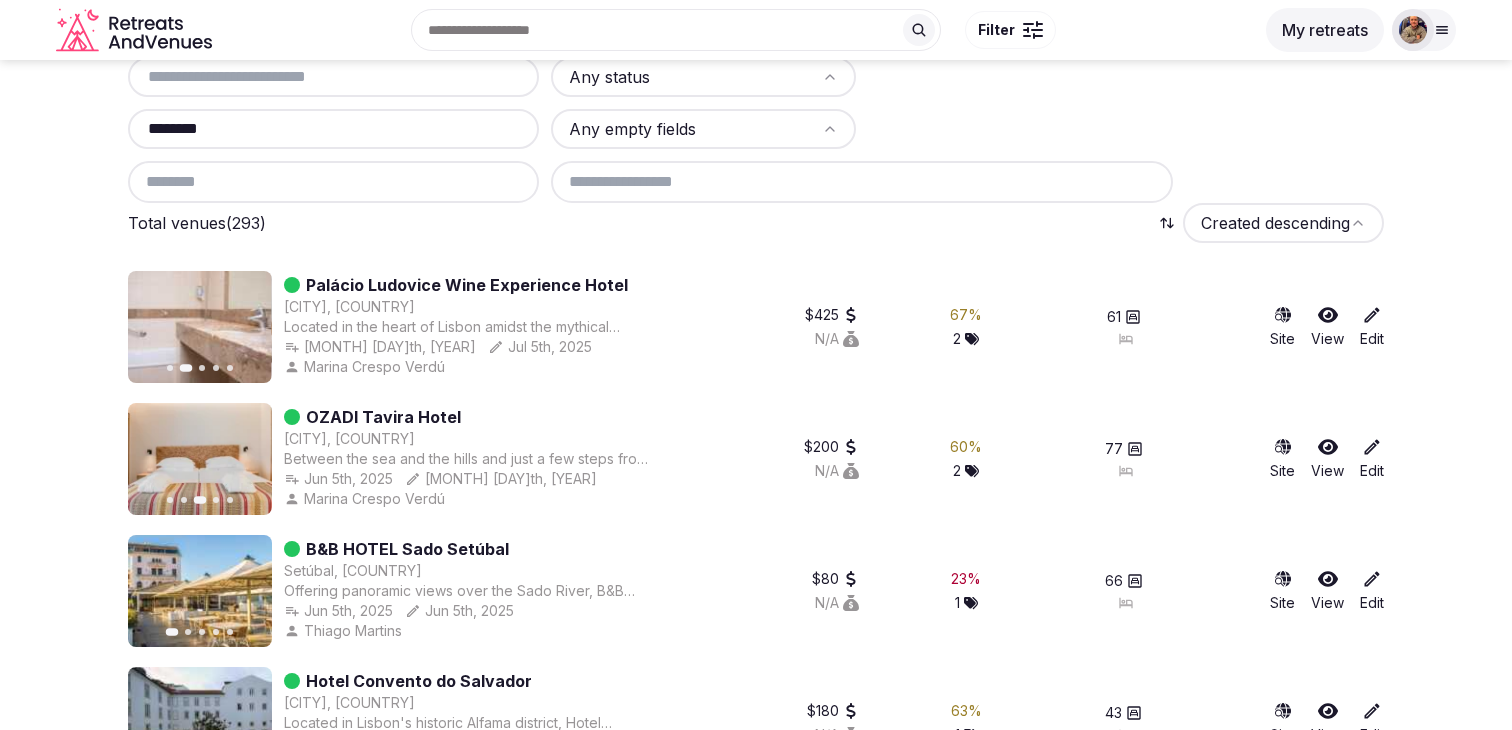 click 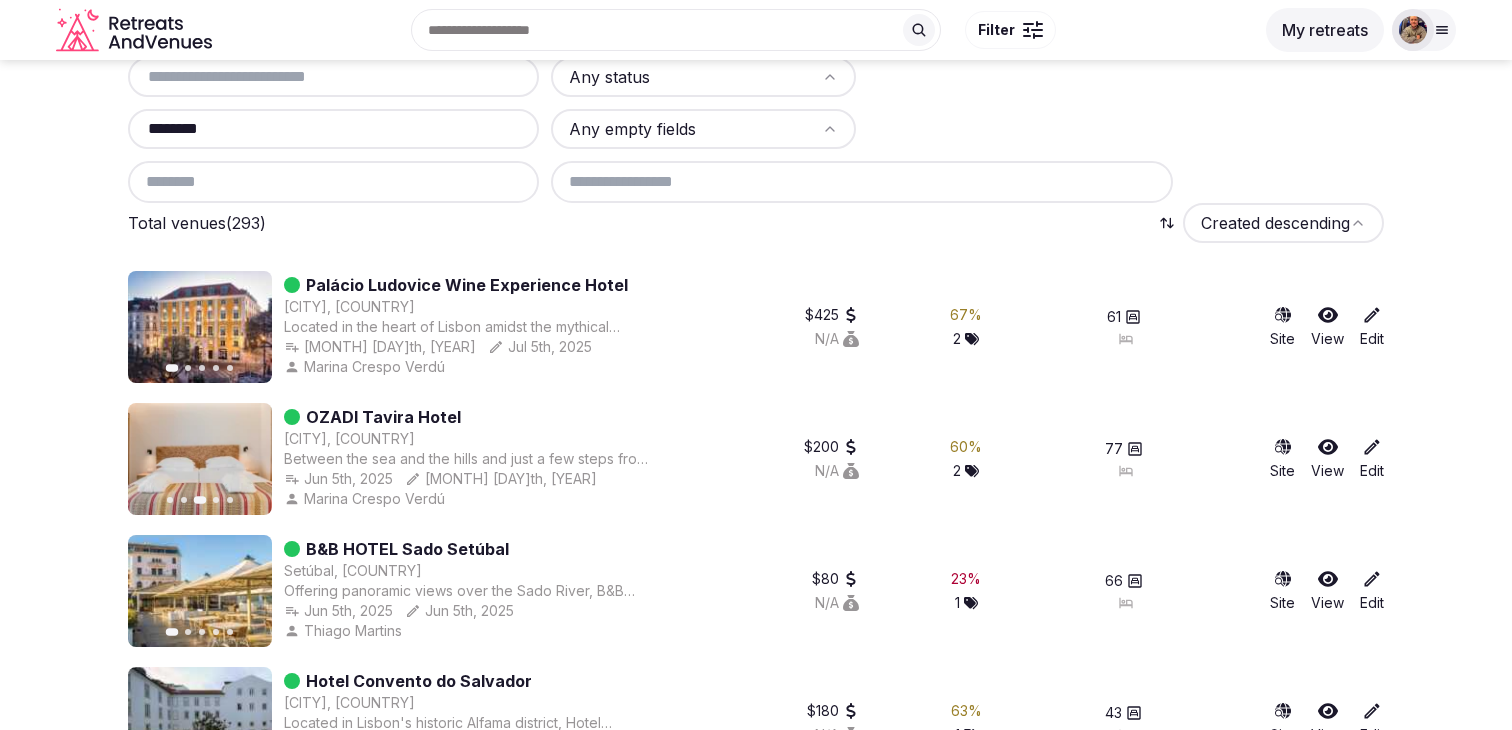 click 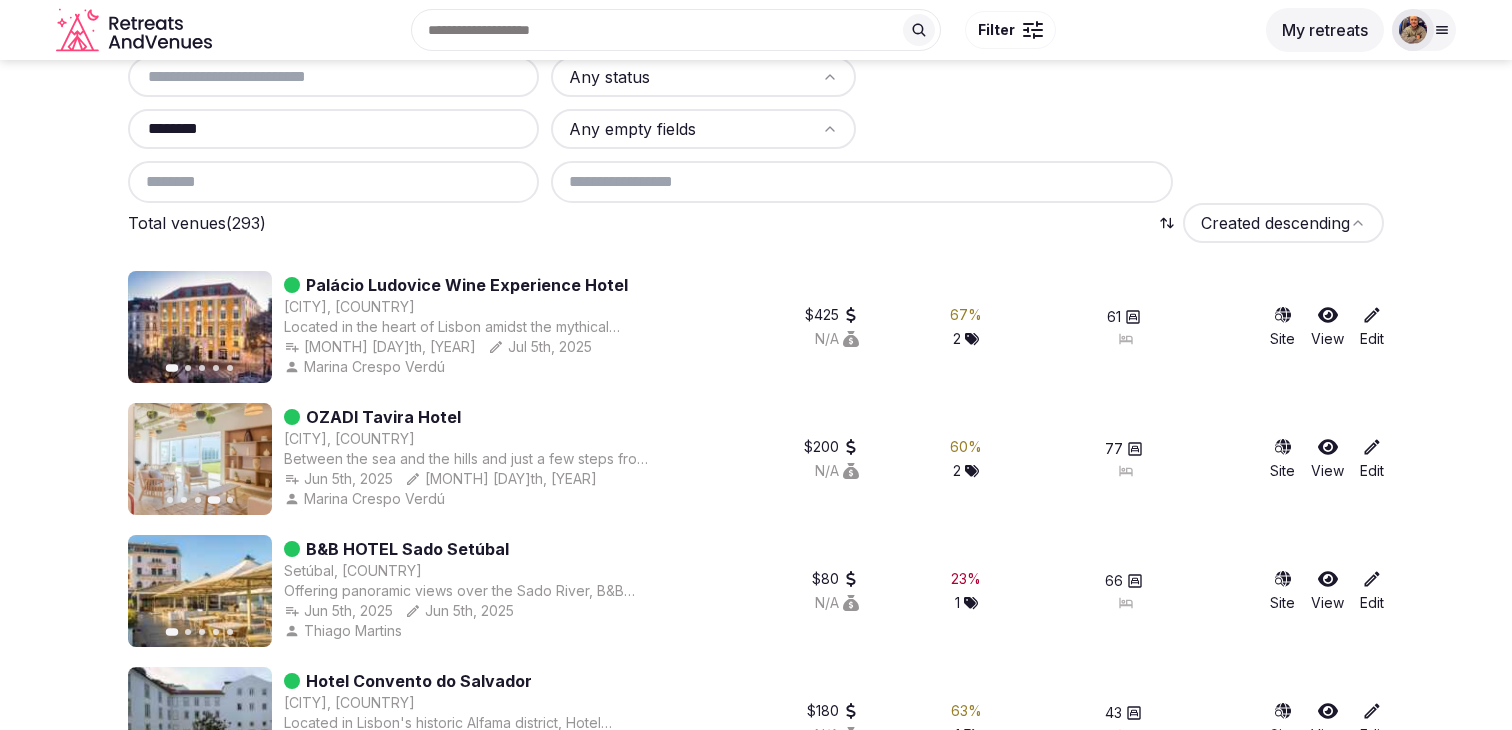 click 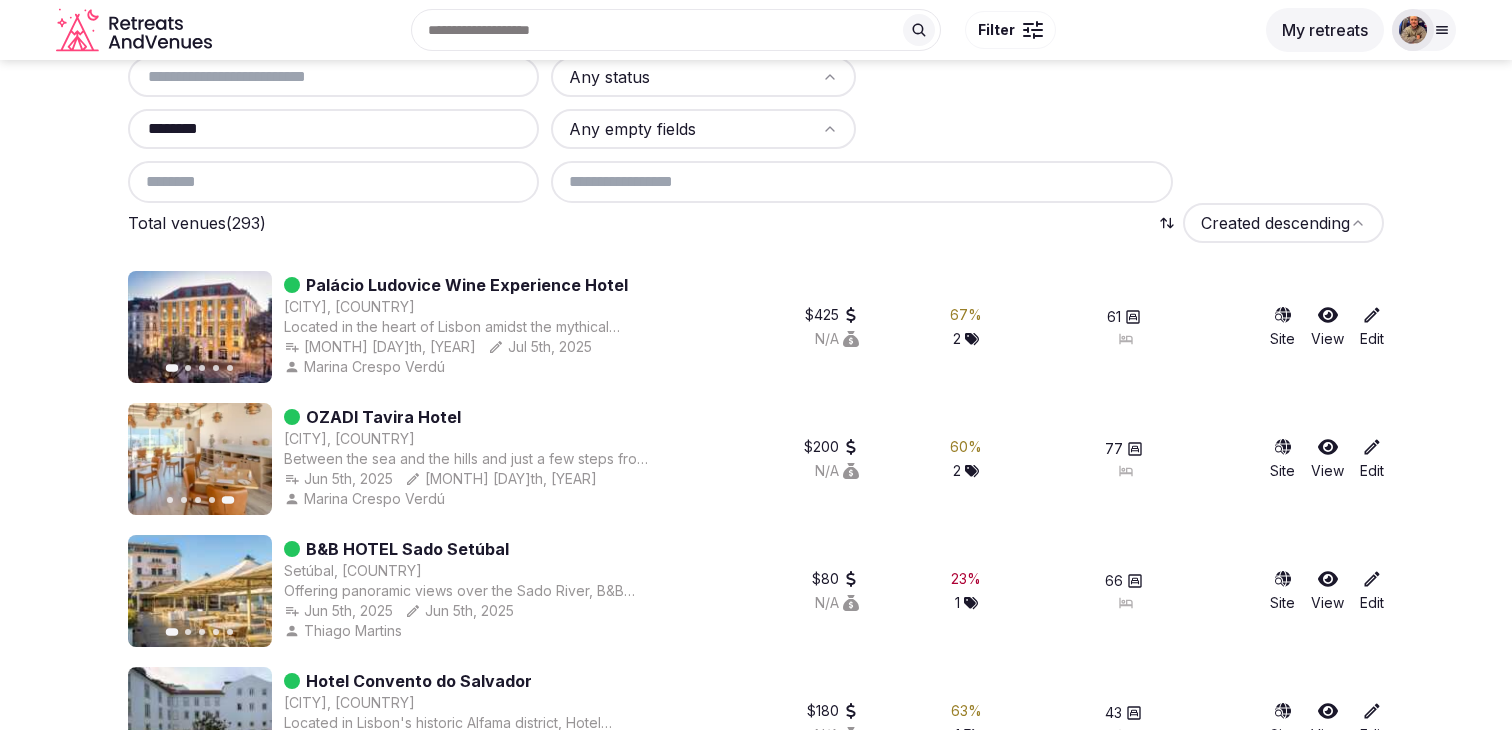 click 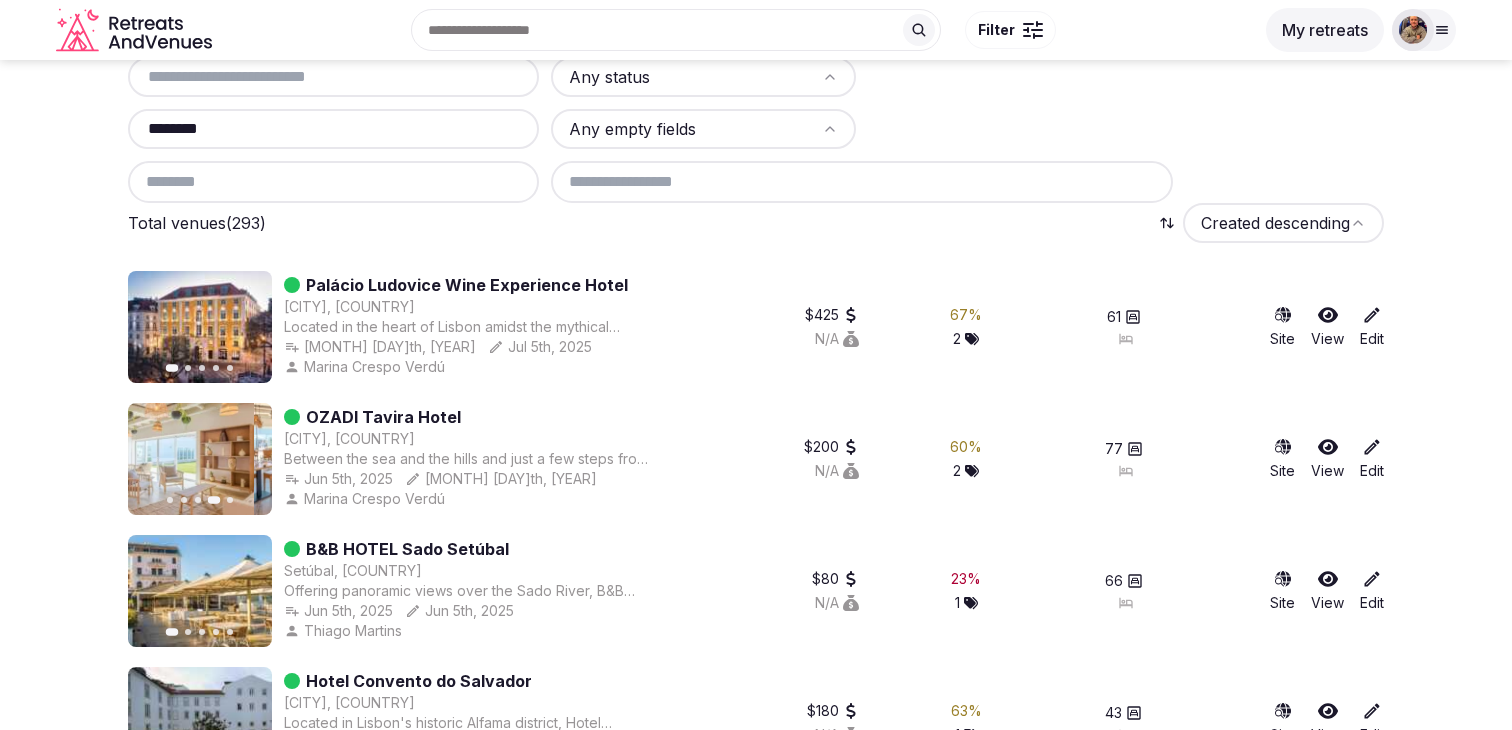 click 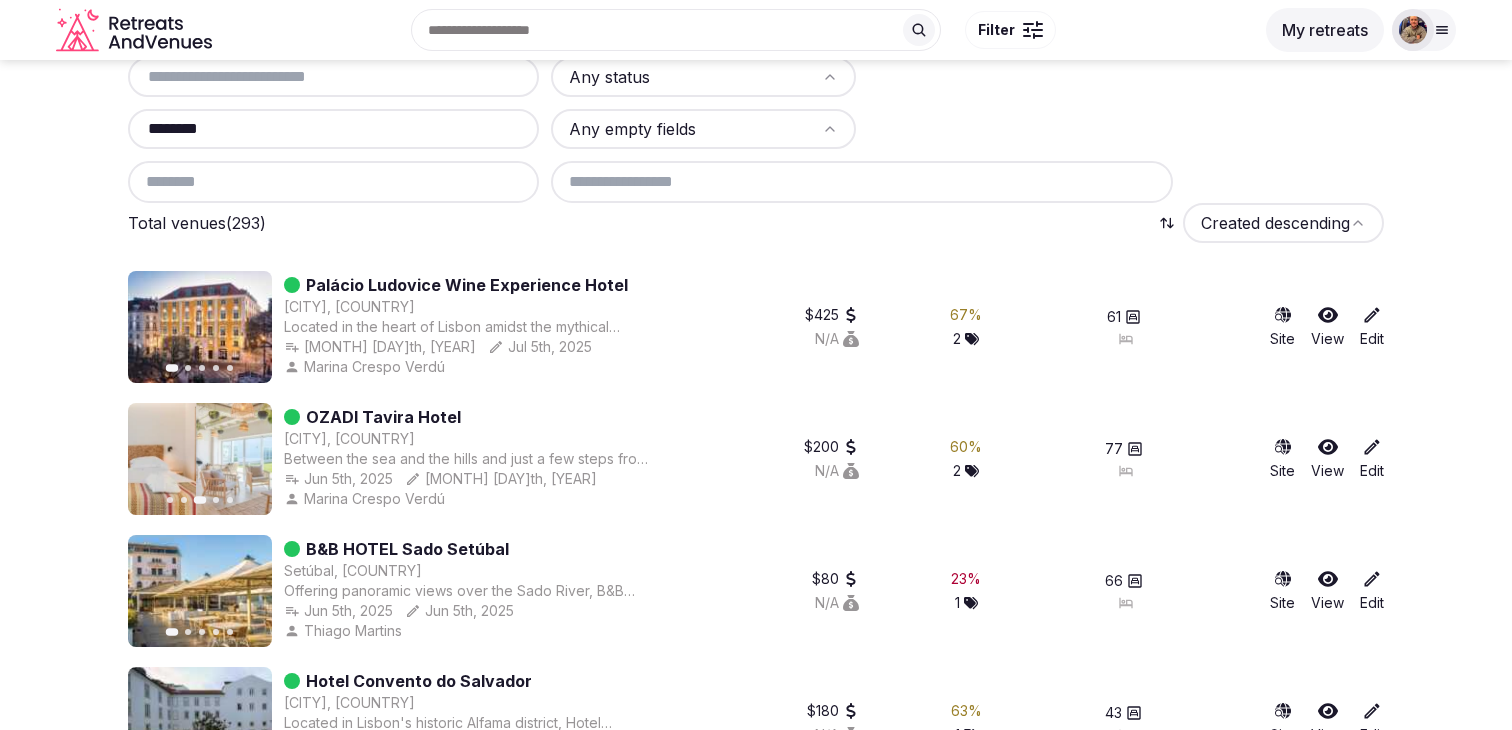 click 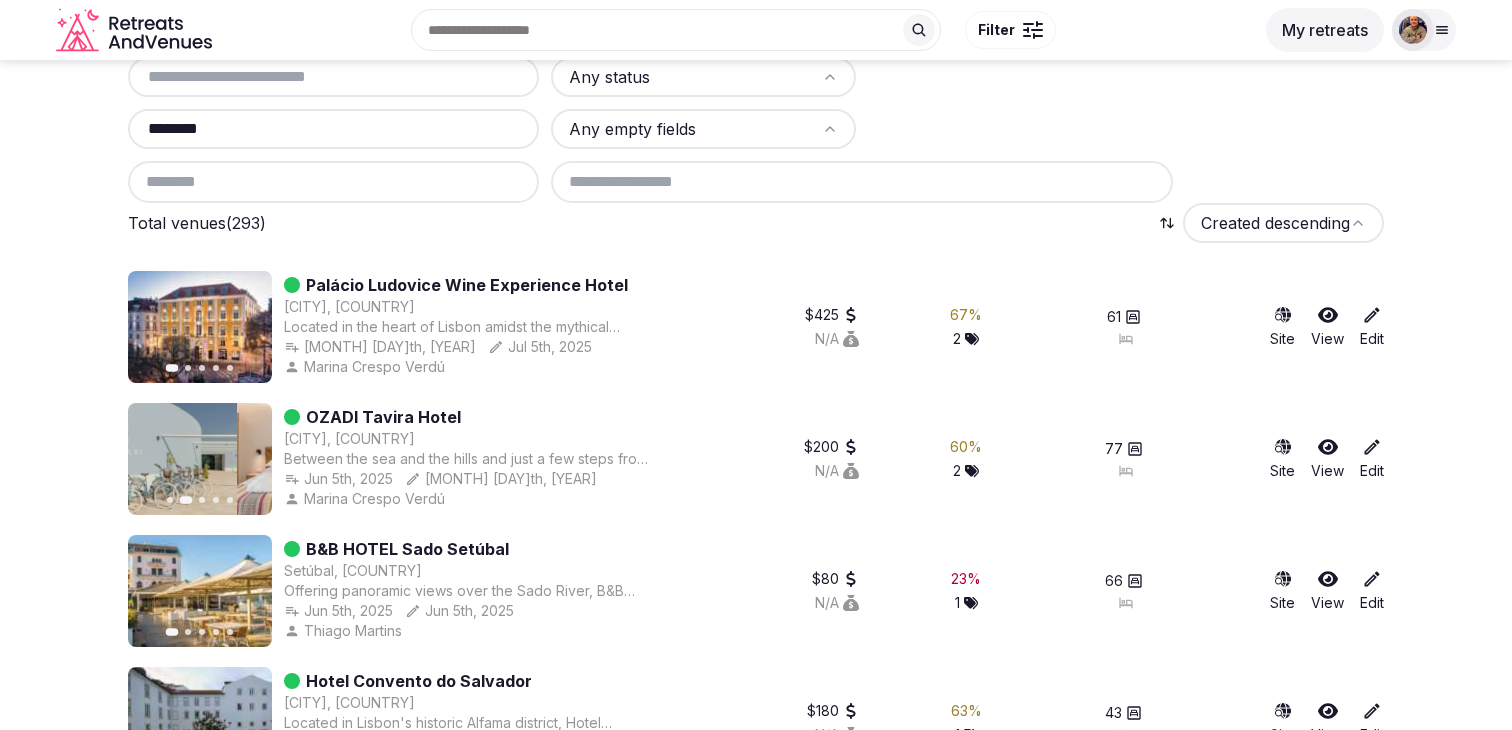 click 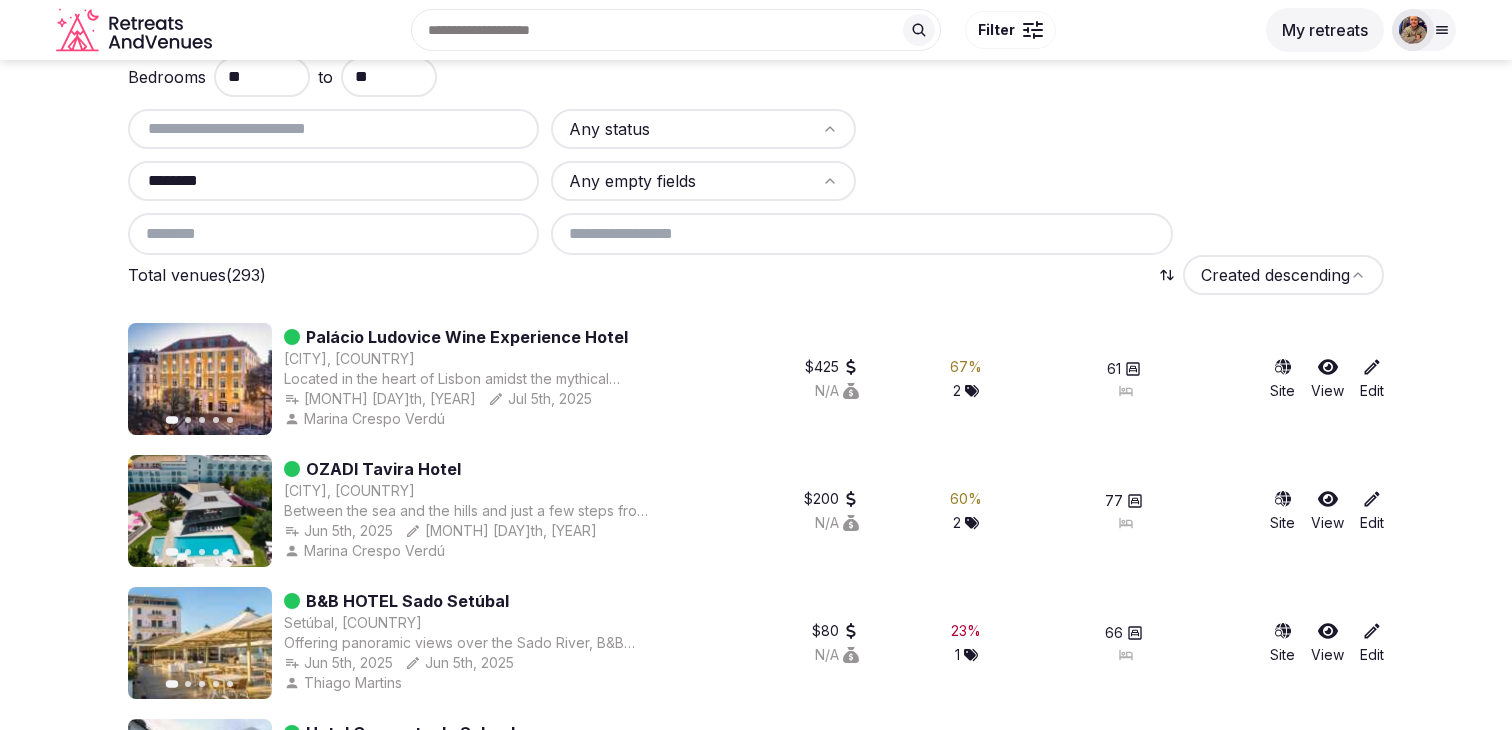scroll, scrollTop: 162, scrollLeft: 0, axis: vertical 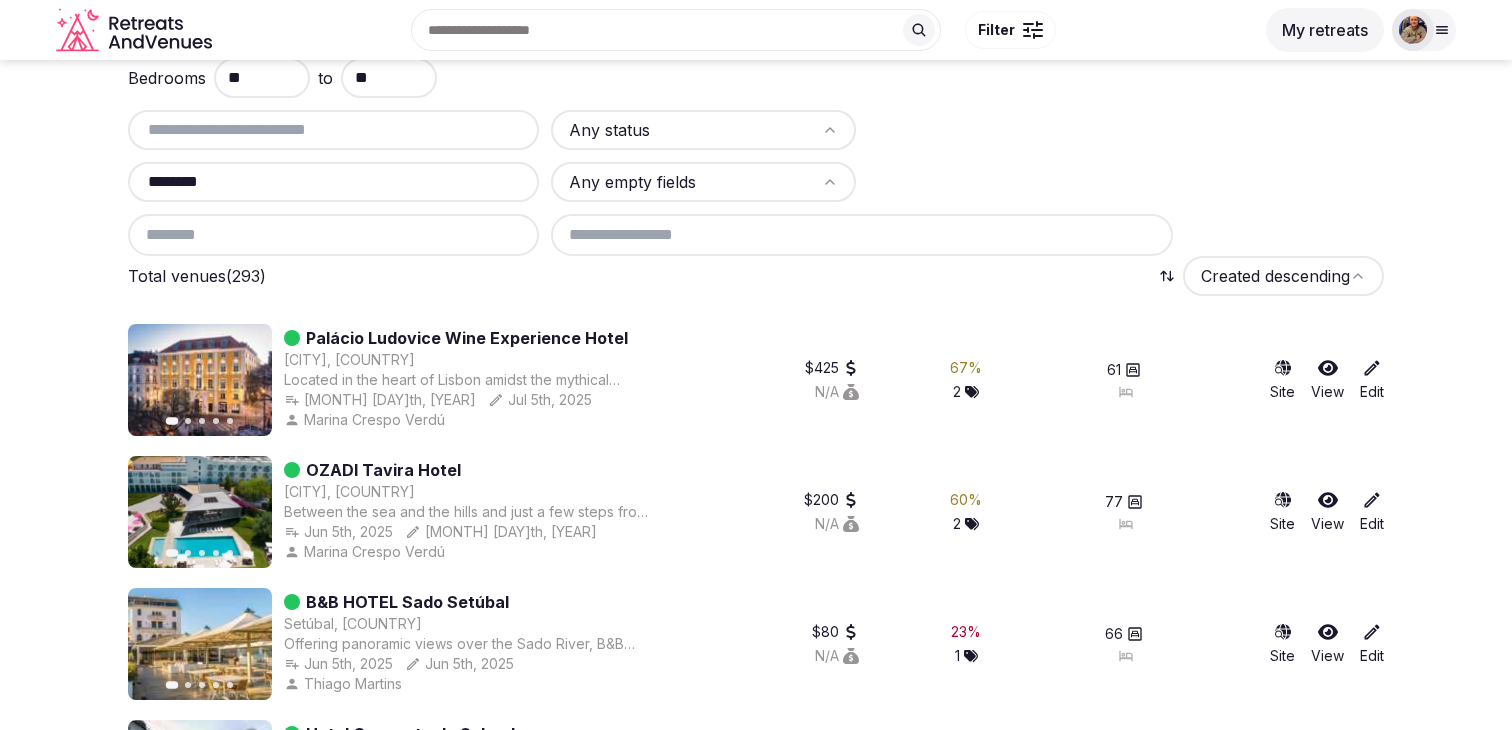 click on "********" at bounding box center [333, 182] 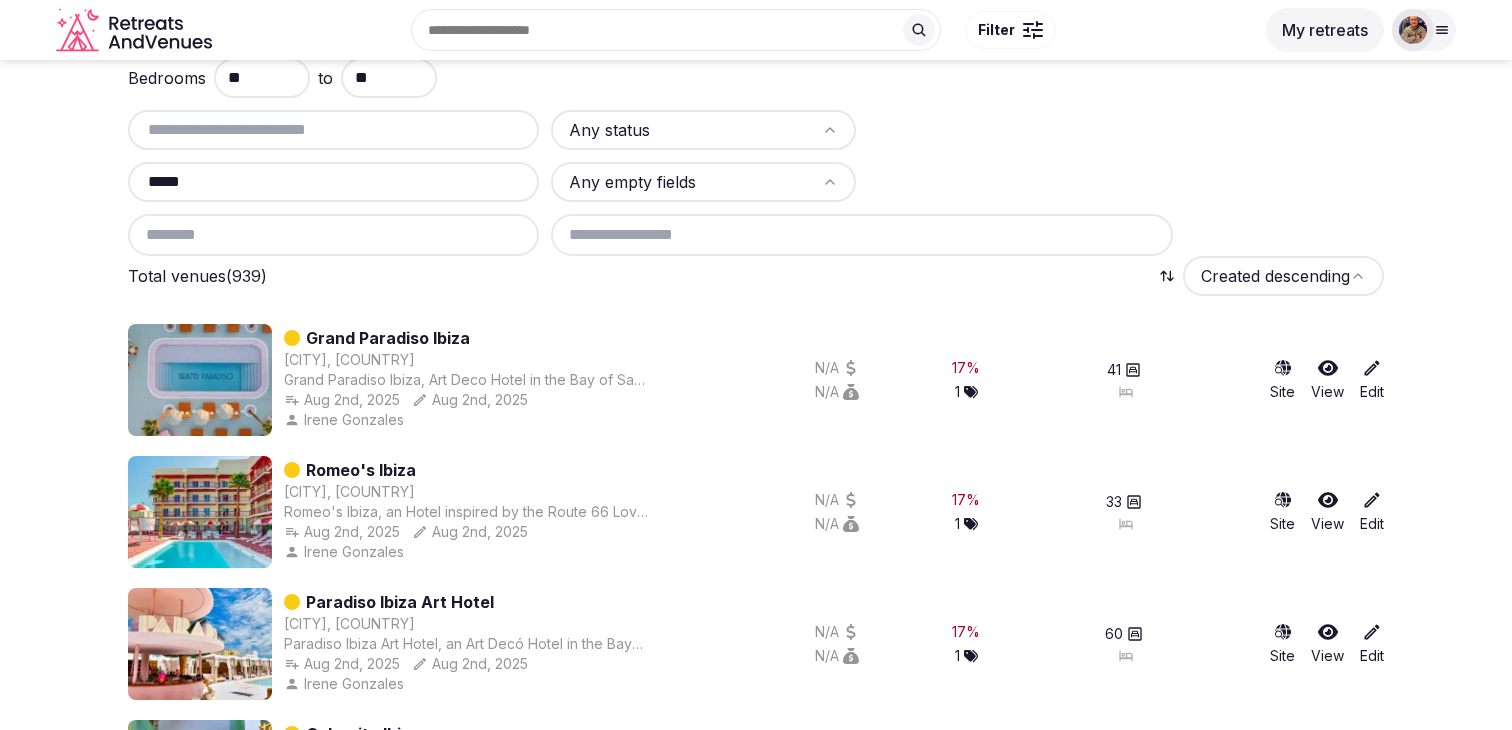 type on "*****" 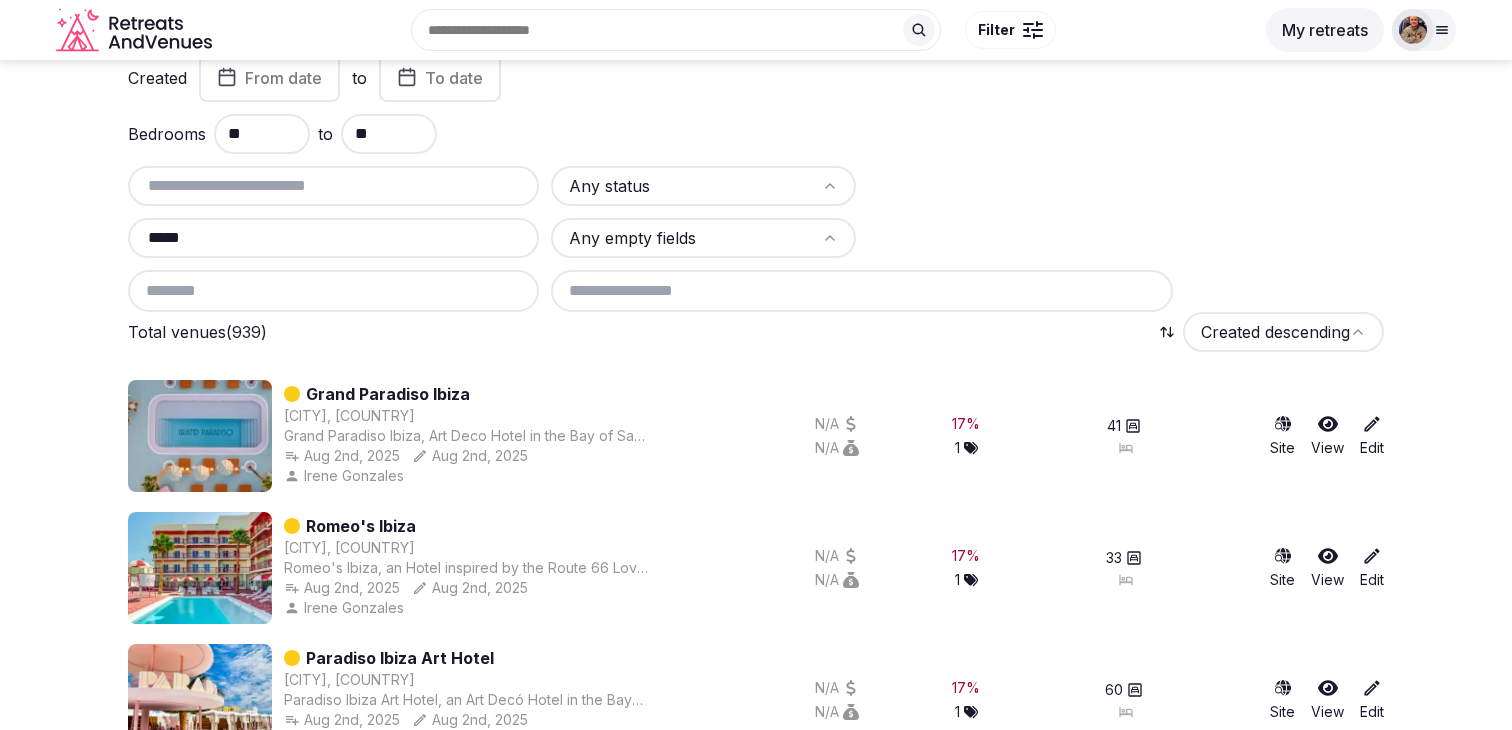scroll, scrollTop: 101, scrollLeft: 0, axis: vertical 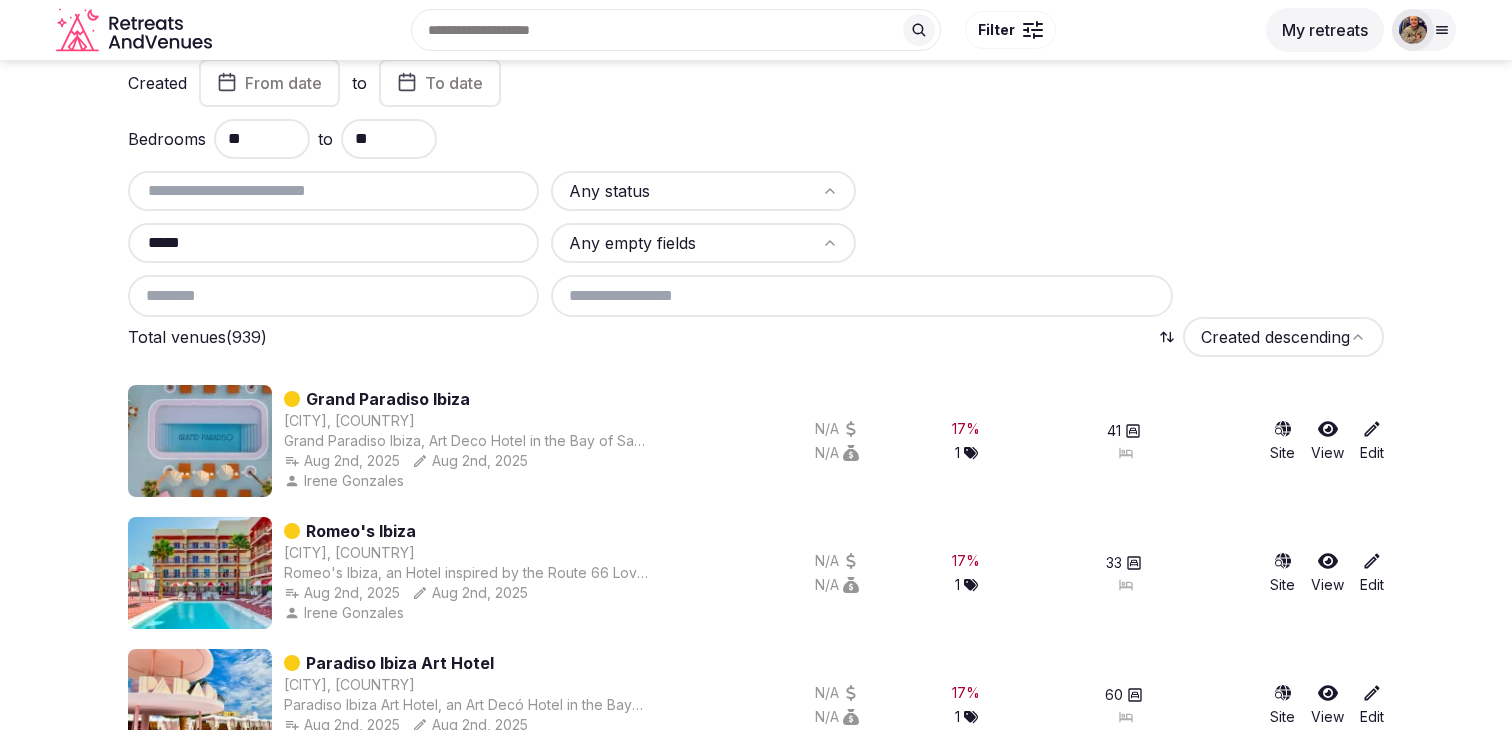 click on "Recent searches Valencia, Spain Badalona, Barcelona, Spain 43840 Salou, Tarragona, Spain Barcelona, Spain Portugal Search Popular Destinations Toscana, Italy Riviera Maya, Mexico Indonesia, Bali California, USA New York, USA Napa Valley, USA Beja, Portugal Canarias, Spain Filter Explore  destinations Filter My retreats Logged in as  julen Account Staff admin Group flight planner Client view Log out Logged in as  julen Account Staff admin Group flight planner Client view Log out Venues   Add venue Created From date to To date Bedrooms ** to ** Any status ***** Any empty fields Total venues  (939) Created descending Grand Paradiso Ibiza Sant Josep de sa Talaia, Spain Grand Paradiso Ibiza, Art Deco Hotel in the Bay of San Antonio, Ibiza   Aug 2nd, 2025   Aug 2nd, 2025   Irene Gonzales N/A N/A 17 % 1 41 Site View Edit Romeo's Ibiza Sant Josep de sa Talaia, Spain Romeo's Ibiza, an Hotel inspired by the Route 66 Love Motels in San Antonio bay, Ibiza   Aug 2nd, 2025   Aug 2nd, 2025   Irene Gonzales N/A N/A 17 % 1 33" at bounding box center [756, 264] 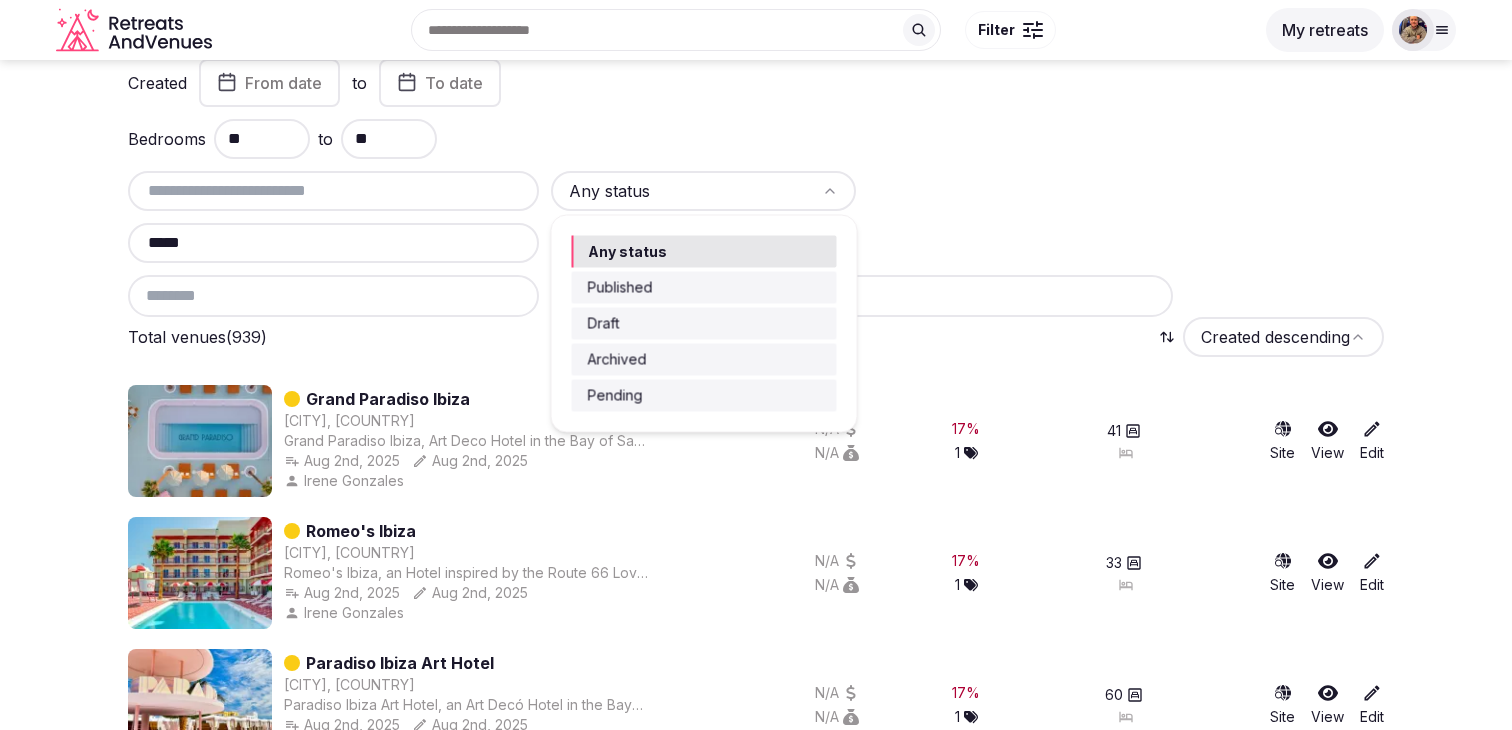 click on "Recent searches Valencia, Spain Badalona, Barcelona, Spain 43840 Salou, Tarragona, Spain Barcelona, Spain Portugal Search Popular Destinations Toscana, Italy Riviera Maya, Mexico Indonesia, Bali California, USA New York, USA Napa Valley, USA Beja, Portugal Canarias, Spain Filter Explore  destinations Filter My retreats Logged in as  julen Account Staff admin Group flight planner Client view Log out Logged in as  julen Account Staff admin Group flight planner Client view Log out Venues   Add venue Created From date to To date Bedrooms ** to ** Any status ***** Any empty fields Total venues  (939) Created descending Grand Paradiso Ibiza Sant Josep de sa Talaia, Spain Grand Paradiso Ibiza, Art Deco Hotel in the Bay of San Antonio, Ibiza   Aug 2nd, 2025   Aug 2nd, 2025   Irene Gonzales N/A N/A 17 % 1 41 Site View Edit Romeo's Ibiza Sant Josep de sa Talaia, Spain Romeo's Ibiza, an Hotel inspired by the Route 66 Love Motels in San Antonio bay, Ibiza   Aug 2nd, 2025   Aug 2nd, 2025   Irene Gonzales N/A N/A 17 % 1 33" at bounding box center [756, 264] 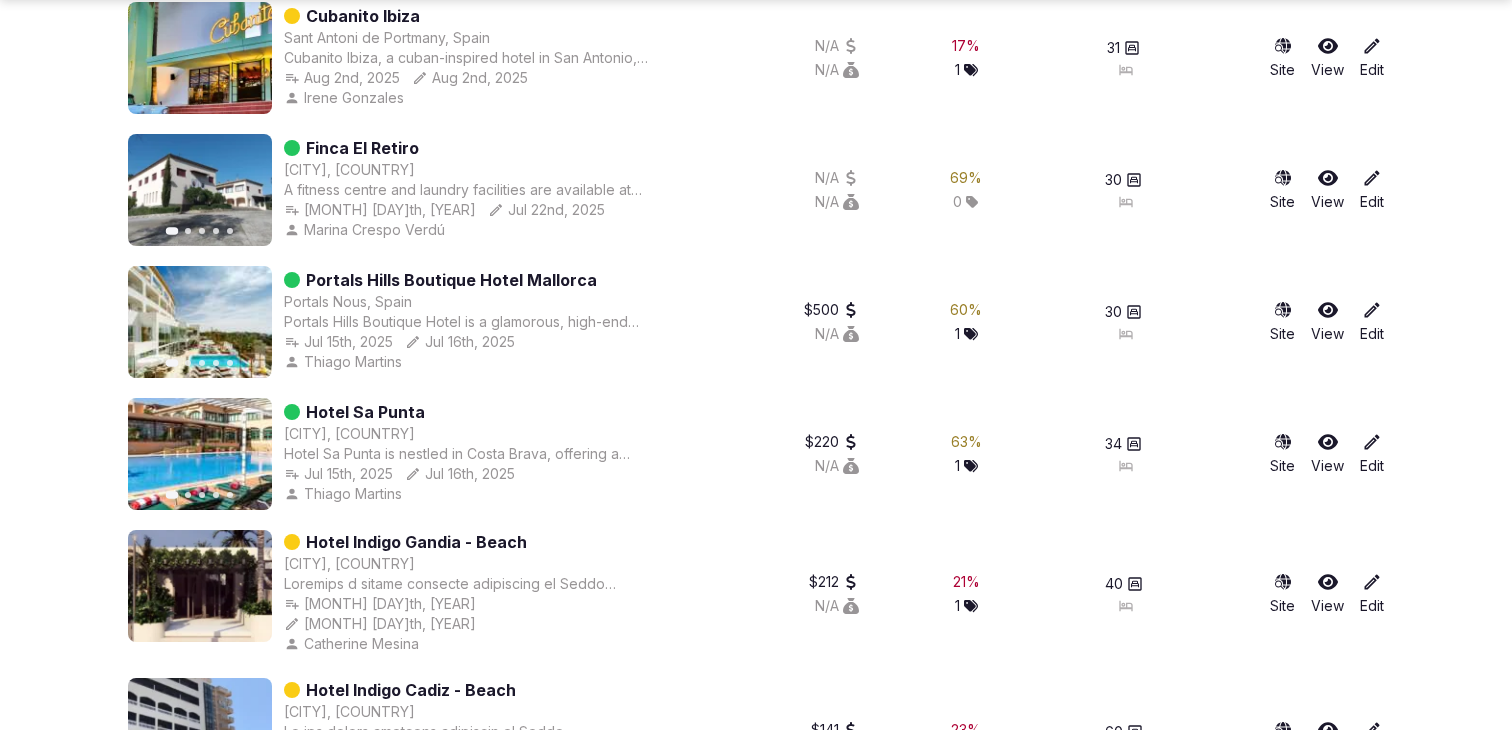 scroll, scrollTop: 882, scrollLeft: 0, axis: vertical 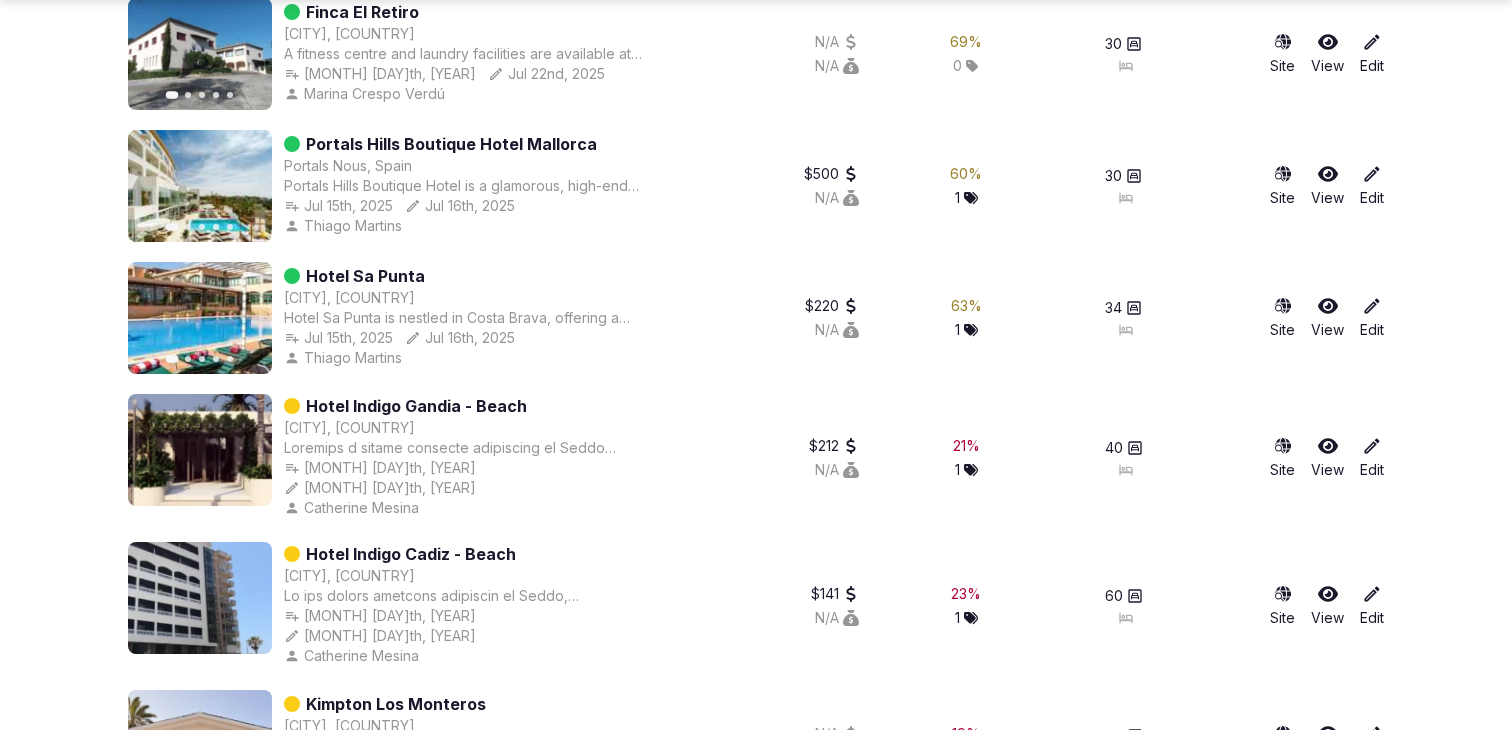 click 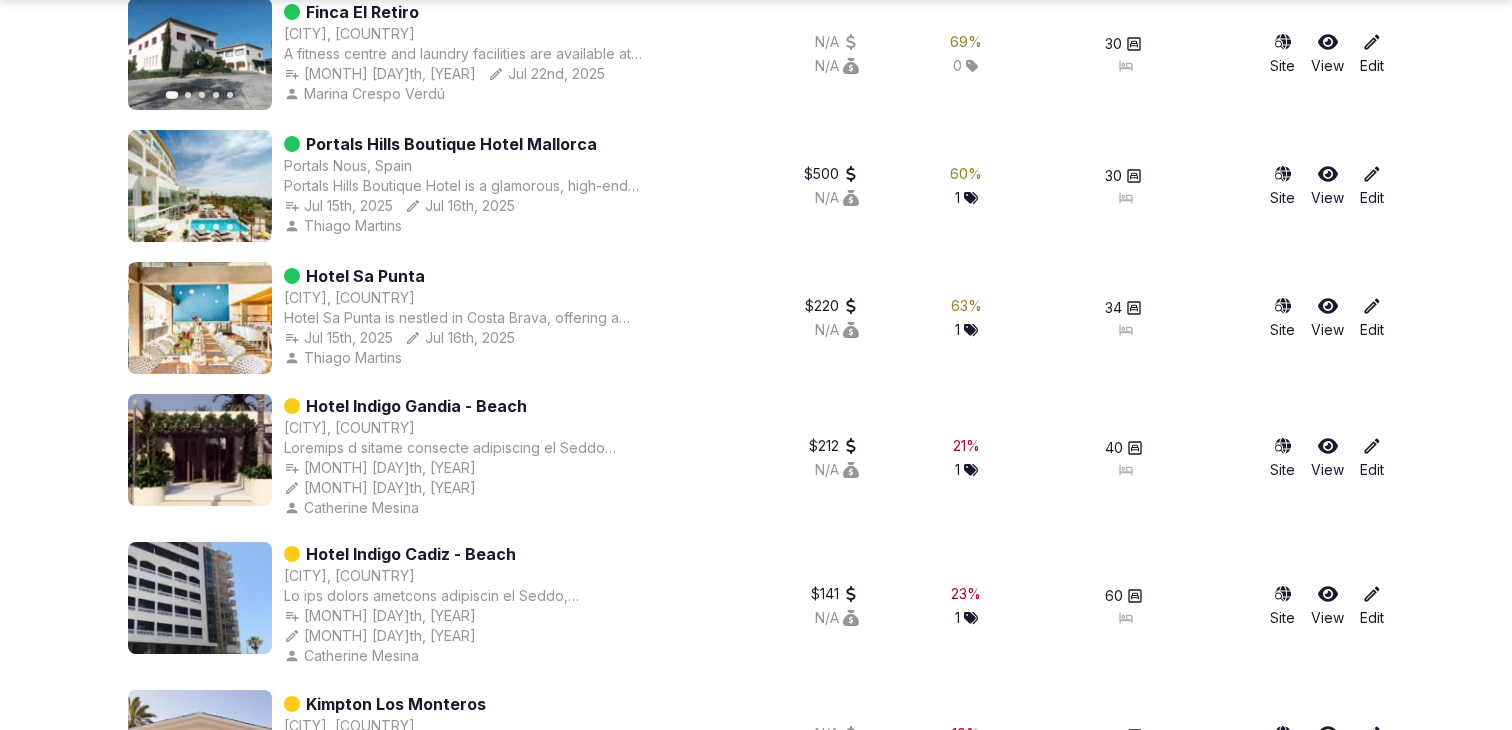 click 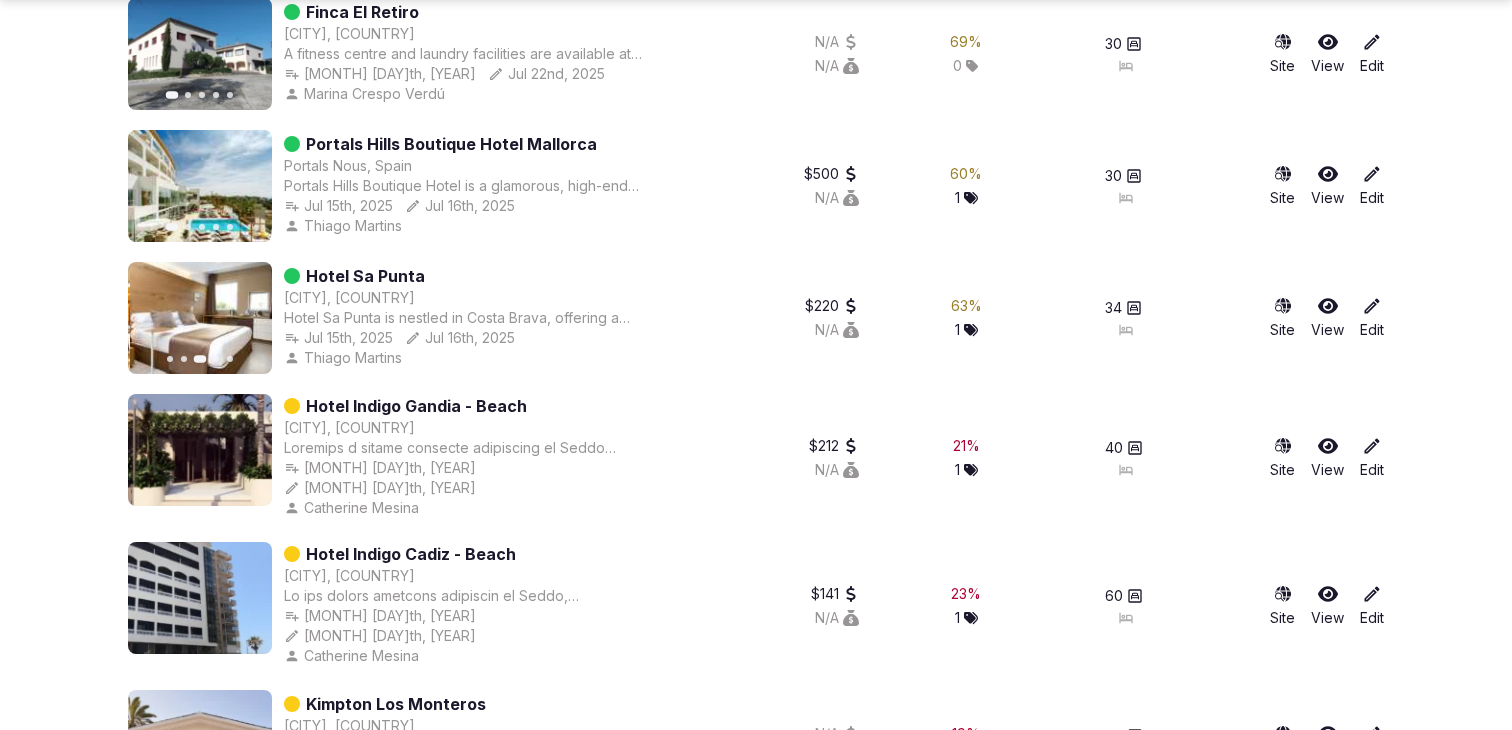 click 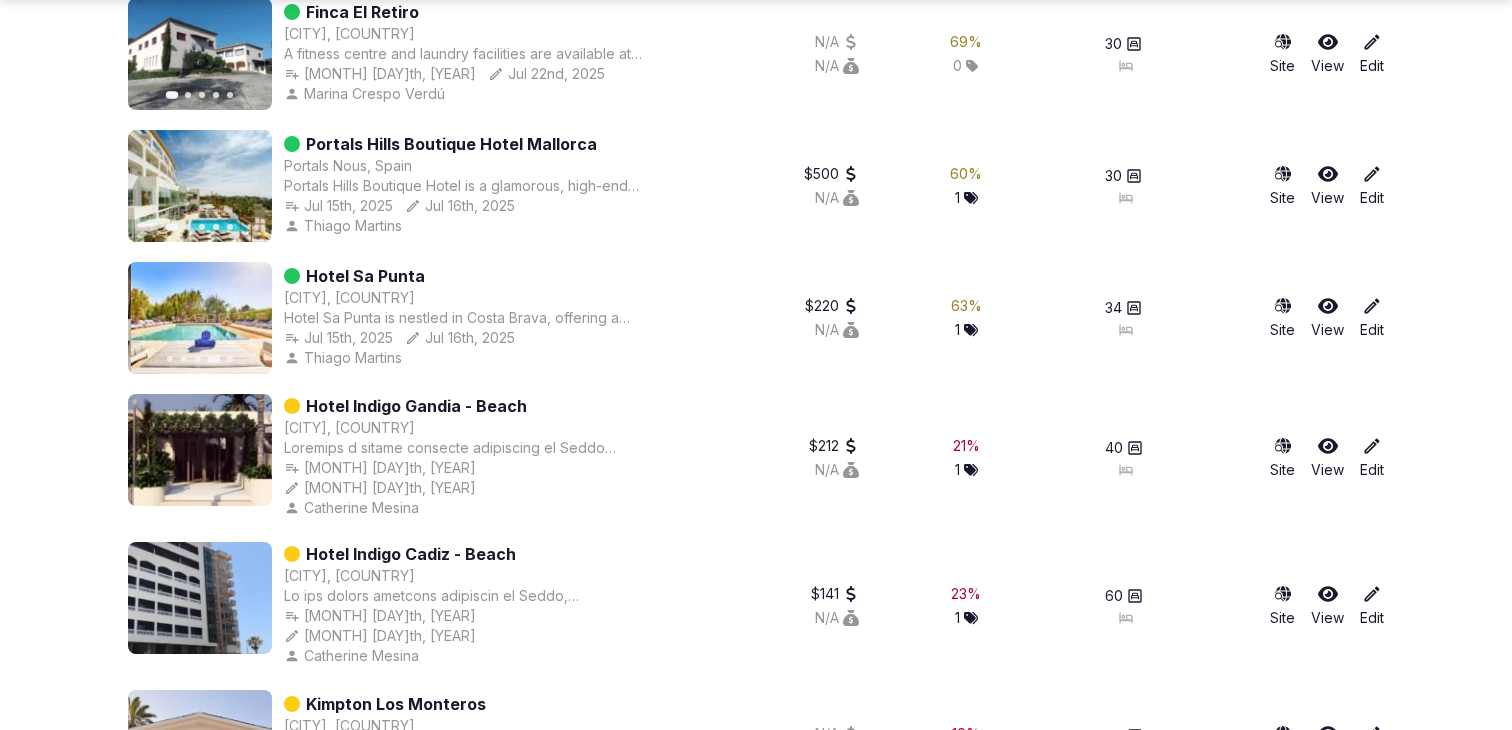 click 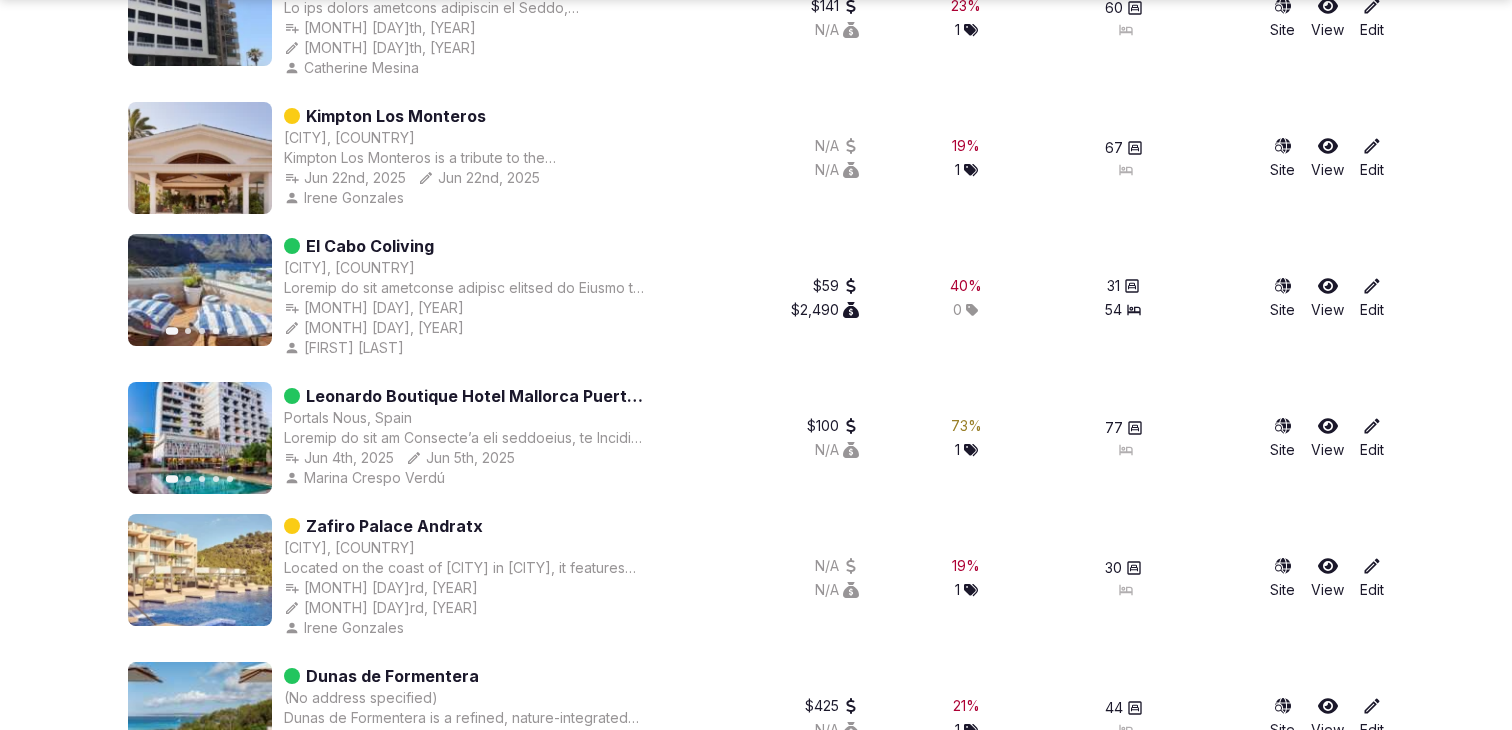 scroll, scrollTop: 1609, scrollLeft: 0, axis: vertical 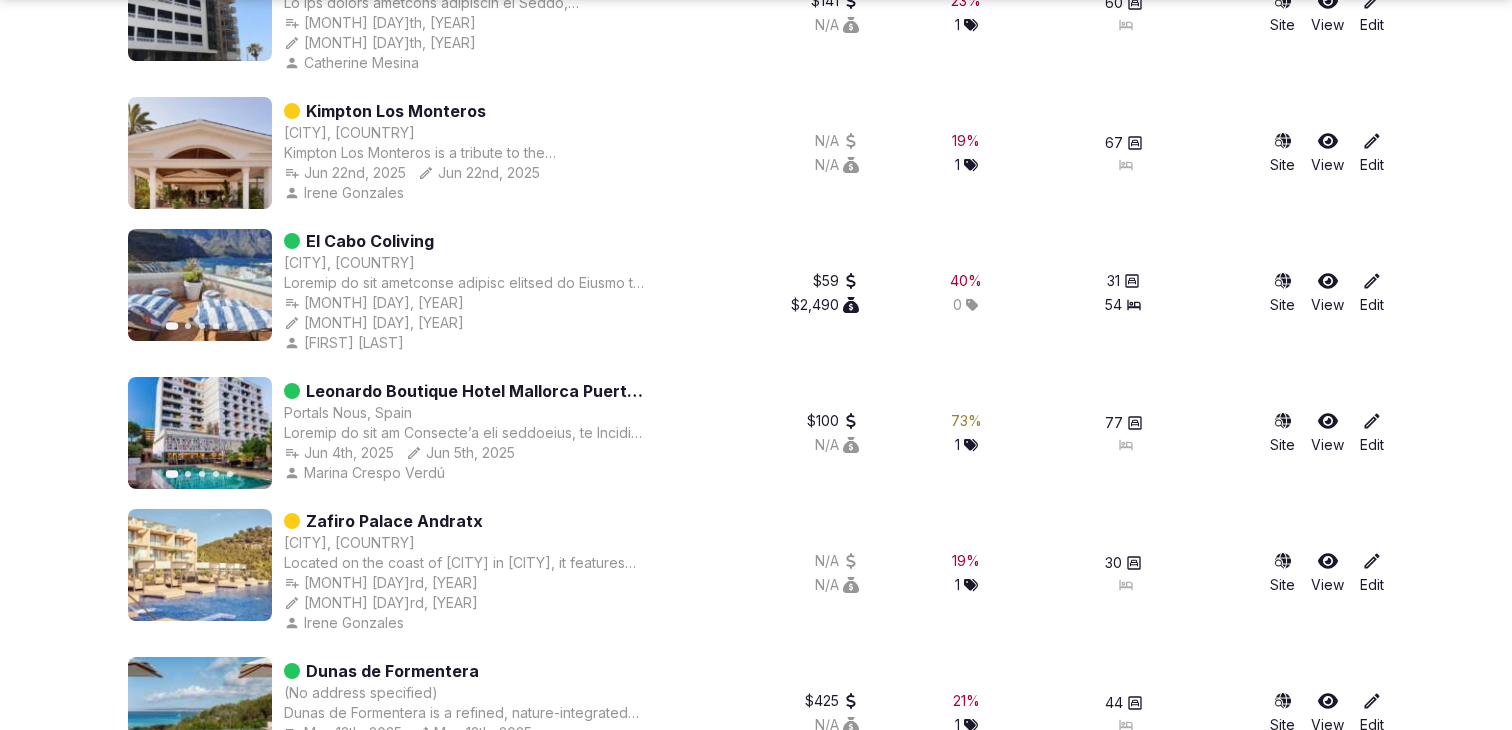 click on "Next slide" at bounding box center [244, 433] 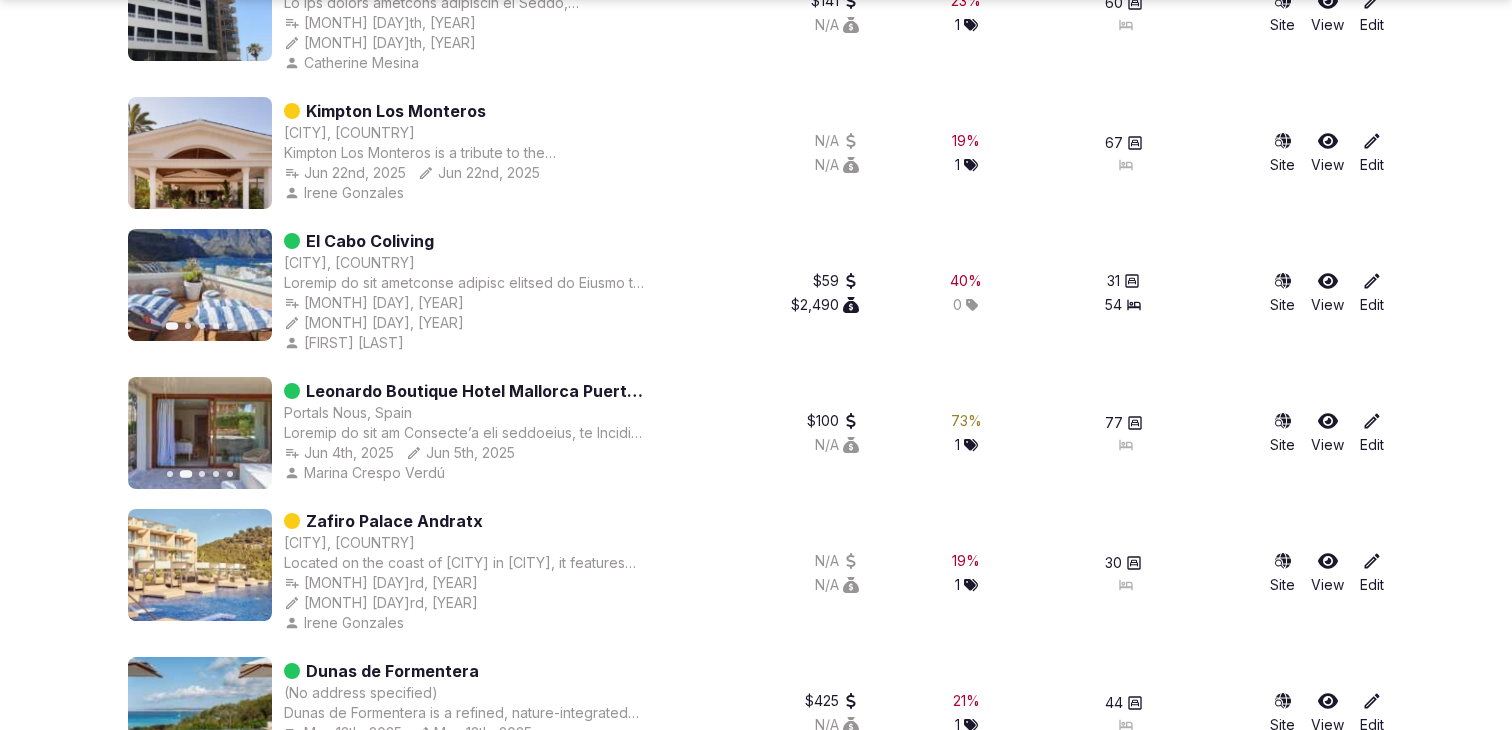 click 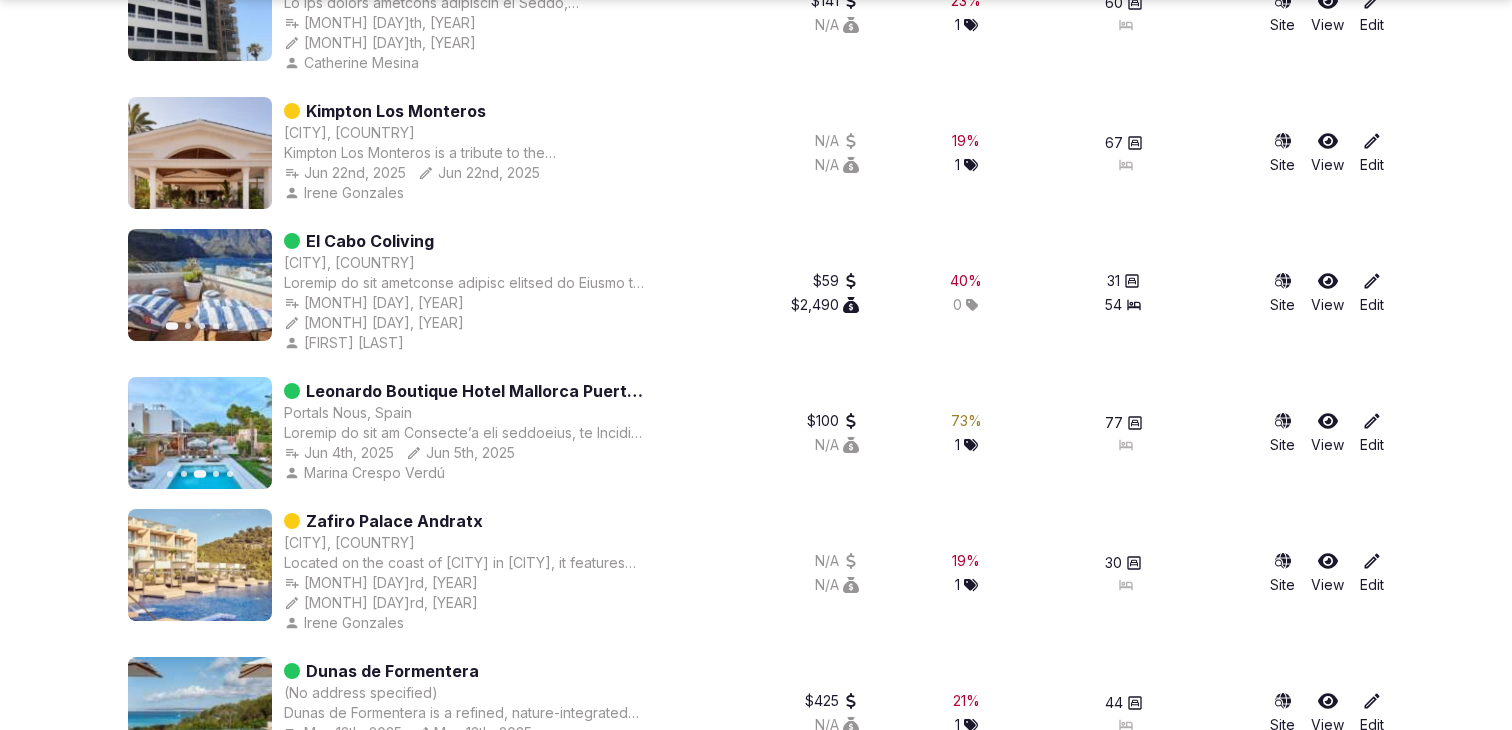 click 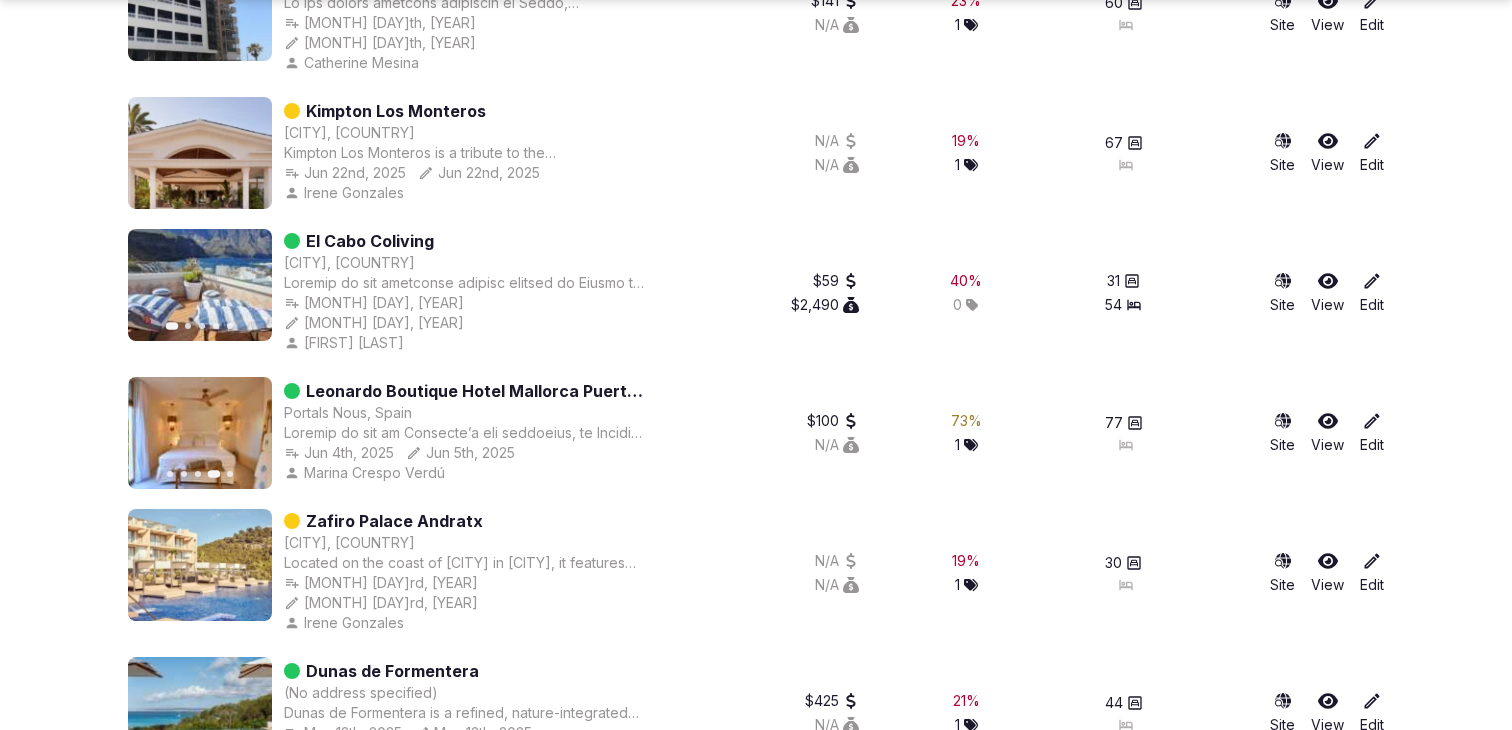 click 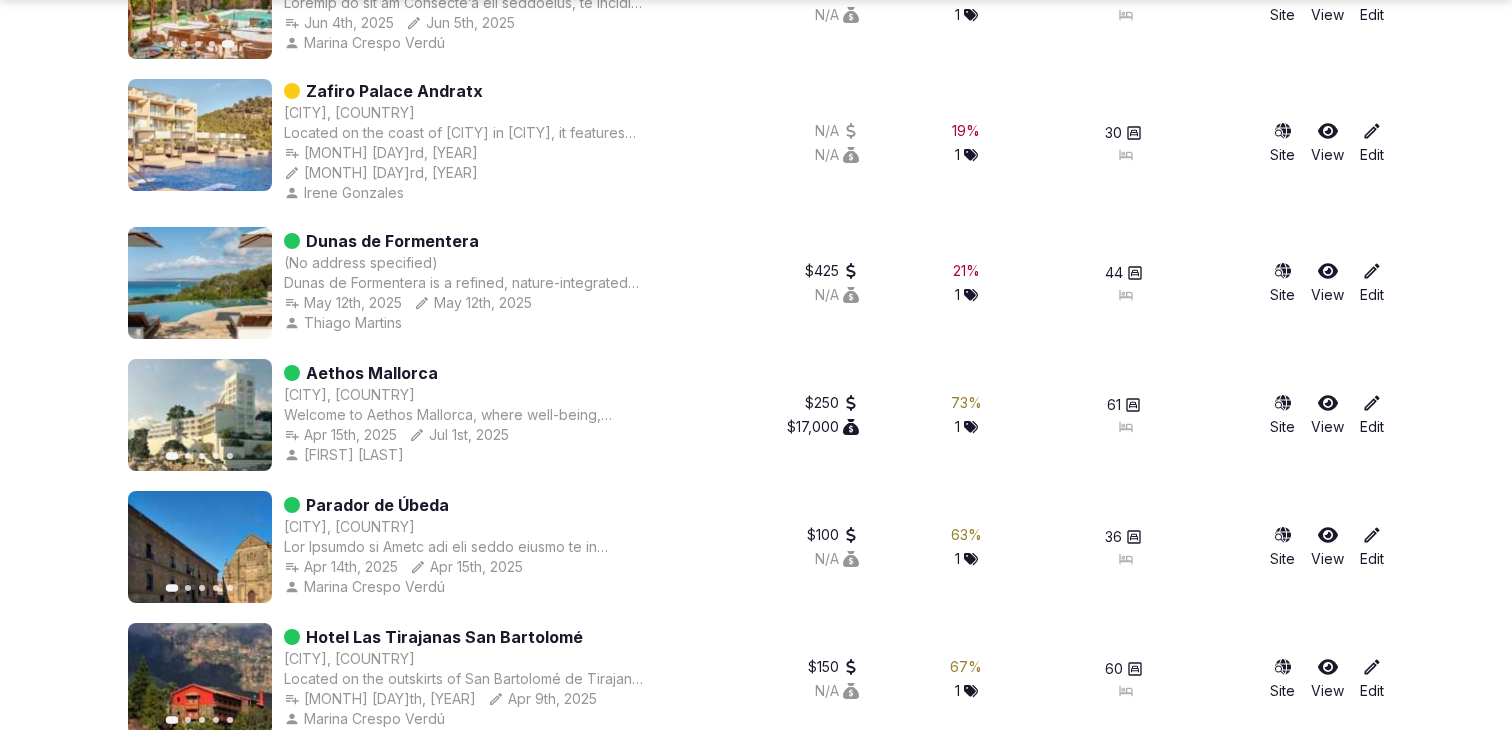 scroll, scrollTop: 2045, scrollLeft: 0, axis: vertical 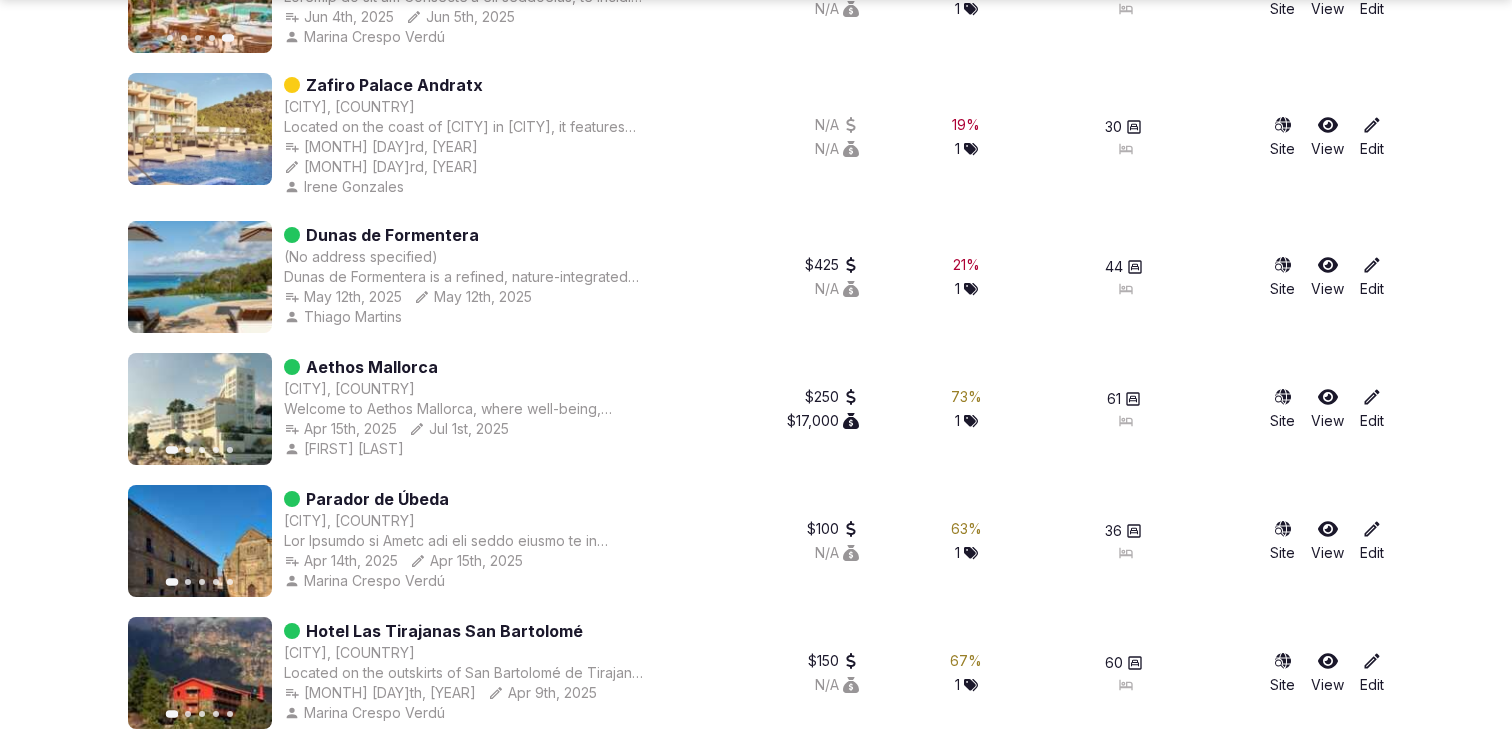 click on "Next slide" at bounding box center [244, 409] 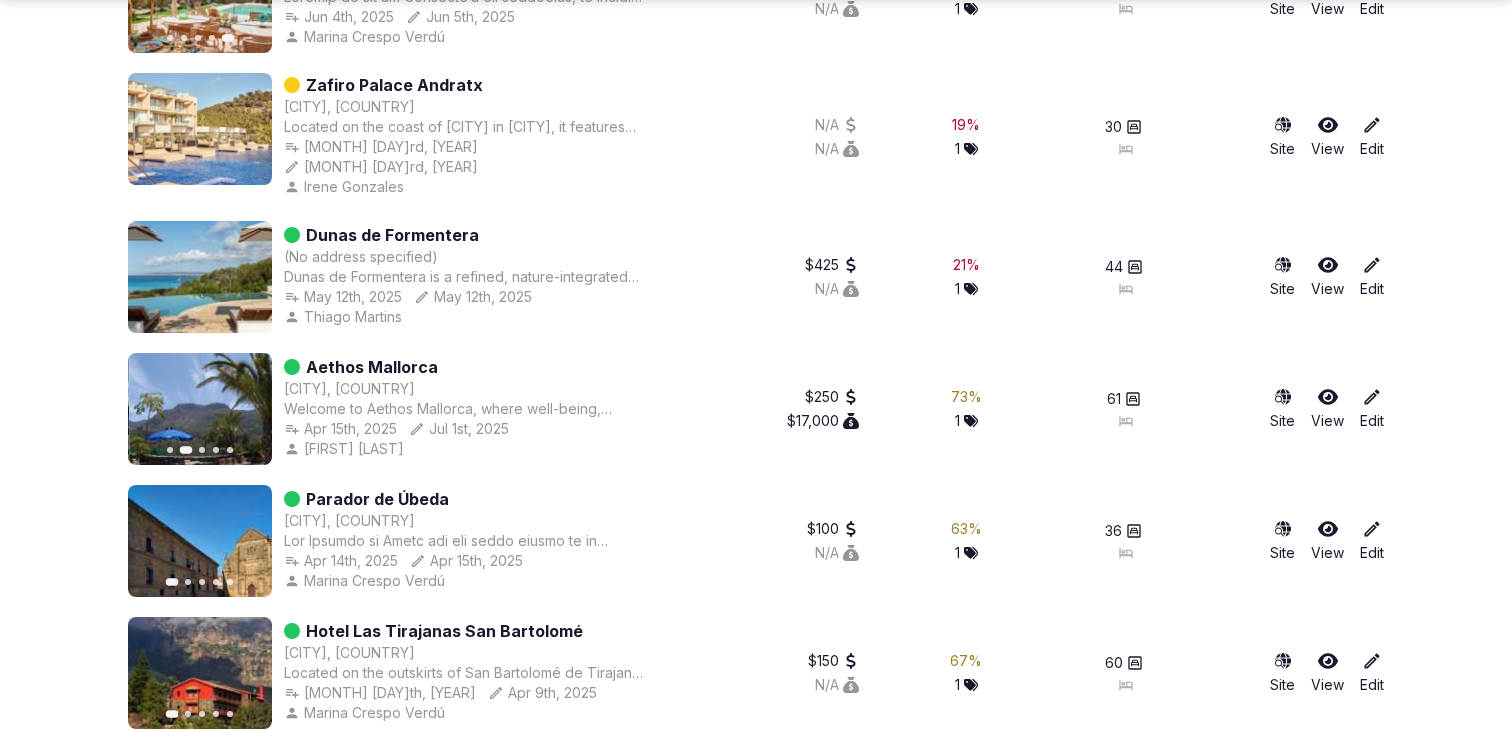 click on "Next slide" at bounding box center (244, 409) 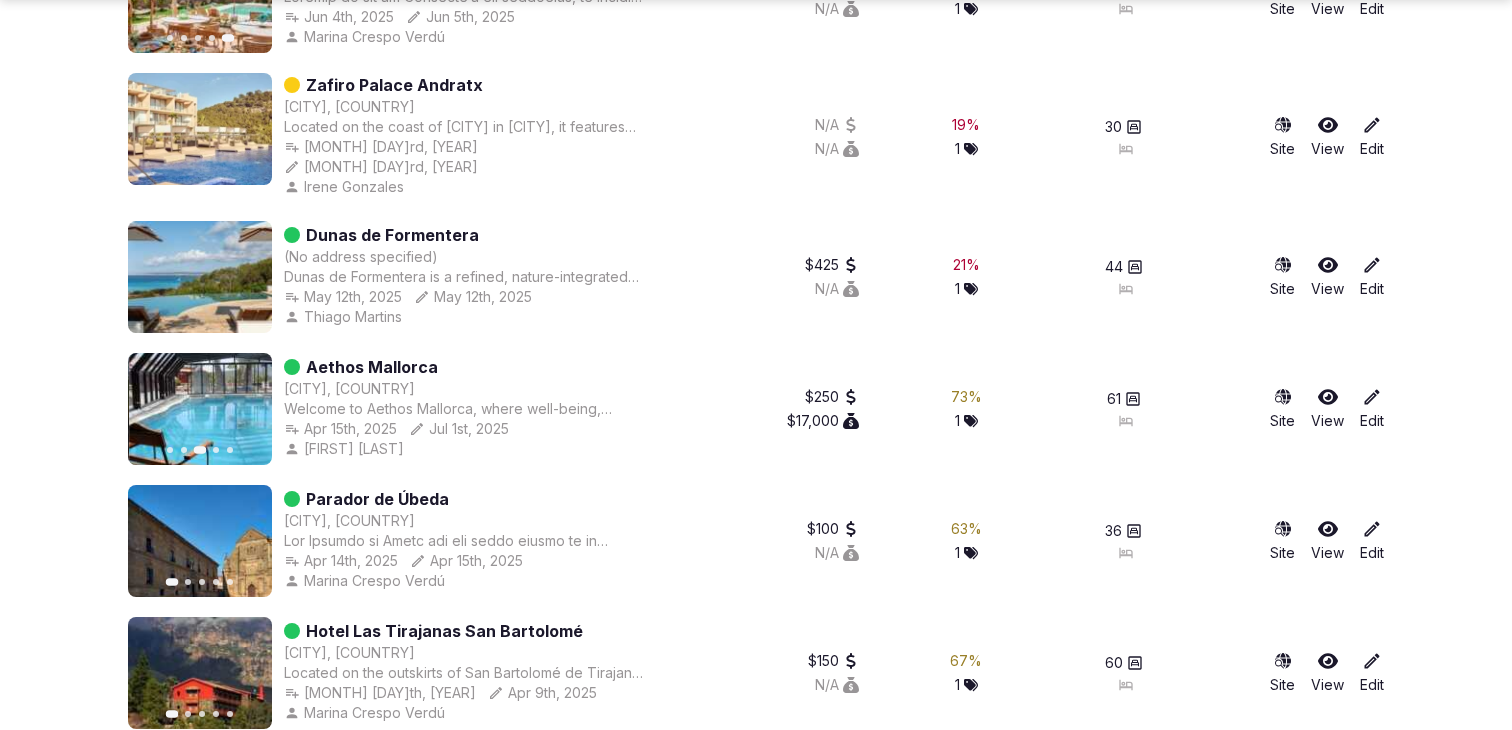 click on "Next slide" at bounding box center (244, 409) 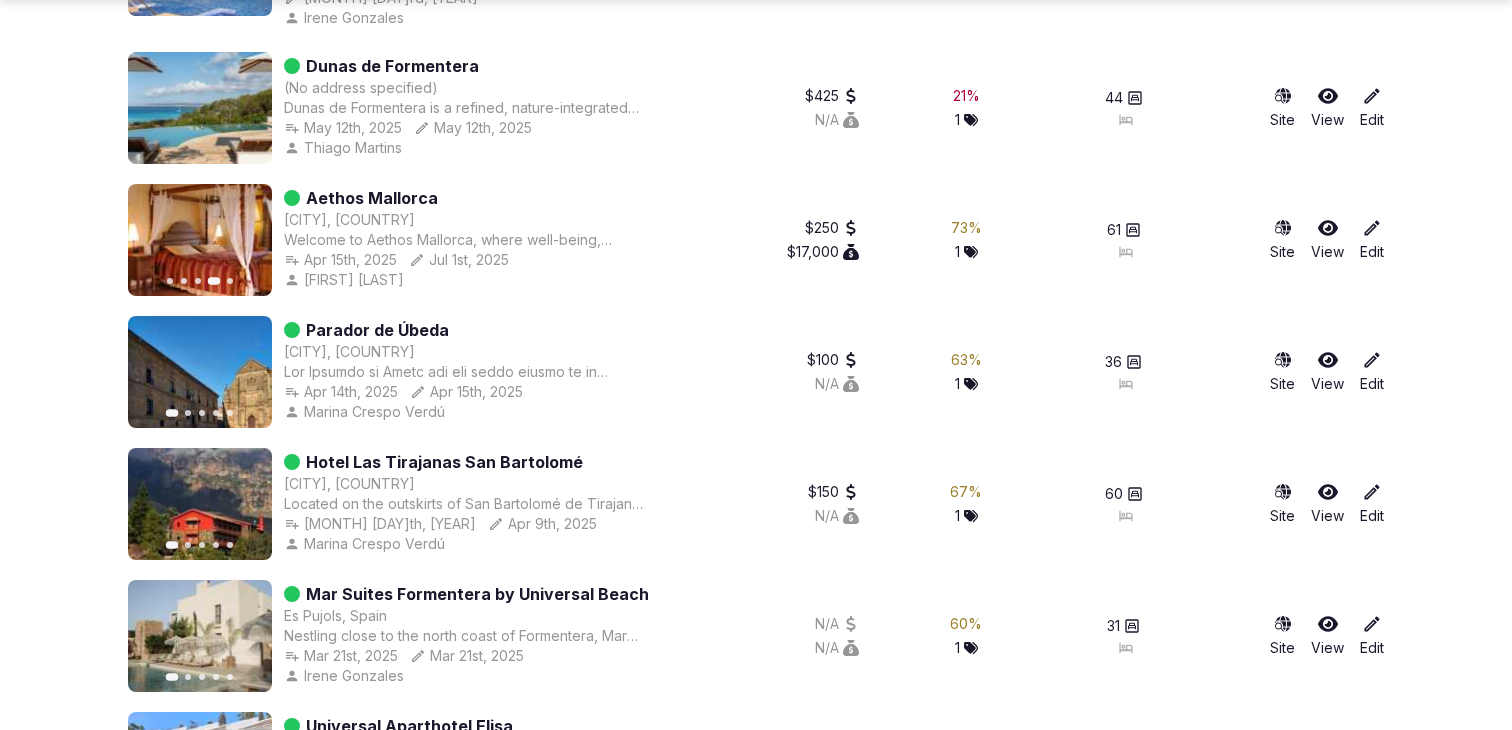 scroll, scrollTop: 2233, scrollLeft: 0, axis: vertical 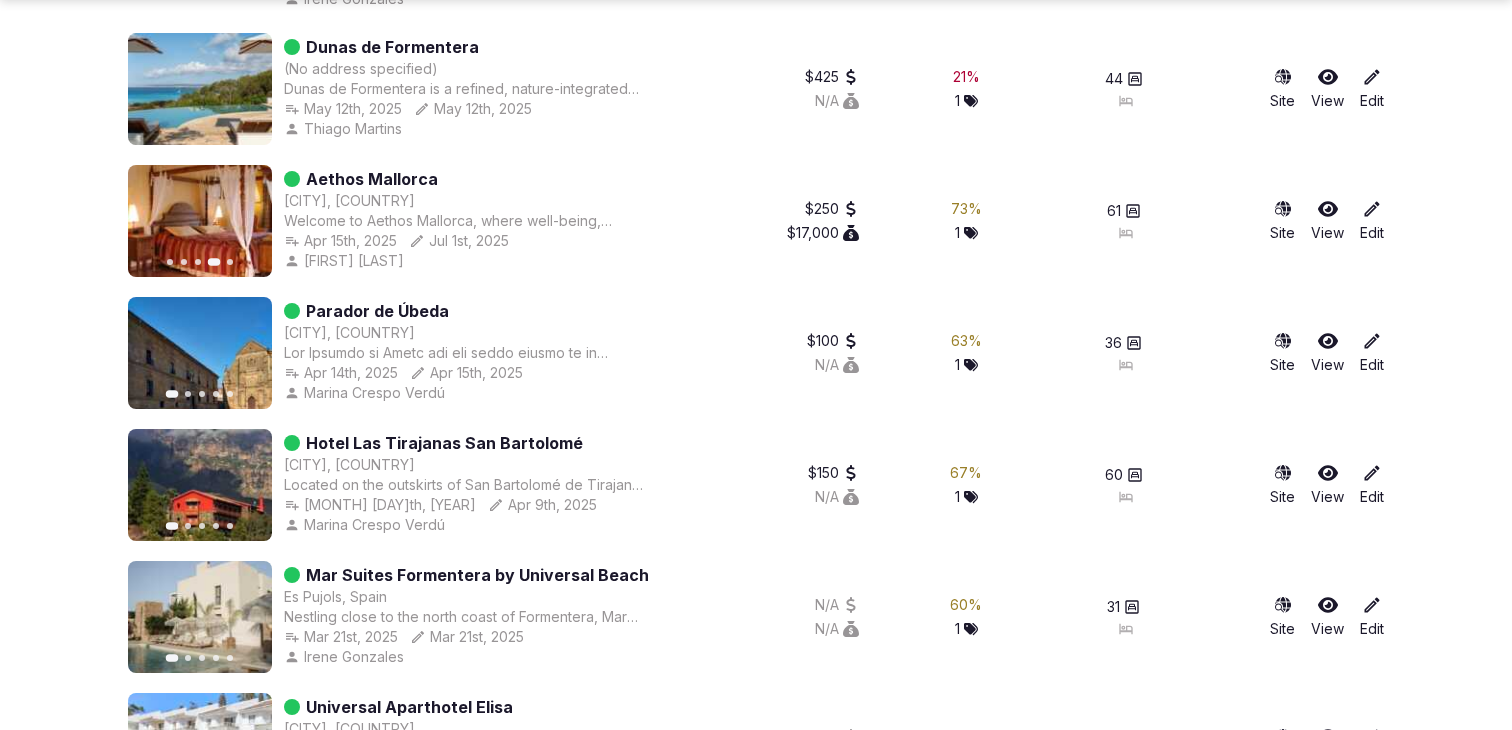 click 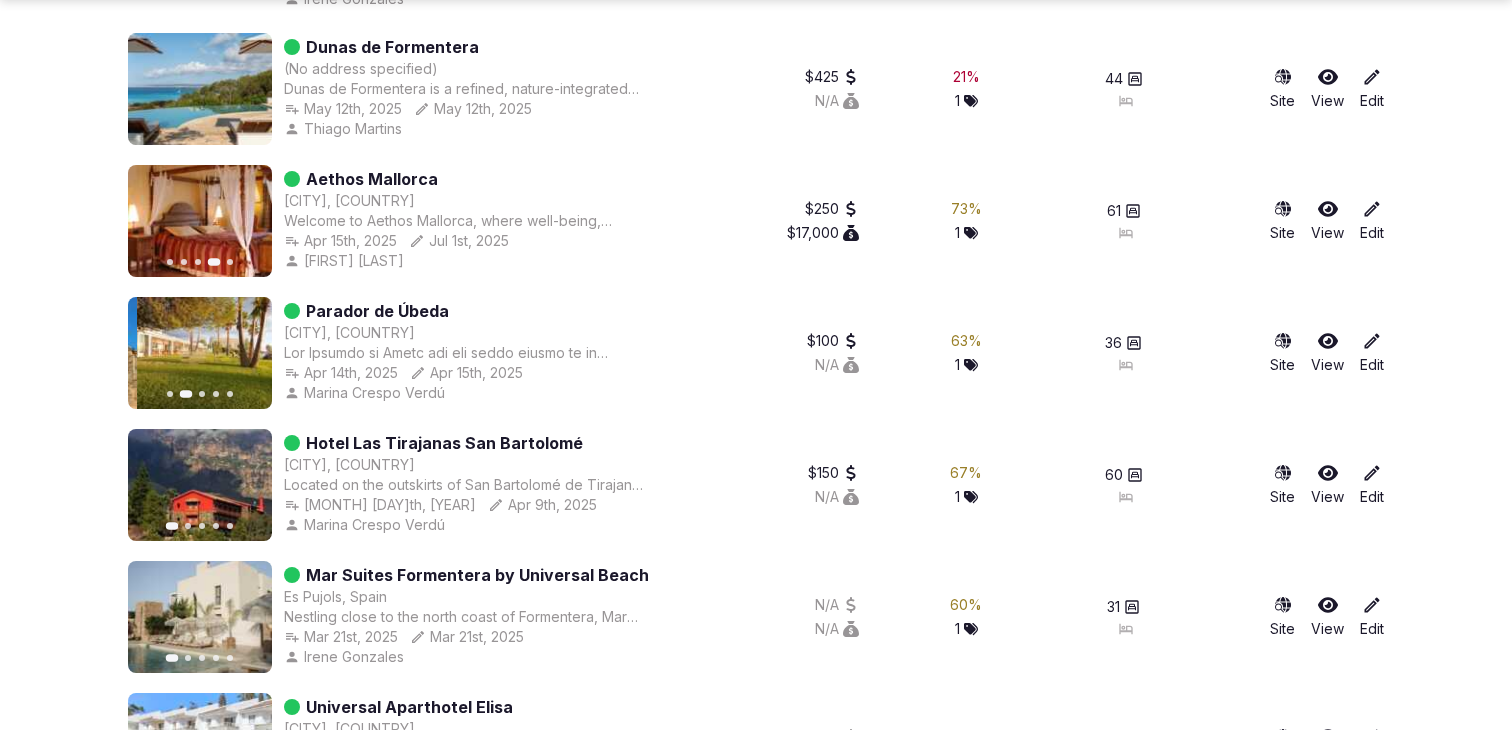 click 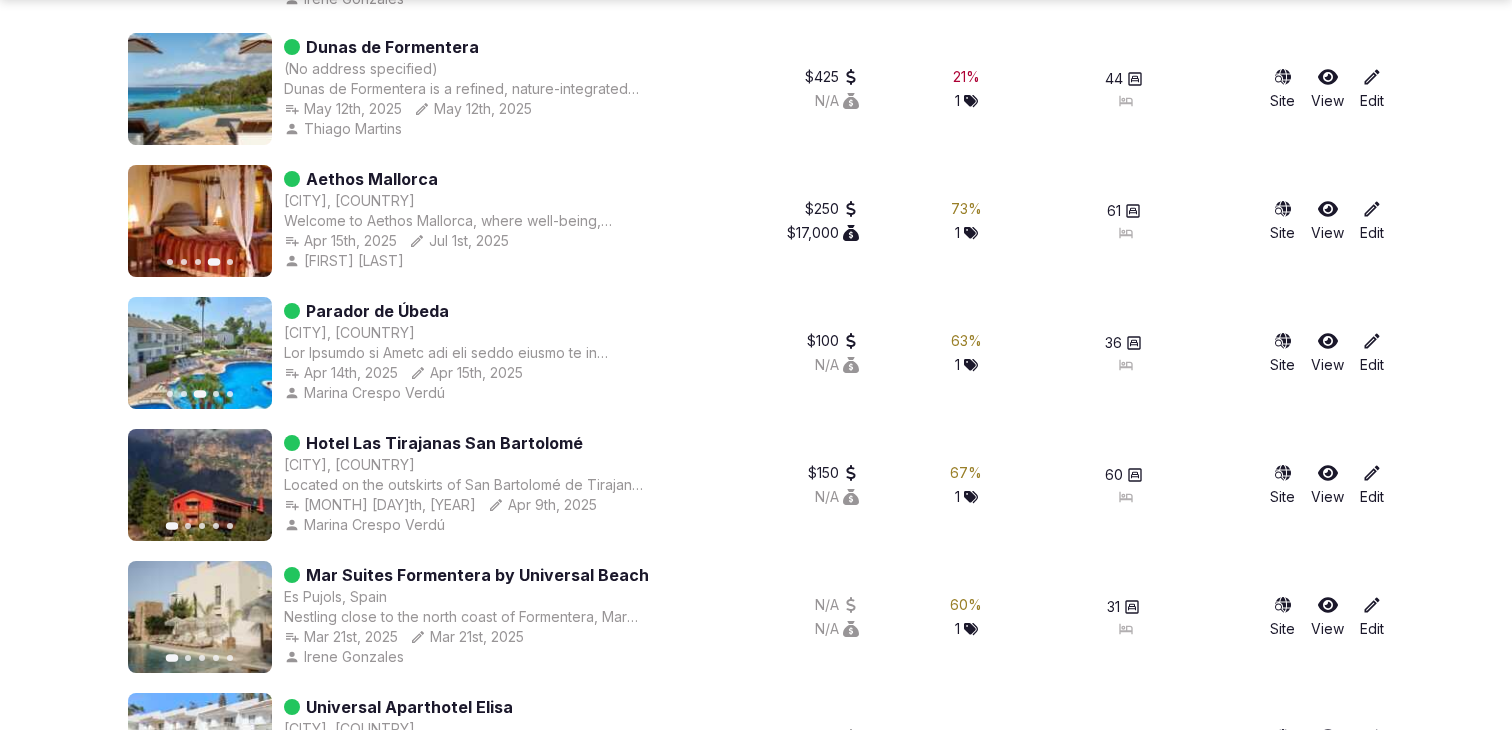 click 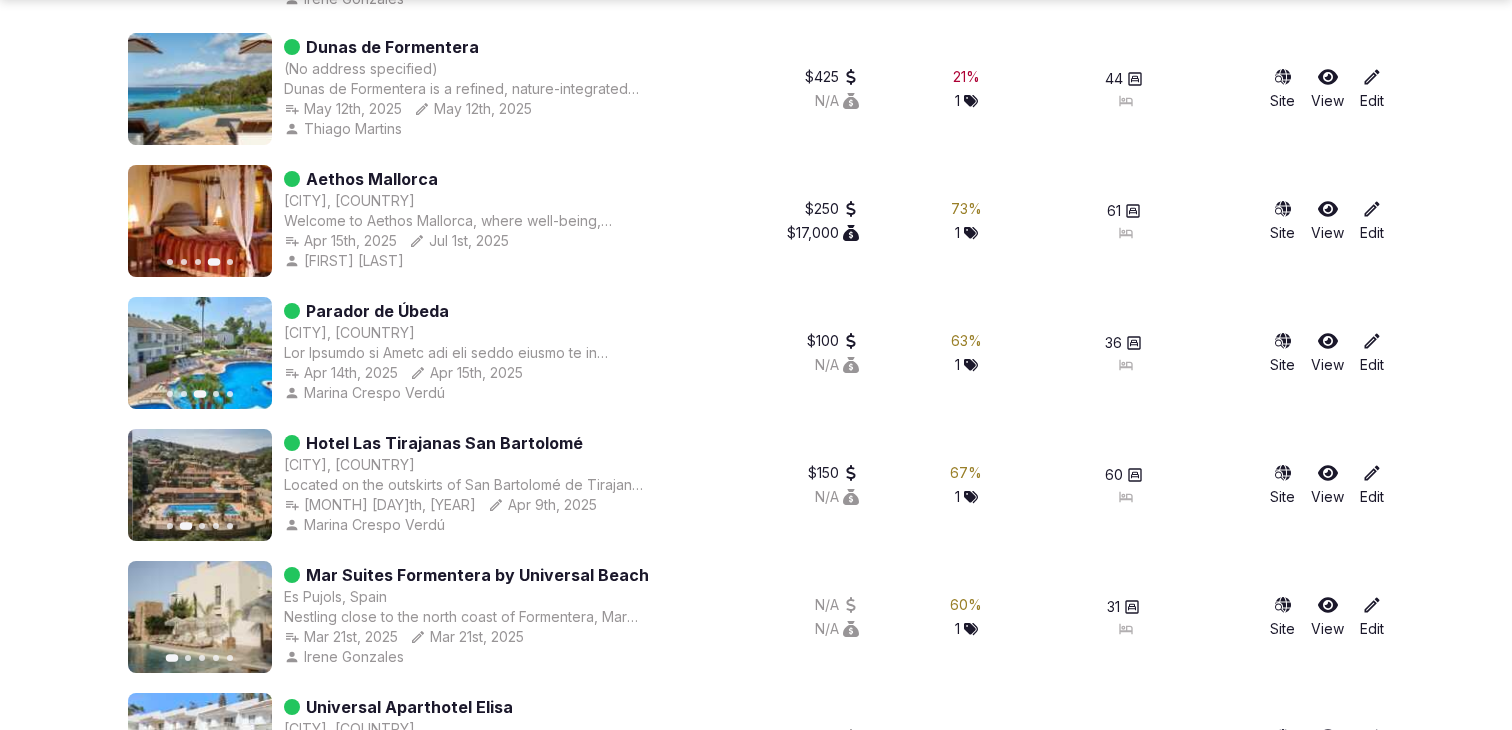 click 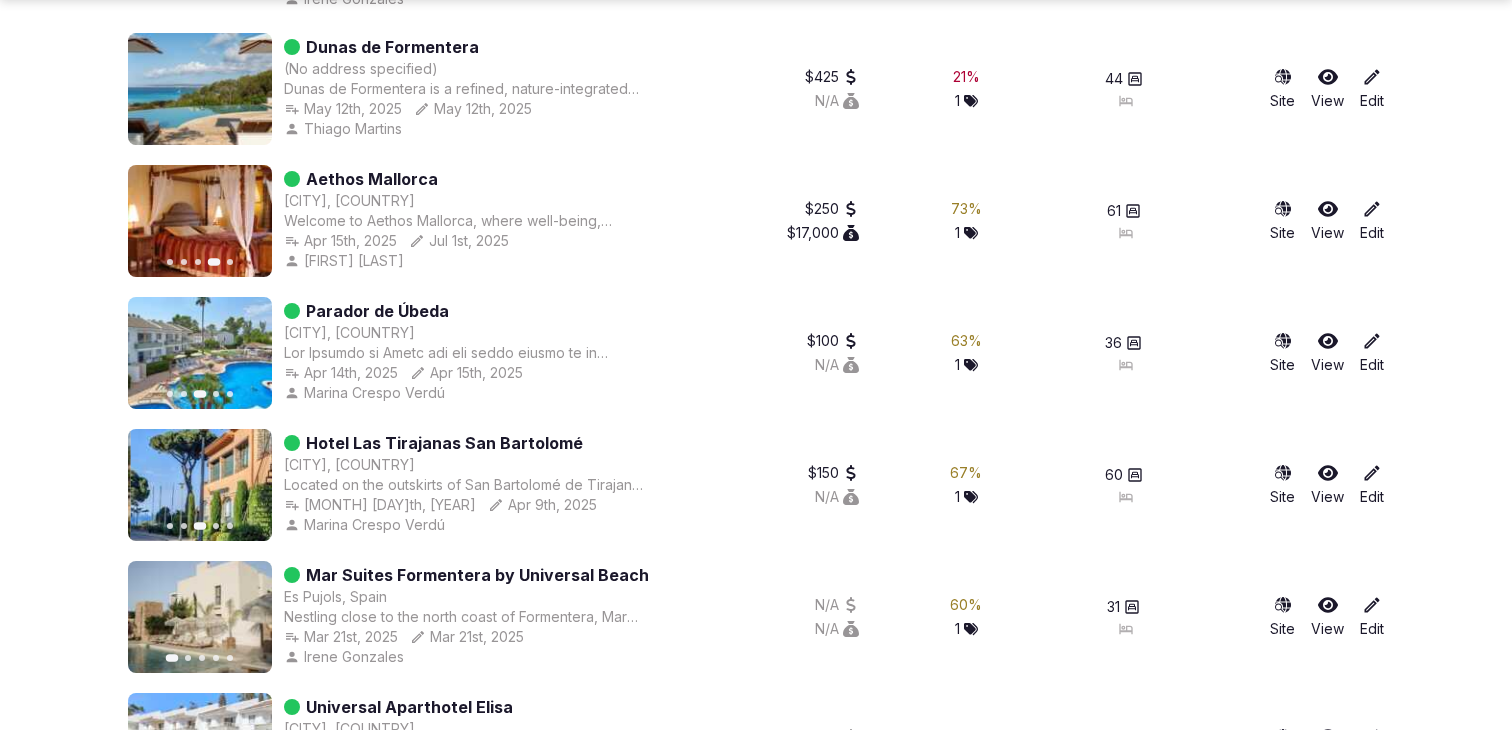 click 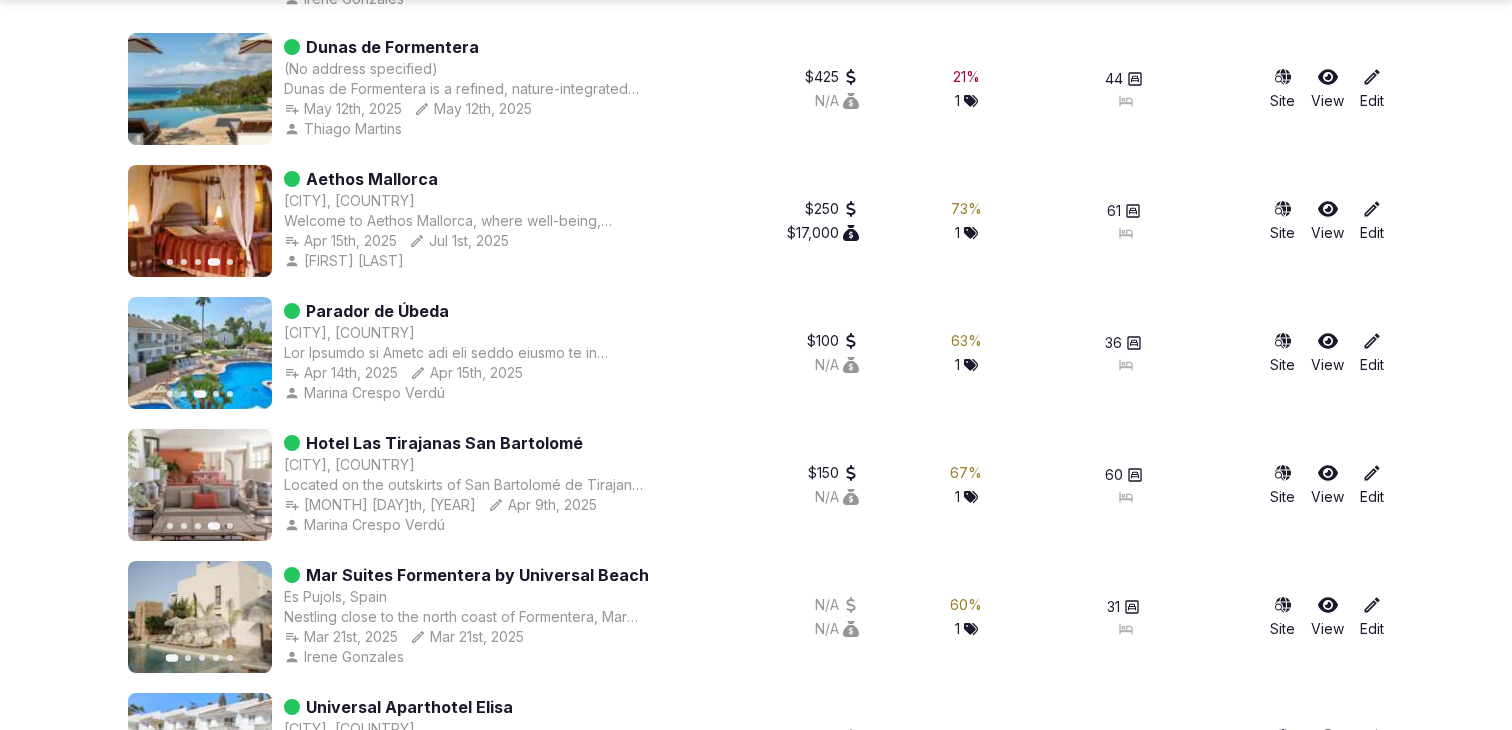click 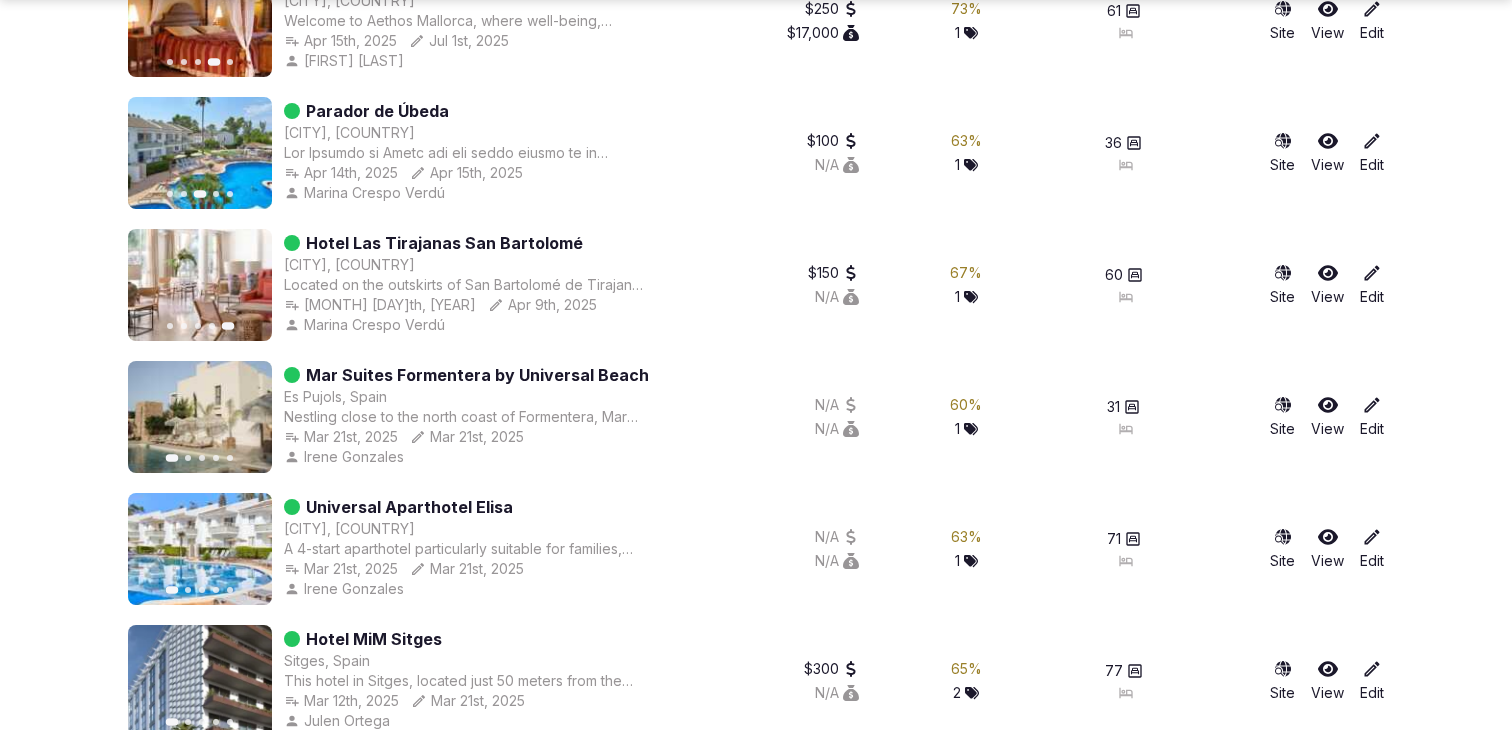 scroll, scrollTop: 2436, scrollLeft: 0, axis: vertical 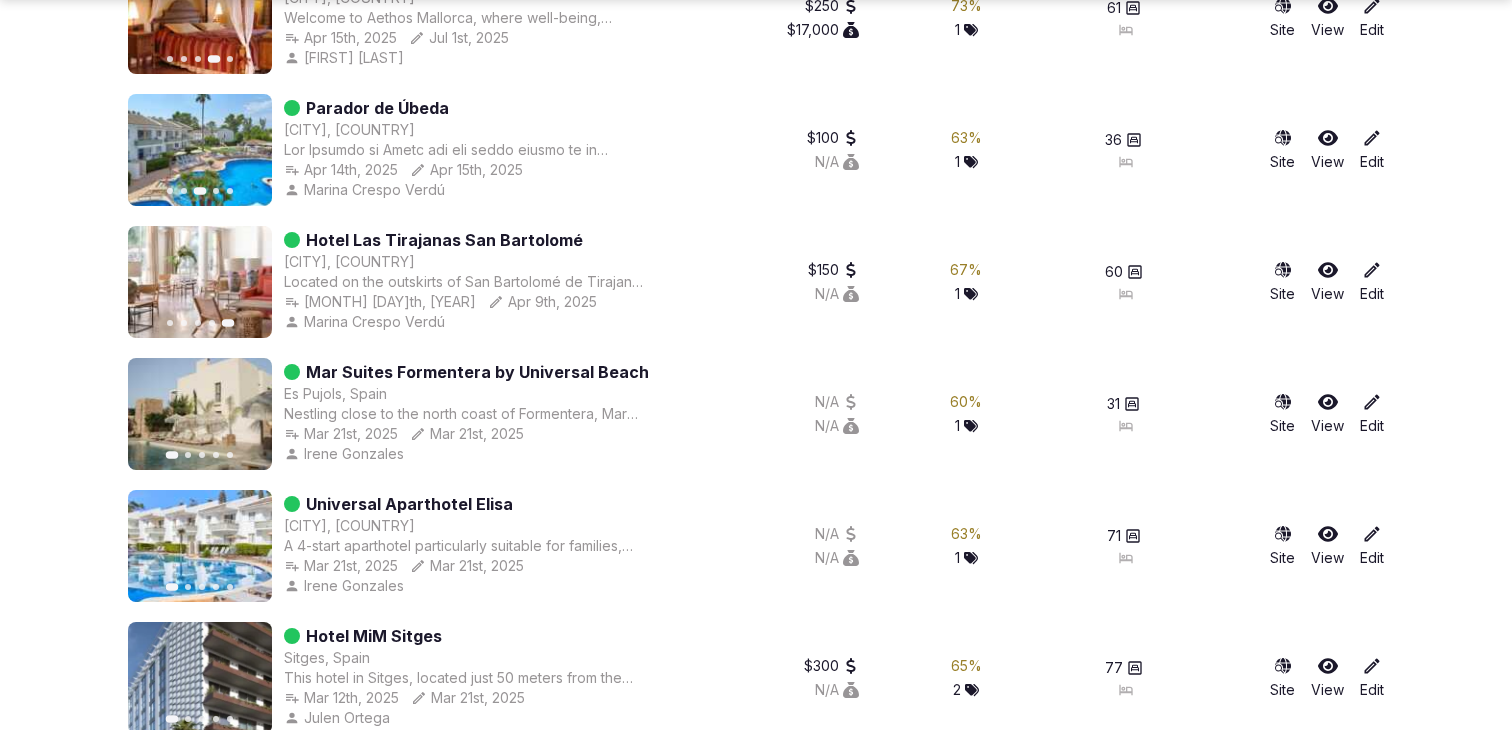 click 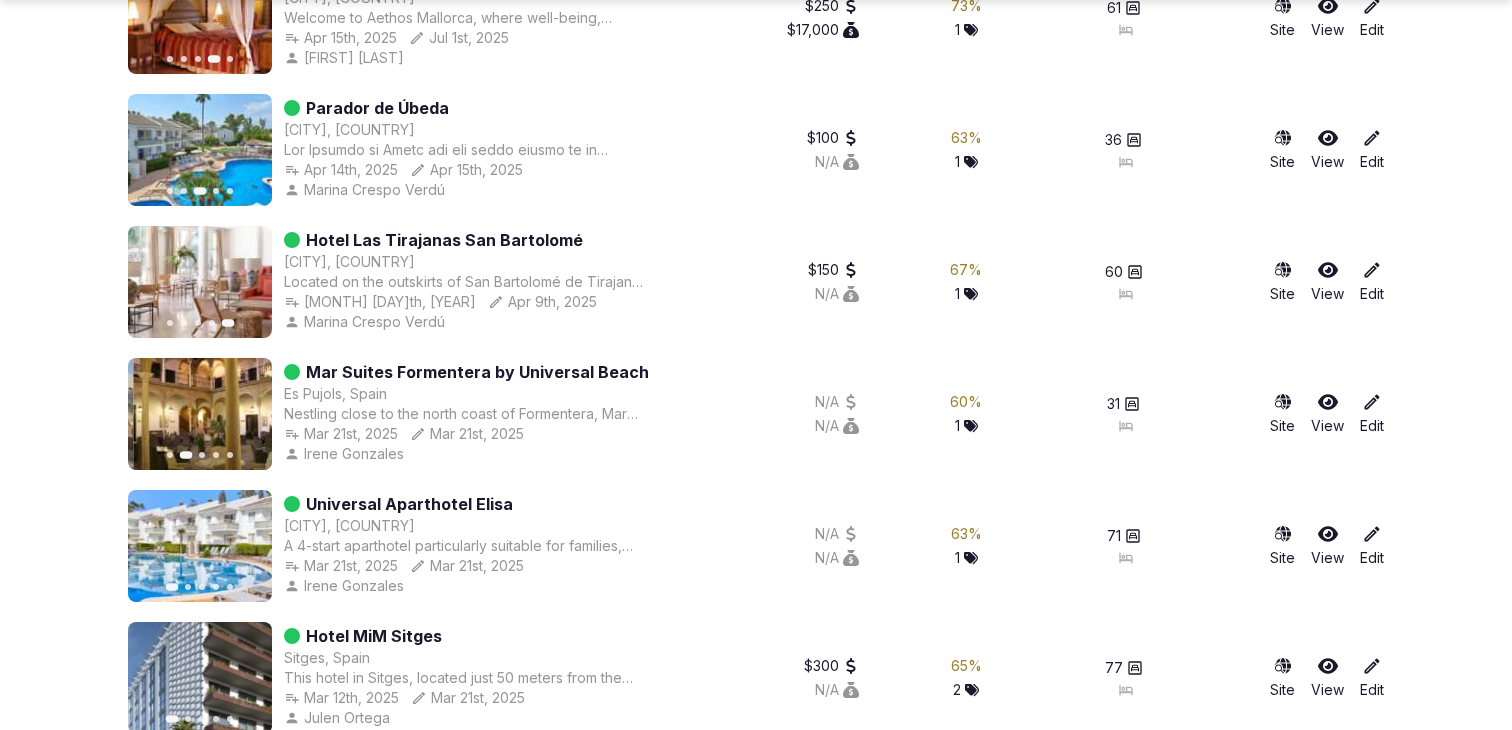 click 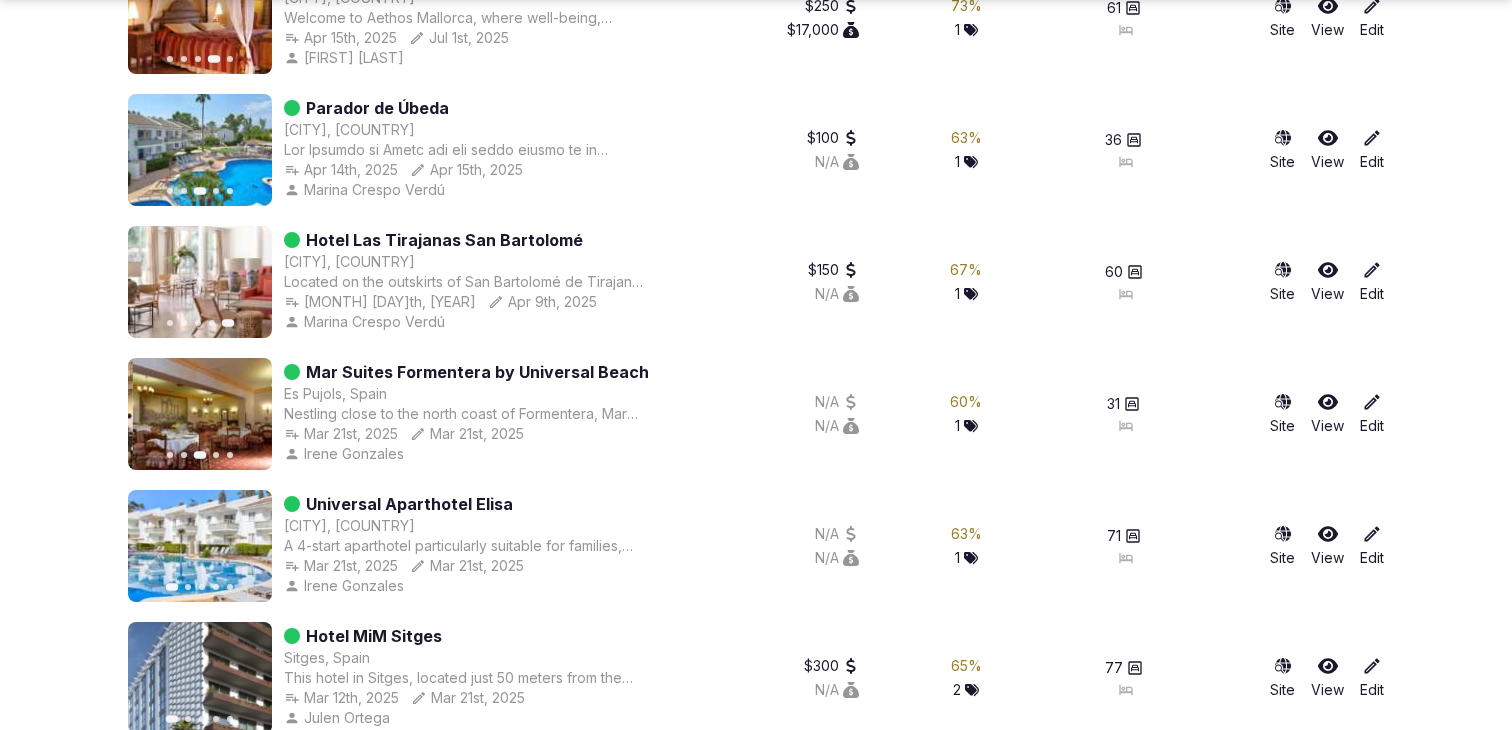 click 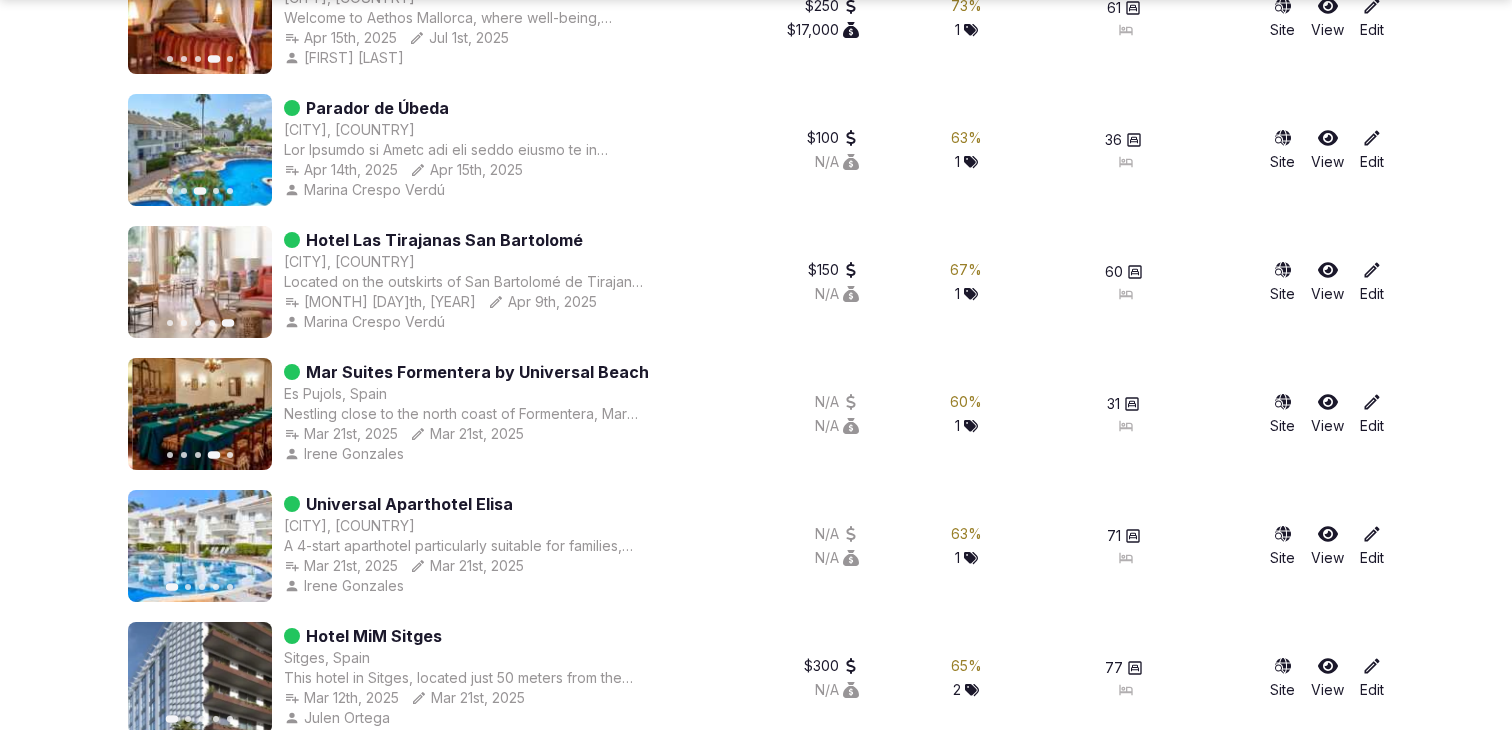 click 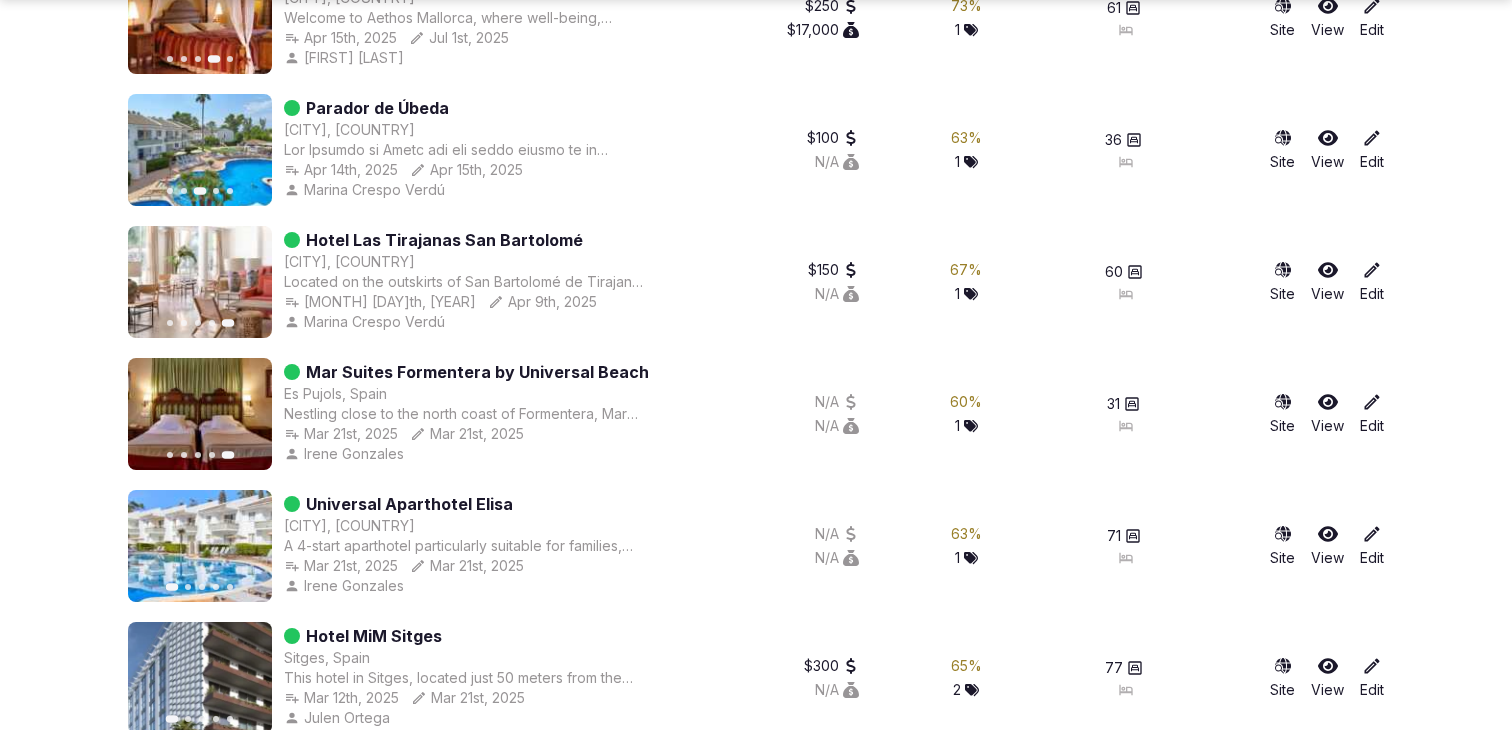 click 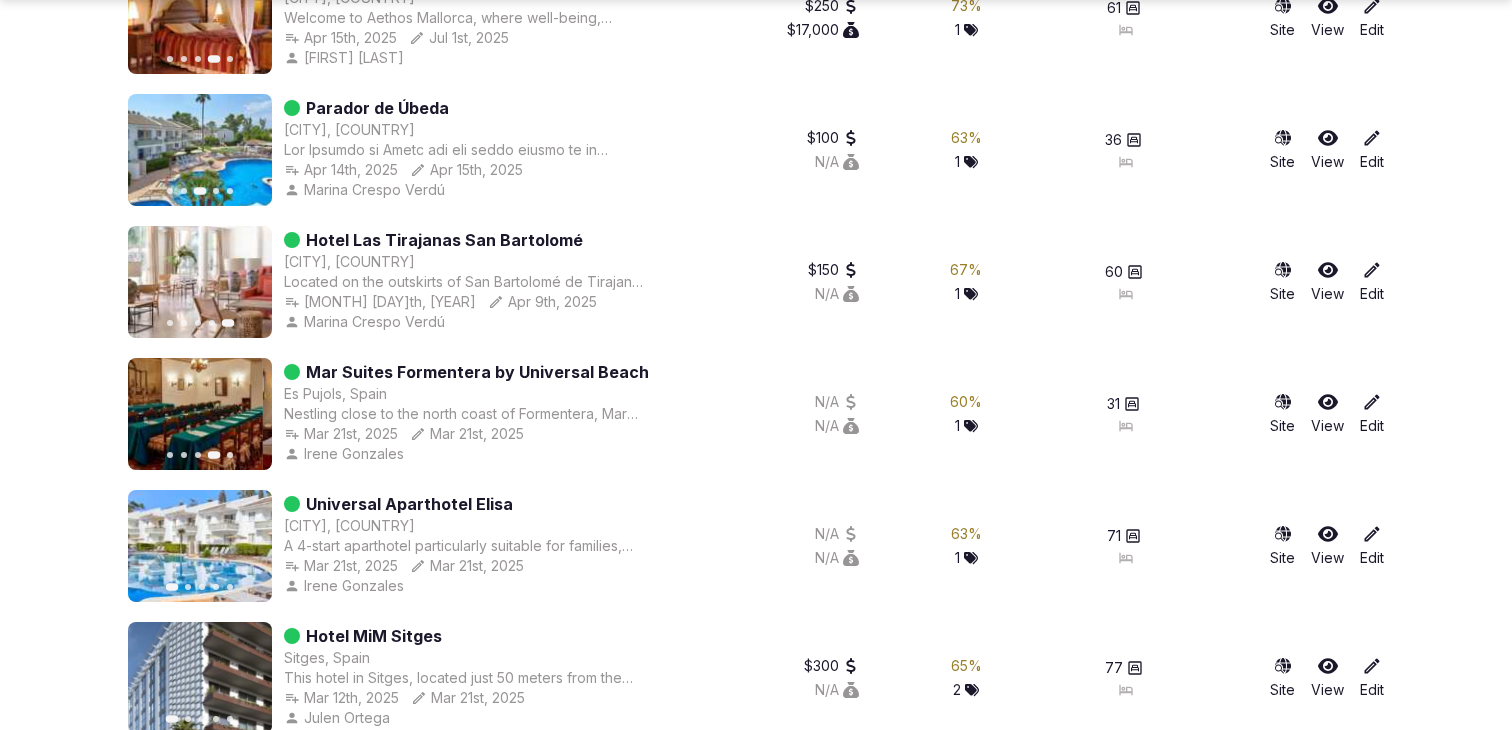 click 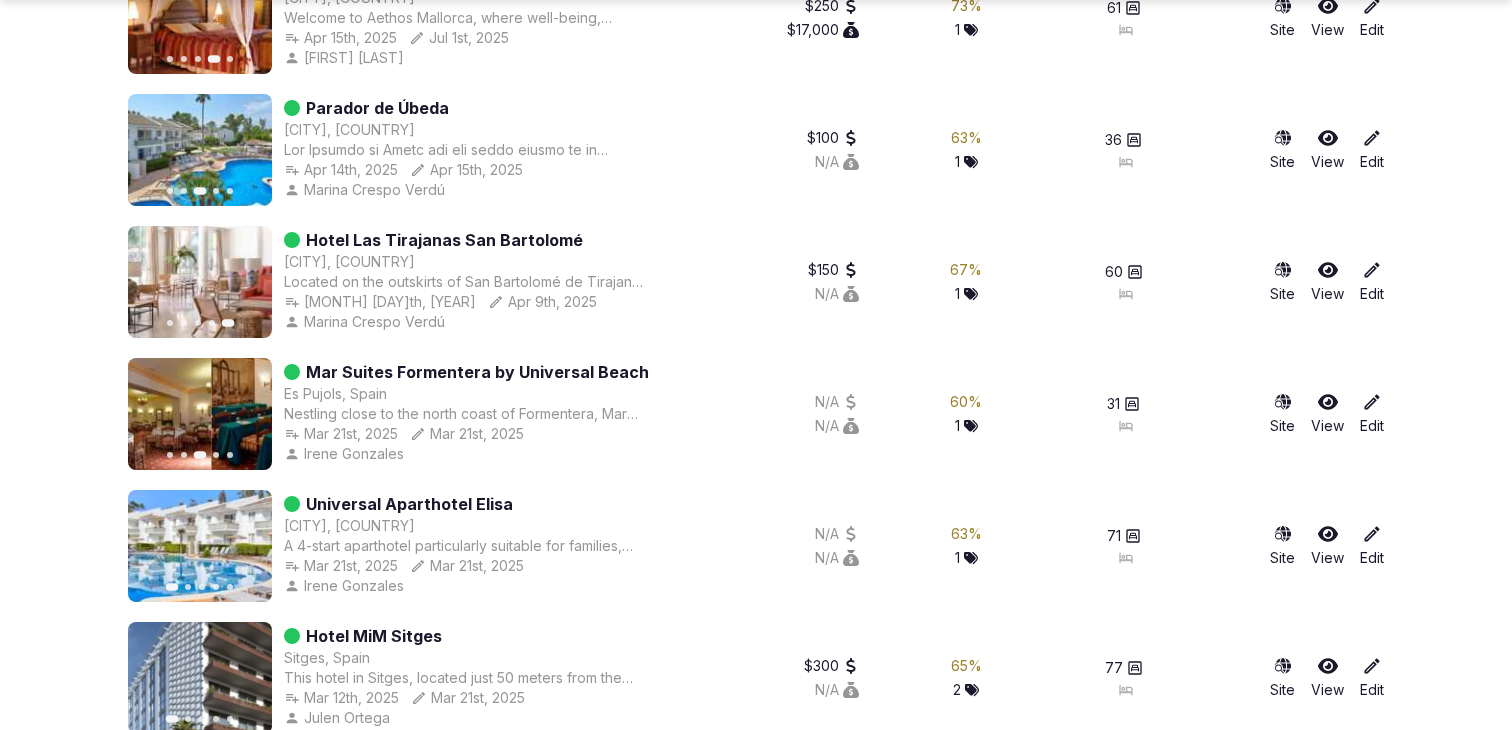 click 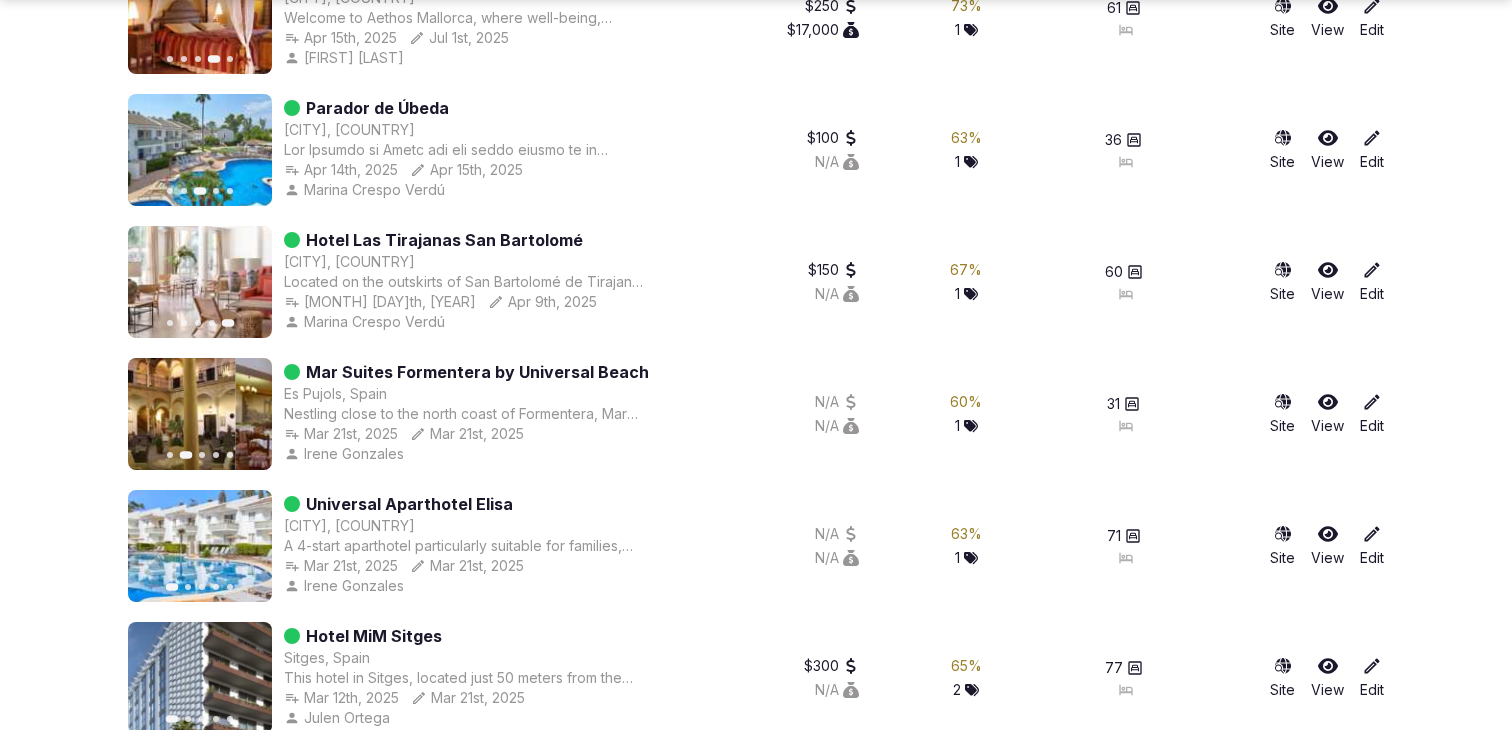 click 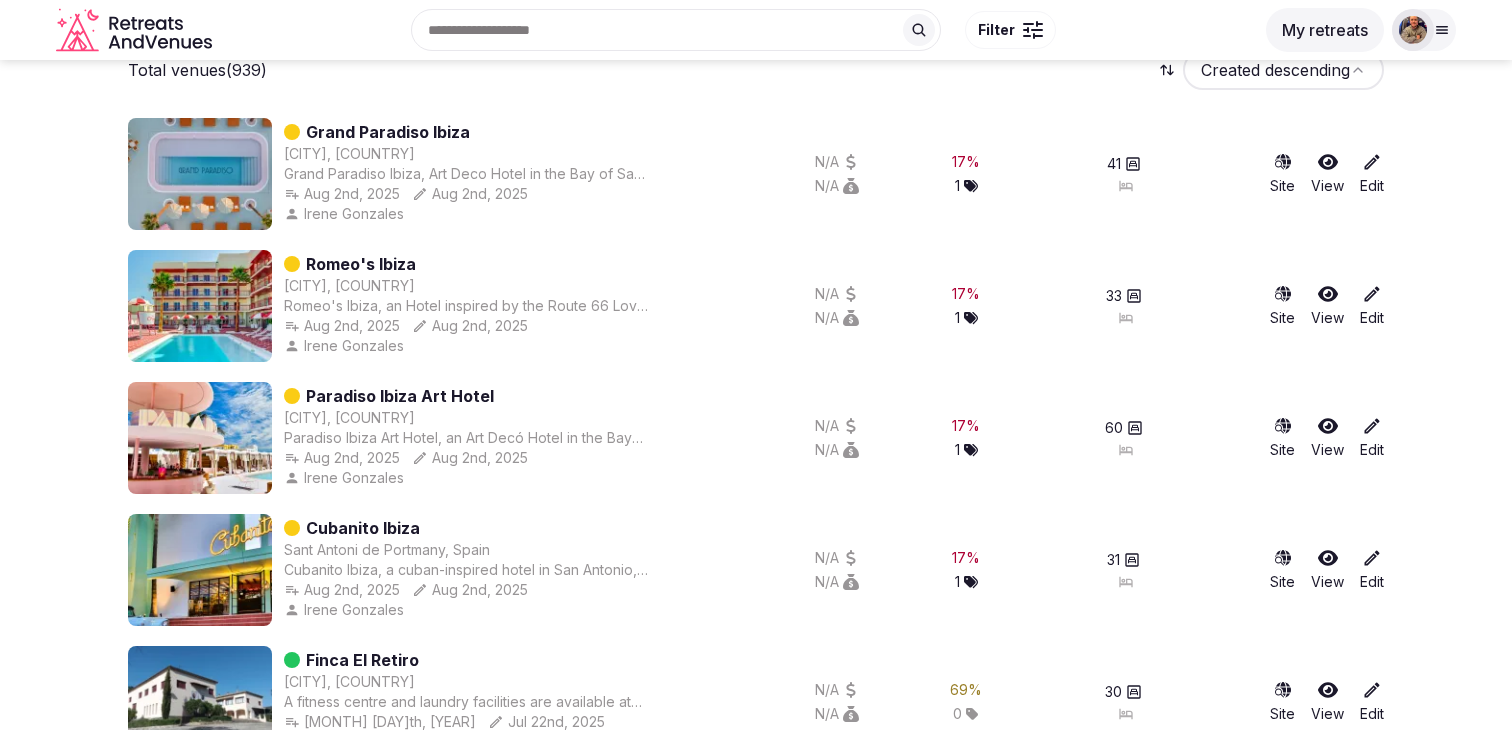 scroll, scrollTop: 0, scrollLeft: 0, axis: both 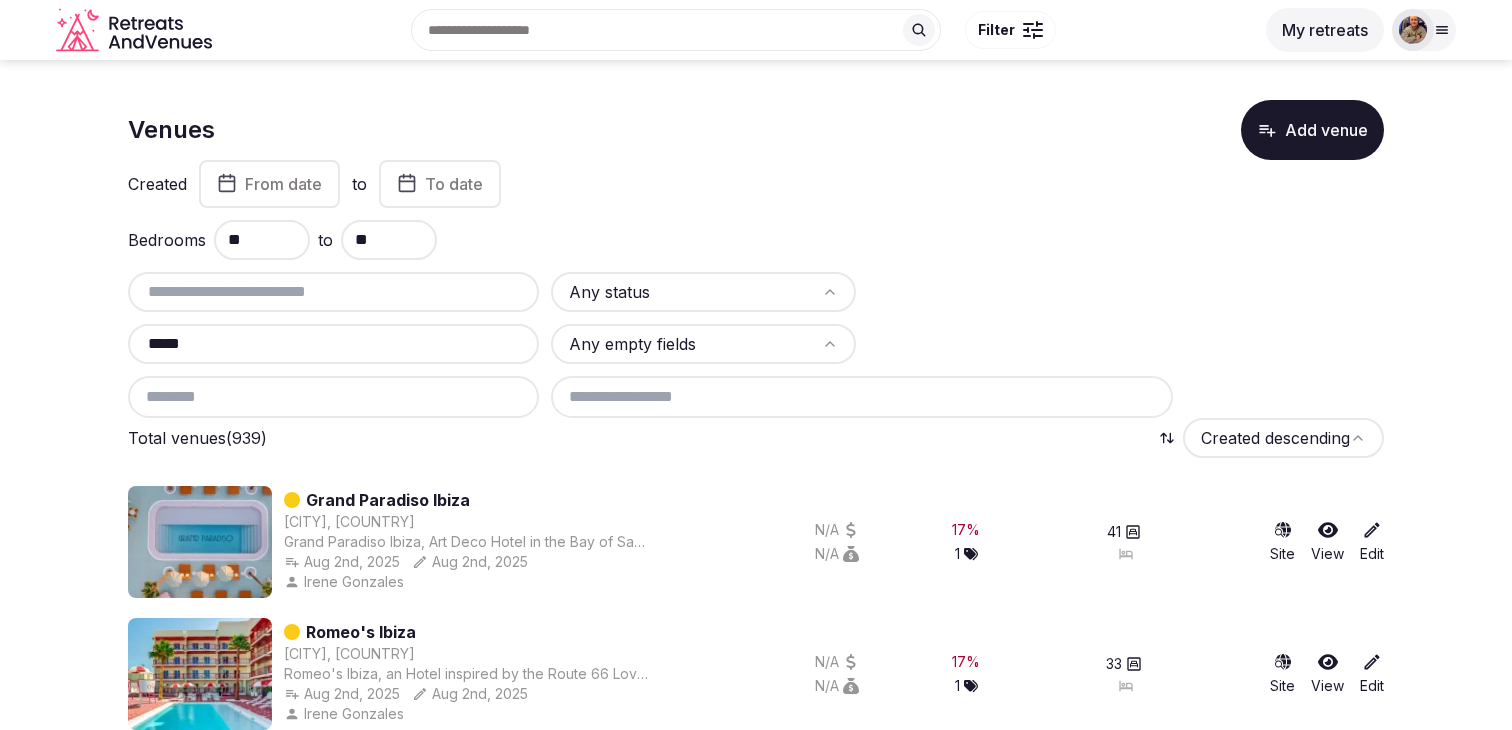 click on "Recent searches Valencia, Spain Badalona, Barcelona, Spain 43840 Salou, Tarragona, Spain Barcelona, Spain Portugal Search Popular Destinations Toscana, Italy Riviera Maya, Mexico Indonesia, Bali California, USA New York, USA Napa Valley, USA Beja, Portugal Canarias, Spain Filter Explore  destinations Filter My retreats Logged in as  julen Account Staff admin Group flight planner Client view Log out Logged in as  julen Account Staff admin Group flight planner Client view Log out Venues   Add venue Created From date to To date Bedrooms ** to ** Any status ***** Any empty fields Total venues  (939) Created descending Grand Paradiso Ibiza Sant Josep de sa Talaia, Spain Grand Paradiso Ibiza, Art Deco Hotel in the Bay of San Antonio, Ibiza   Aug 2nd, 2025   Aug 2nd, 2025   Irene Gonzales N/A N/A 17 % 1 41 Site View Edit Romeo's Ibiza Sant Josep de sa Talaia, Spain Romeo's Ibiza, an Hotel inspired by the Route 66 Love Motels in San Antonio bay, Ibiza   Aug 2nd, 2025   Aug 2nd, 2025   Irene Gonzales N/A N/A 17 % 1 33" at bounding box center [756, 365] 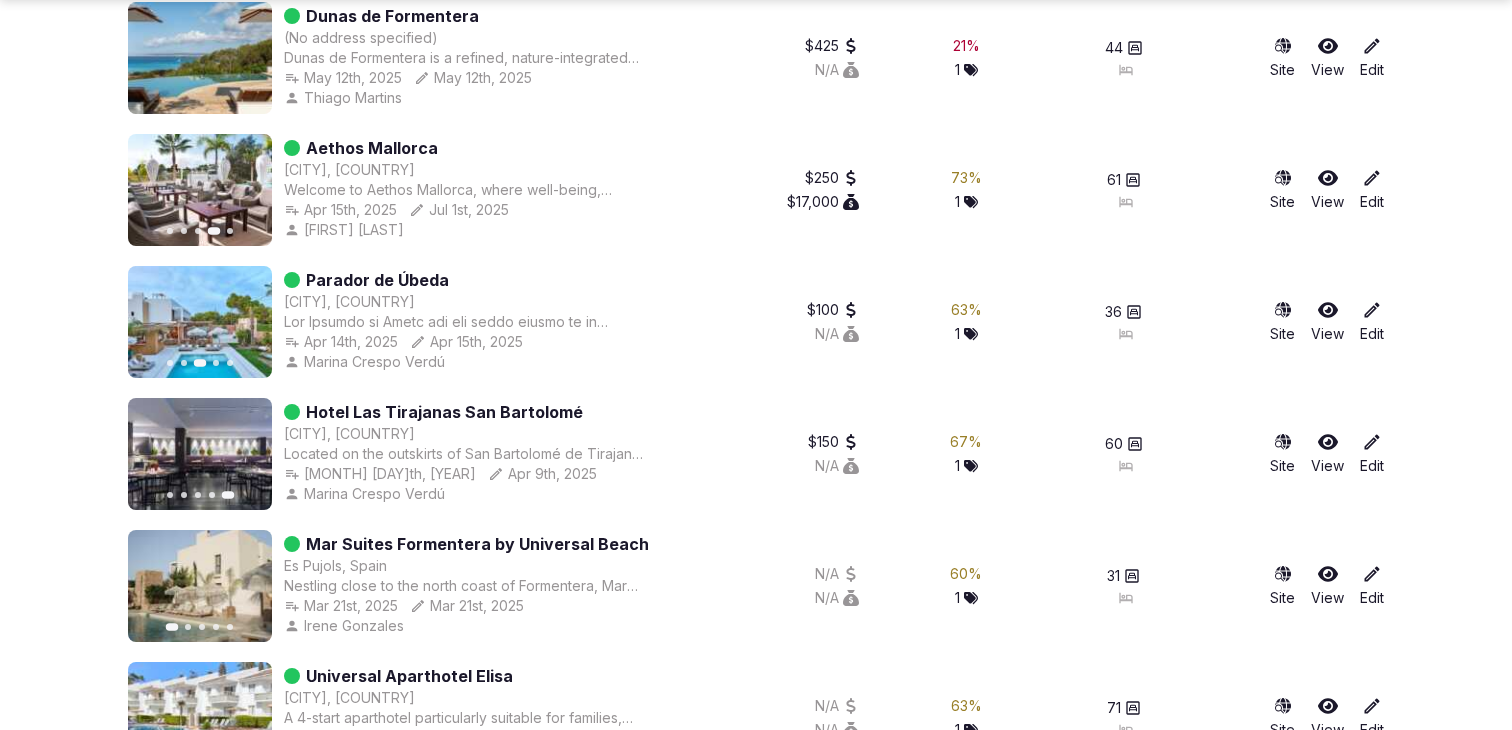 scroll, scrollTop: 1186, scrollLeft: 0, axis: vertical 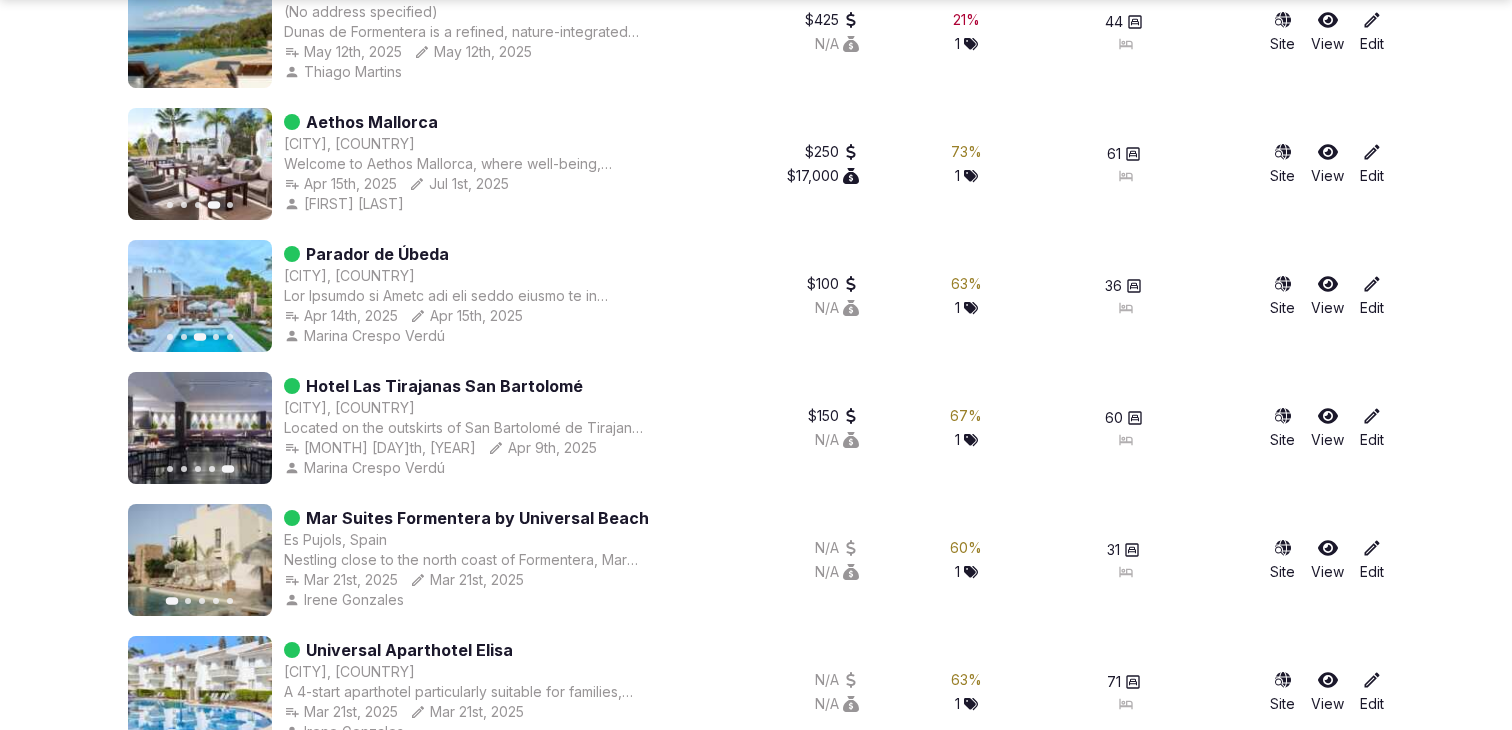 click 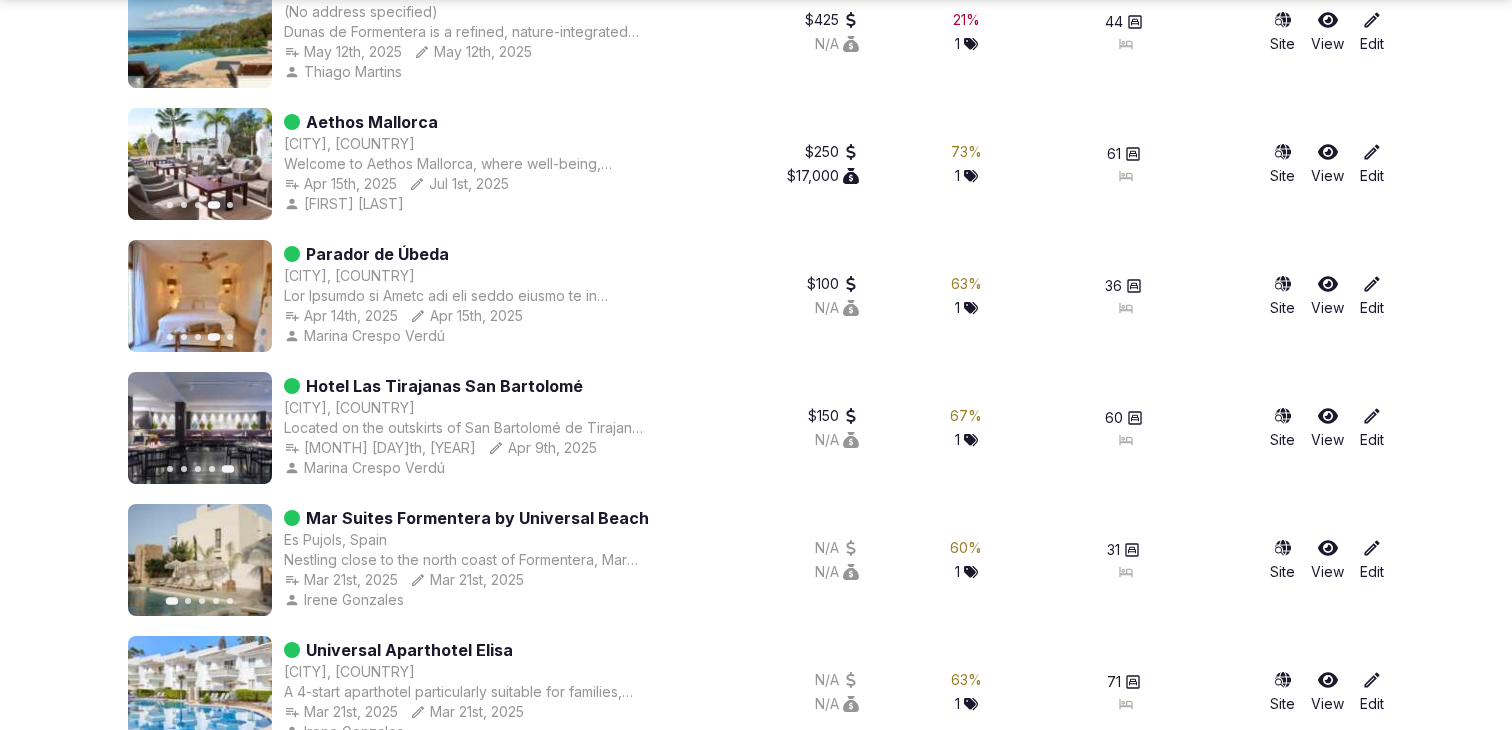 click 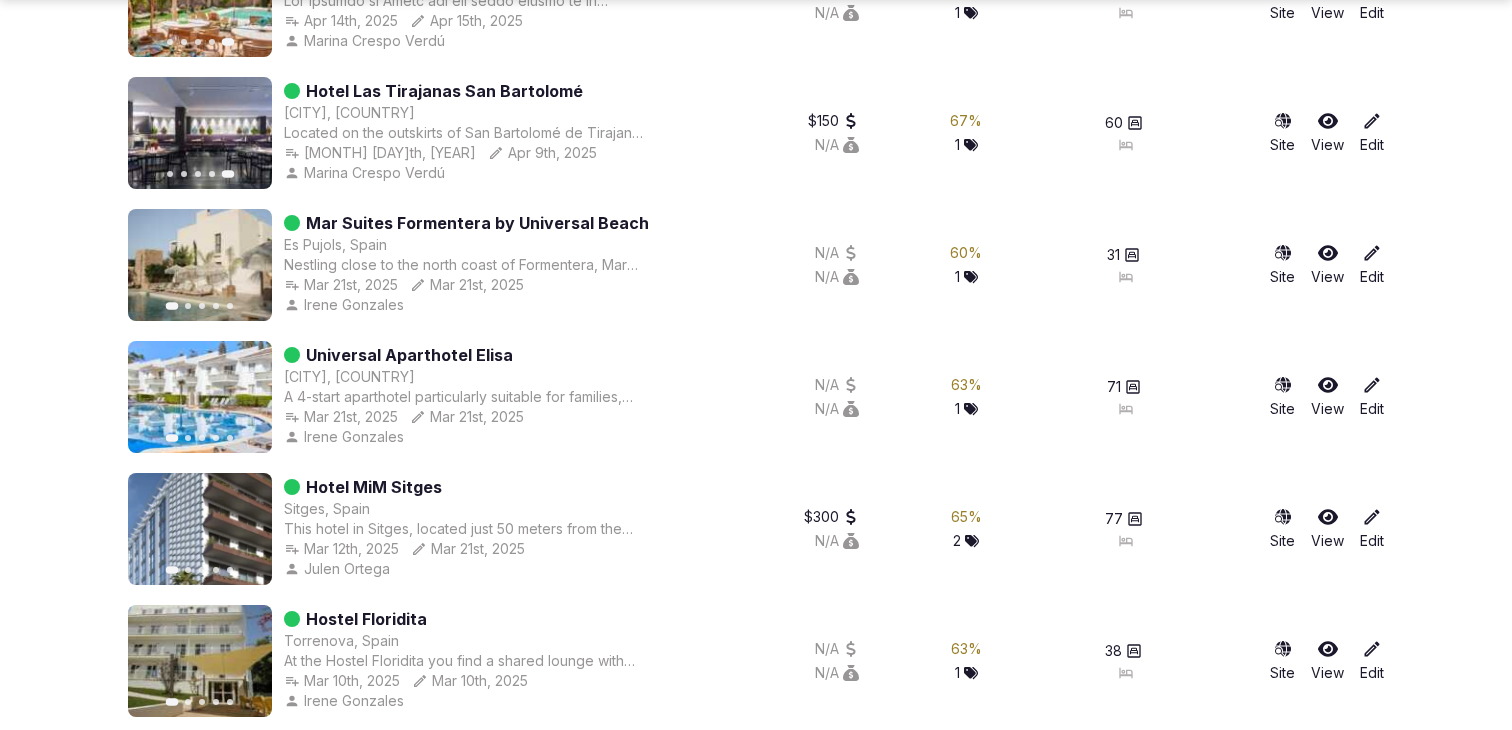 scroll, scrollTop: 1484, scrollLeft: 0, axis: vertical 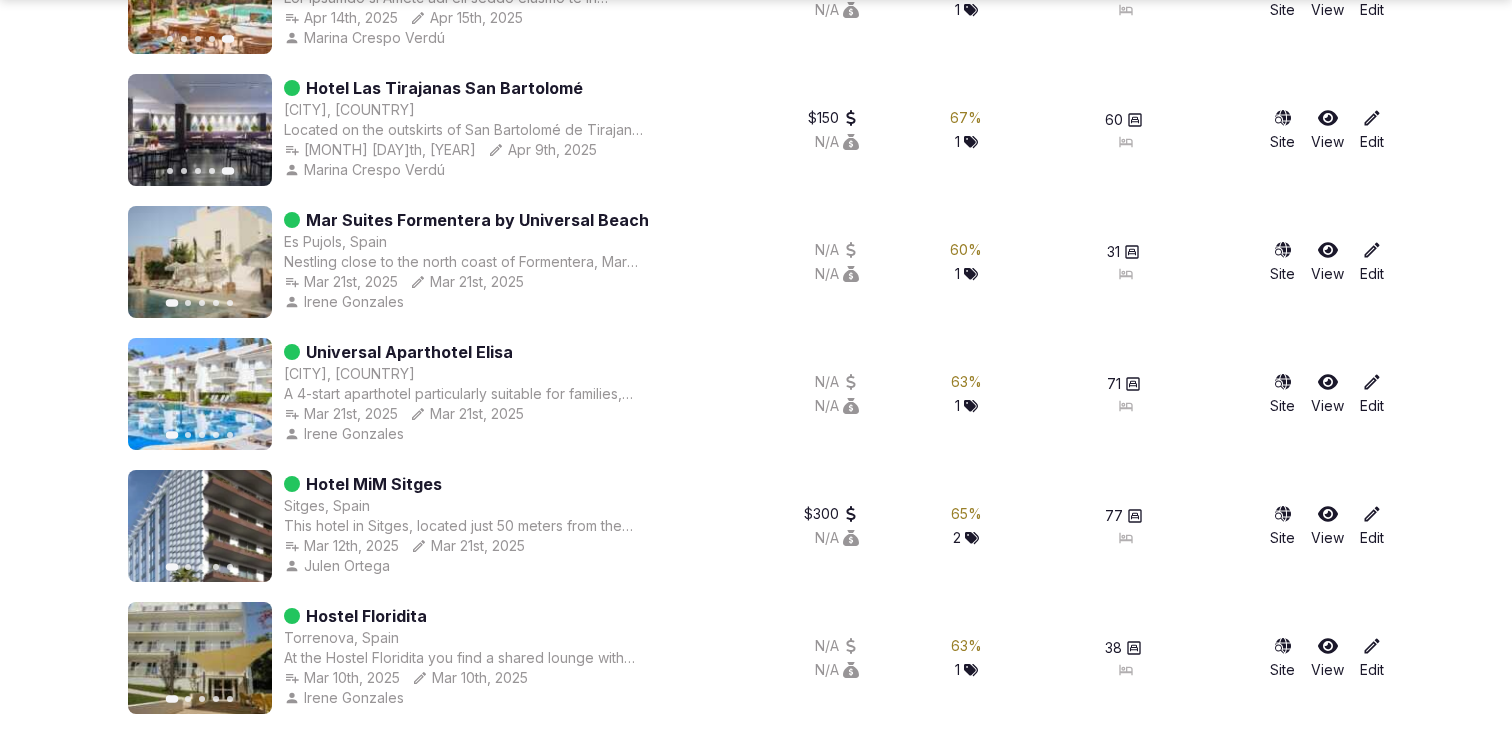 click 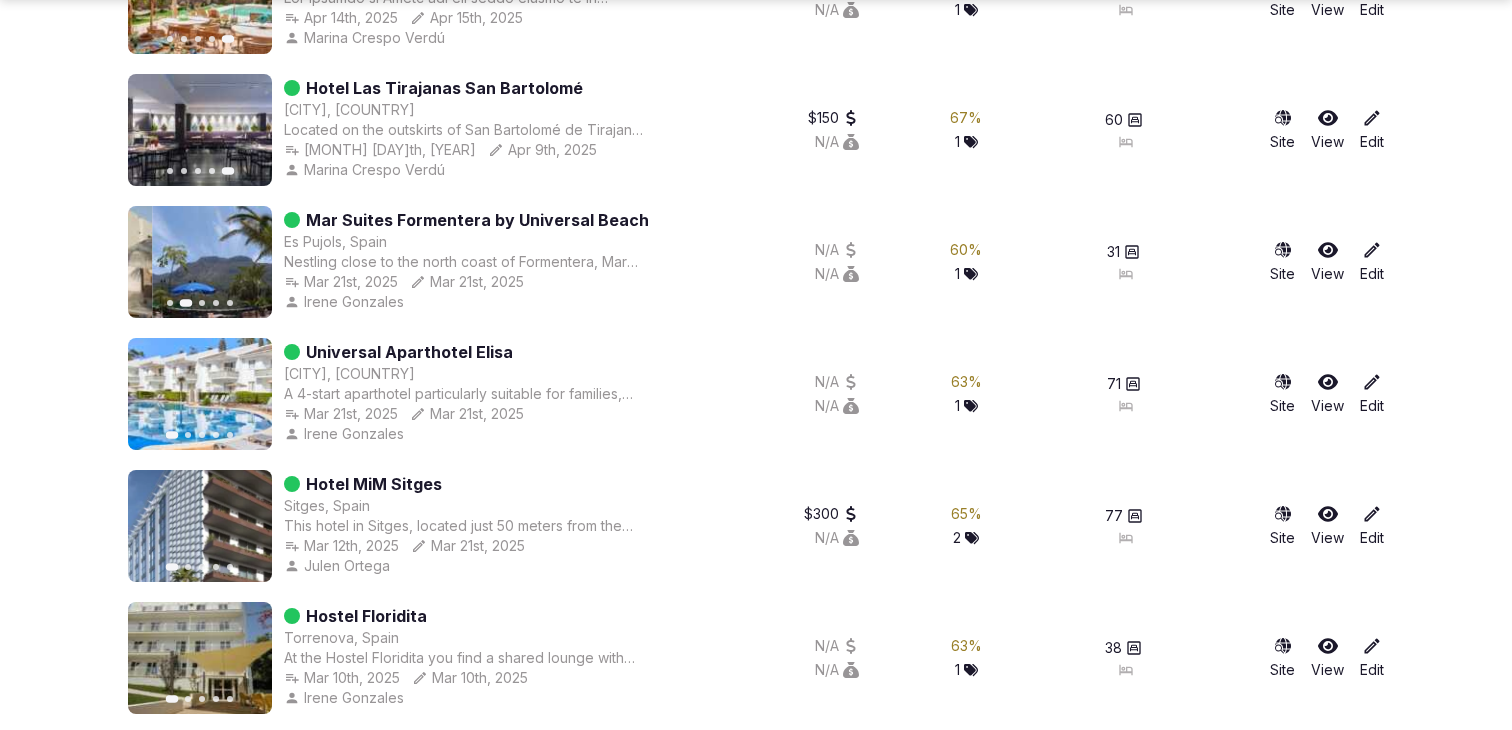 click 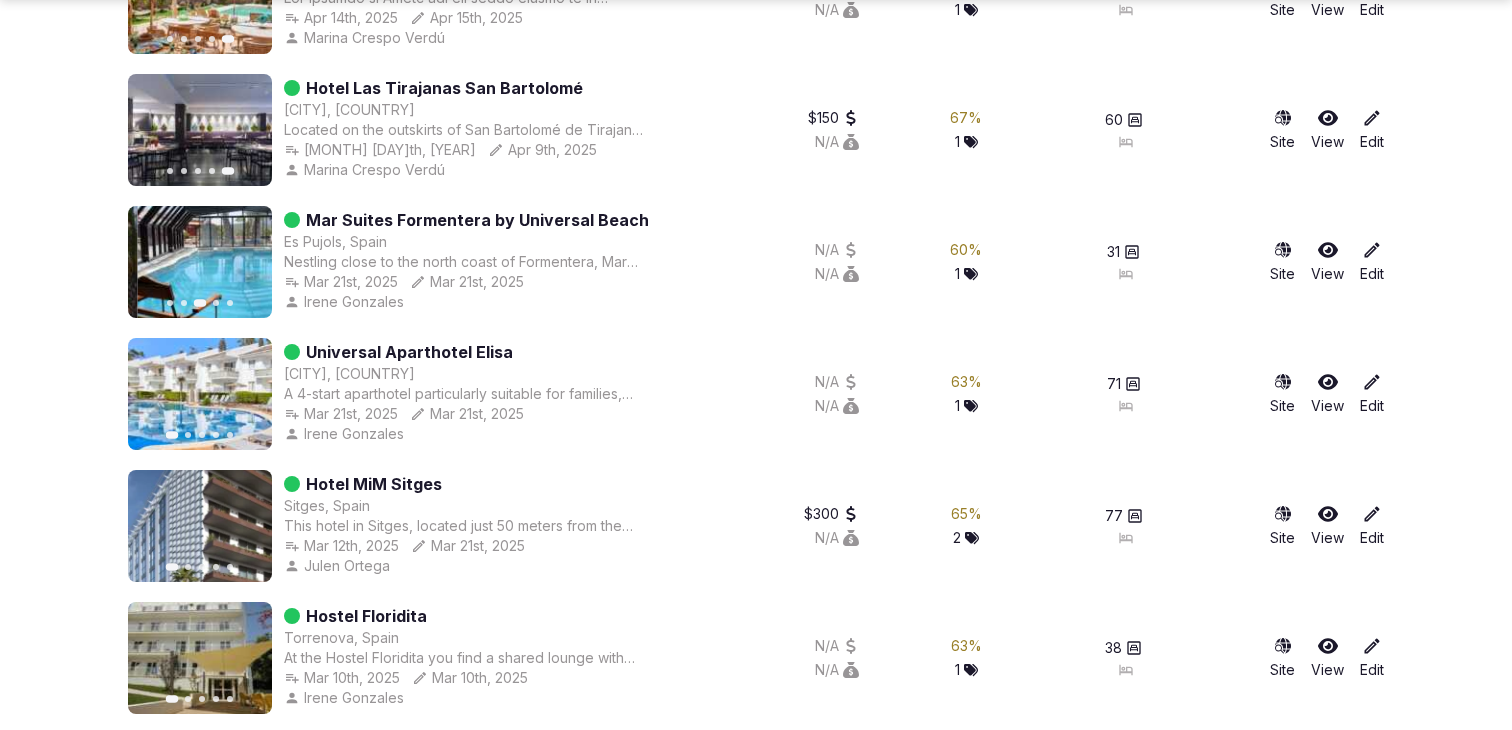 click 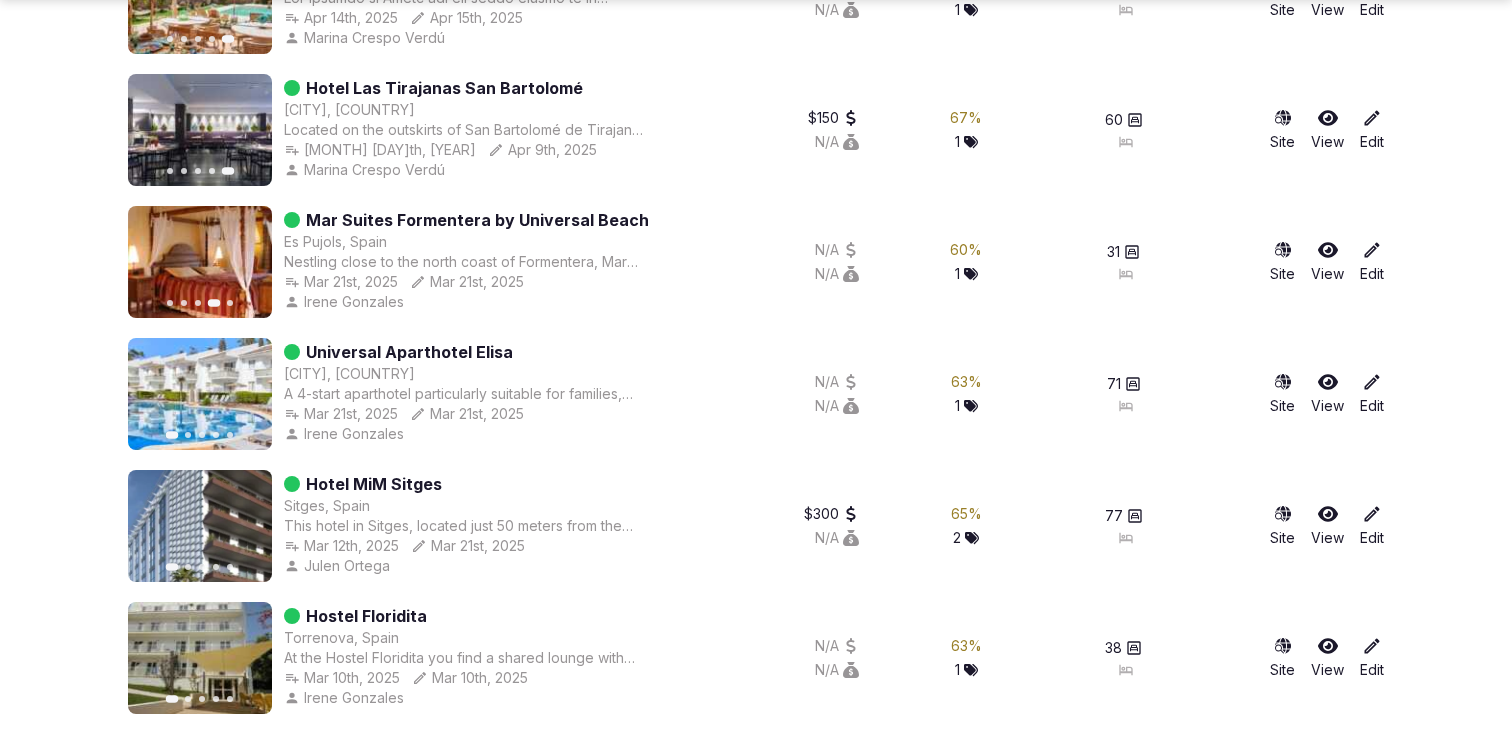 click 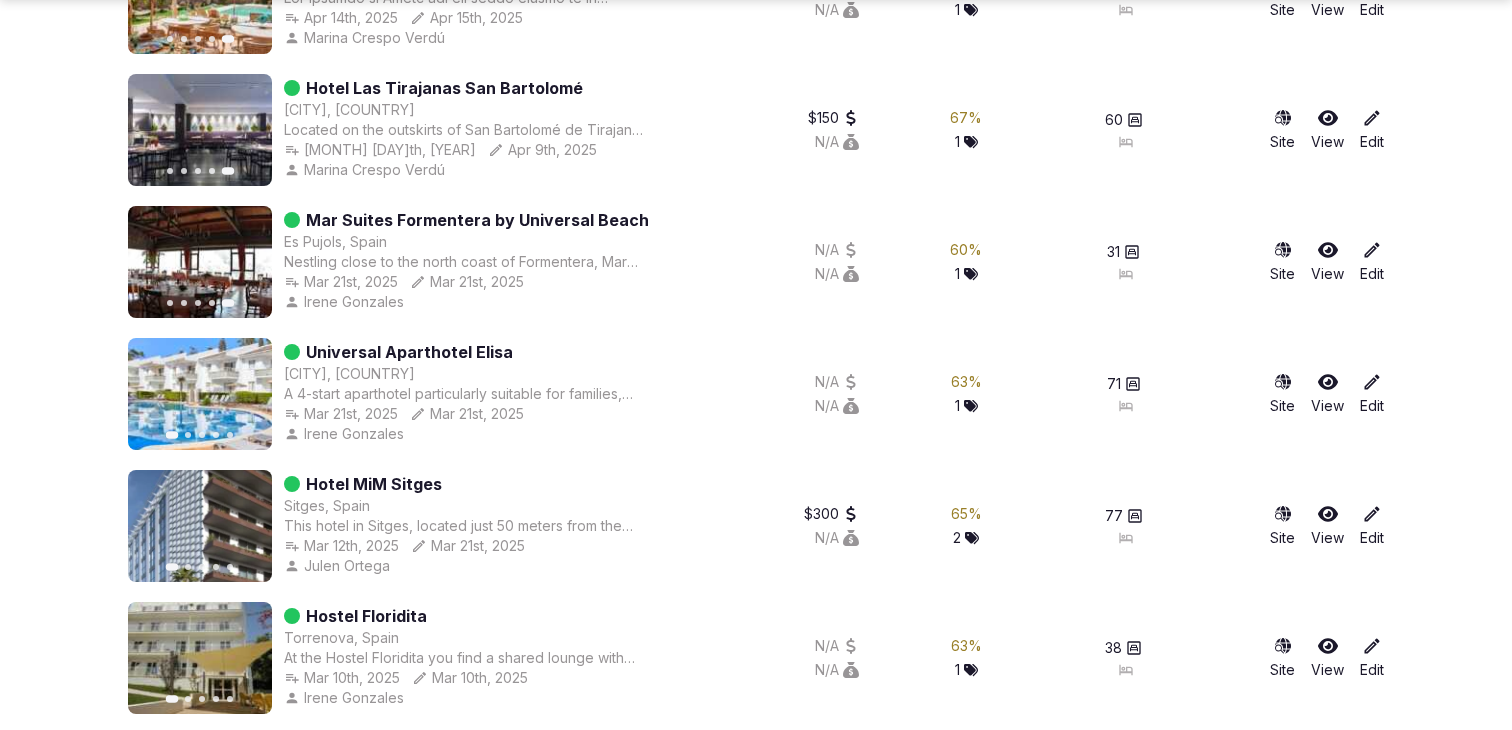 click 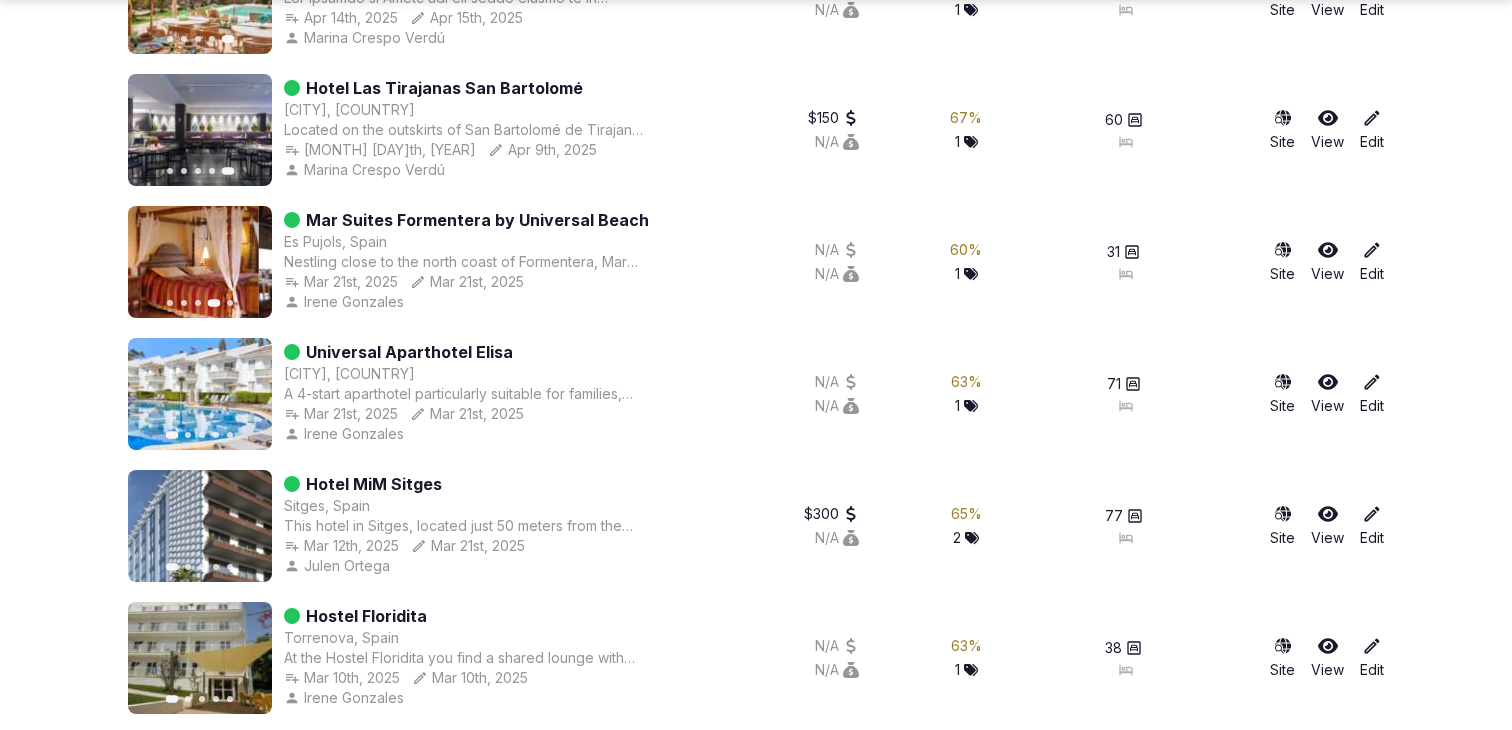 click 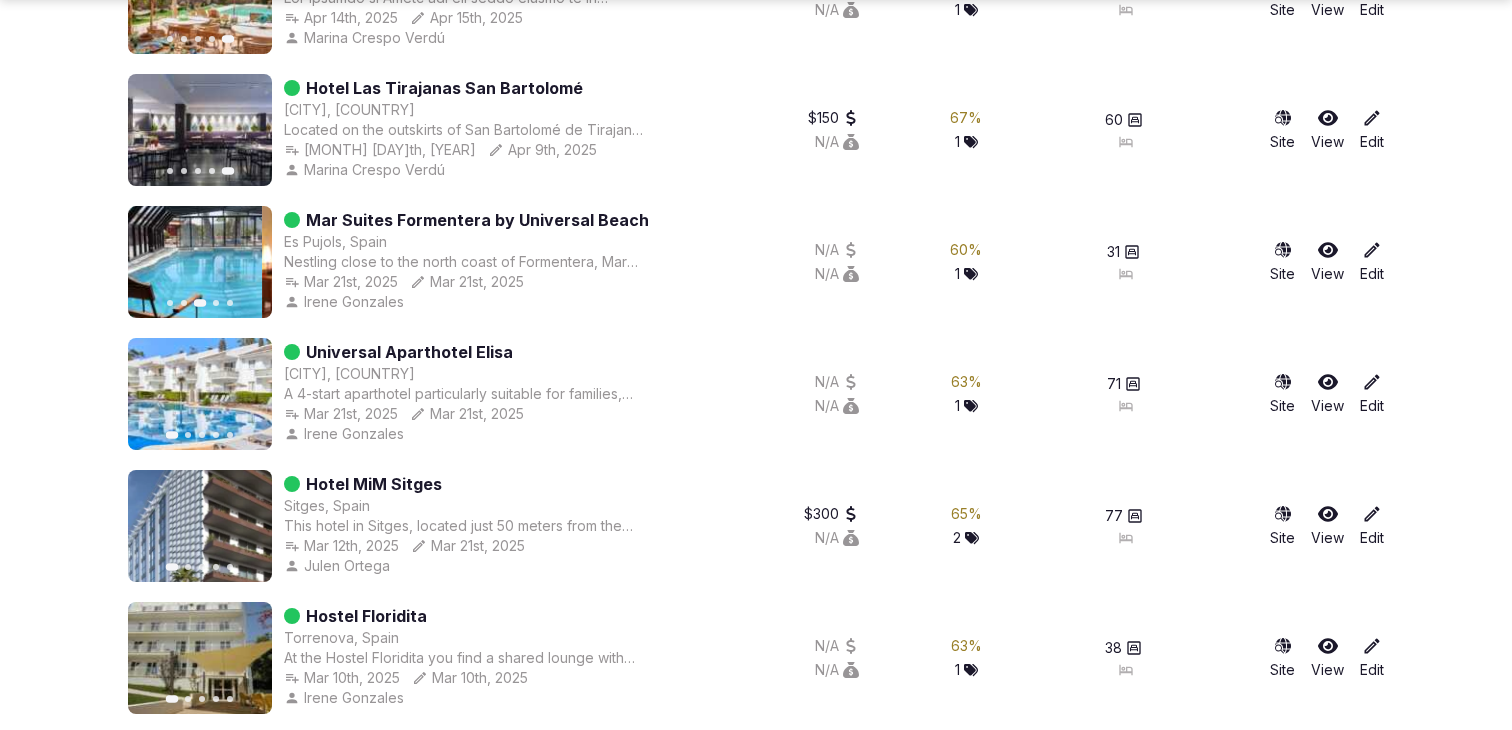click 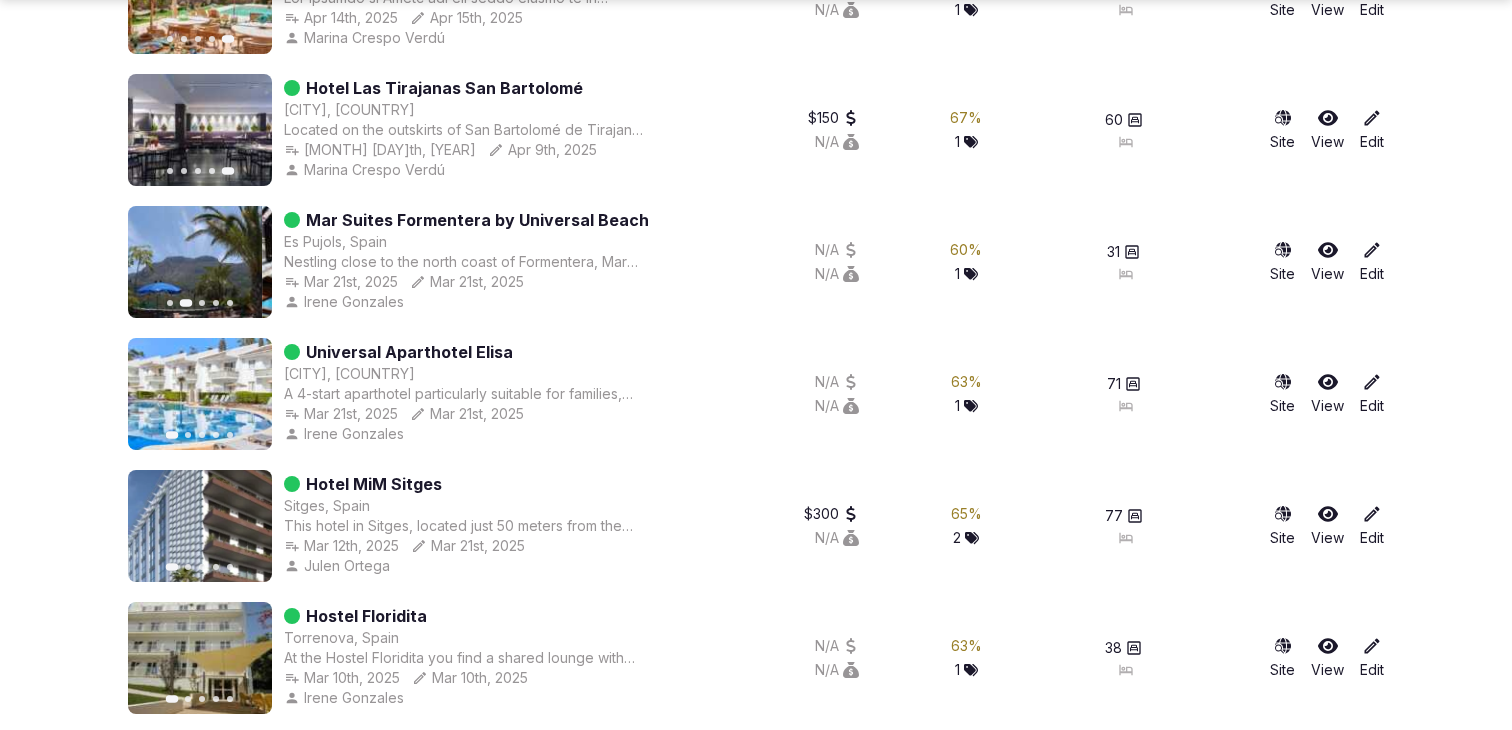click 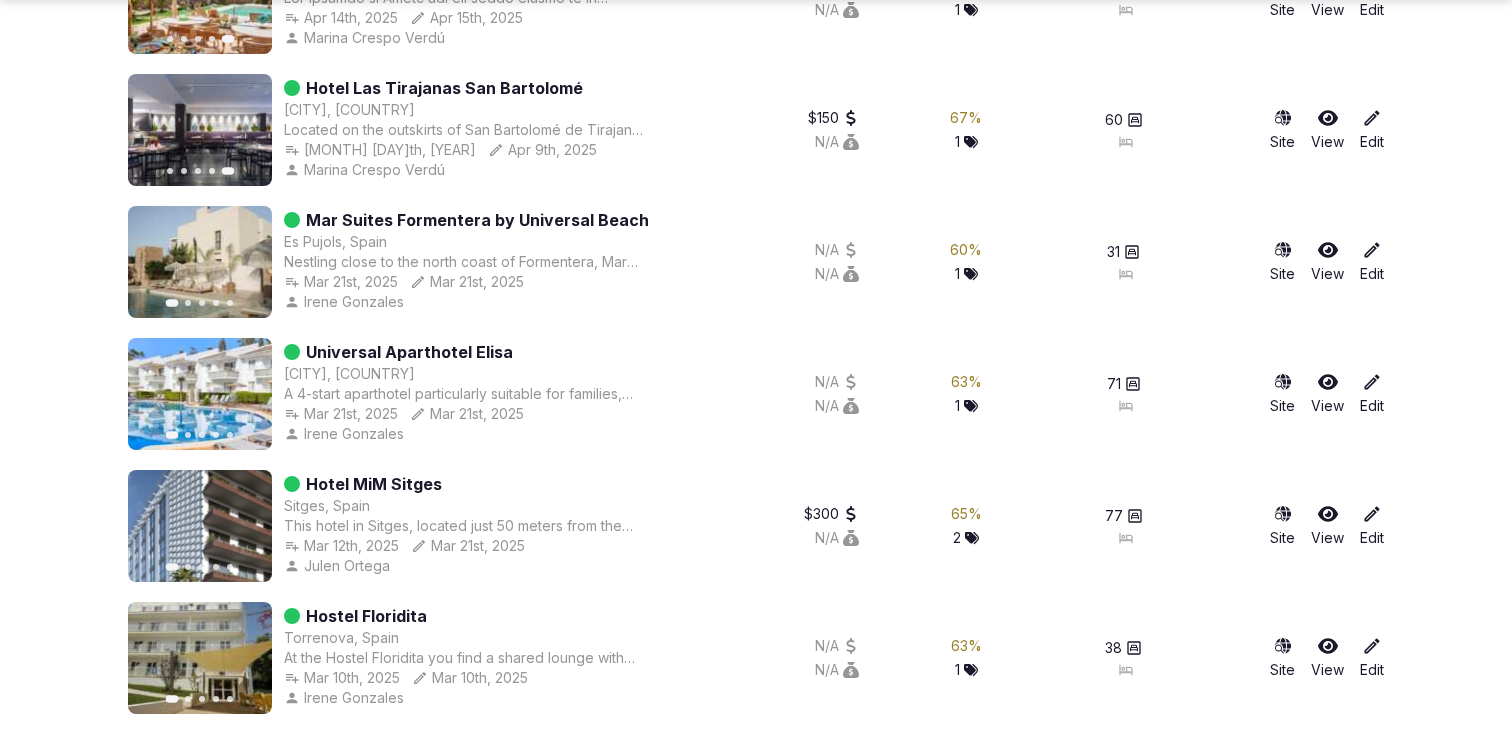 click on "Mar Suites Formentera by Universal Beach" at bounding box center (477, 220) 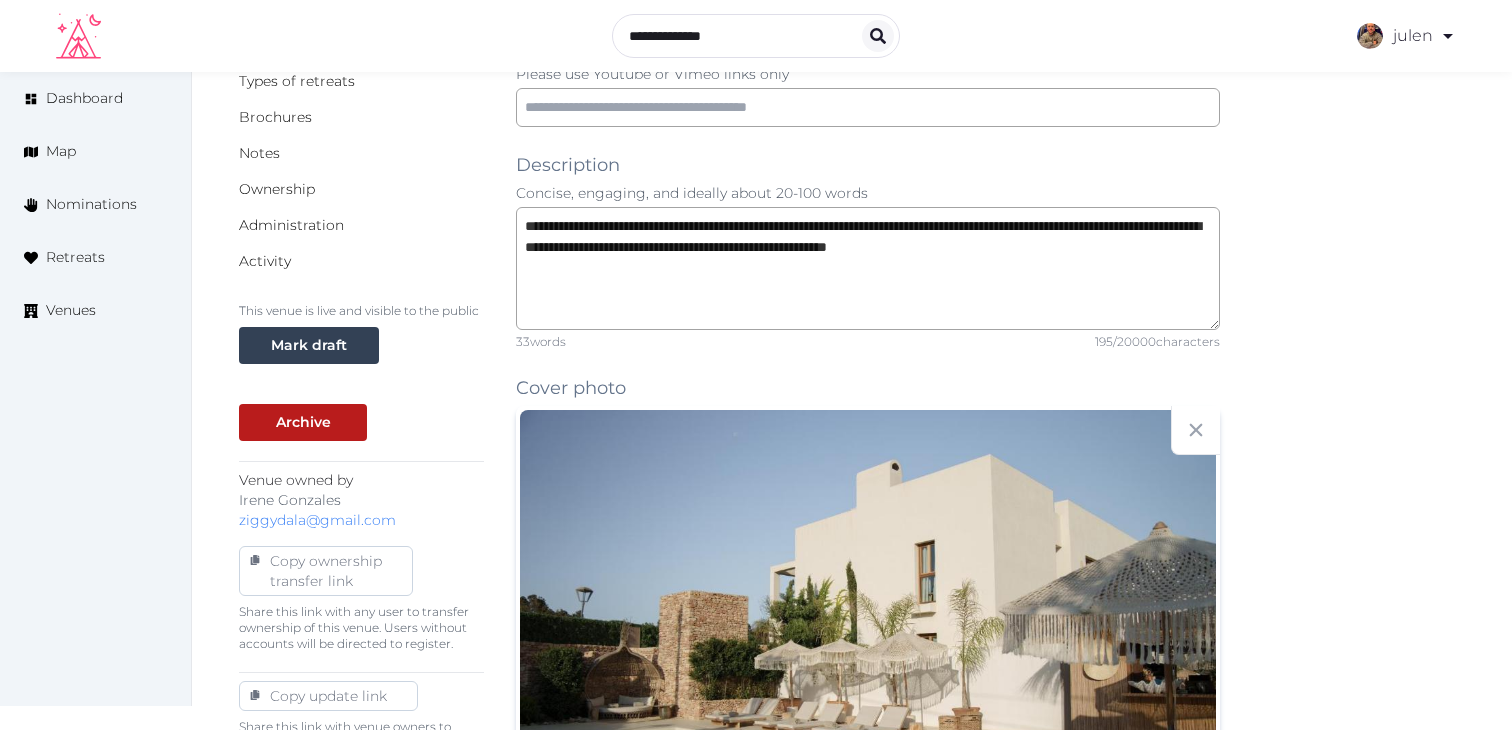 scroll, scrollTop: 0, scrollLeft: 0, axis: both 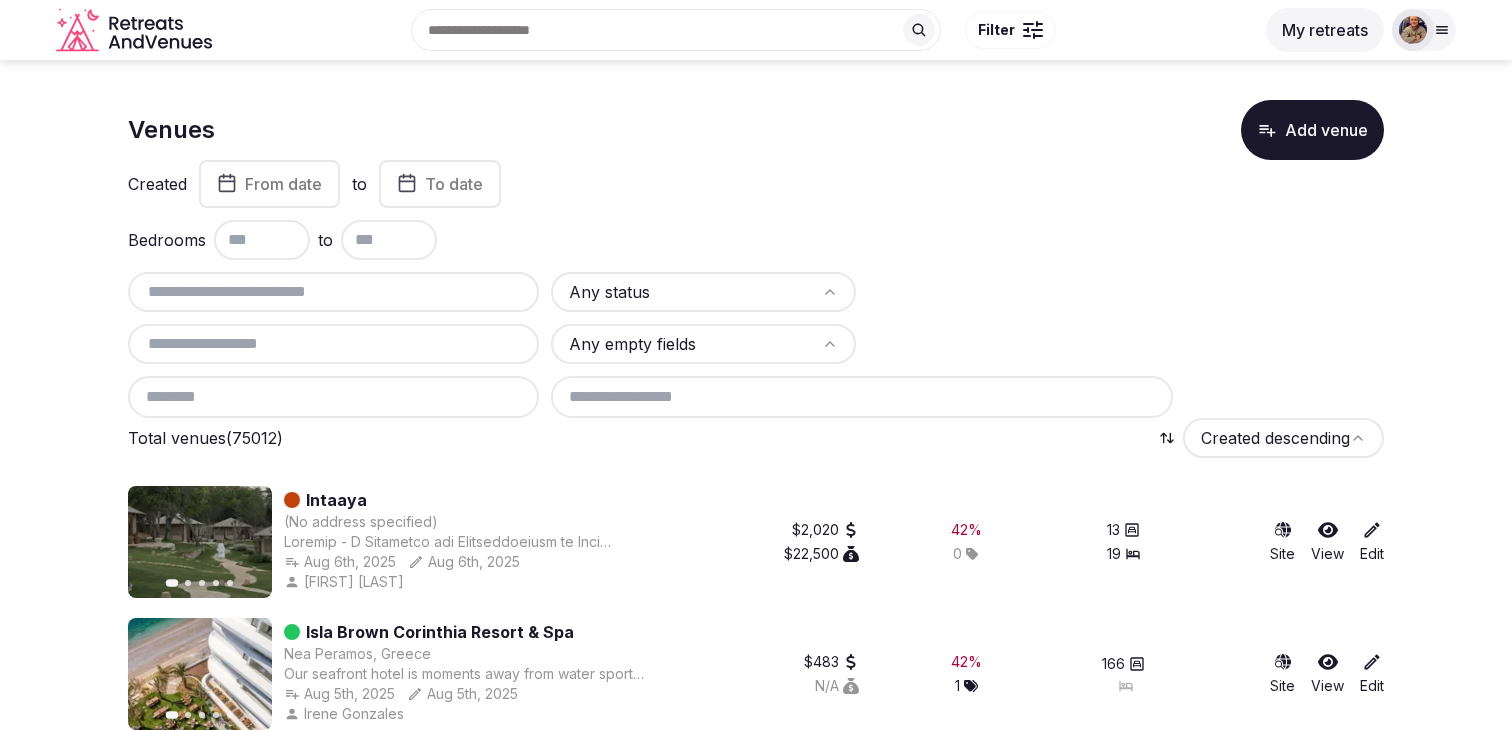 click at bounding box center (333, 344) 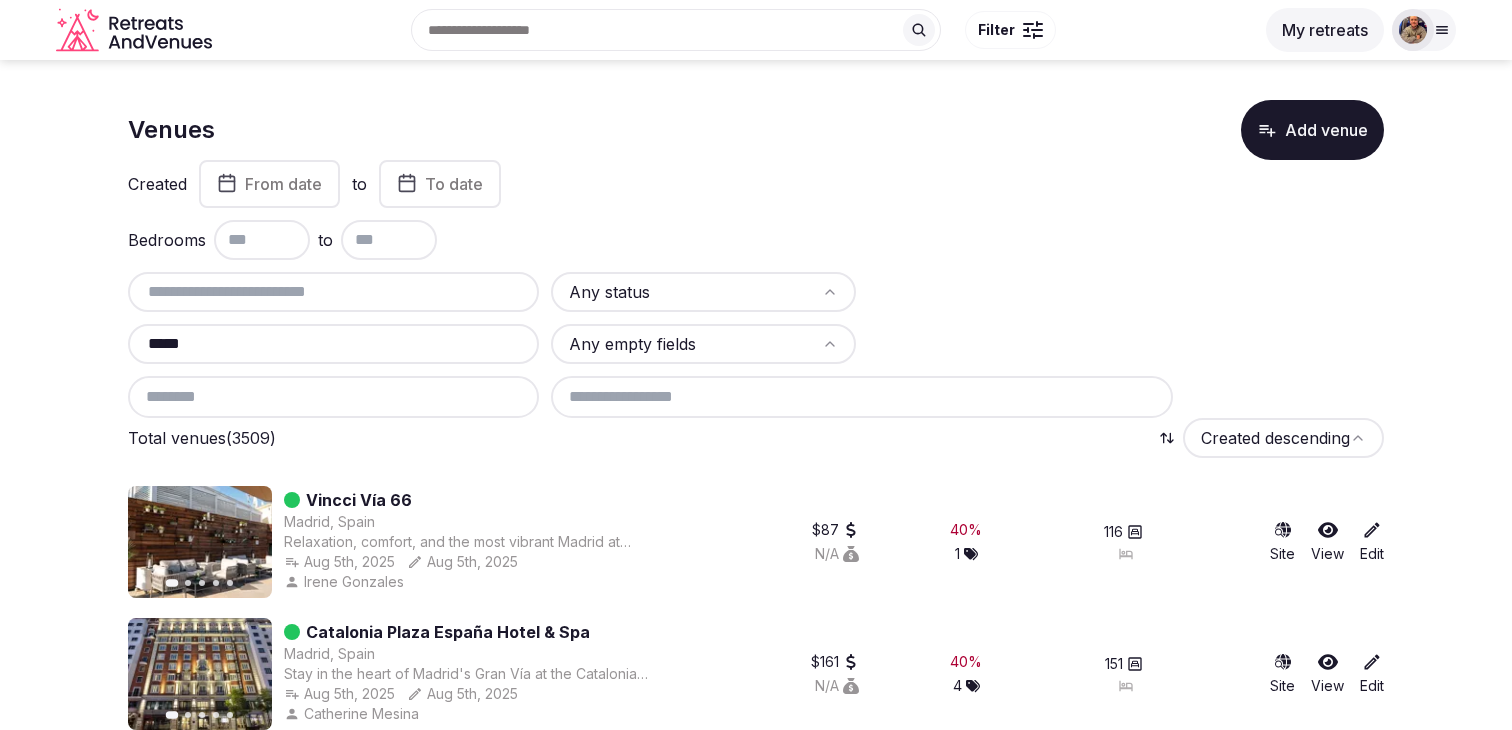 type on "*****" 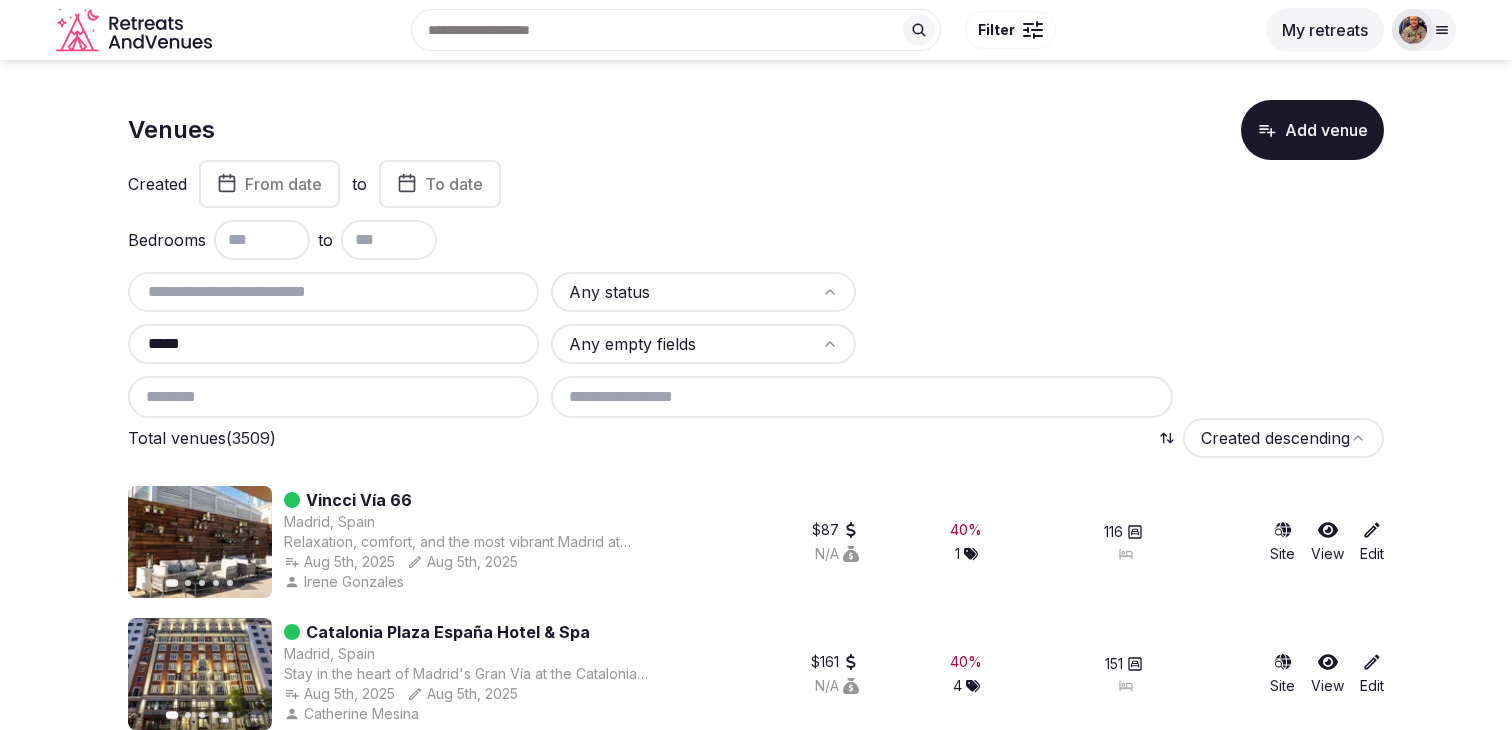 click at bounding box center [862, 397] 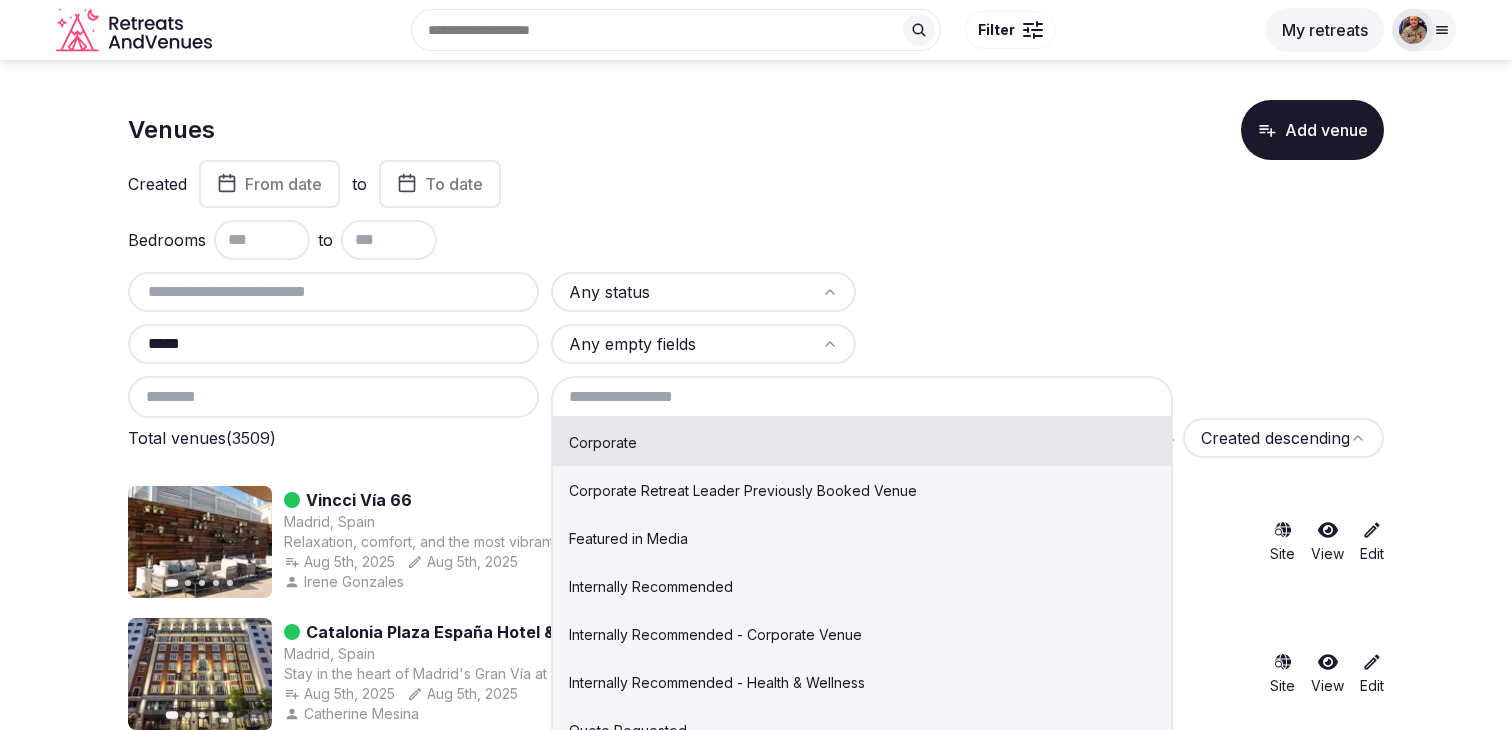 click at bounding box center (862, 397) 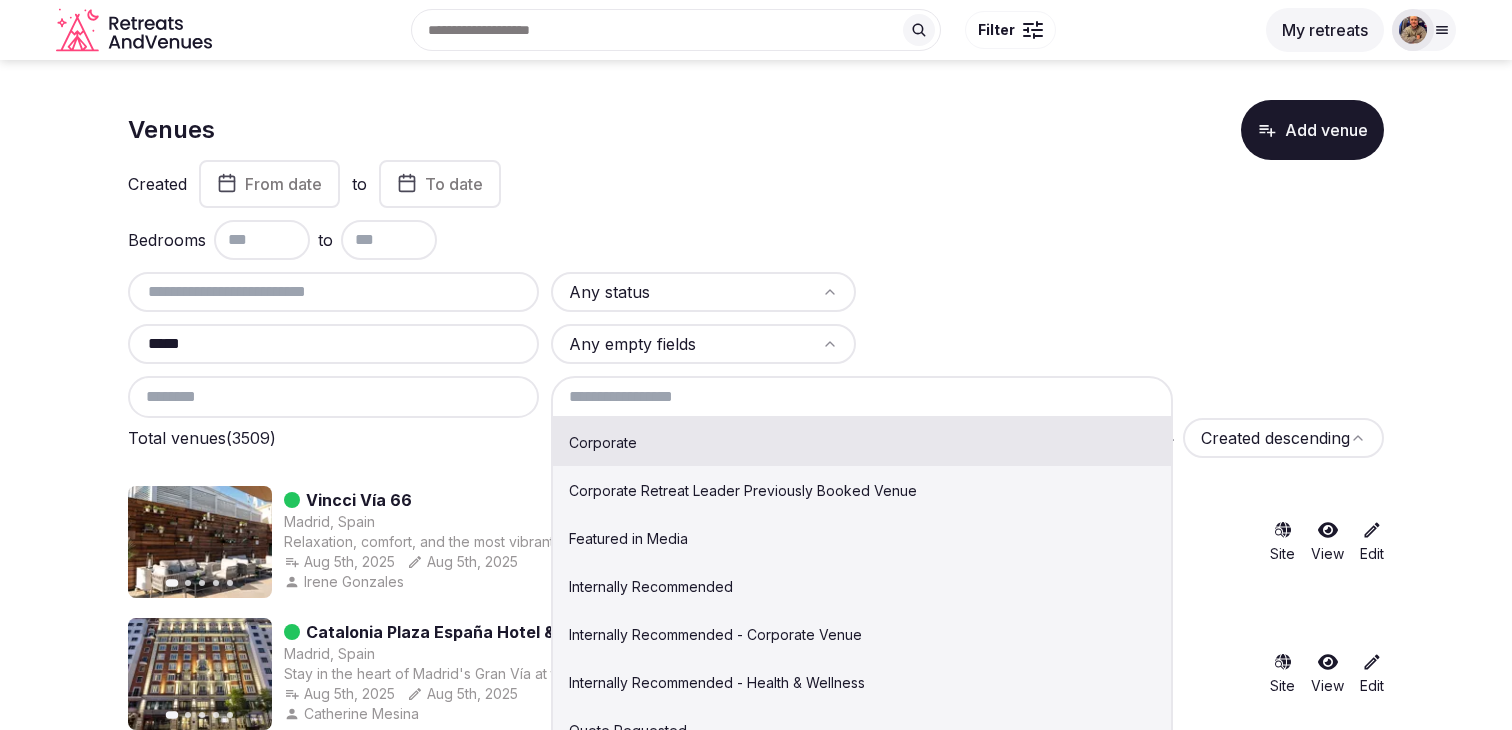 click on "Recent searches [CITY], [COUNTRY] [CITY], [COUNTRY] [POSTAL_CODE] [CITY], [COUNTRY] [CITY], [COUNTRY] [COUNTRY] Search Popular Destinations [REGION], [COUNTRY] [REGION], [COUNTRY] [COUNTRY], [COUNTRY] [COUNTRY], [COUNTRY] [REGION], [COUNTRY] [COUNTRY], [COUNTRY] Filter Explore  destinations Filter My retreats Logged in as  [USERNAME] Account Staff admin Group flight planner Client view Log out Logged in as  [USERNAME] Account Staff admin Group flight planner Client view Log out Venues   Add venue Created From [MONTH] [DAY]th, [YEAR] to [MONTH] [DAY]th, [YEAR] Bedrooms to Any status ***** Any empty fields Corporate Corporate Retreat Leader Previously Booked Venue Featured in Media Internally Recommended Internally Recommended - Corporate Venue Internally Recommended - Health & Wellness Quote Requested Quote Requested - Corporate Quote Requested - Health & Wellness Retreat Leader Recommended By Corporate Retreat Leader Recommended by Retreat leader Recommended by Tourism Board/CVB Recommended By Venue Shared With Us By a Retreat Leader ([NUMBER])" at bounding box center [756, 365] 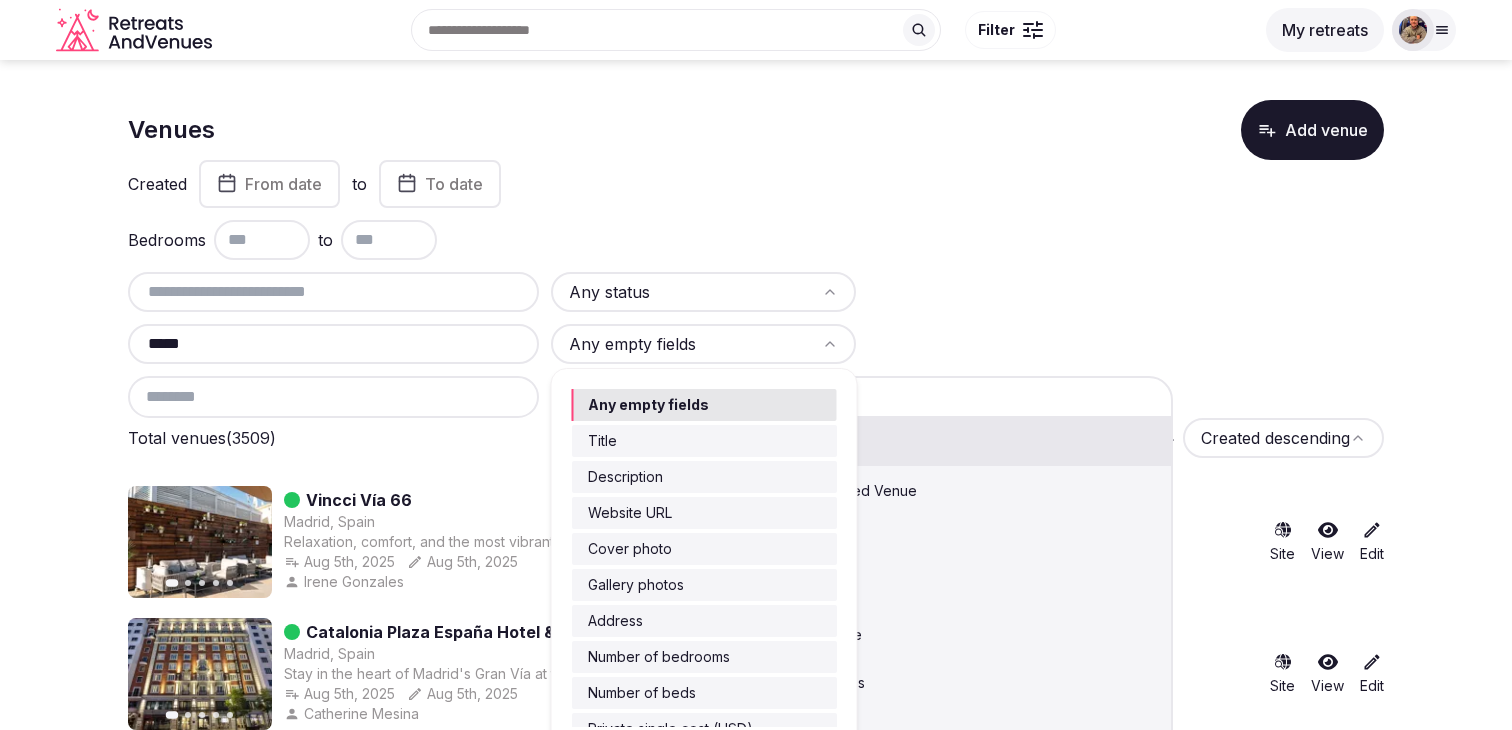 click on "Recent searches [CITY], [COUNTRY] [CITY], [COUNTRY] [POSTAL_CODE] [CITY], [COUNTRY] [CITY], [COUNTRY] [COUNTRY] Search Popular Destinations [REGION], [COUNTRY] [REGION], [COUNTRY] [COUNTRY], [COUNTRY] [COUNTRY], [COUNTRY] [REGION], [COUNTRY] [COUNTRY], [COUNTRY] Filter Explore  destinations Filter My retreats Logged in as  [USERNAME] Account Staff admin Group flight planner Client view Log out Logged in as  [USERNAME] Account Staff admin Group flight planner Client view Log out Venues   Add venue Created From [MONTH] [DAY]th, [YEAR] to [MONTH] [DAY]th, [YEAR] Bedrooms to Any status ***** Any empty fields Corporate Corporate Retreat Leader Previously Booked Venue Featured in Media Internally Recommended Internally Recommended - Corporate Venue Internally Recommended - Health & Wellness Quote Requested Quote Requested - Corporate Quote Requested - Health & Wellness Retreat Leader Recommended By Corporate Retreat Leader Recommended by Retreat leader Recommended by Tourism Board/CVB Recommended By Venue Shared With Us By a Retreat Leader ([NUMBER])" at bounding box center (756, 365) 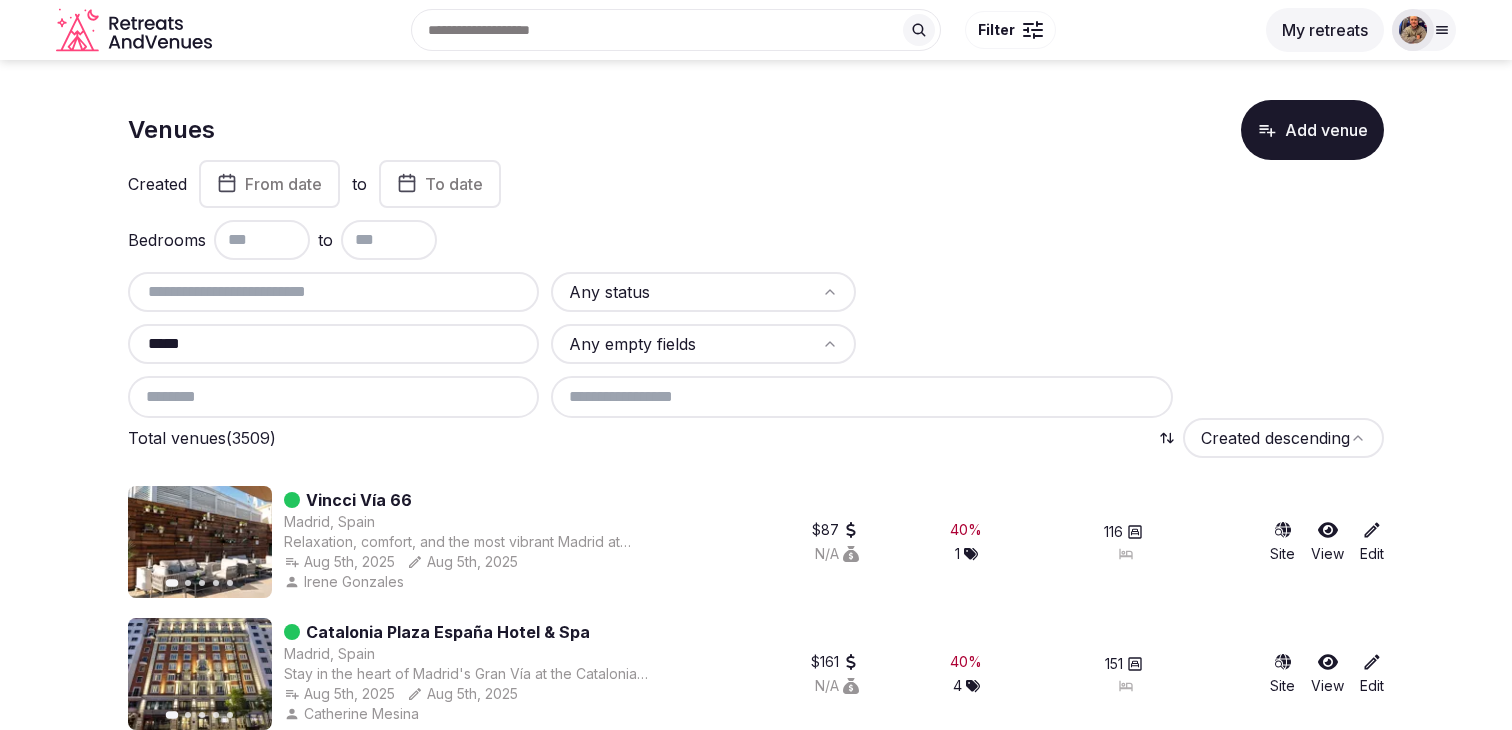 click on "Recent searches [CITY], [COUNTRY] [CITY], [COUNTRY] [POSTAL_CODE] [CITY], [COUNTRY] [CITY], [COUNTRY] [COUNTRY] Search Popular Destinations [REGION], [COUNTRY] [REGION], [COUNTRY] [COUNTRY], [COUNTRY] [COUNTRY], [COUNTRY] [REGION], [COUNTRY] [COUNTRY], [COUNTRY] Filter Explore  destinations Filter My retreats Logged in as  [USERNAME] Account Staff admin Group flight planner Client view Log out Logged in as  [USERNAME] Account Staff admin Group flight planner Client view Log out Venues   Add venue Created From [MONTH] [DAY]th, [YEAR] to [MONTH] [DAY]th, [YEAR] Bedrooms to Any status ***** Any empty fields Total venues  ([NUMBER]) Created descending Previous slide Next slide [BRAND] [NAME] [CITY], [COUNTRY]   [MONTH] [DAY]th, [YEAR]   [MONTH] [DAY]th, [YEAR]   [FIRST] [LAST] $87 N/A 40 % 1 116 Site View Edit Previous slide Next slide [BRAND] [NAME] [COUNTRY]   [MONTH] [DAY]th, [YEAR]   [MONTH] [DAY]th, [YEAR]   [FIRST] [LAST] $161 N/A 40 % 4 151 Site View Edit Previous slide Next slide [BRAND] [NAME] [COUNTRY]   [MONTH] [DAY]th, [YEAR]     $187 N/A %" at bounding box center [756, 365] 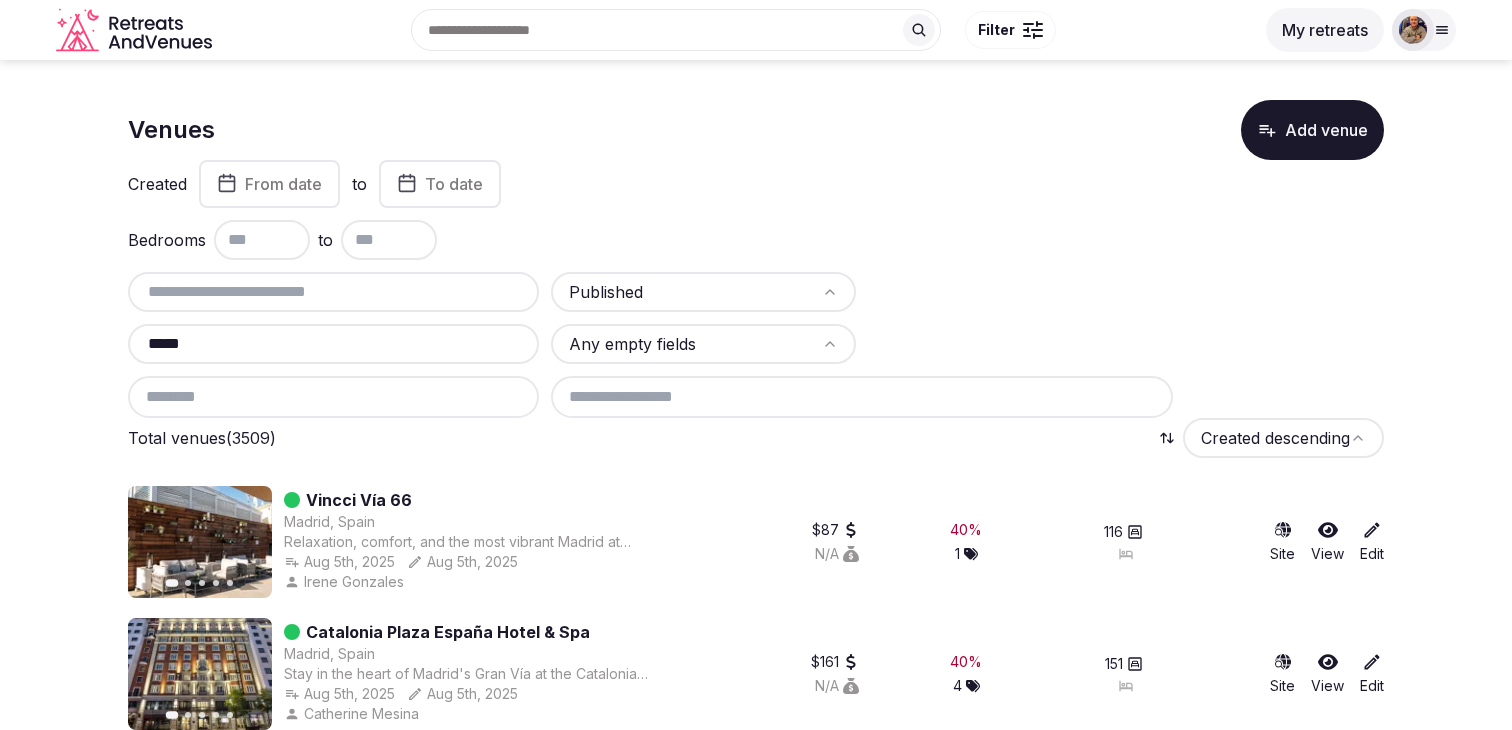 click at bounding box center [262, 240] 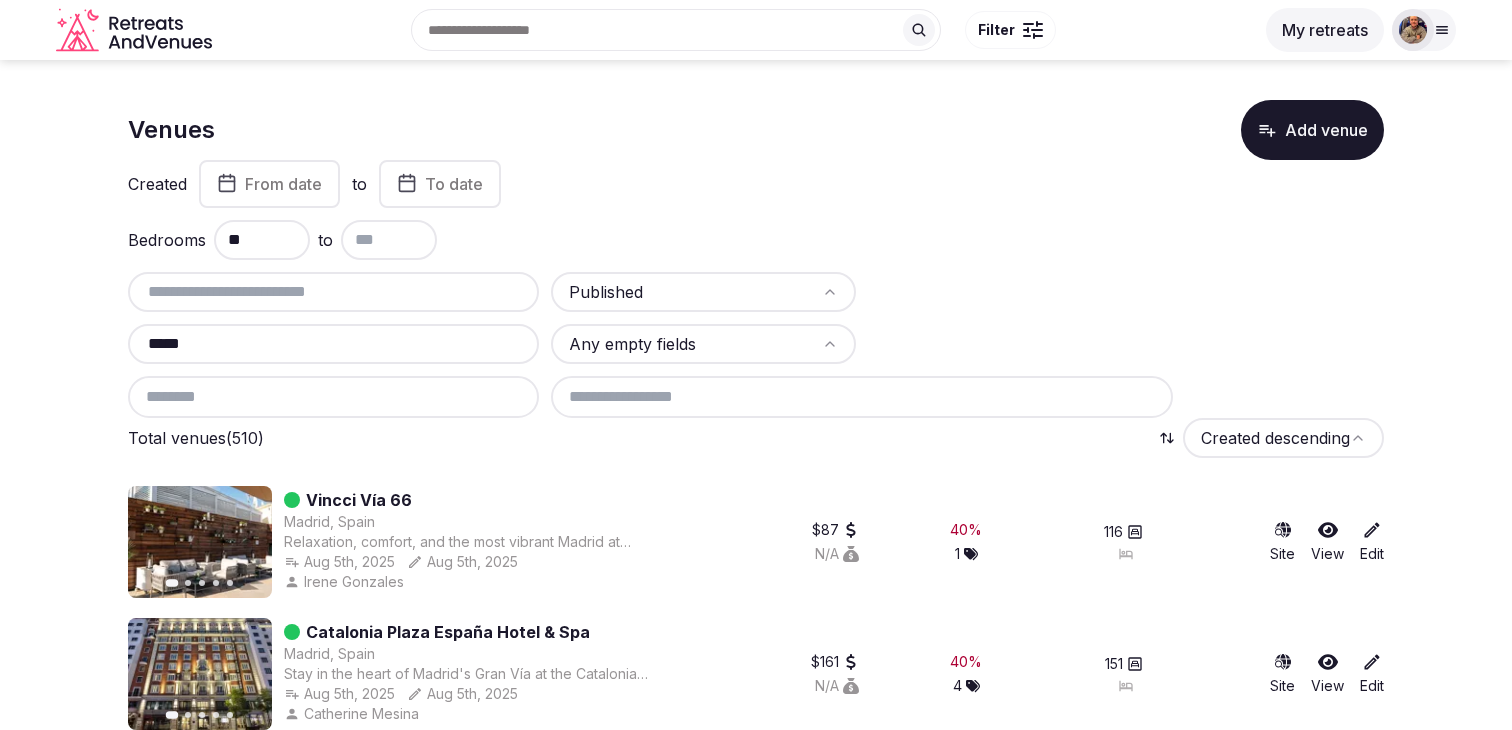 type on "**" 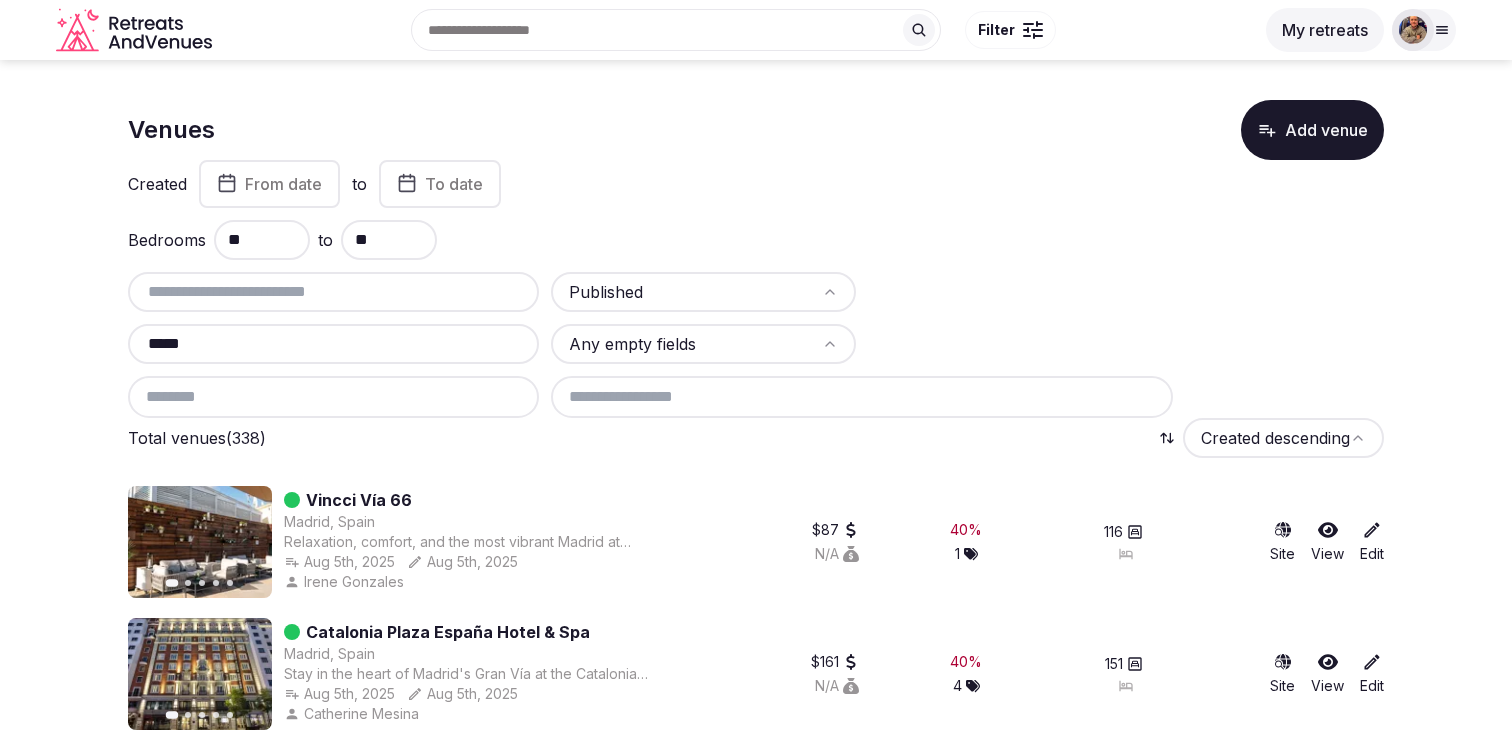 type on "**" 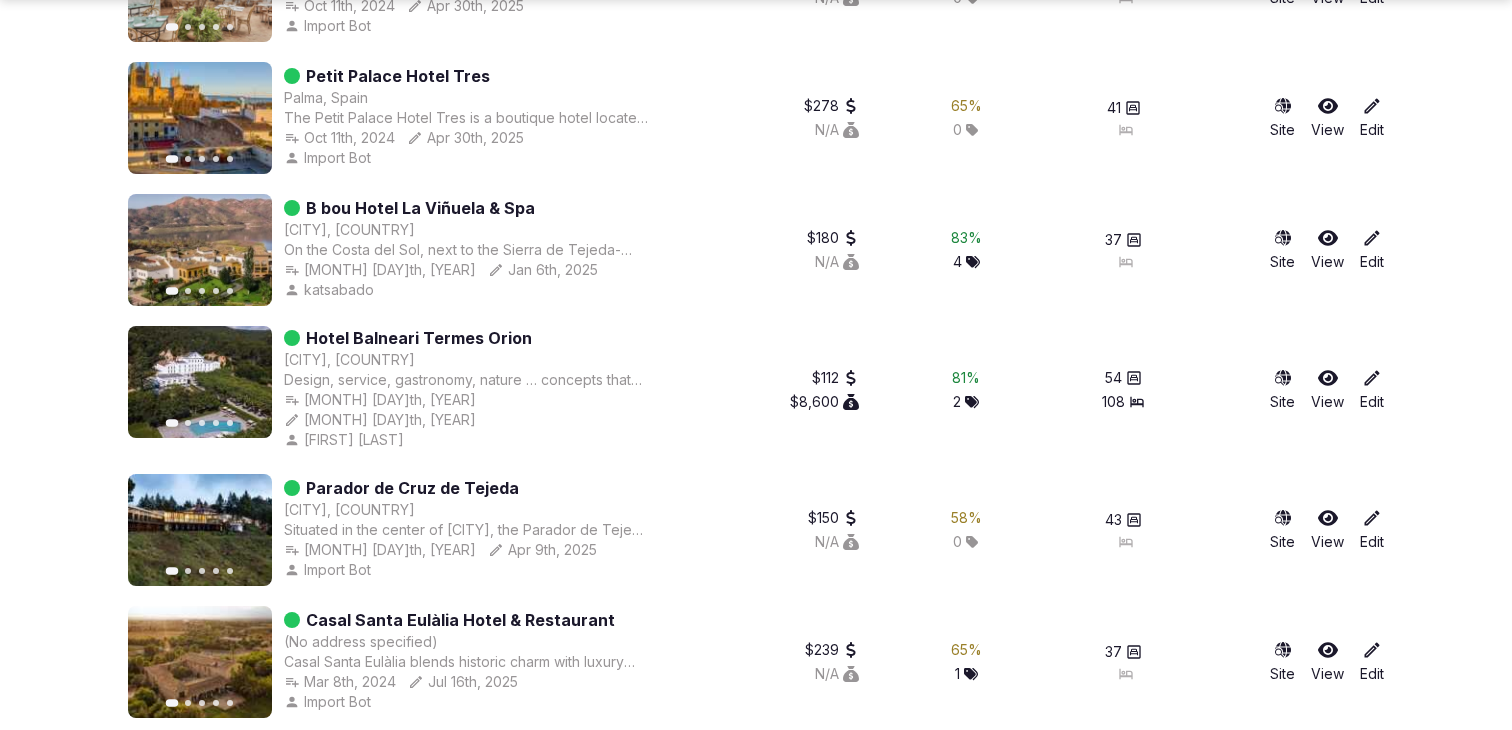 scroll, scrollTop: 2423, scrollLeft: 0, axis: vertical 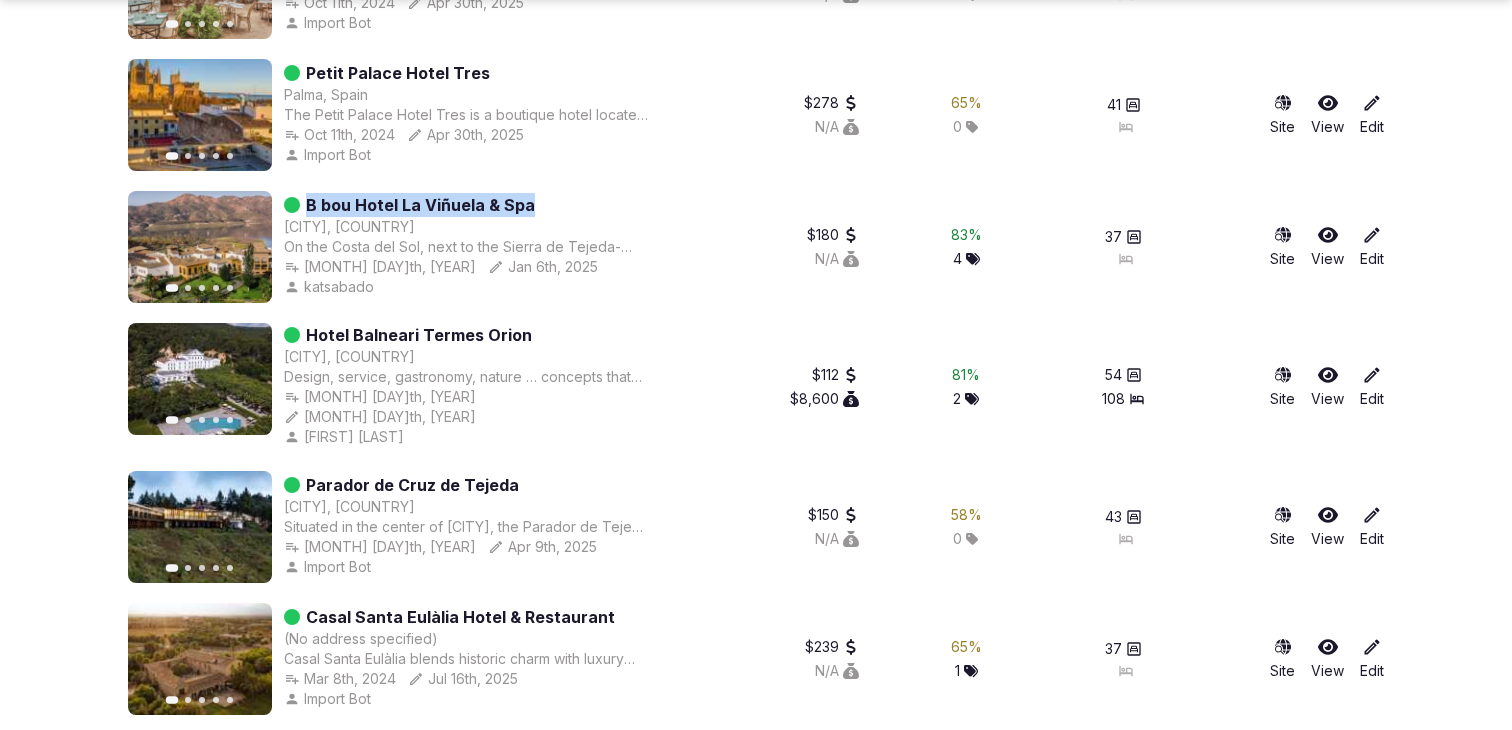 drag, startPoint x: 543, startPoint y: 185, endPoint x: 305, endPoint y: 182, distance: 238.0189 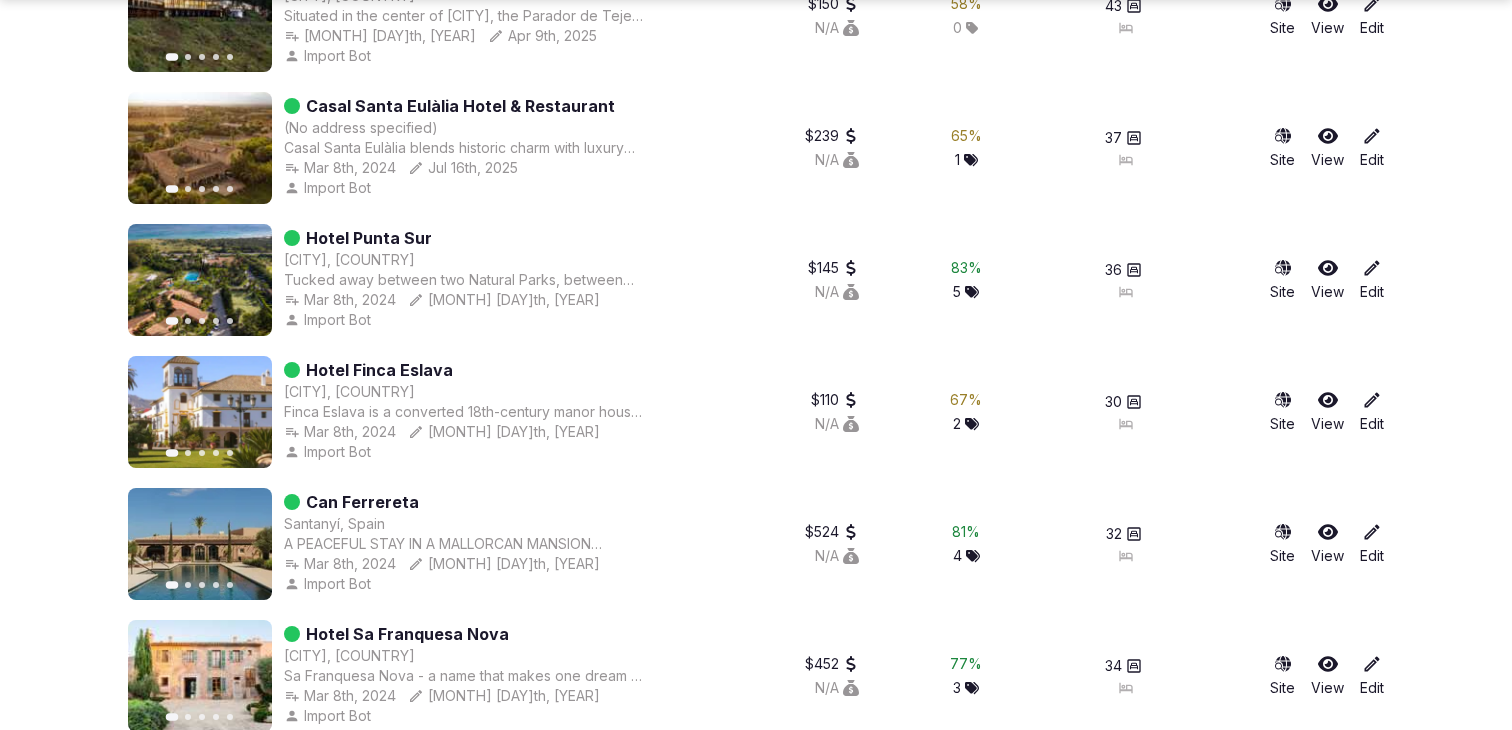 scroll, scrollTop: 2935, scrollLeft: 0, axis: vertical 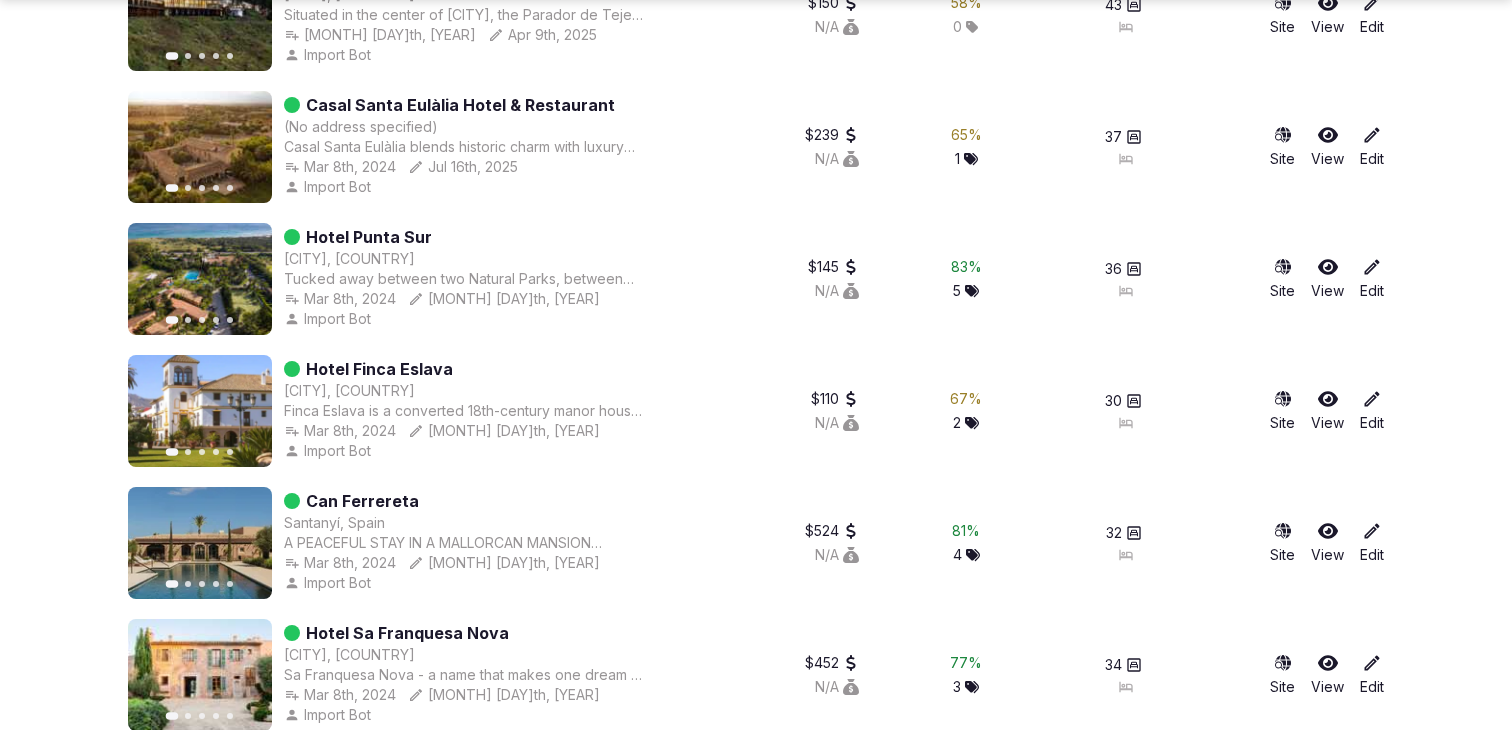 click 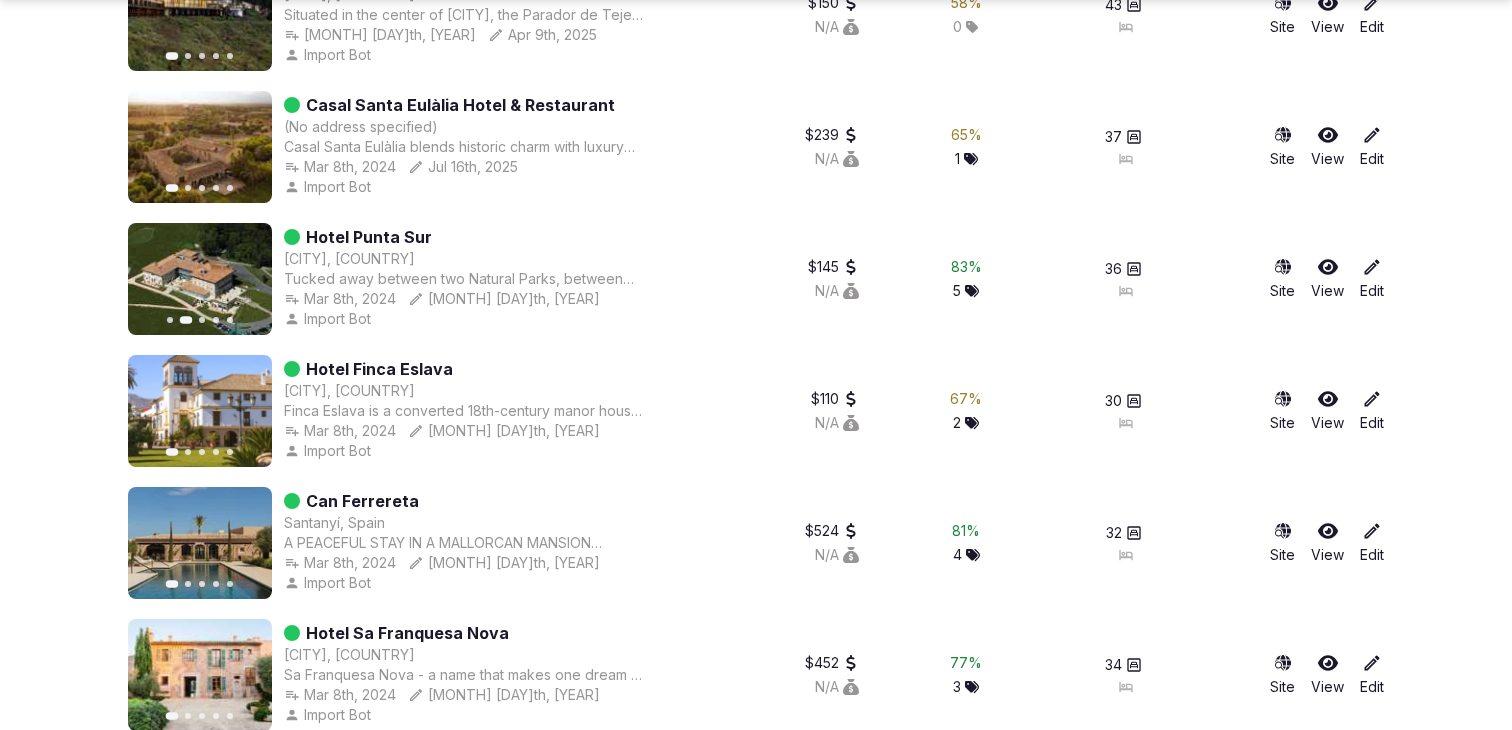 click 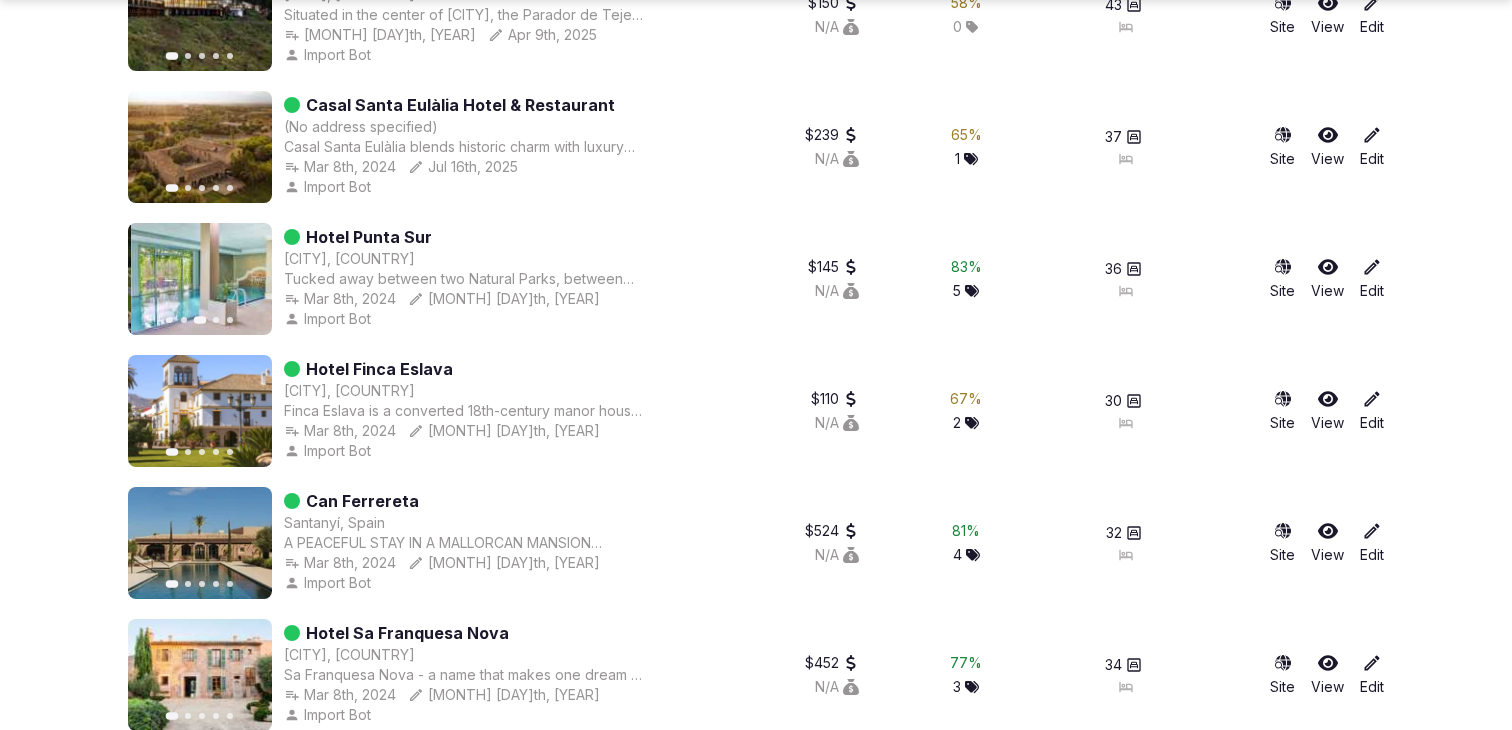 click 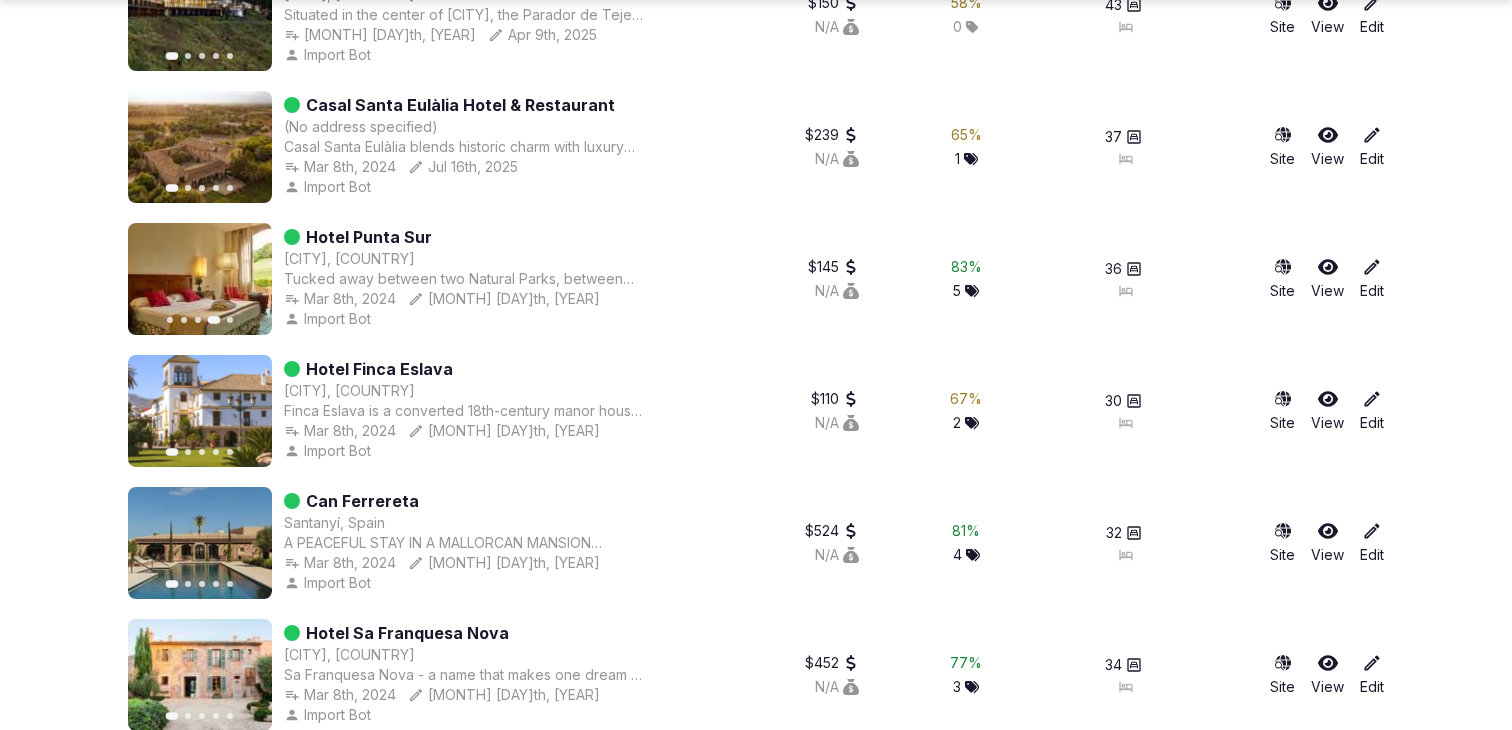 click 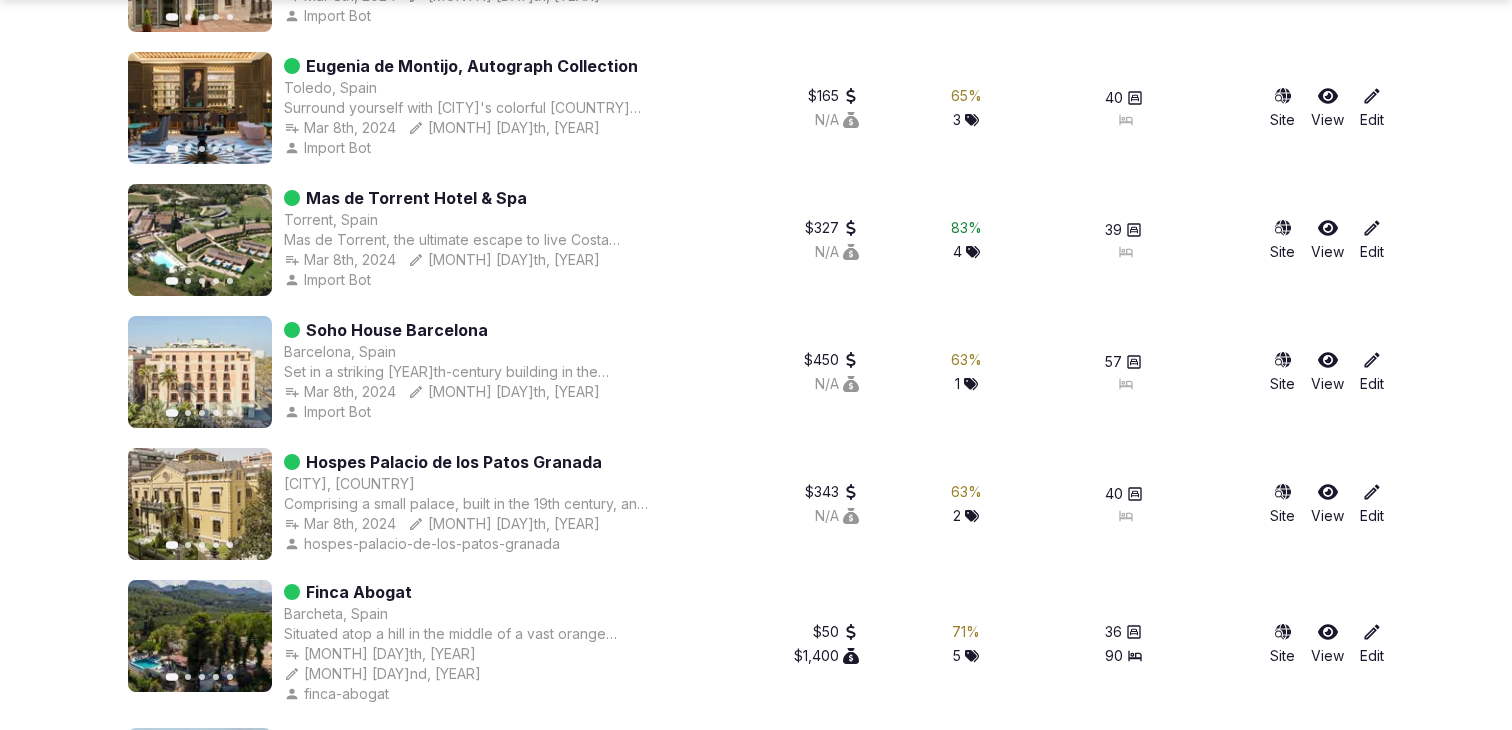 scroll, scrollTop: 3787, scrollLeft: 0, axis: vertical 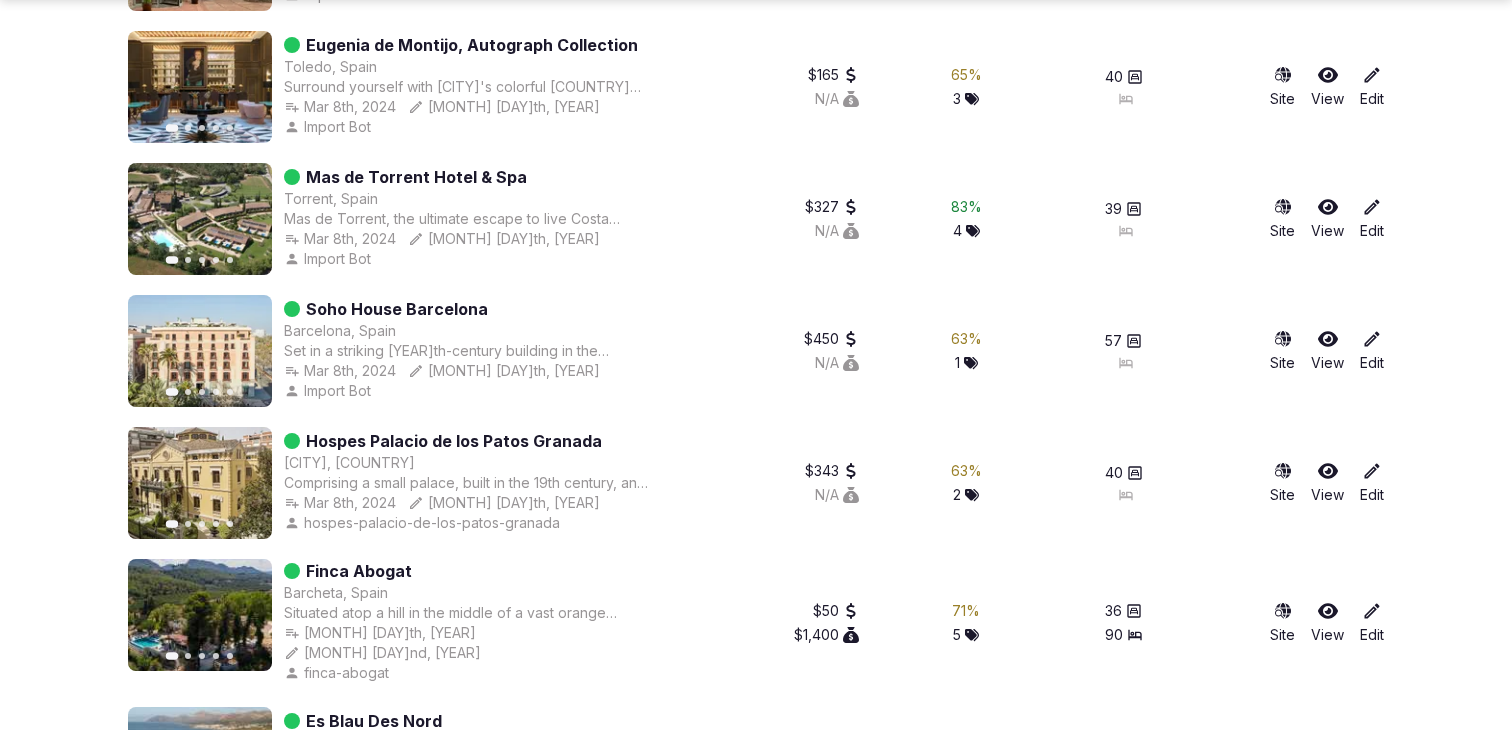 click 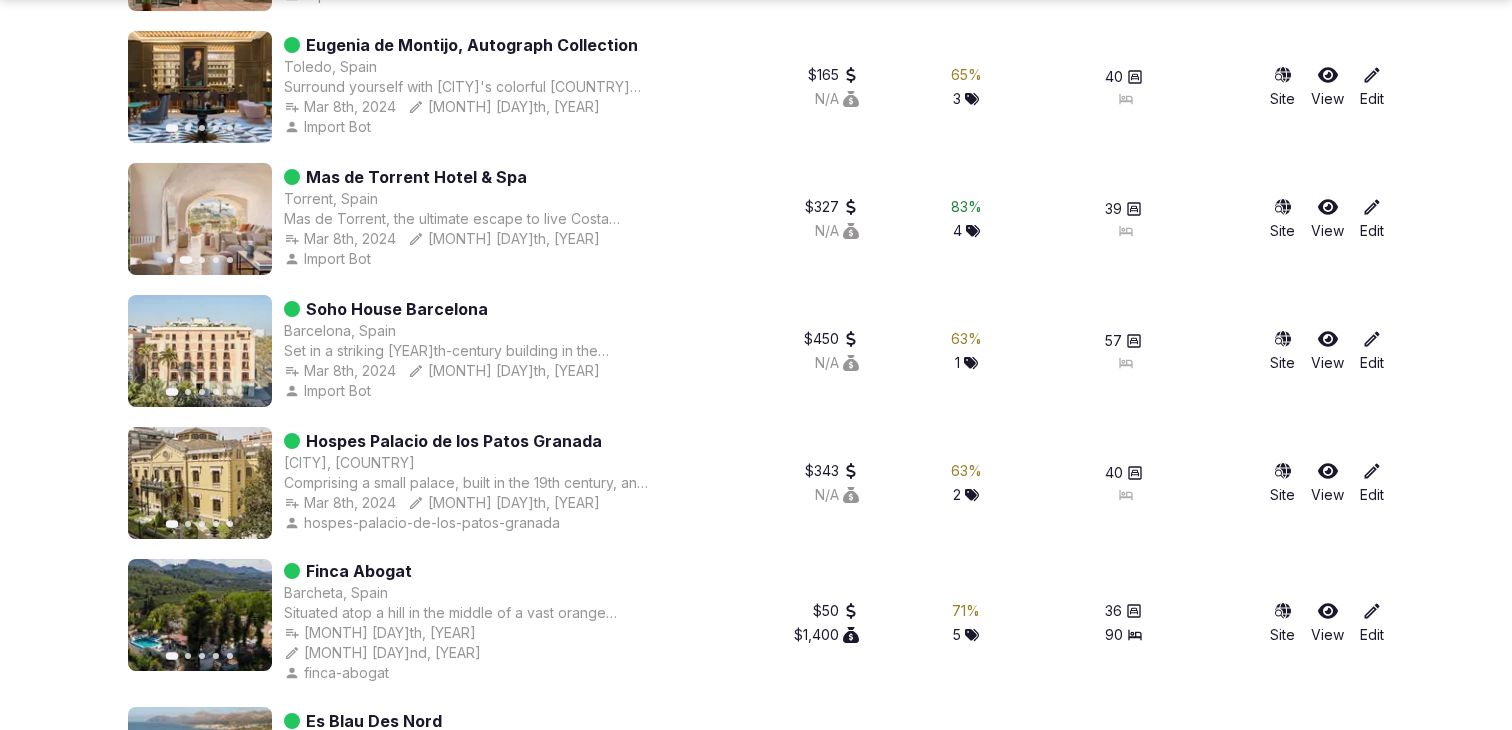 click 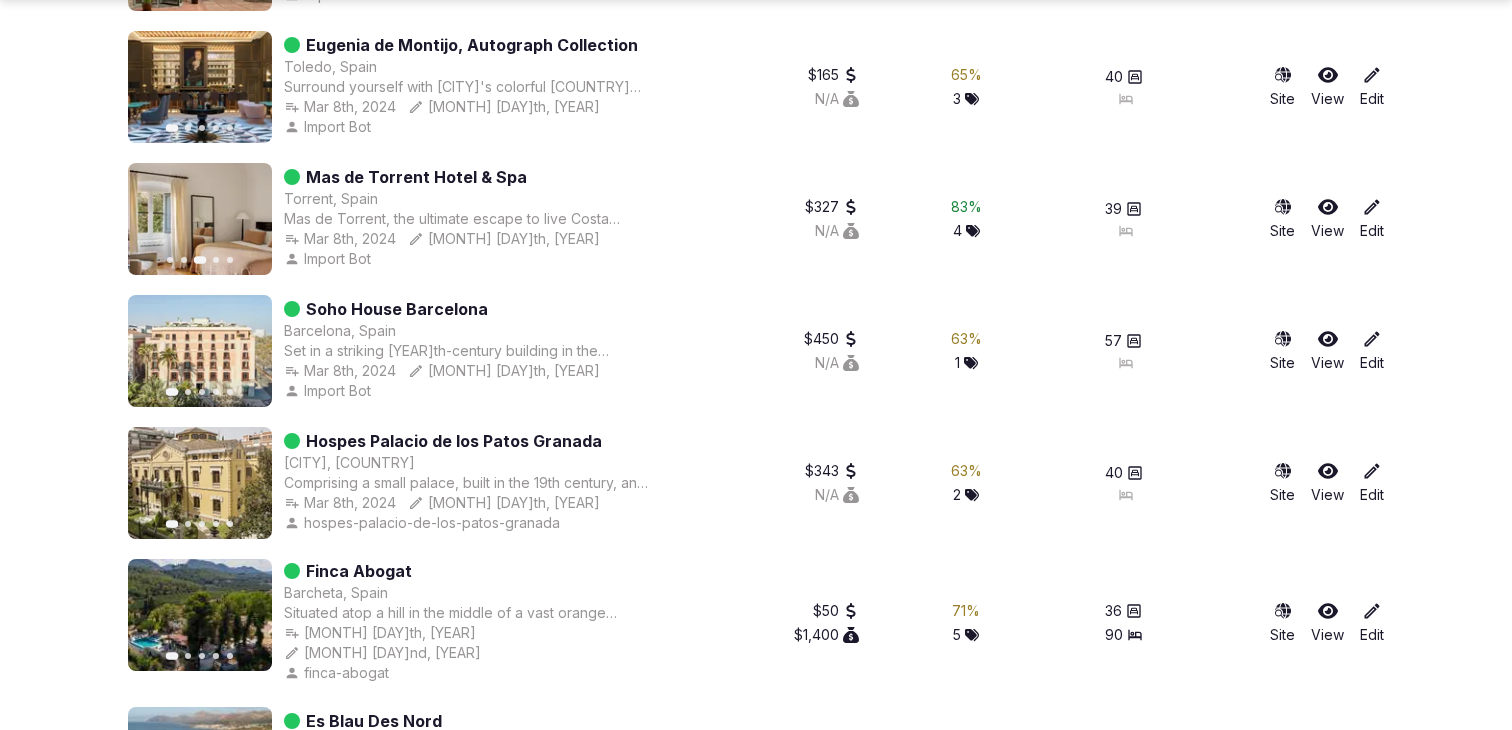 click 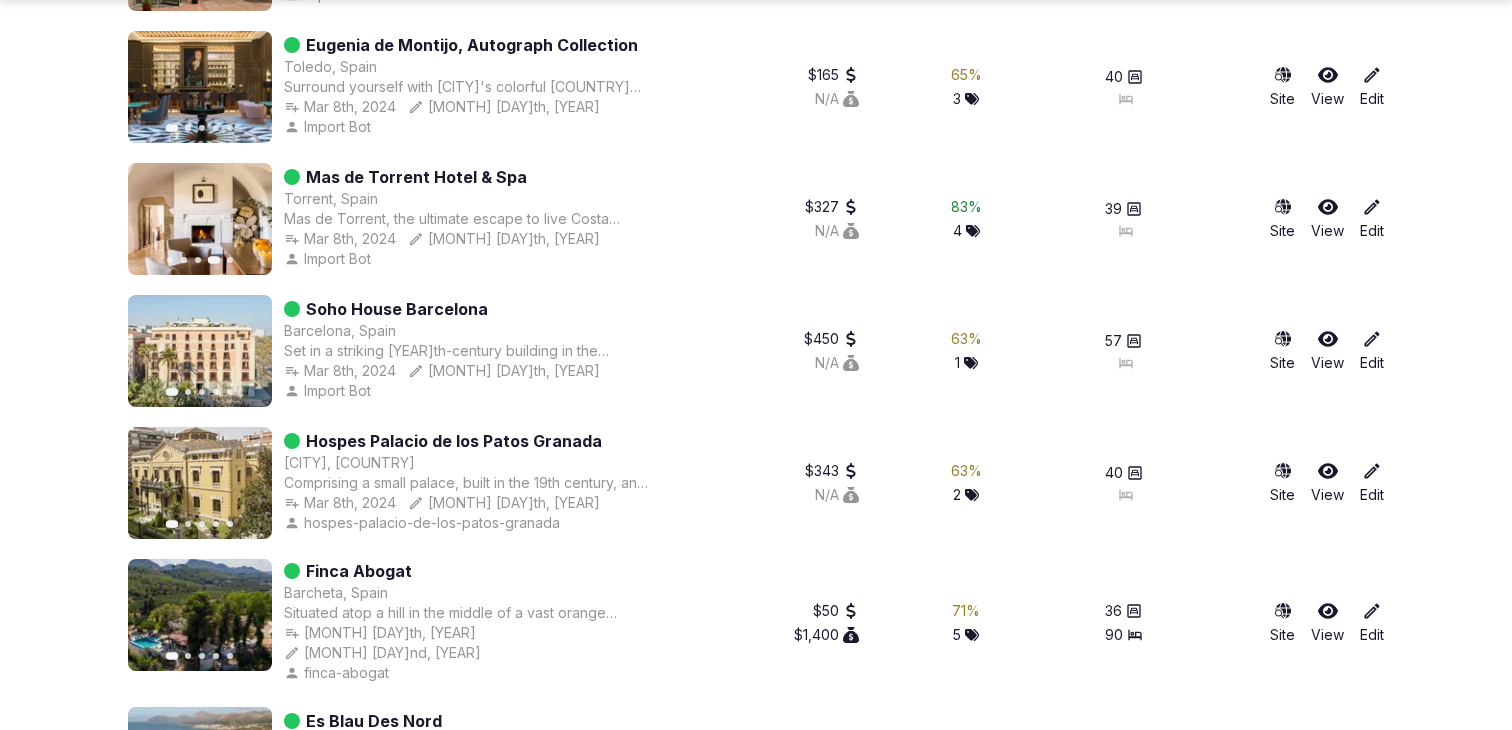 click 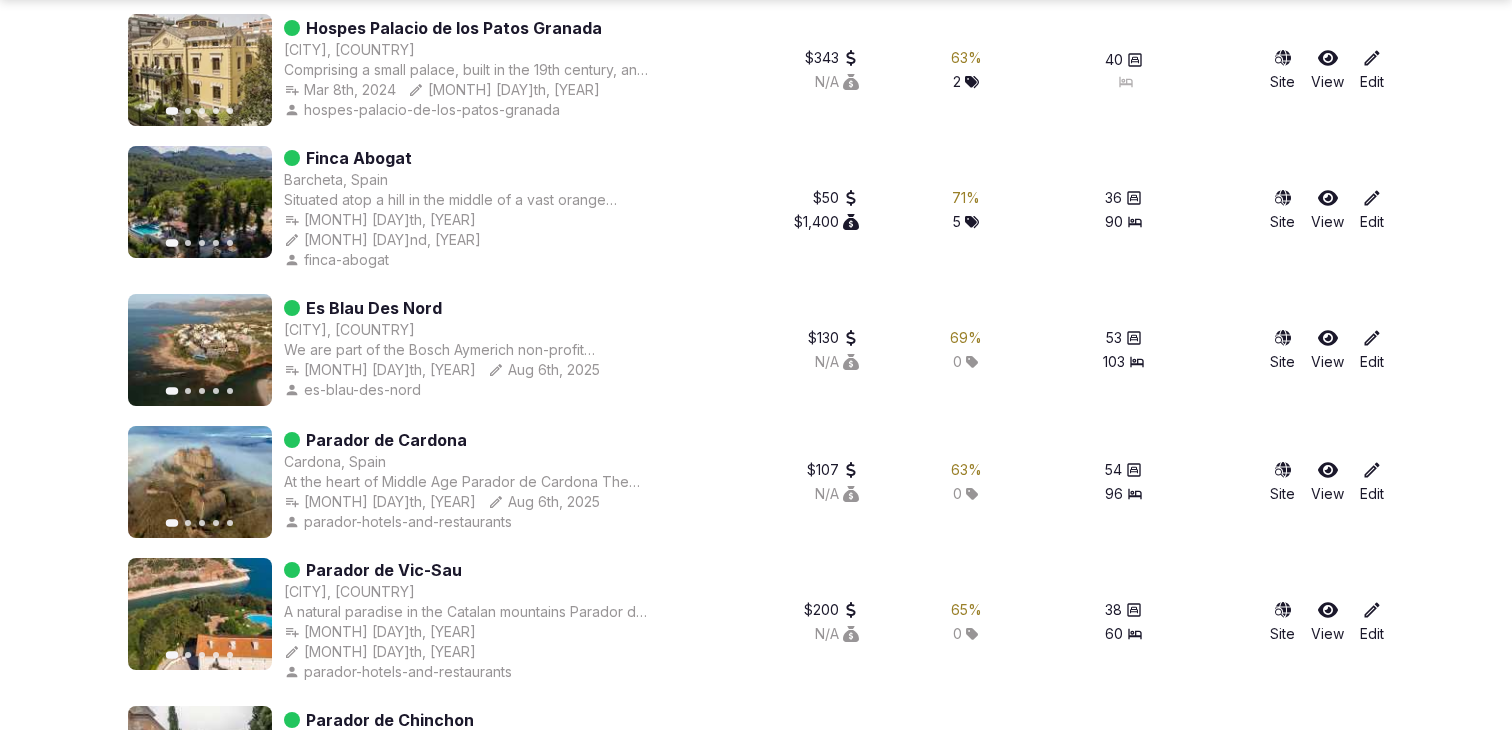 scroll, scrollTop: 4203, scrollLeft: 0, axis: vertical 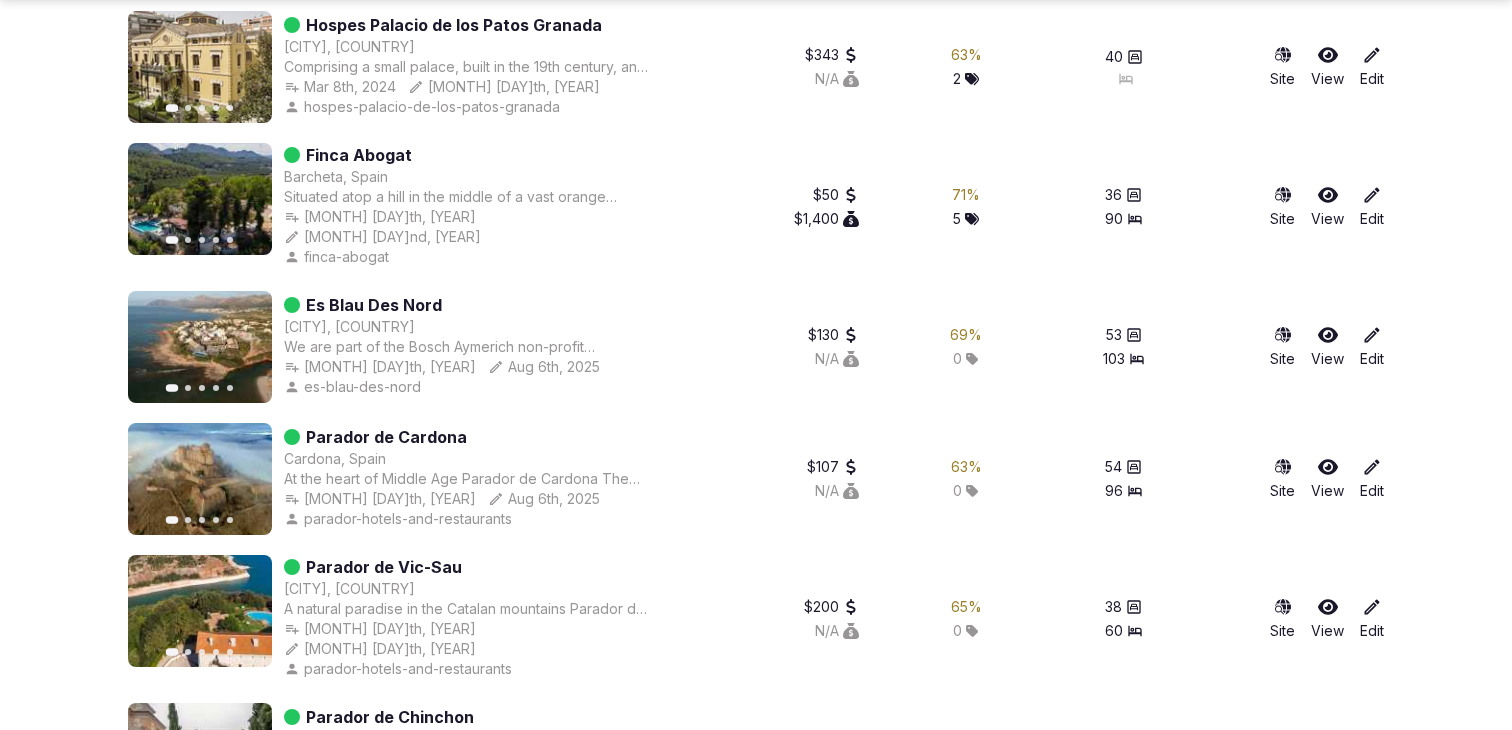 click 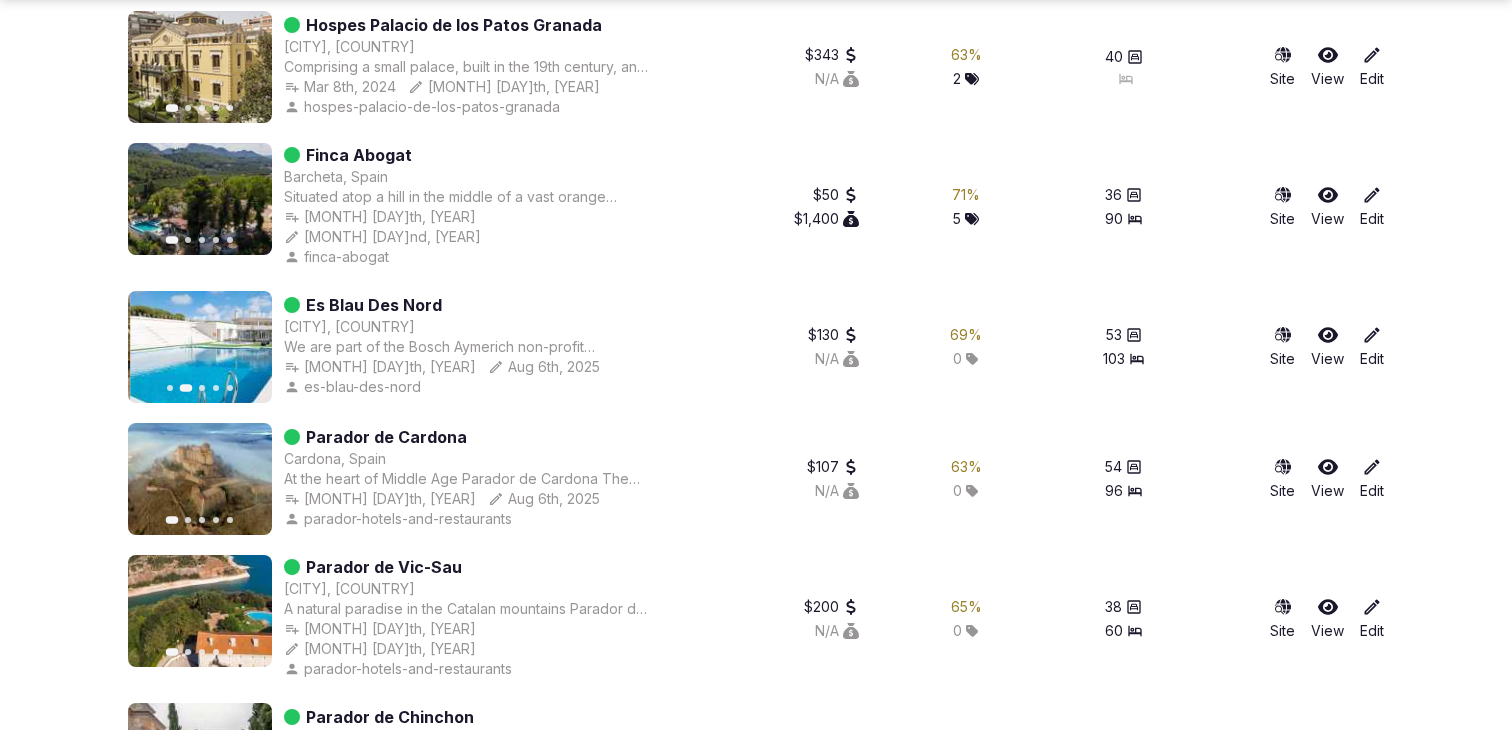 click 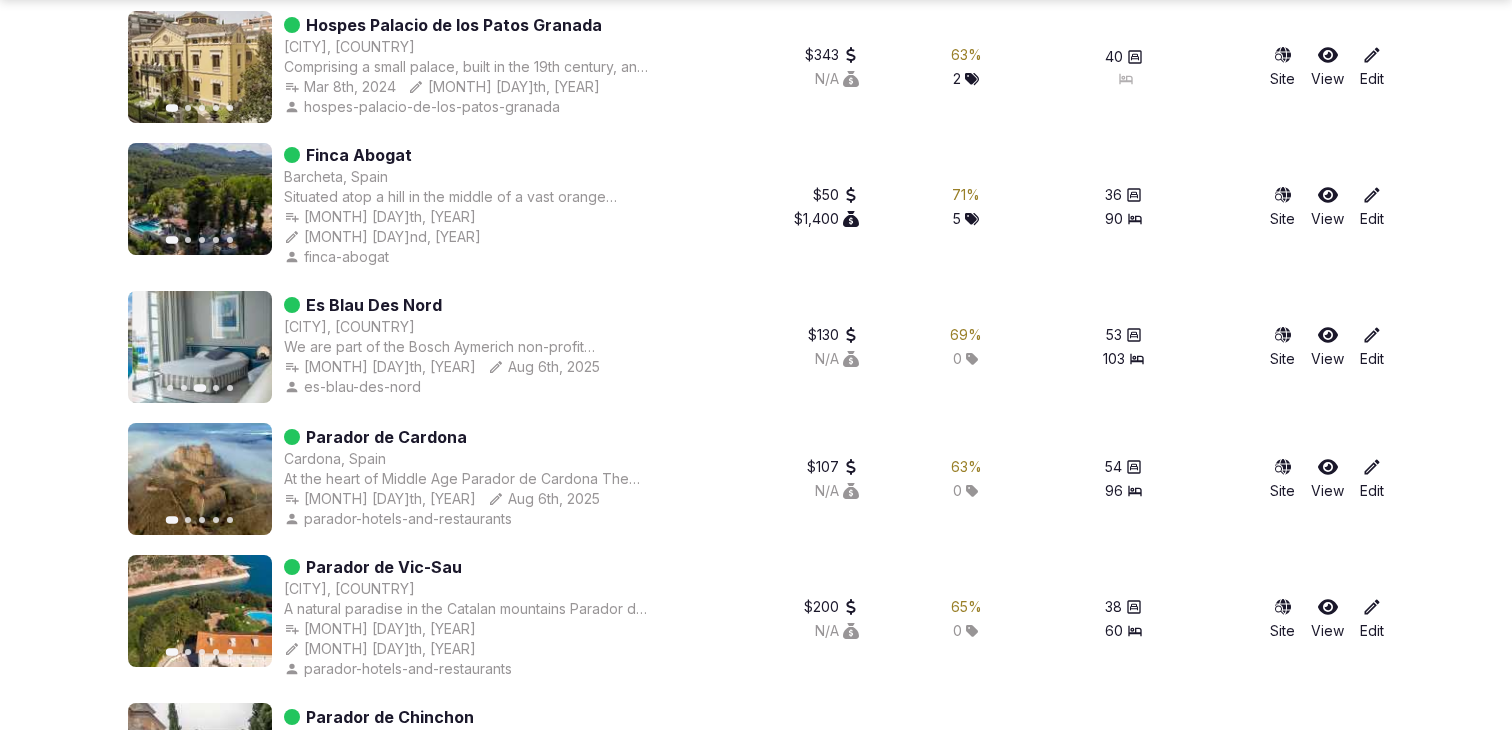 click 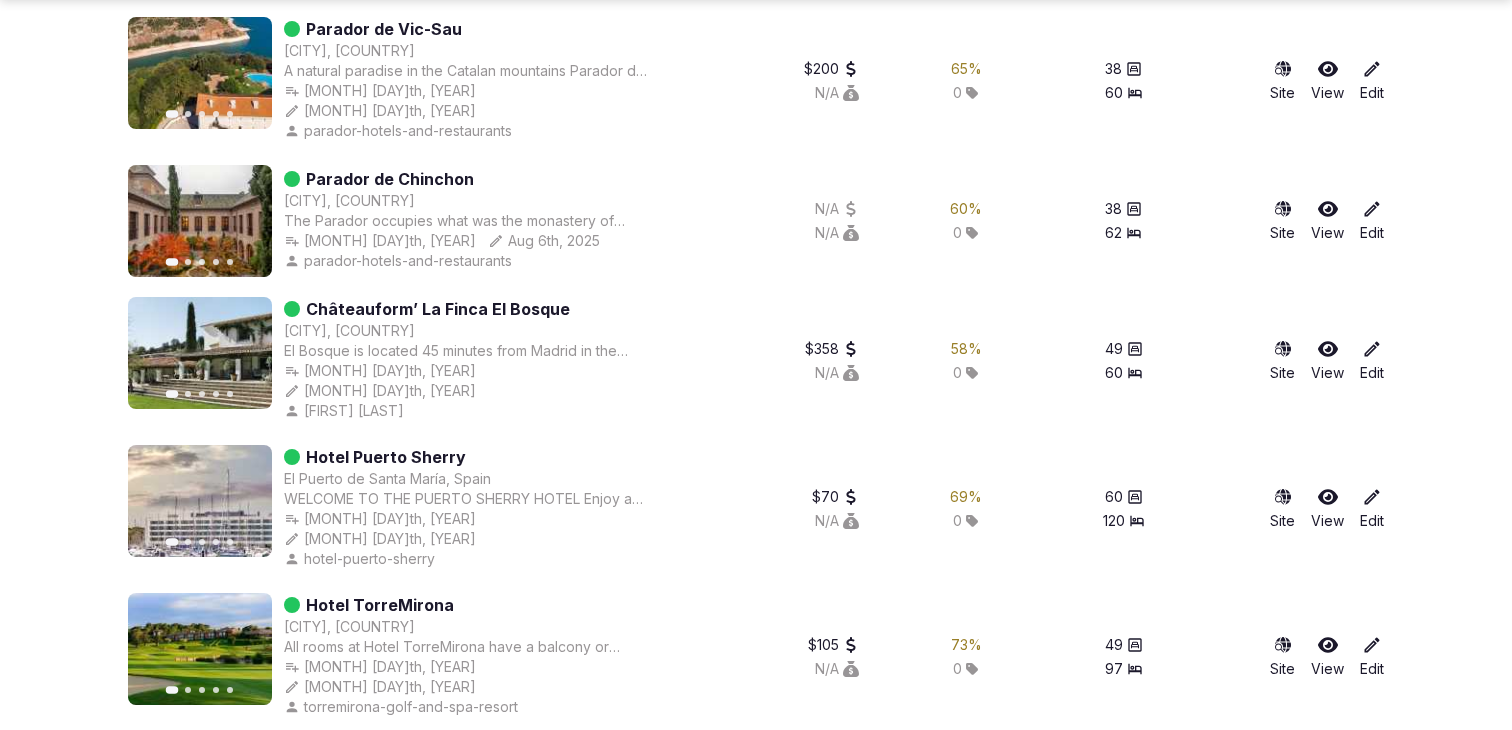 scroll, scrollTop: 4748, scrollLeft: 0, axis: vertical 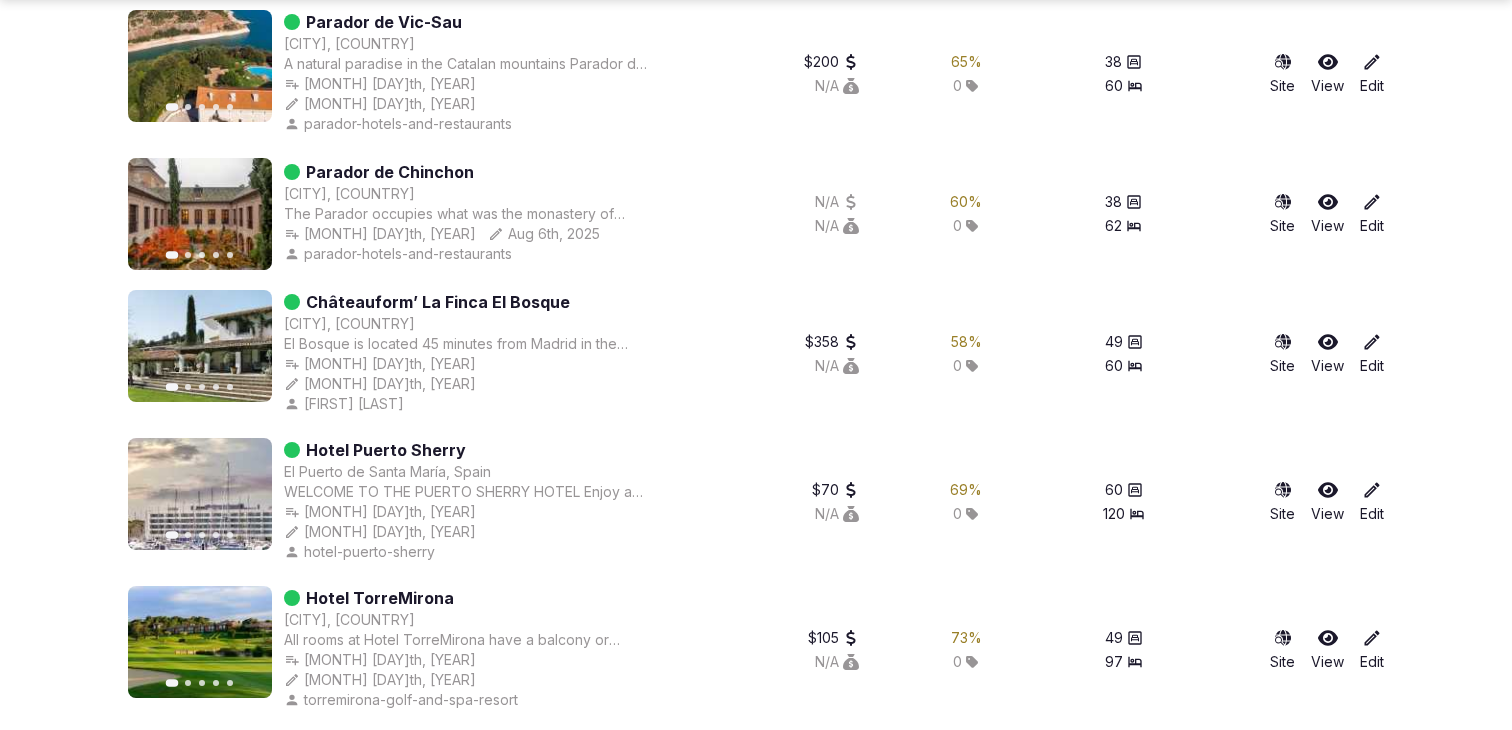 click 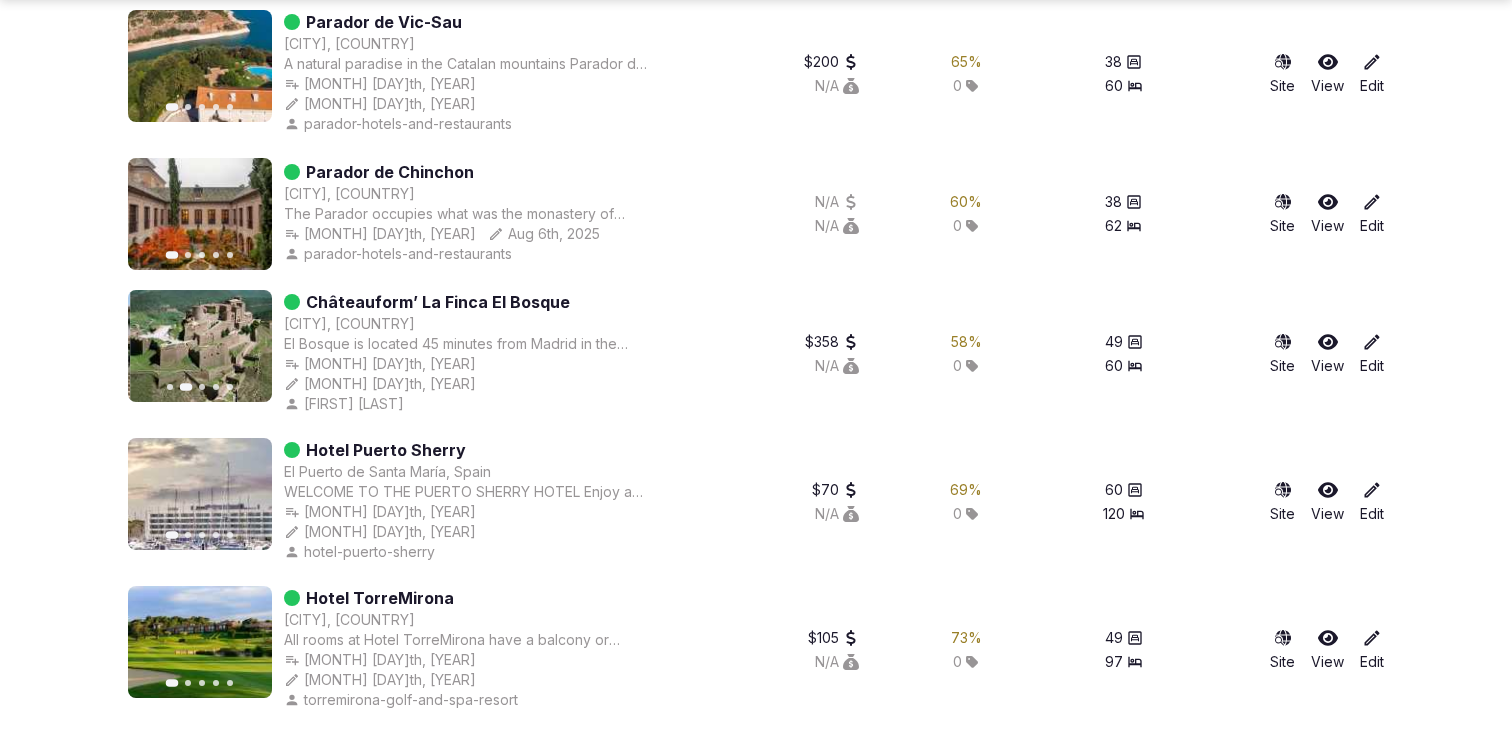 click 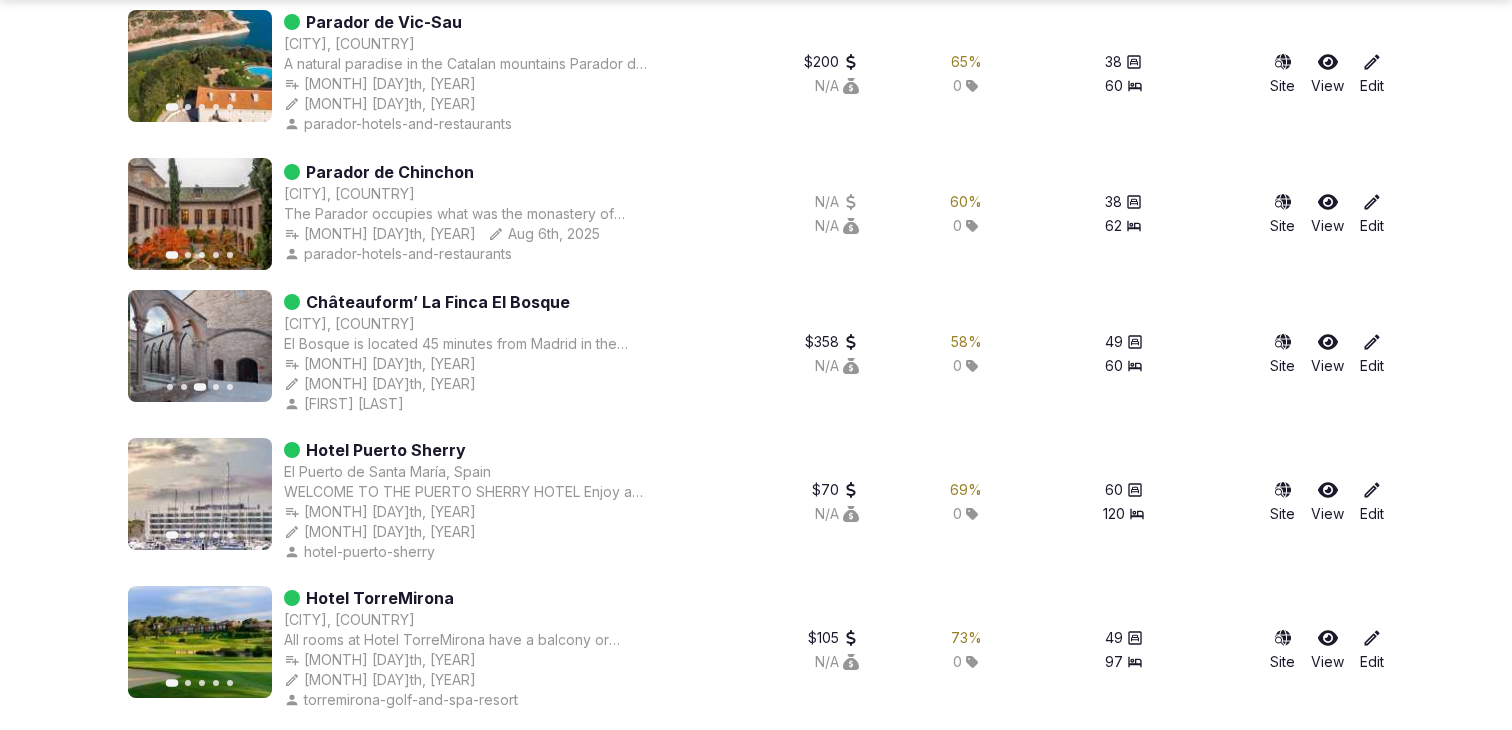 click 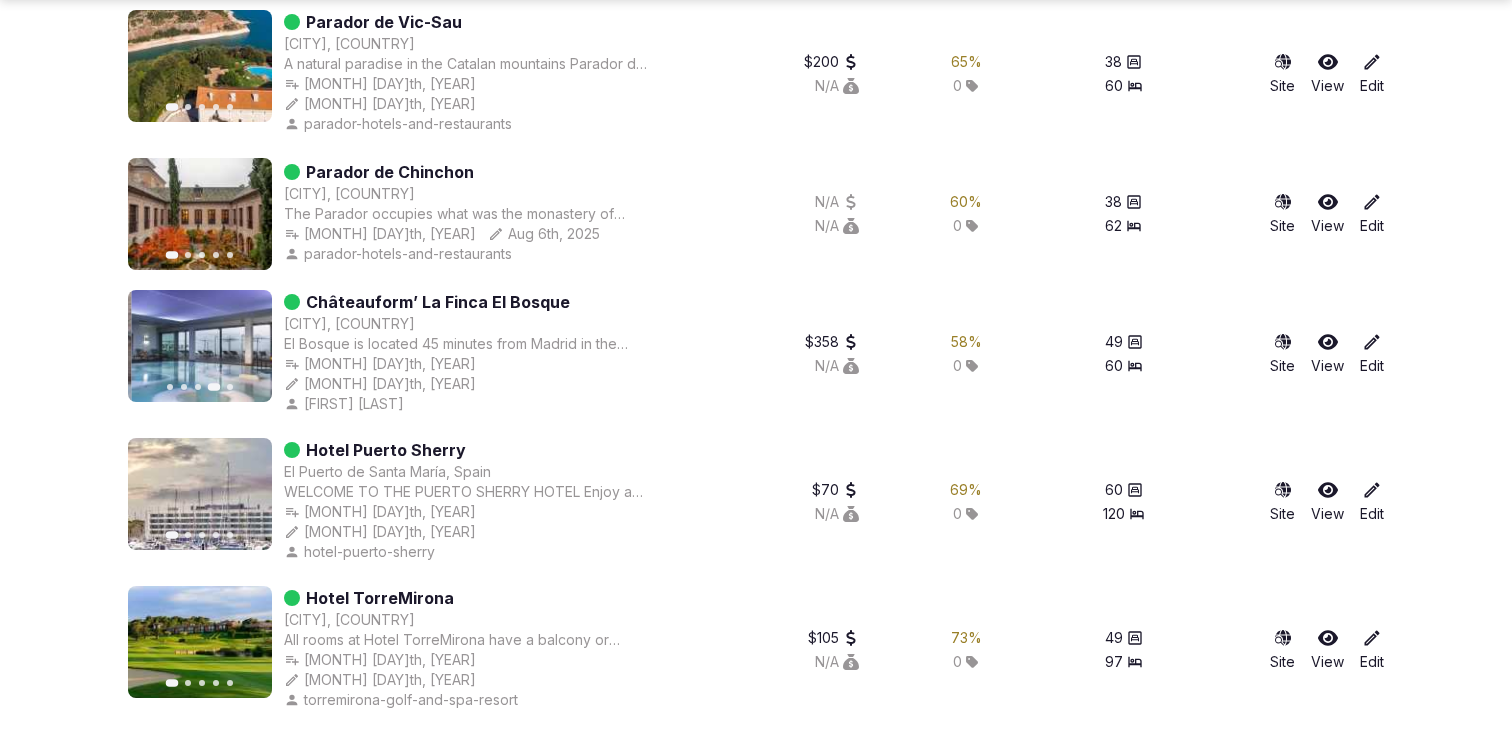 click 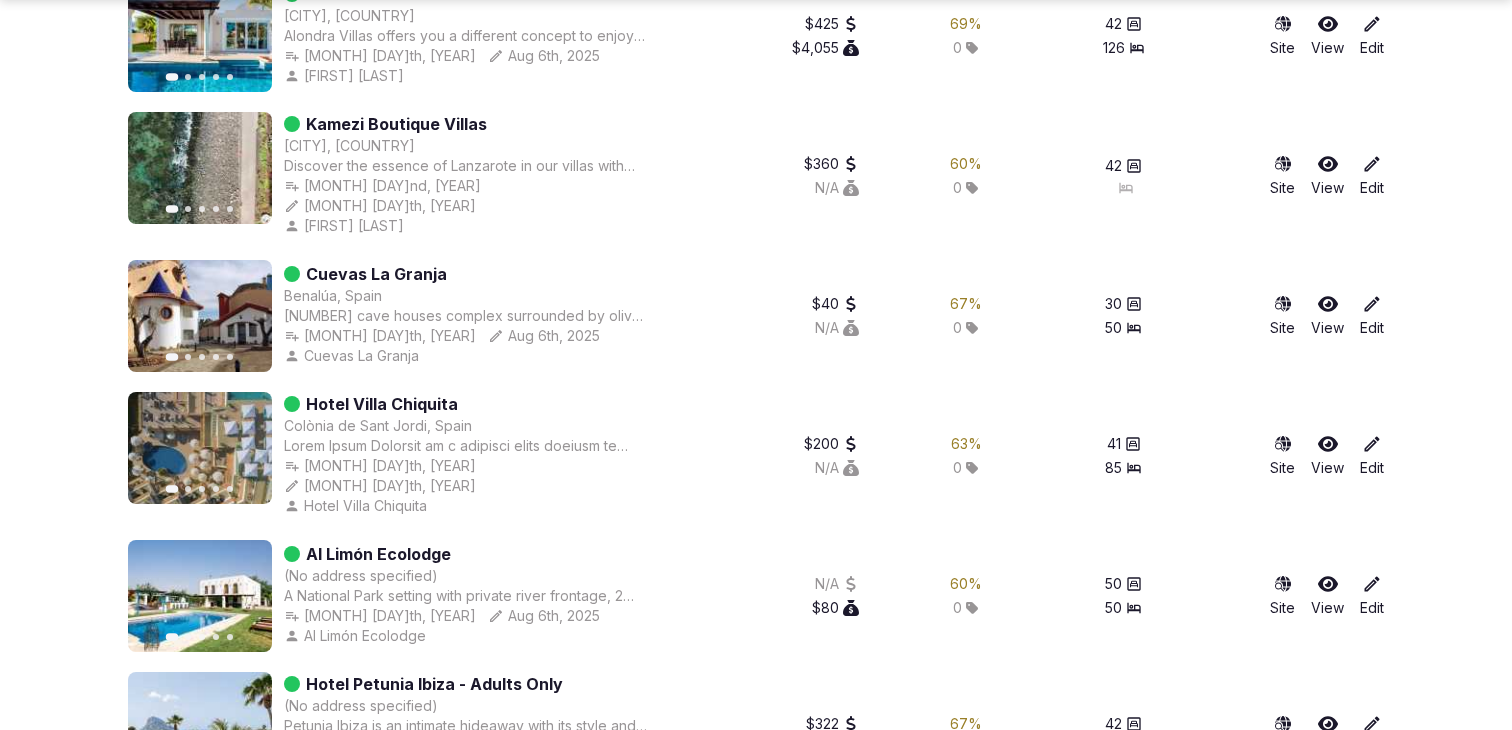 scroll, scrollTop: 7180, scrollLeft: 0, axis: vertical 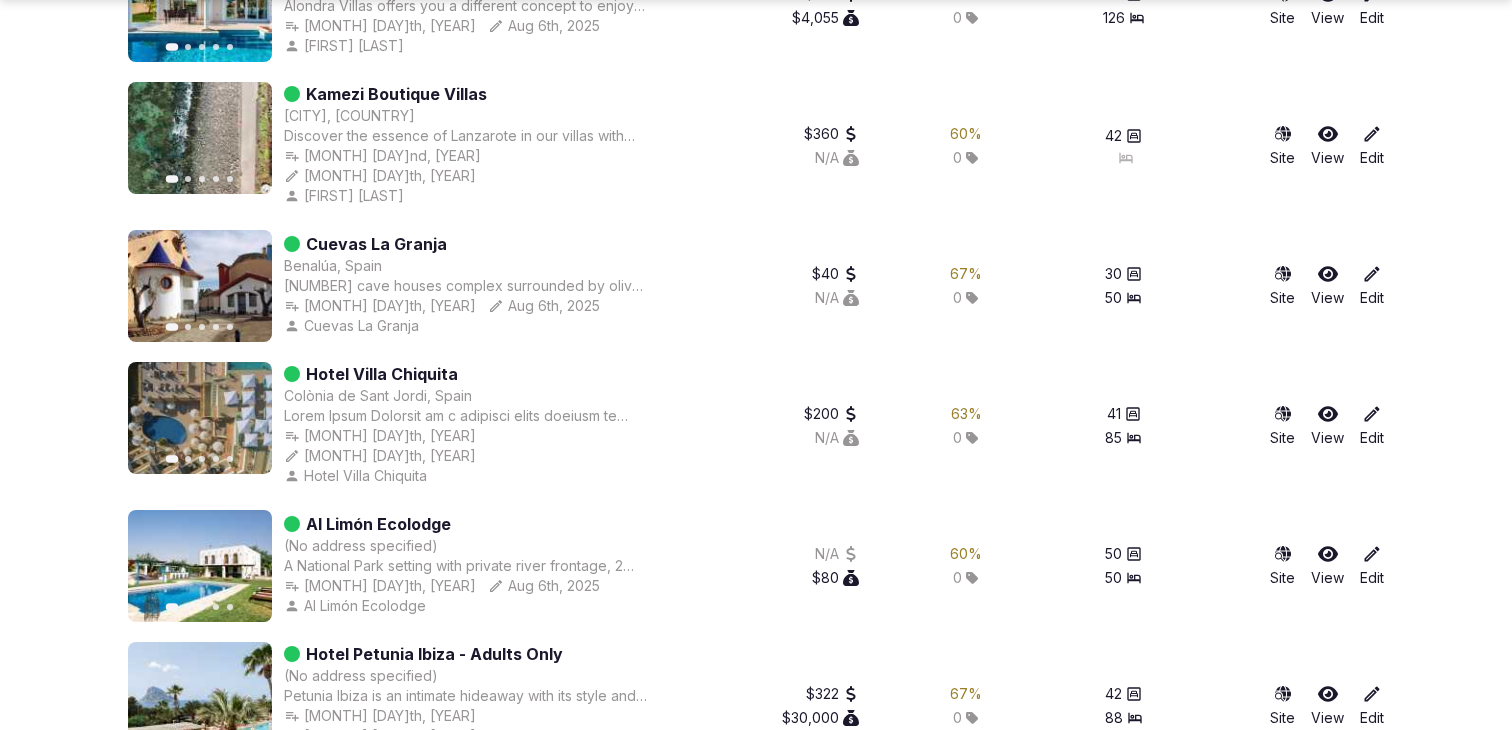 click 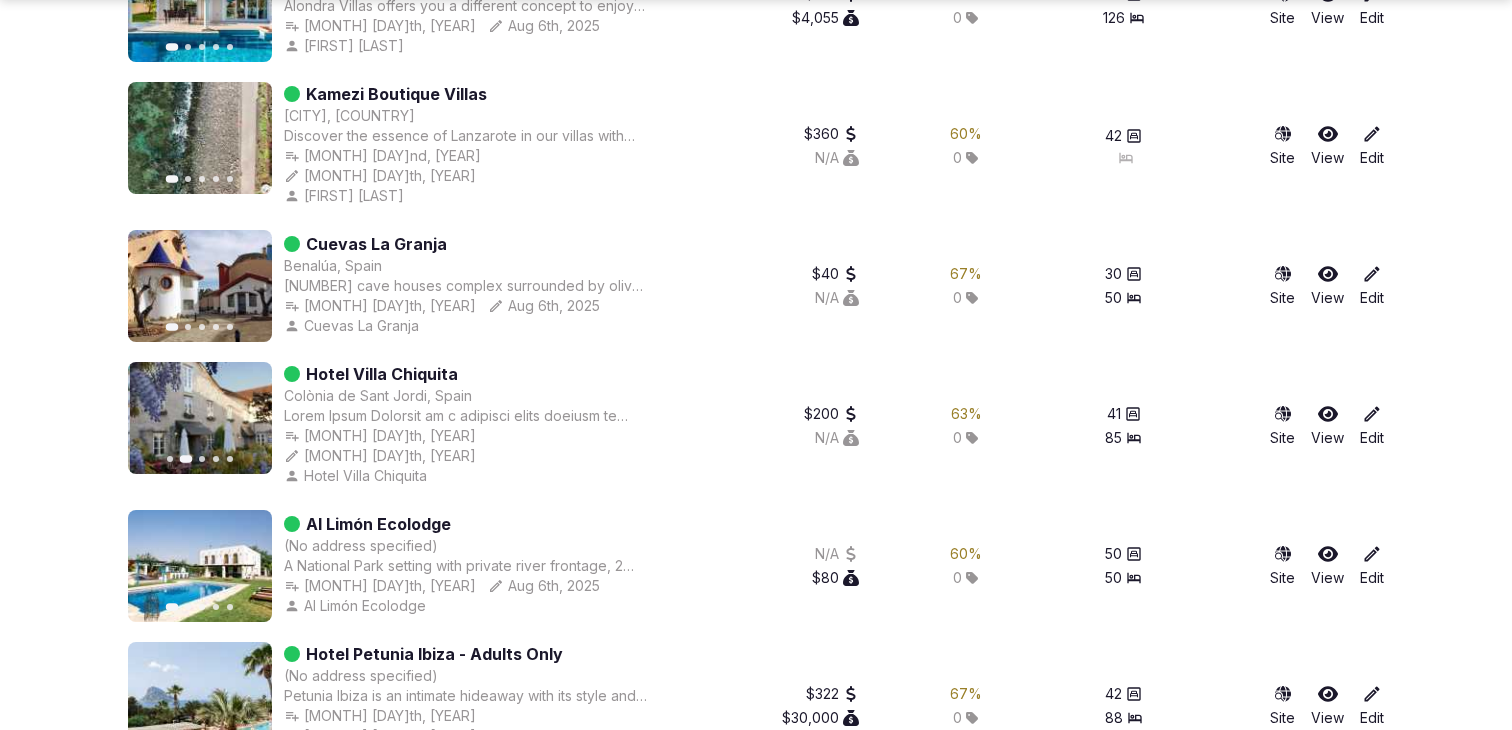 click 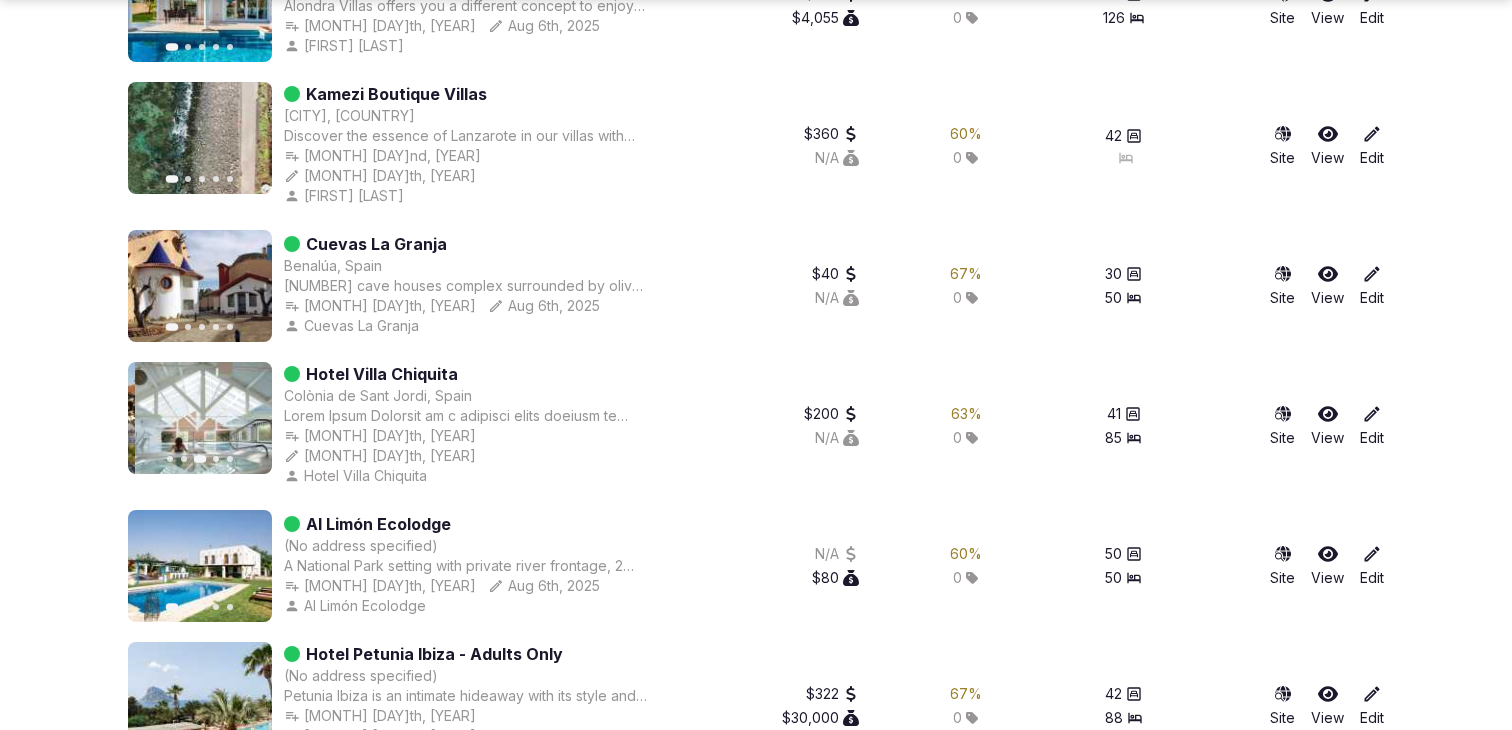 click 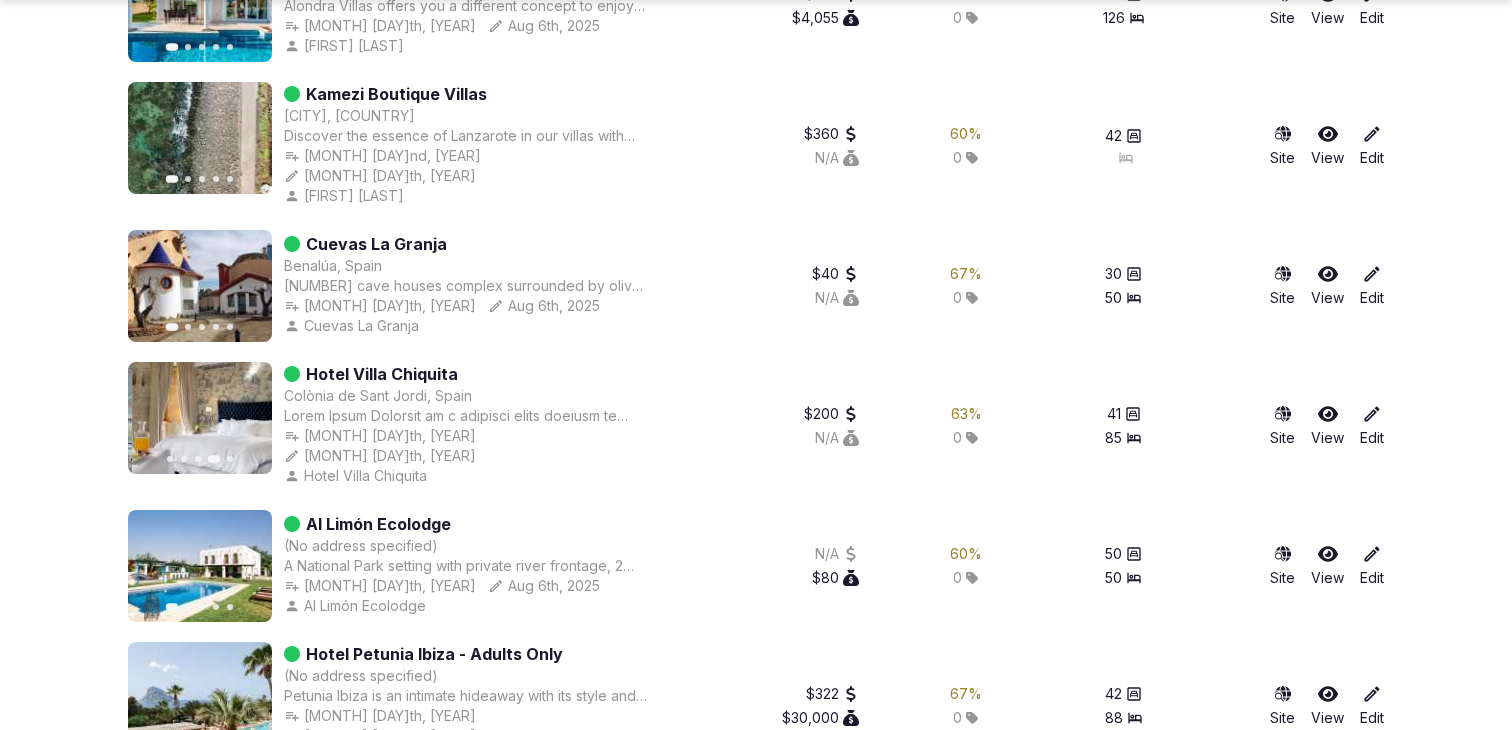click 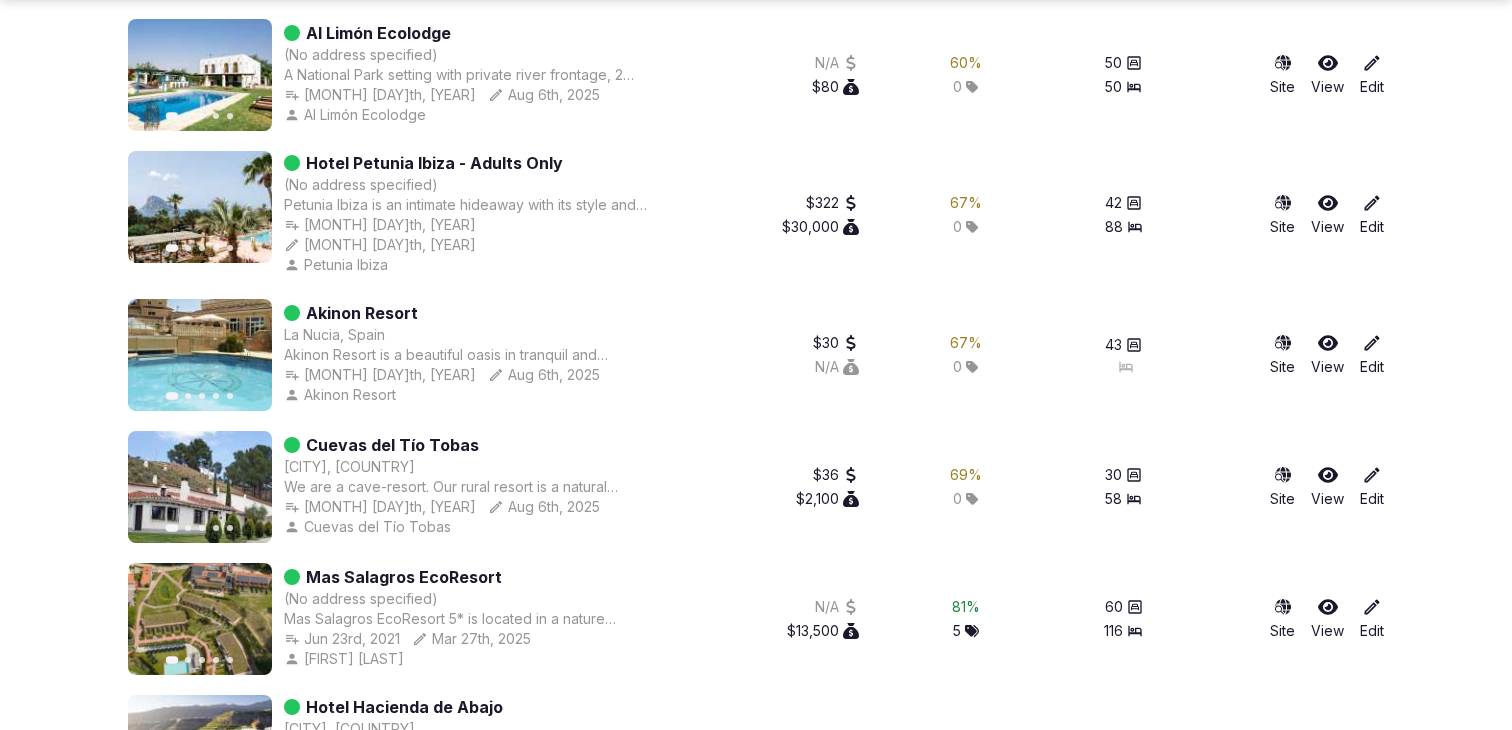 scroll, scrollTop: 7680, scrollLeft: 0, axis: vertical 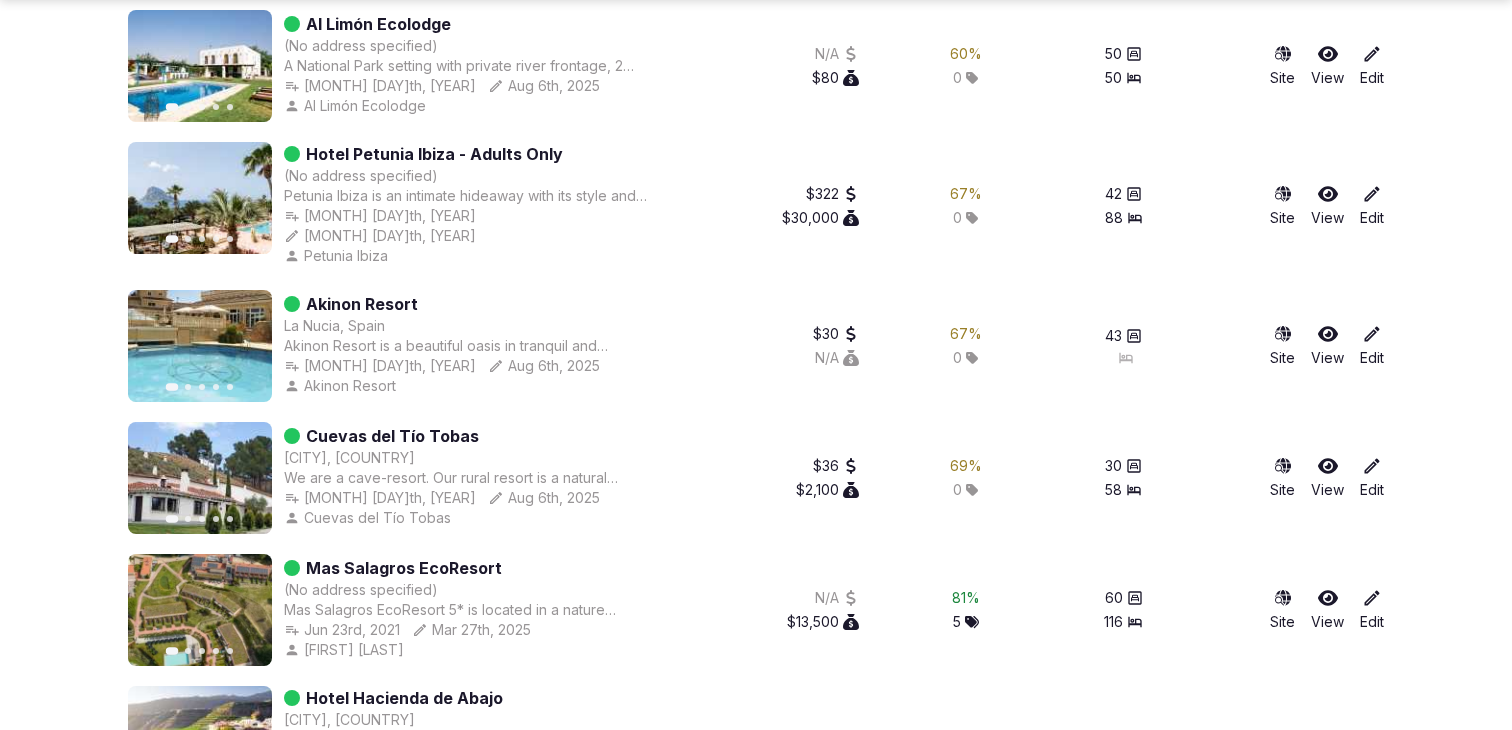 click on "Next slide" at bounding box center (244, 890) 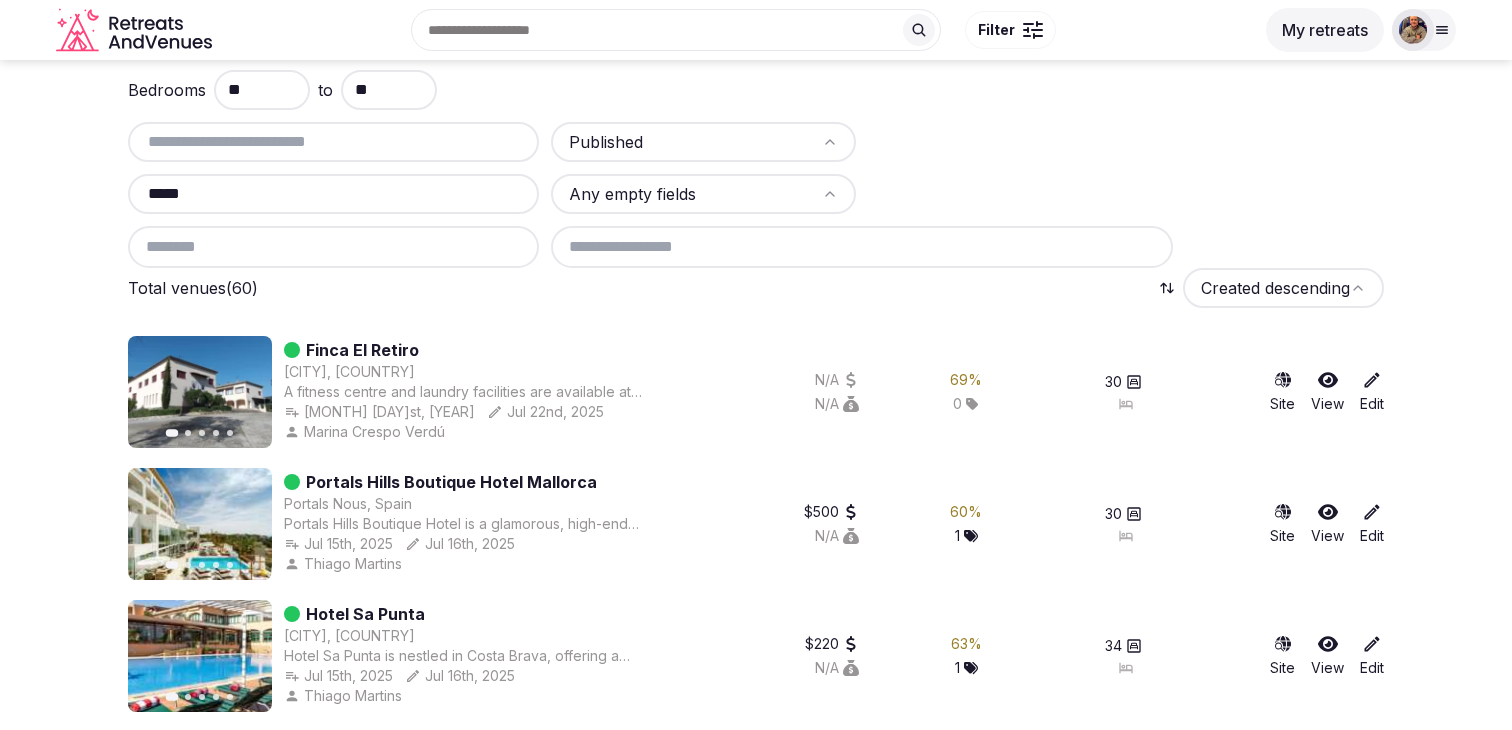 scroll, scrollTop: 0, scrollLeft: 0, axis: both 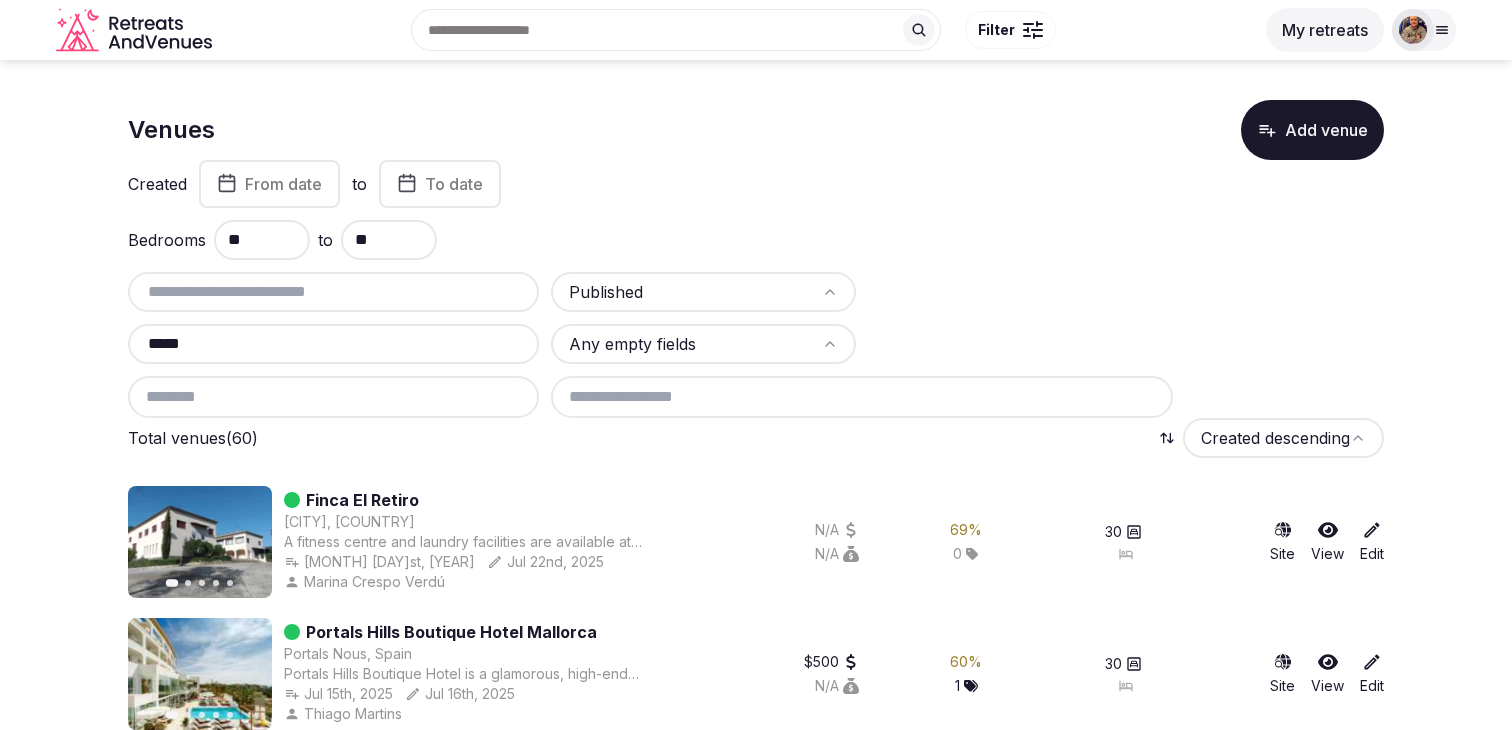click on "*****" at bounding box center [333, 344] 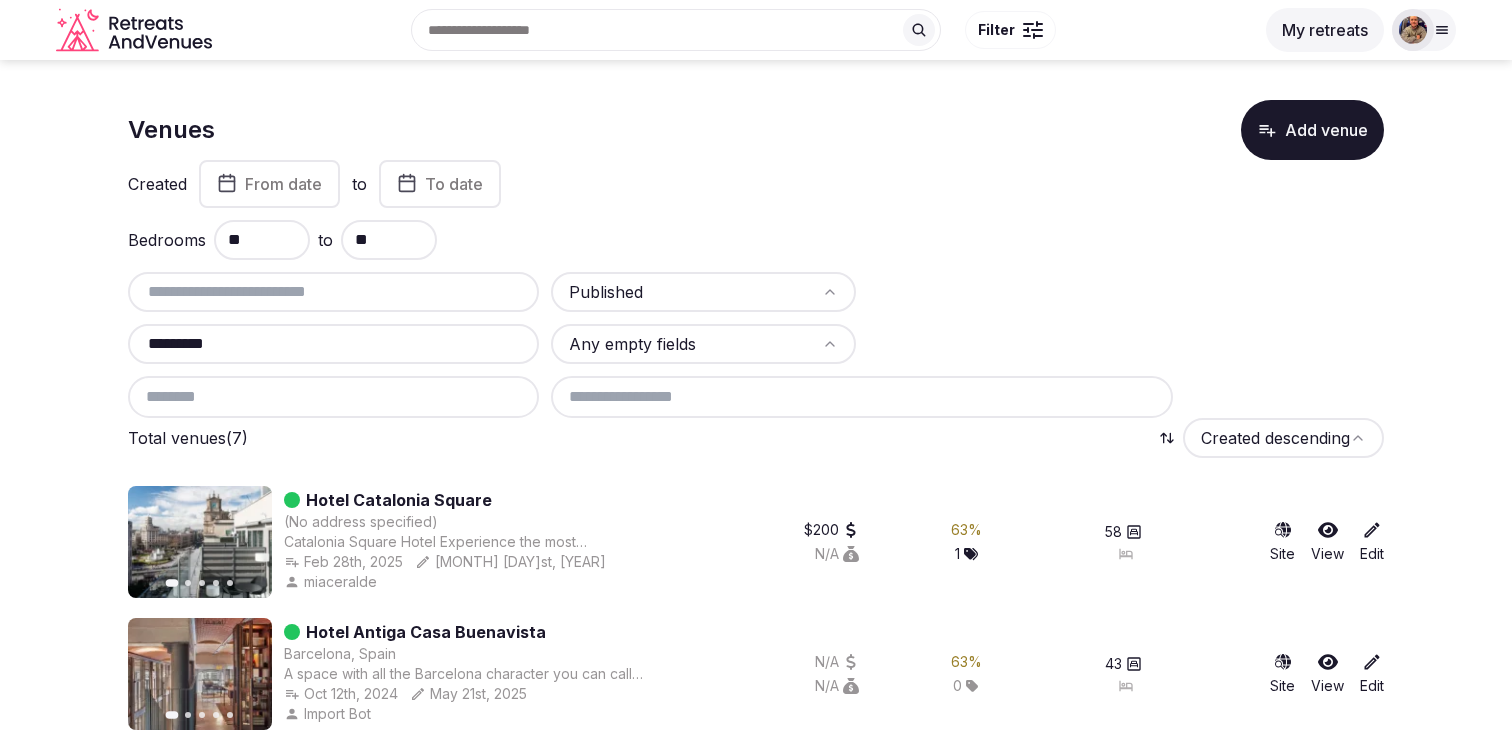 type on "*********" 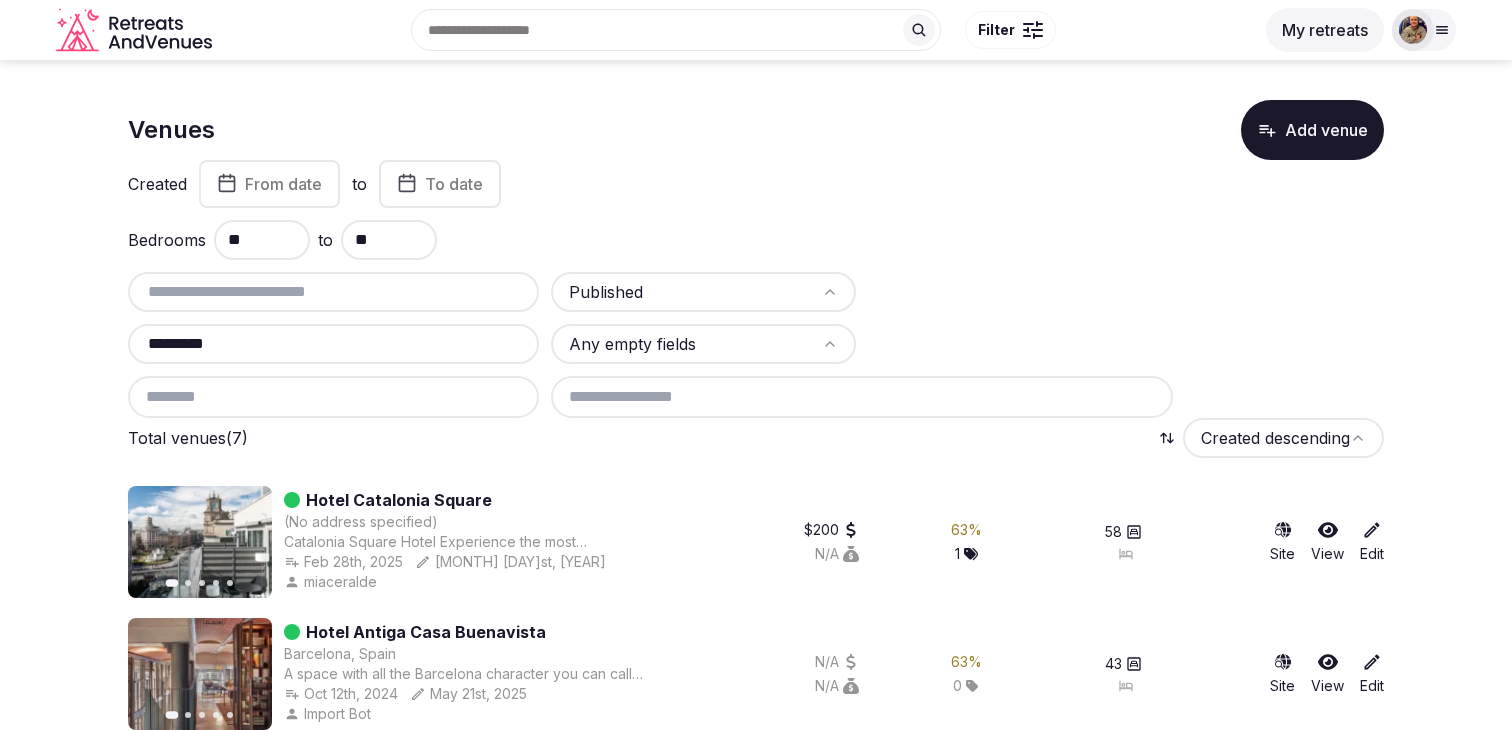 click at bounding box center [1020, 292] 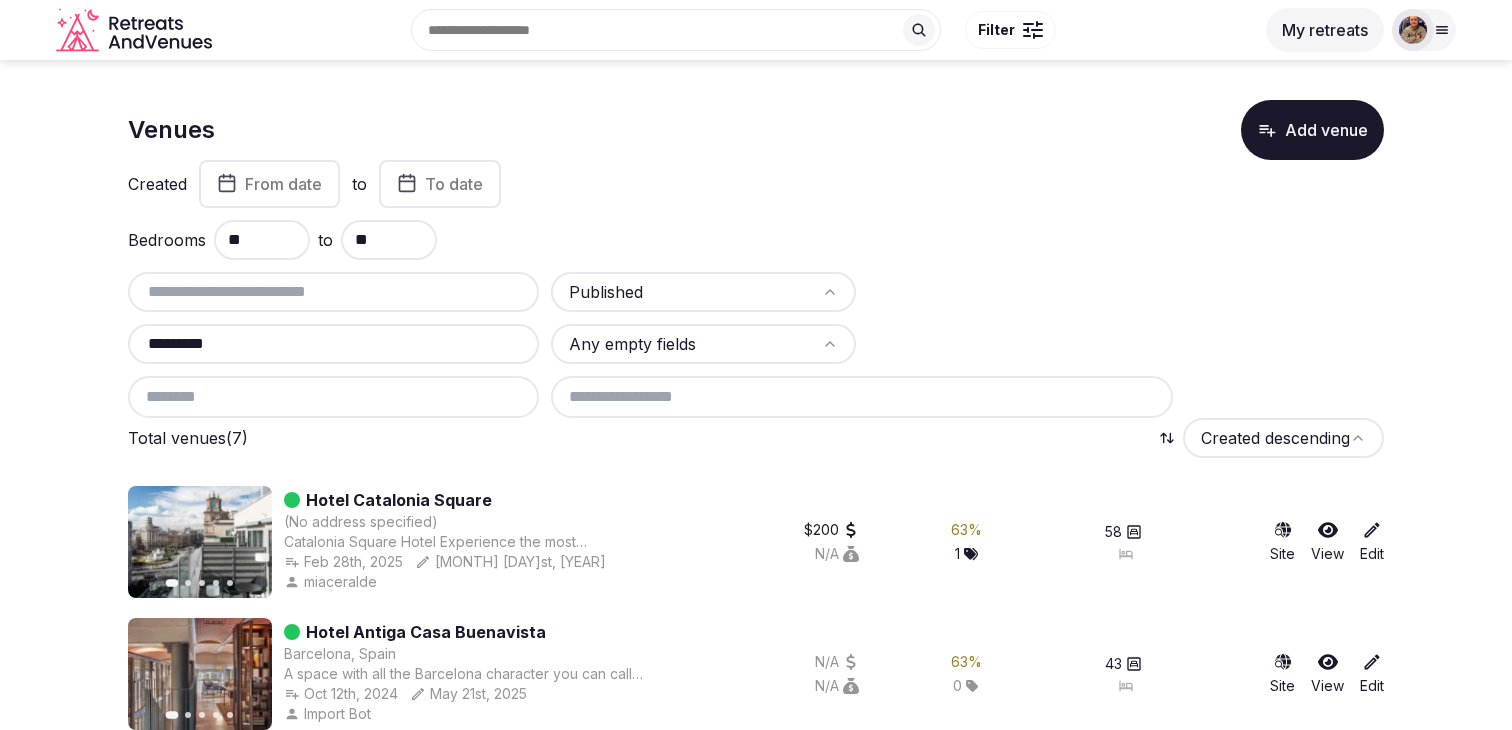 click on "**" at bounding box center (389, 240) 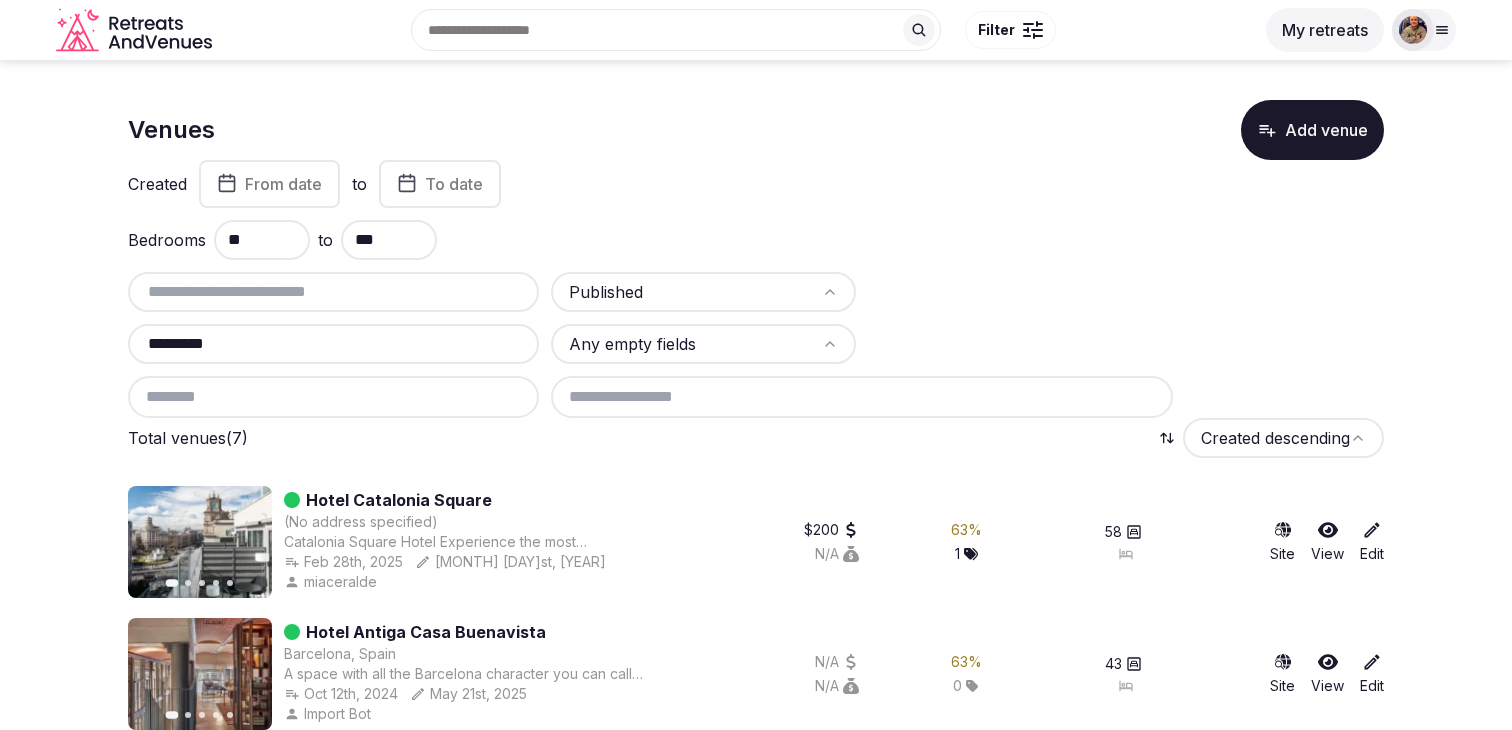 type on "***" 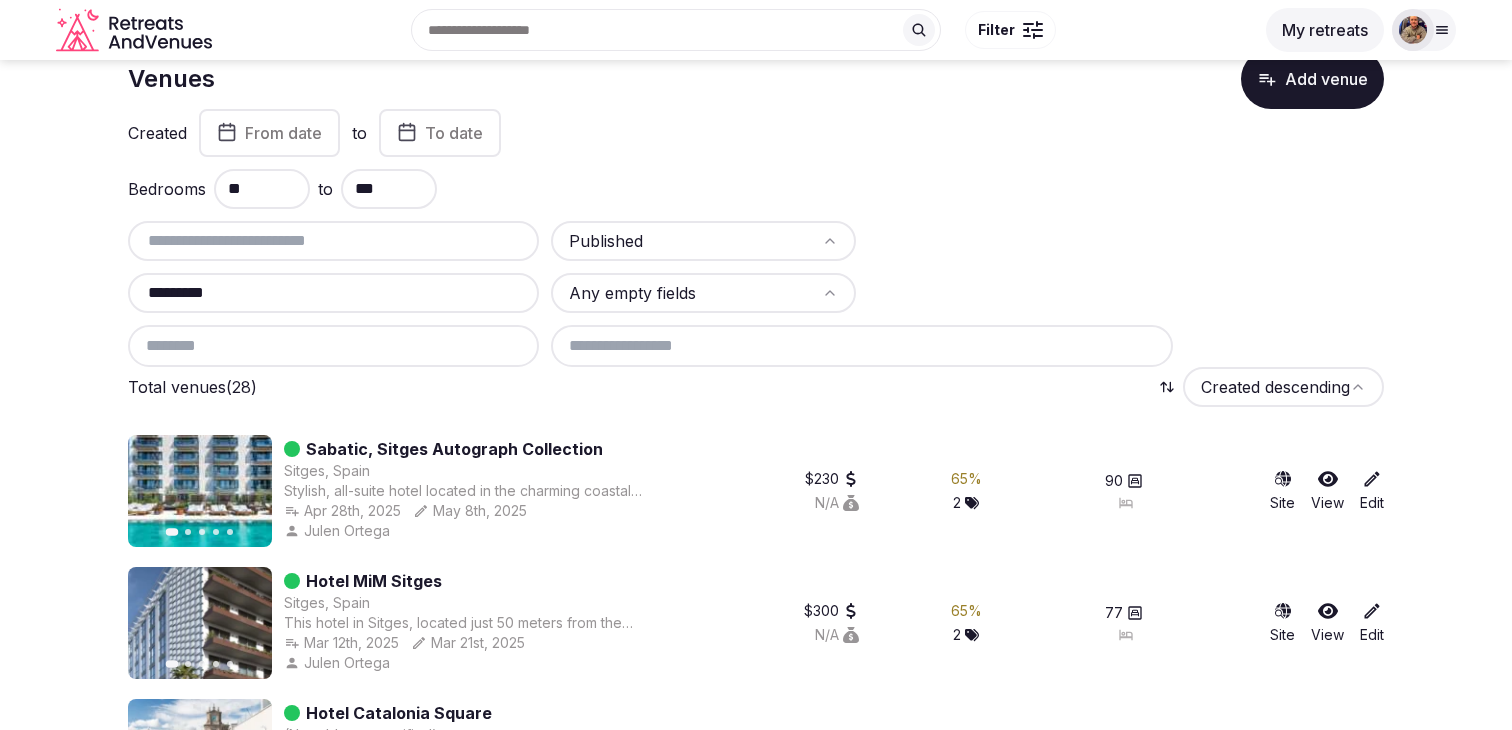 scroll, scrollTop: 0, scrollLeft: 0, axis: both 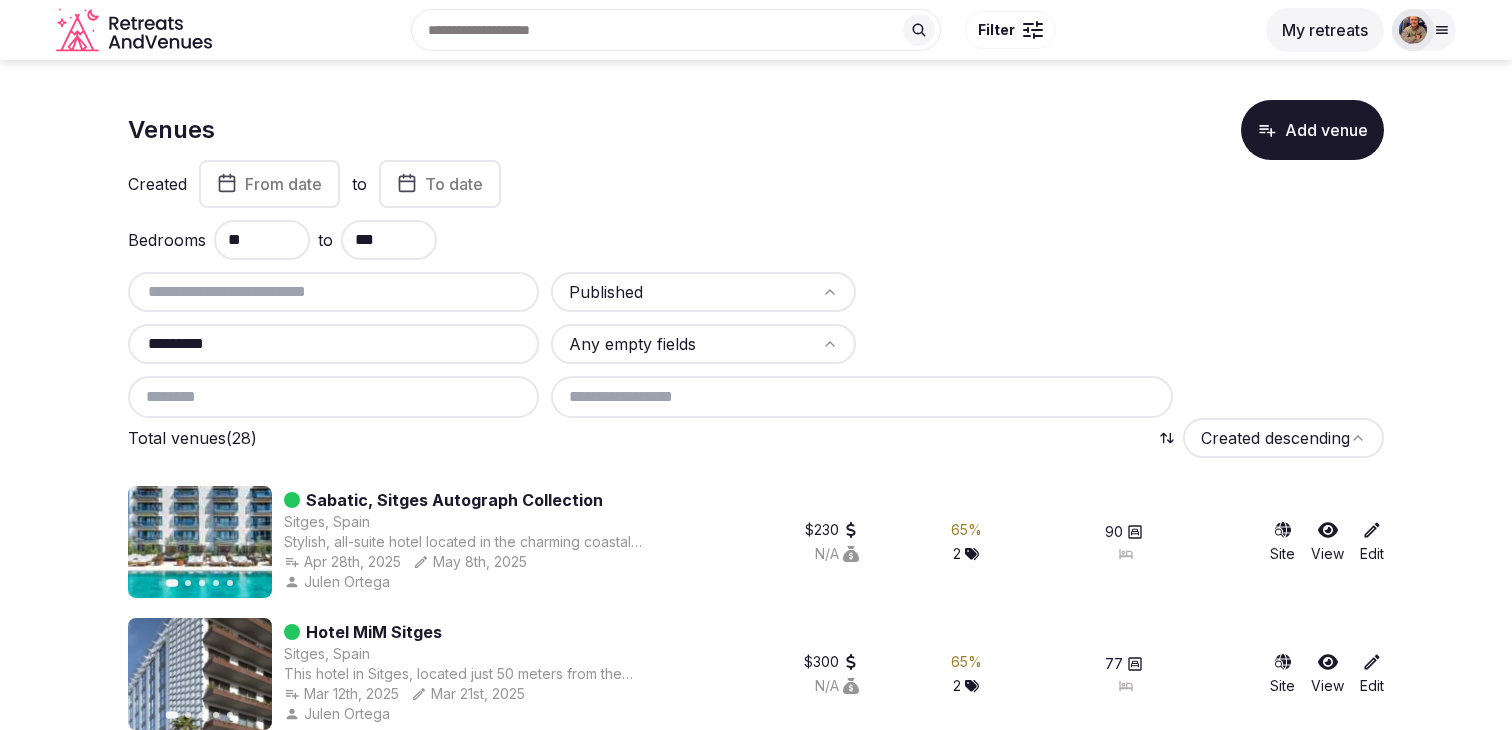 click on "*********" at bounding box center [333, 344] 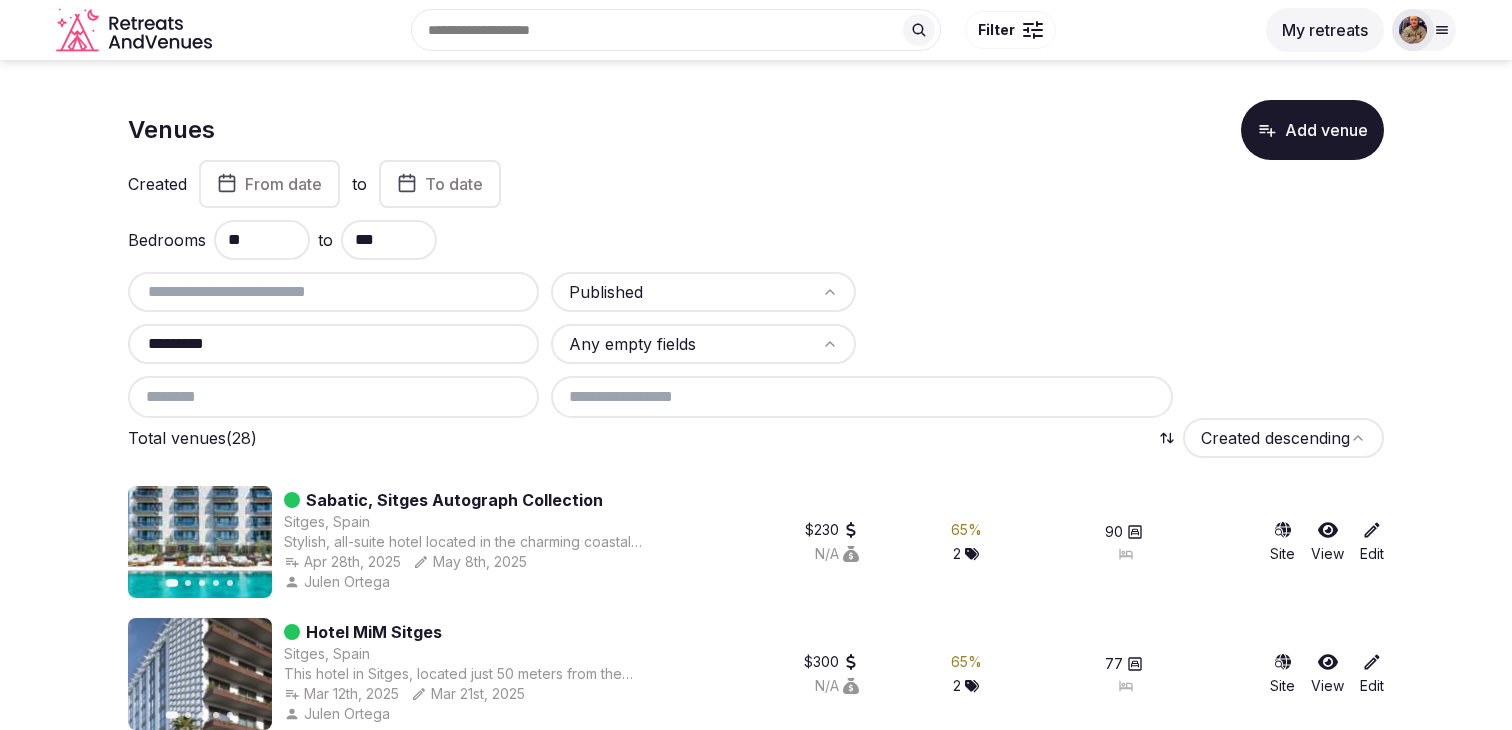 click on "*********" at bounding box center [333, 344] 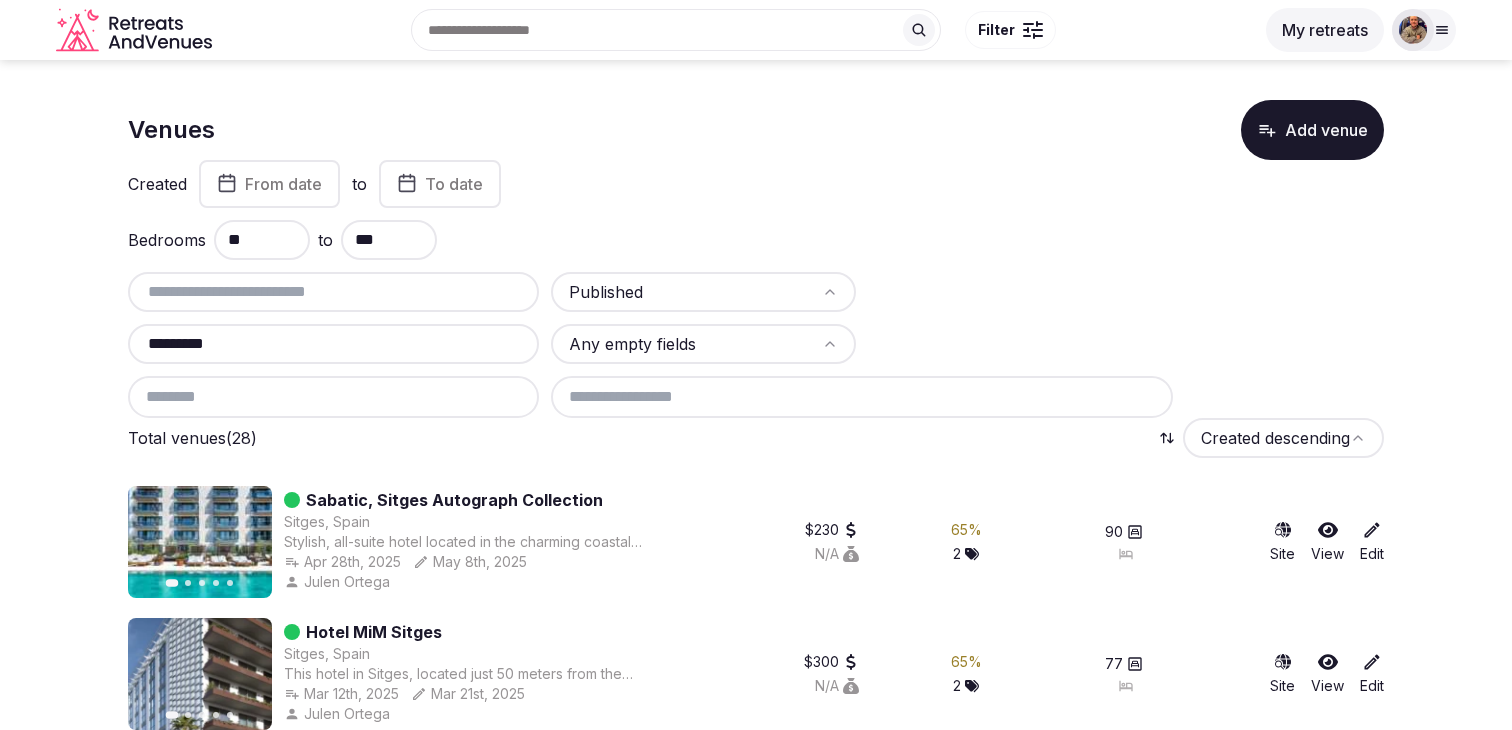 click on "*********" at bounding box center (333, 344) 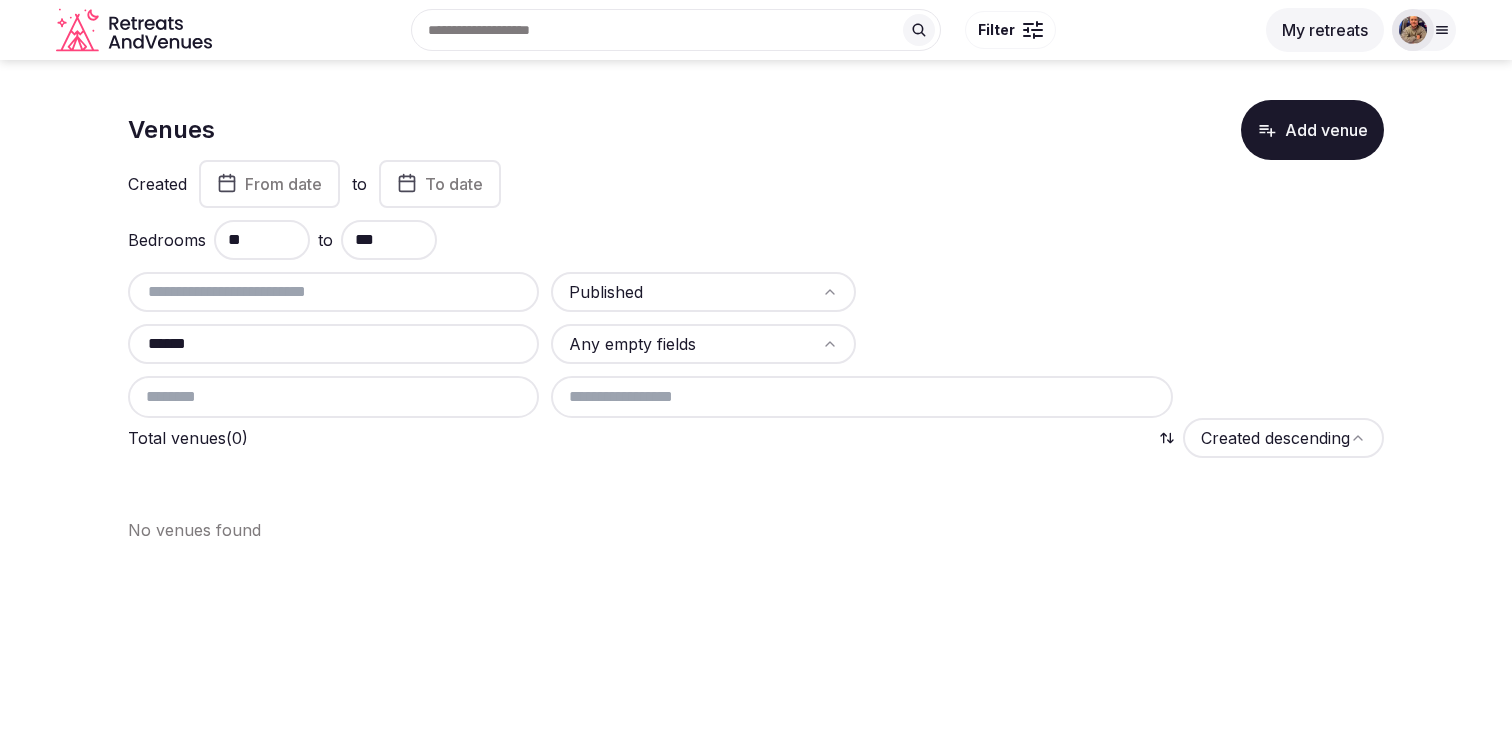 click on "Created From date to To date Bedrooms ** to *** Published ****** Any empty fields" at bounding box center [756, 289] 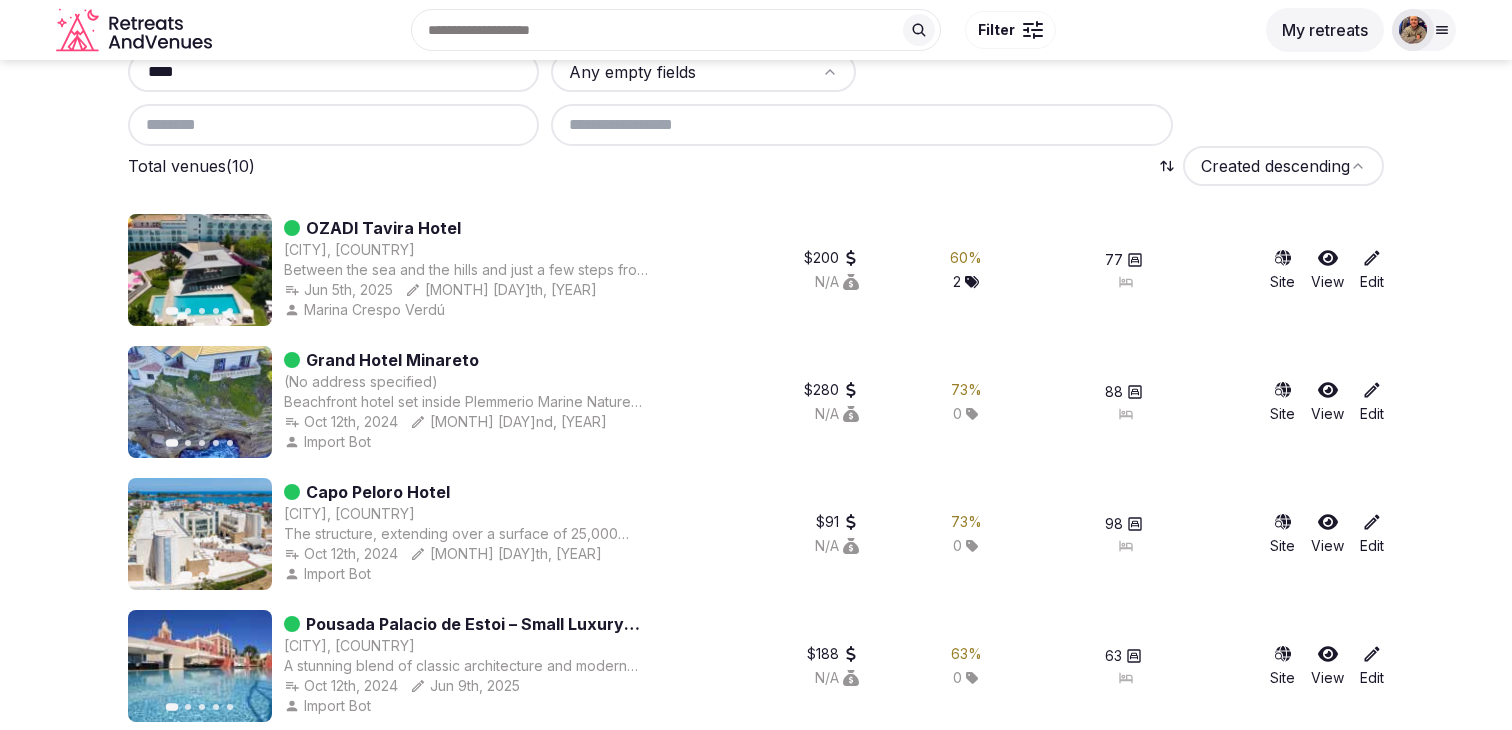 scroll, scrollTop: 265, scrollLeft: 0, axis: vertical 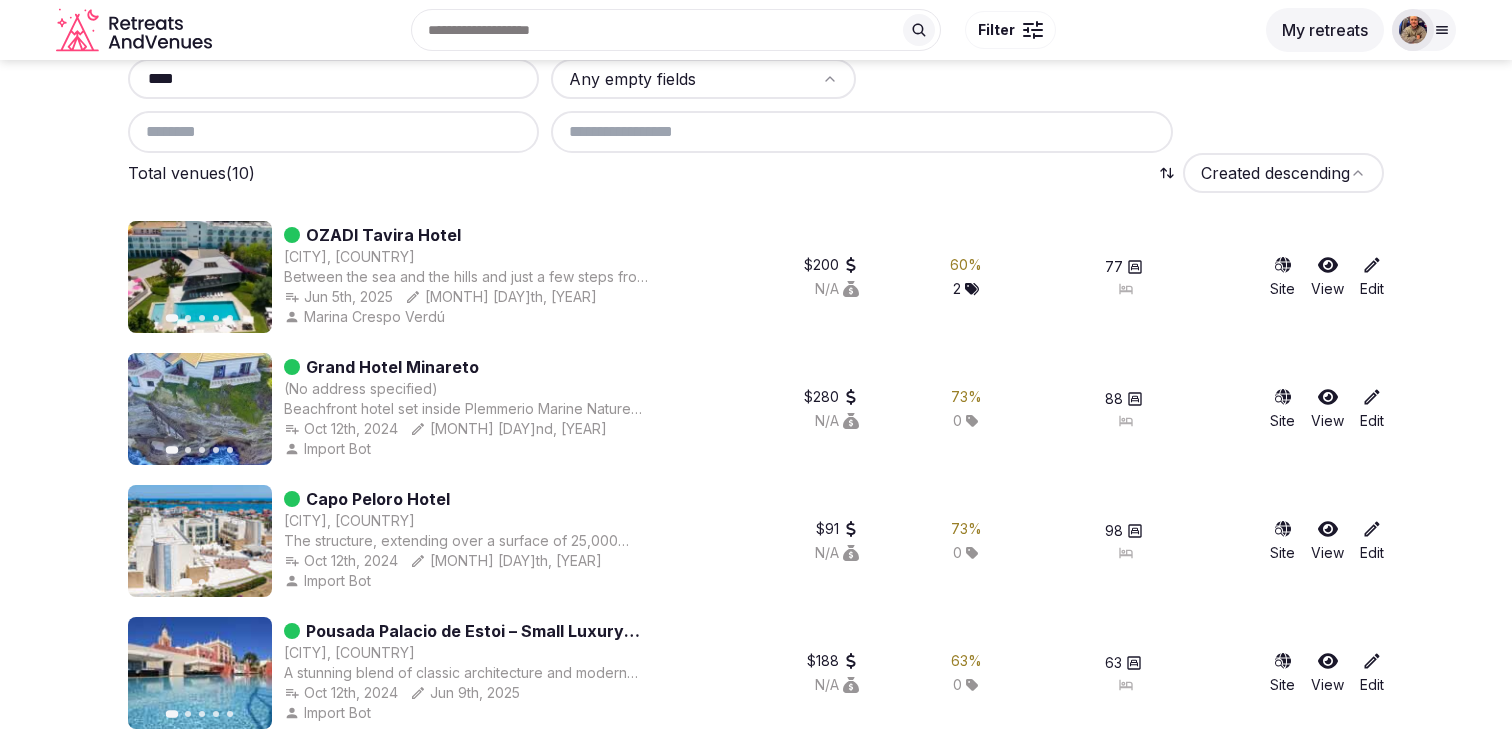 click on "****" at bounding box center (333, 79) 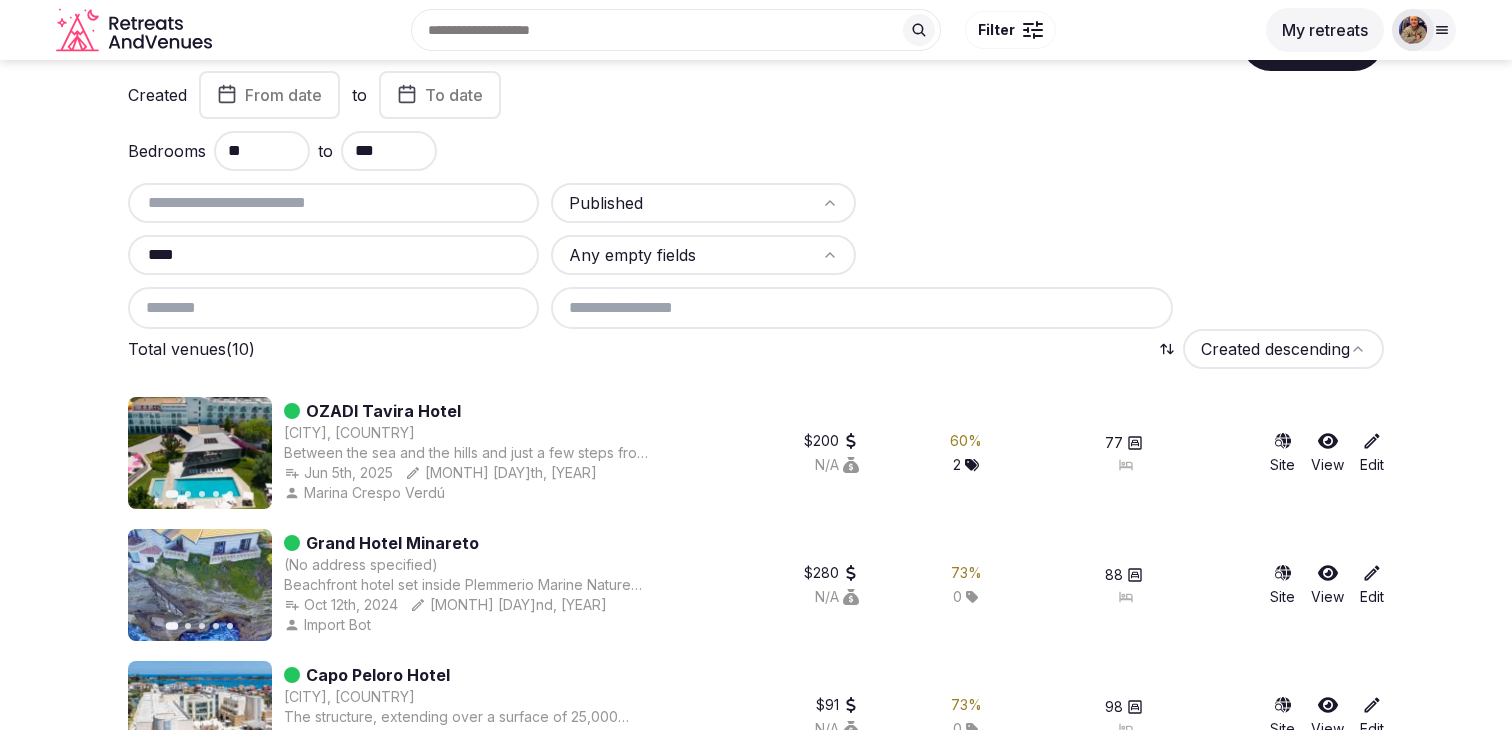 scroll, scrollTop: 0, scrollLeft: 0, axis: both 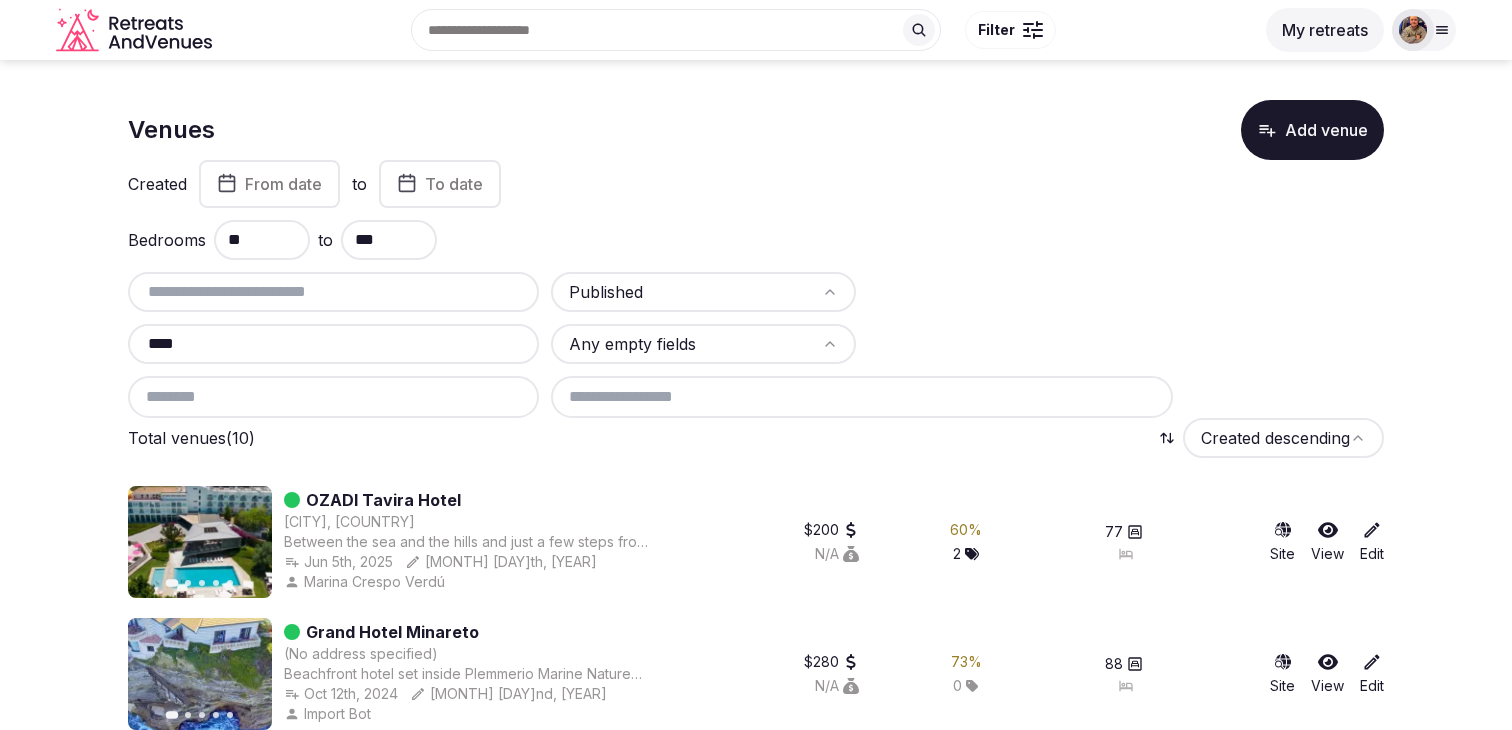 click on "****" at bounding box center (333, 344) 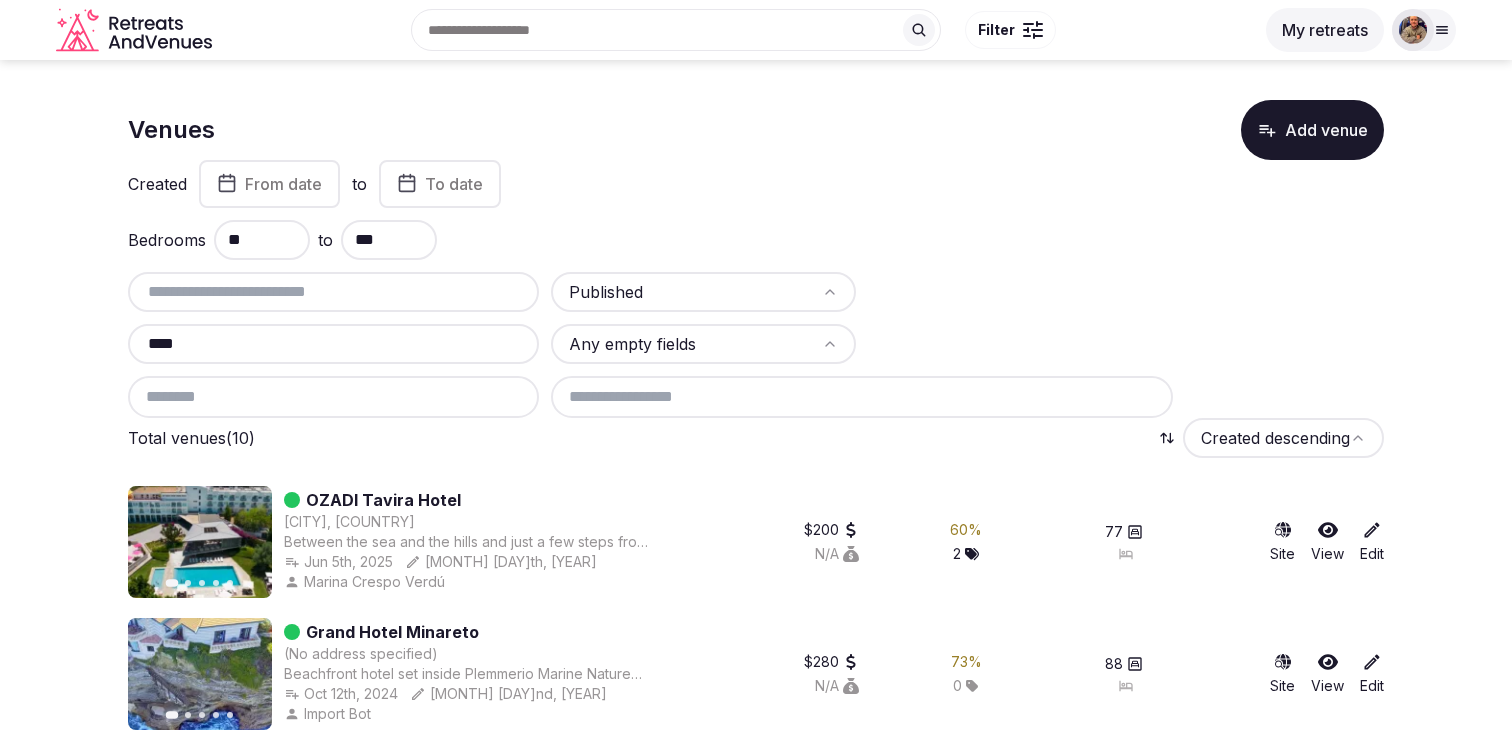click on "****" at bounding box center [333, 344] 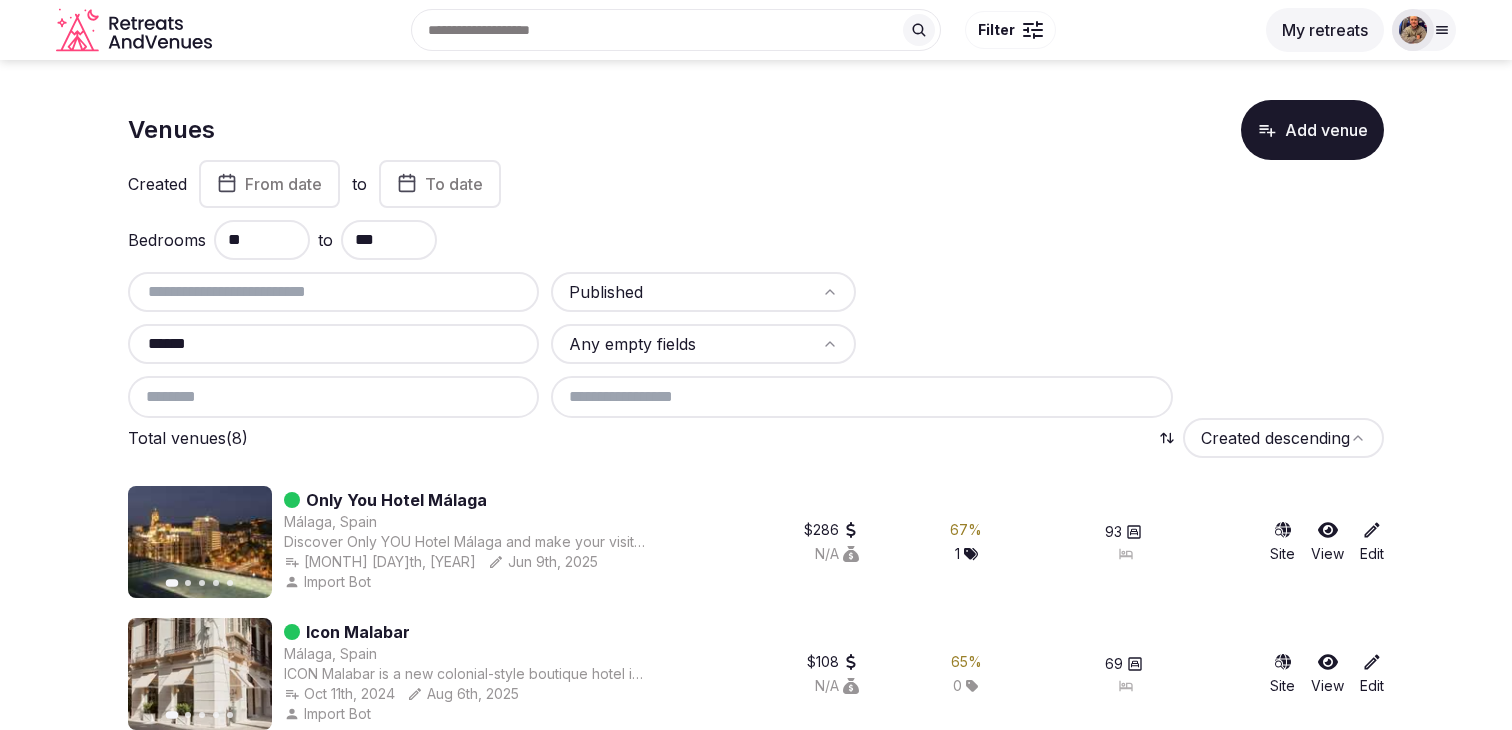 click on "Venues   Add venue Created From date to To date Bedrooms ** to *** Published ****** Any empty fields Total venues  (8) Created descending Previous slide Next slide Only You Hotel Málaga  Málaga, Spain Discover Only YOU Hotel Málaga and make your visit to the city an unforgettable experience. Located in one of the most emblematic buildings in the city centre, La Equitativa, across from the port and just at the start of the popular Marqués de Larios street, it is the perfect spot for discovering the capital city of the Costa del Sol in the most unique way. Its décor, by the interior design studio Proyecto Singular, combines art deco style with a fresh and urban Mediterranean touch, filled with details designed for the clients' enjoyment.   Apr 16th, 2025   Jun 9th, 2025   Import Bot $286 N/A 67 % 1 93 Site View Edit Previous slide Next slide Icon Malabar Málaga, Spain   Oct 11th, 2024   Aug 6th, 2025   Import Bot $108 N/A 65 % 0 69 Site View Edit Previous slide Next slide B bou Hotel La Viñuela & Spa" at bounding box center (756, 819) 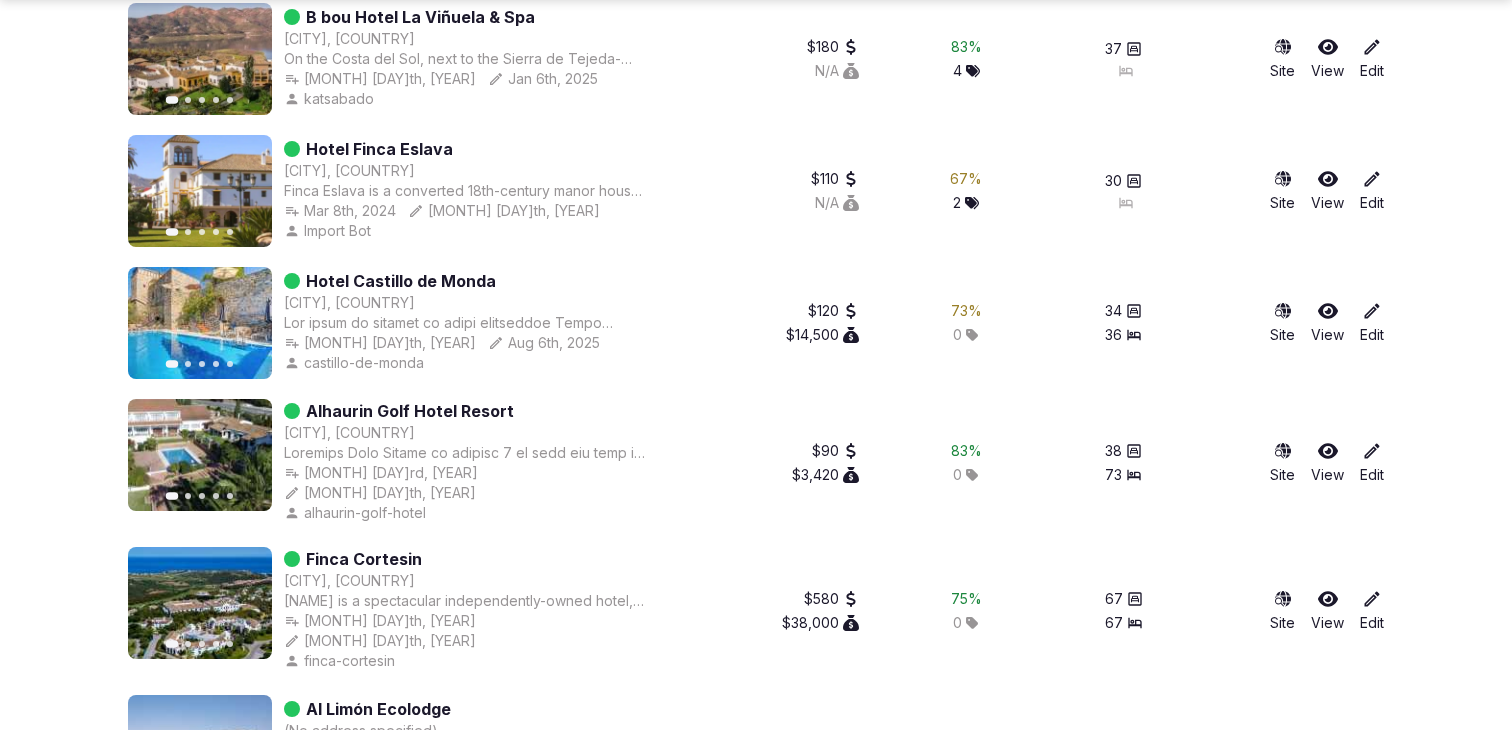 scroll, scrollTop: 773, scrollLeft: 0, axis: vertical 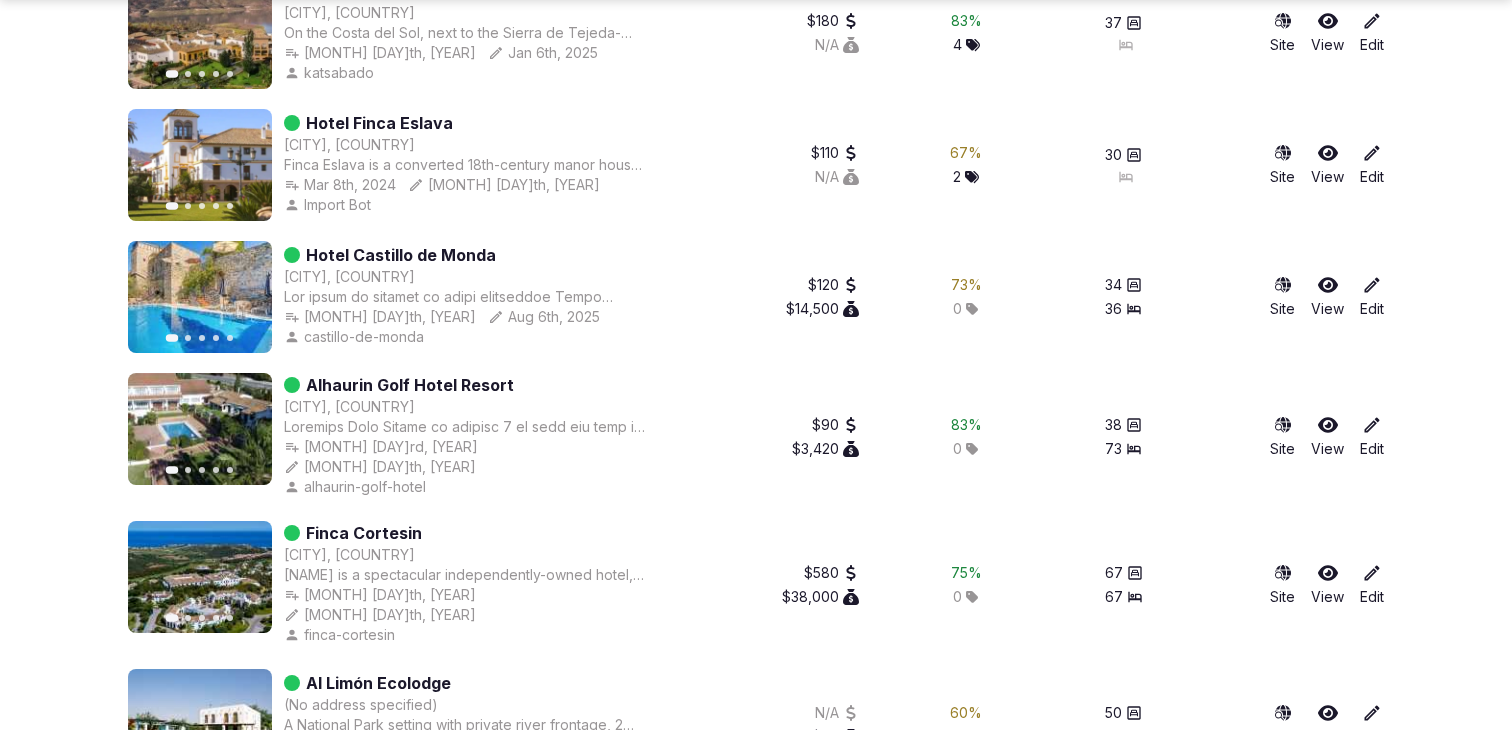 click 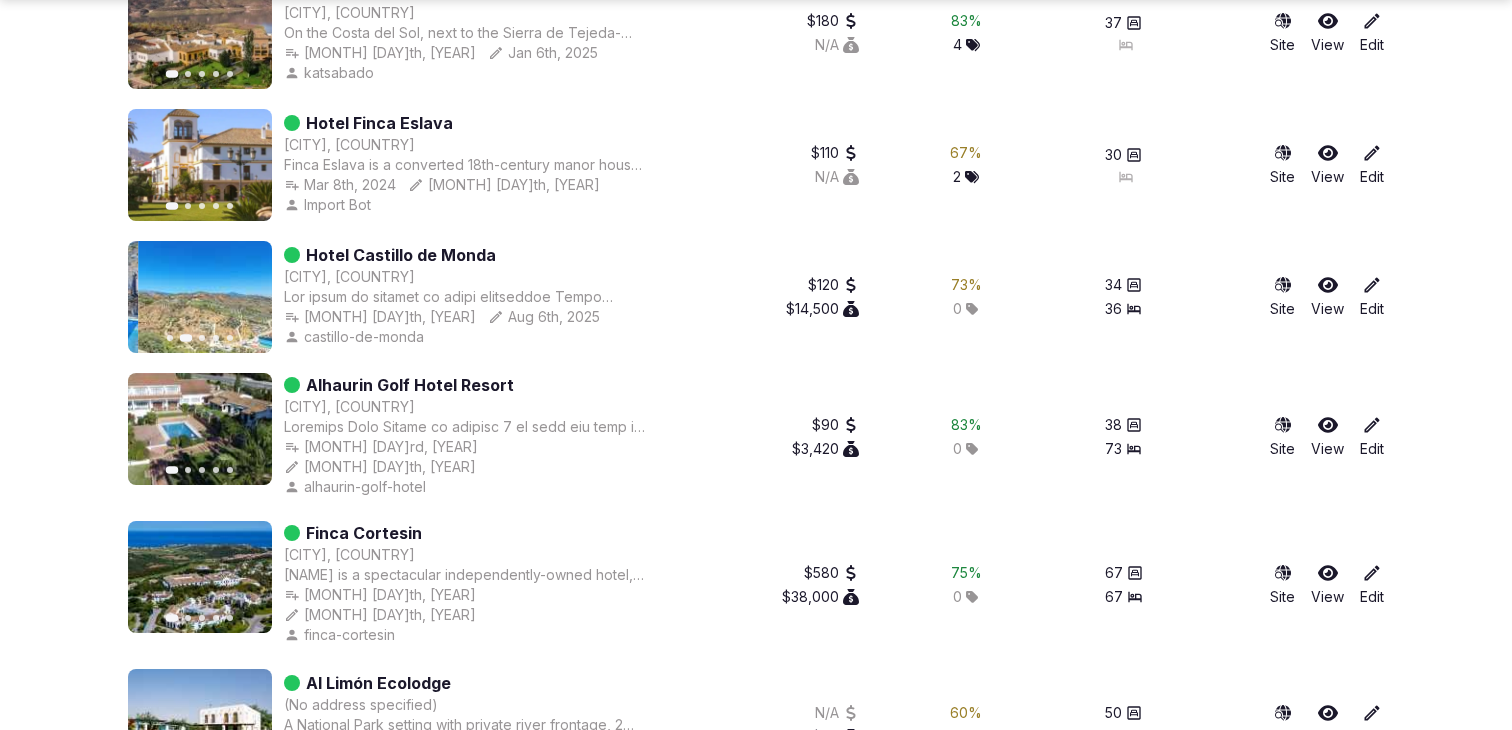 click 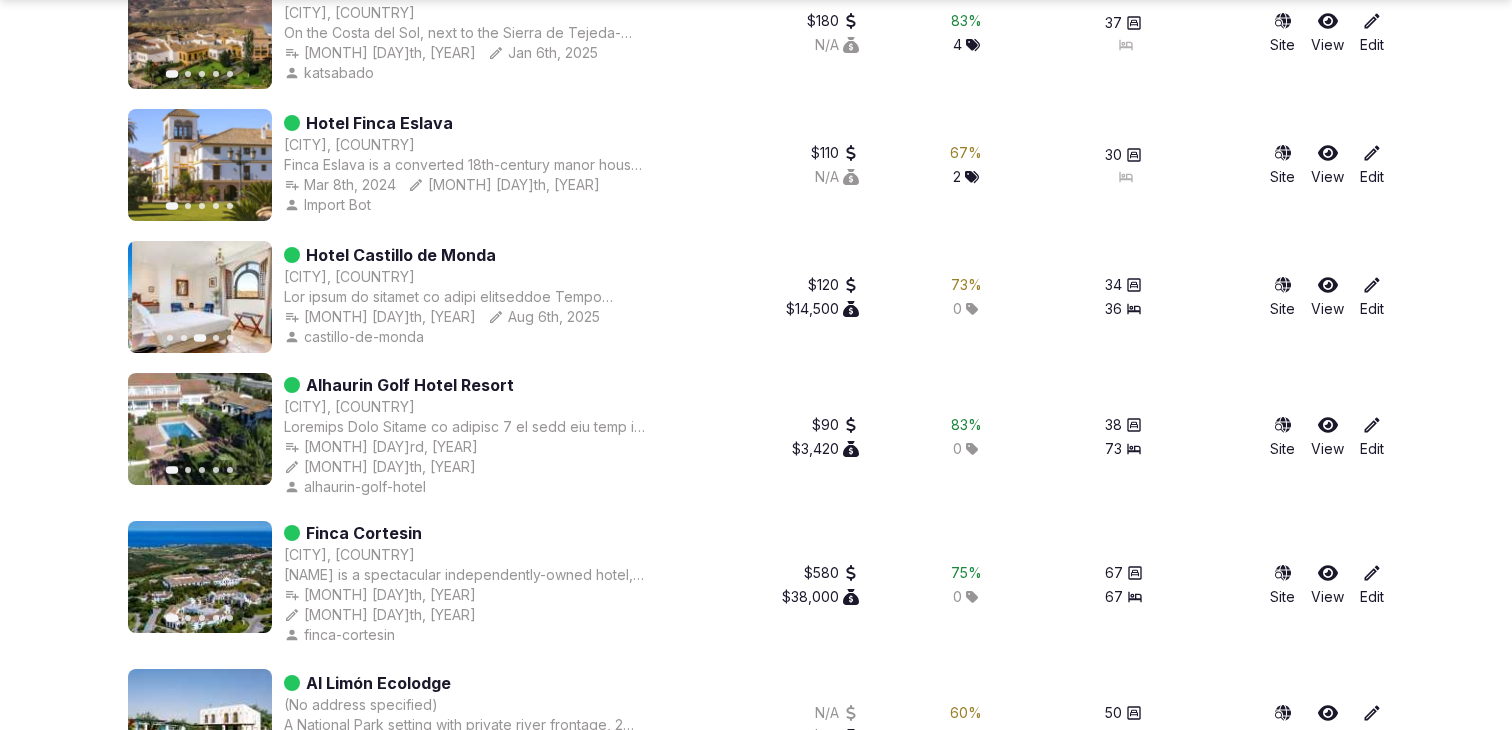 click 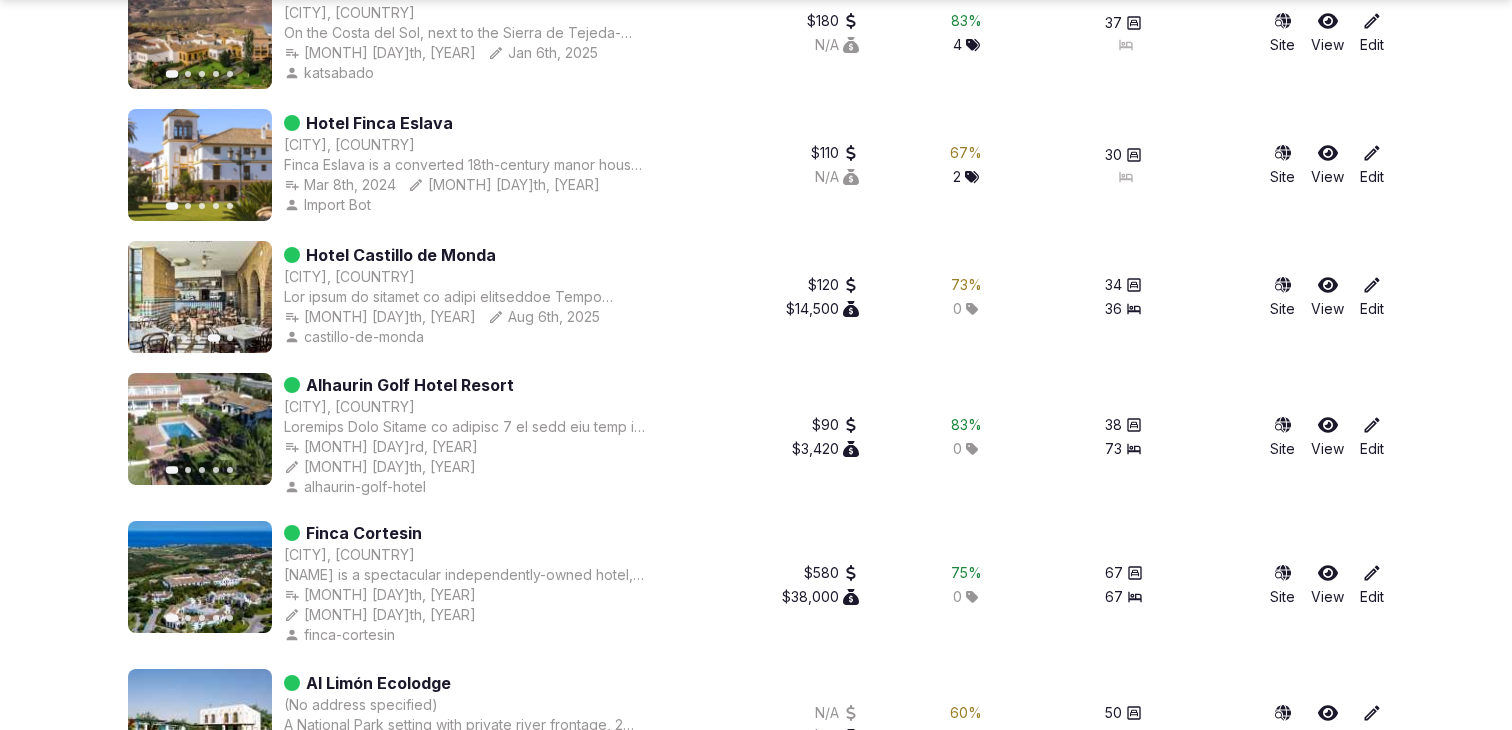 click 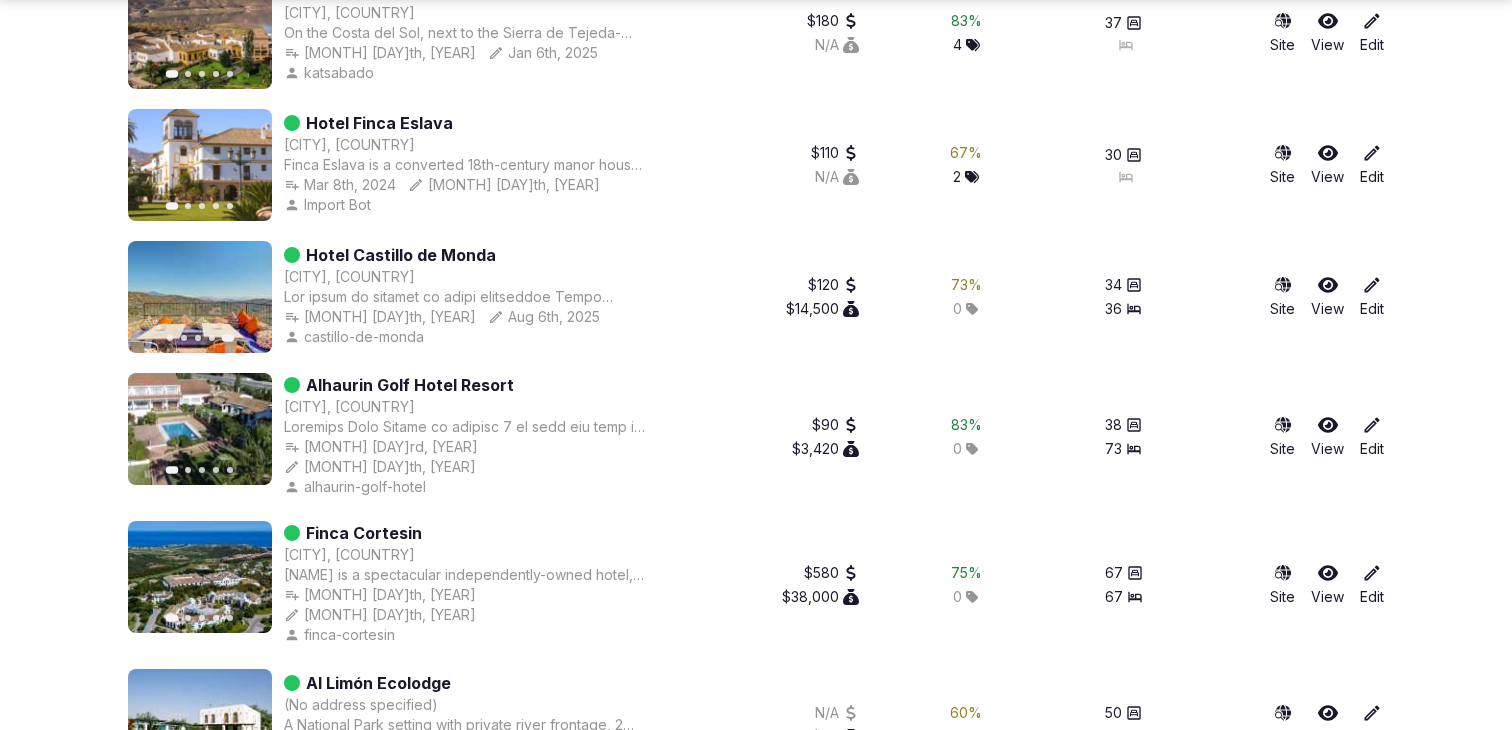 click 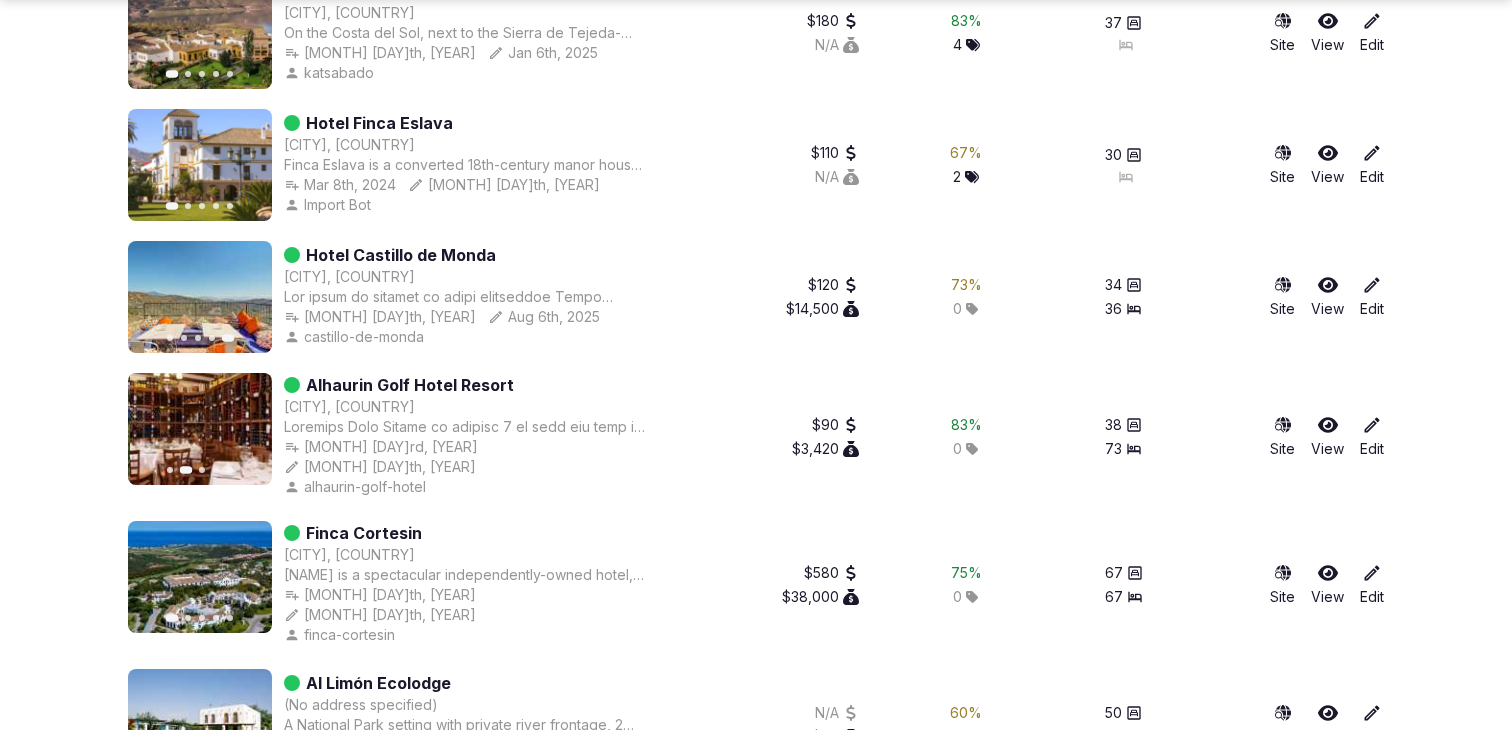 click 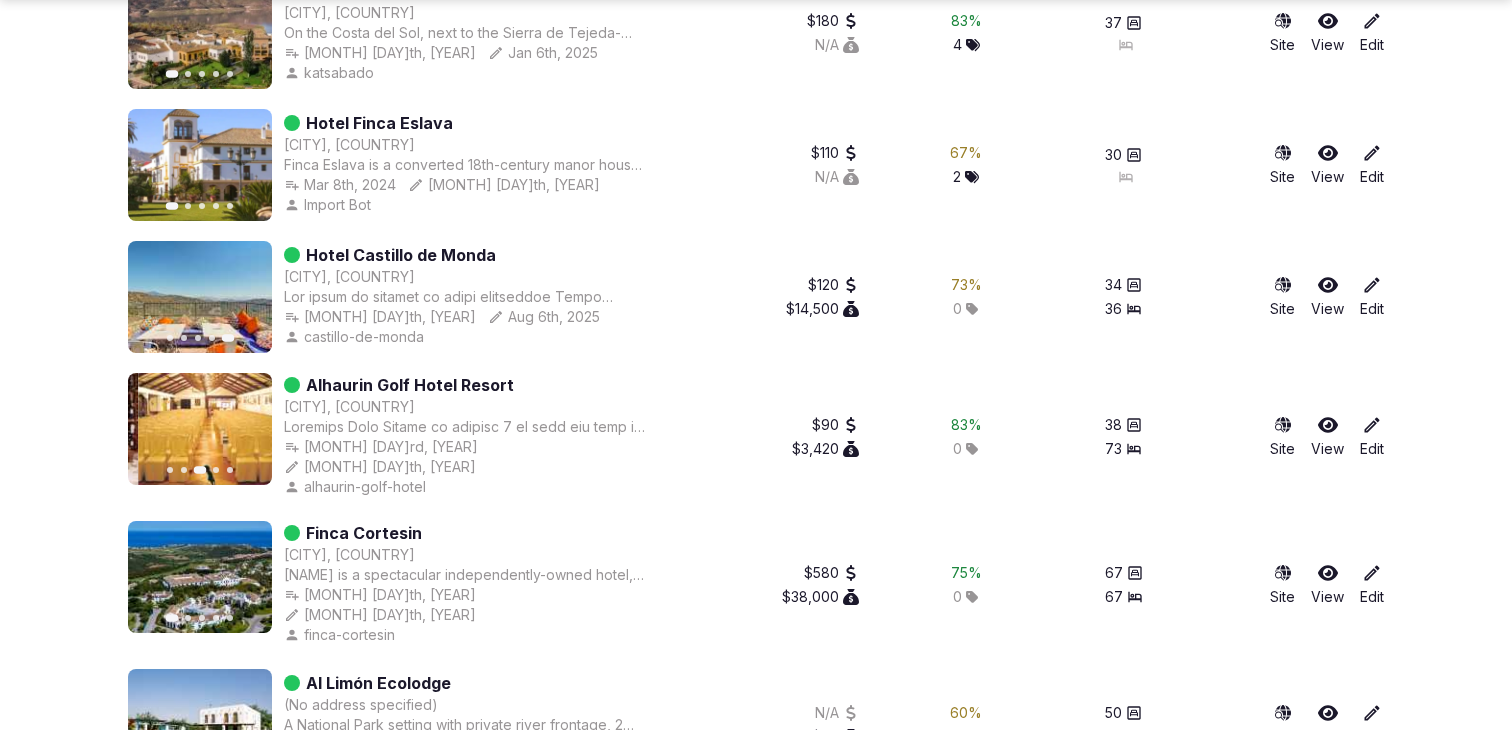 click 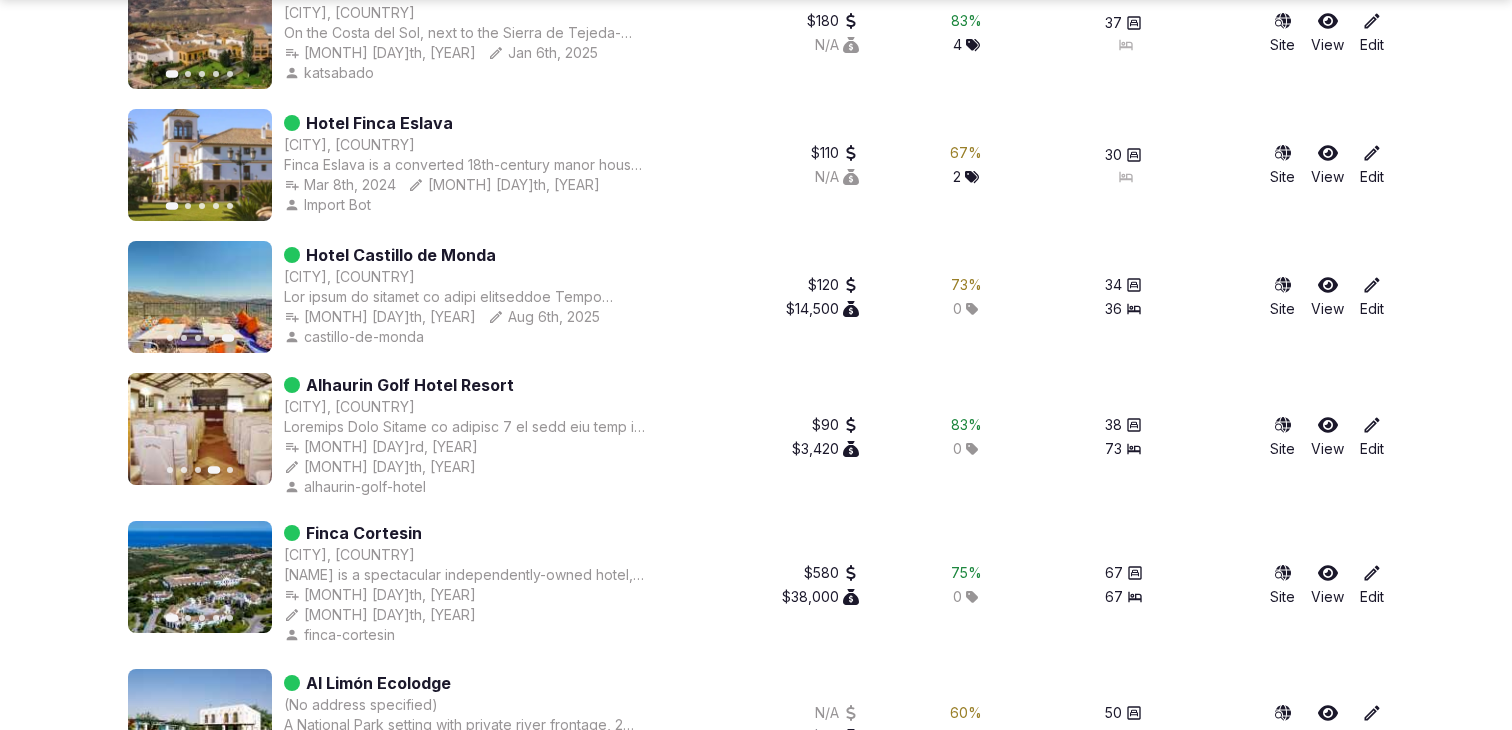 click 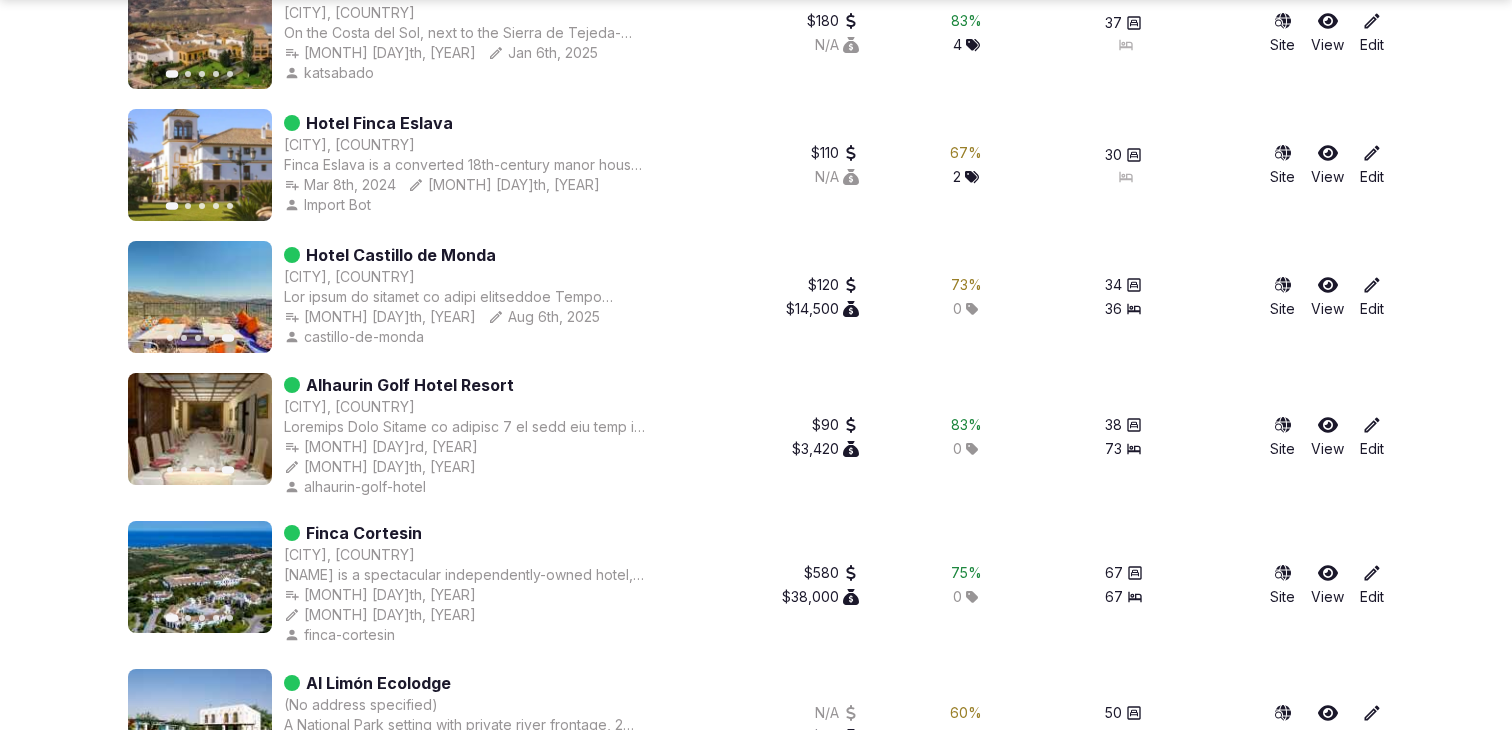 scroll, scrollTop: 816, scrollLeft: 0, axis: vertical 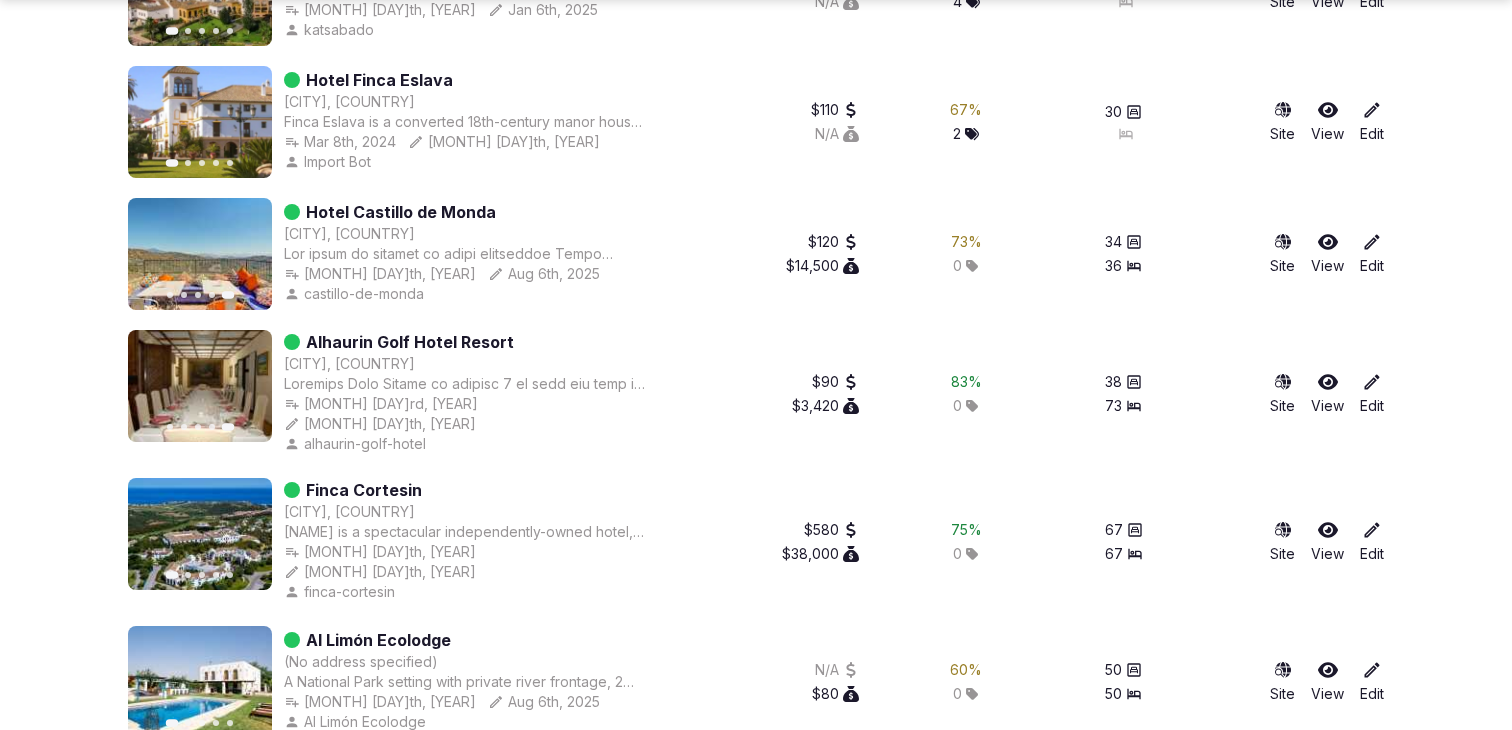 click 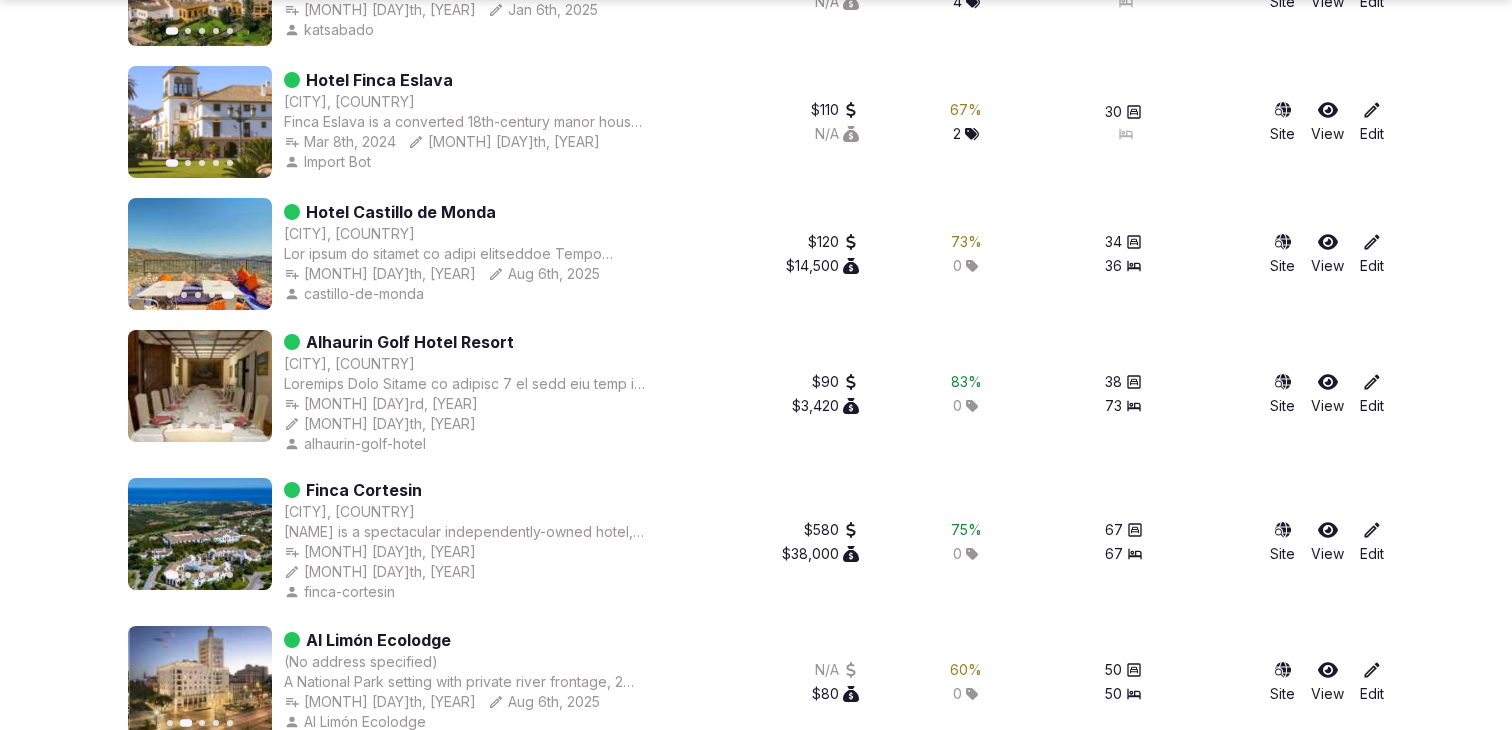 click 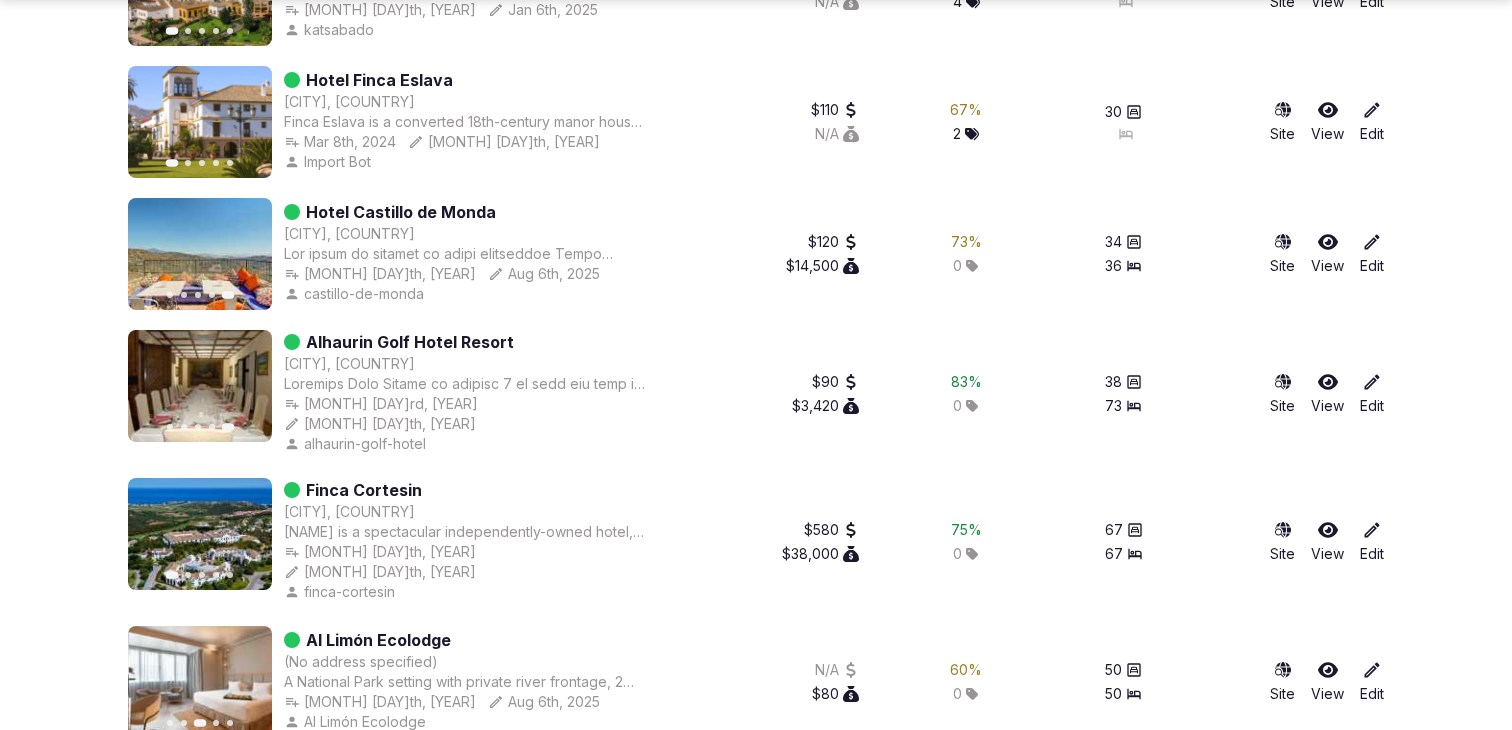 click 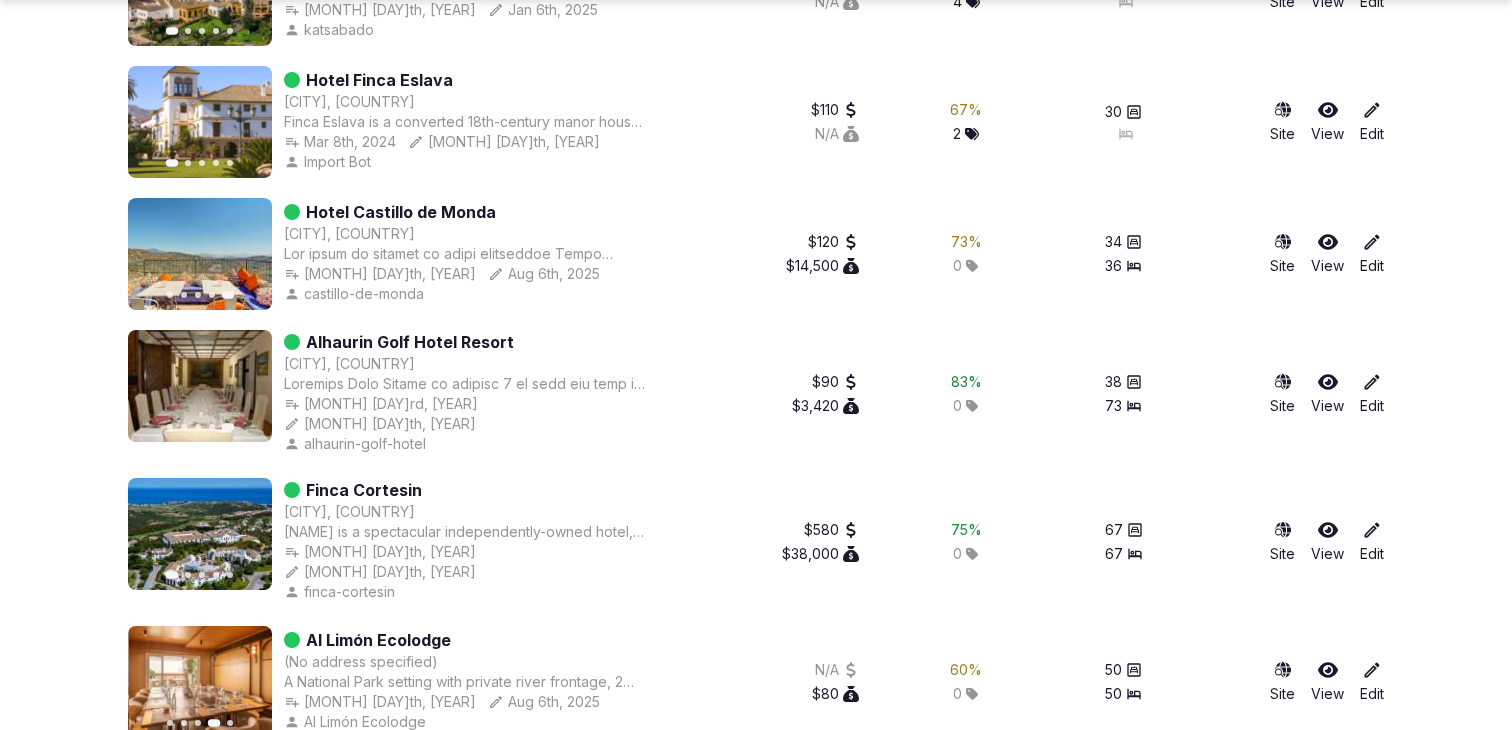 click 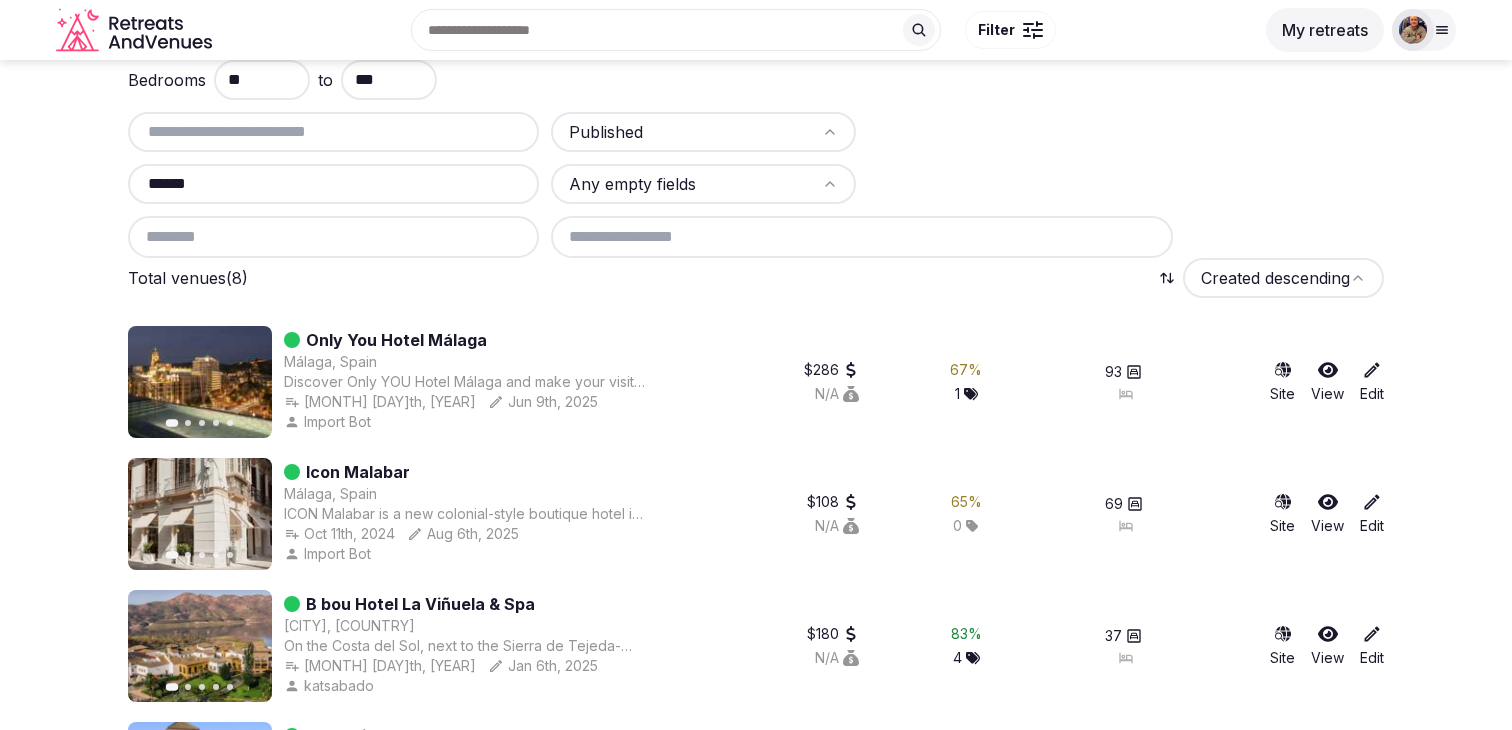 scroll, scrollTop: 130, scrollLeft: 0, axis: vertical 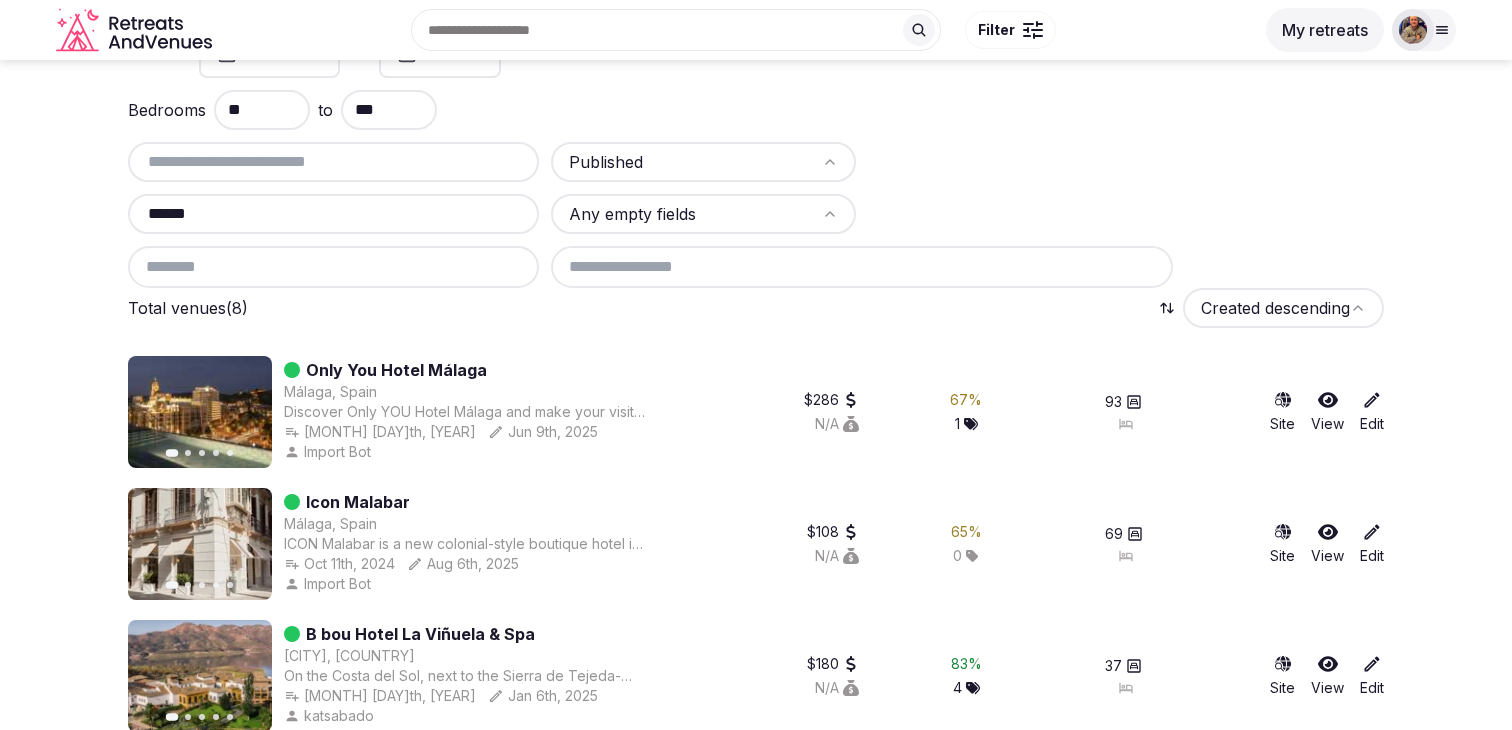 click on "******" at bounding box center [333, 214] 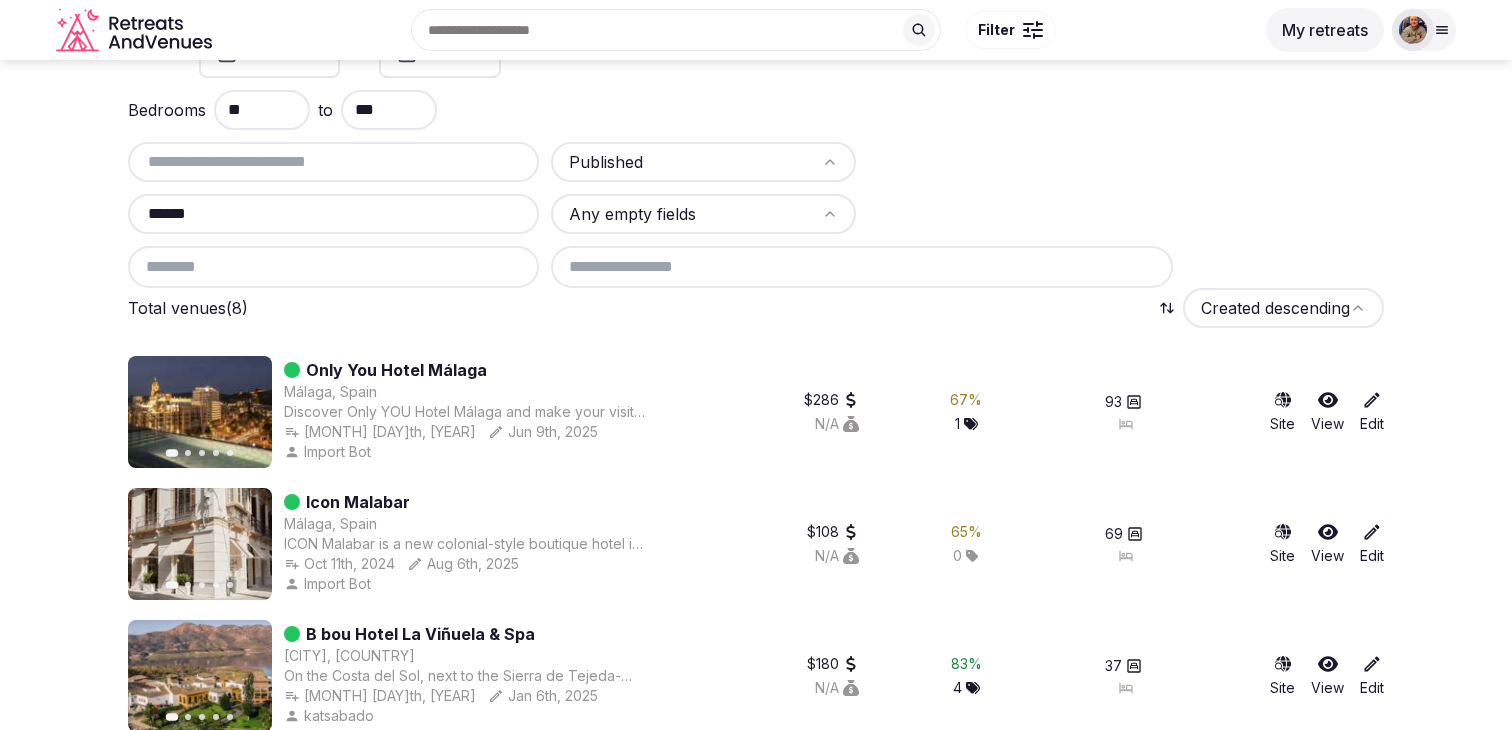 click on "******" at bounding box center (333, 214) 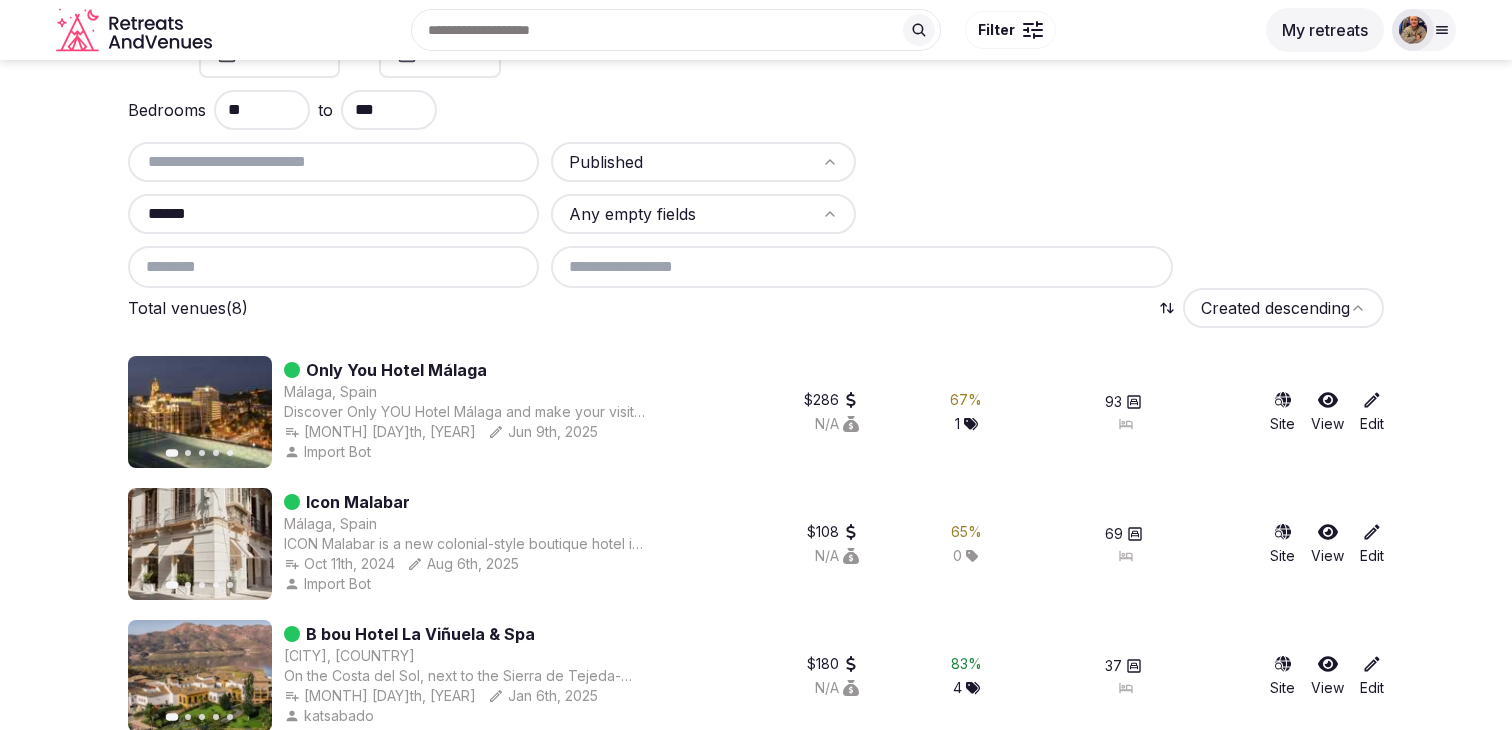 click on "******" at bounding box center (333, 214) 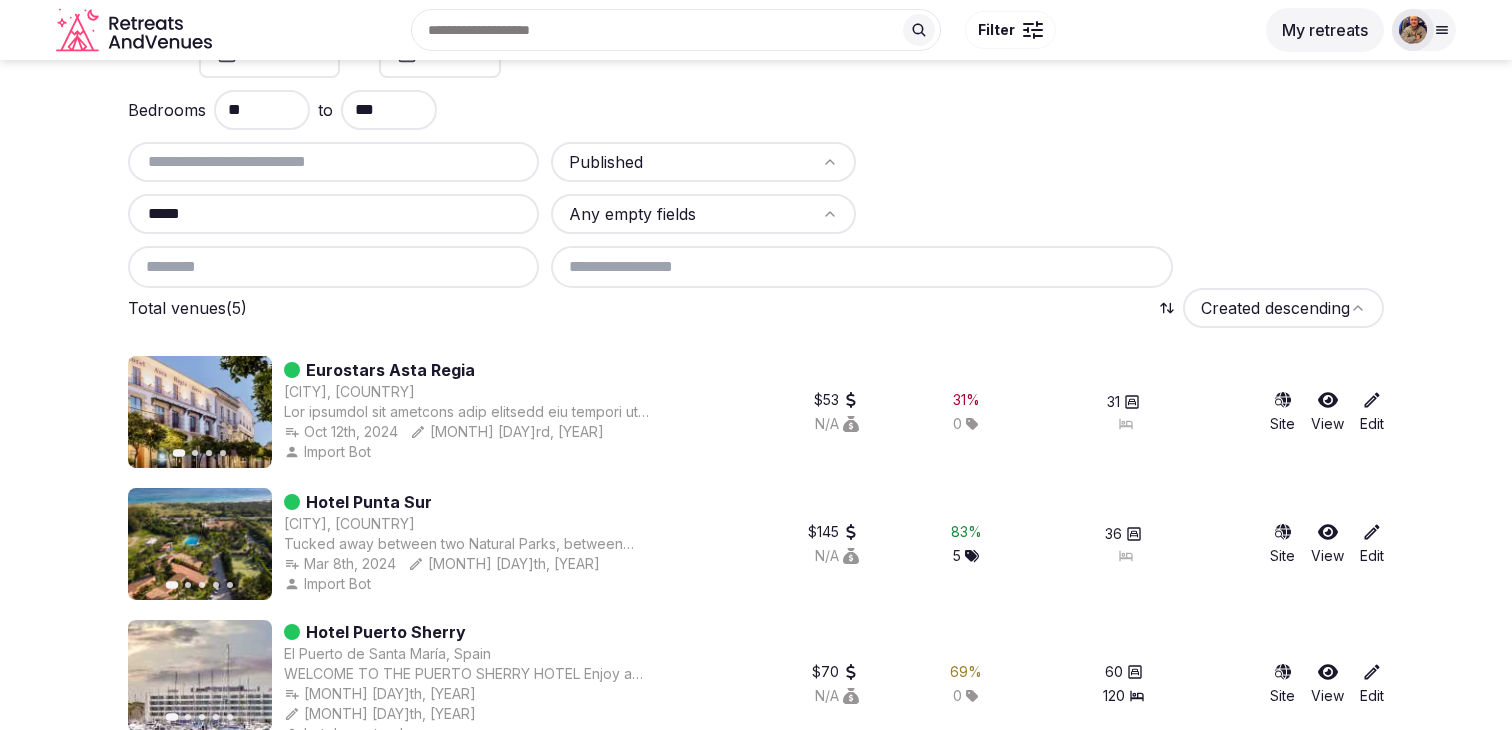 click on "Venues   Add venue Created From date to To date Bedrooms ** to *** Published ***** Any empty fields Total venues  (5) Created descending Previous slide Next slide Eurostars Asta Regia Jerez de la Frontera, Spain   Oct 12th, 2024   Jun 3rd, 2025   Import Bot $53 N/A 31 % 0 31 Site View Edit Previous slide Next slide Hotel Punta Sur Casas de Porro, Spain Tucked away between two Natural Parks, between sea and mountains, Punta Sur is more than a hotel, it’s a true hidden gem. Its innovative cuisine seduces with delicious dishes, its bungalow-style rooms are all spectacular, spacious and bright and shine for their exquisite decoration. Guests may enjoy extensive subtropical gardens, a large swimming pool surrounded by lush vegetation and a tennis court.   Mar 8th, 2024   Jan 11th, 2025   Import Bot $145 N/A 83 % 5 36 Site View Edit Previous slide Next slide Hotel Puerto Sherry El Puerto de Santa María, Spain   May 29th, 2023   Mar 25th, 2024   hotel-puerto-sherry $70 N/A 69 % 0 60 120 Site View Edit Next slide" at bounding box center (756, 483) 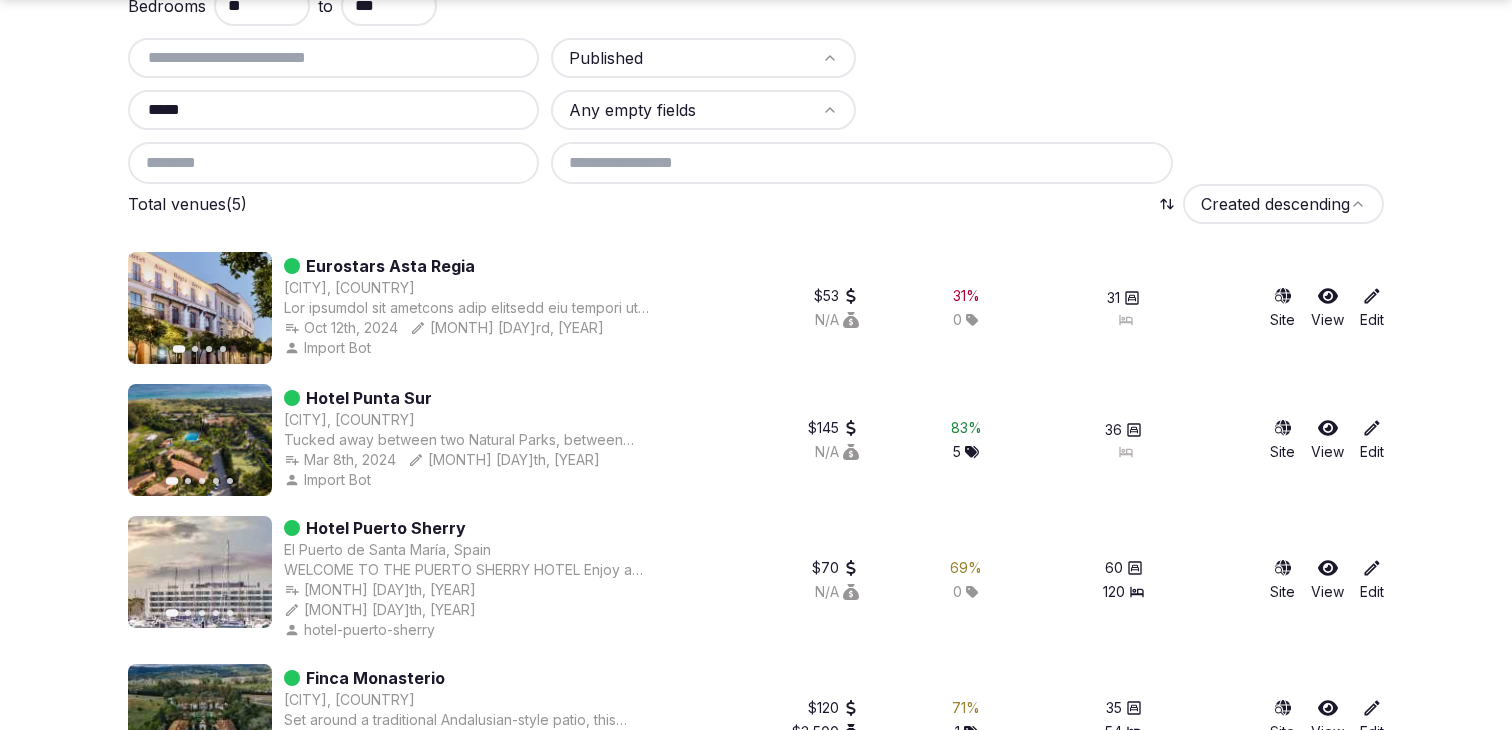 scroll, scrollTop: 251, scrollLeft: 0, axis: vertical 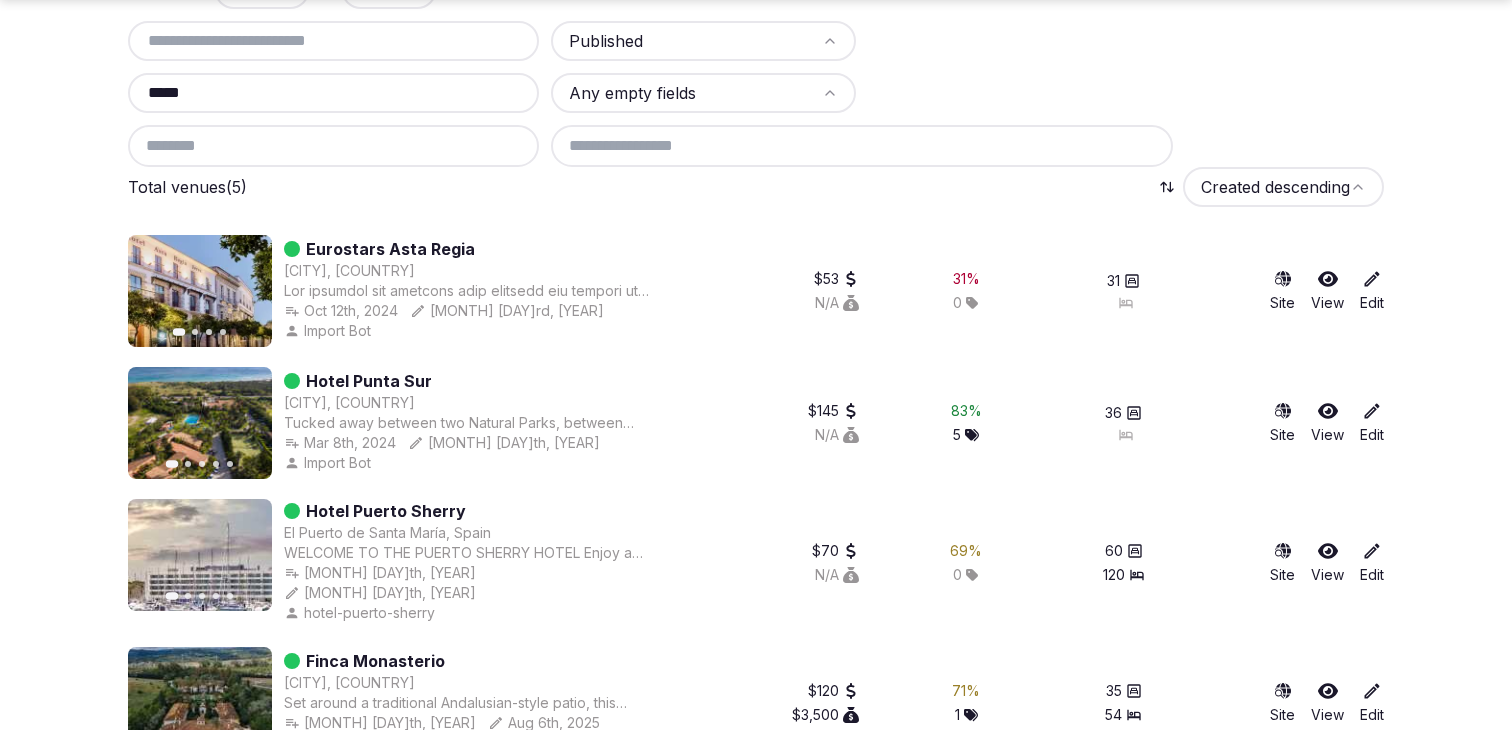 click on "Next slide" at bounding box center (244, 423) 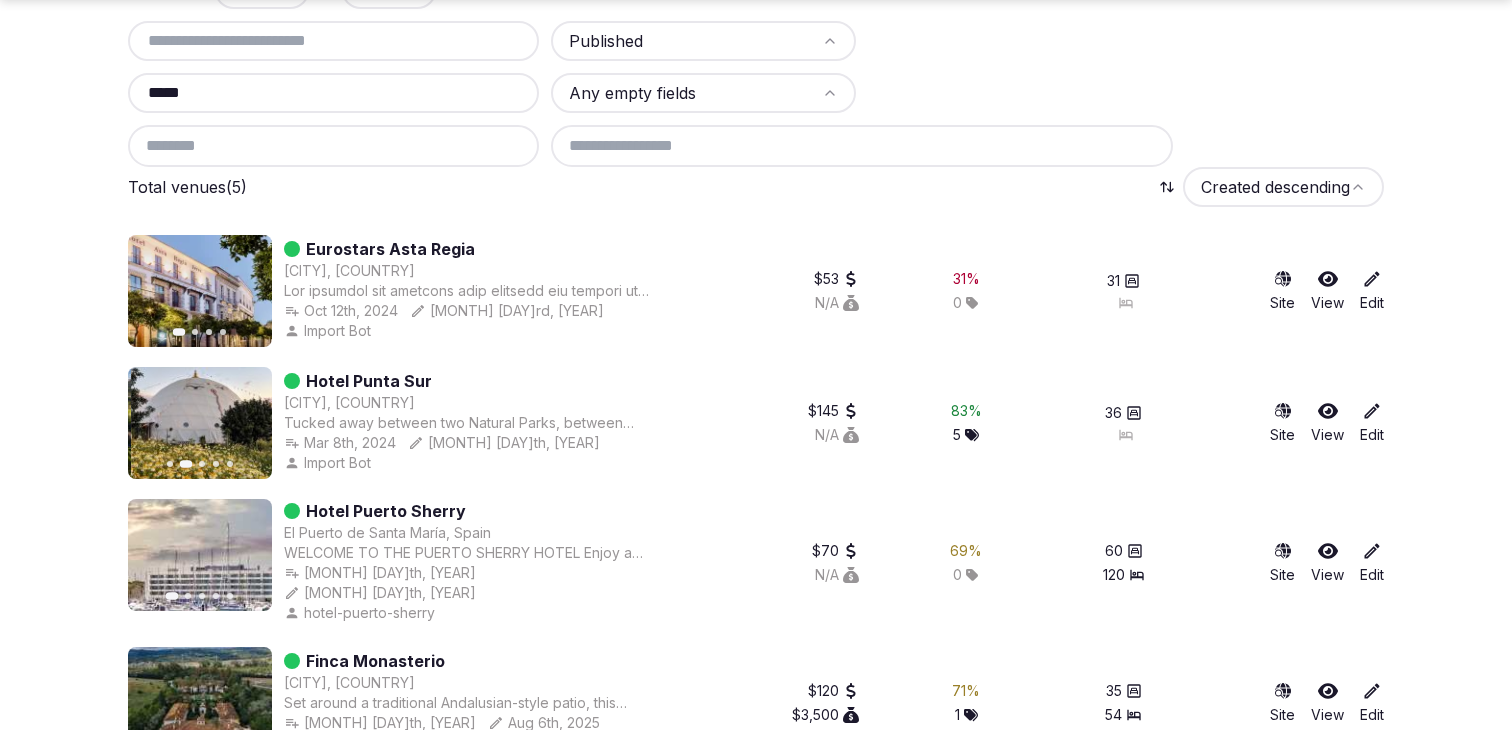 click on "Next slide" at bounding box center (244, 423) 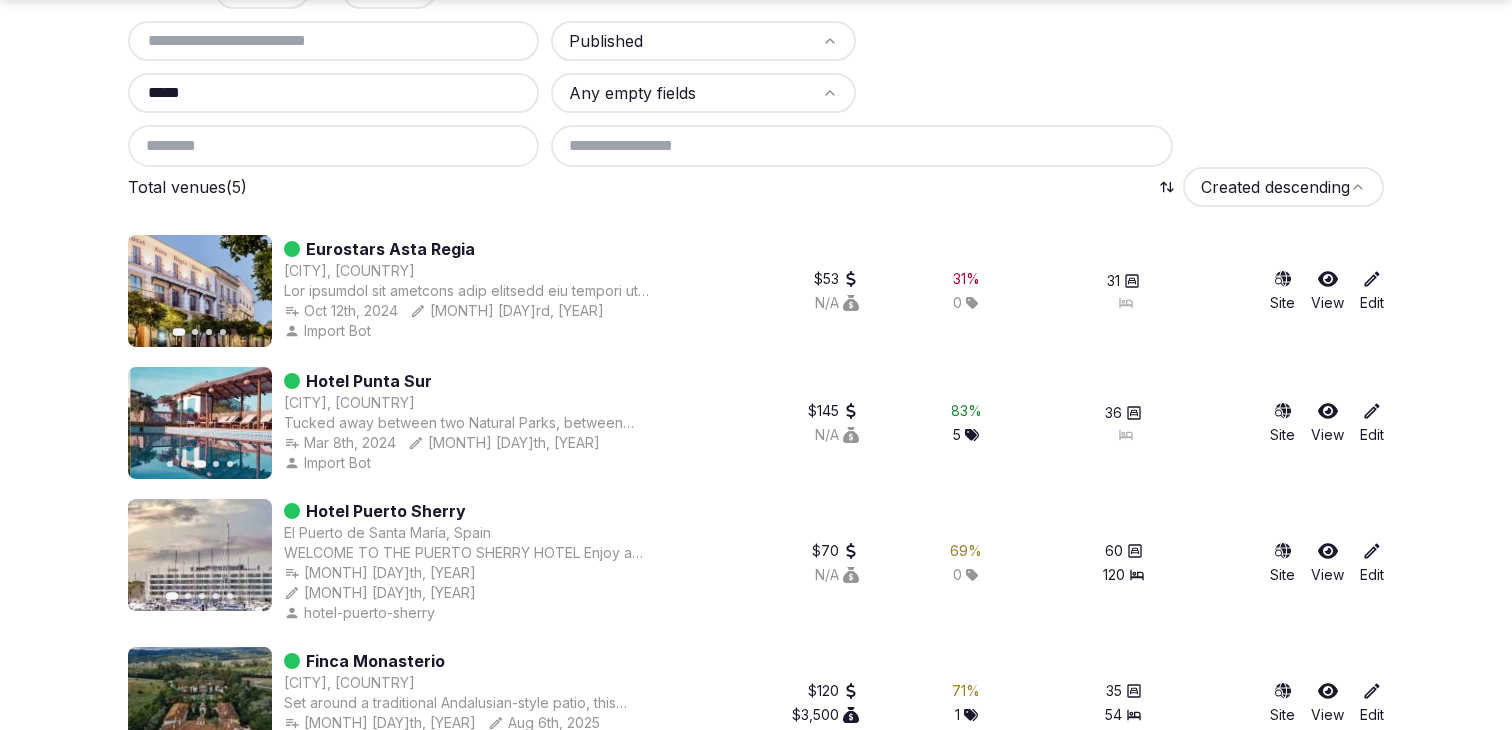 click on "Next slide" at bounding box center (244, 423) 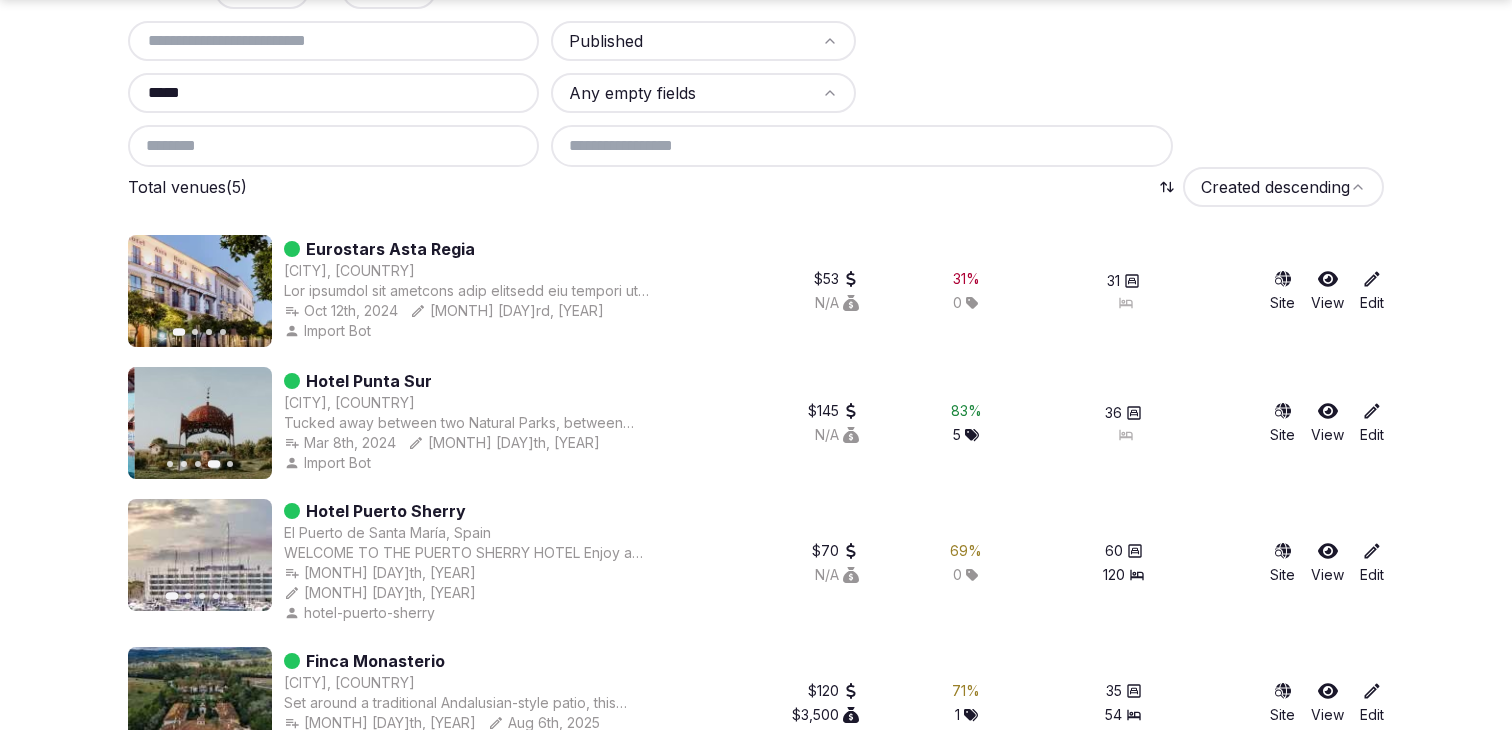 click on "Next slide" at bounding box center (244, 423) 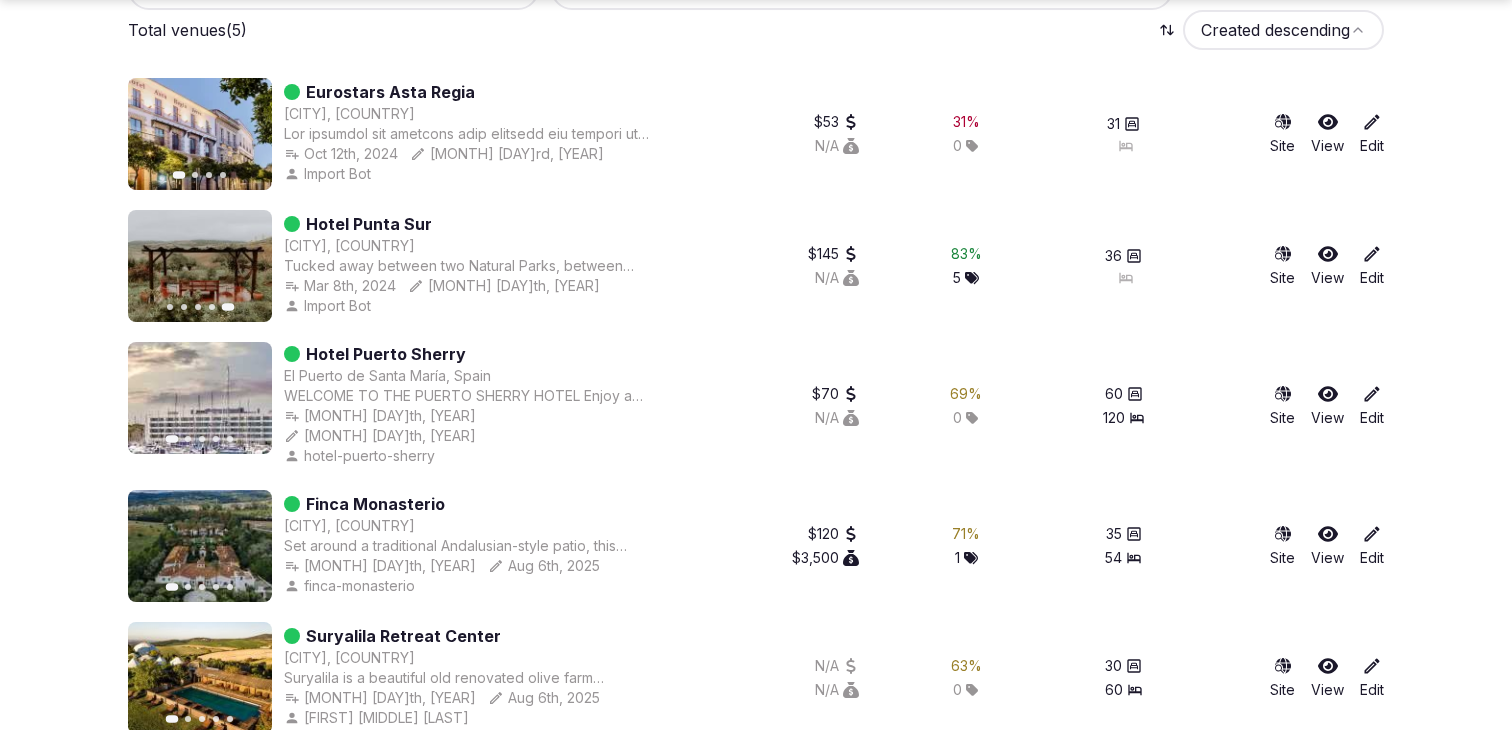 scroll, scrollTop: 420, scrollLeft: 0, axis: vertical 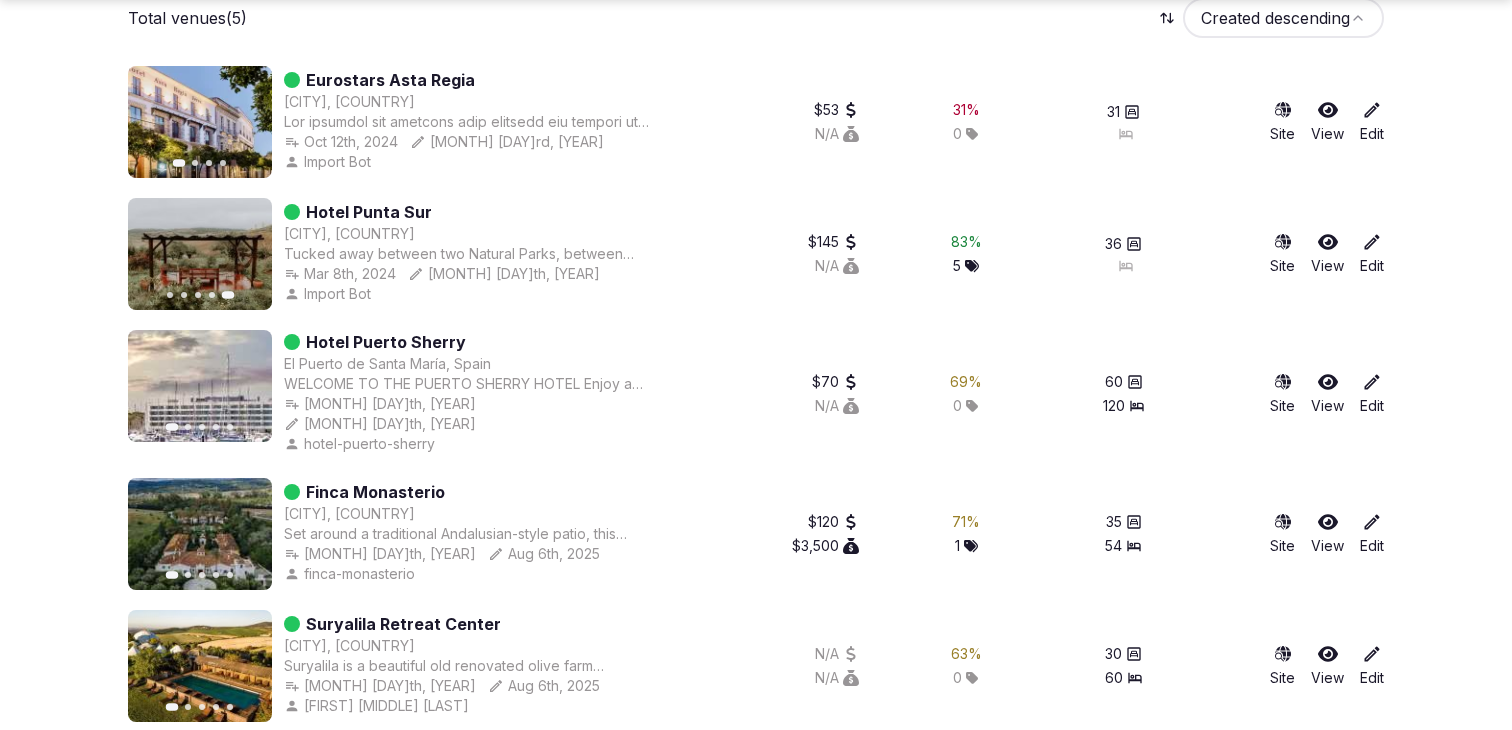 click 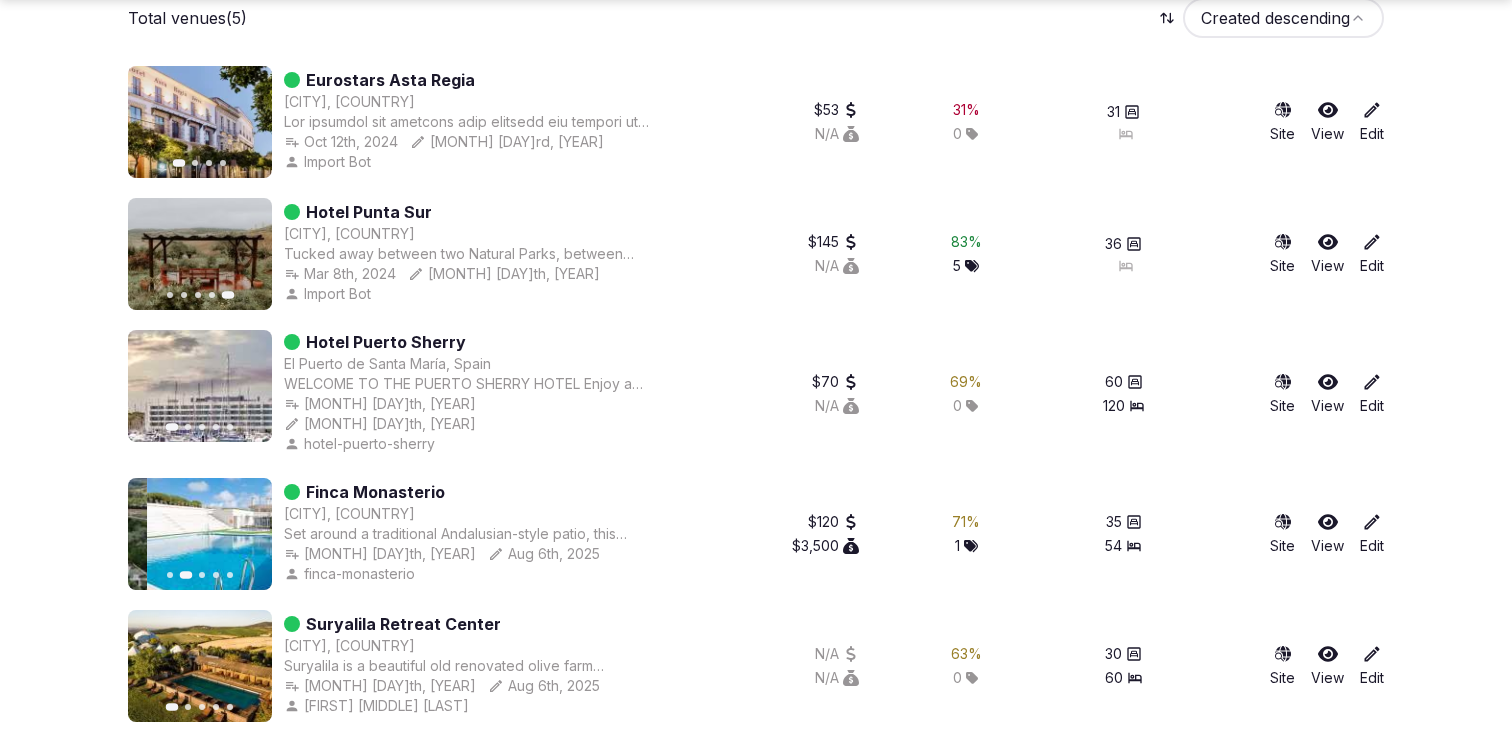 click 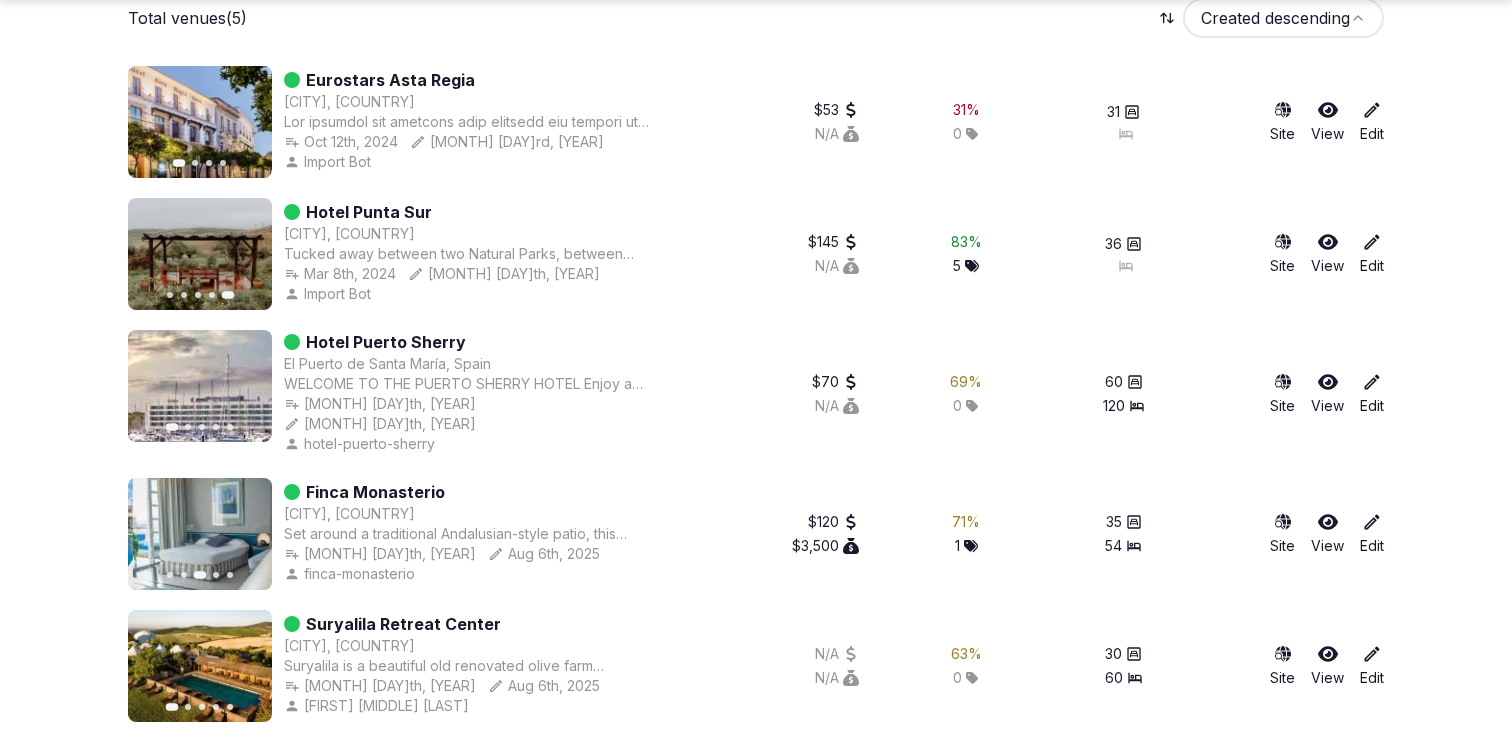 click 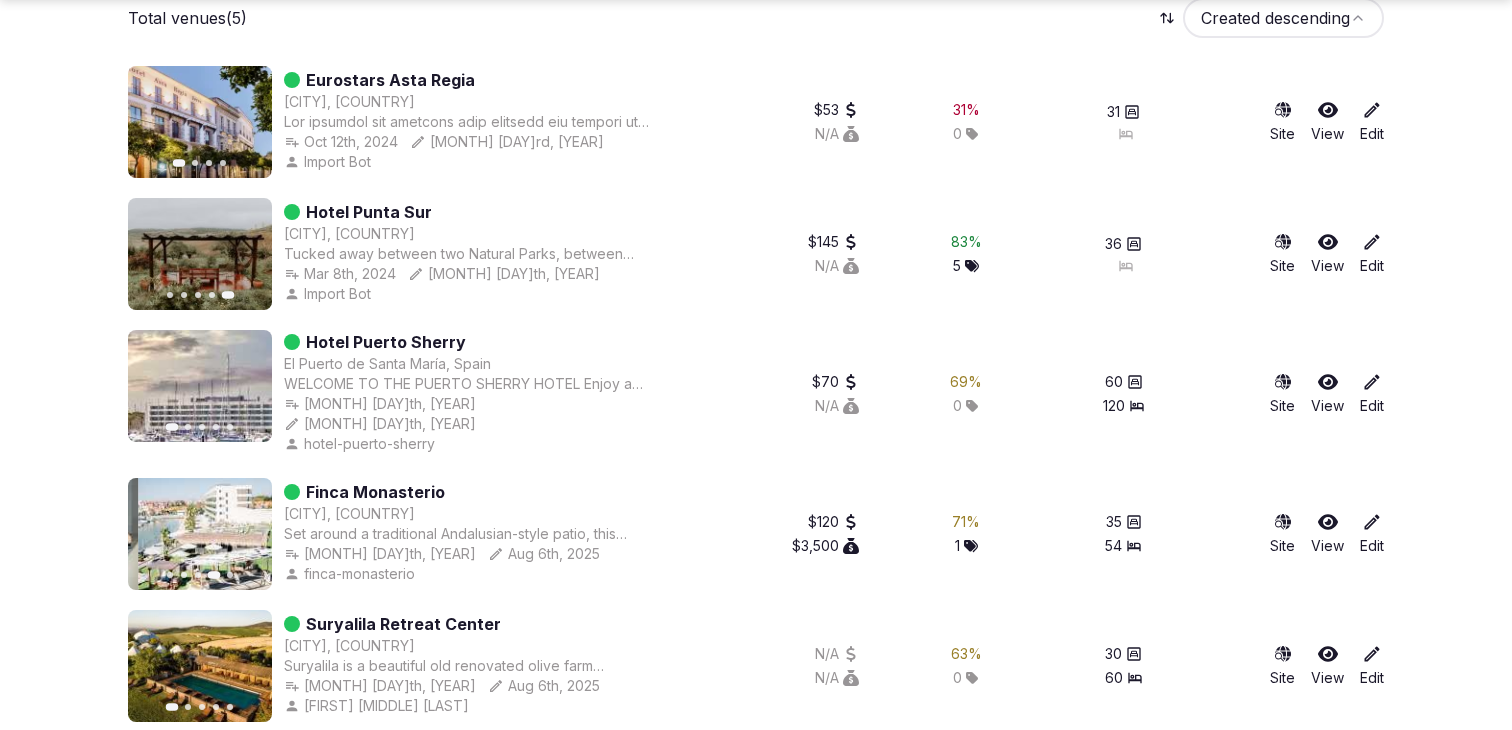 click 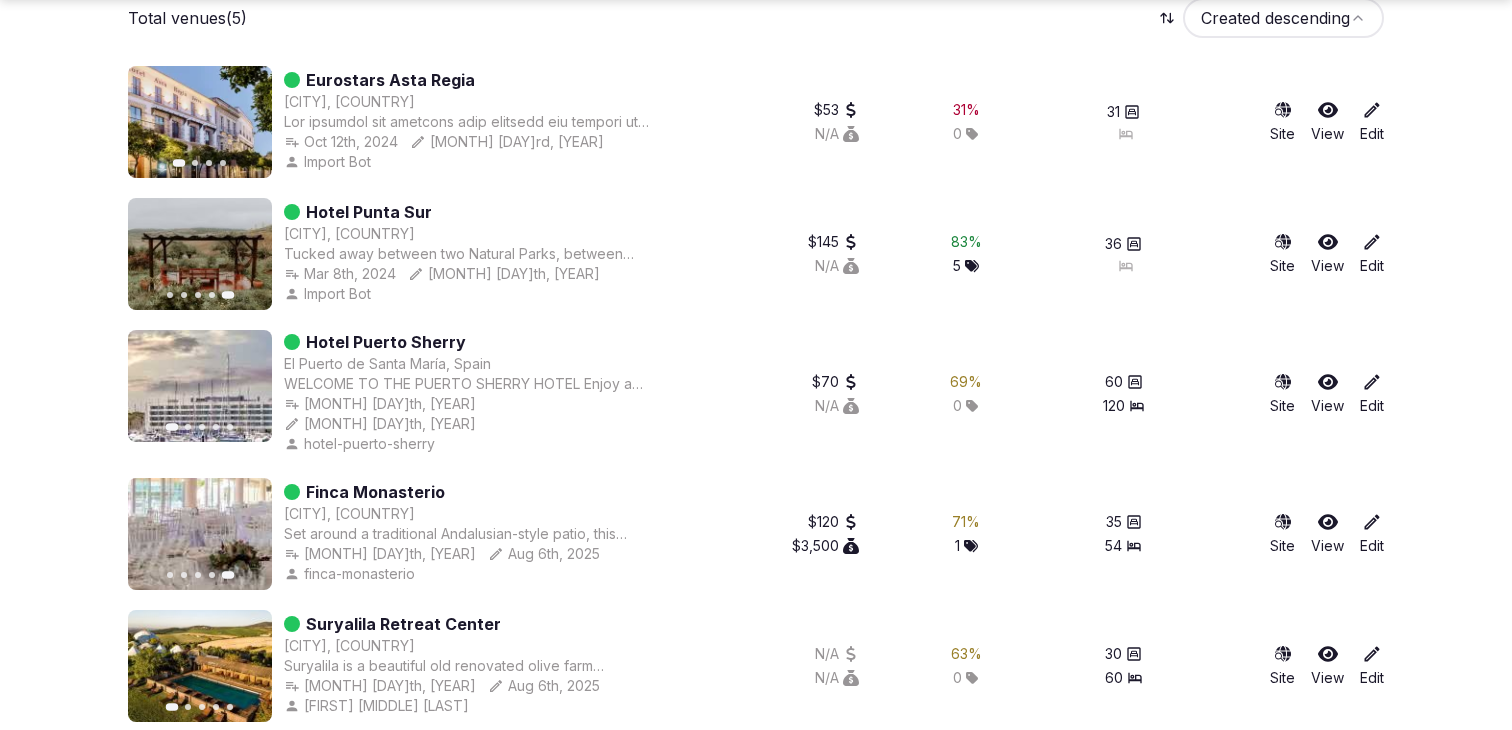 click 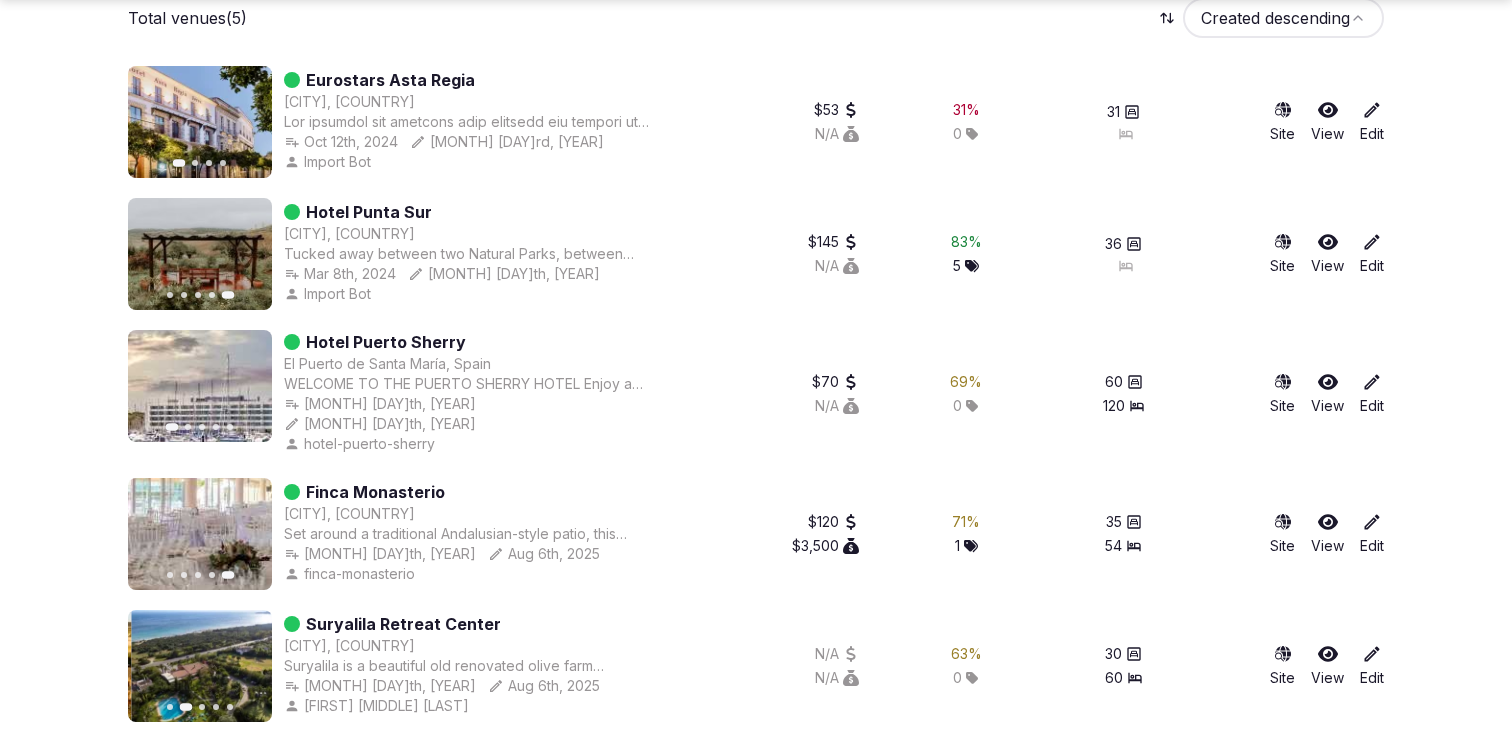 click 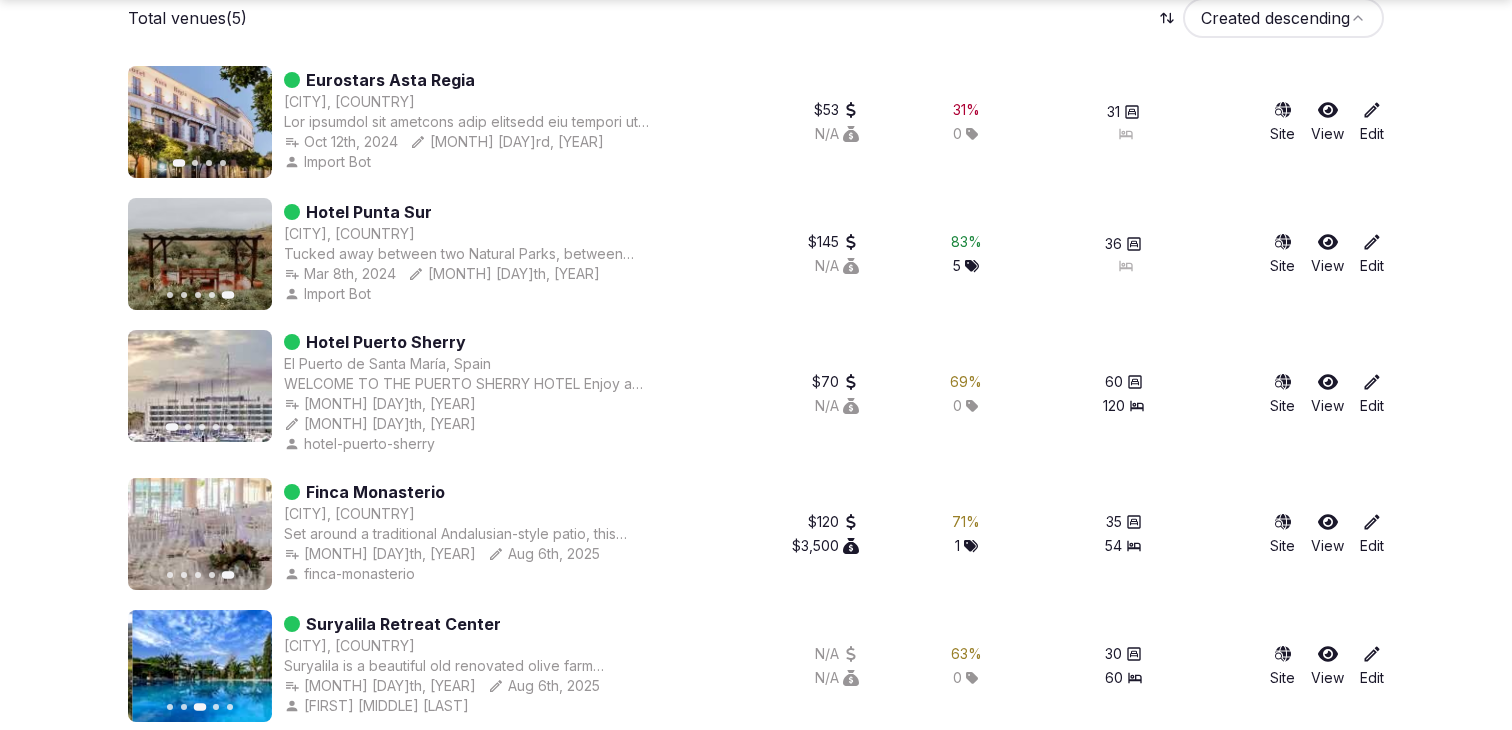 click 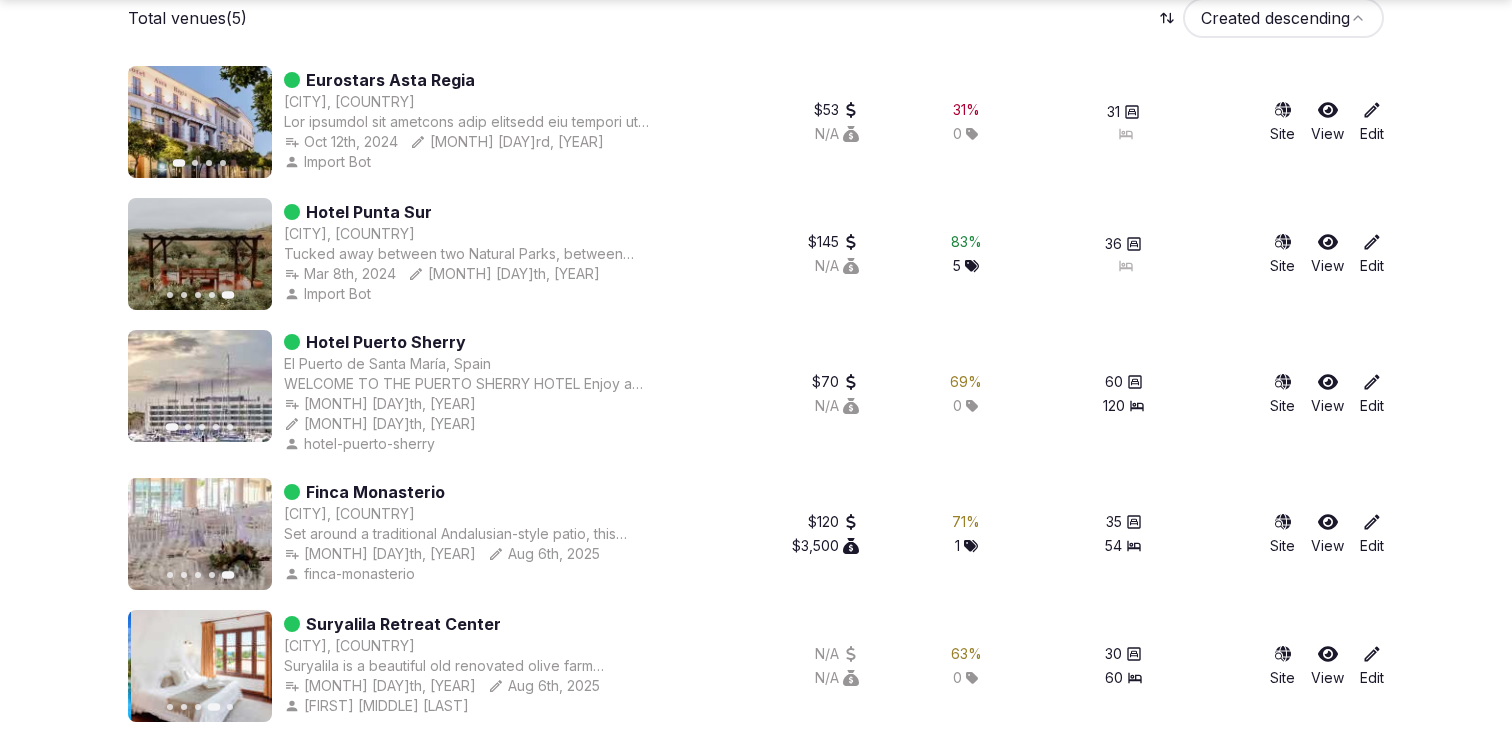 click 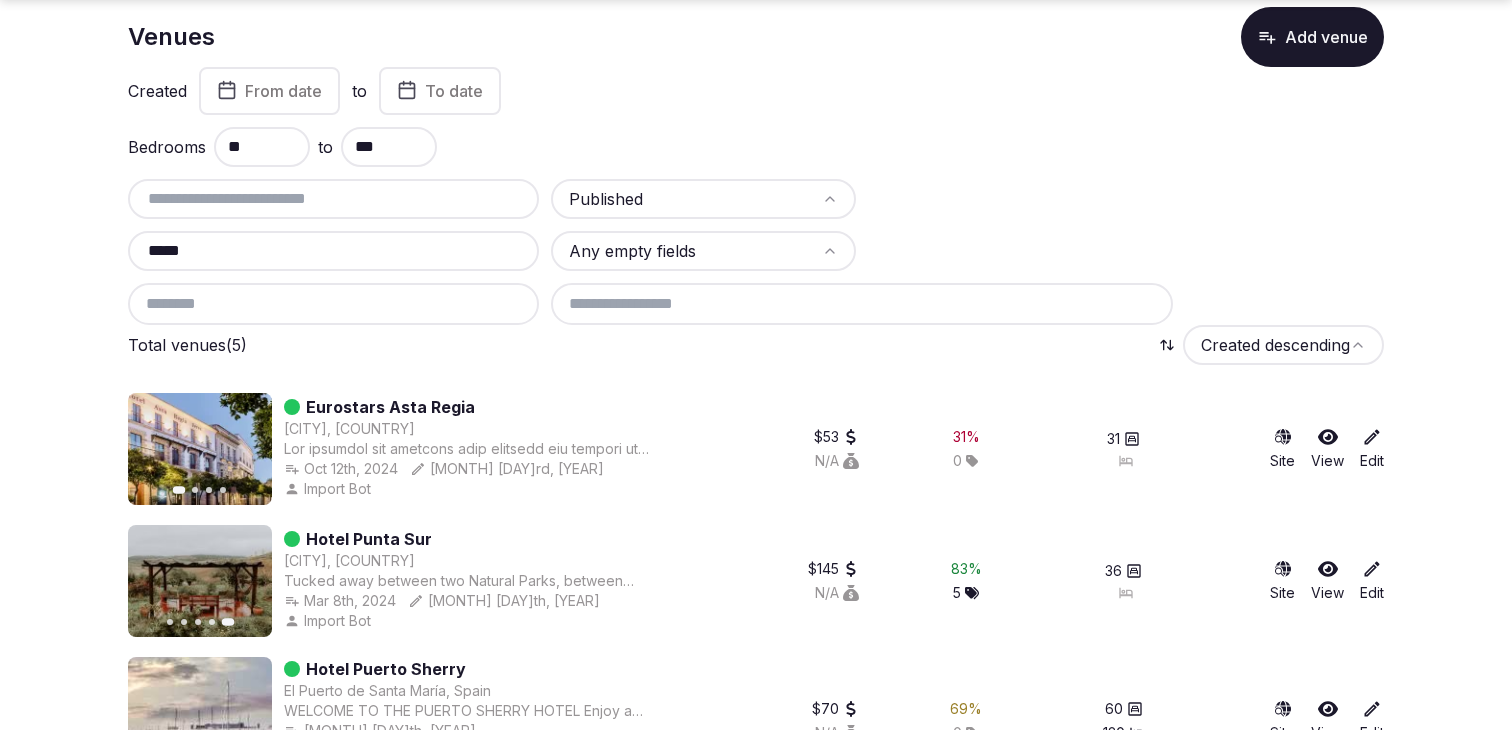 scroll, scrollTop: 0, scrollLeft: 0, axis: both 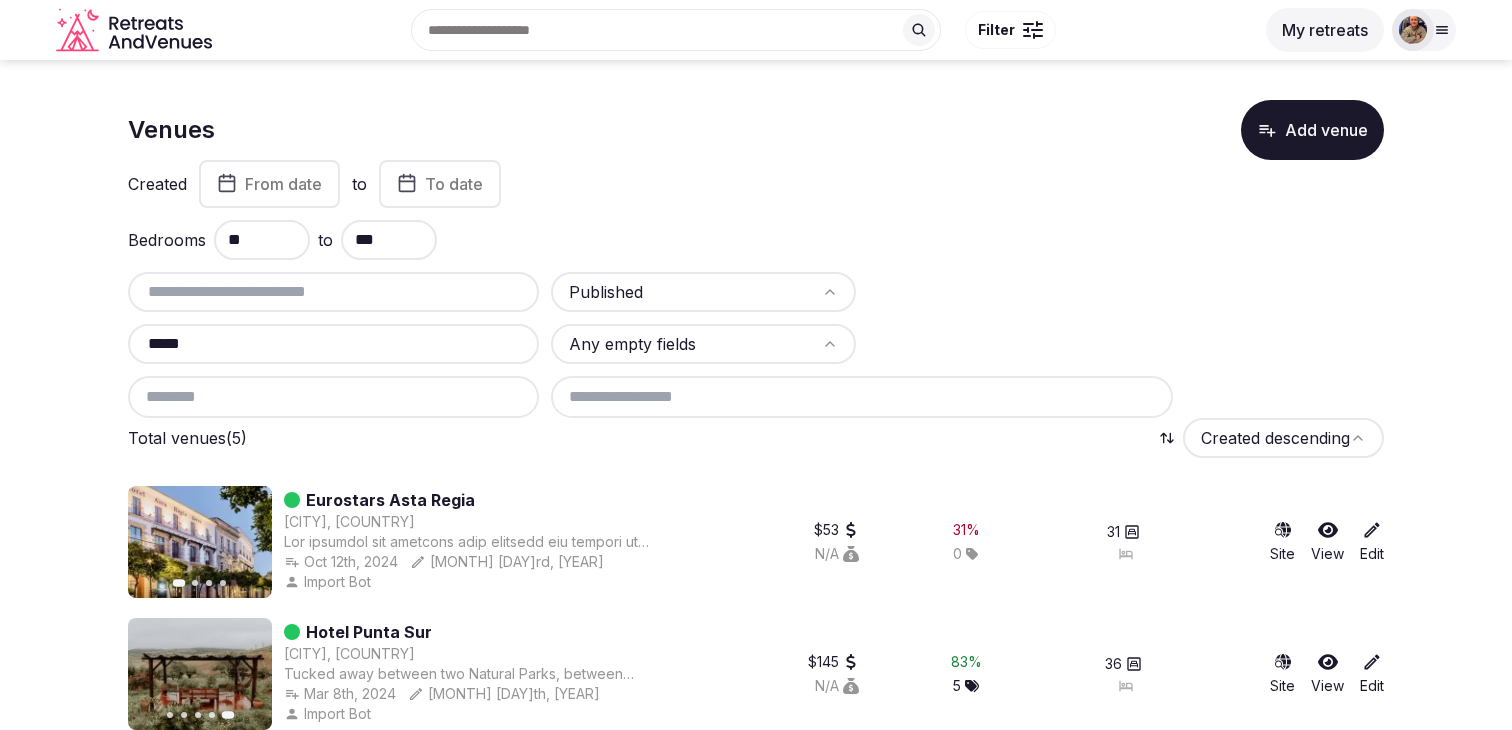 click on "*****" at bounding box center [333, 344] 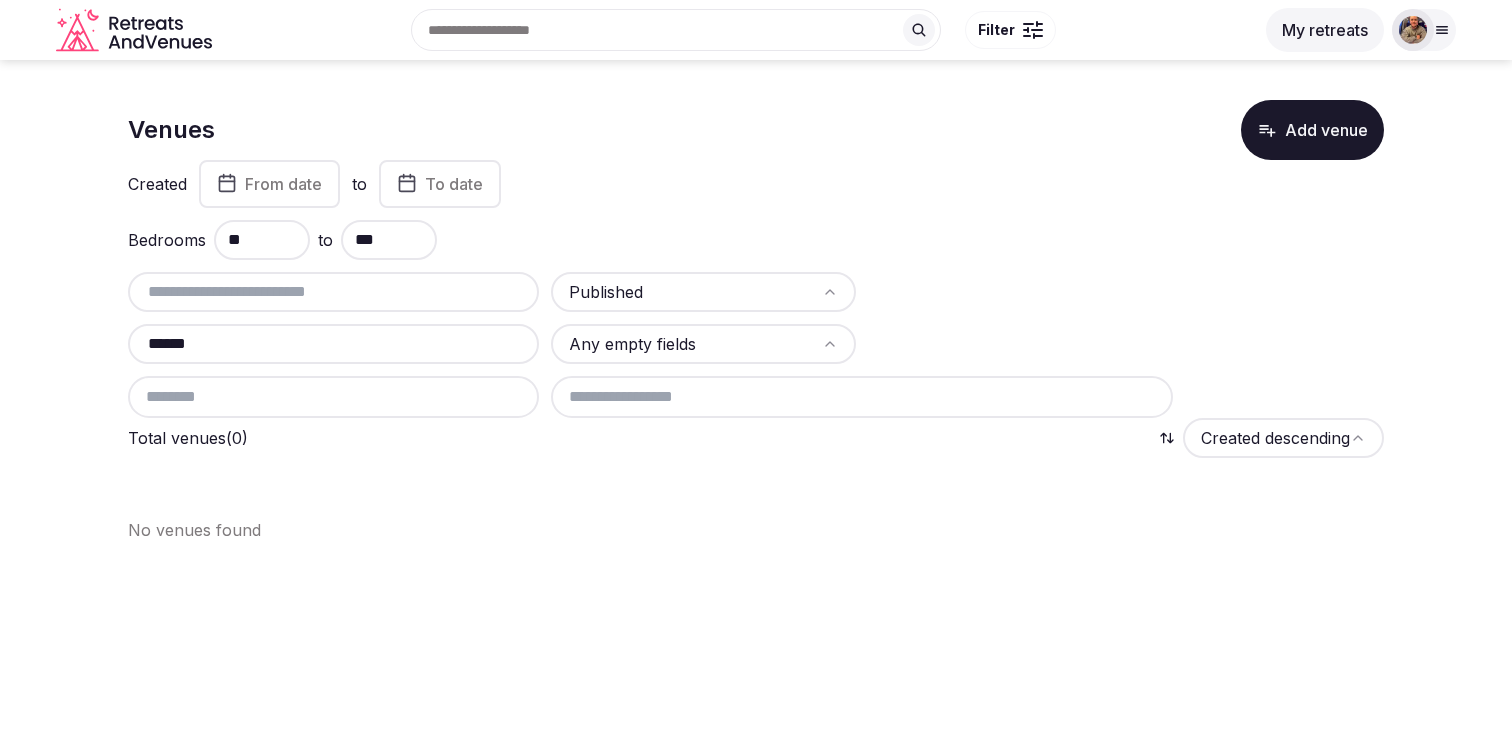 click on "******" at bounding box center (333, 344) 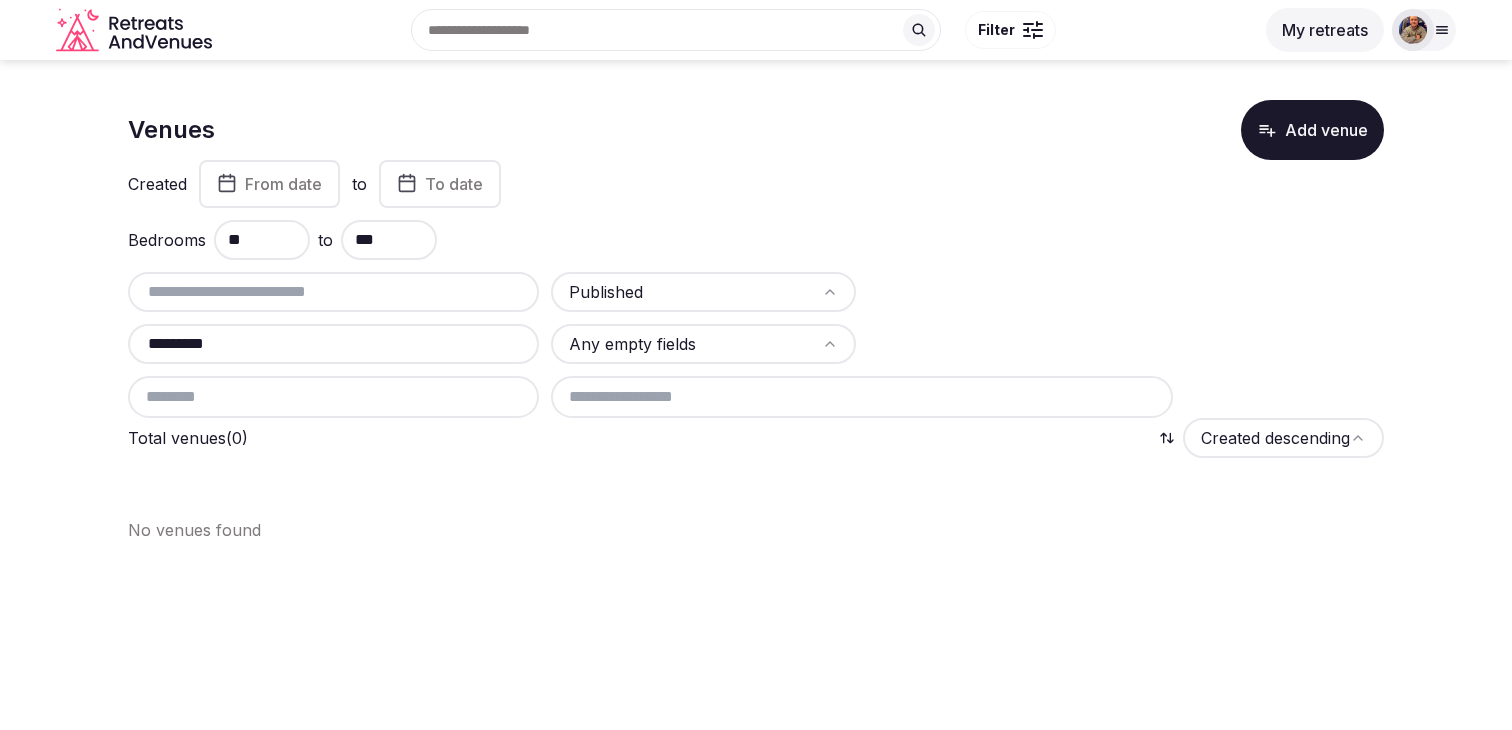 click on "*********" at bounding box center (333, 344) 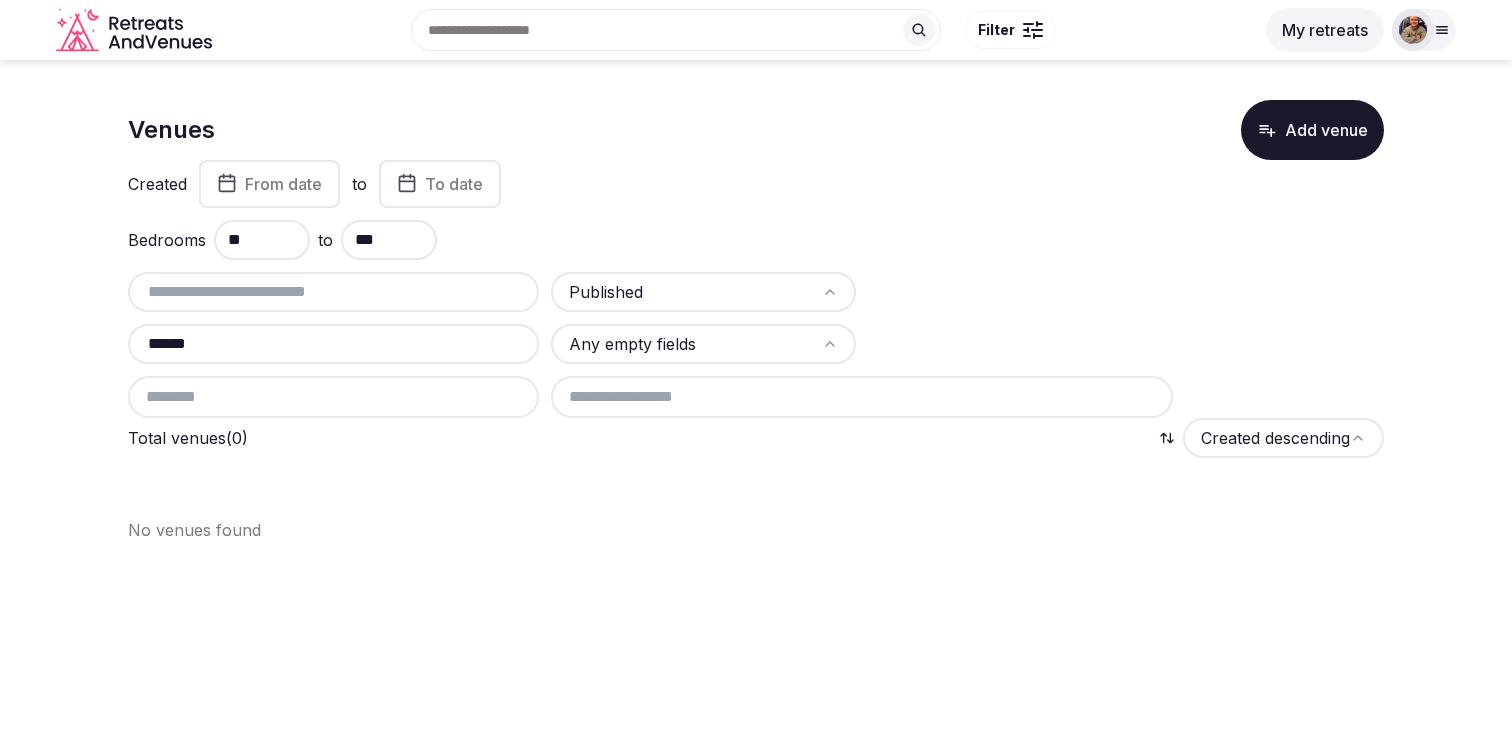 type on "******" 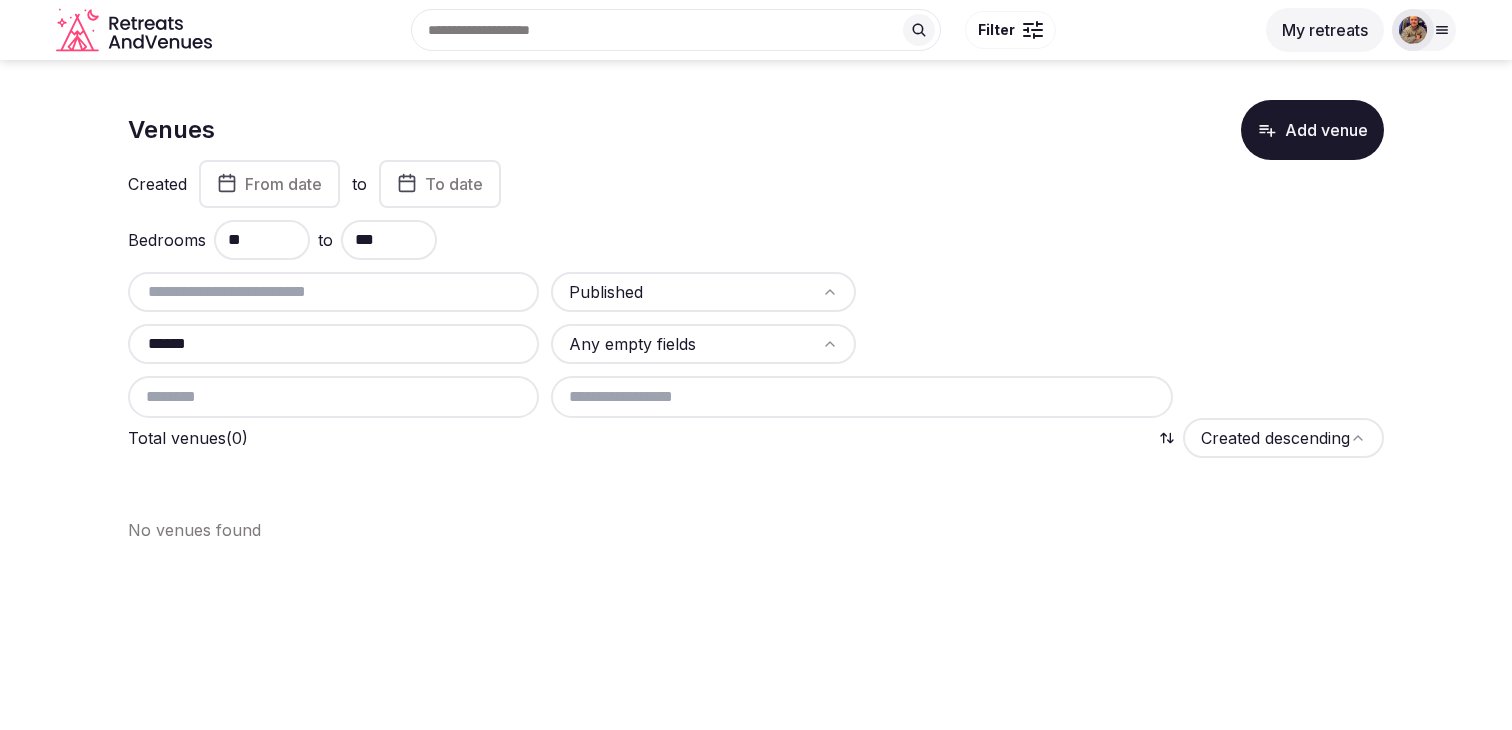 click on "Venues   Add venue Created From date to To date Bedrooms ** to *** Published ****** Any empty fields Total venues  (0) Created descending No venues found" at bounding box center (756, 313) 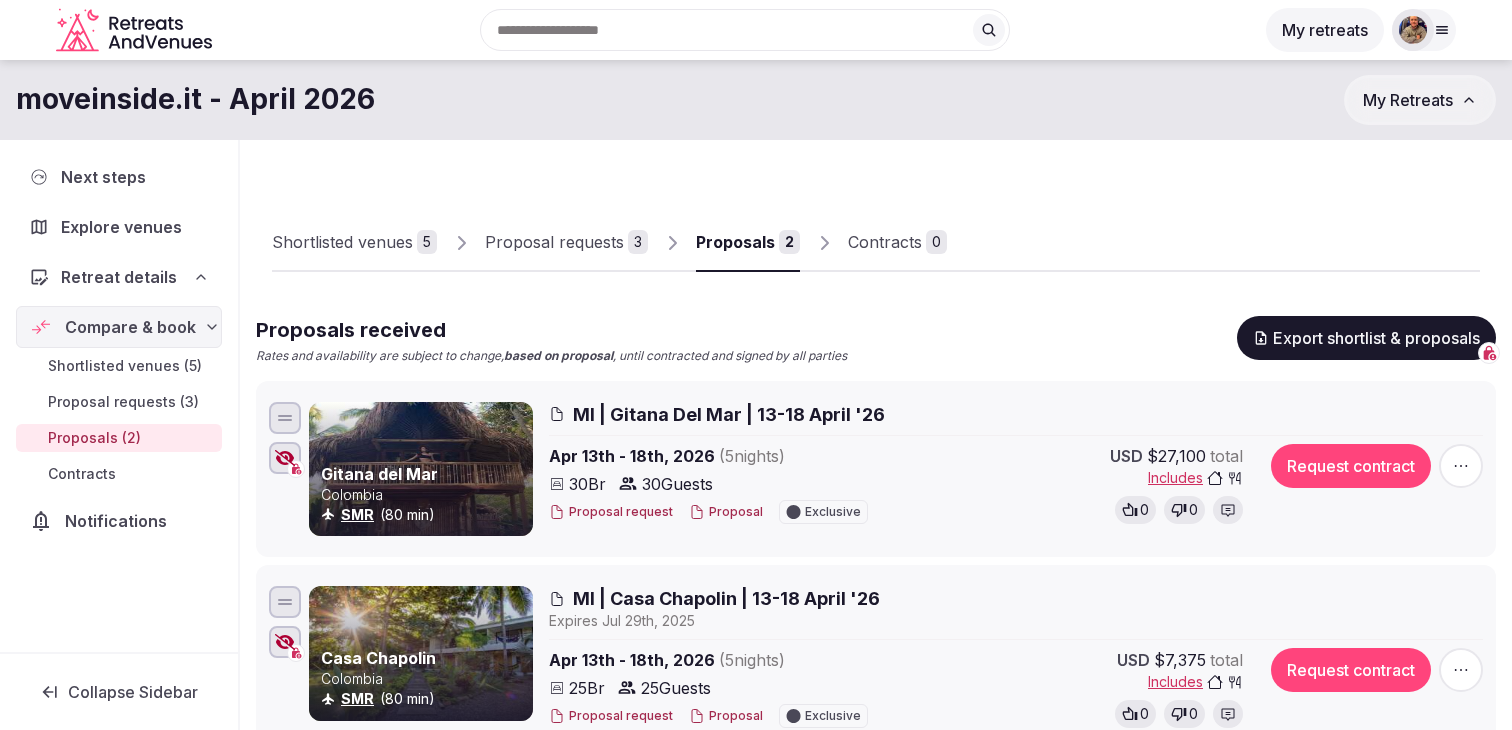 scroll, scrollTop: 0, scrollLeft: 0, axis: both 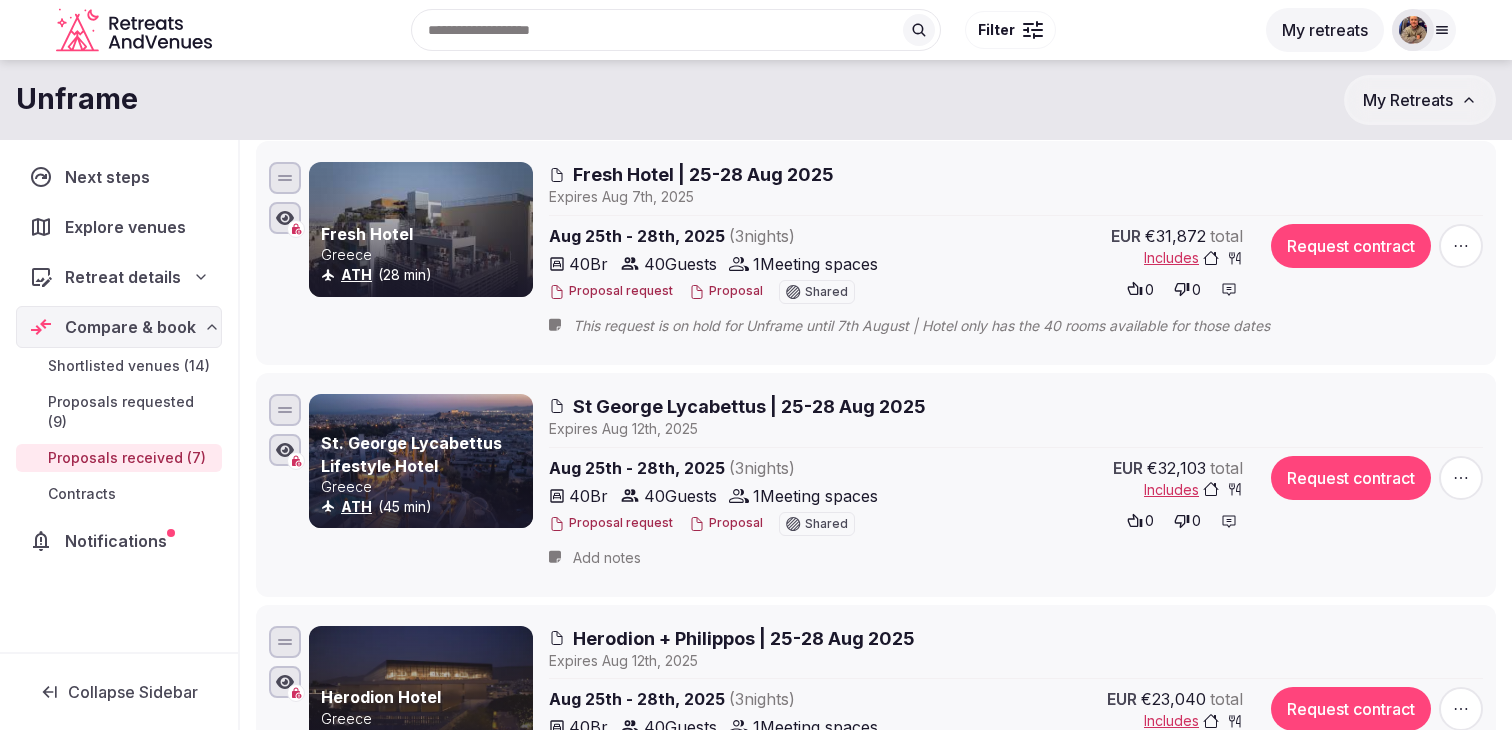 click 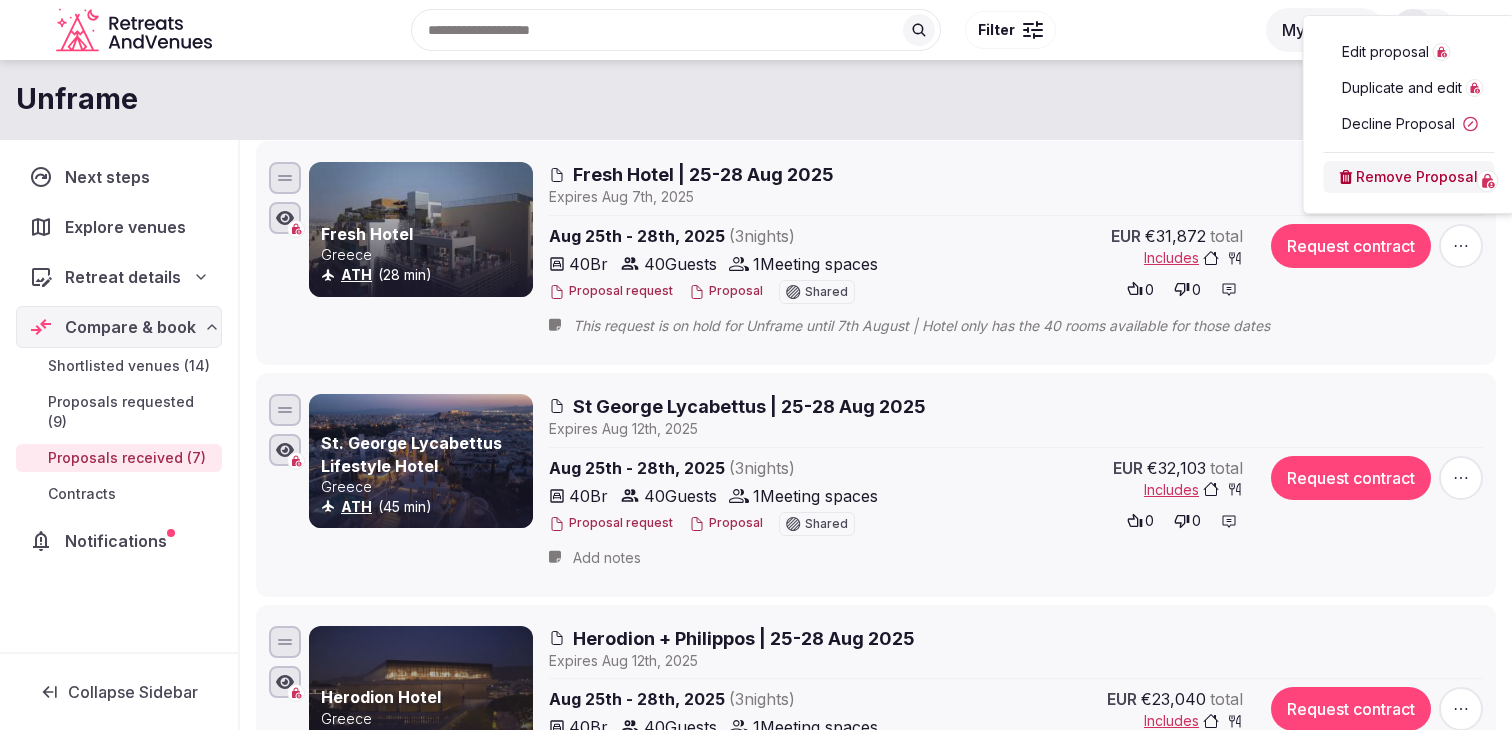 click on "Duplicate and edit" at bounding box center [1402, 88] 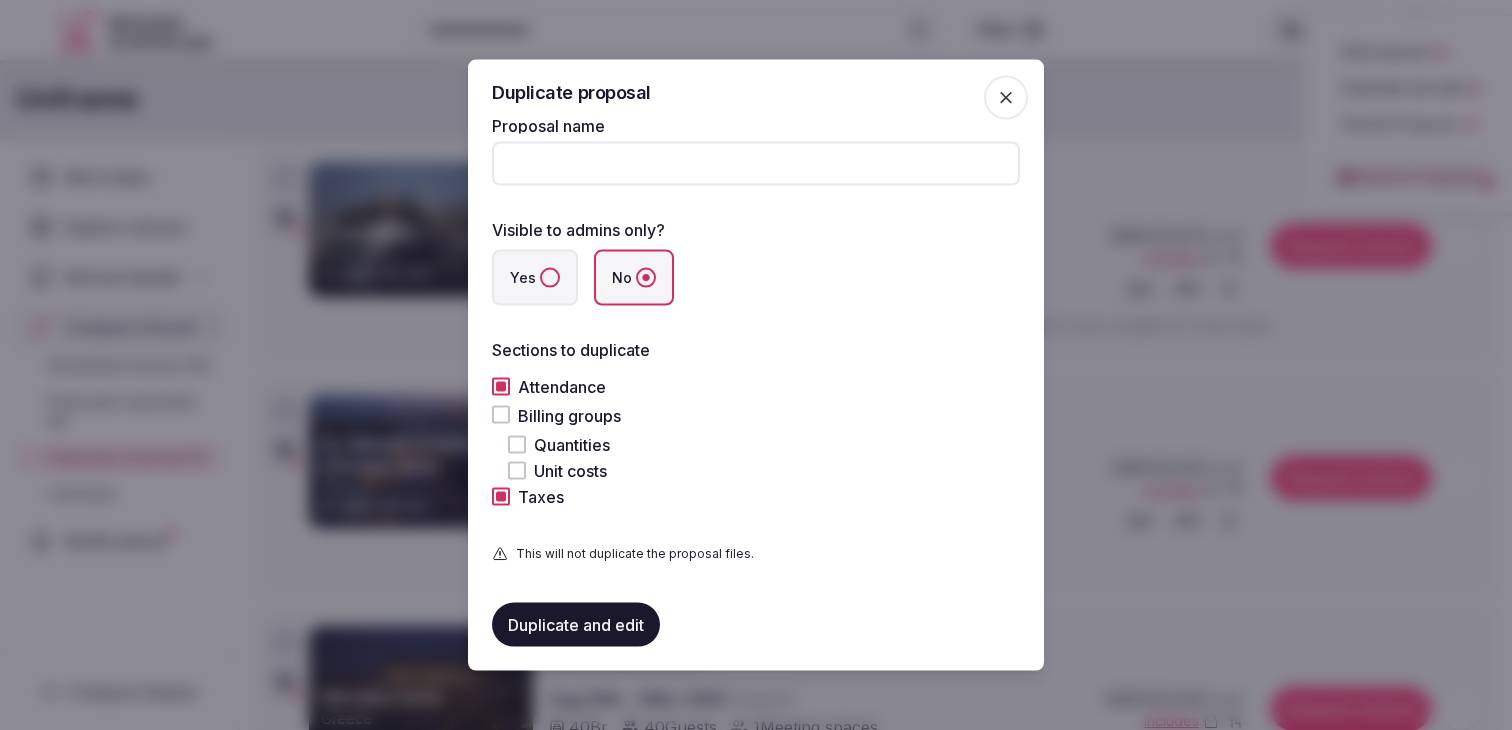 click on "Duplicate proposal Proposal name Visible to admins only? Yes No Sections to duplicate Attendance Billing groups Quantities Unit costs Taxes This will not duplicate the proposal files. Duplicate and edit" at bounding box center [756, 365] 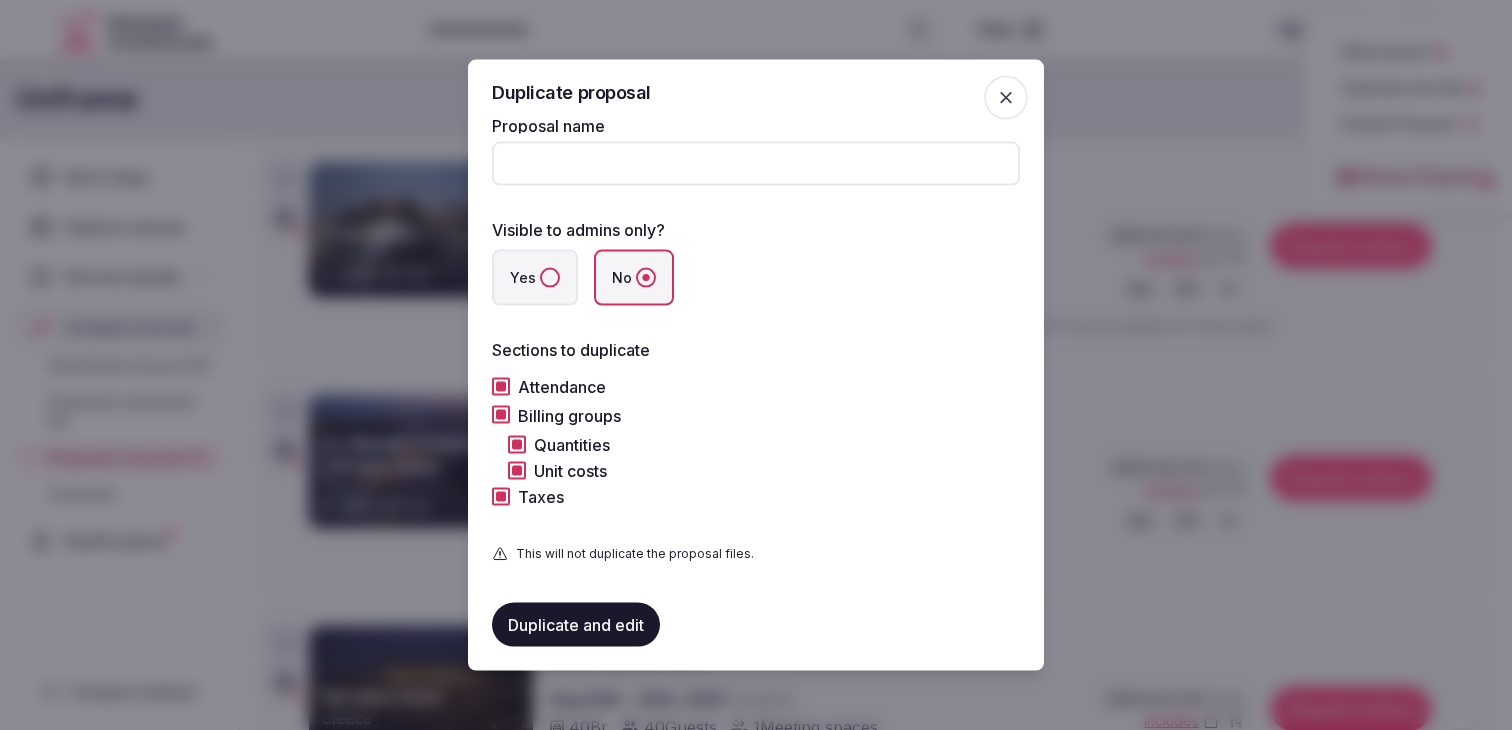 click on "Yes" at bounding box center (535, 278) 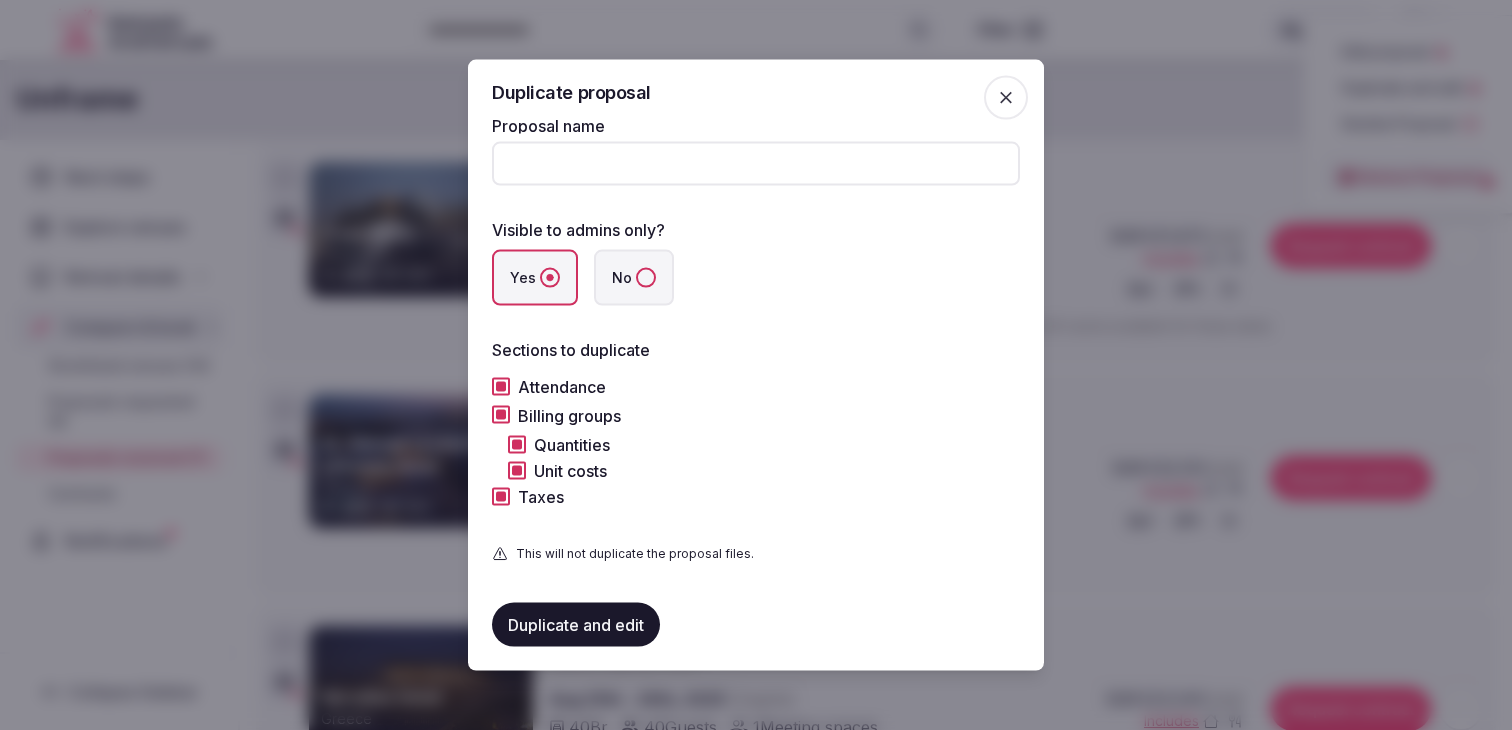 click on "Proposal name" at bounding box center (756, 164) 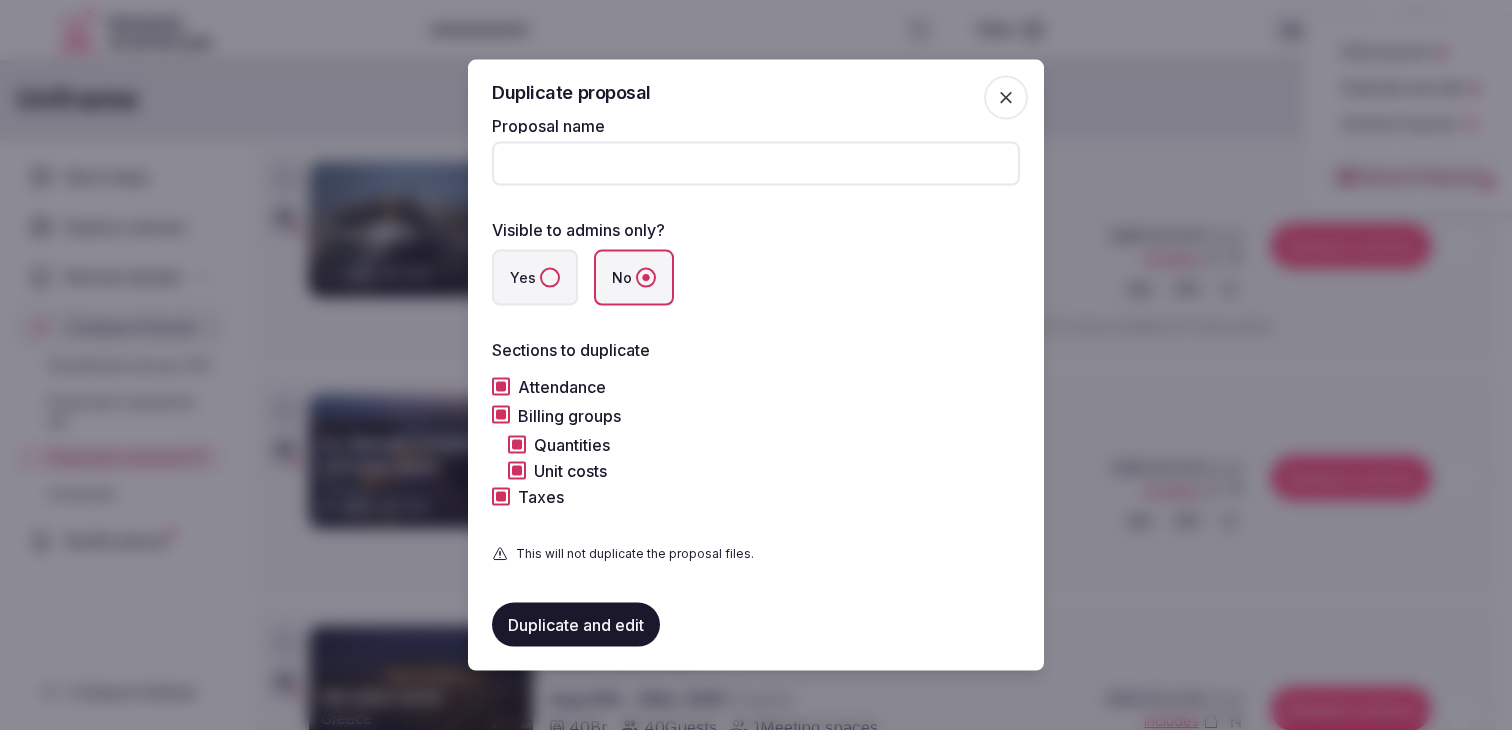 click on "Proposal name" at bounding box center (756, 164) 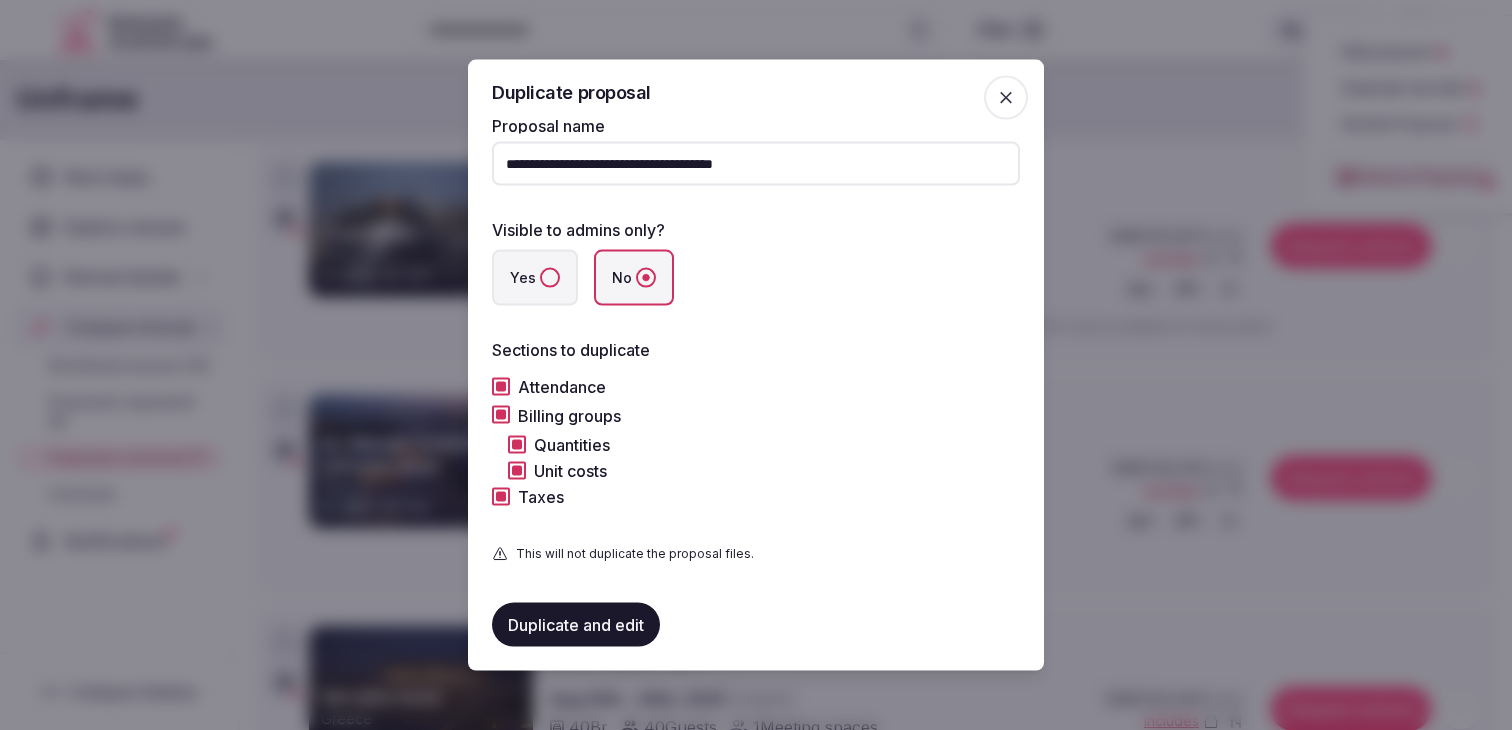drag, startPoint x: 812, startPoint y: 170, endPoint x: 716, endPoint y: 169, distance: 96.00521 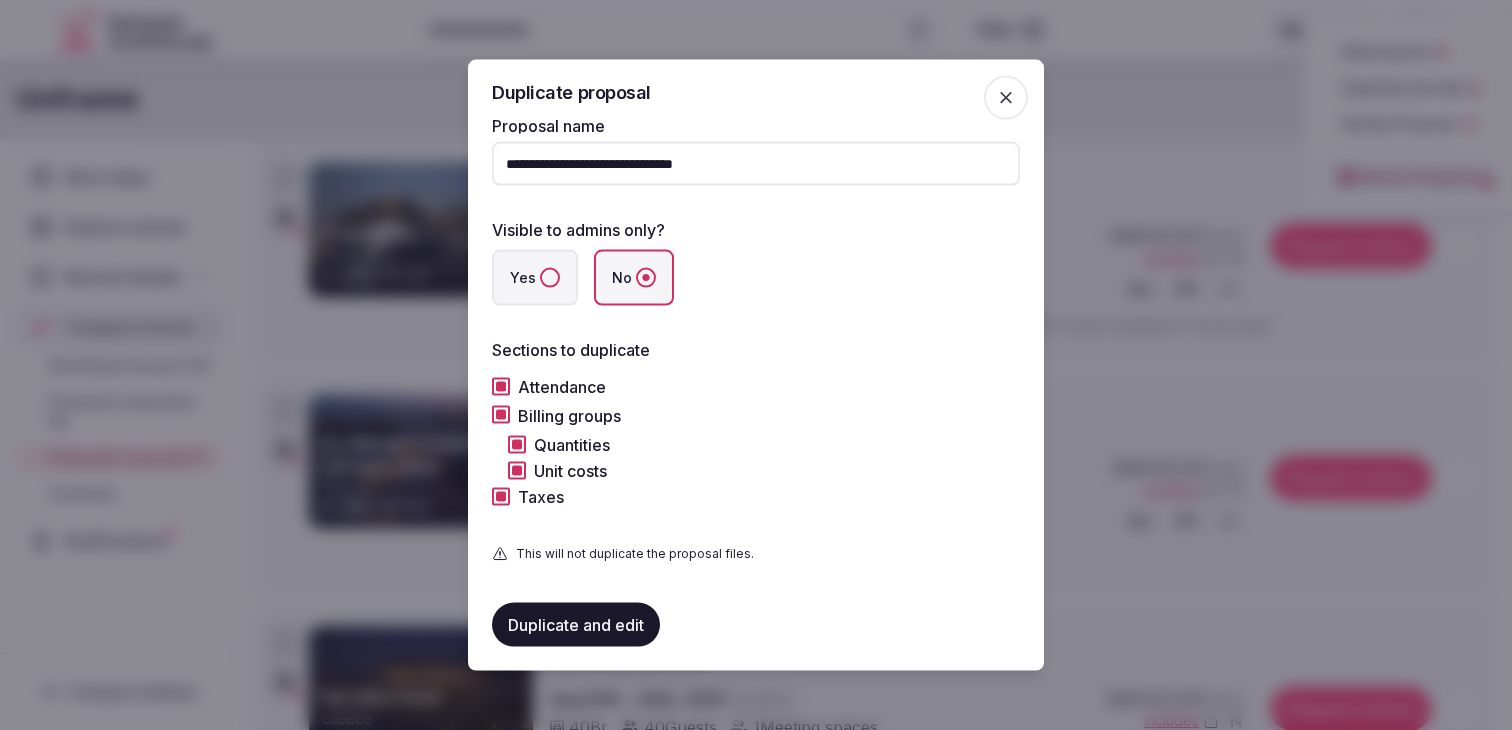 type on "**********" 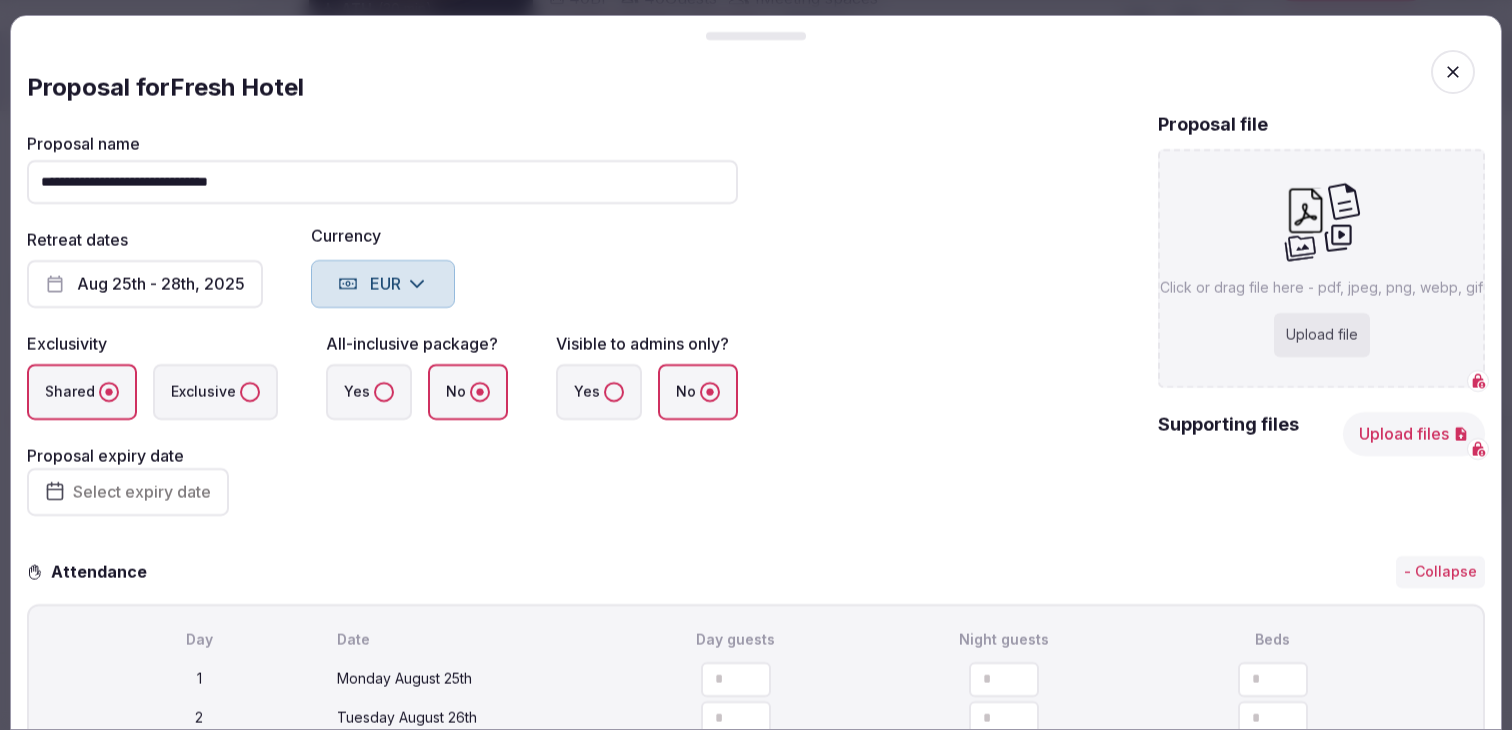 scroll, scrollTop: 1194, scrollLeft: 0, axis: vertical 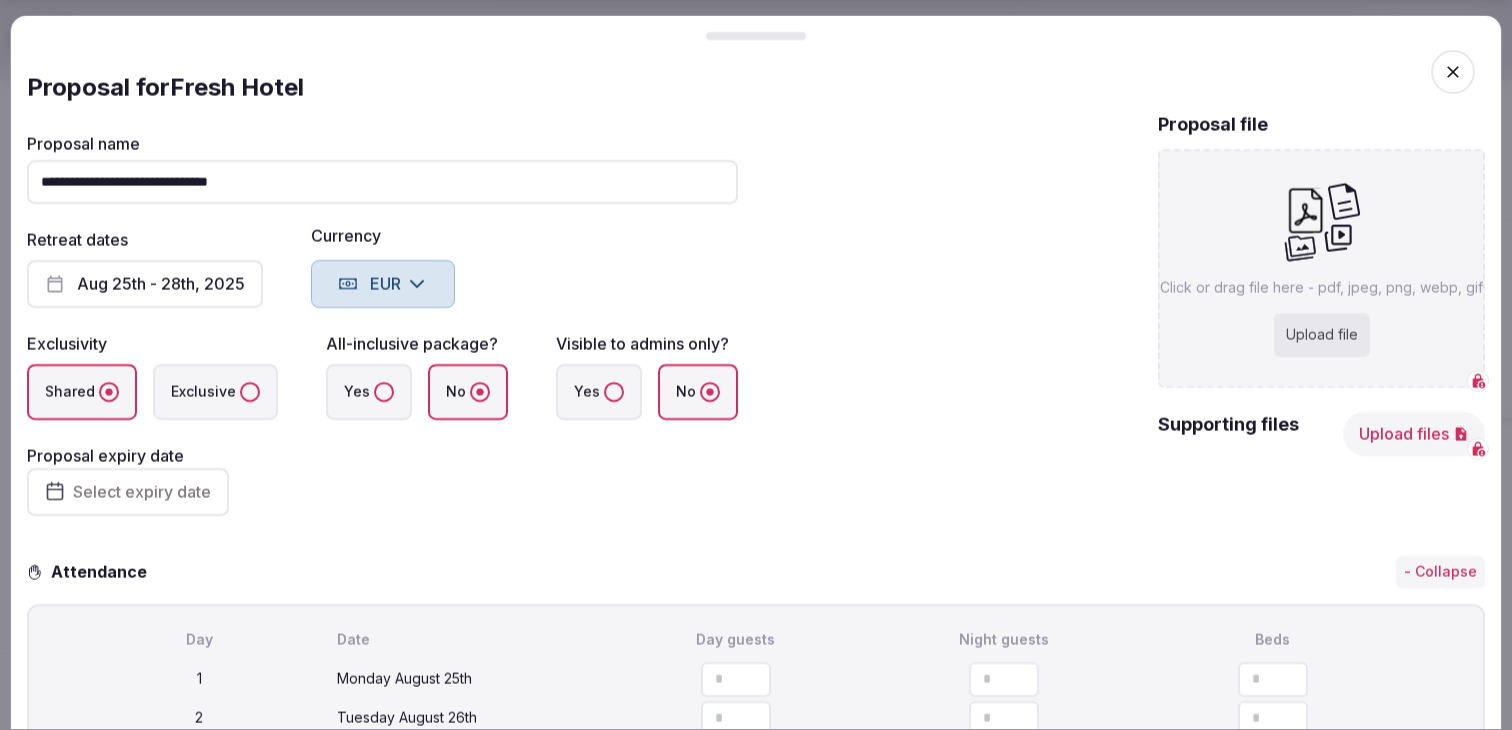 click on "**********" at bounding box center [756, 326] 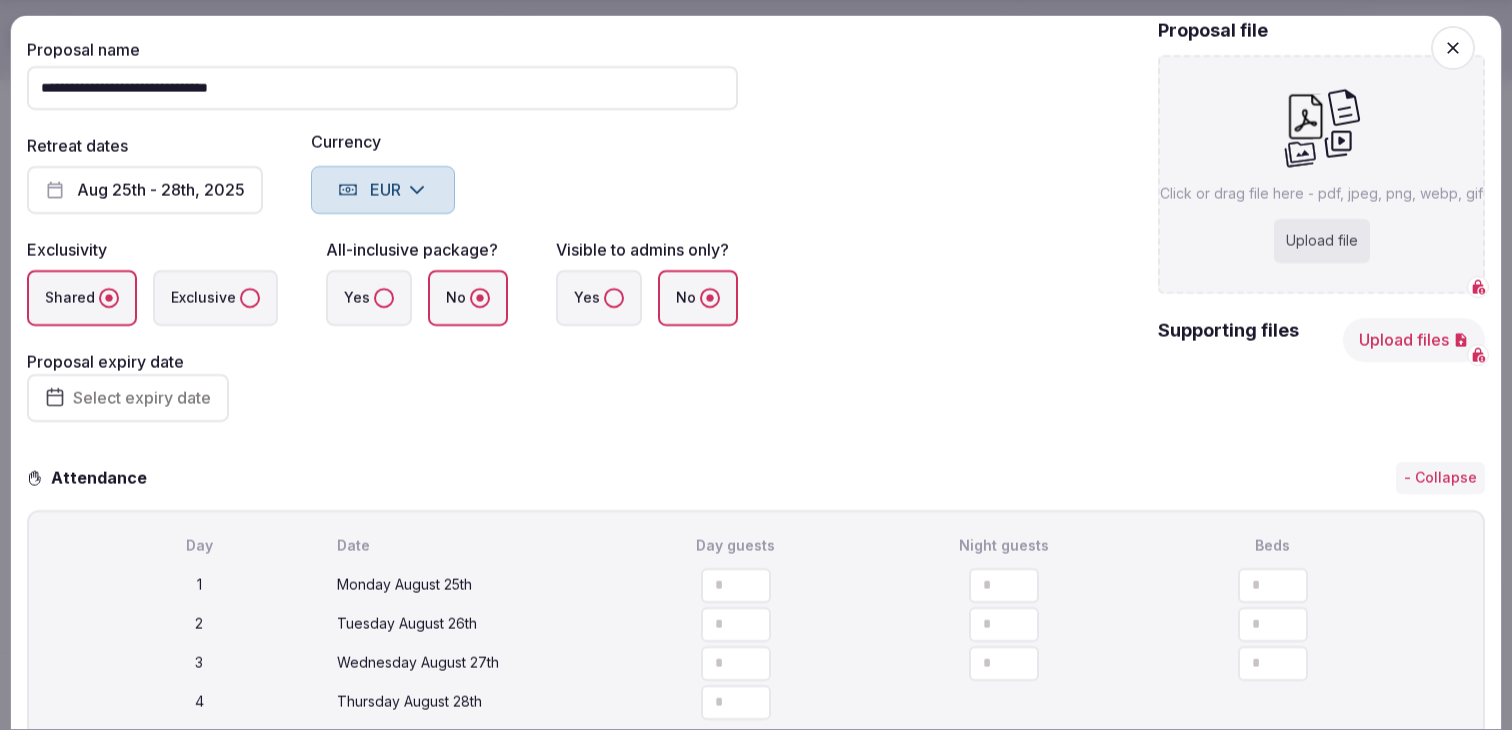 scroll, scrollTop: 122, scrollLeft: 0, axis: vertical 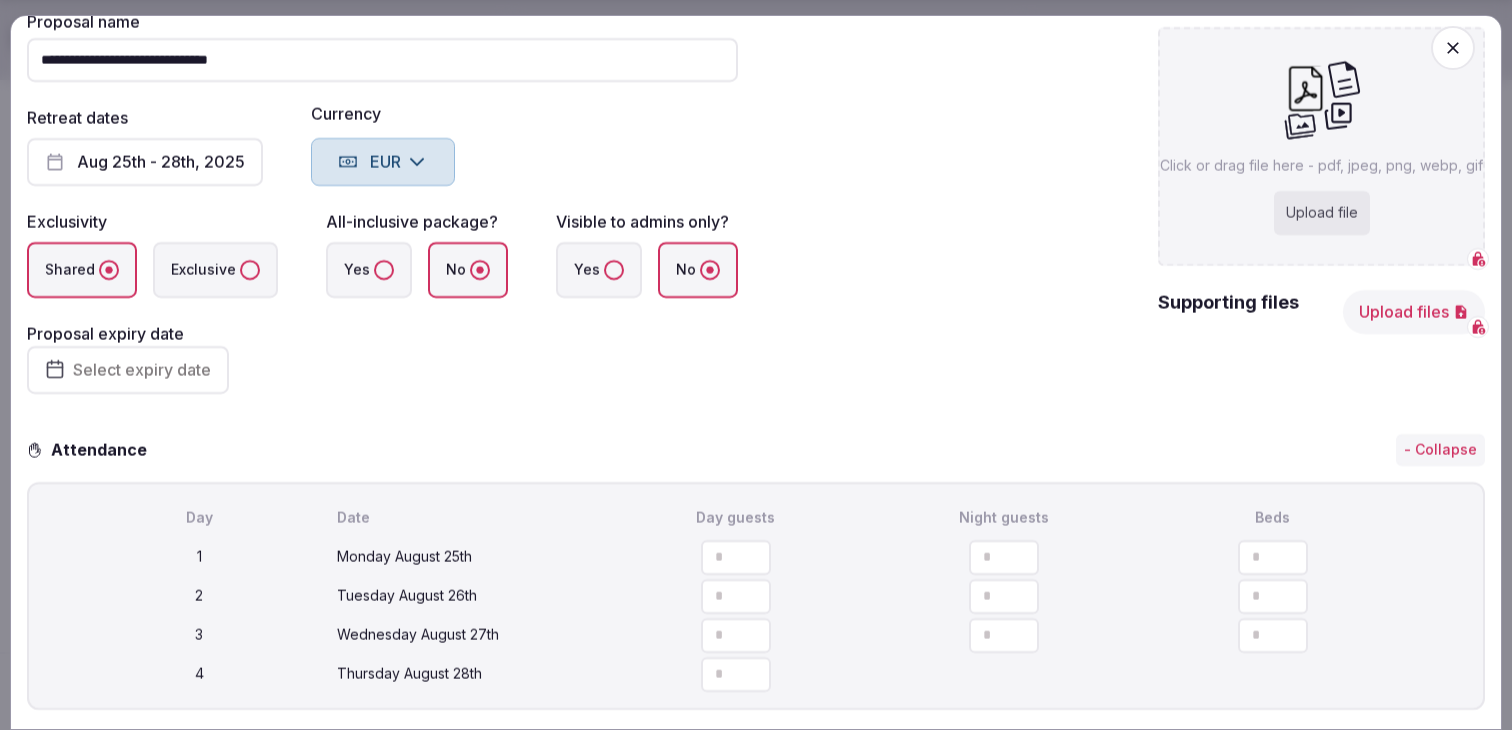 click on "Select expiry date" at bounding box center (128, 370) 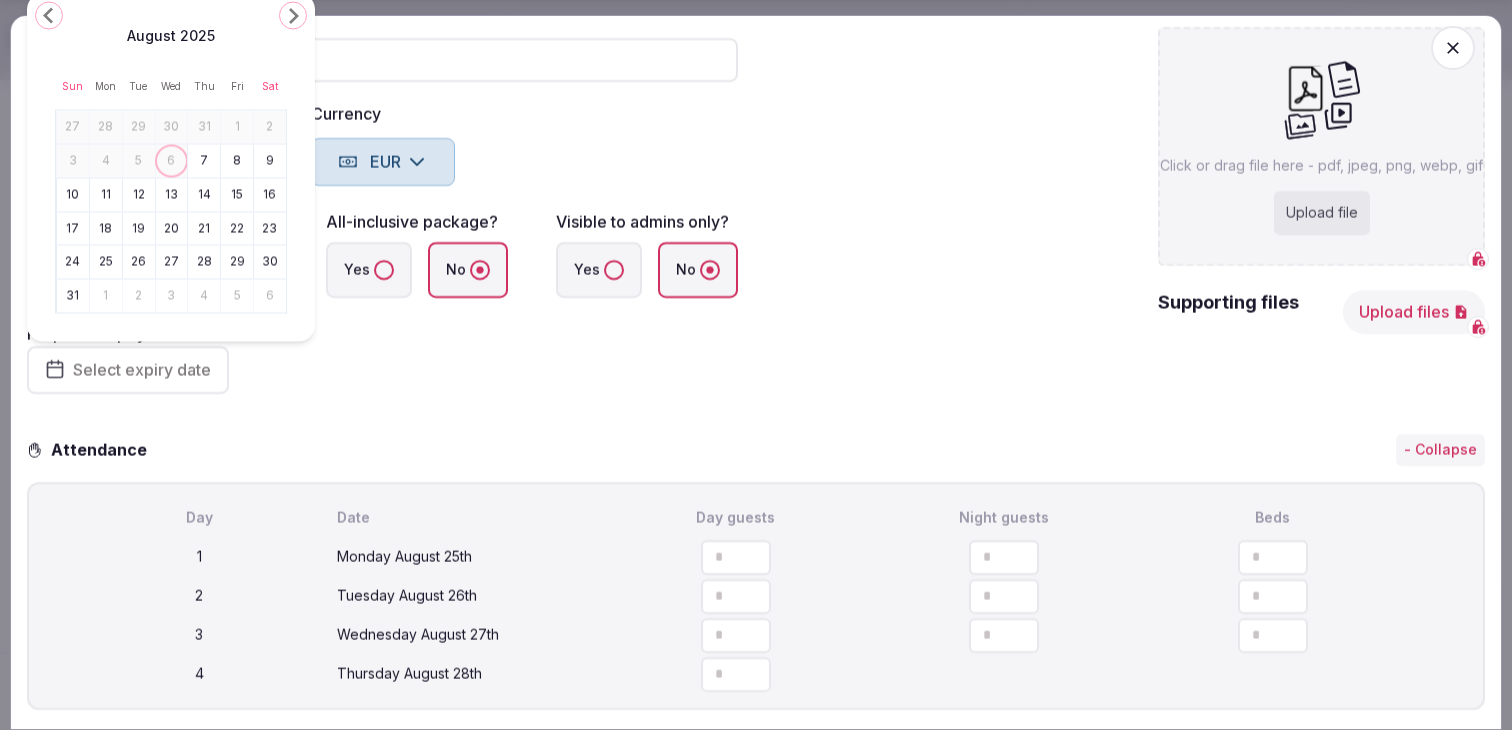 click on "12" at bounding box center [139, 194] 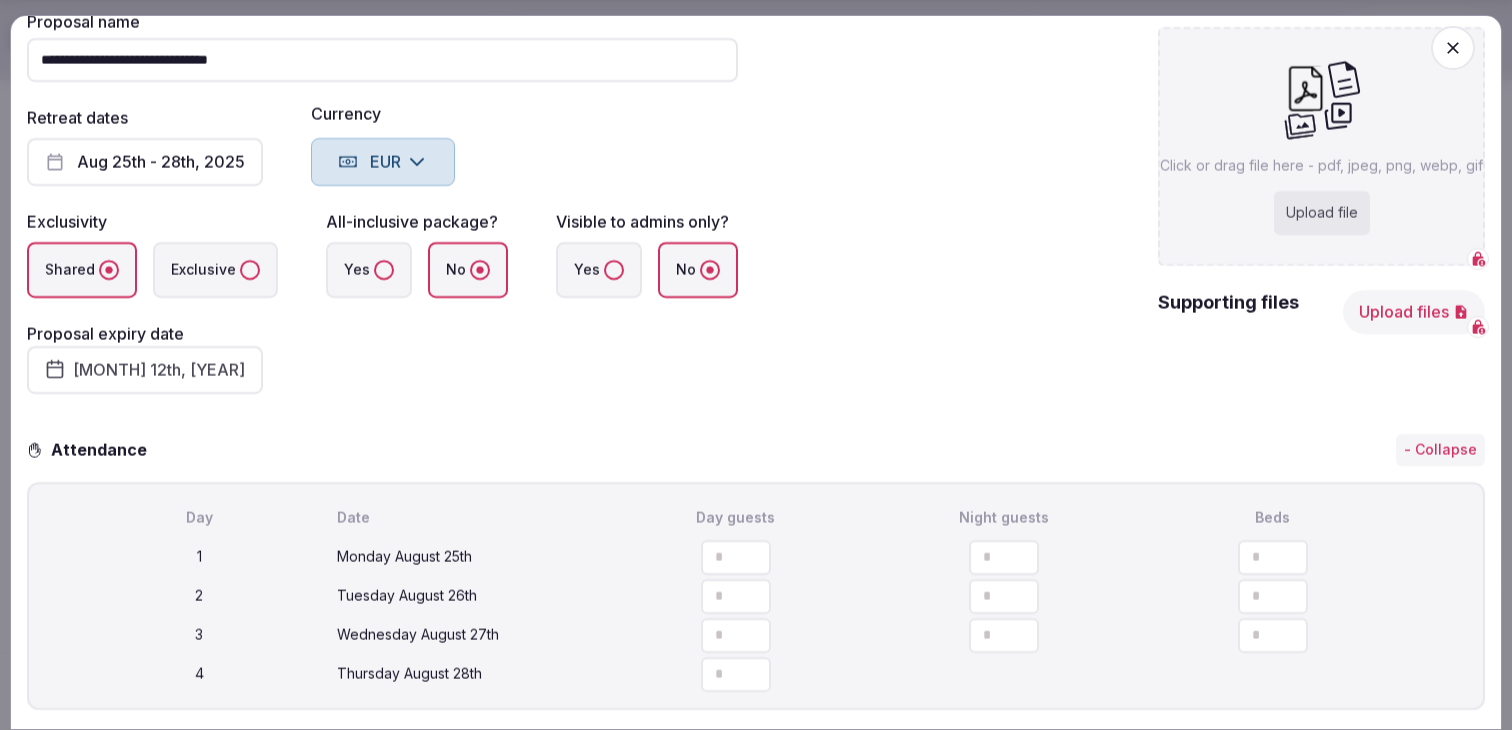 click on "**********" at bounding box center (382, 204) 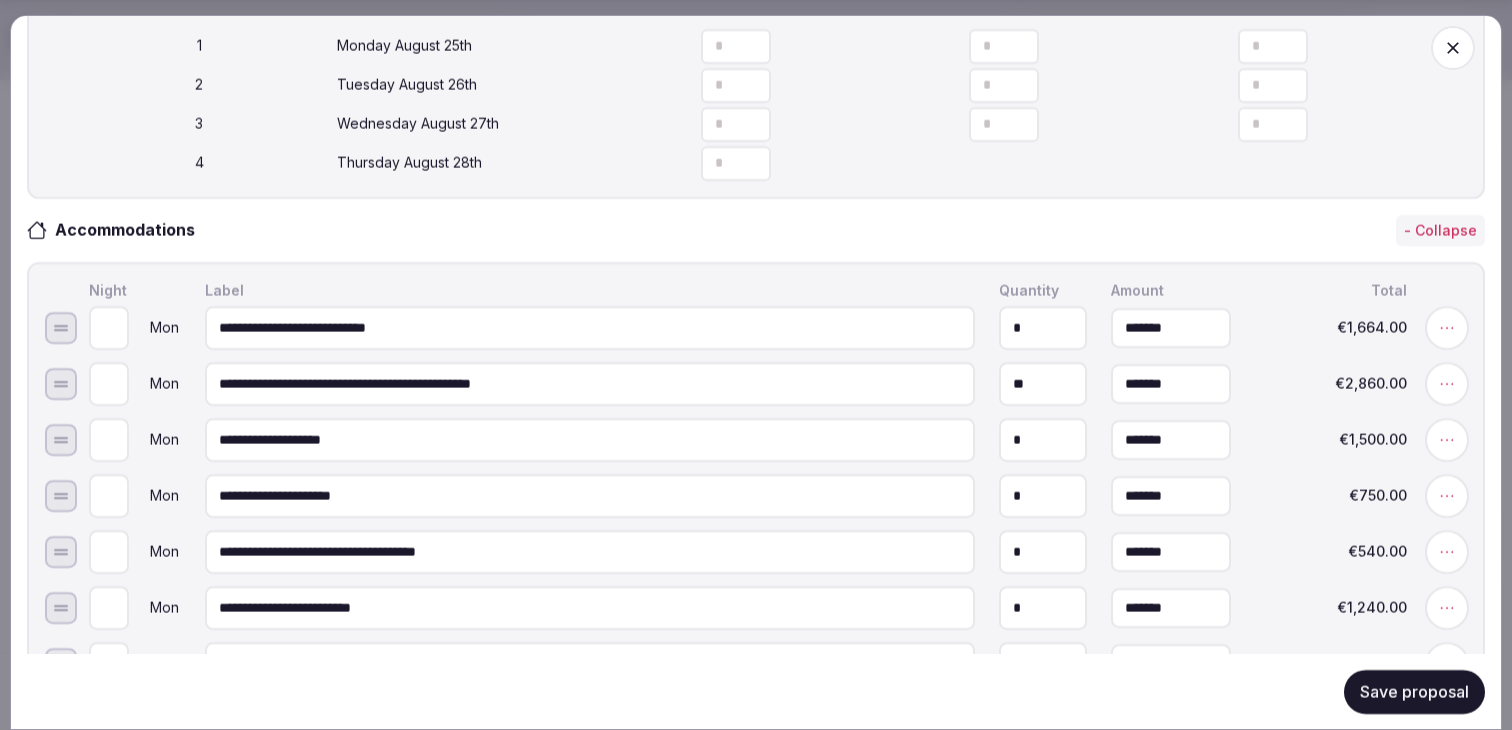 scroll, scrollTop: 638, scrollLeft: 0, axis: vertical 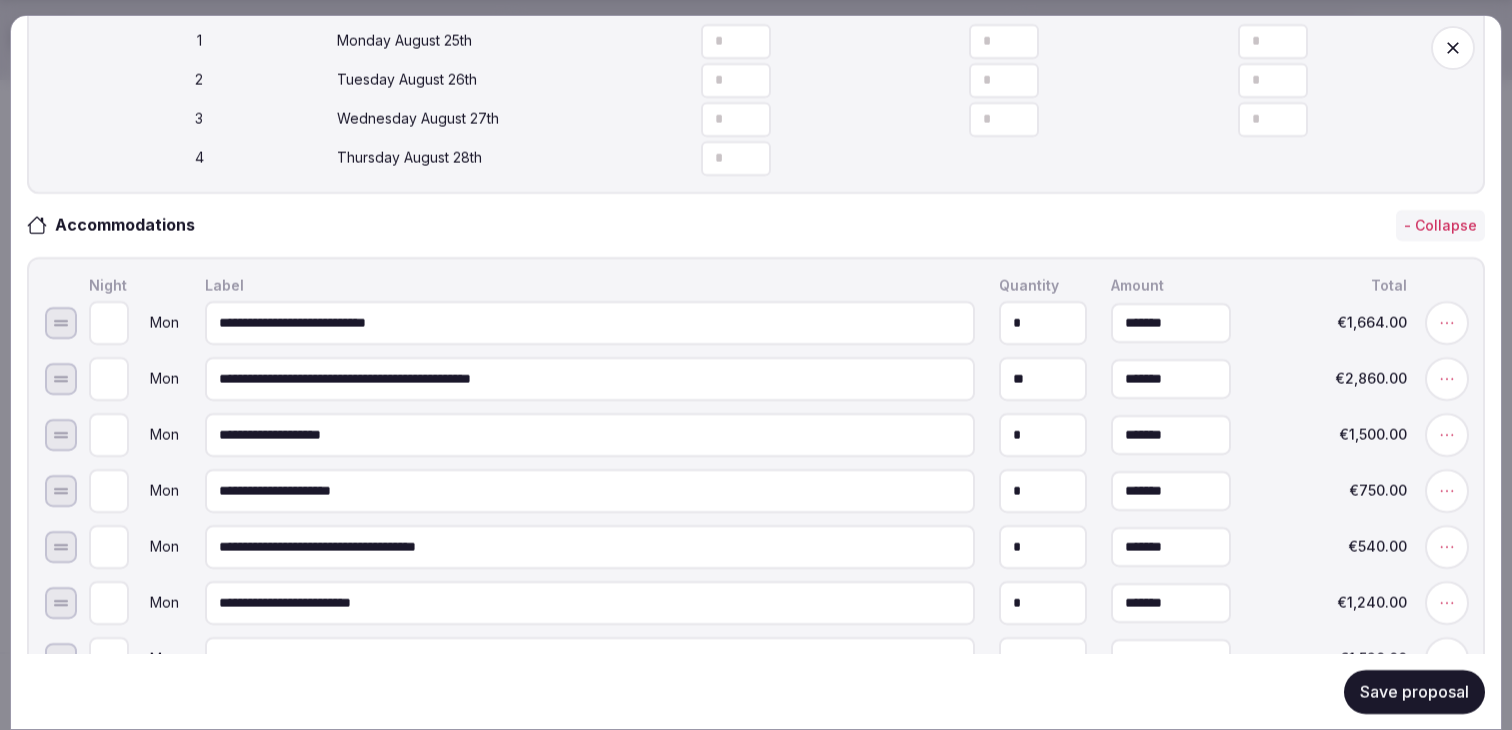 click on "**********" at bounding box center [590, 379] 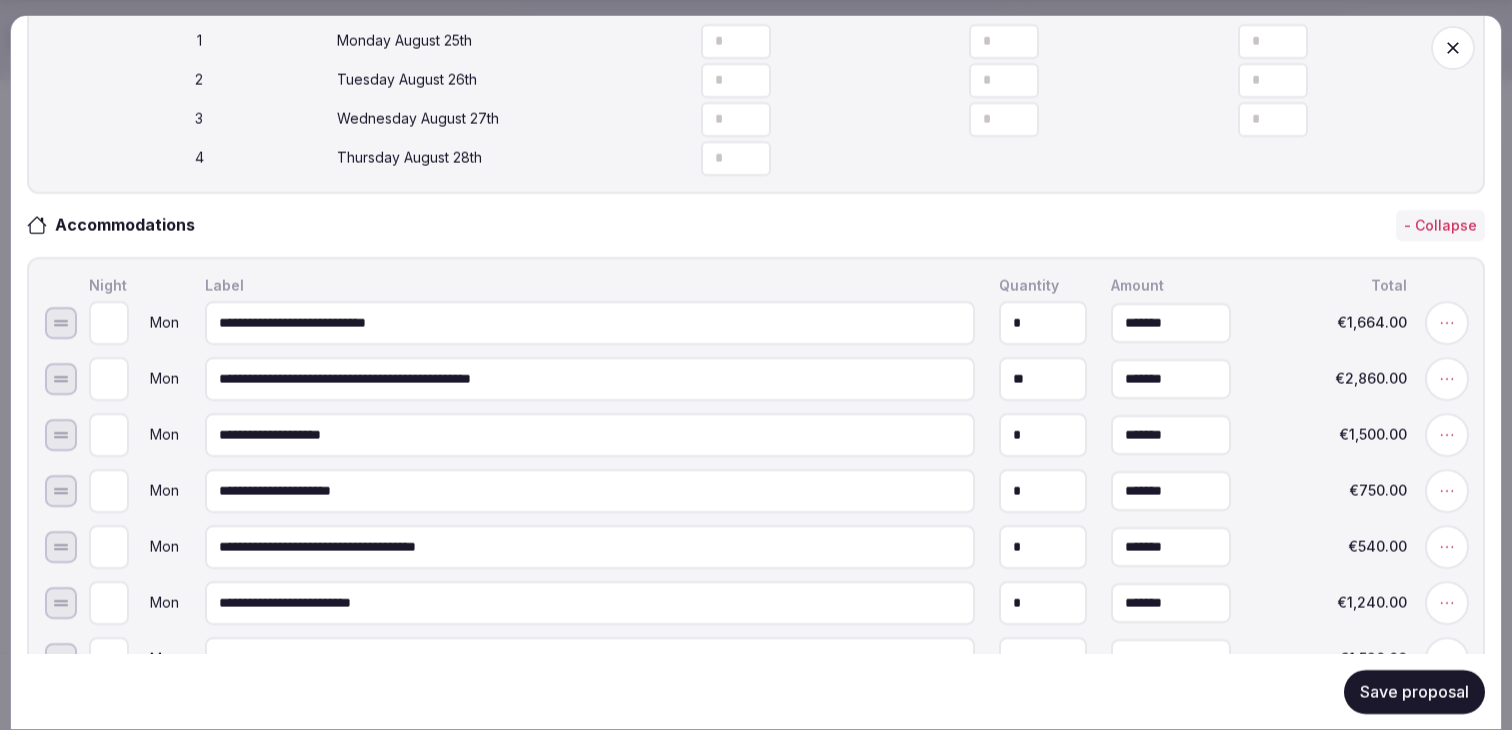 drag, startPoint x: 466, startPoint y: 386, endPoint x: 235, endPoint y: 385, distance: 231.00217 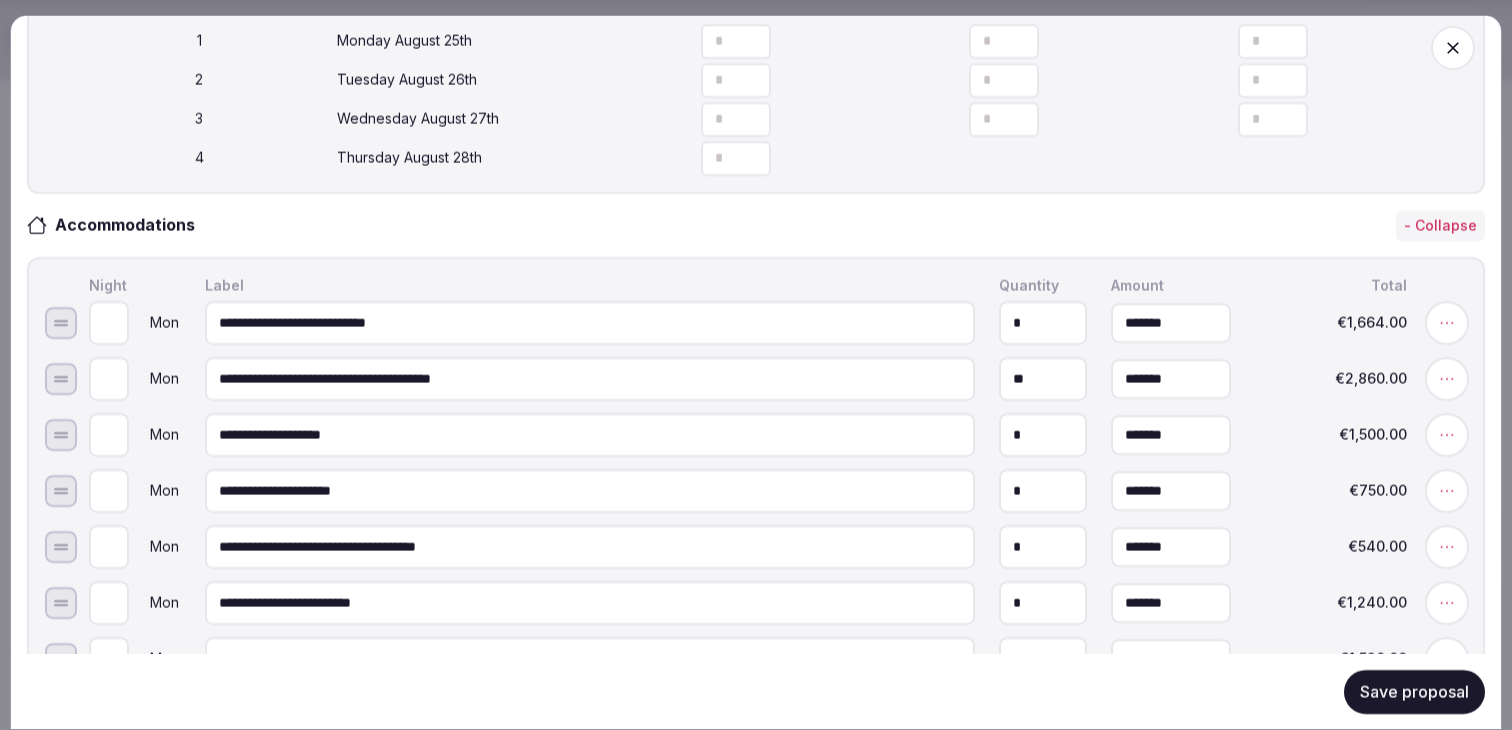 click on "**********" at bounding box center (590, 379) 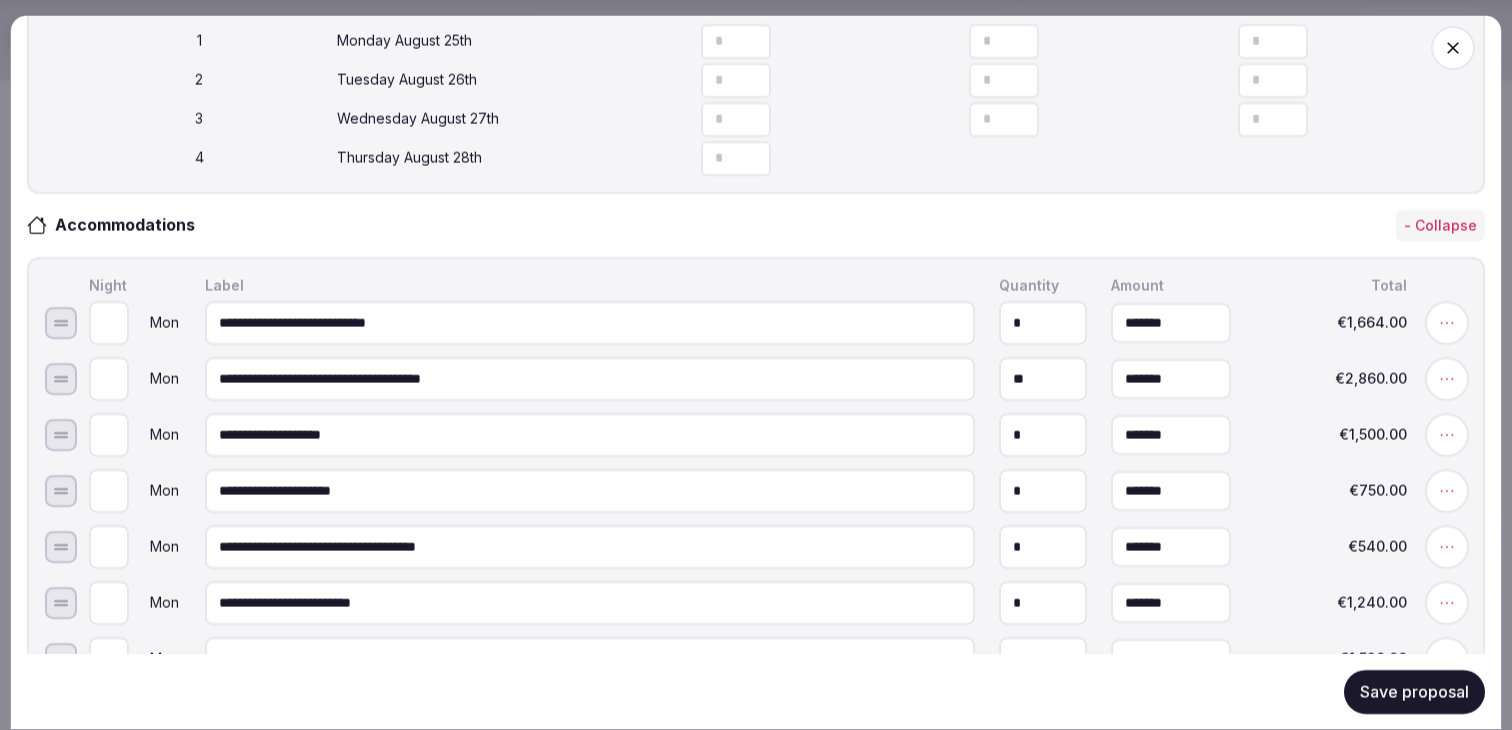 click on "**********" at bounding box center [590, 379] 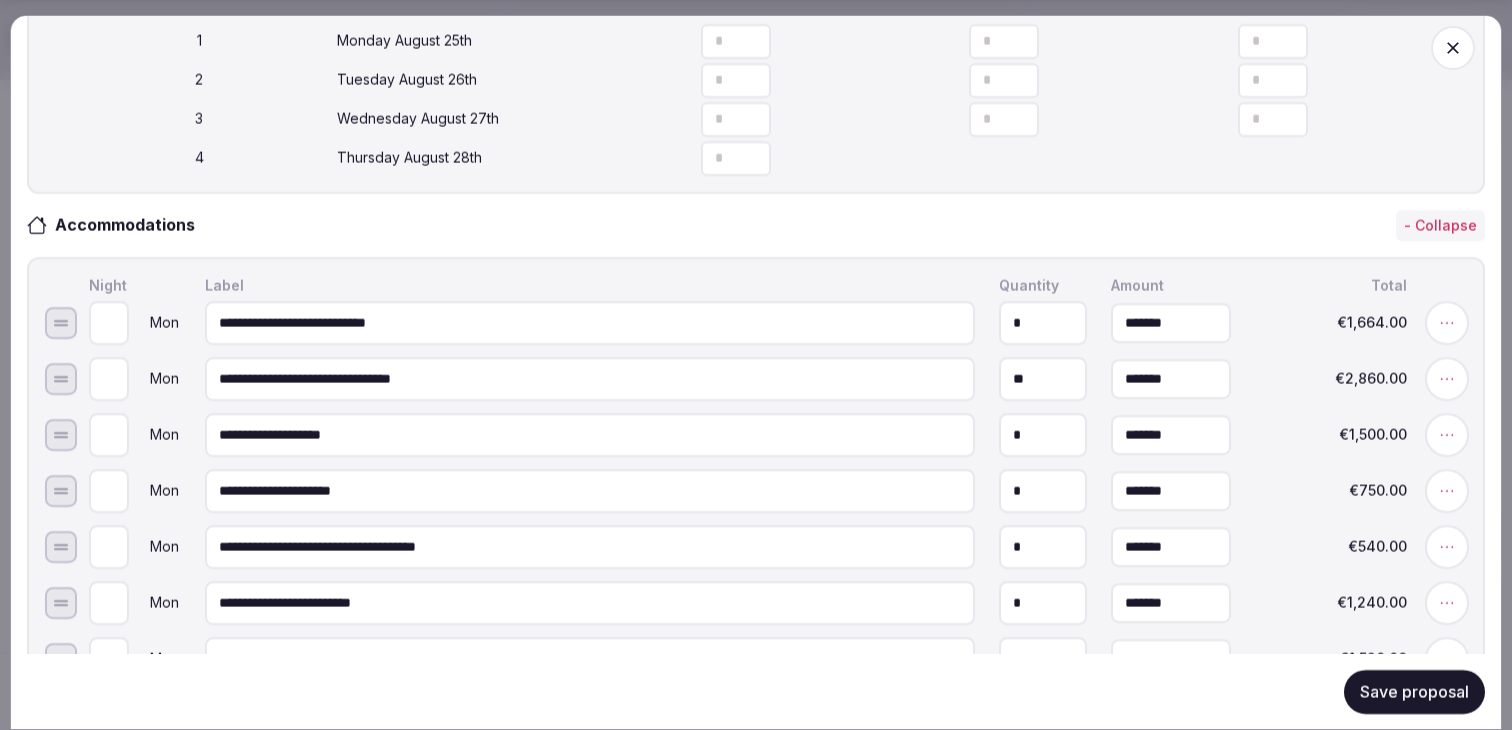 type on "**********" 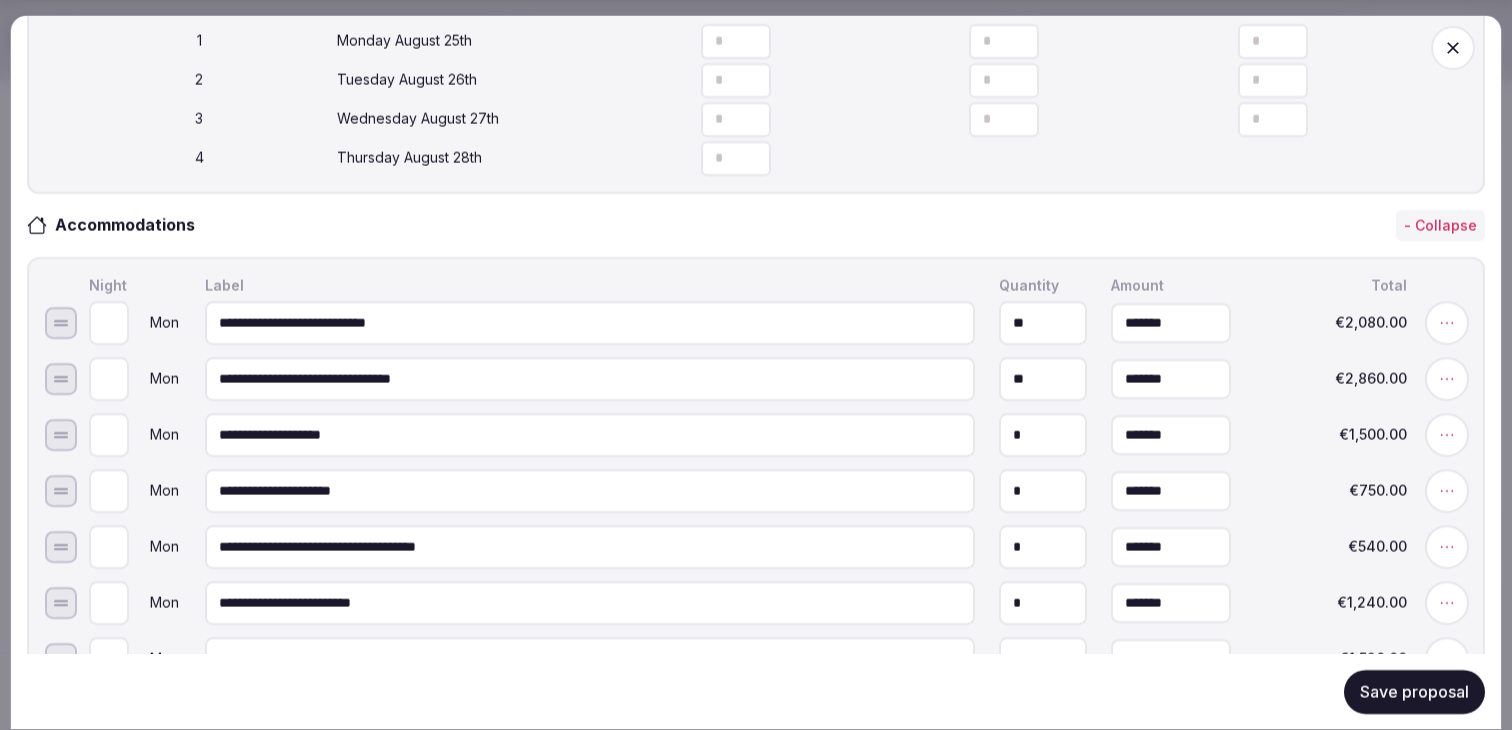 type on "**" 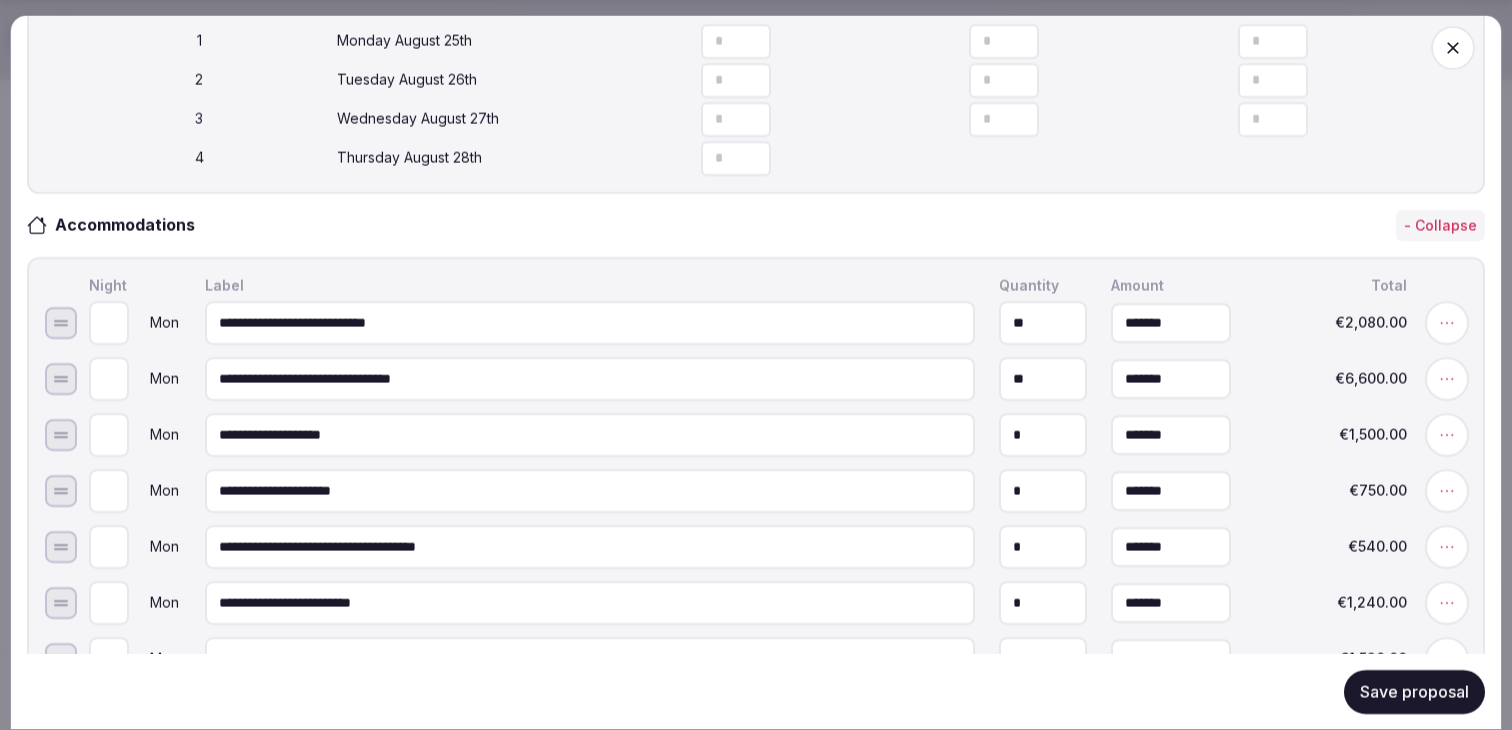 type on "**" 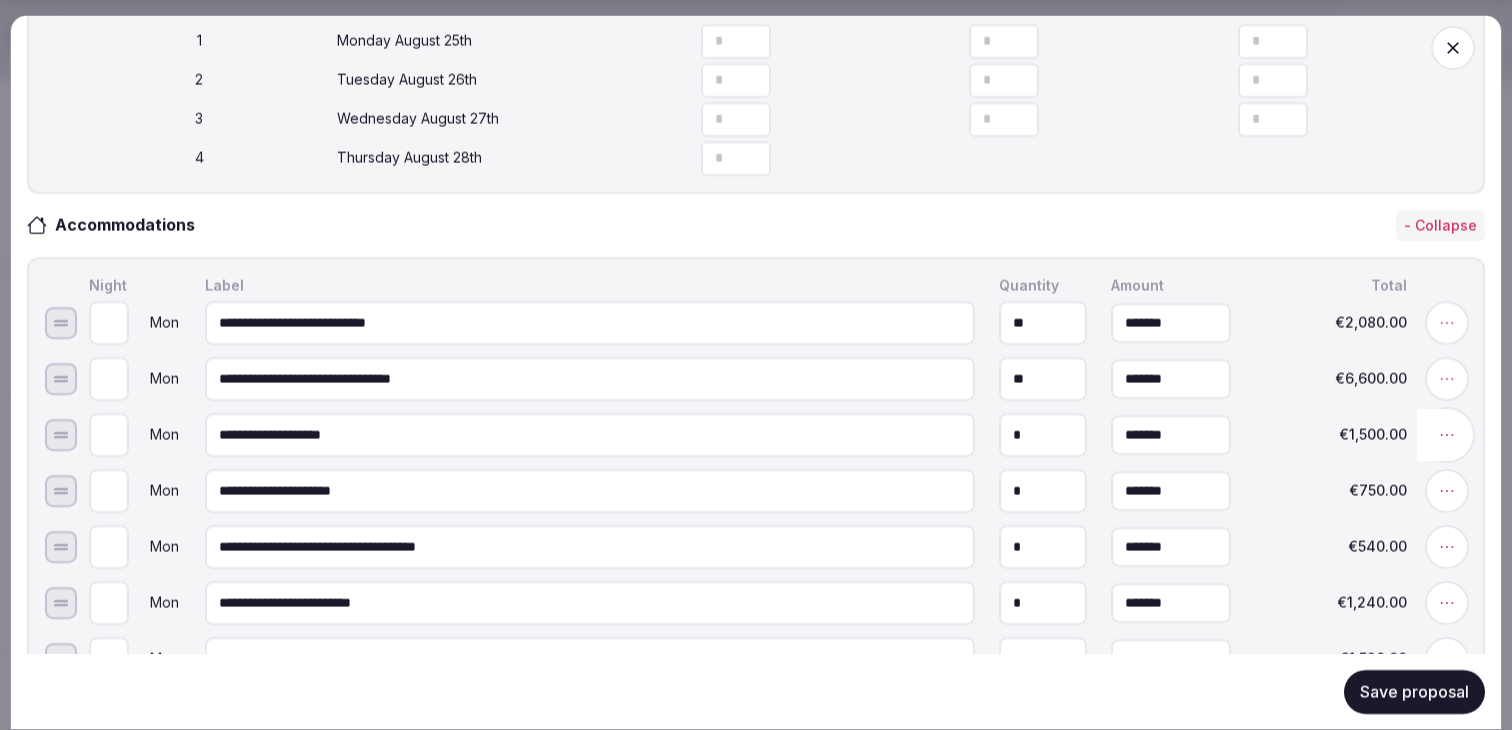 click 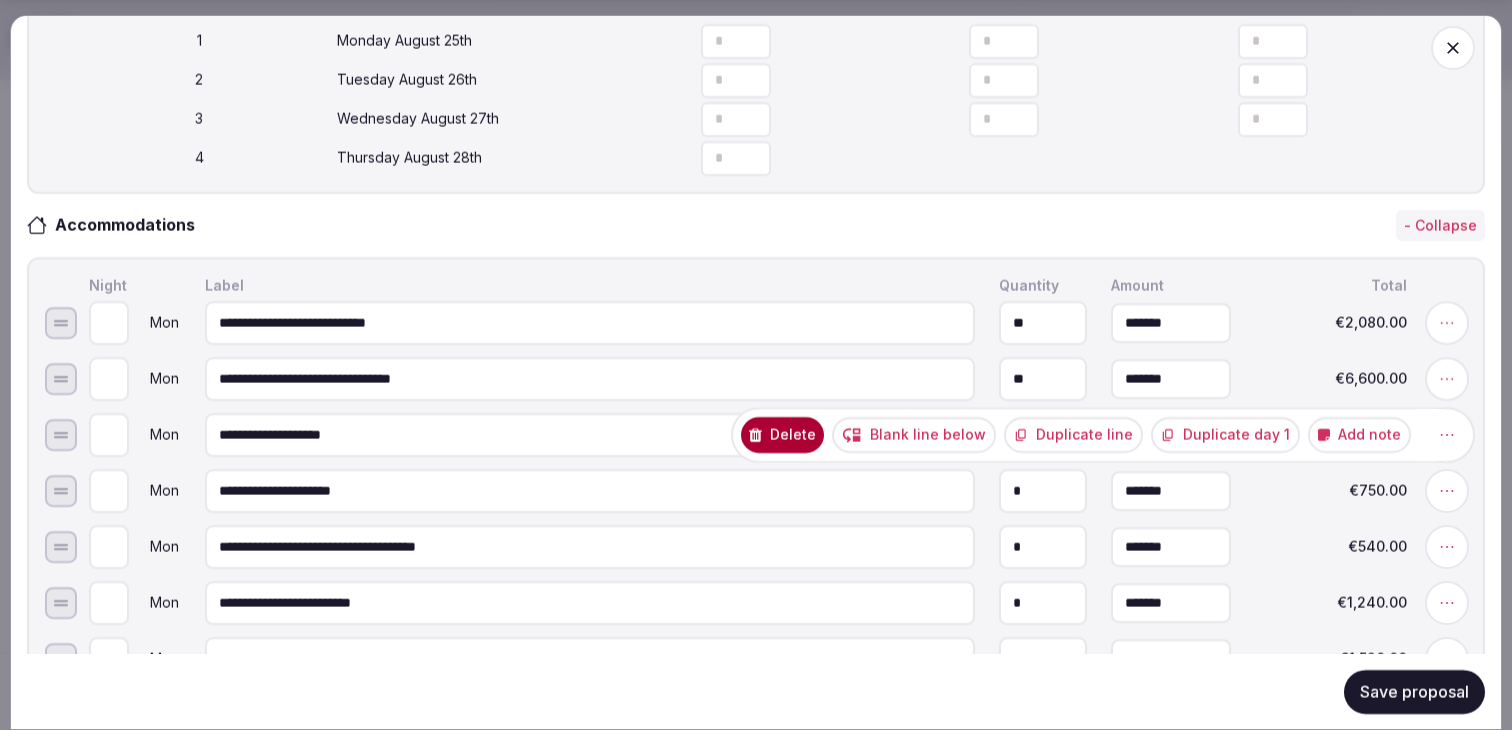 click on "Delete" at bounding box center [782, 435] 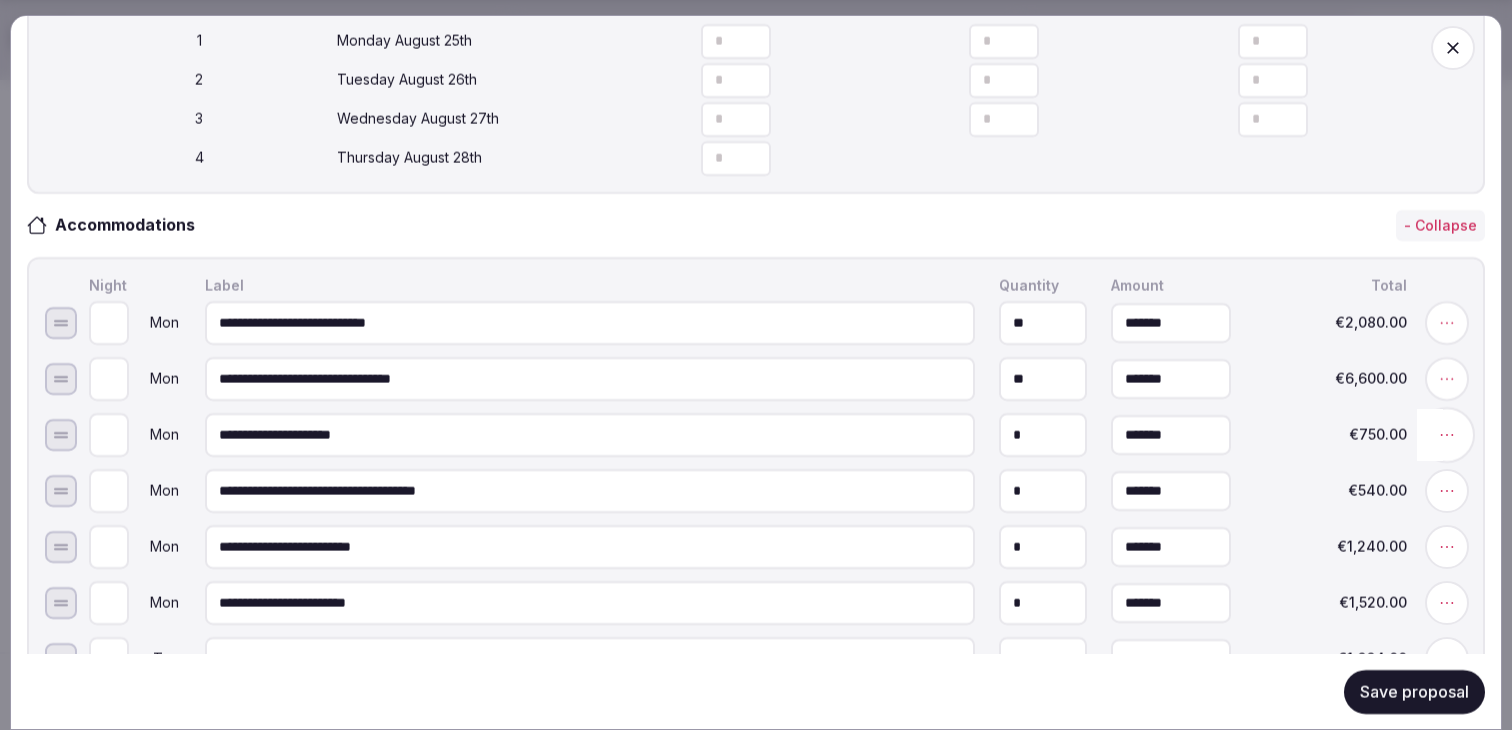 click 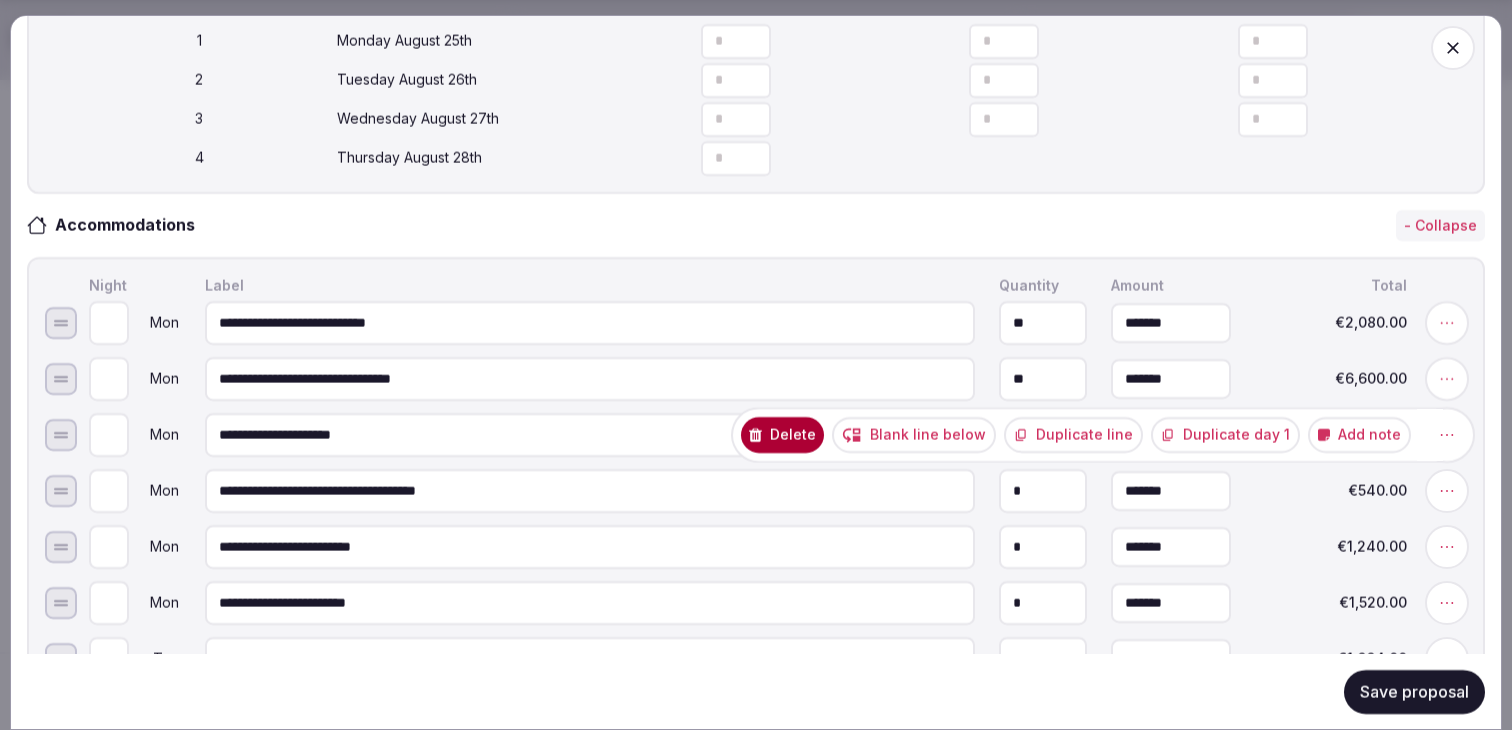 click on "Delete" at bounding box center (782, 435) 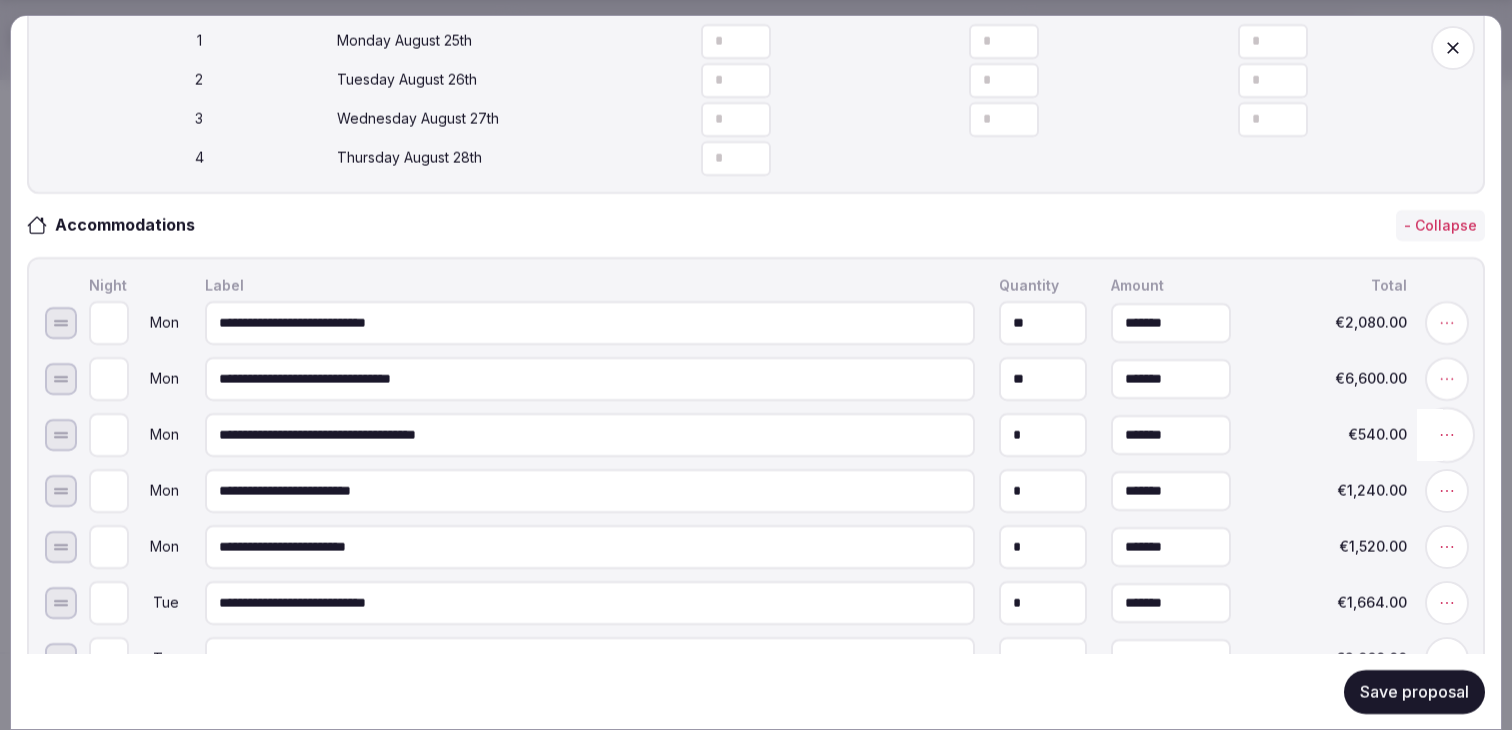 click 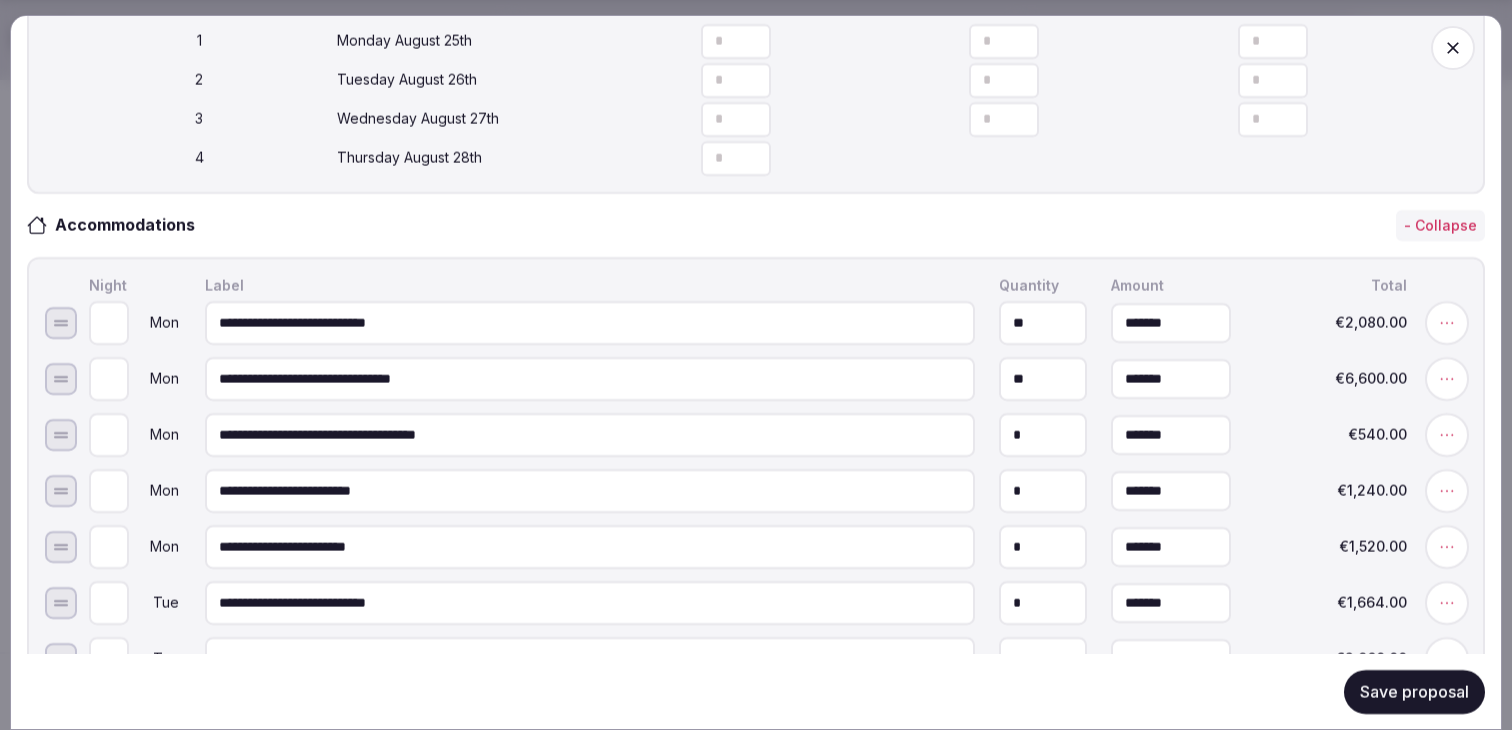 click on "**********" at bounding box center [590, 435] 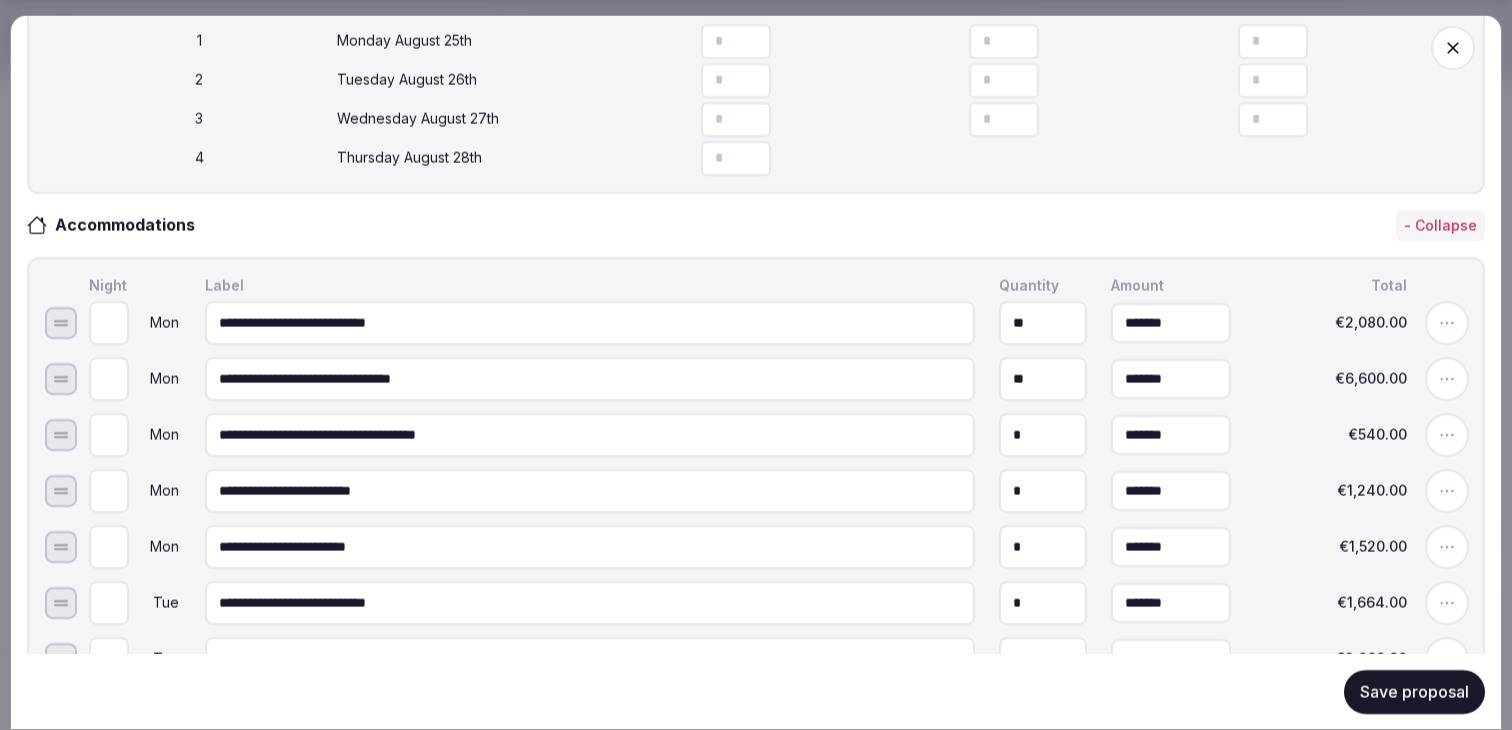 click 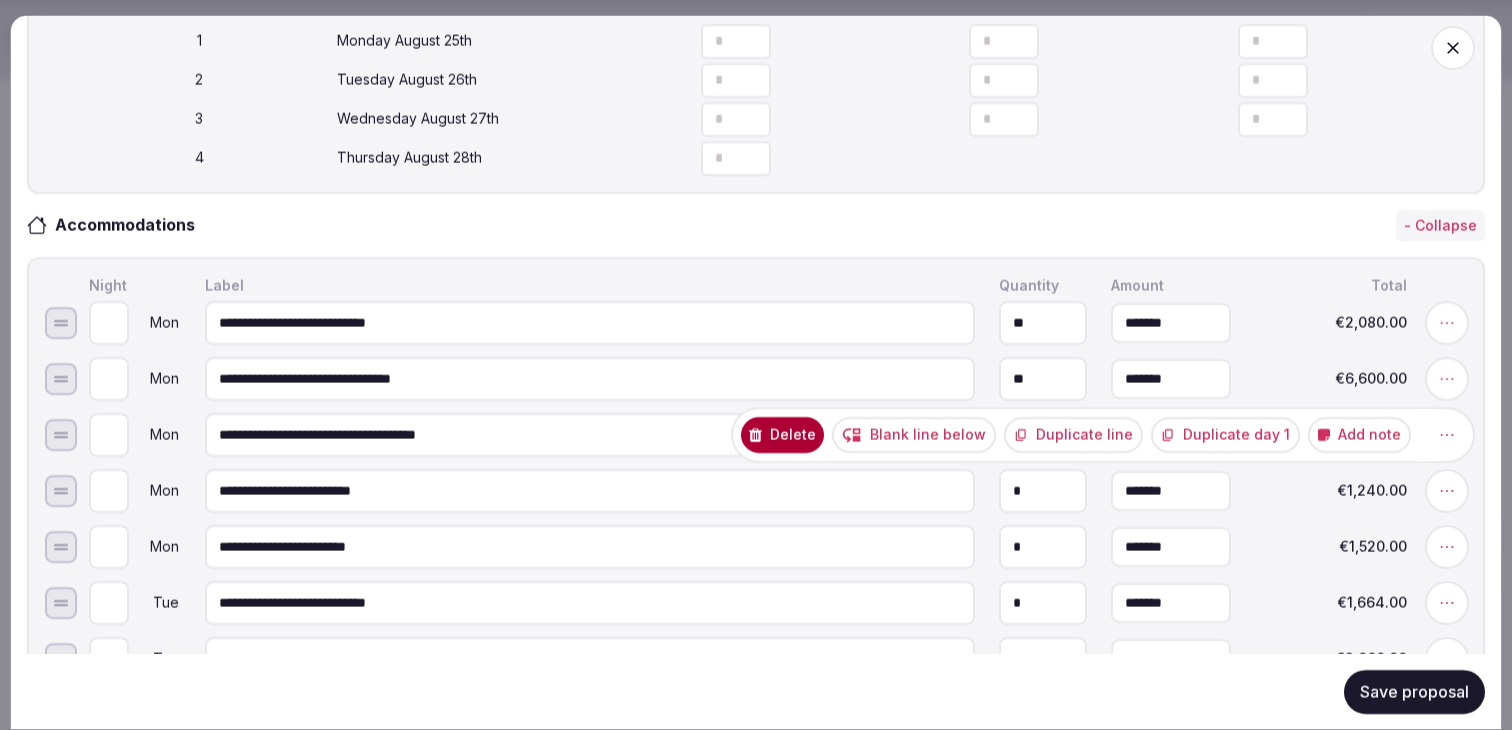 click on "Delete" at bounding box center (782, 435) 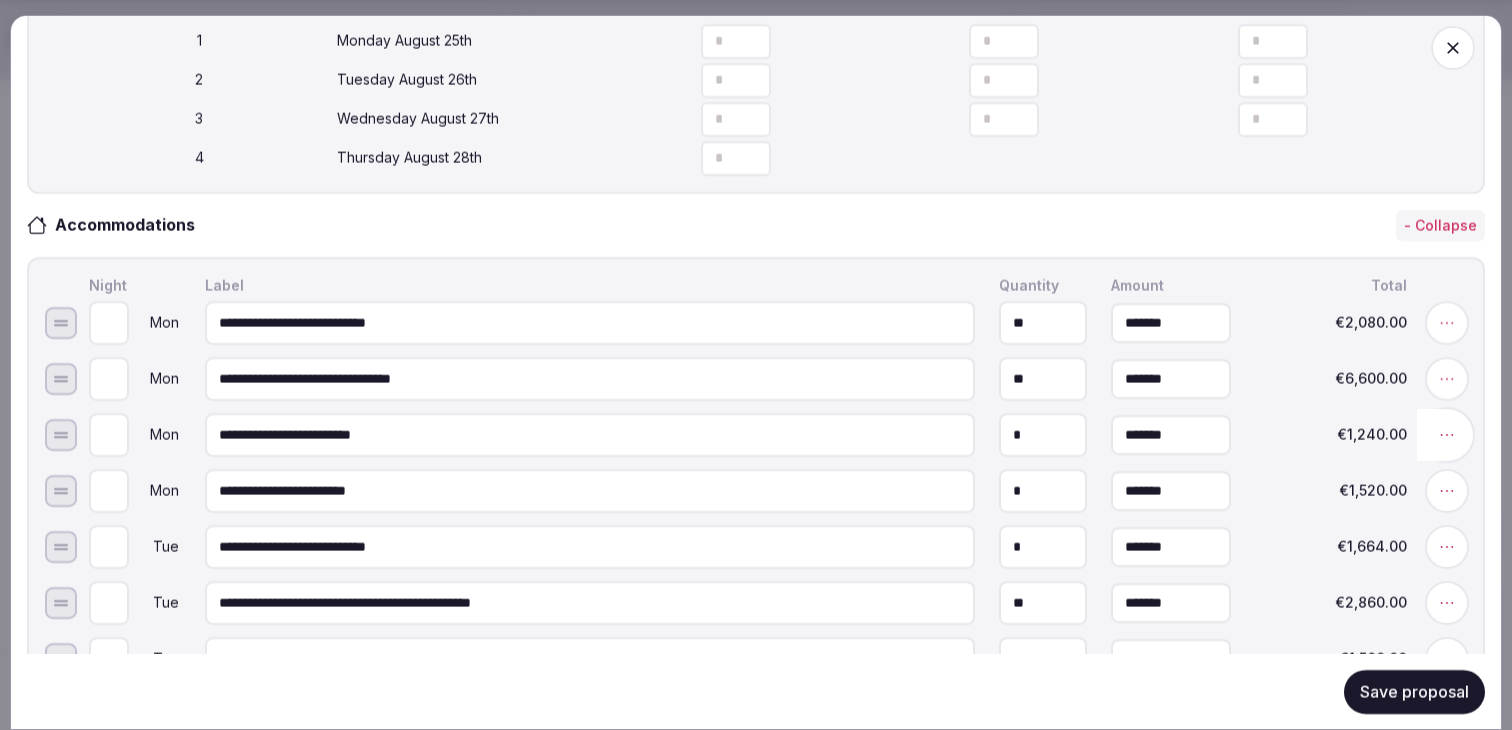 click 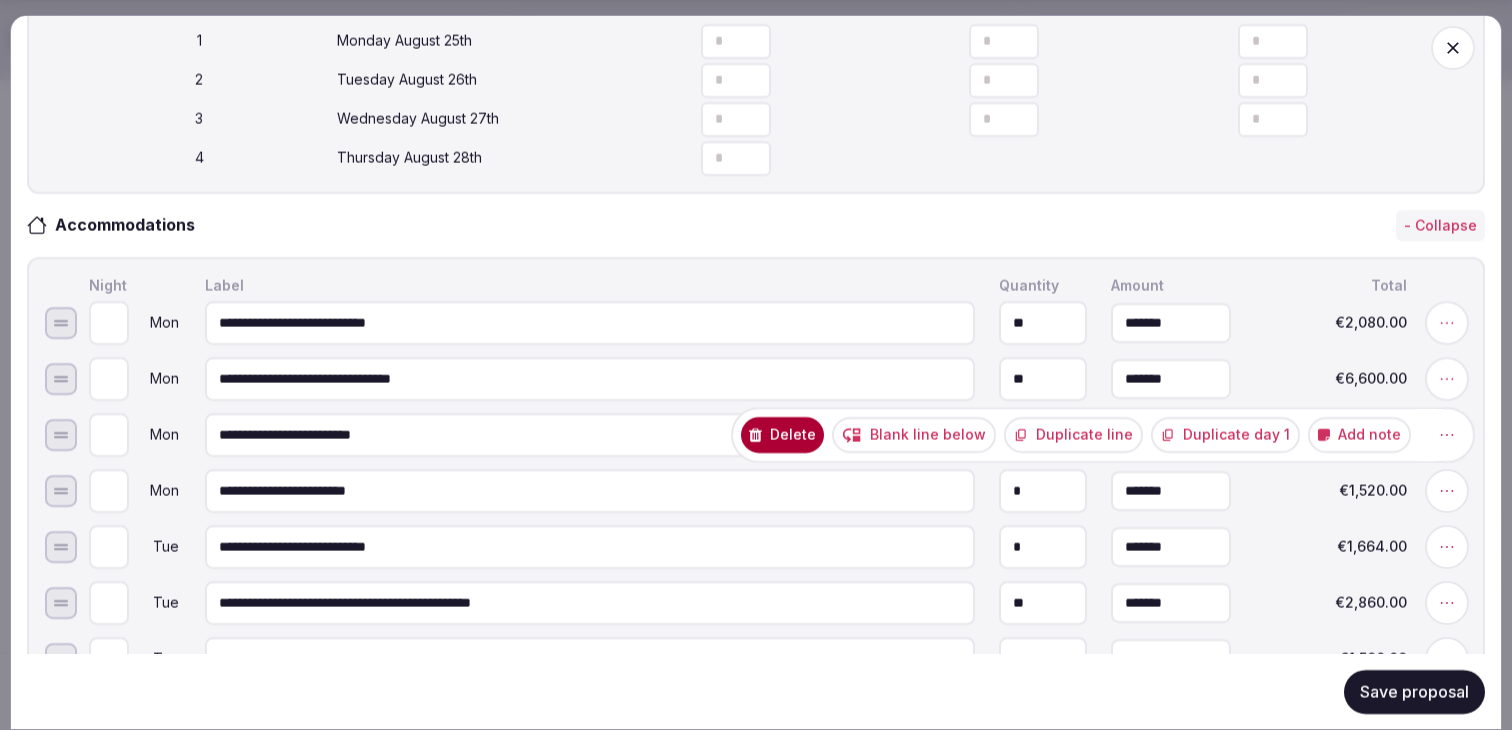 click on "Delete" at bounding box center (782, 435) 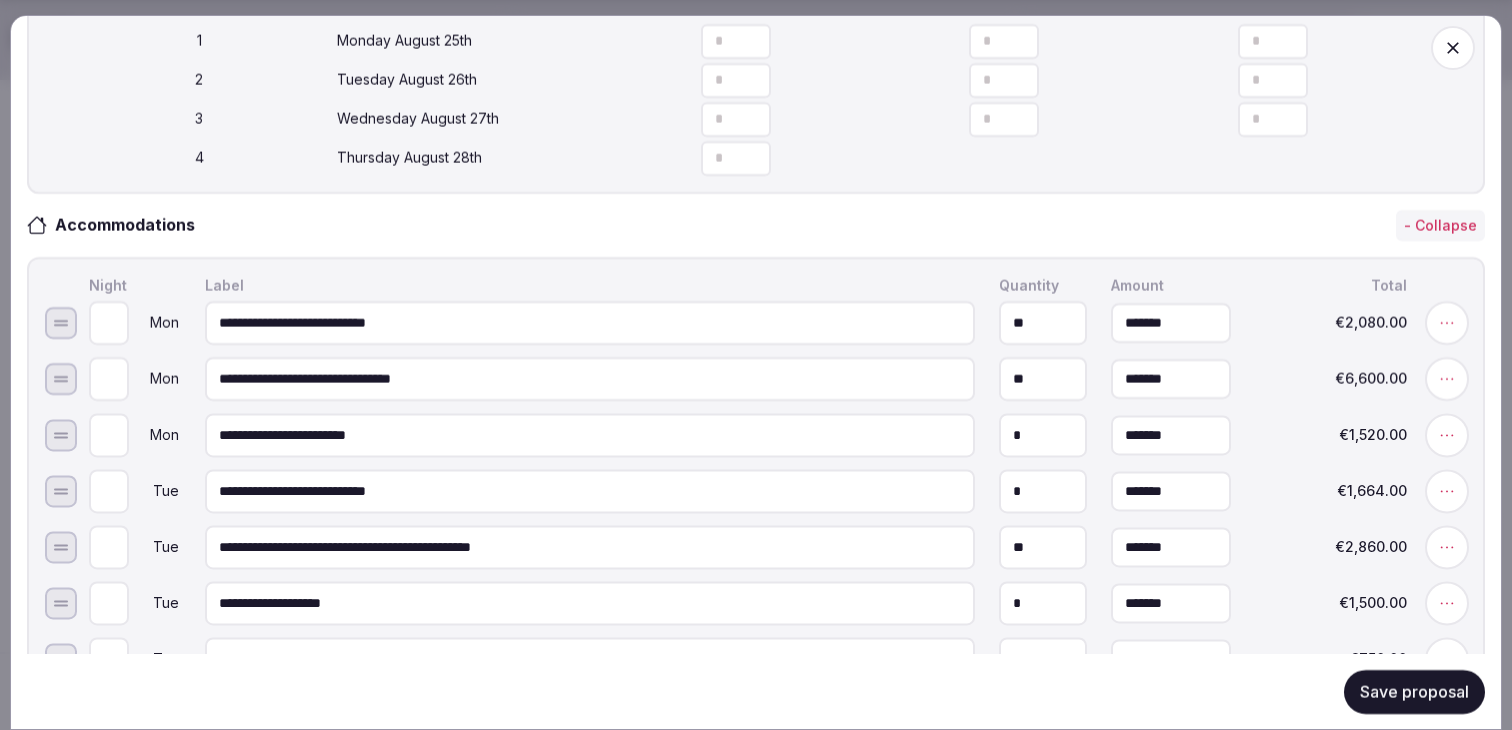 click 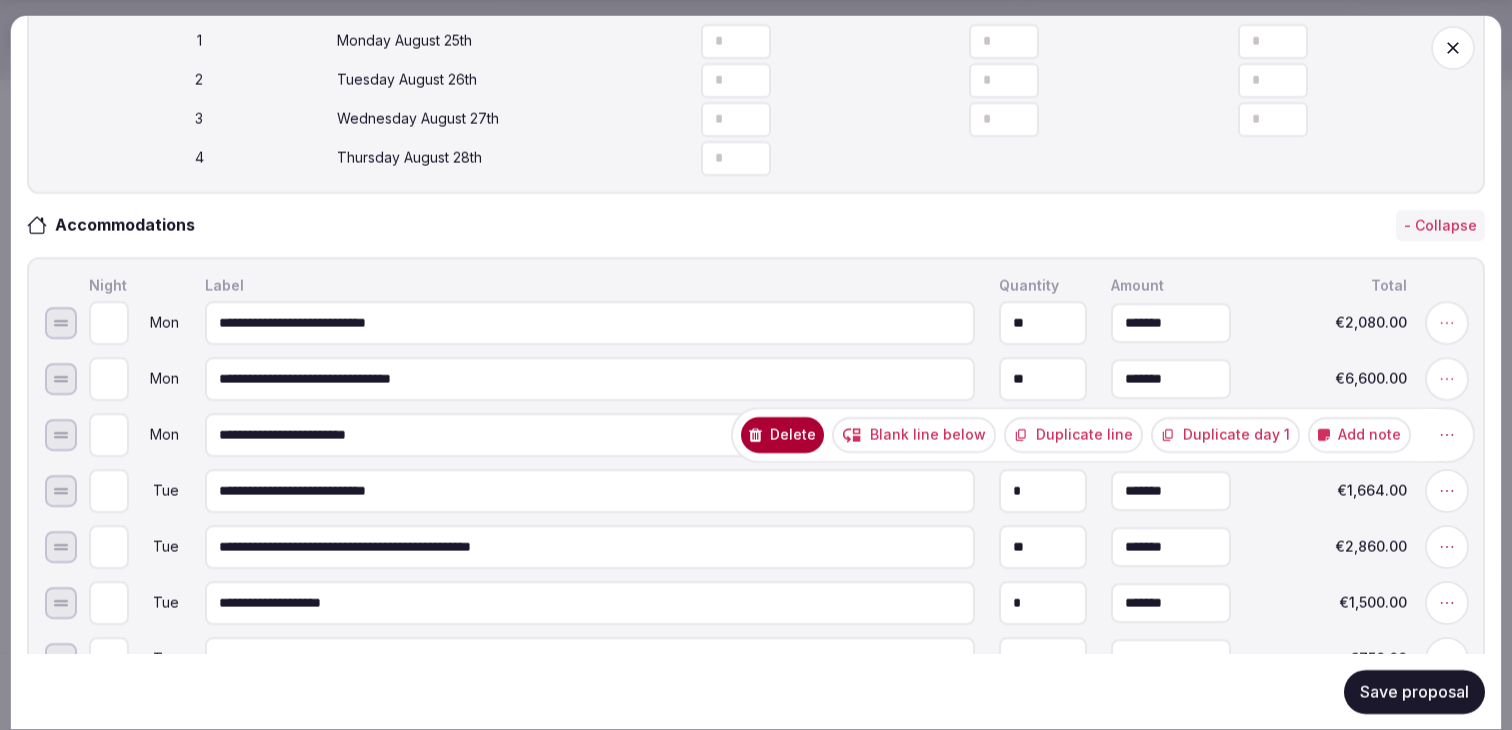 click on "Delete" at bounding box center (782, 435) 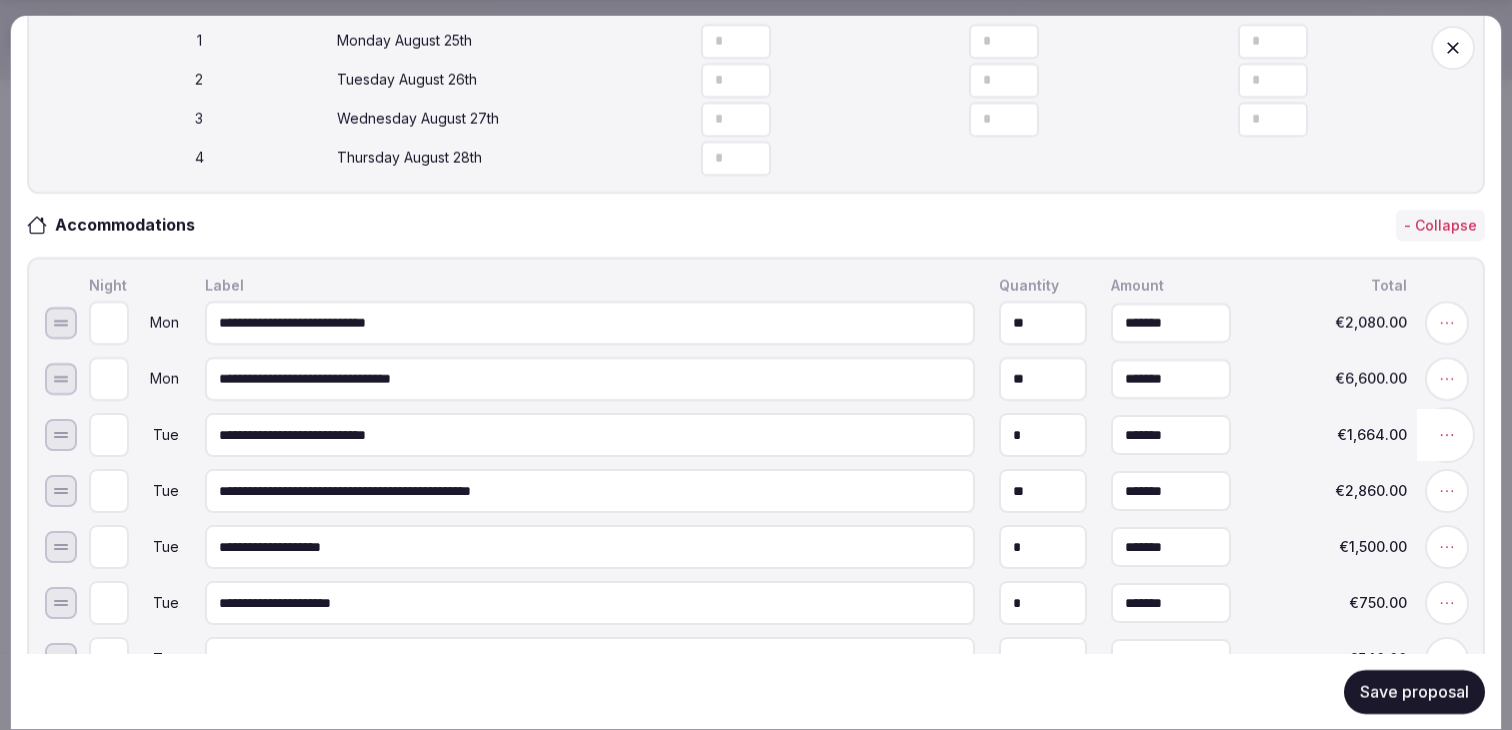 click 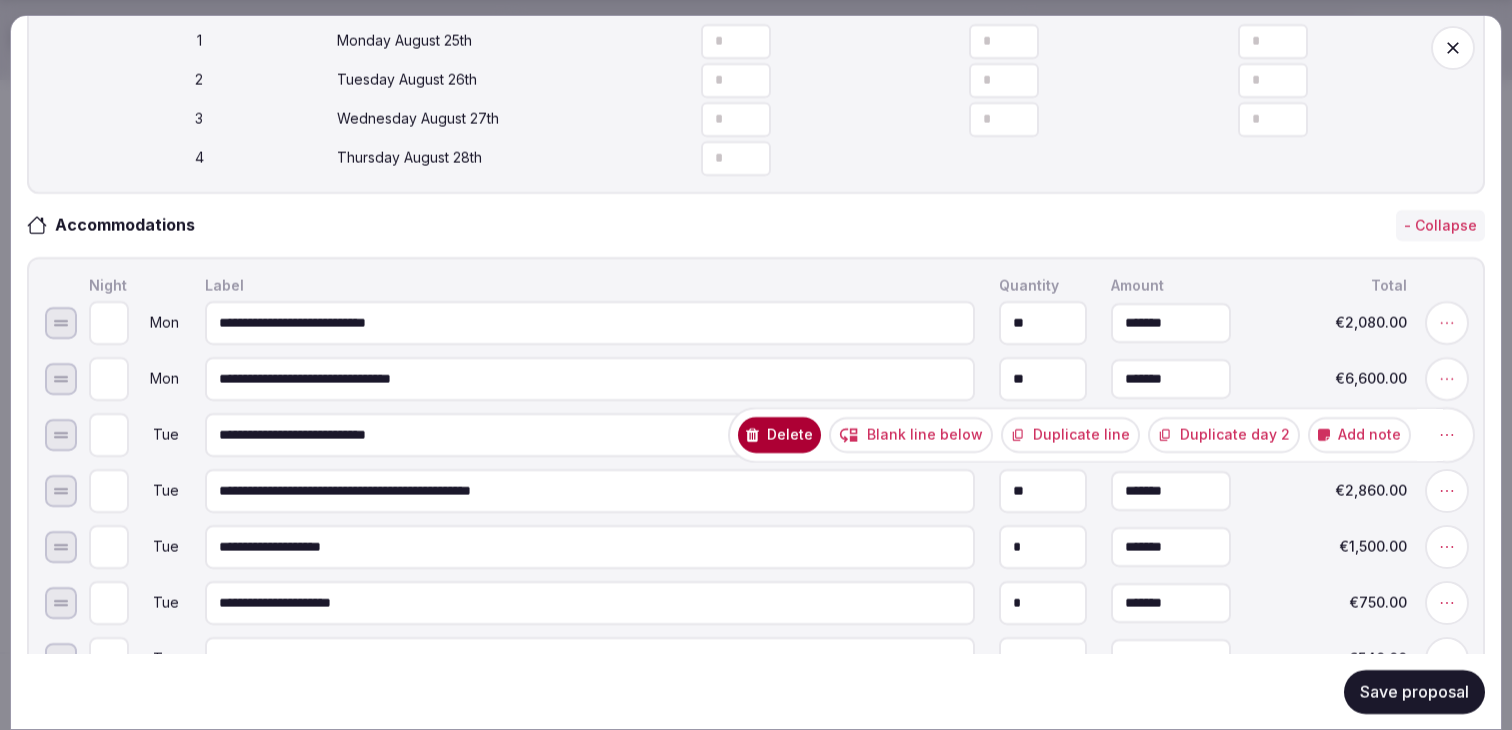 click on "Delete" at bounding box center [779, 435] 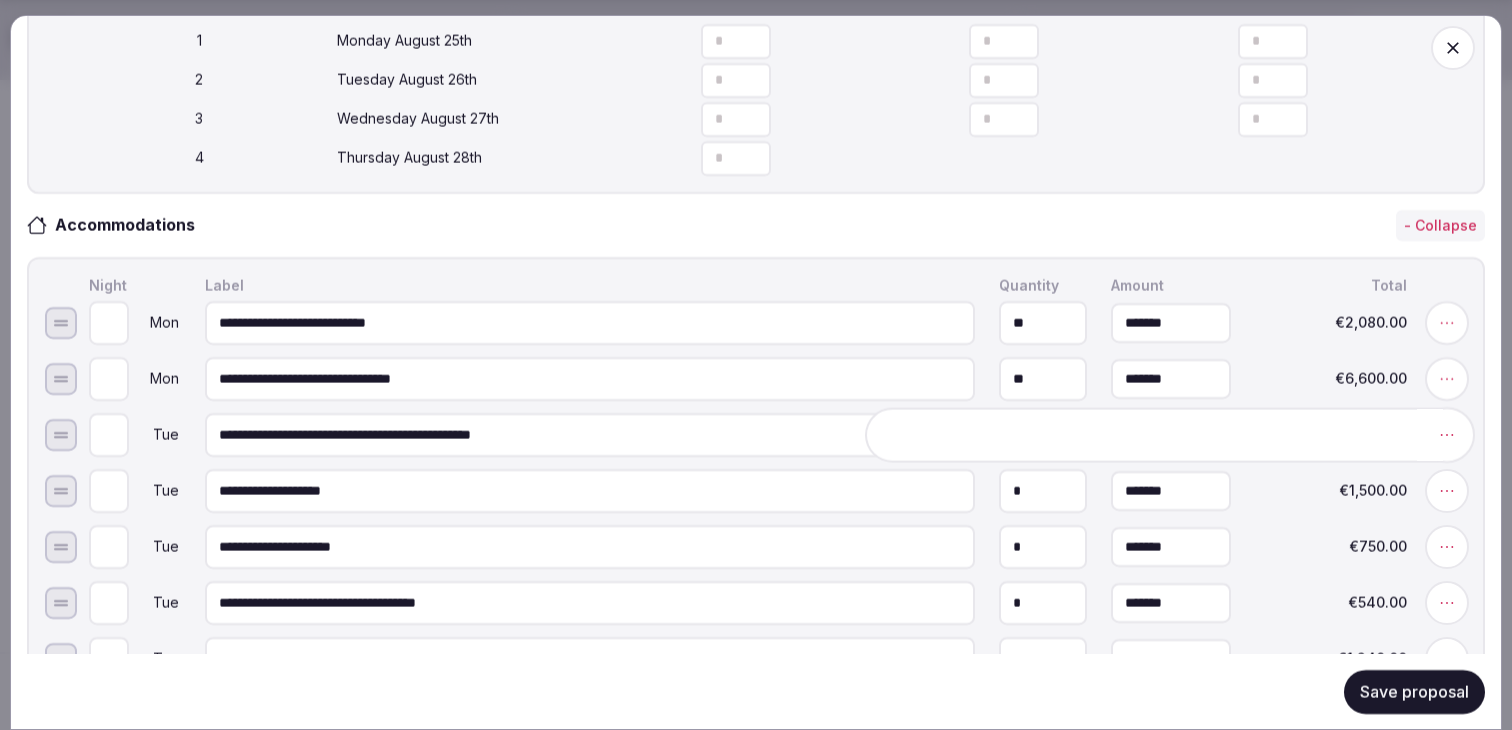 click 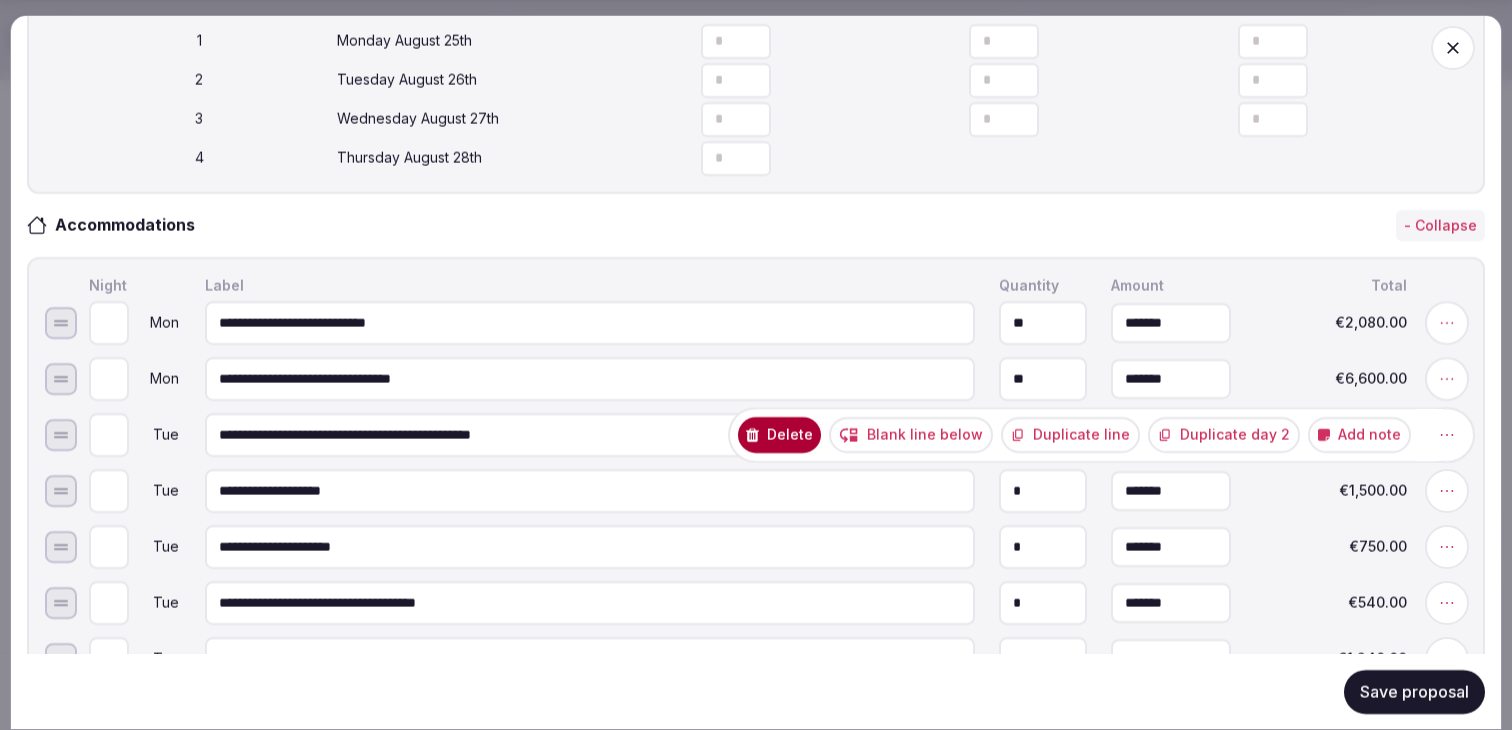 click on "Delete" at bounding box center [779, 435] 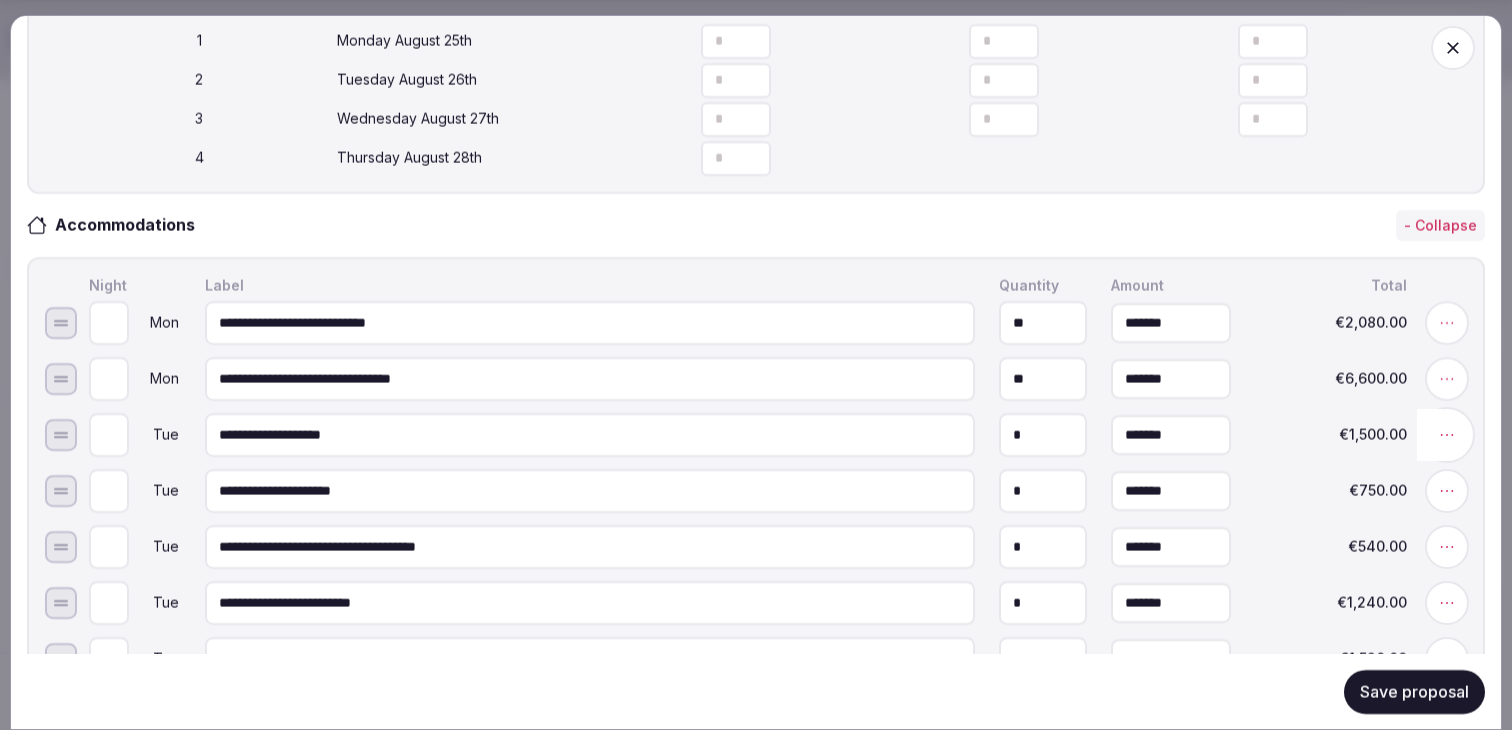 click at bounding box center [1447, 435] 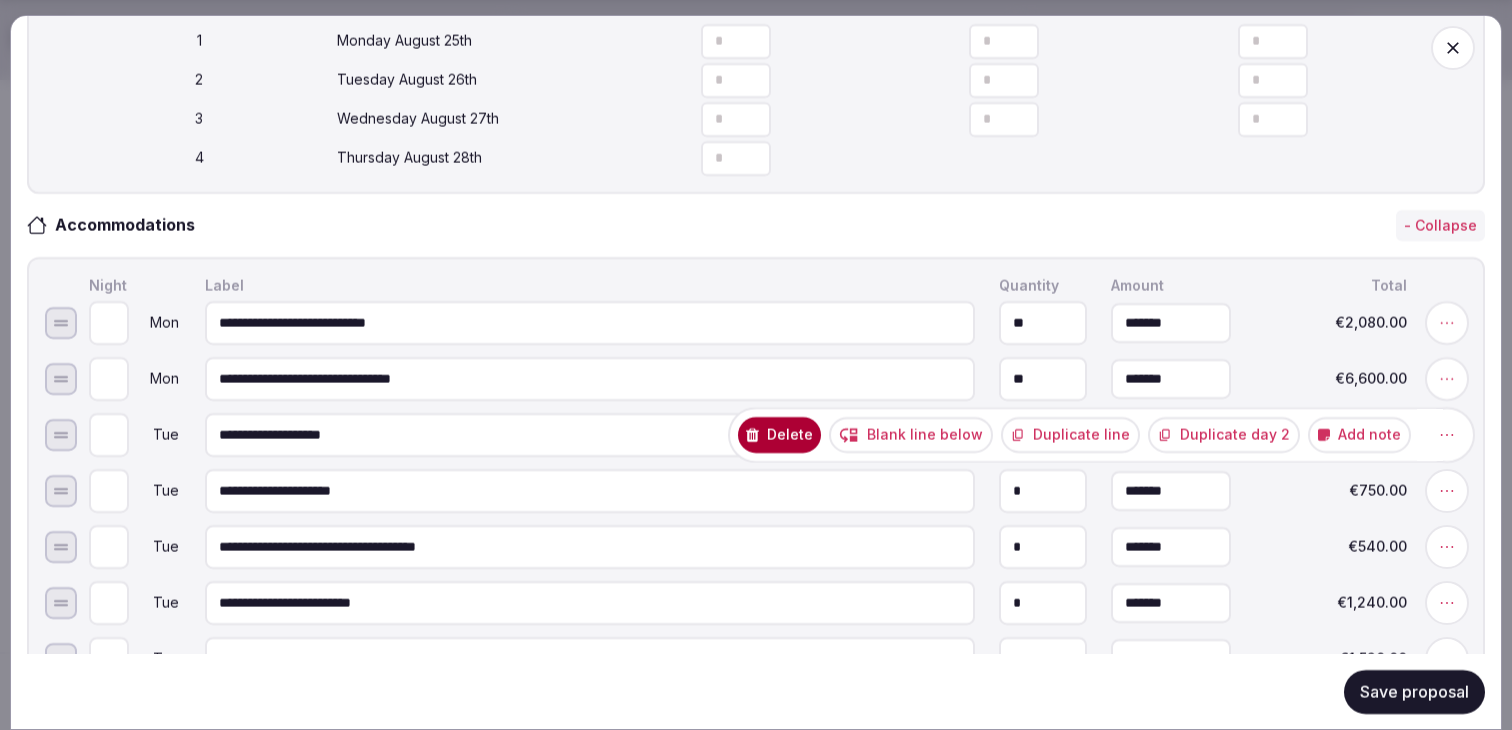 click on "Delete" at bounding box center (779, 435) 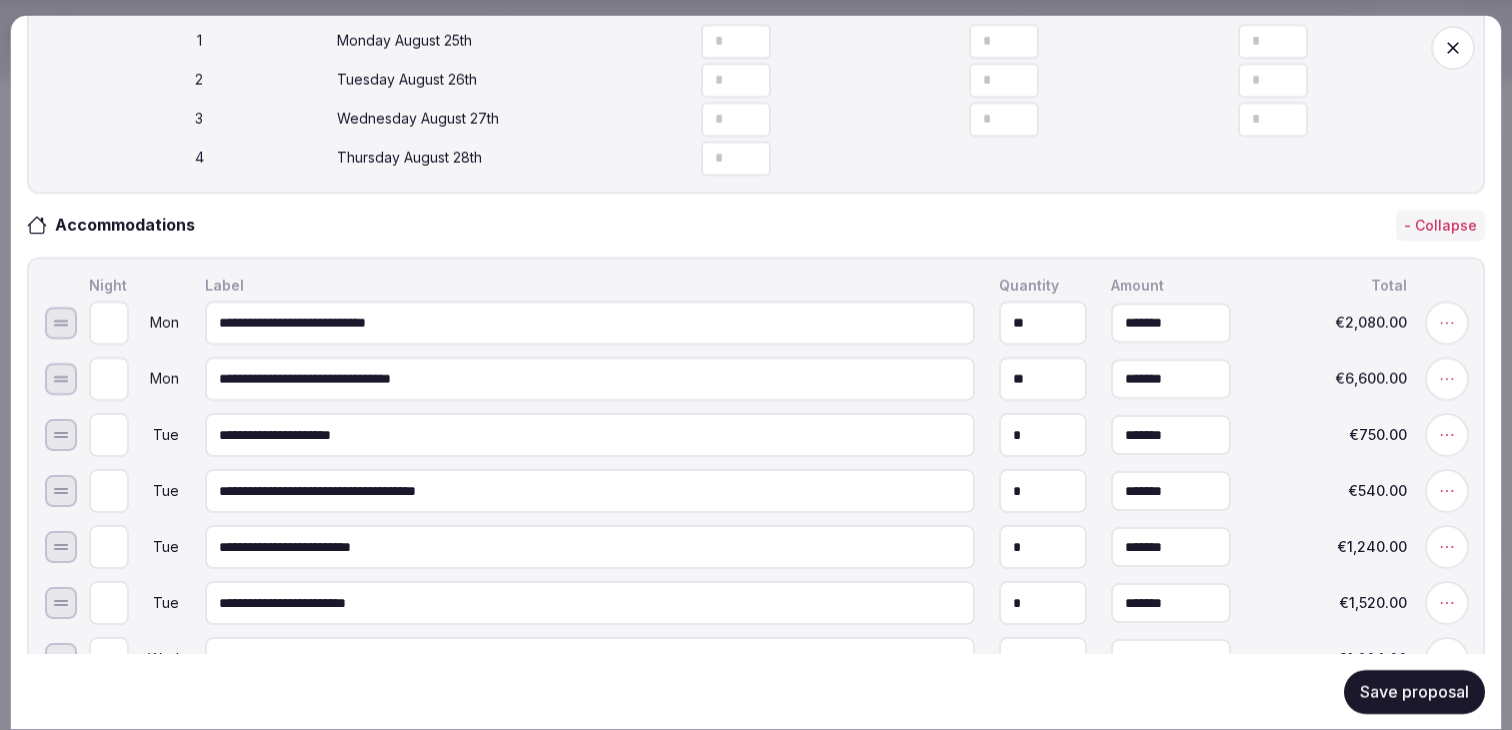 click 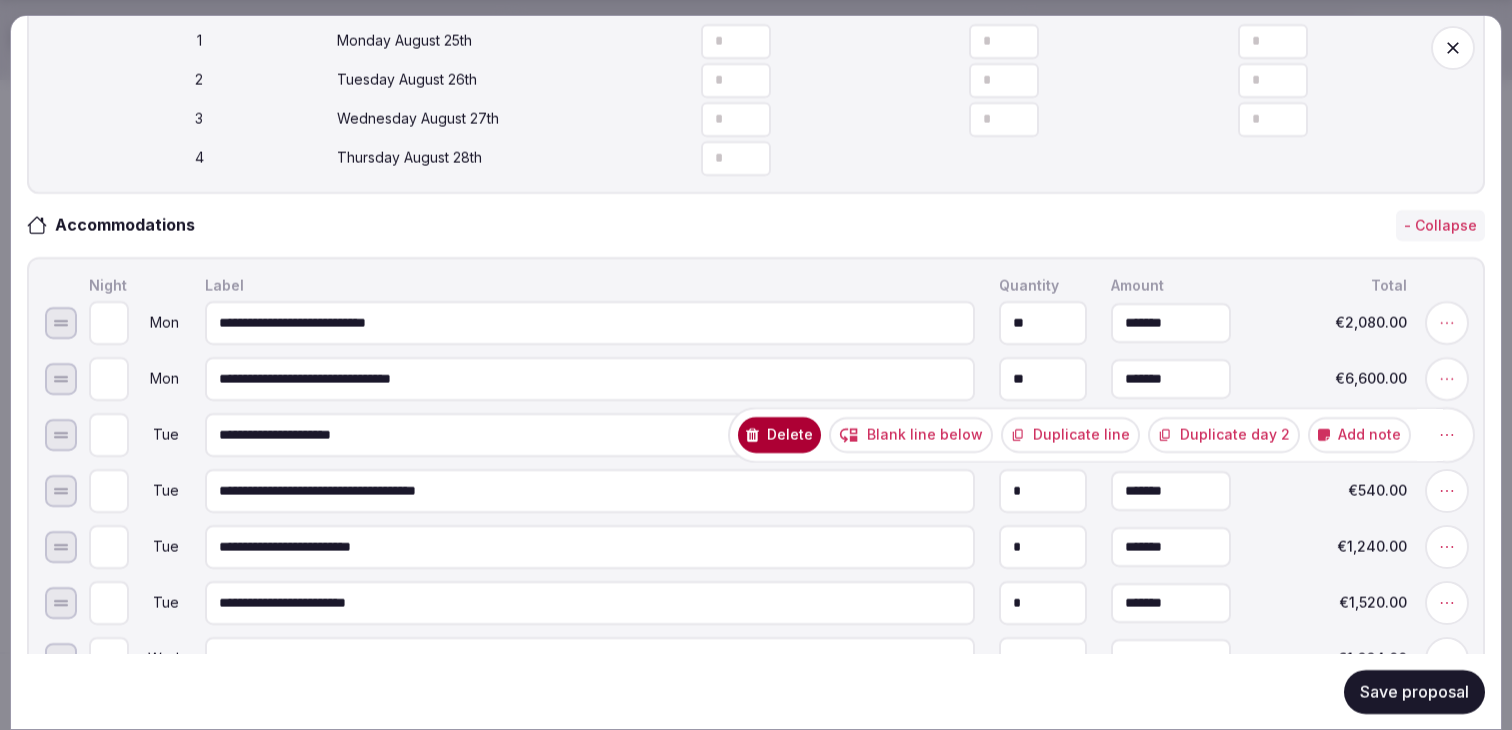 click on "Delete" at bounding box center (779, 435) 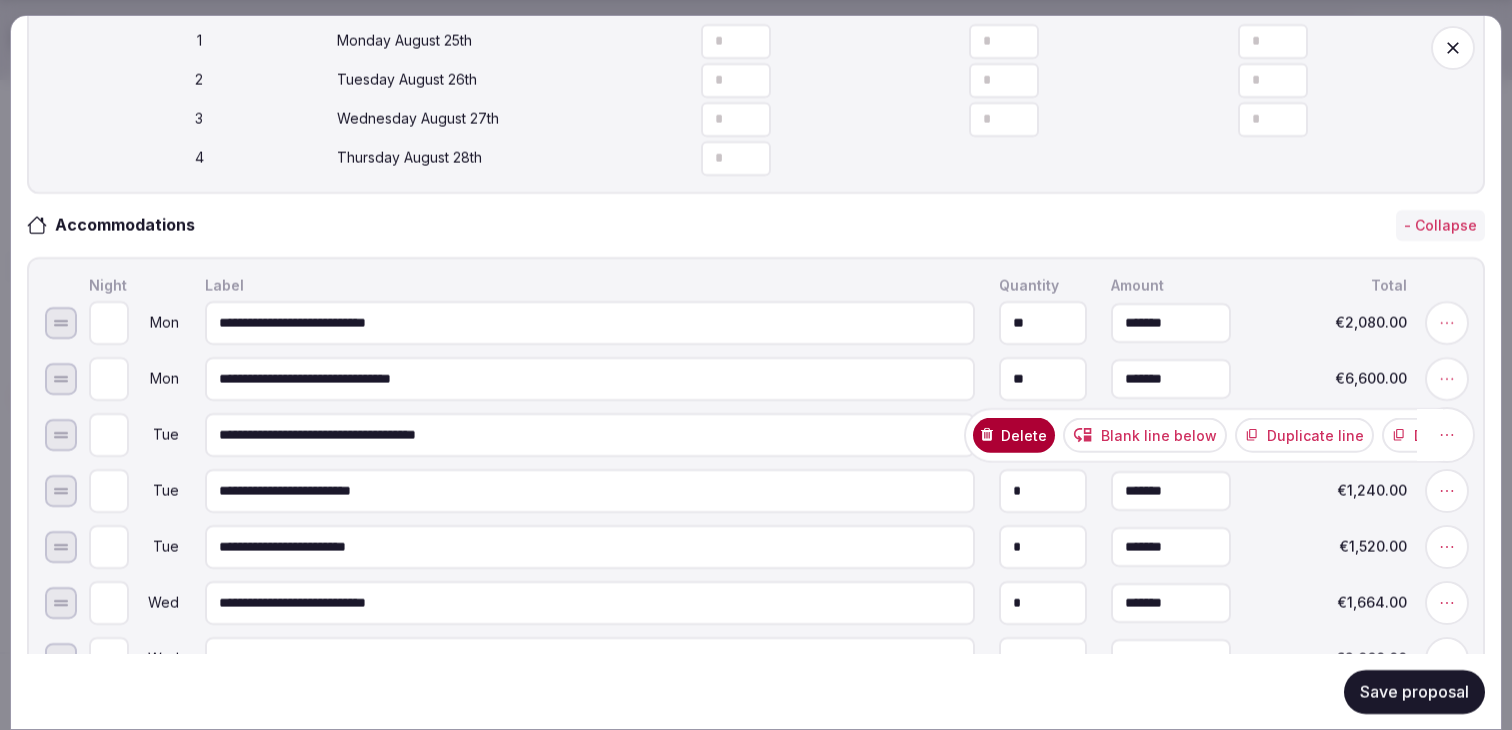 click 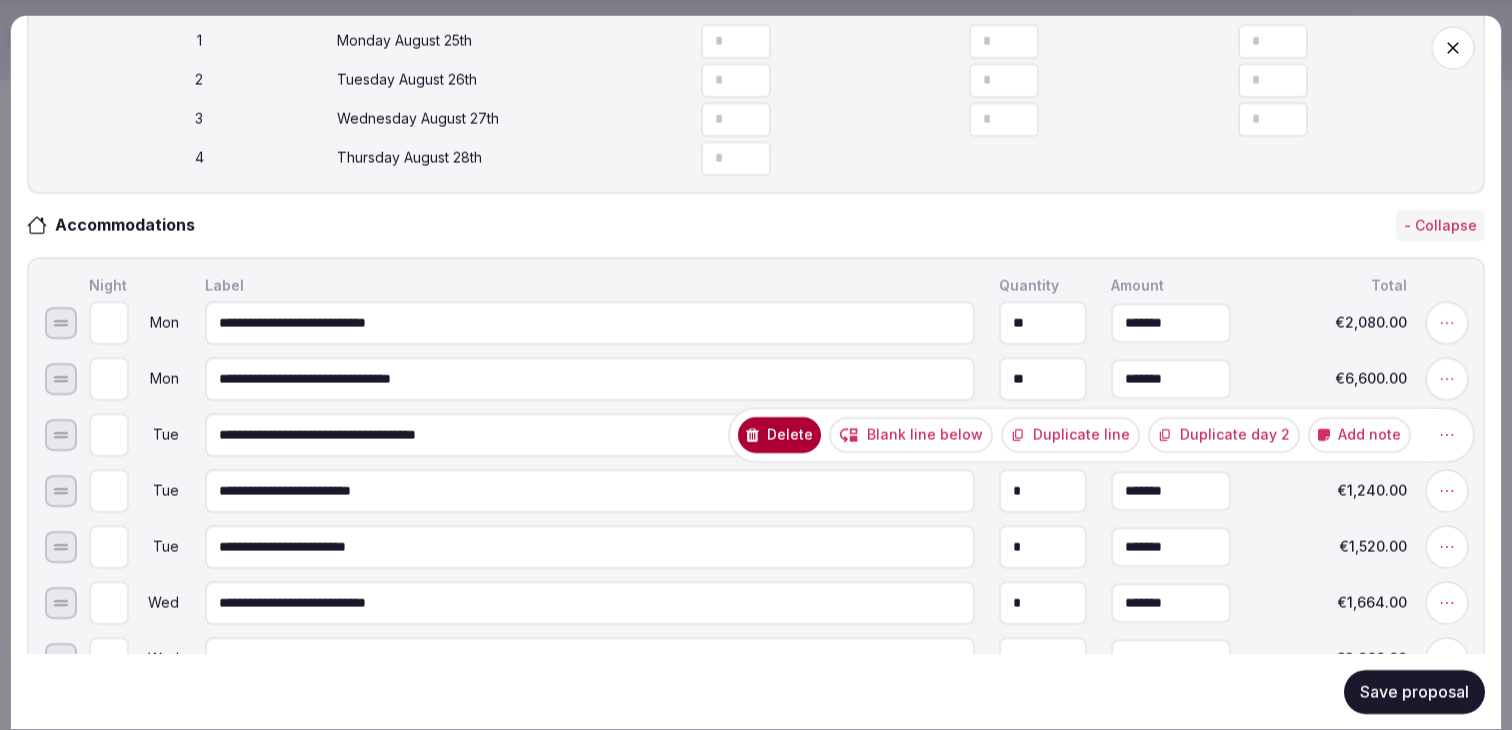 click on "Delete" at bounding box center (779, 435) 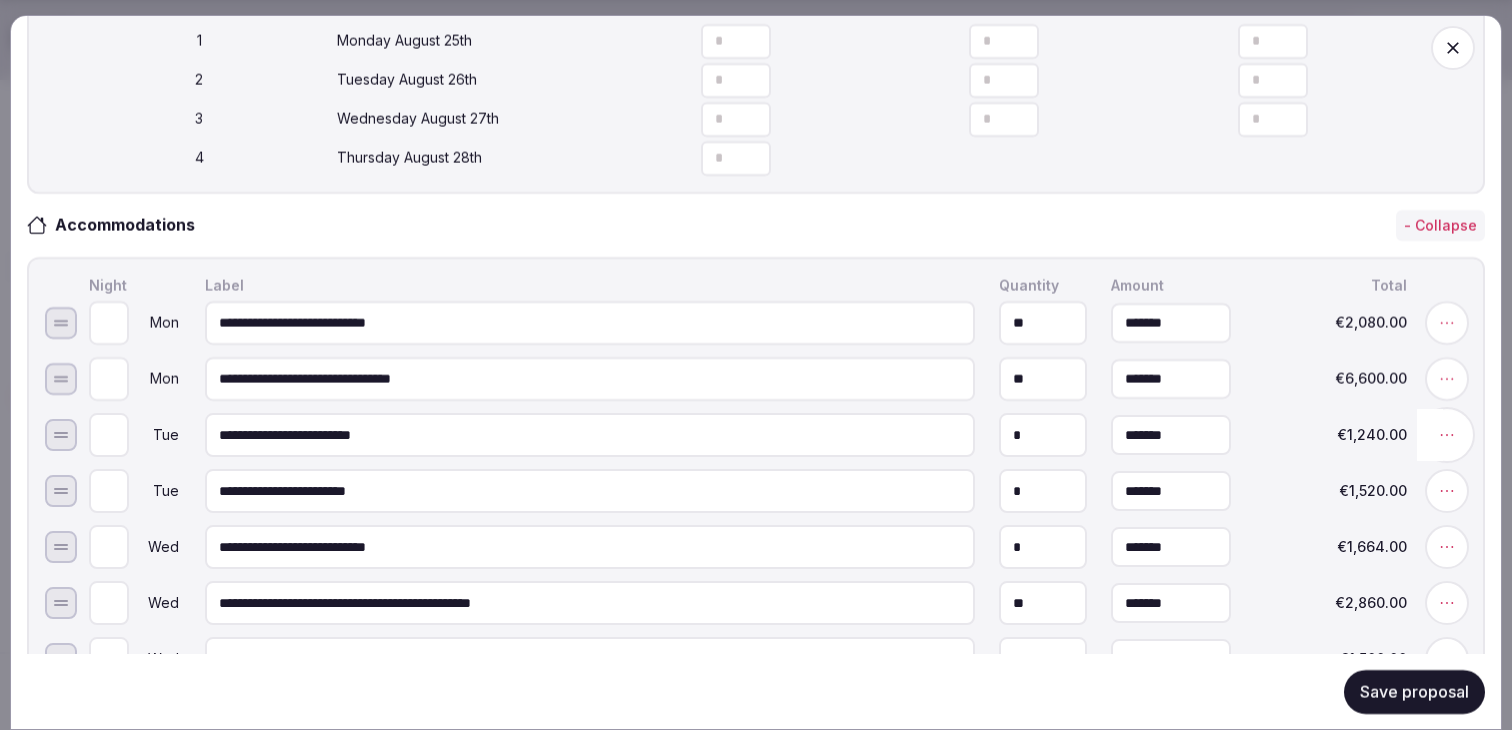 click 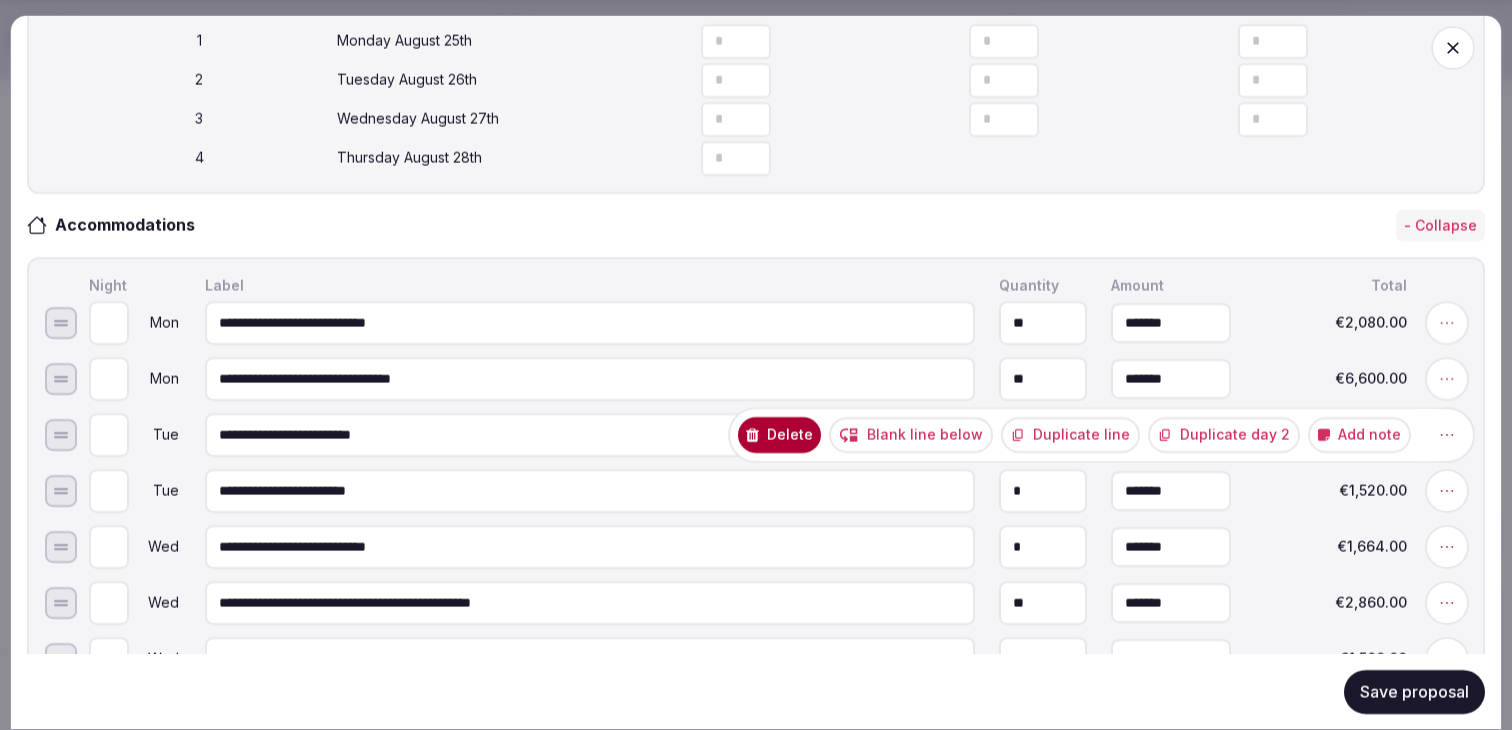 click on "Delete" at bounding box center (779, 435) 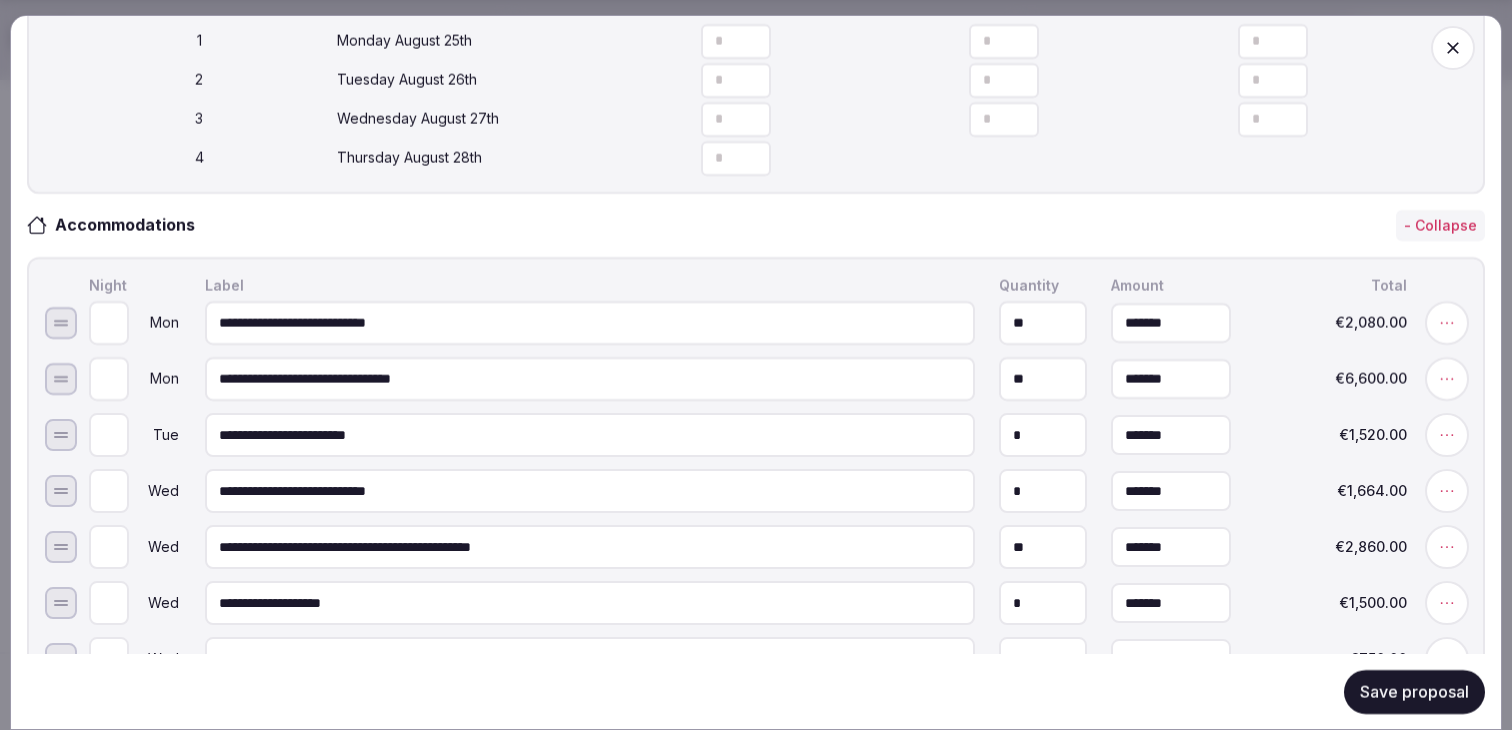 click at bounding box center [1447, 435] 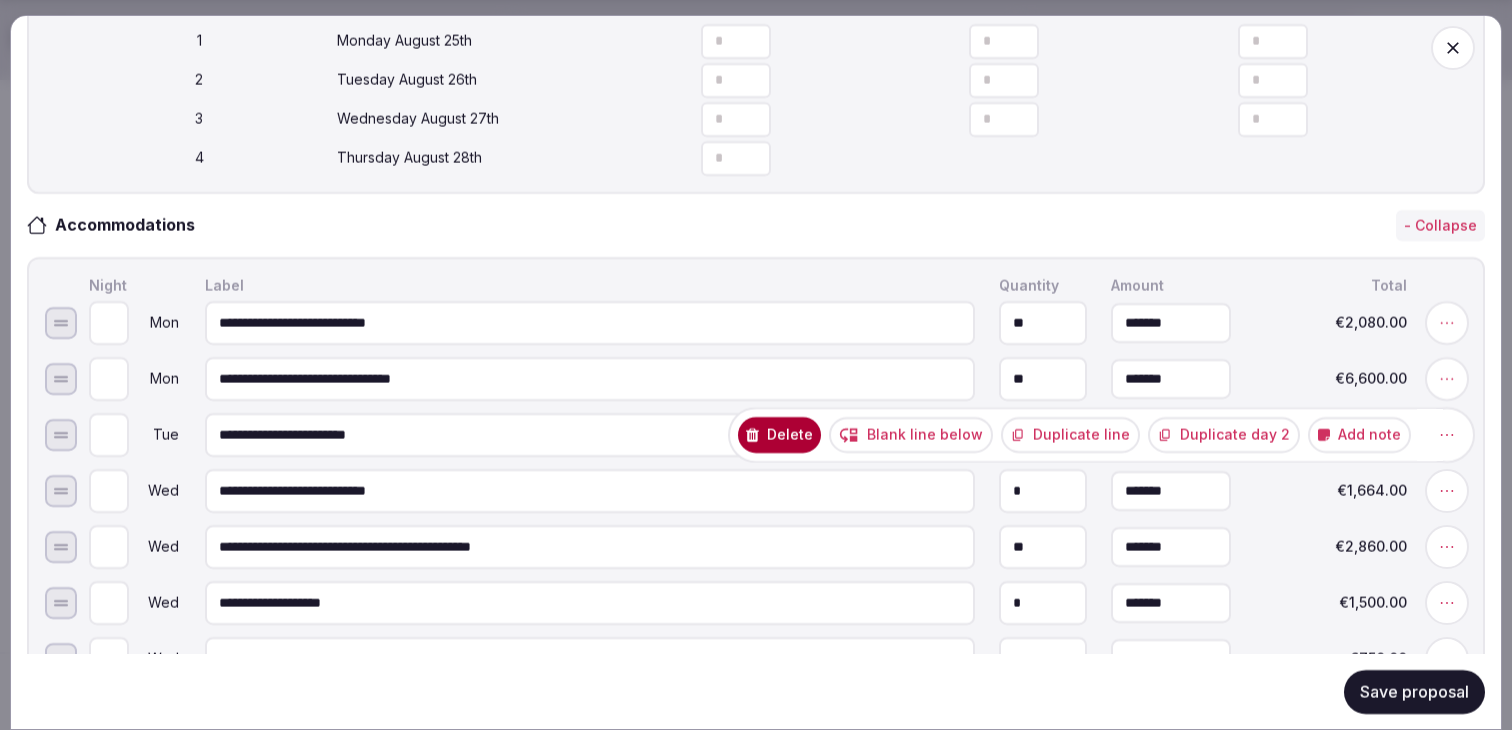 click on "Delete" at bounding box center [779, 435] 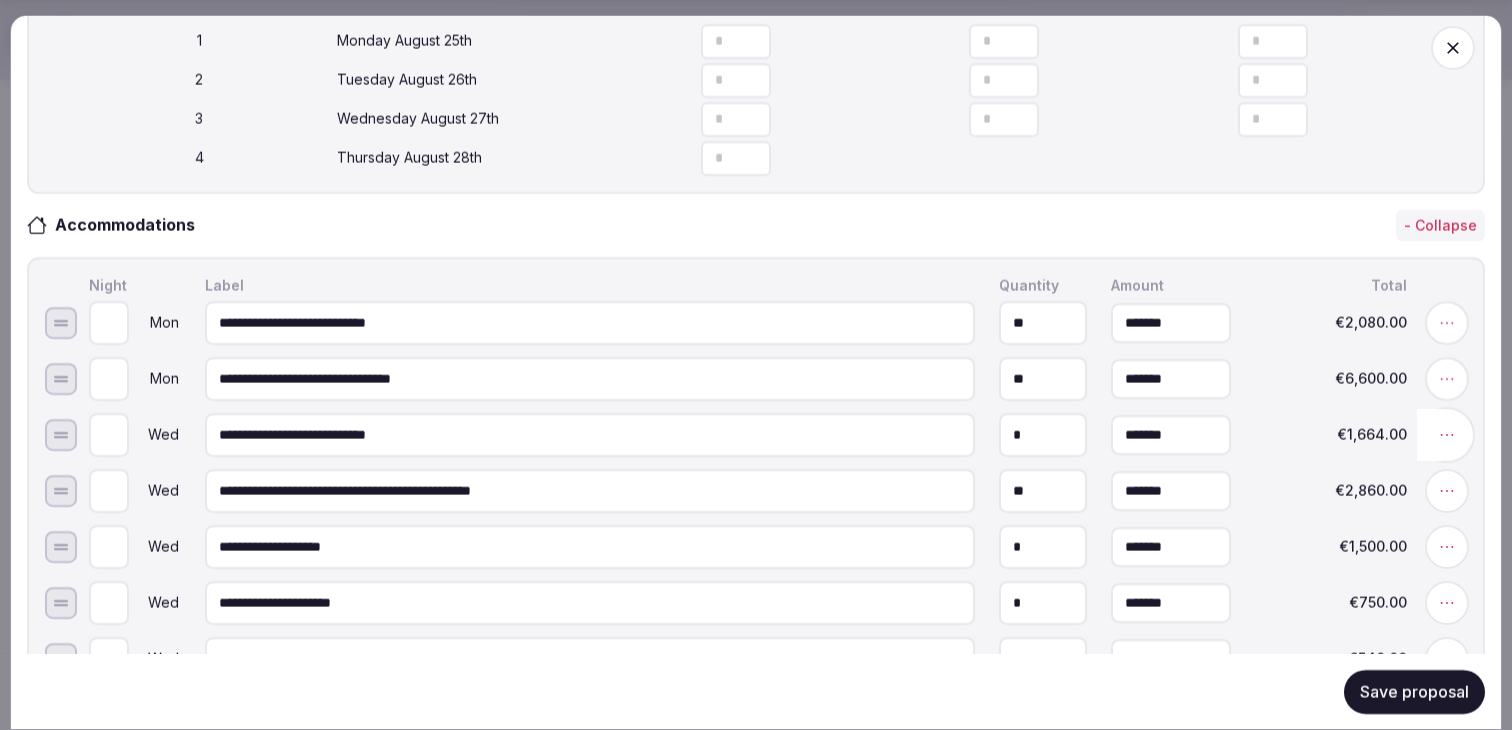 click at bounding box center [1447, 435] 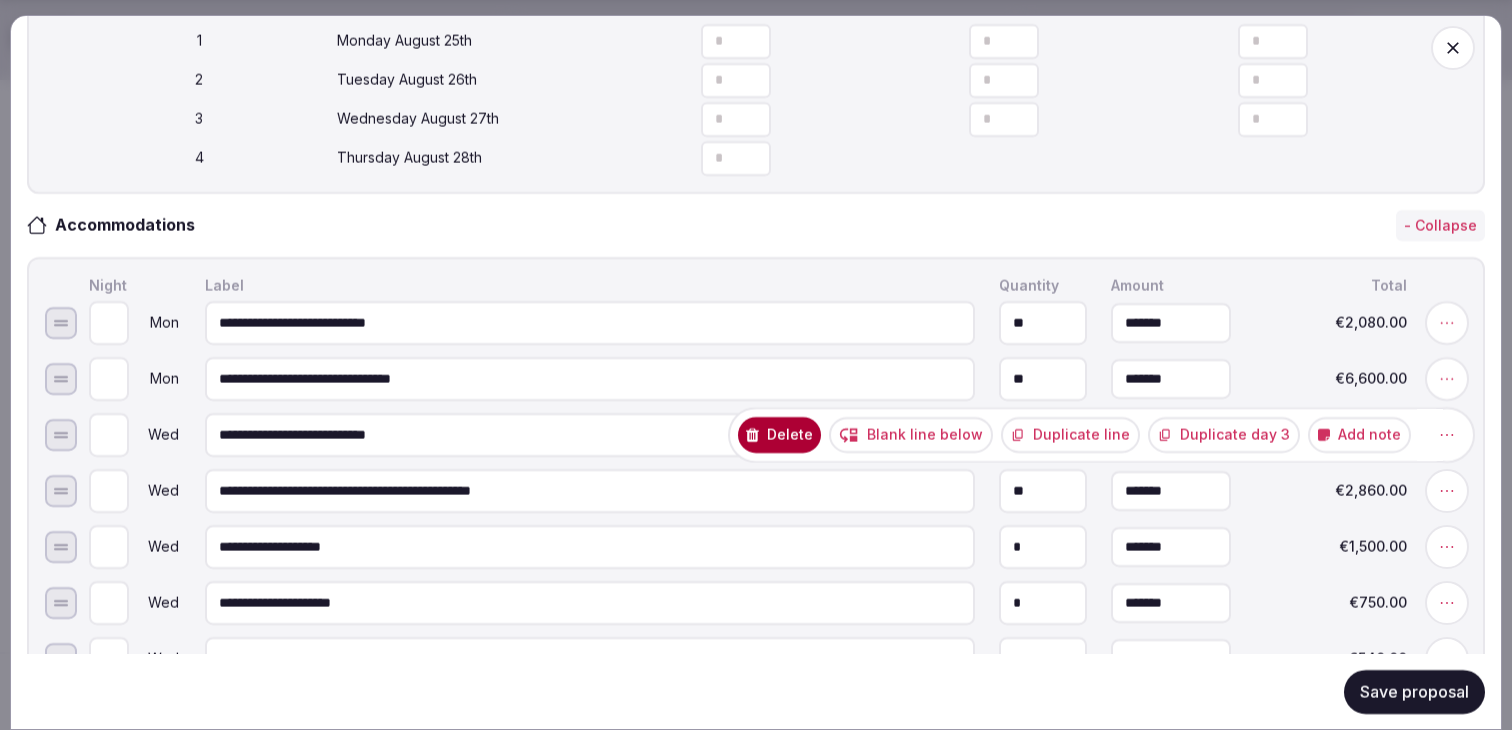 click on "Delete" at bounding box center [779, 435] 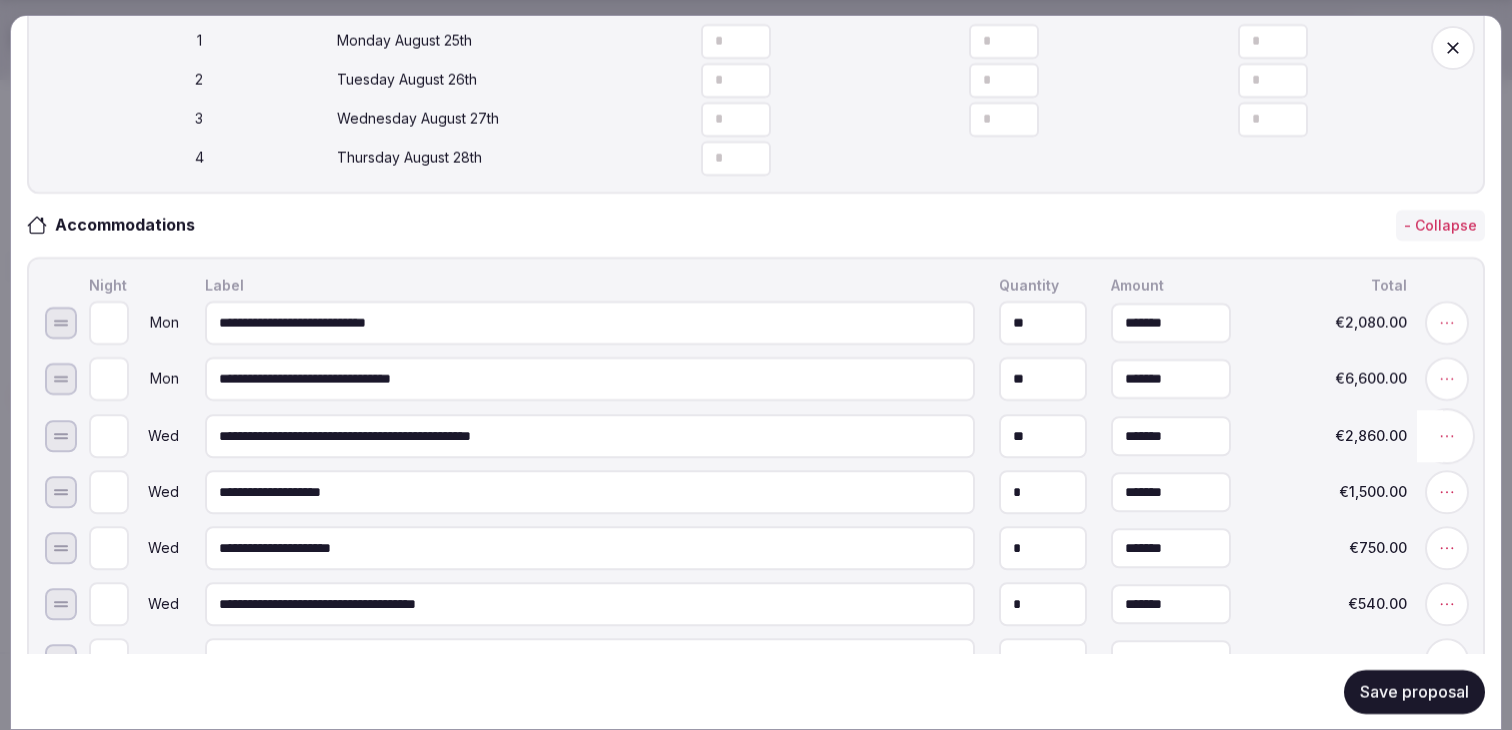 click 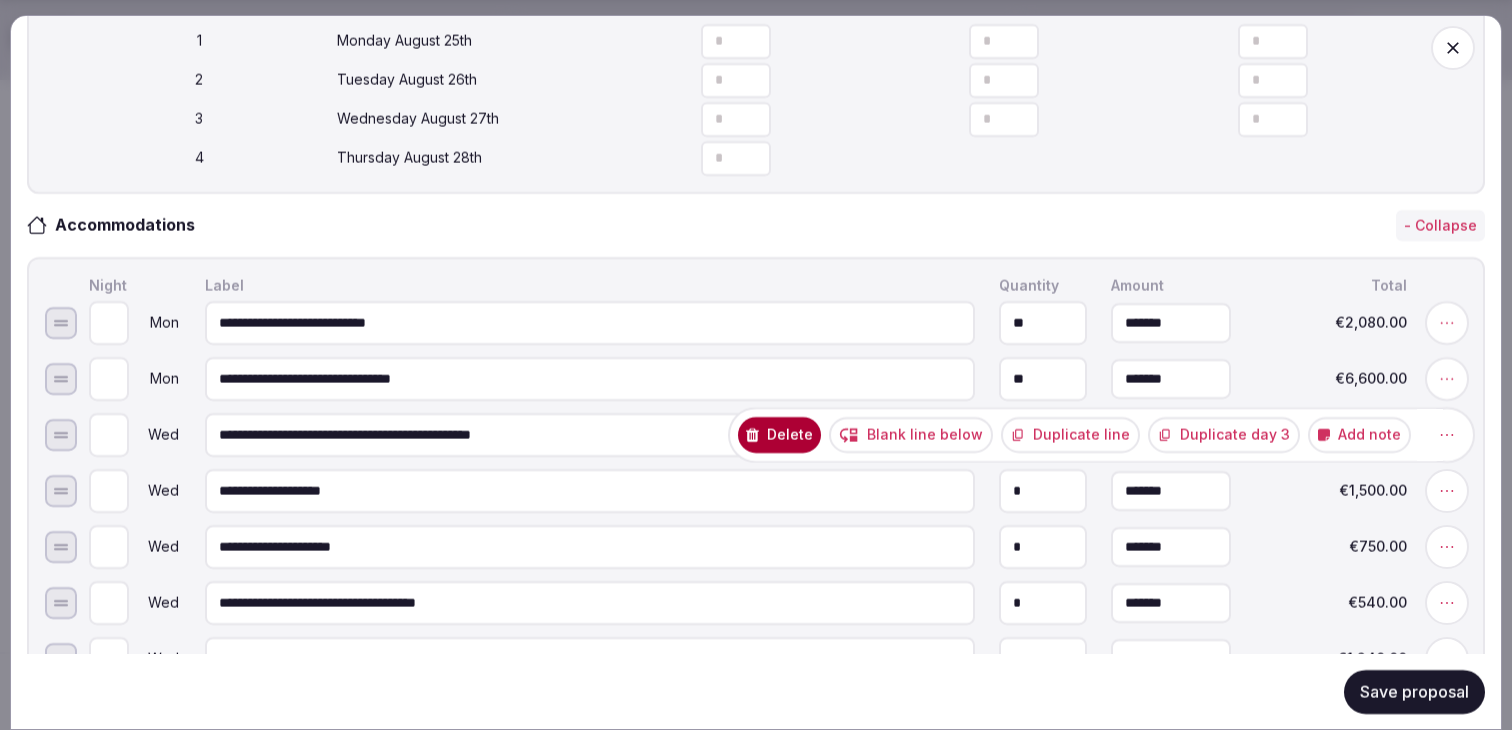 click on "Delete" at bounding box center [779, 435] 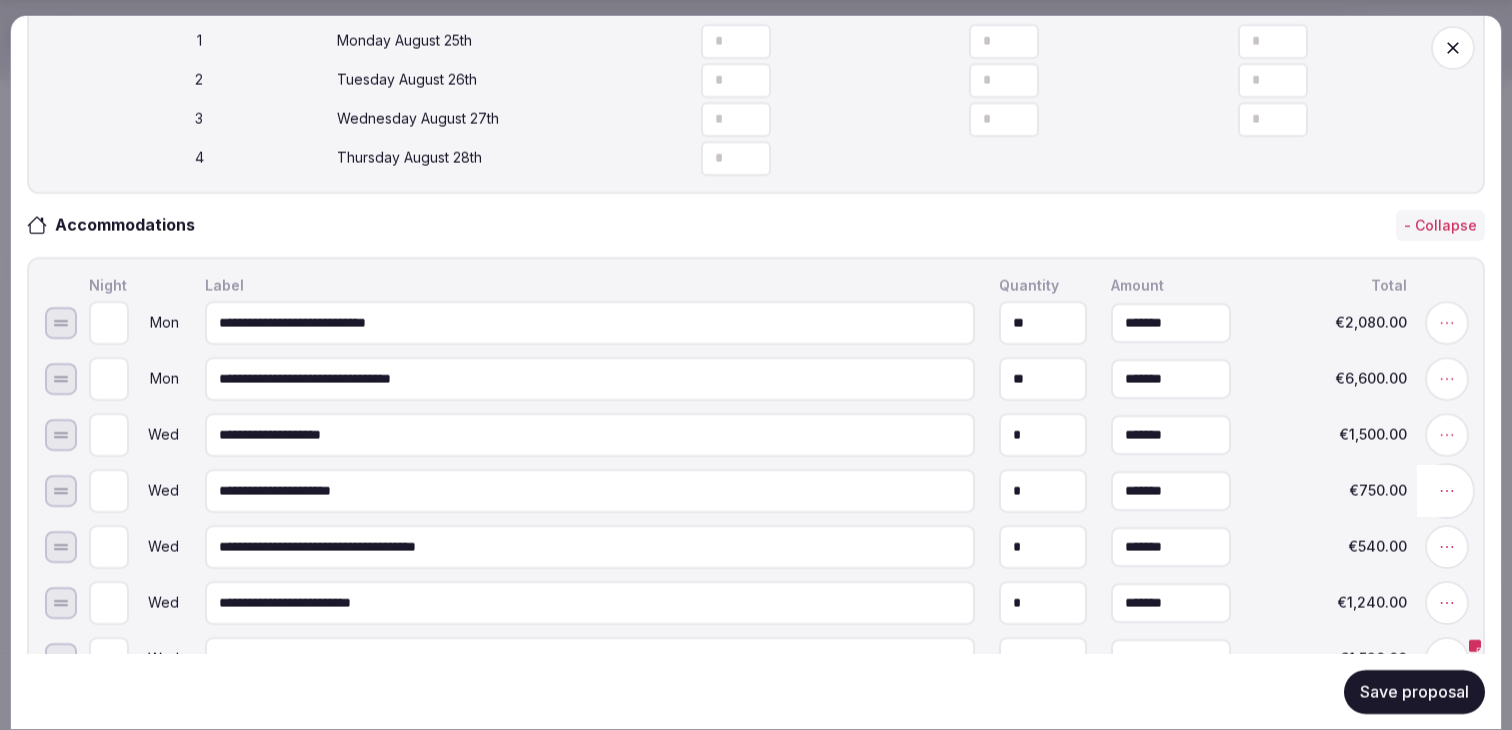 click at bounding box center (1447, 491) 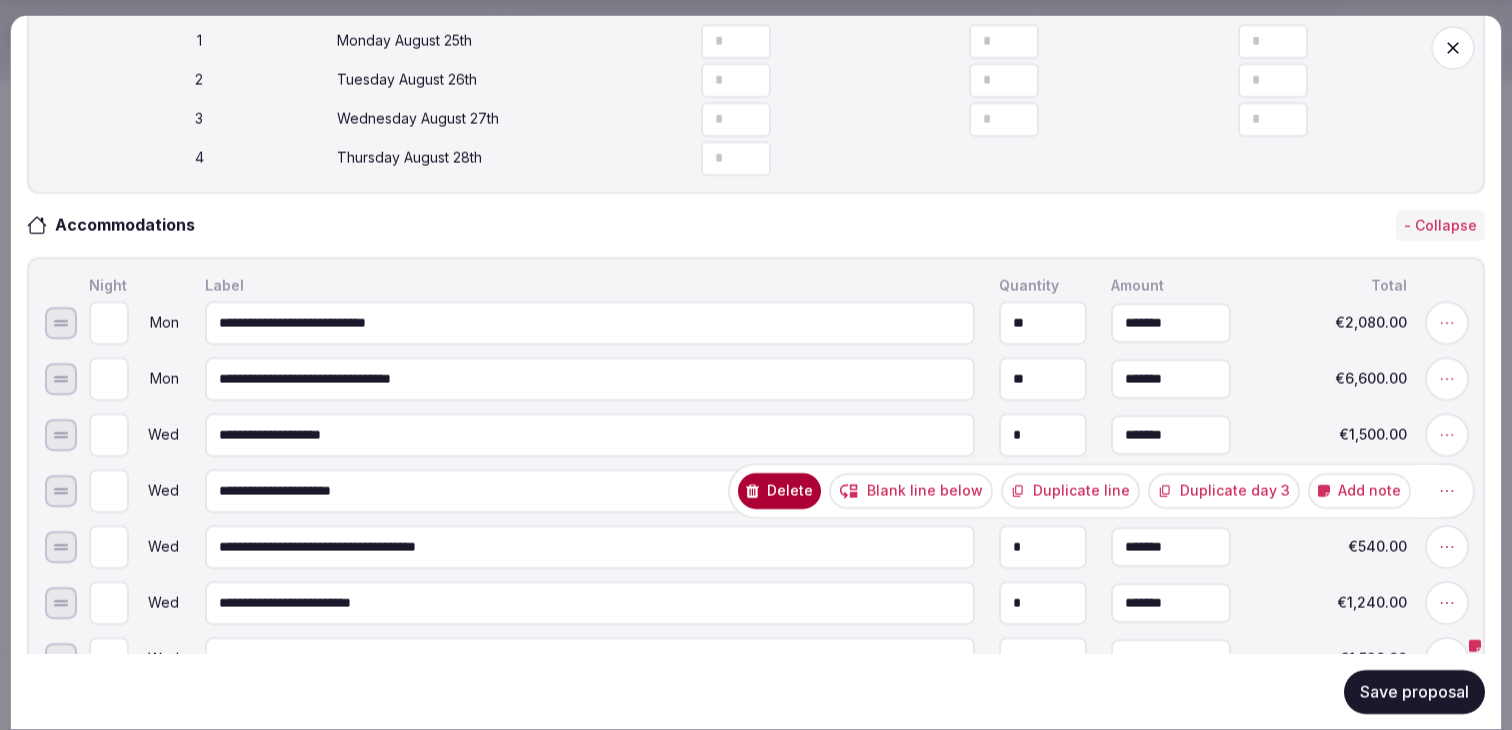 click on "Delete" at bounding box center (779, 491) 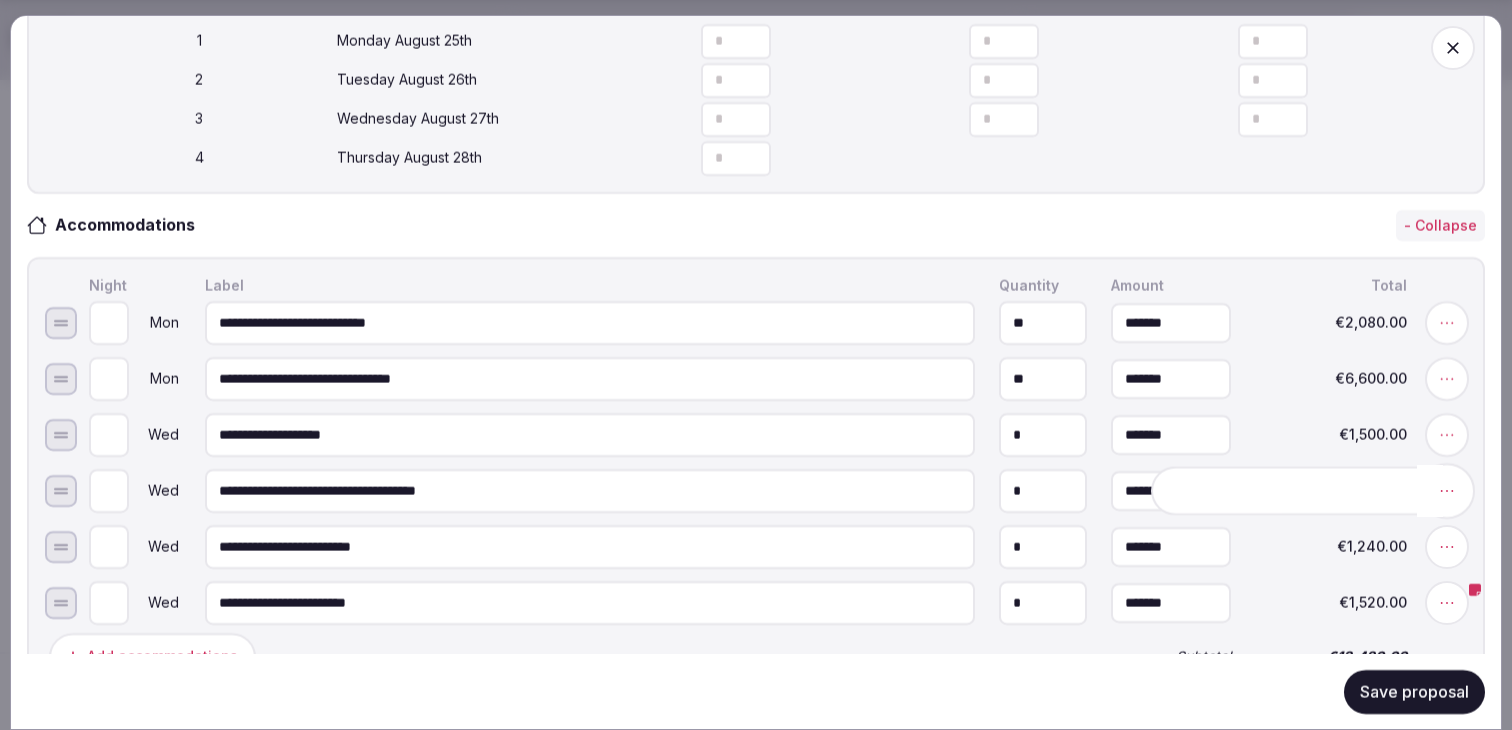 click 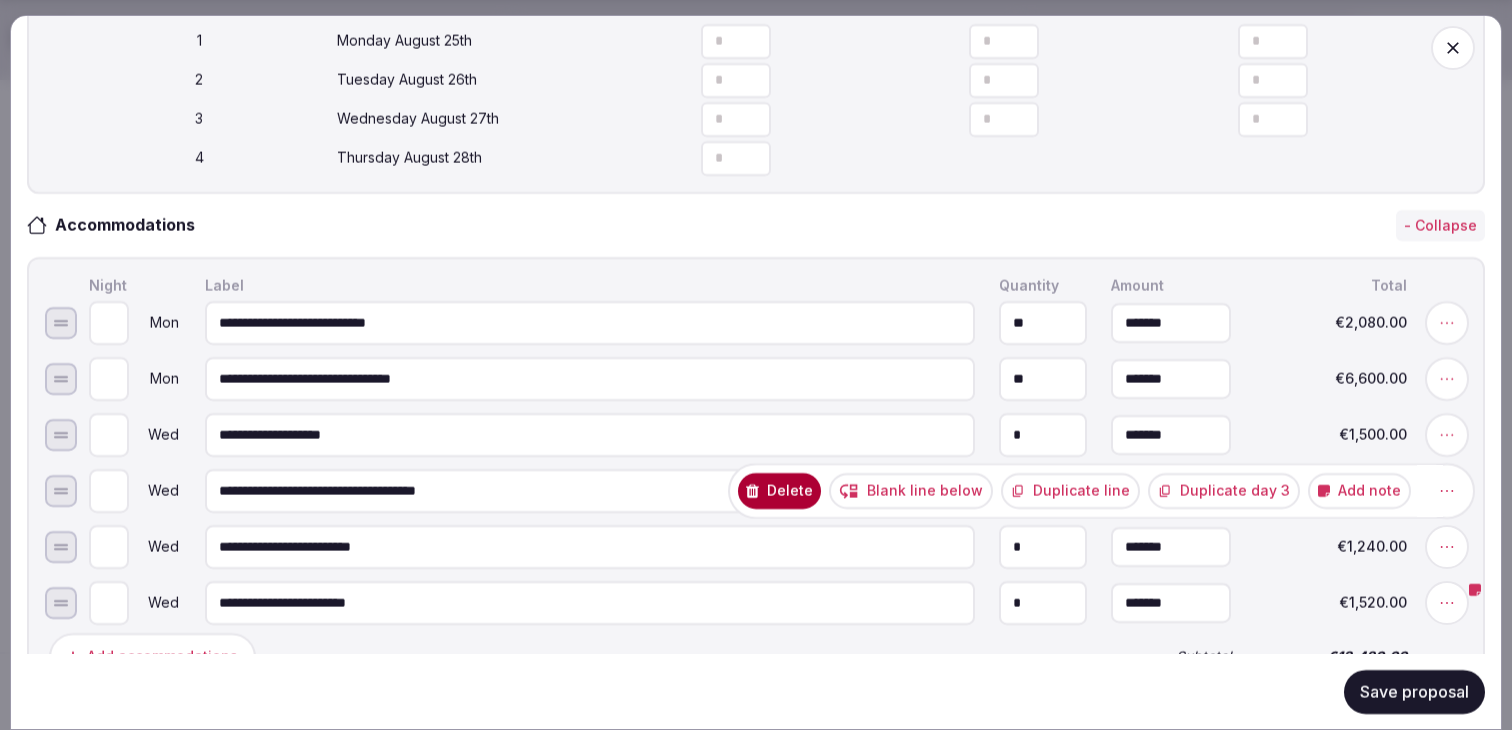 click 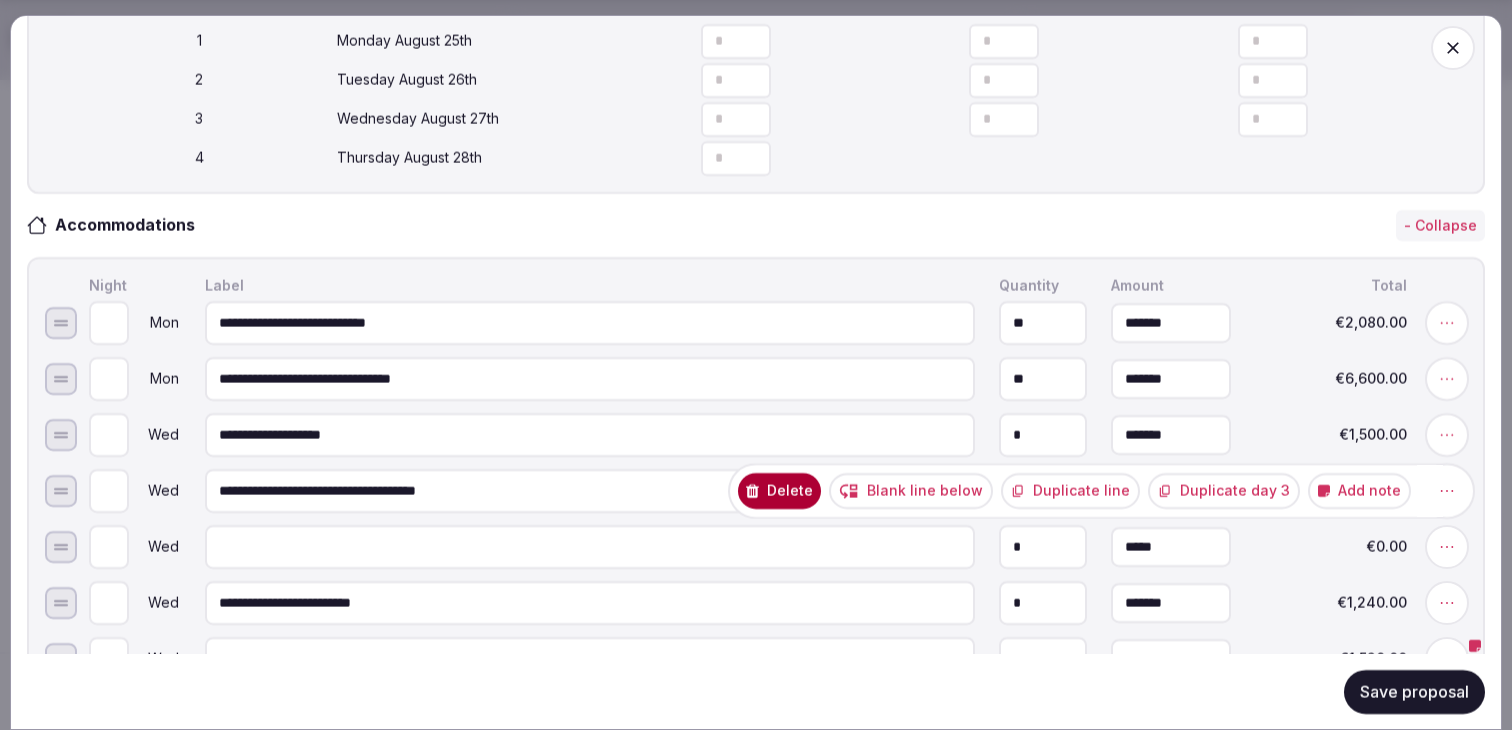 click on "Delete" at bounding box center (779, 491) 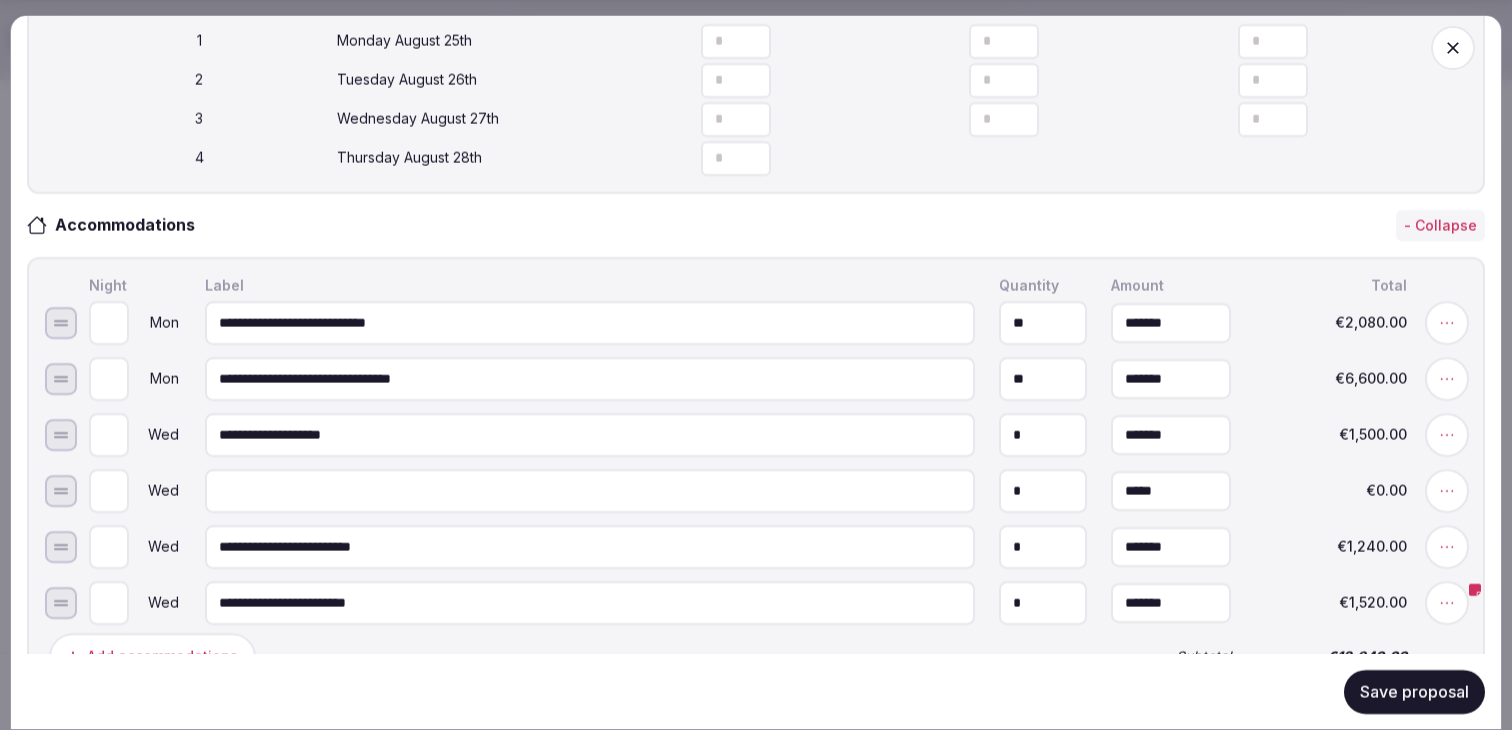 click 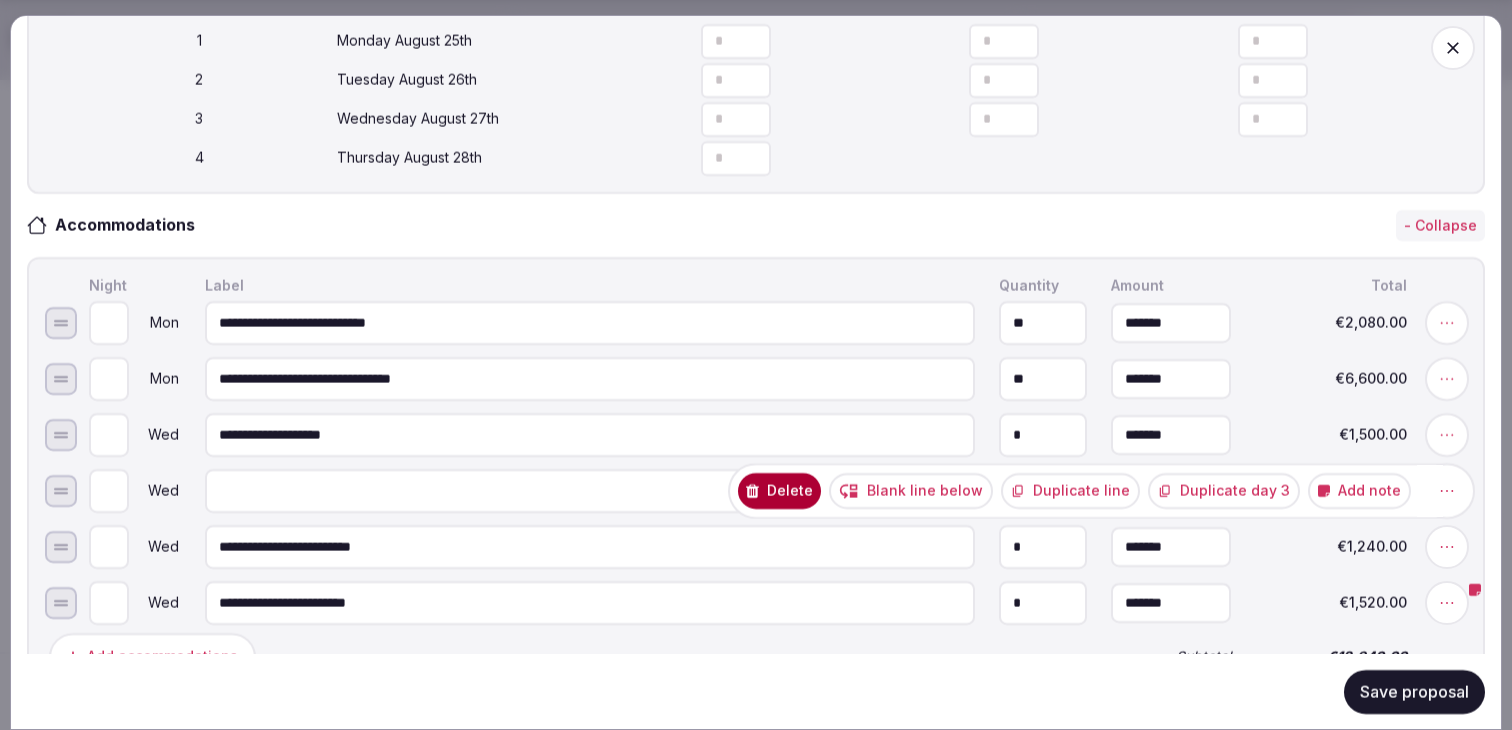 click on "Delete" at bounding box center [779, 491] 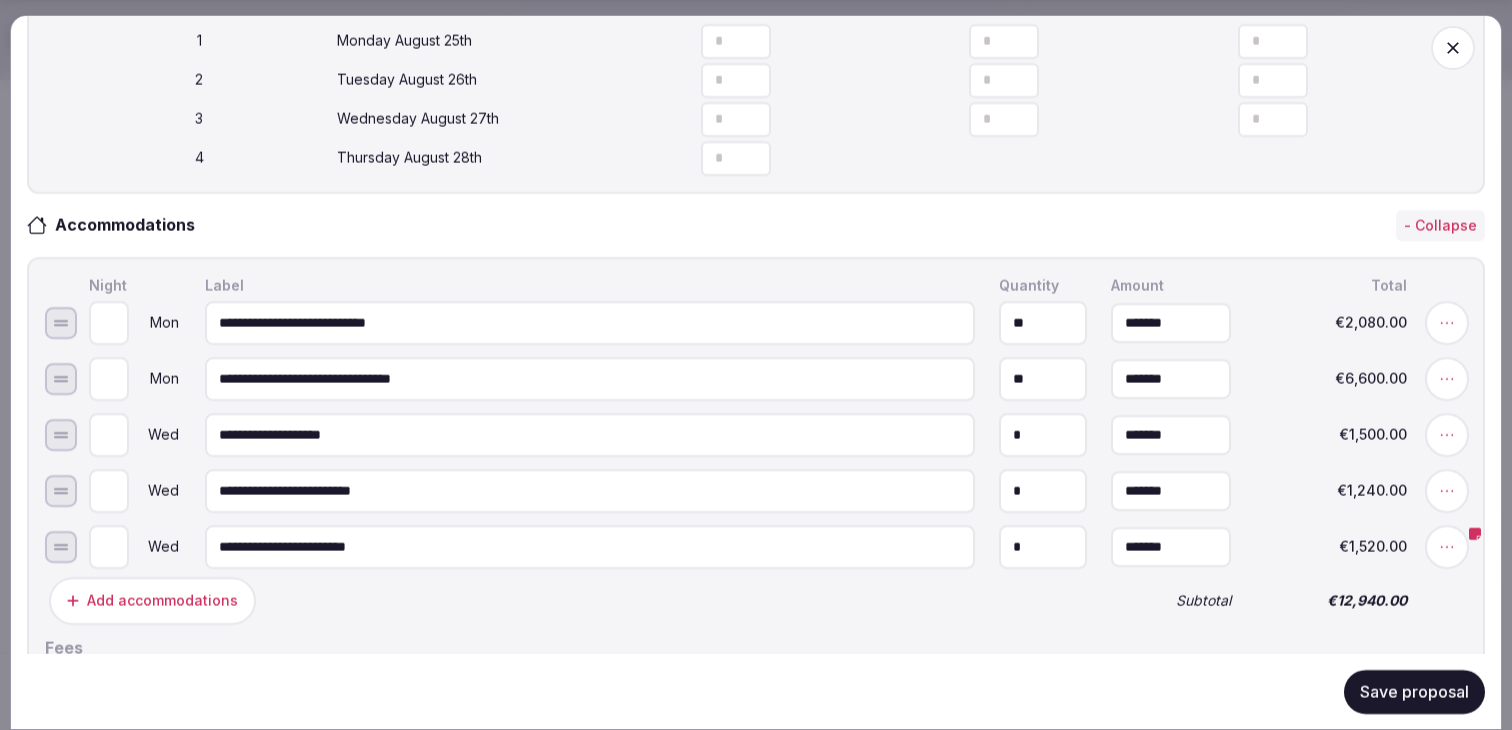 click on "**********" at bounding box center [756, 536] 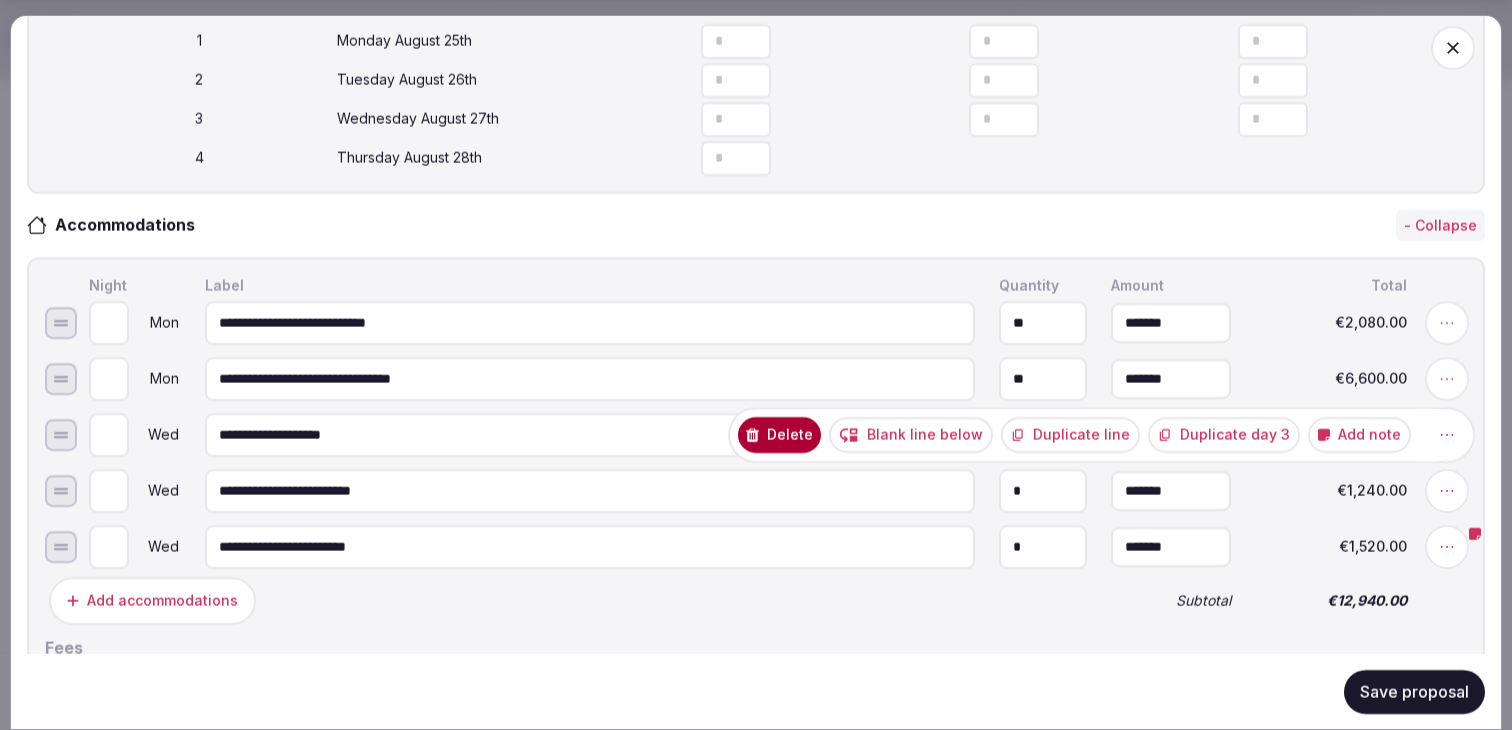 click on "Delete" at bounding box center (779, 435) 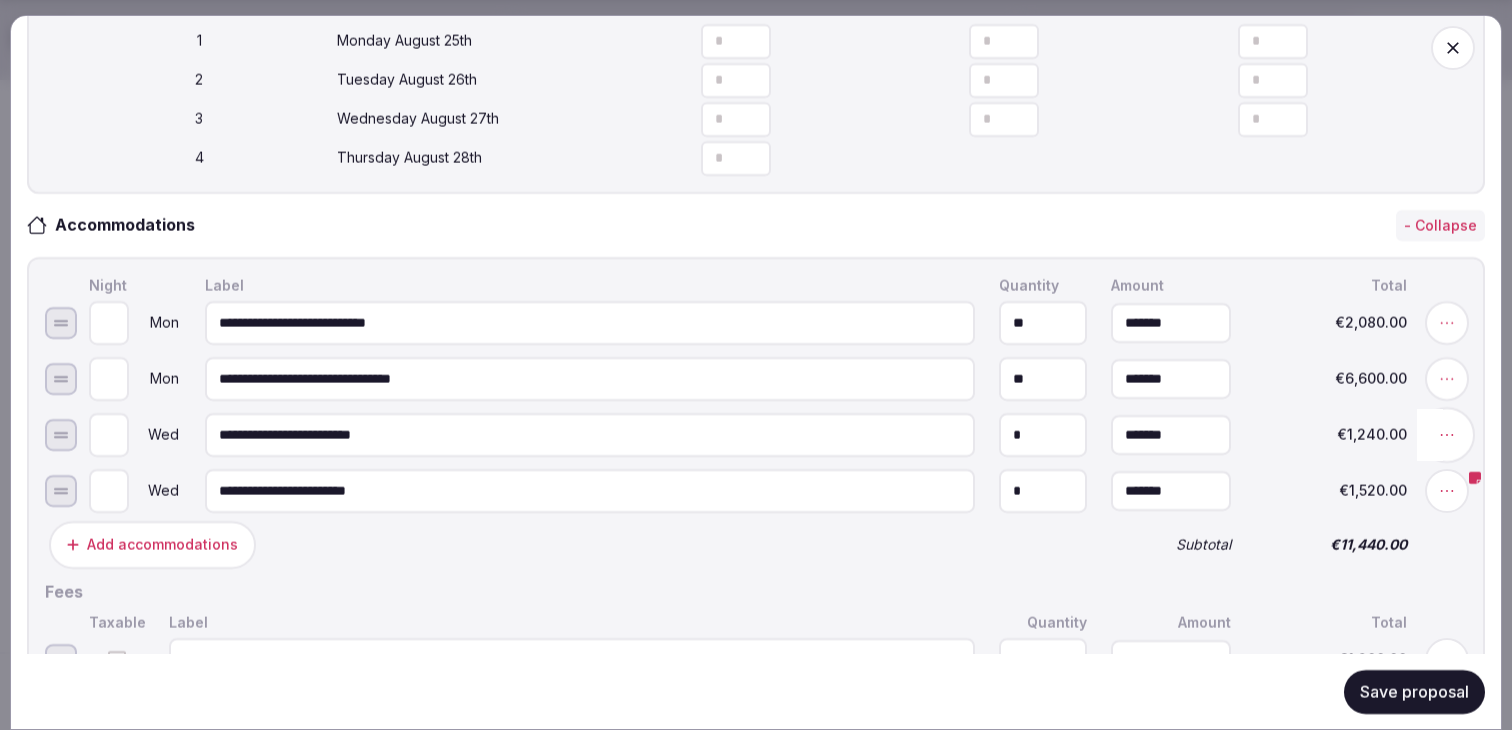 click at bounding box center [1447, 435] 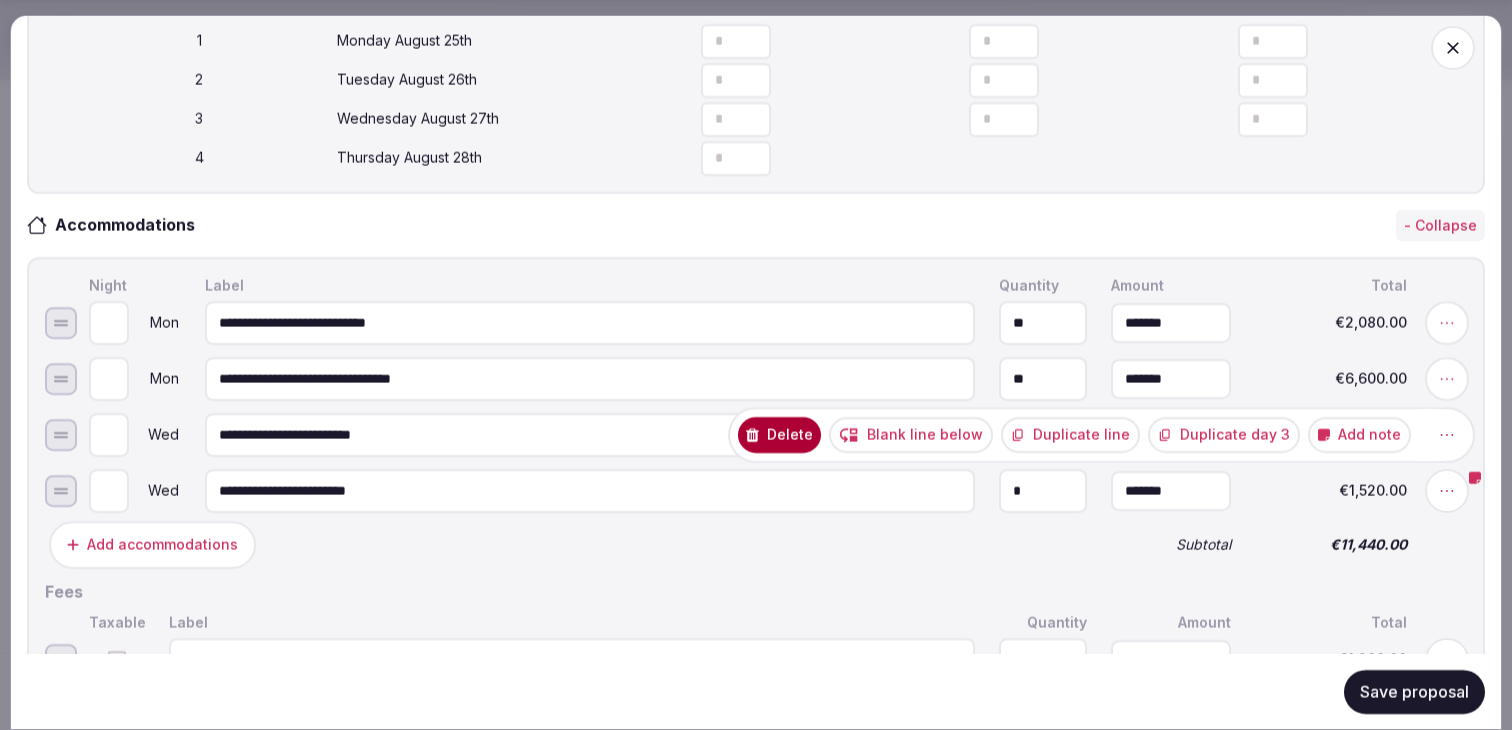 click on "Delete" at bounding box center (779, 435) 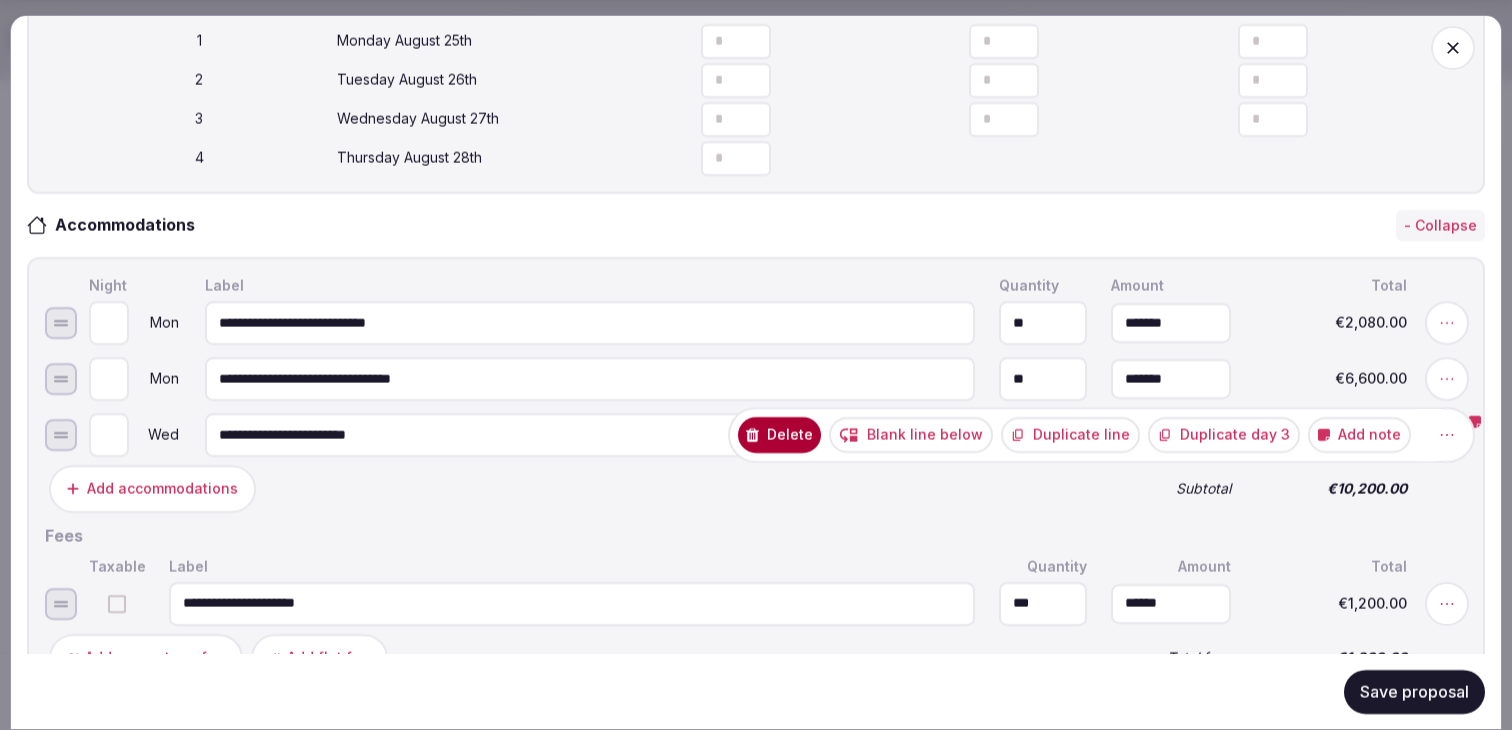 click on "Add note" at bounding box center [1359, 435] 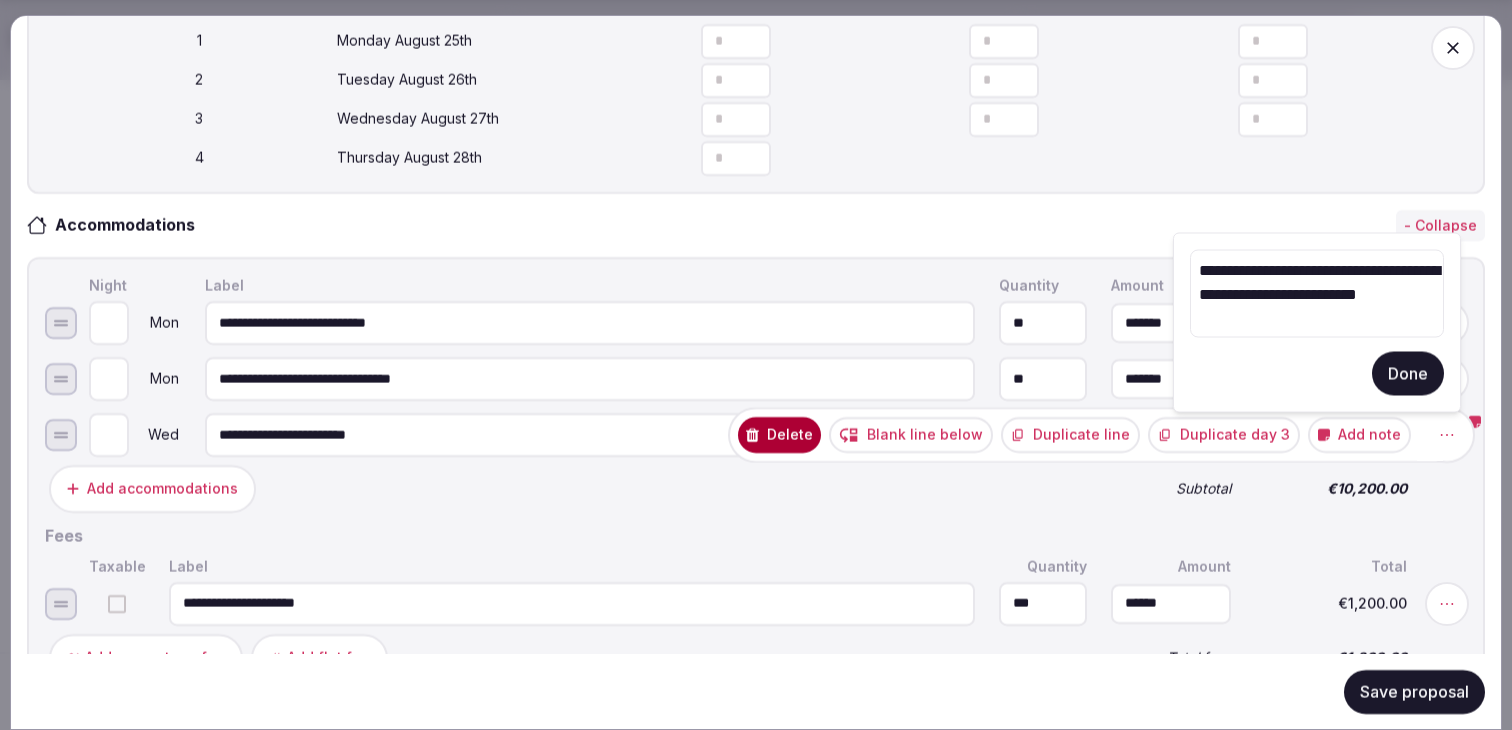 drag, startPoint x: 1279, startPoint y: 325, endPoint x: 1190, endPoint y: 268, distance: 105.68822 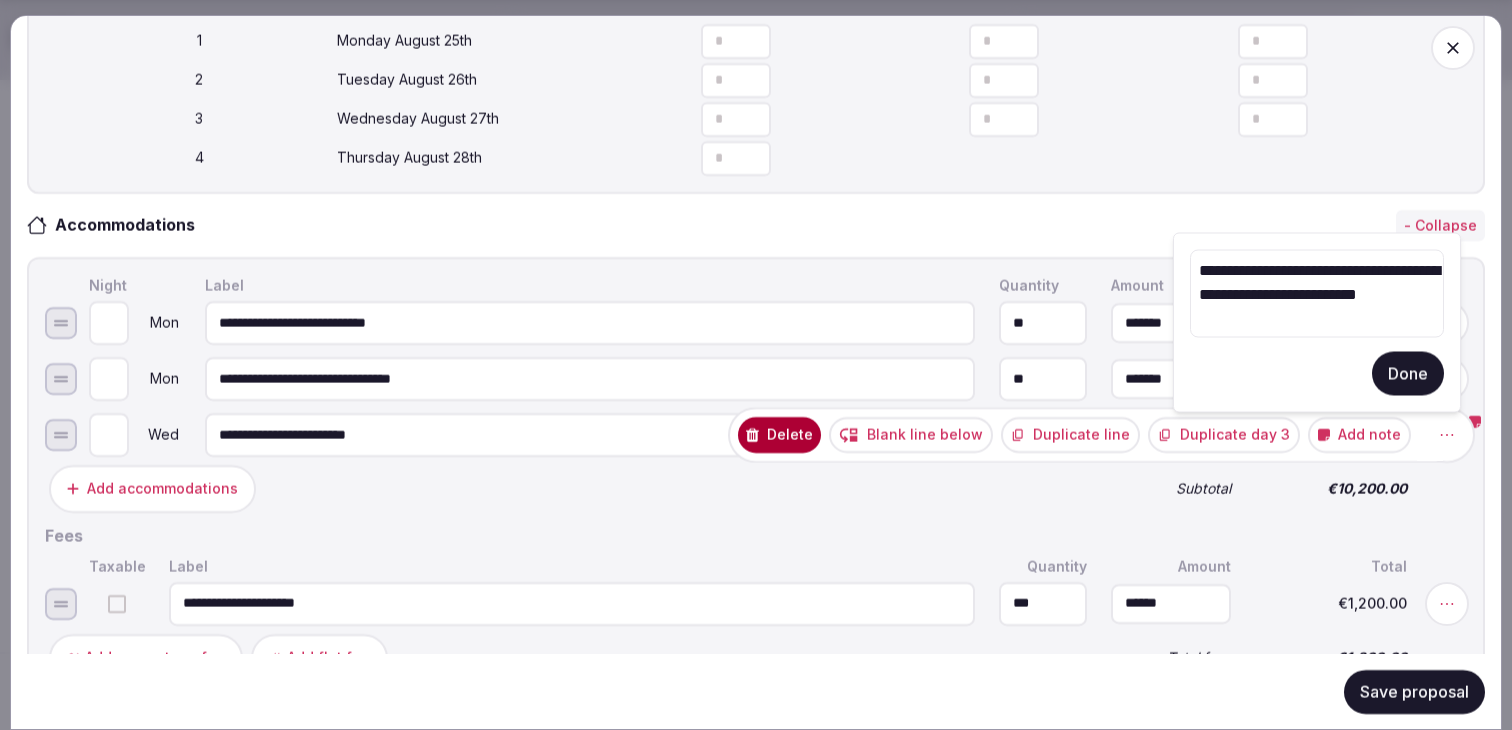 click on "**********" at bounding box center (1317, 294) 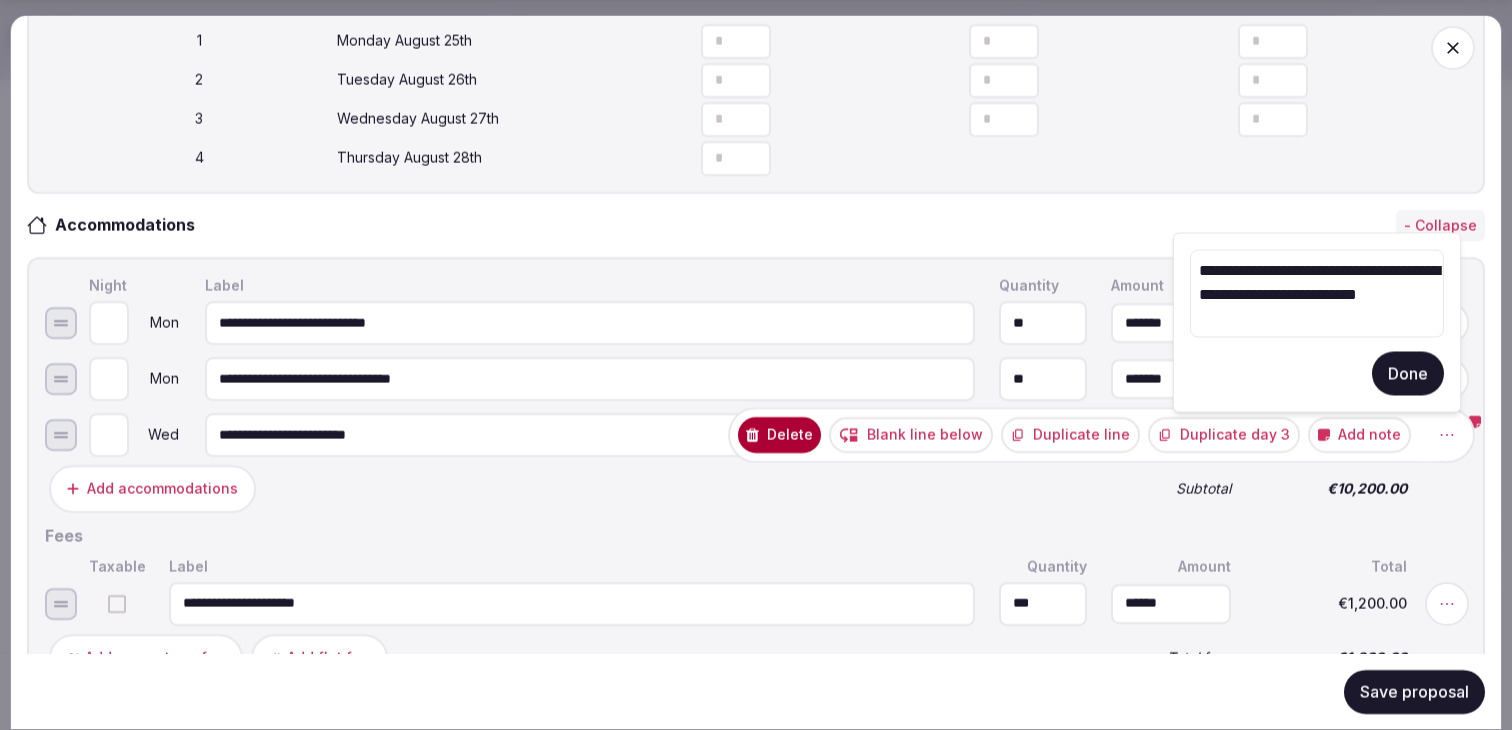 click on "Done" at bounding box center [1408, 374] 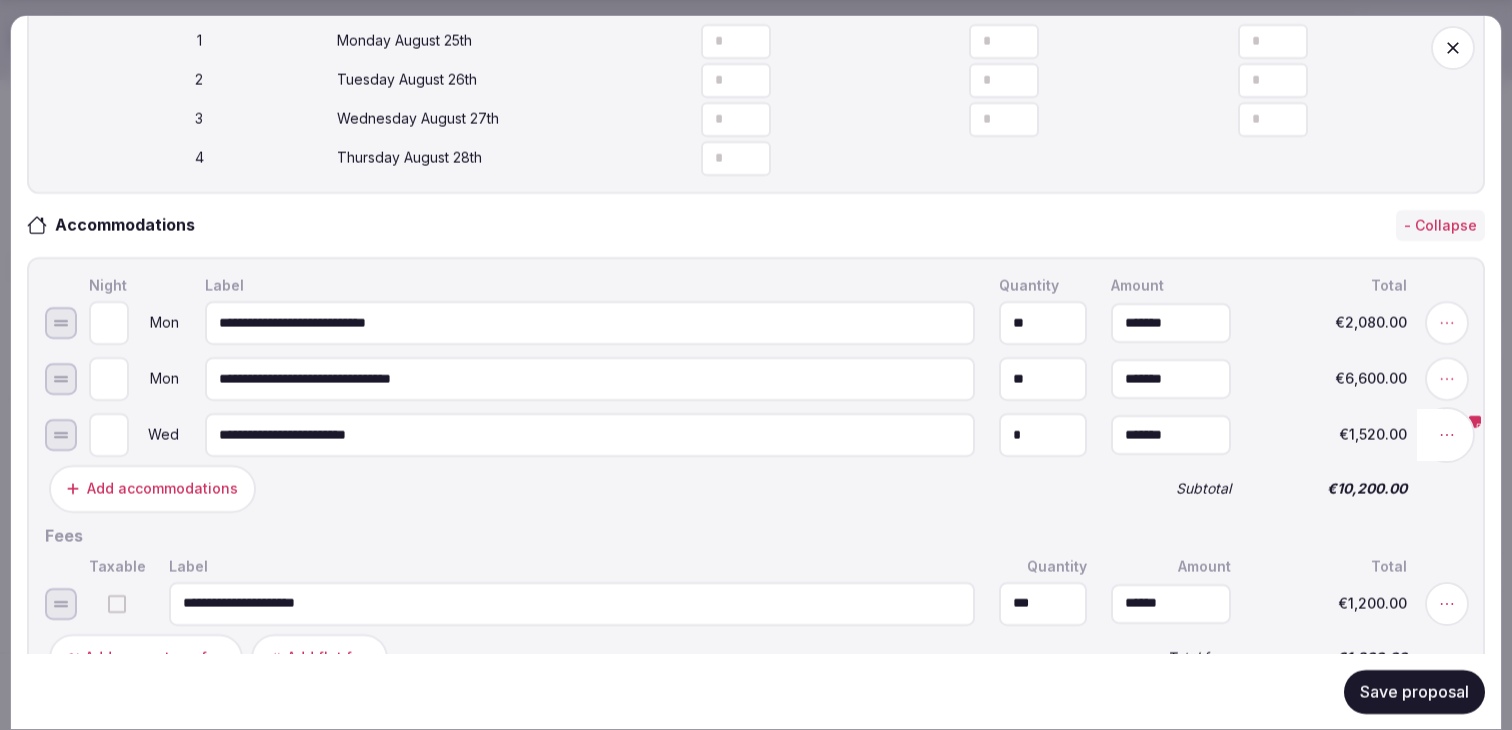 click 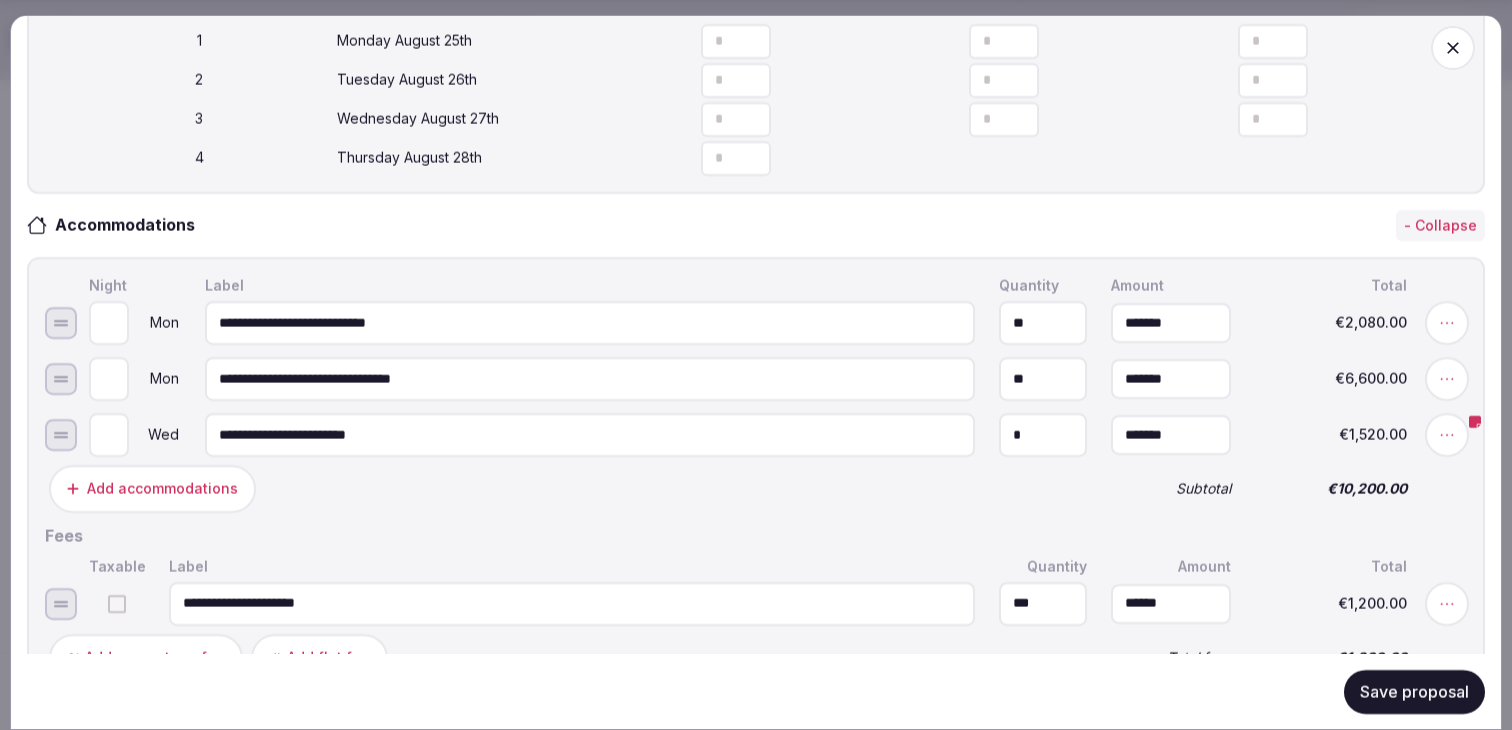 click on "**********" at bounding box center (590, 435) 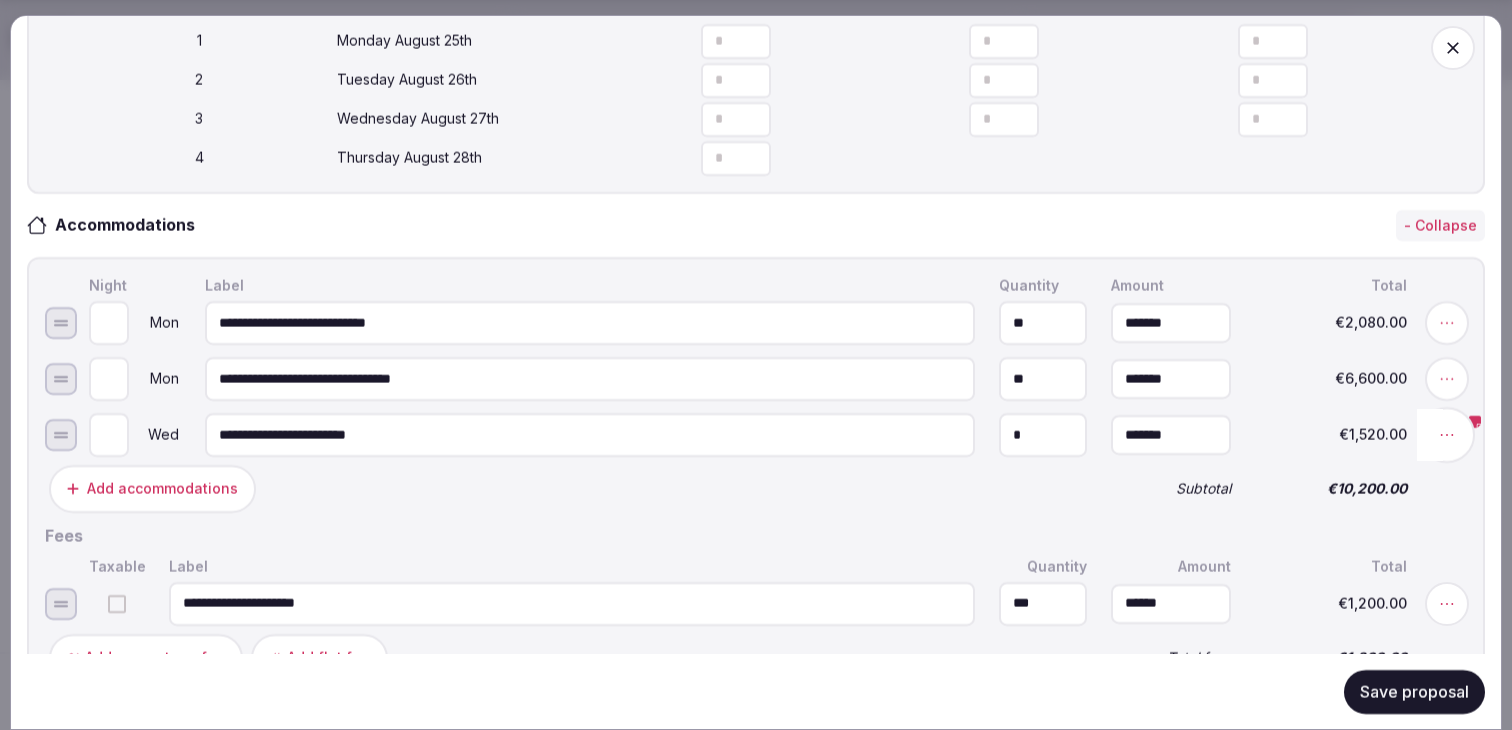click 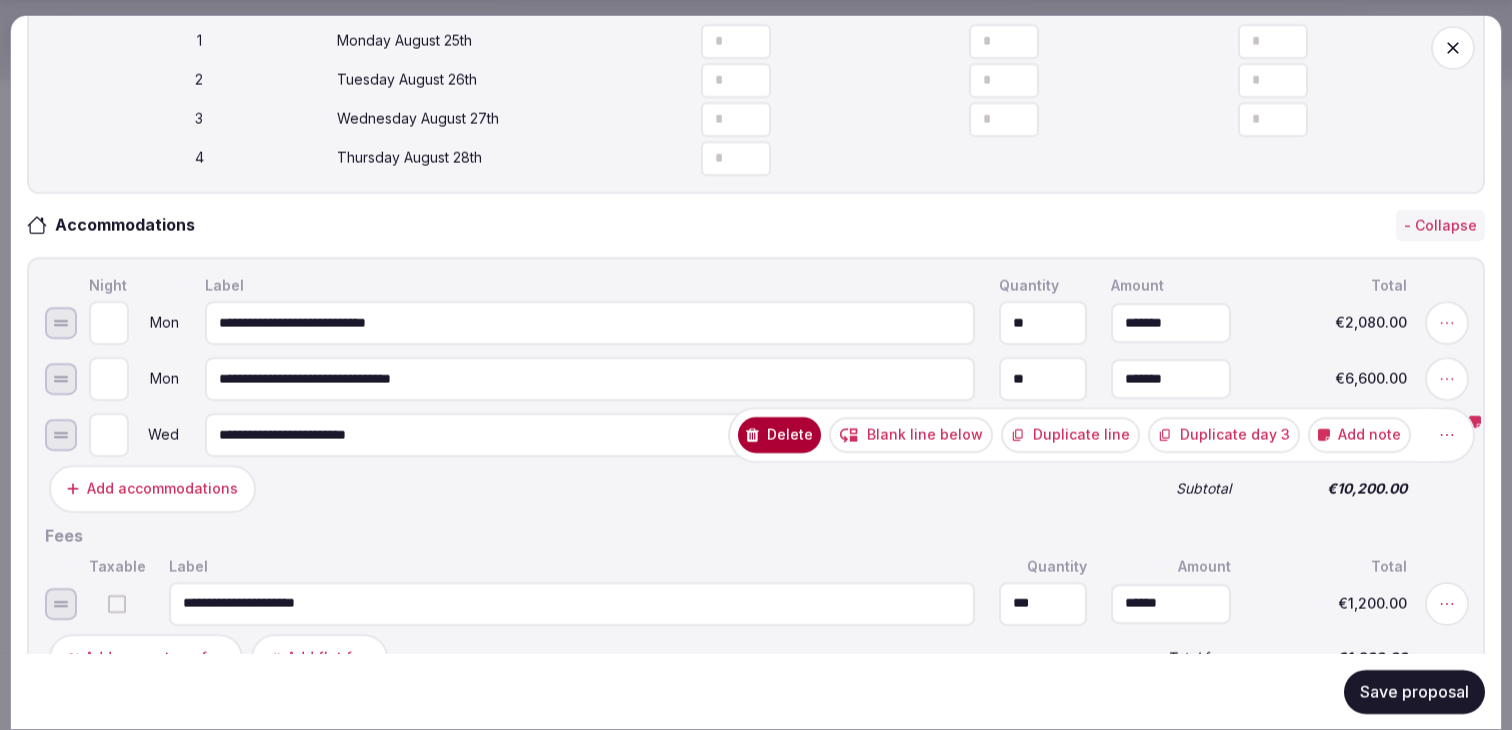 click on "Delete" at bounding box center (779, 435) 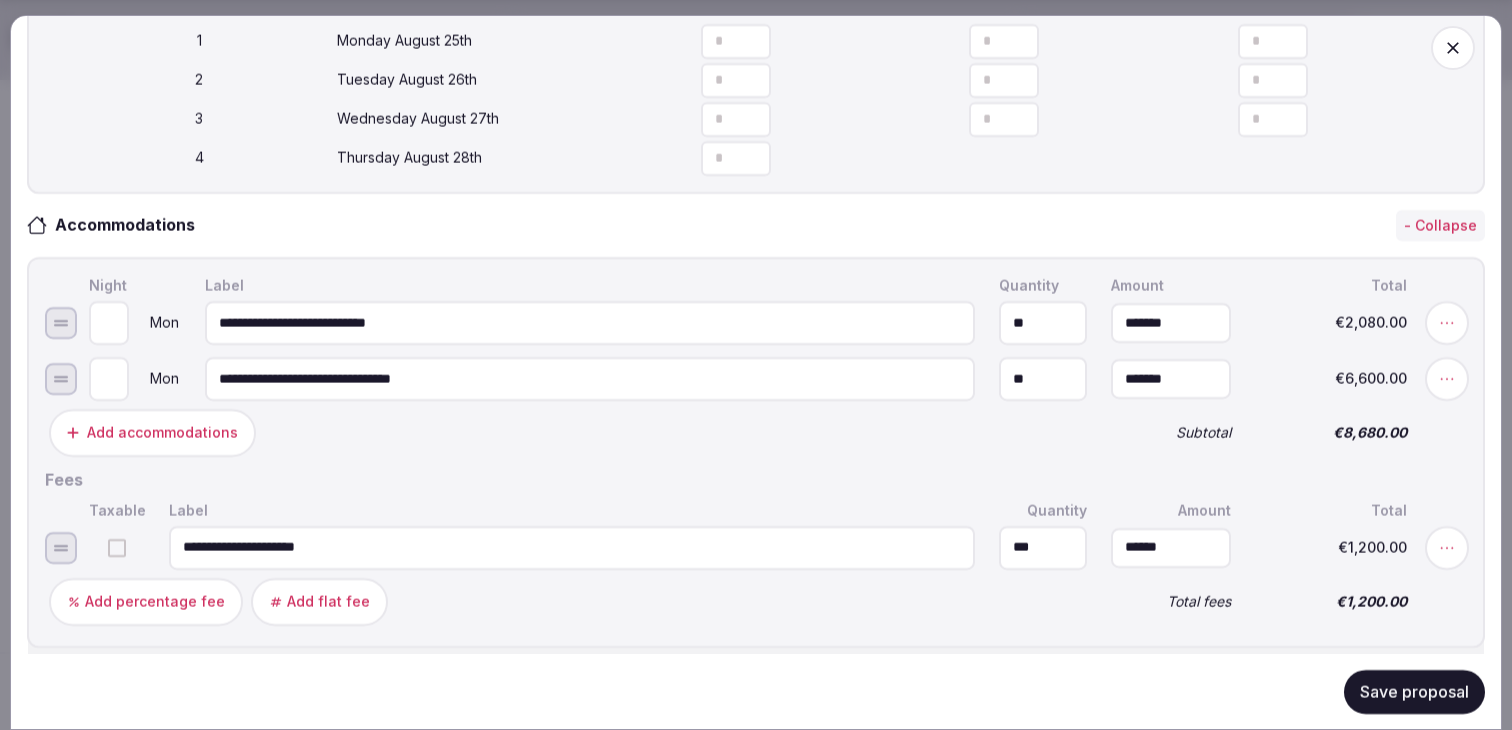 click on "Save proposal" at bounding box center (1414, 691) 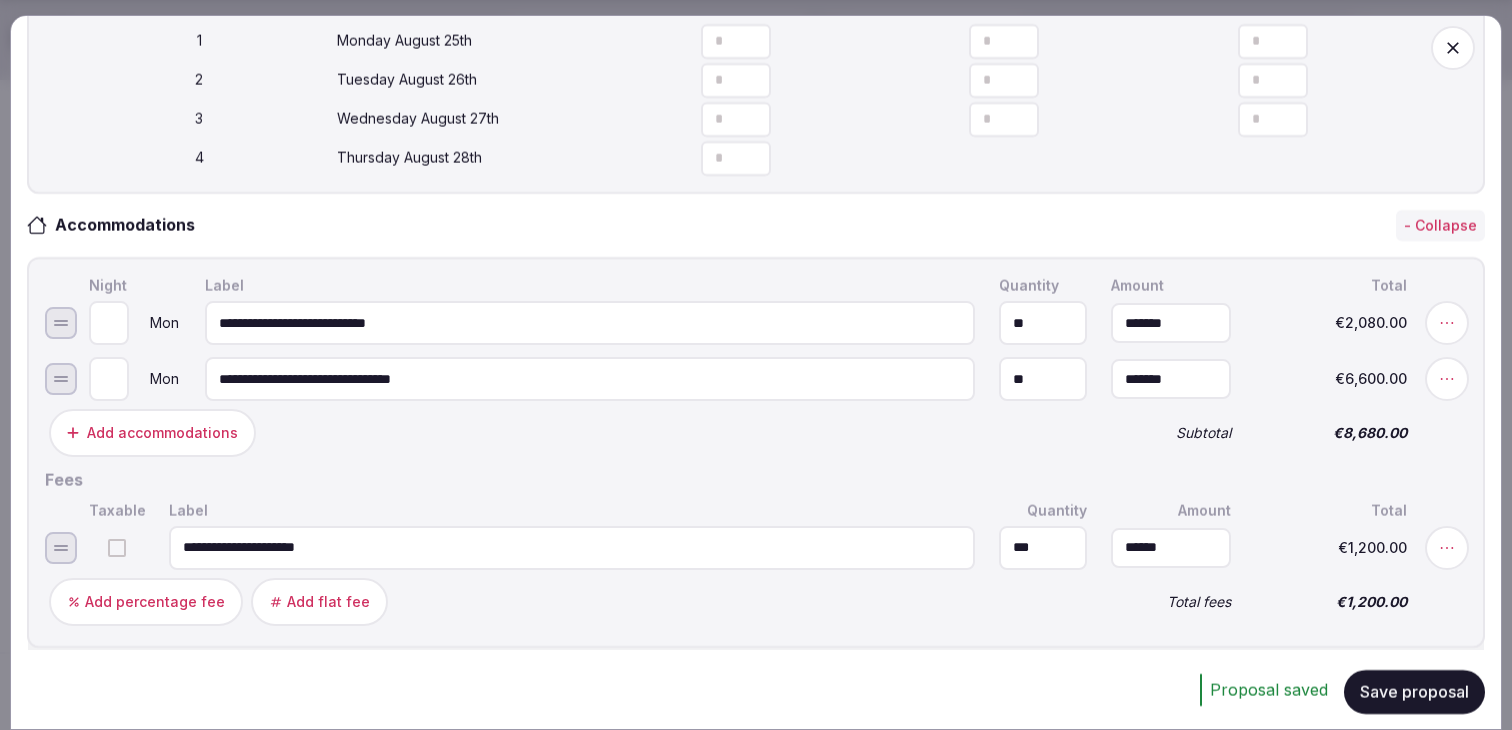 scroll, scrollTop: 1213, scrollLeft: 0, axis: vertical 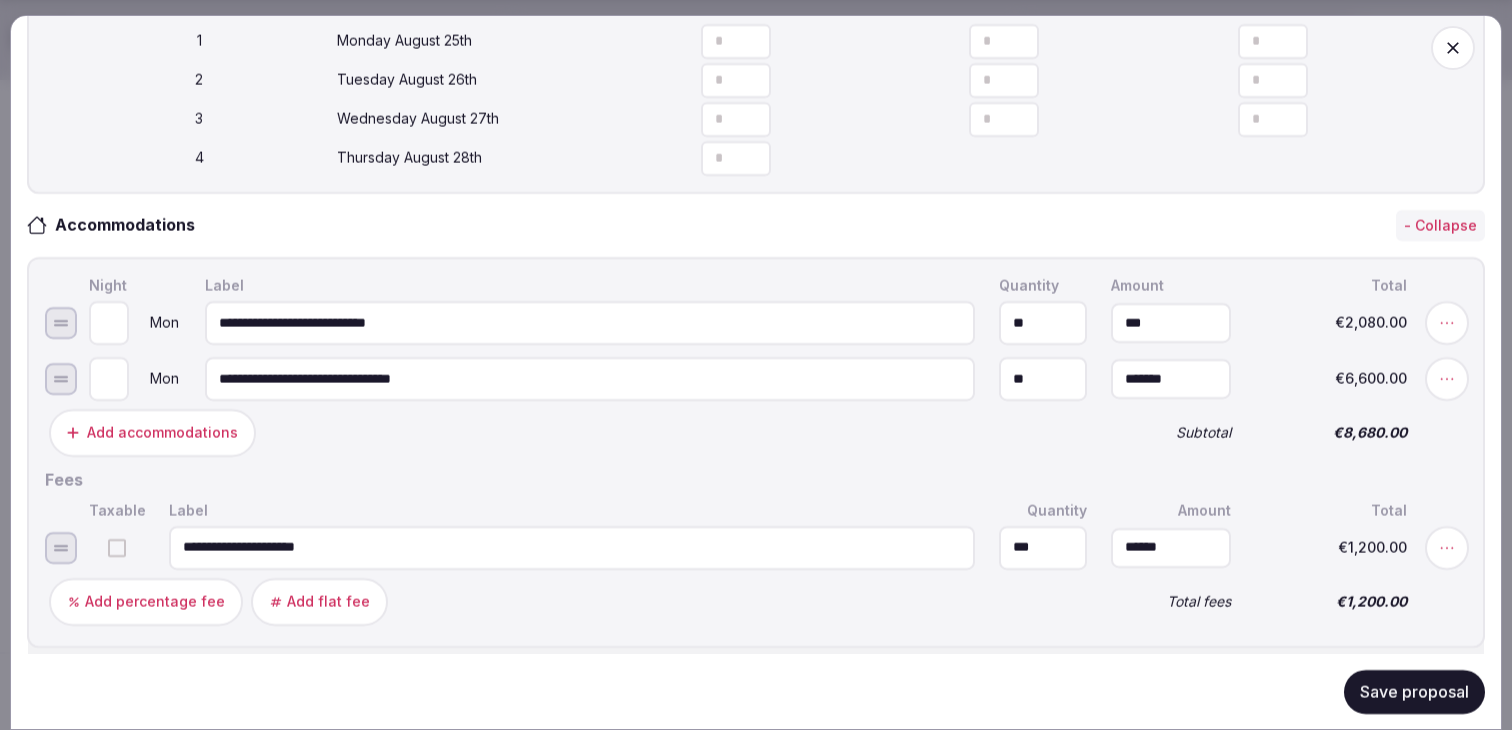 click on "***" at bounding box center [1171, 323] 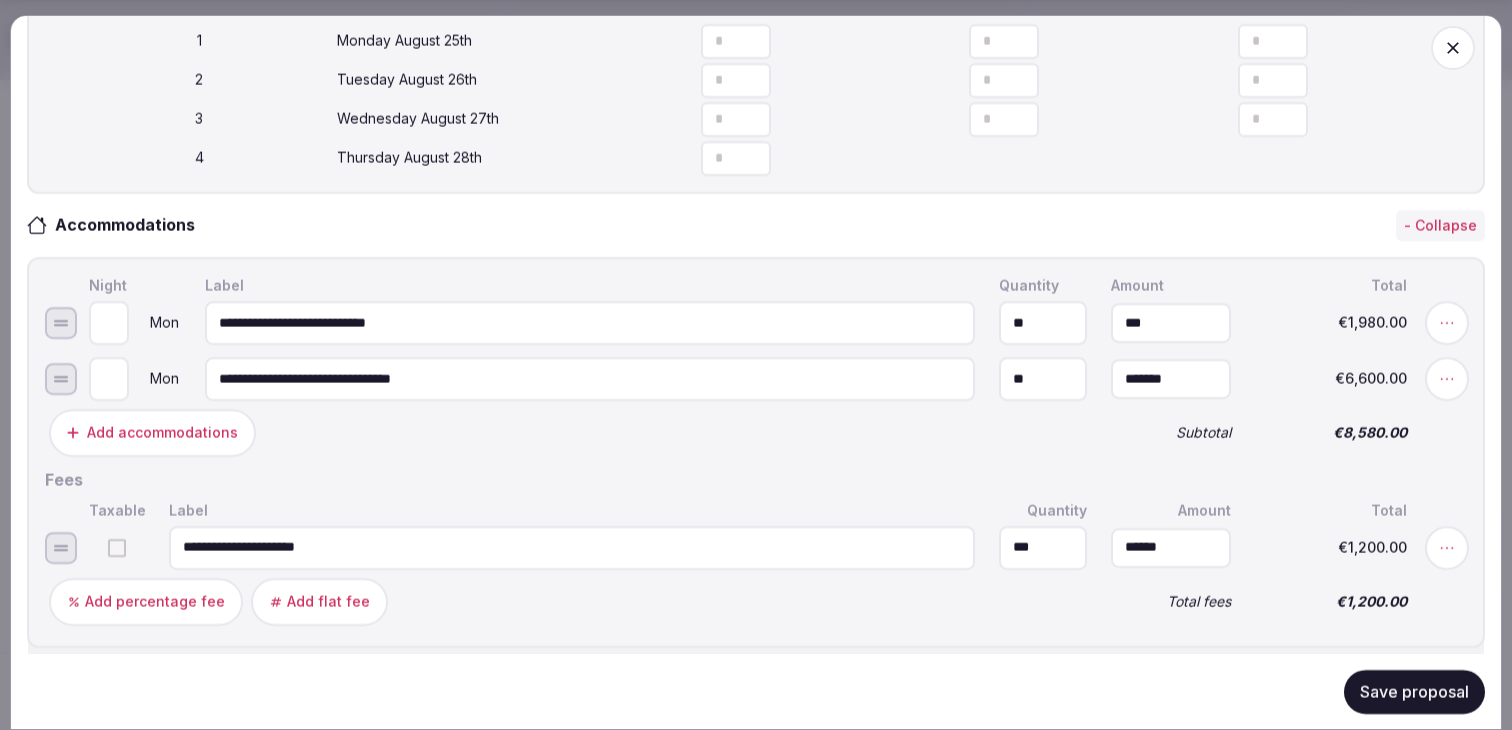 type on "*******" 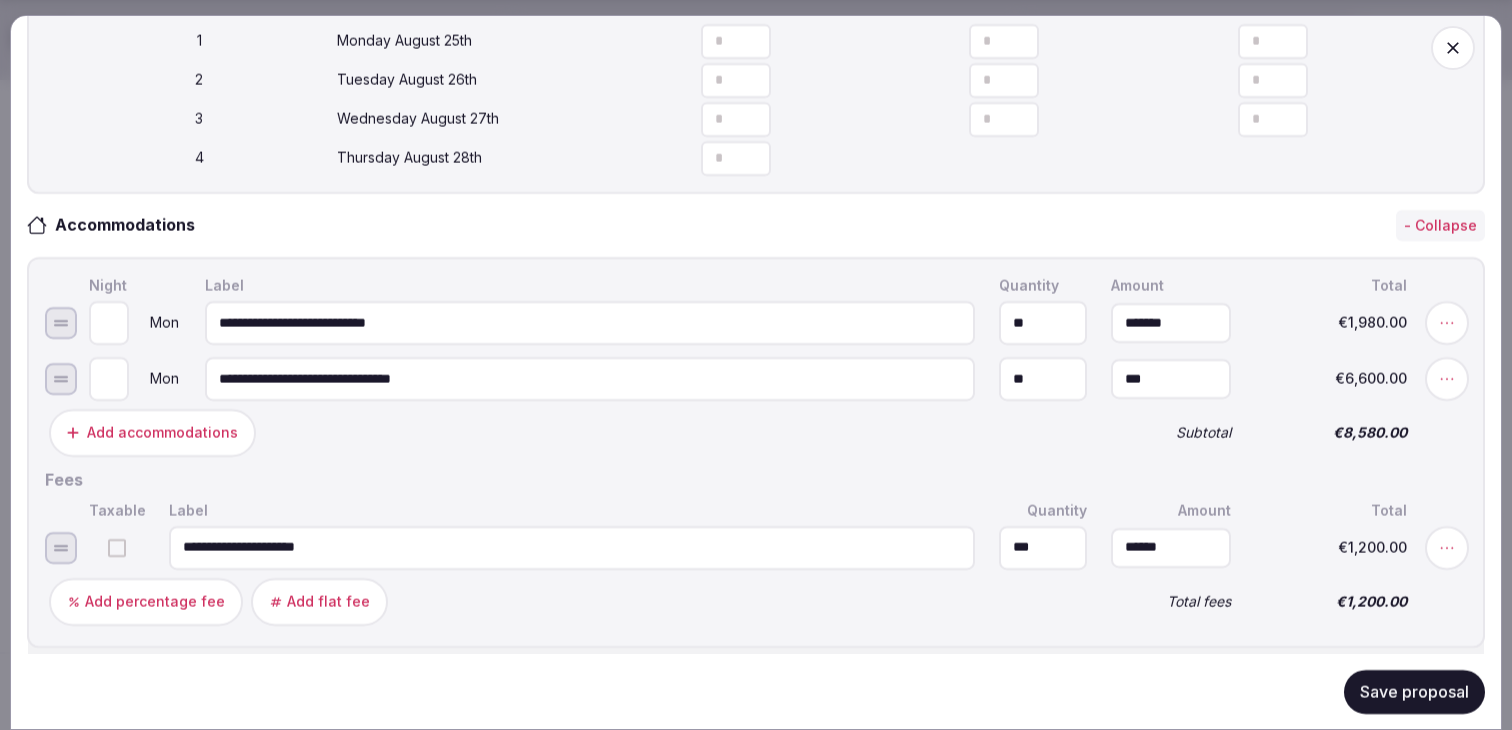 click on "***" at bounding box center (1171, 379) 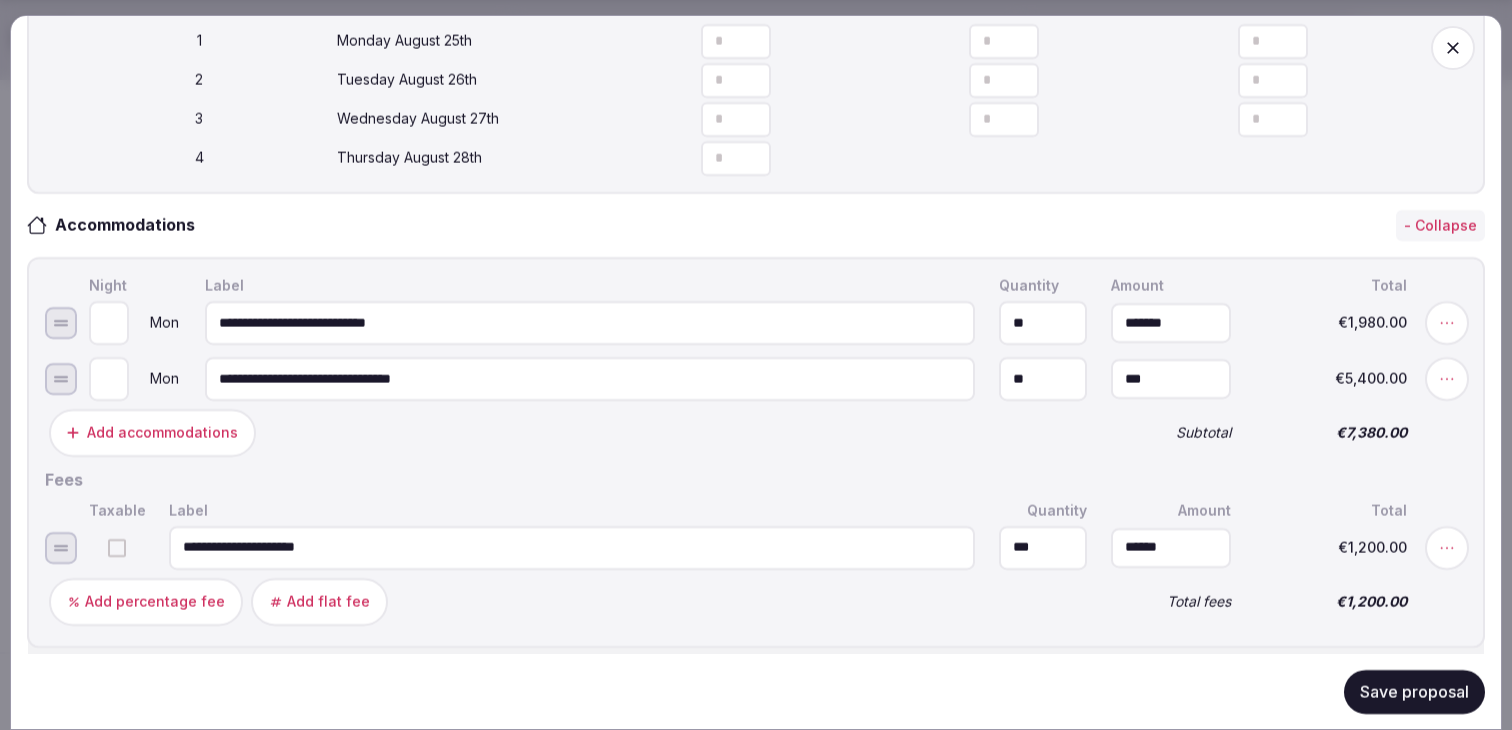 type on "*******" 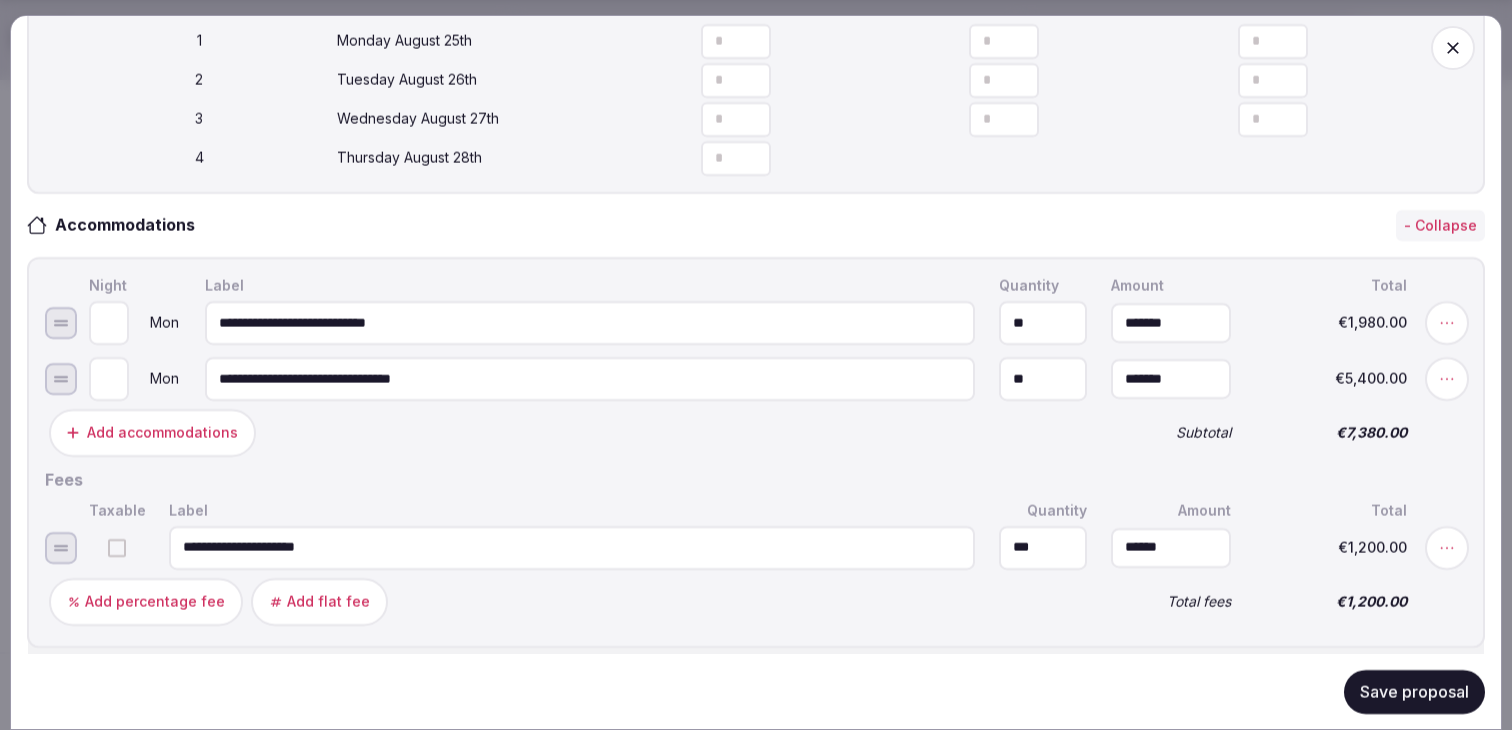 click on "Subtotal" at bounding box center (1171, 433) 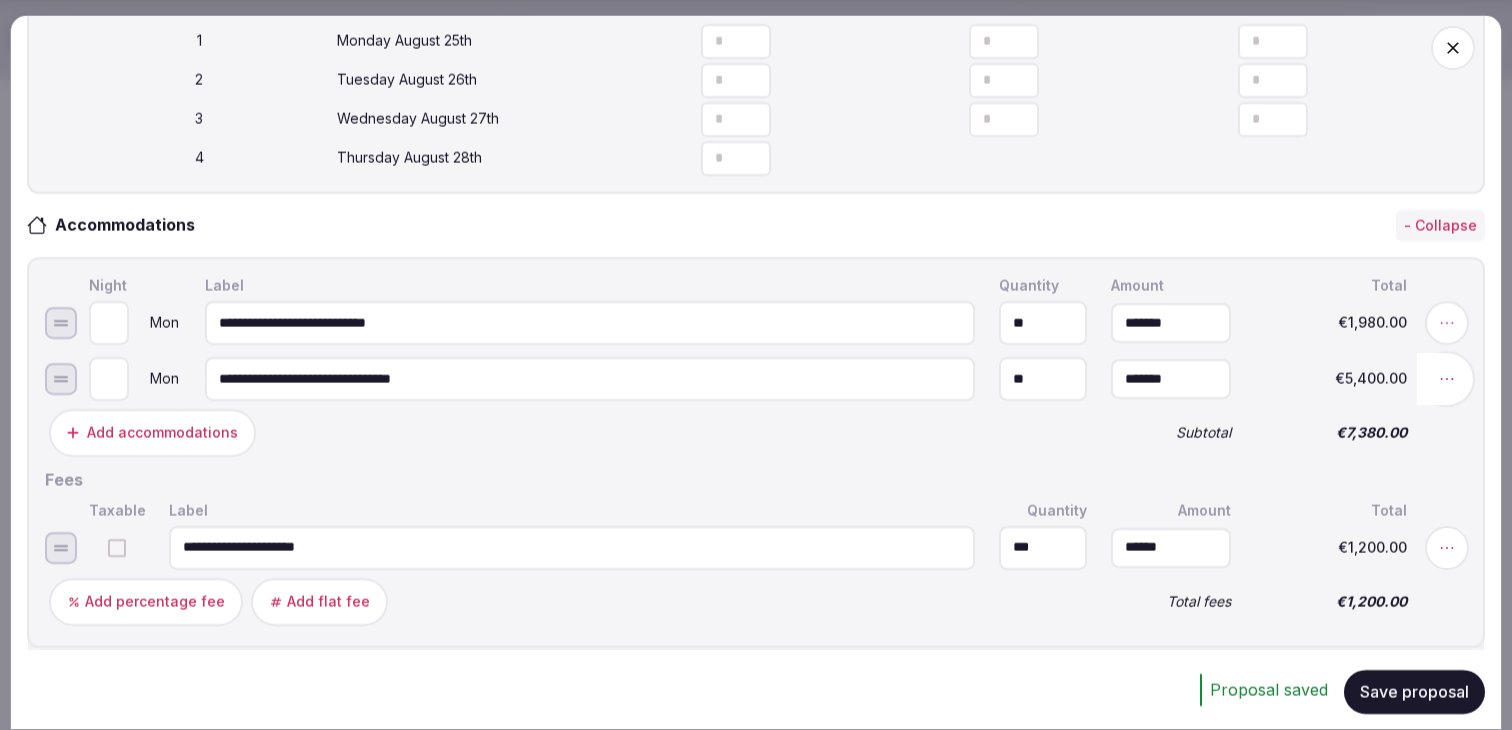 click 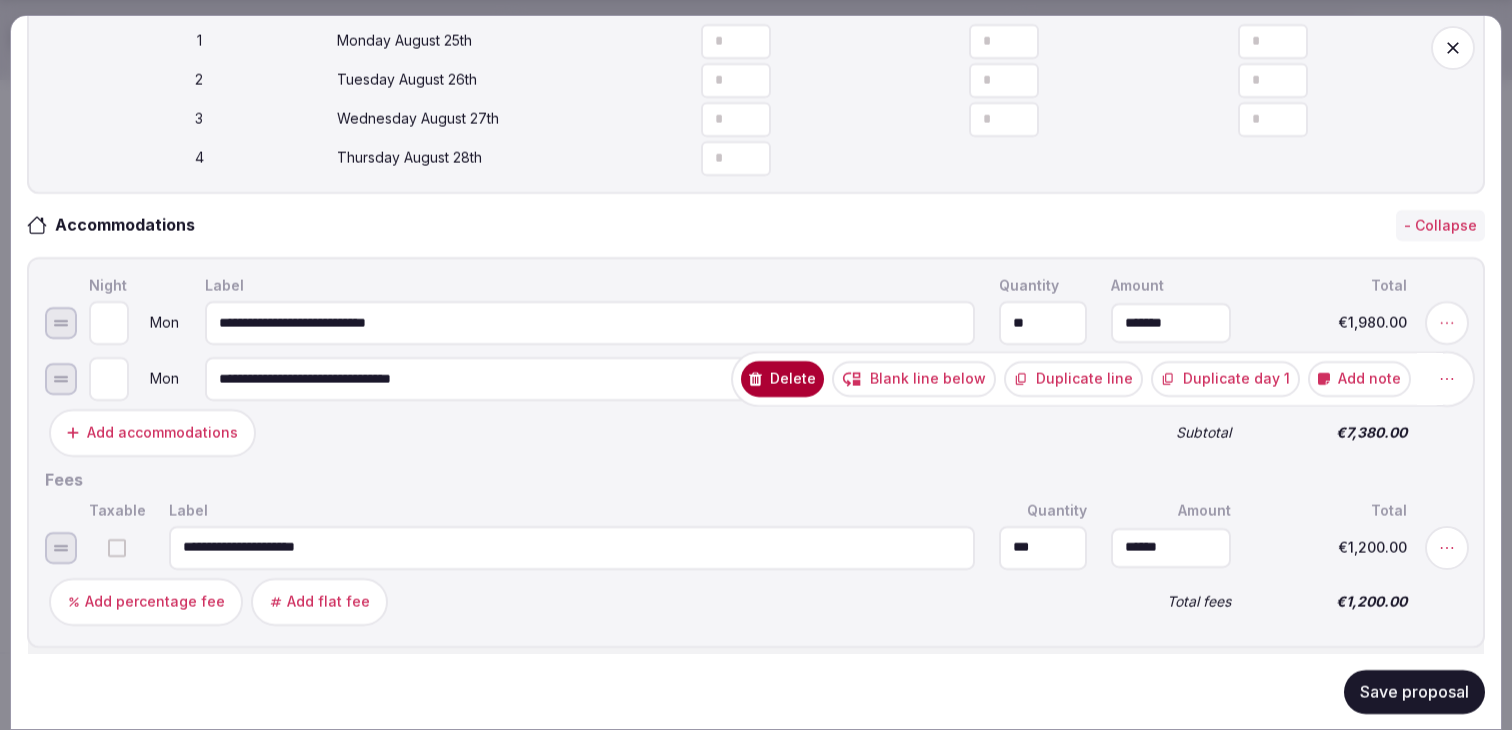 click on "Duplicate day 1" at bounding box center [1225, 379] 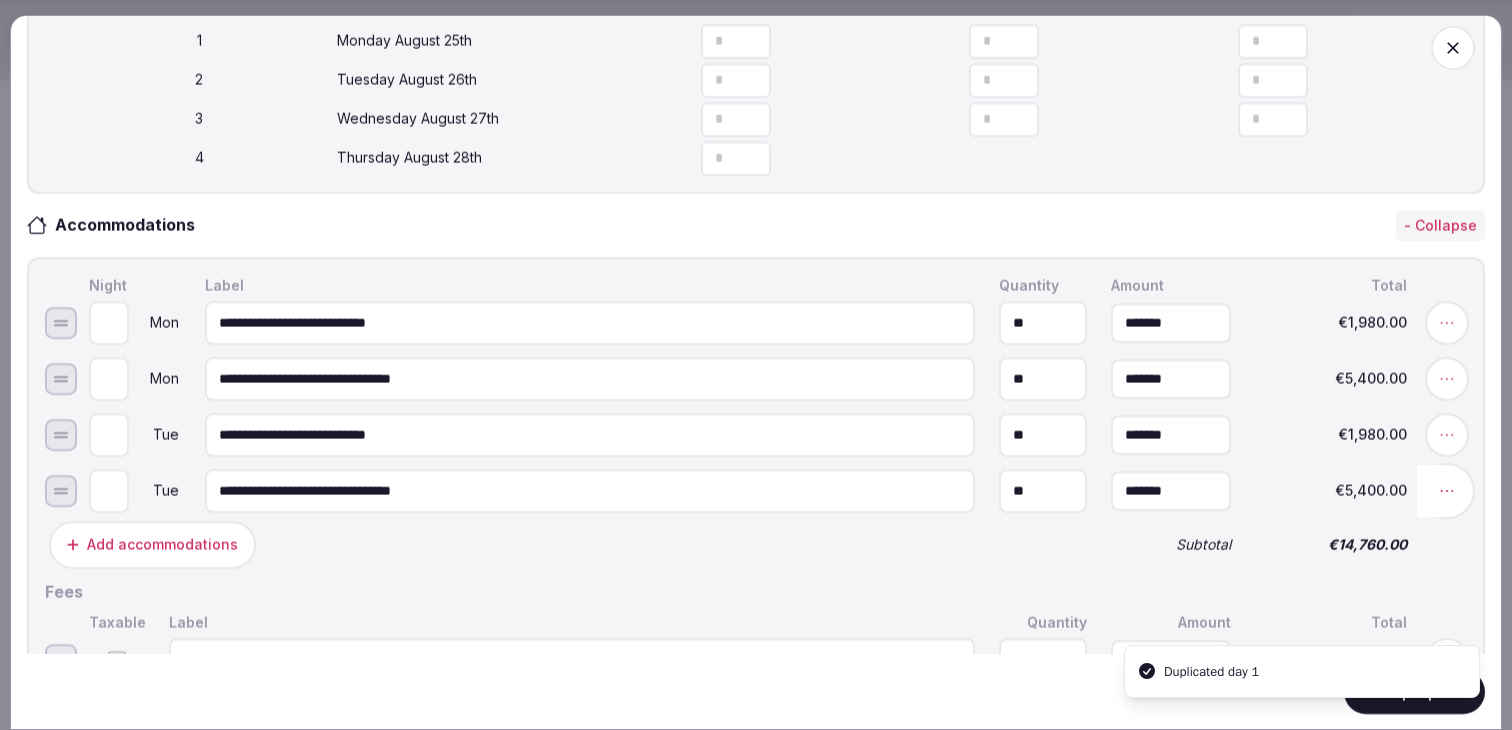 click 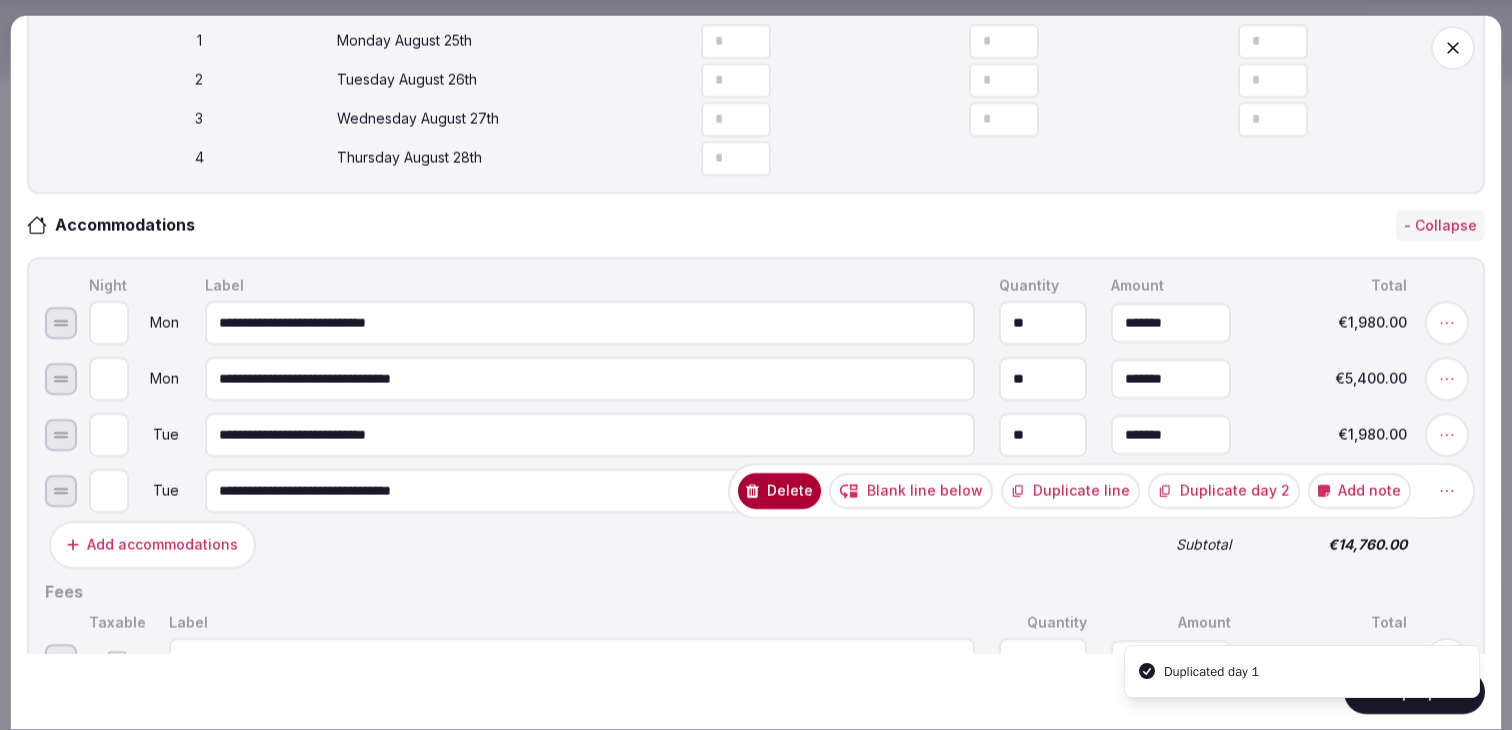 click on "Duplicate day 2" at bounding box center [1224, 491] 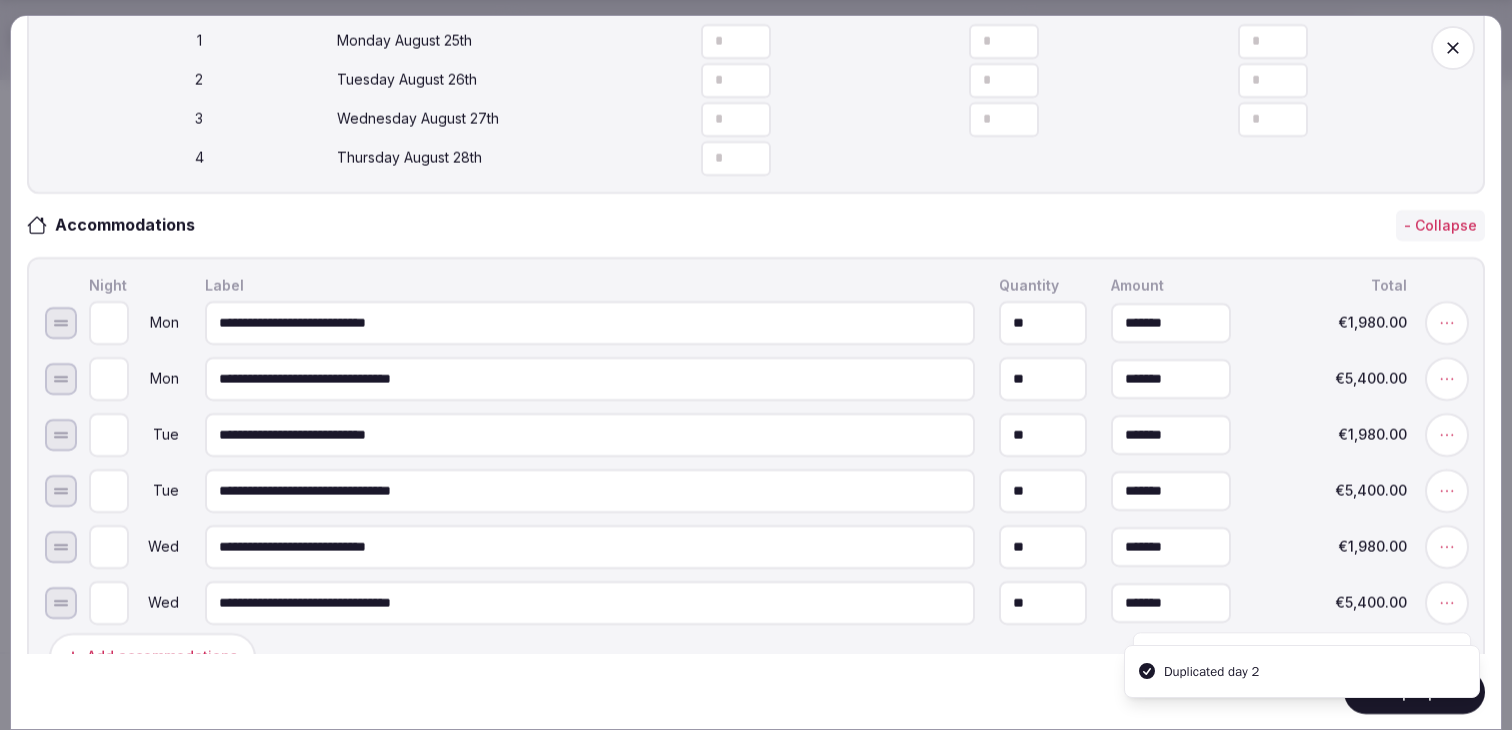 scroll, scrollTop: 857, scrollLeft: 0, axis: vertical 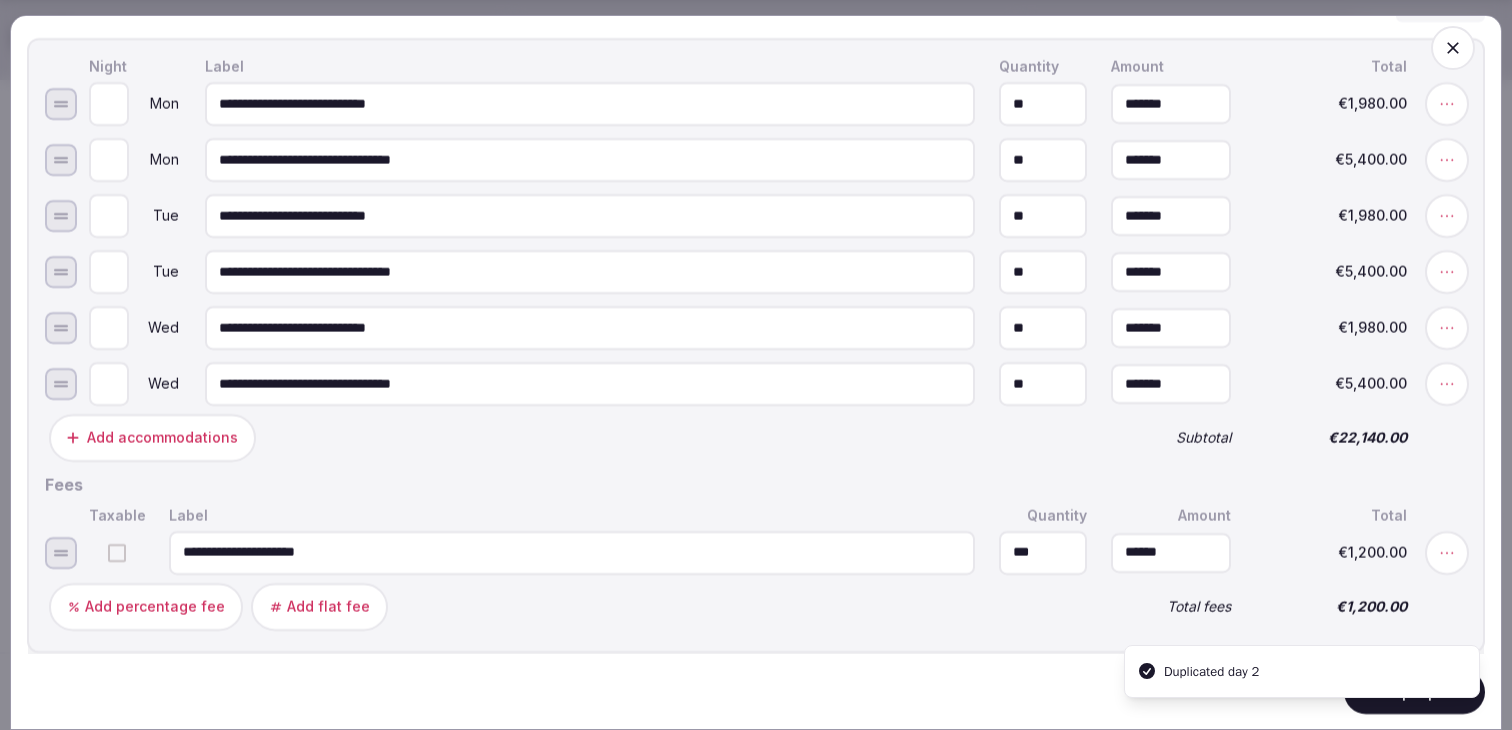 click on "**********" at bounding box center (776, 384) 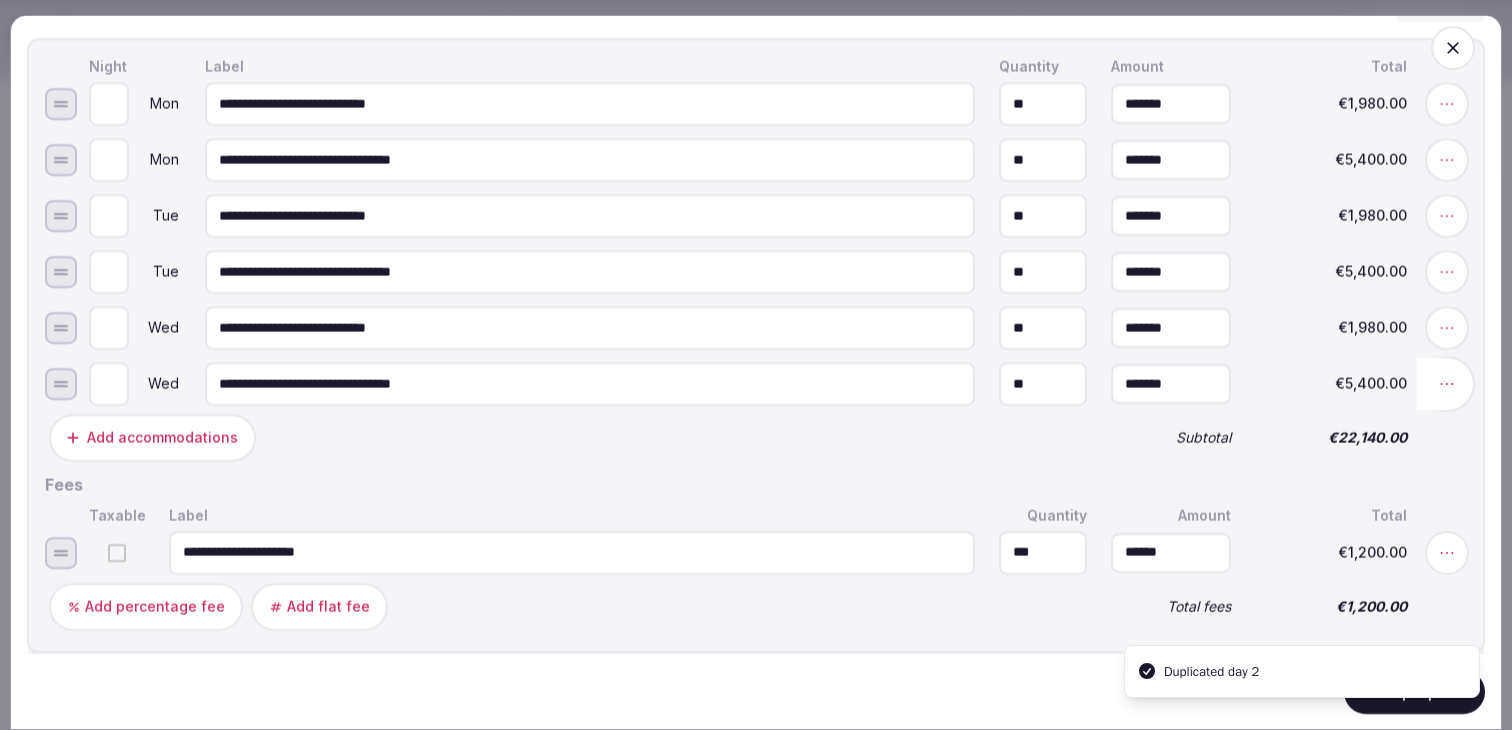 click 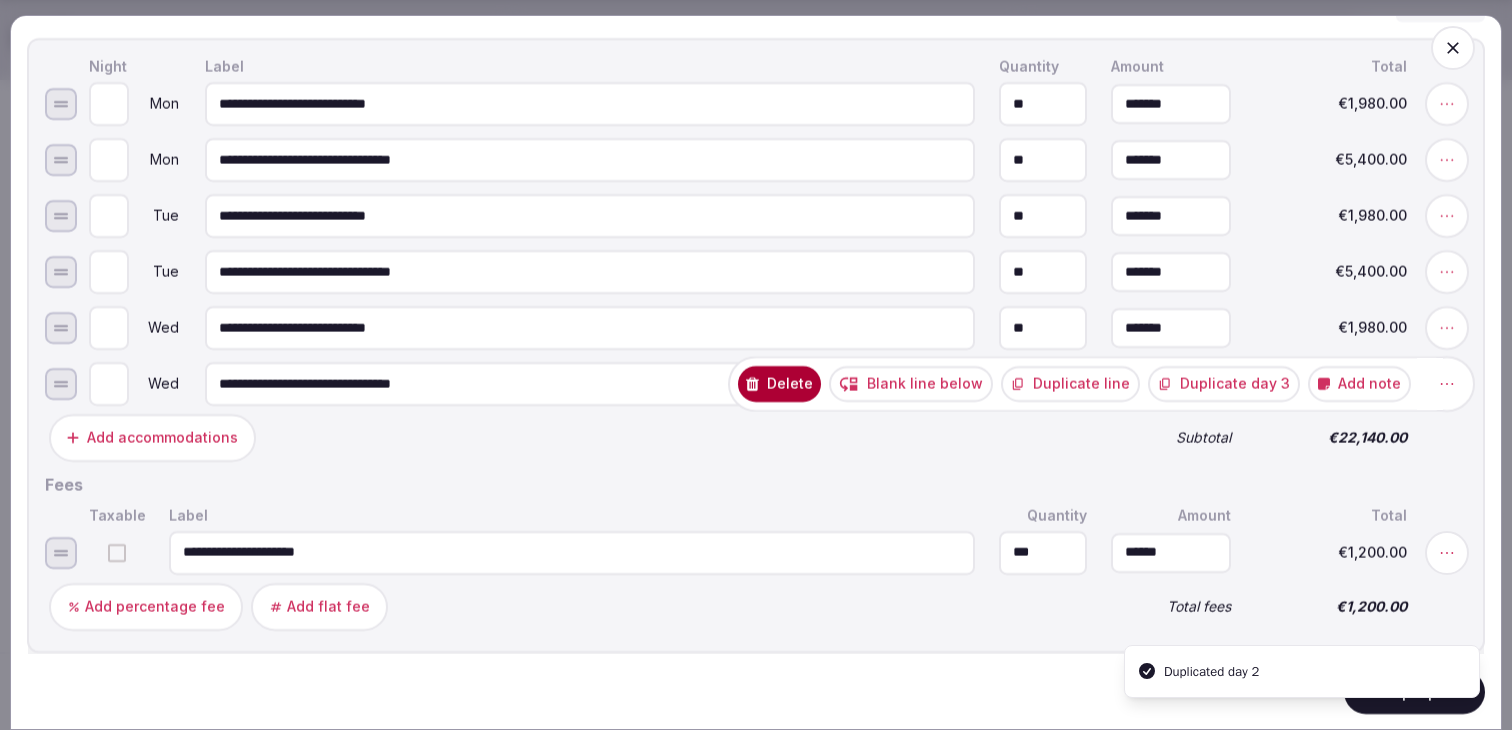 click on "Add note" at bounding box center [1359, 384] 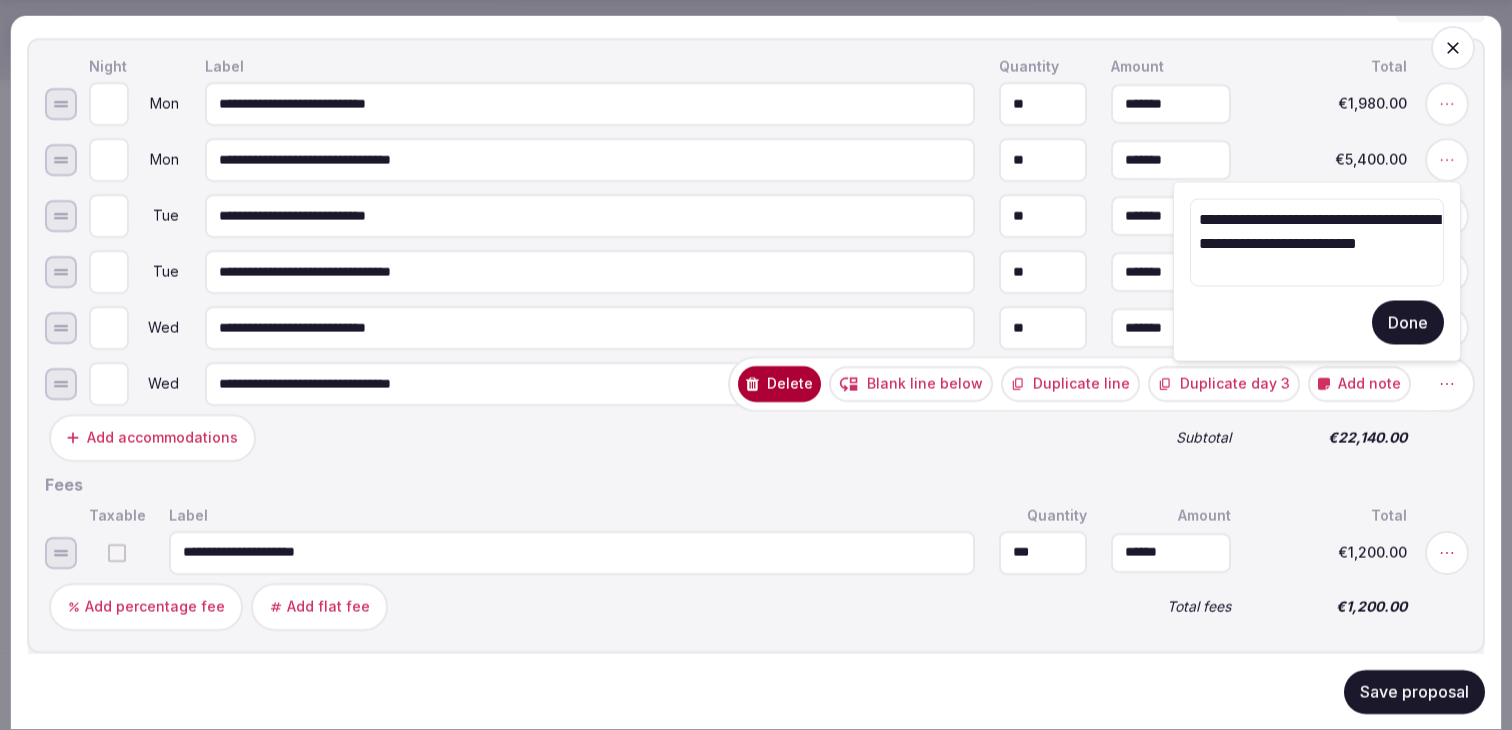 type on "**********" 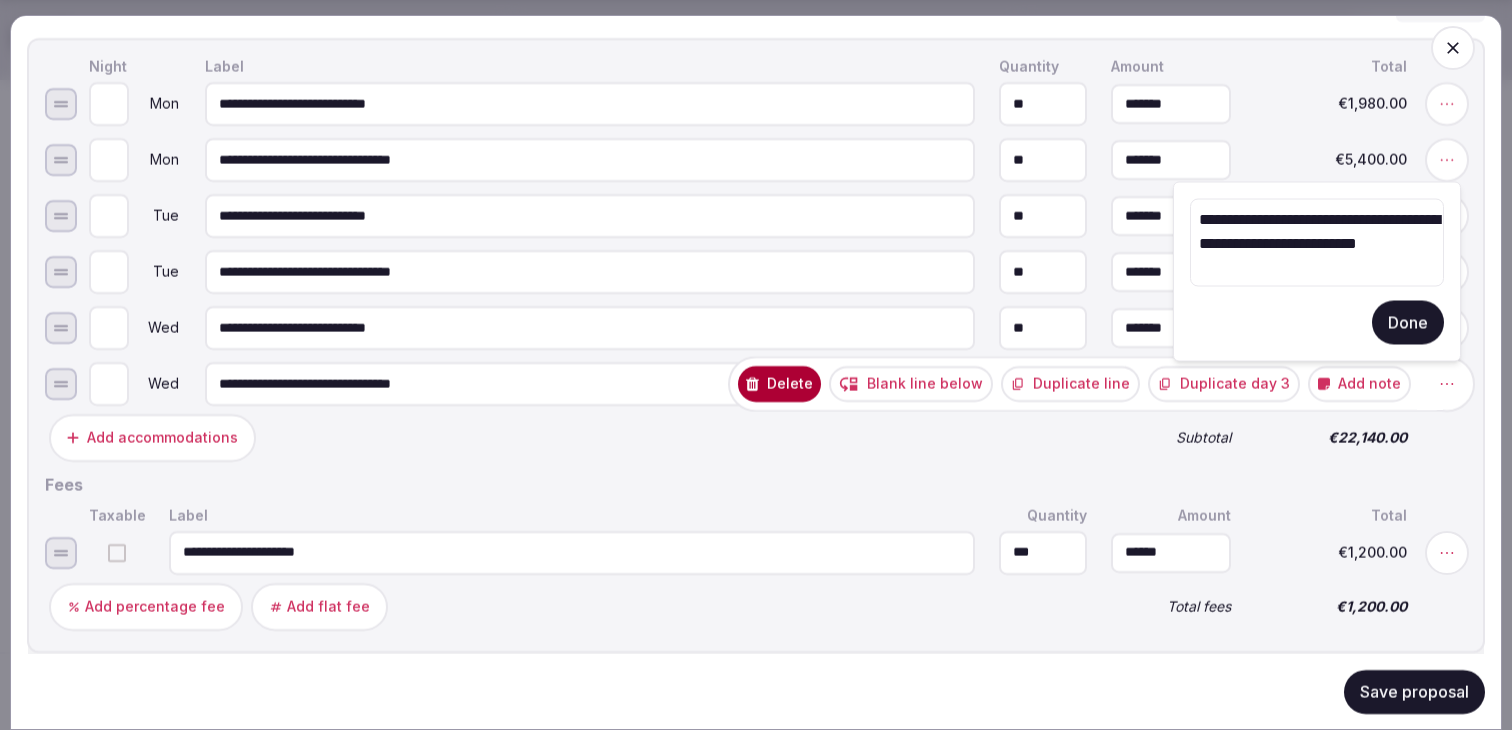 click on "Done" at bounding box center (1408, 323) 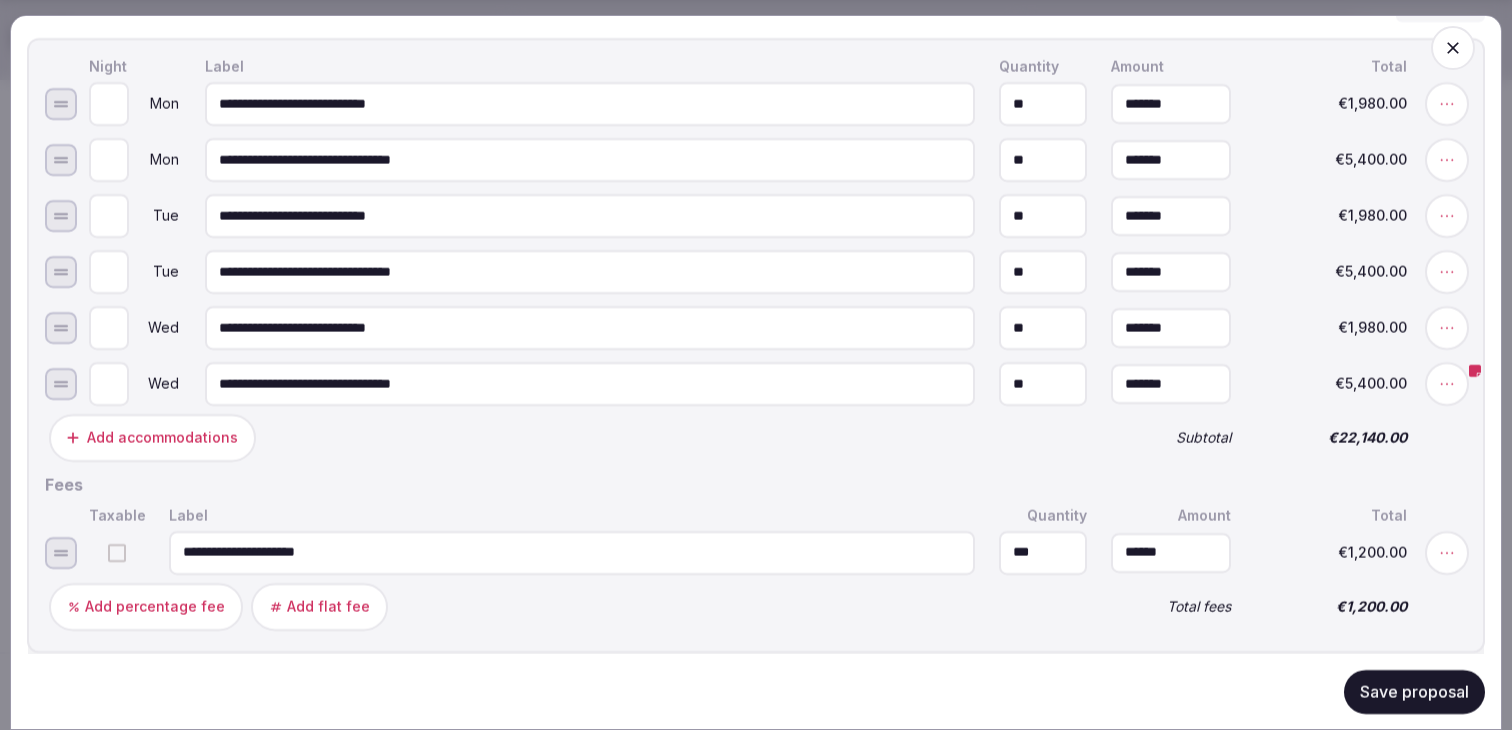 click on "Save proposal" at bounding box center (1414, 691) 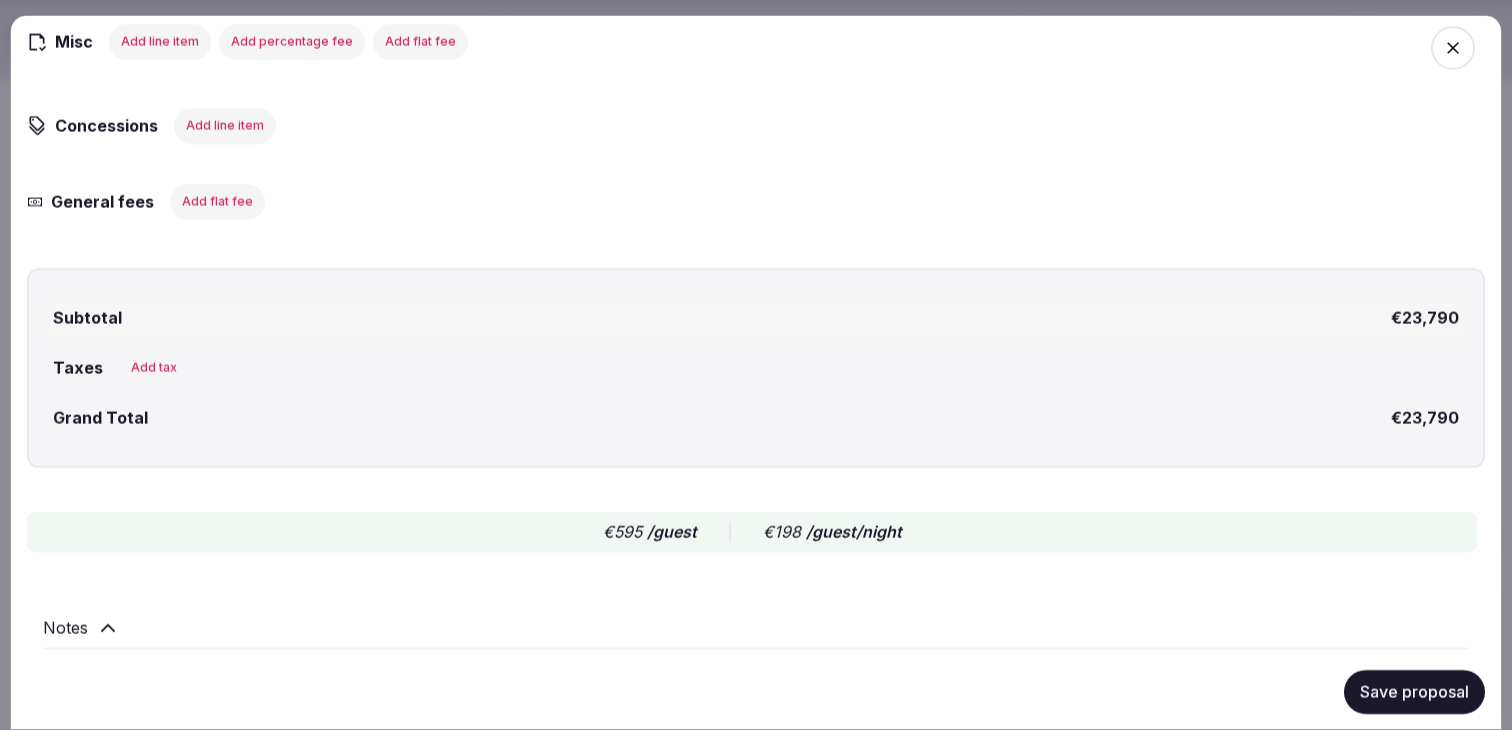 scroll, scrollTop: 2695, scrollLeft: 0, axis: vertical 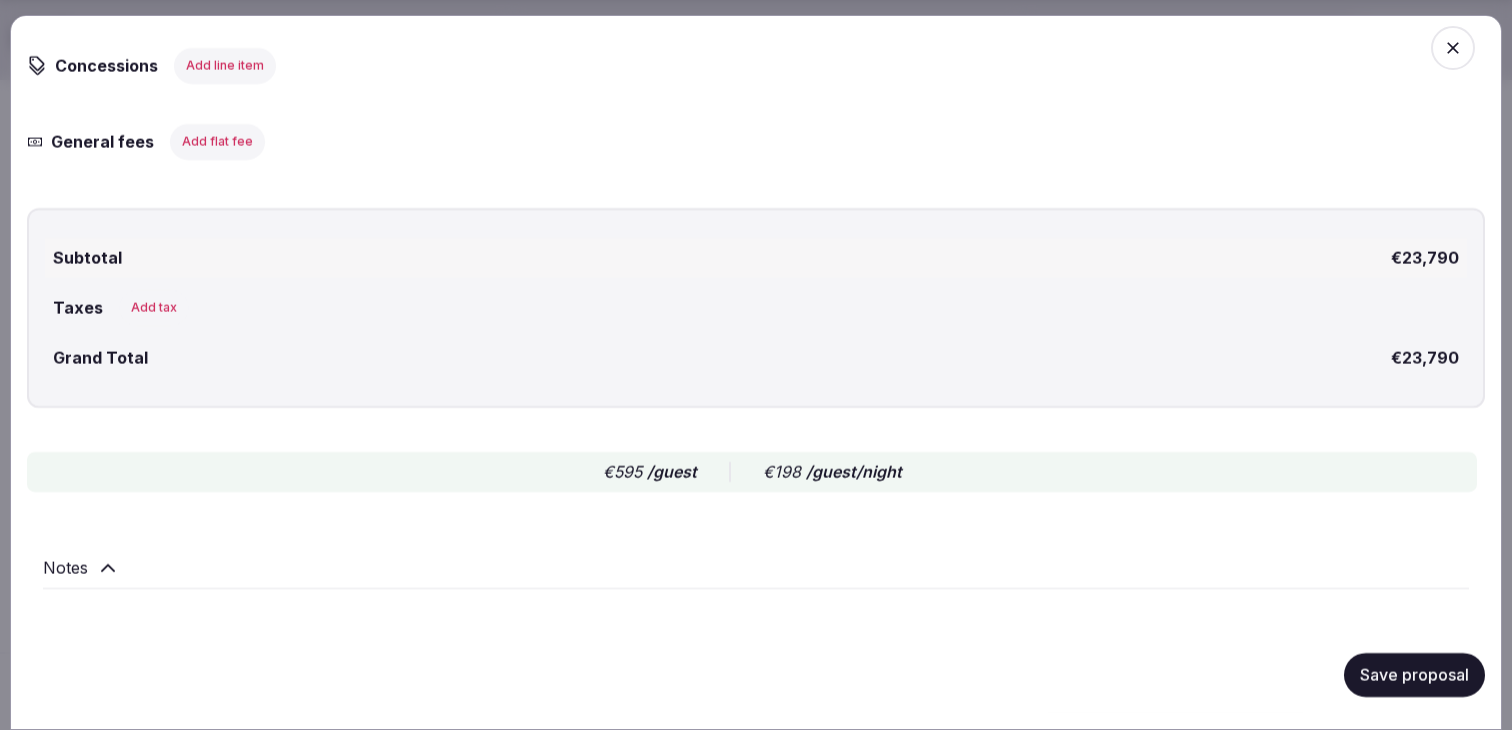 click on "Save proposal" at bounding box center (1414, 674) 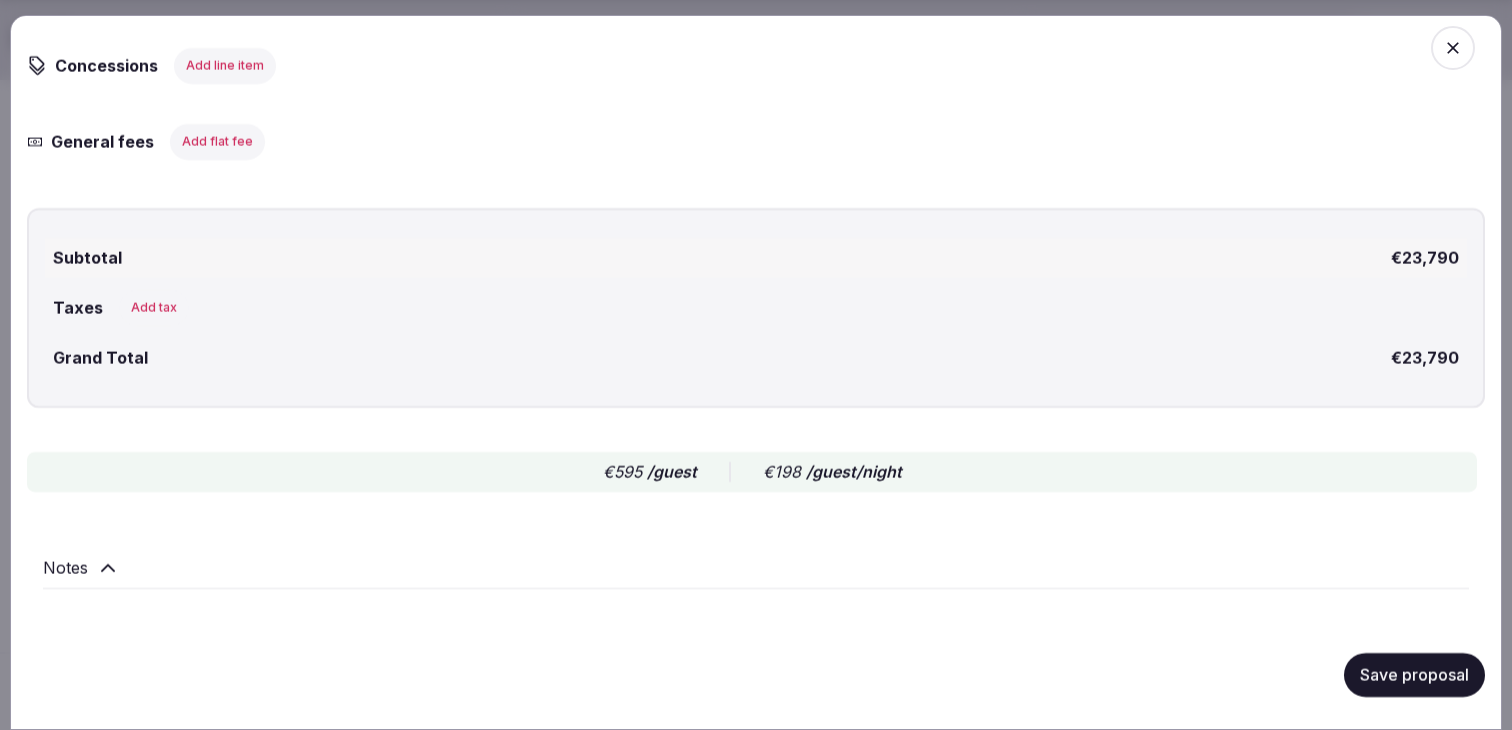 click 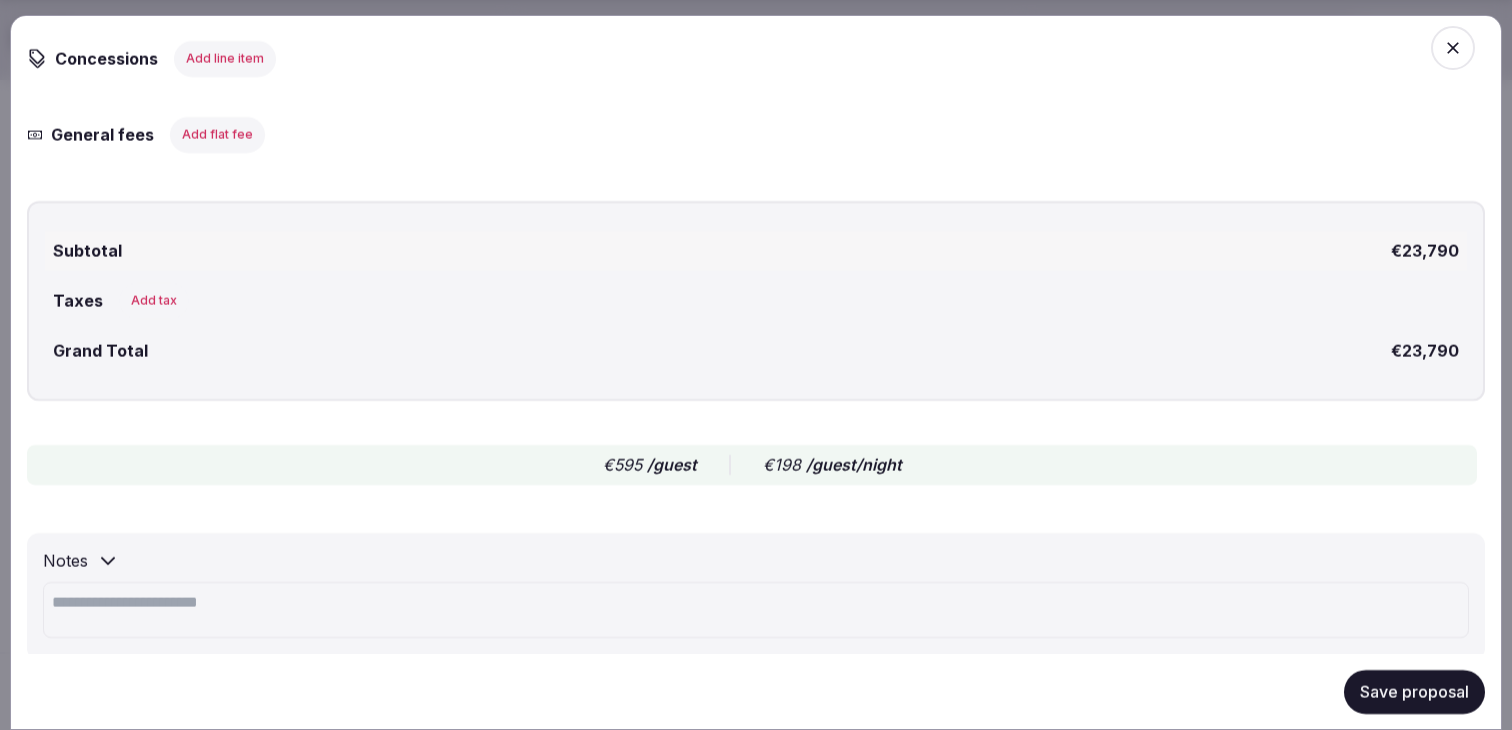 click at bounding box center (756, 609) 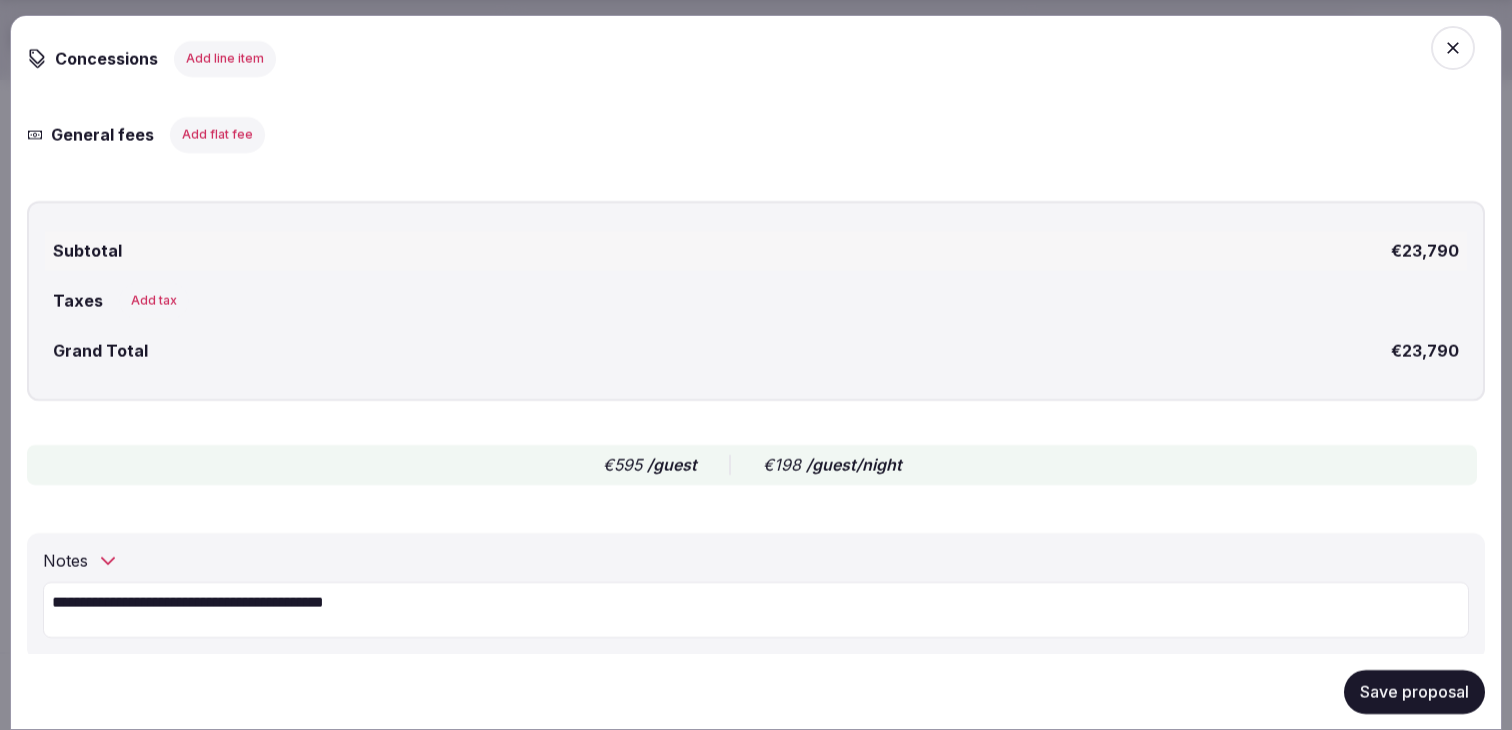 click on "**********" at bounding box center [756, 609] 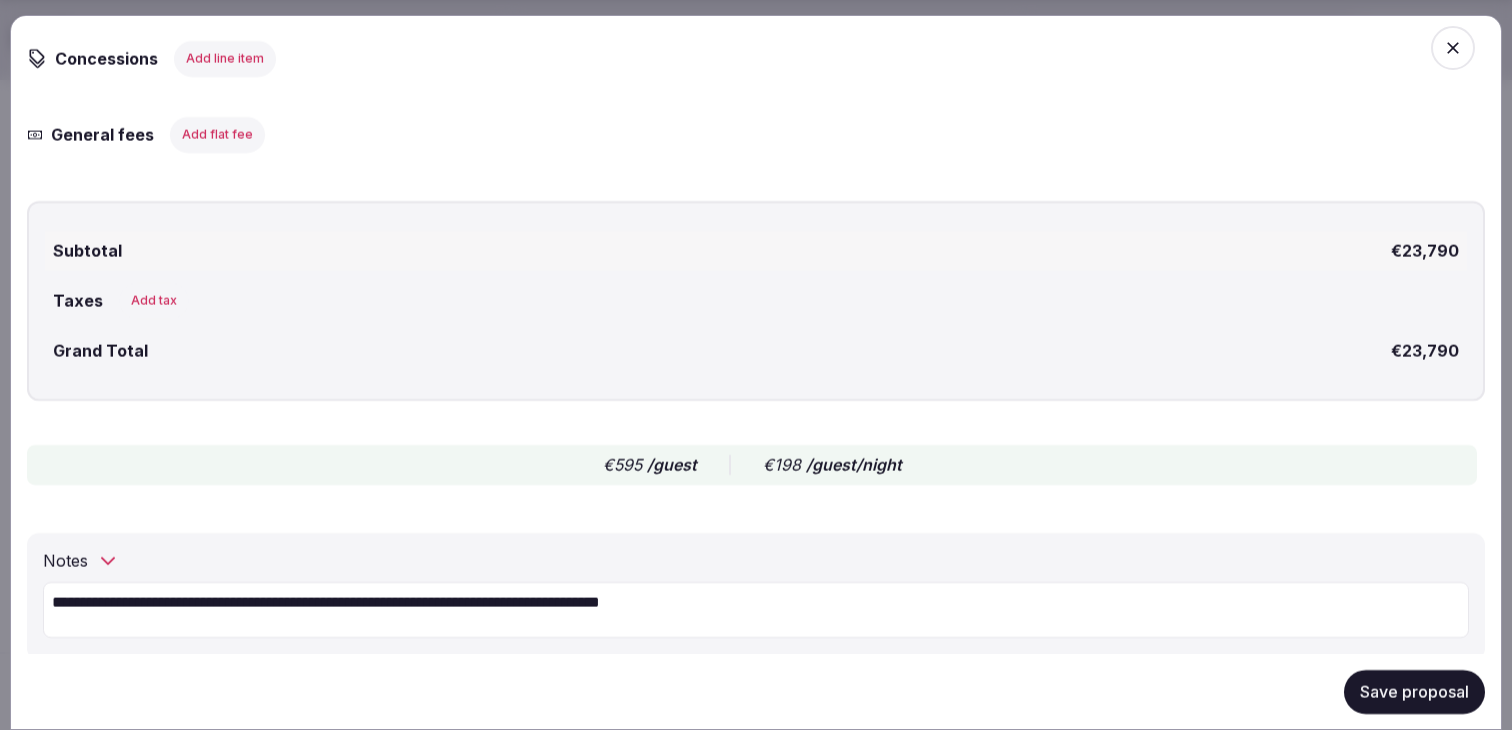 click on "**********" at bounding box center (756, 609) 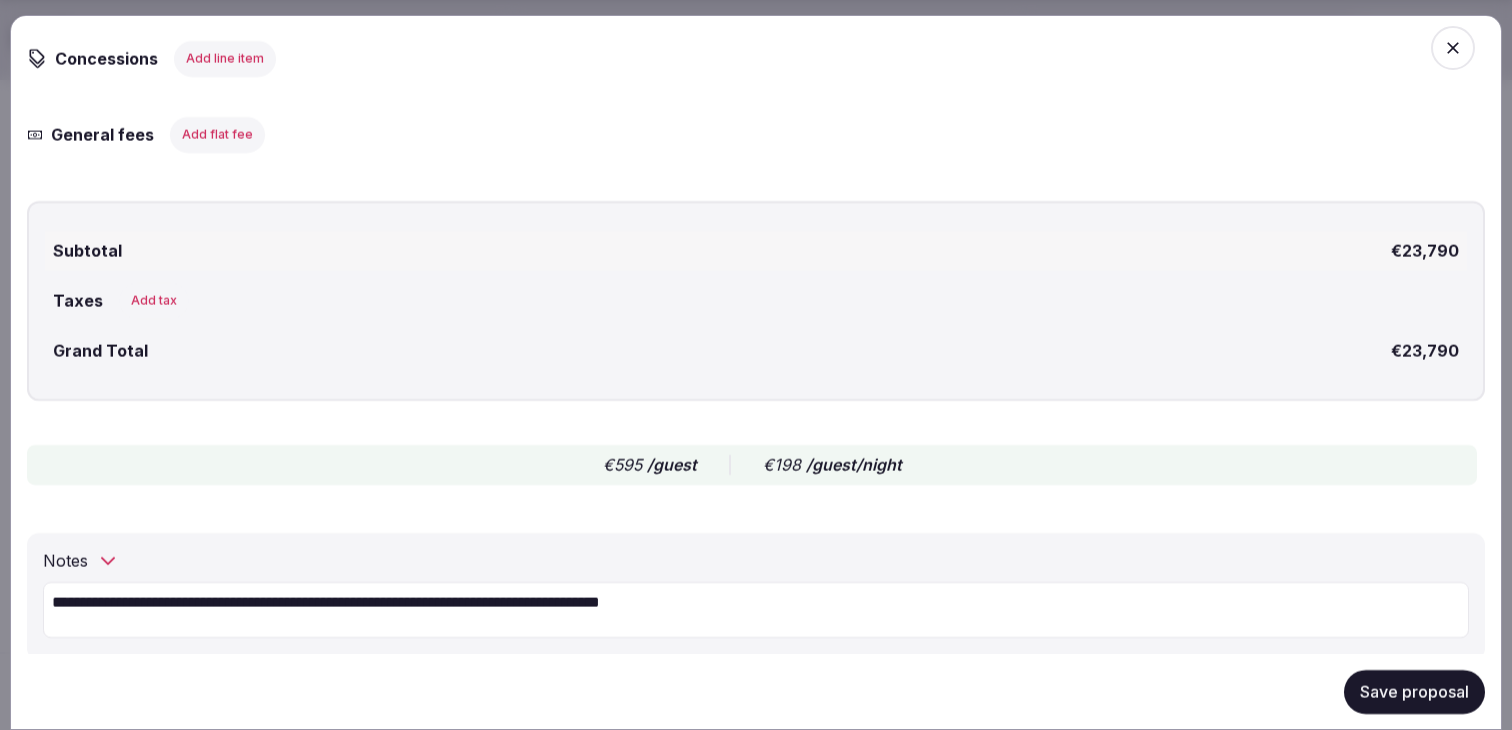 type on "**********" 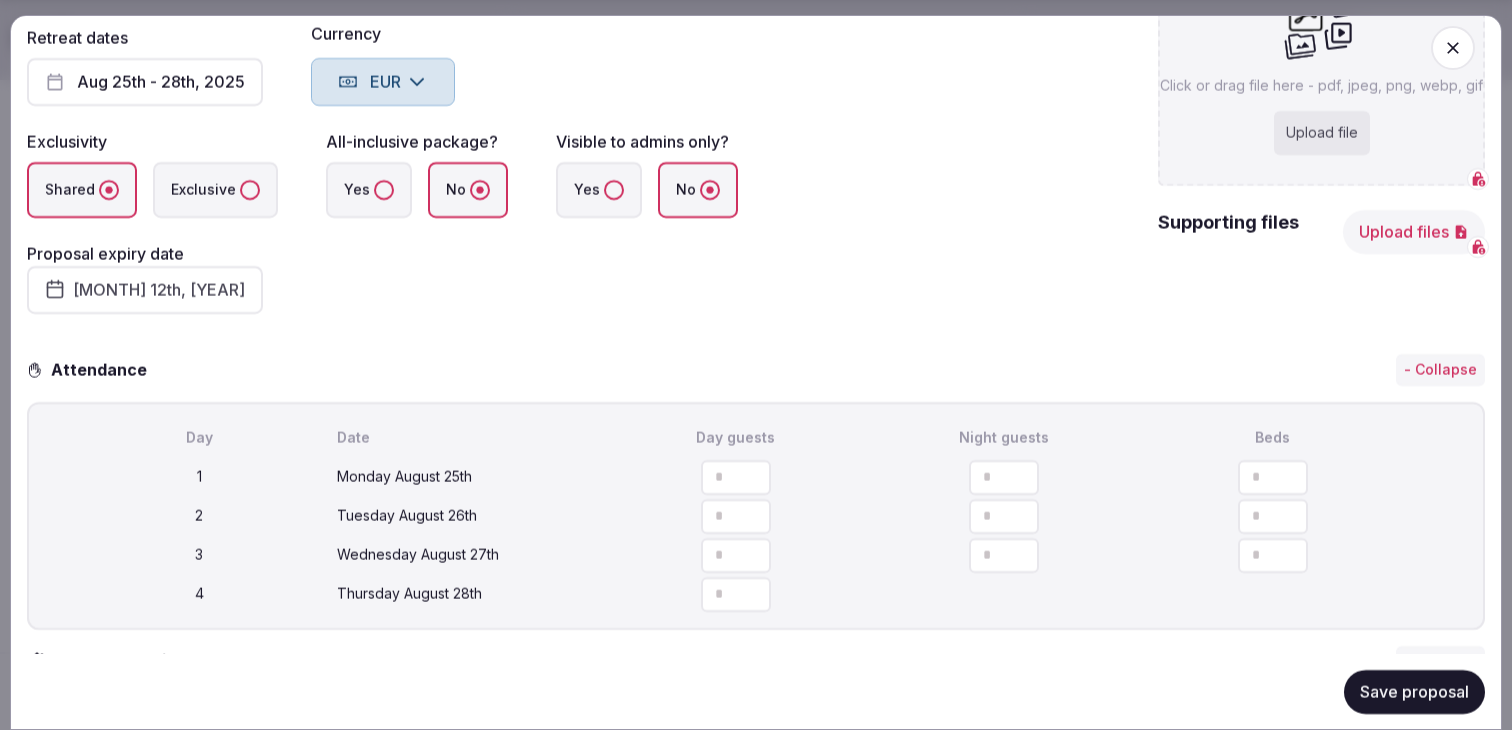 scroll, scrollTop: 0, scrollLeft: 0, axis: both 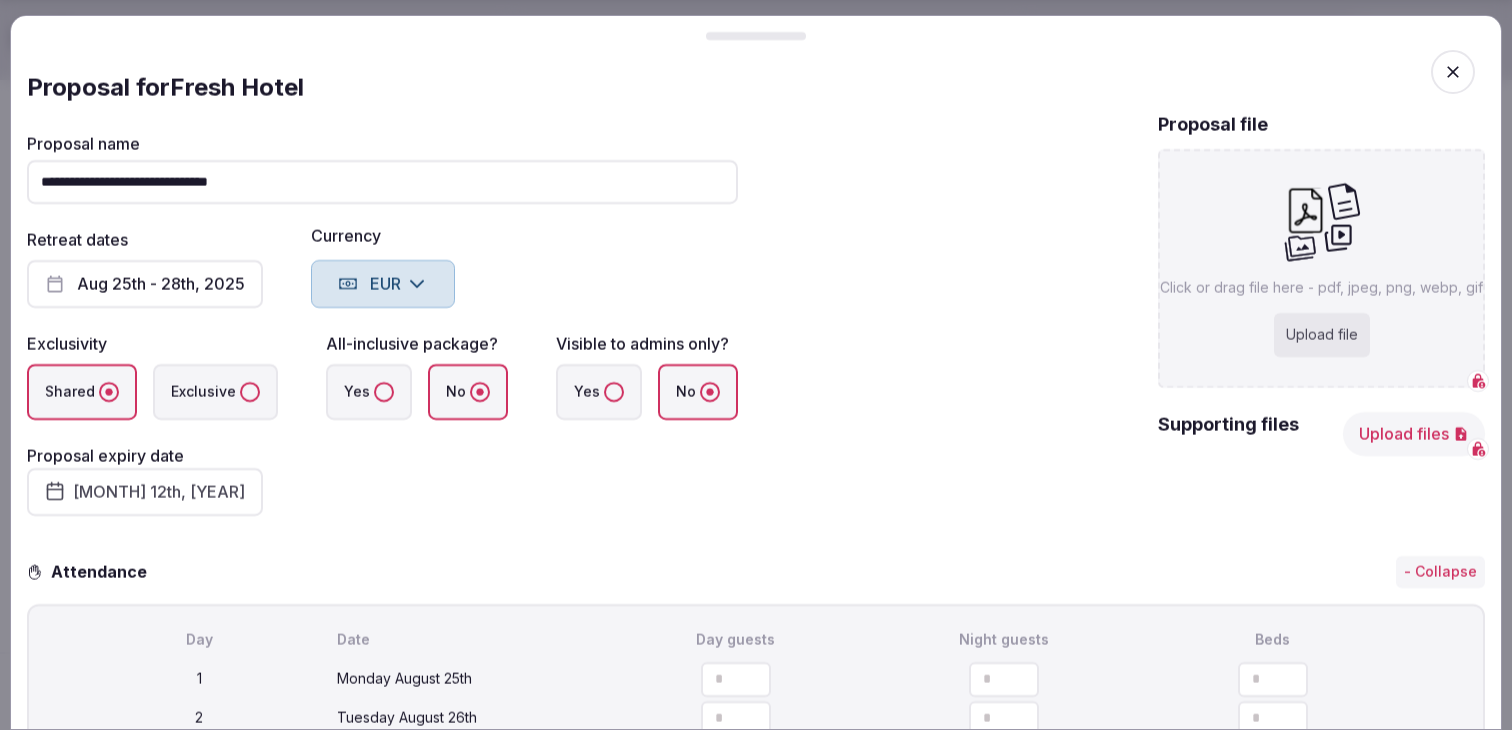 click 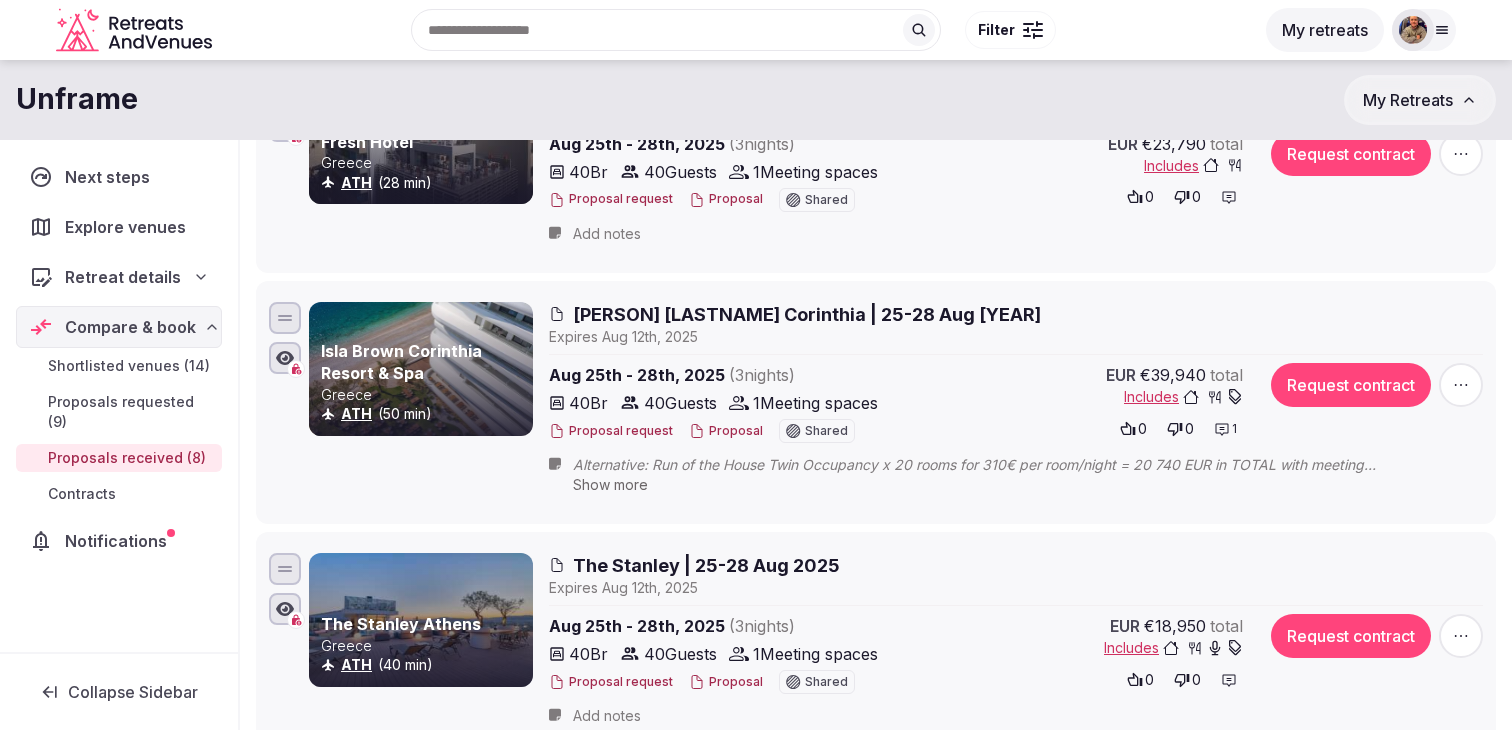 scroll, scrollTop: 0, scrollLeft: 0, axis: both 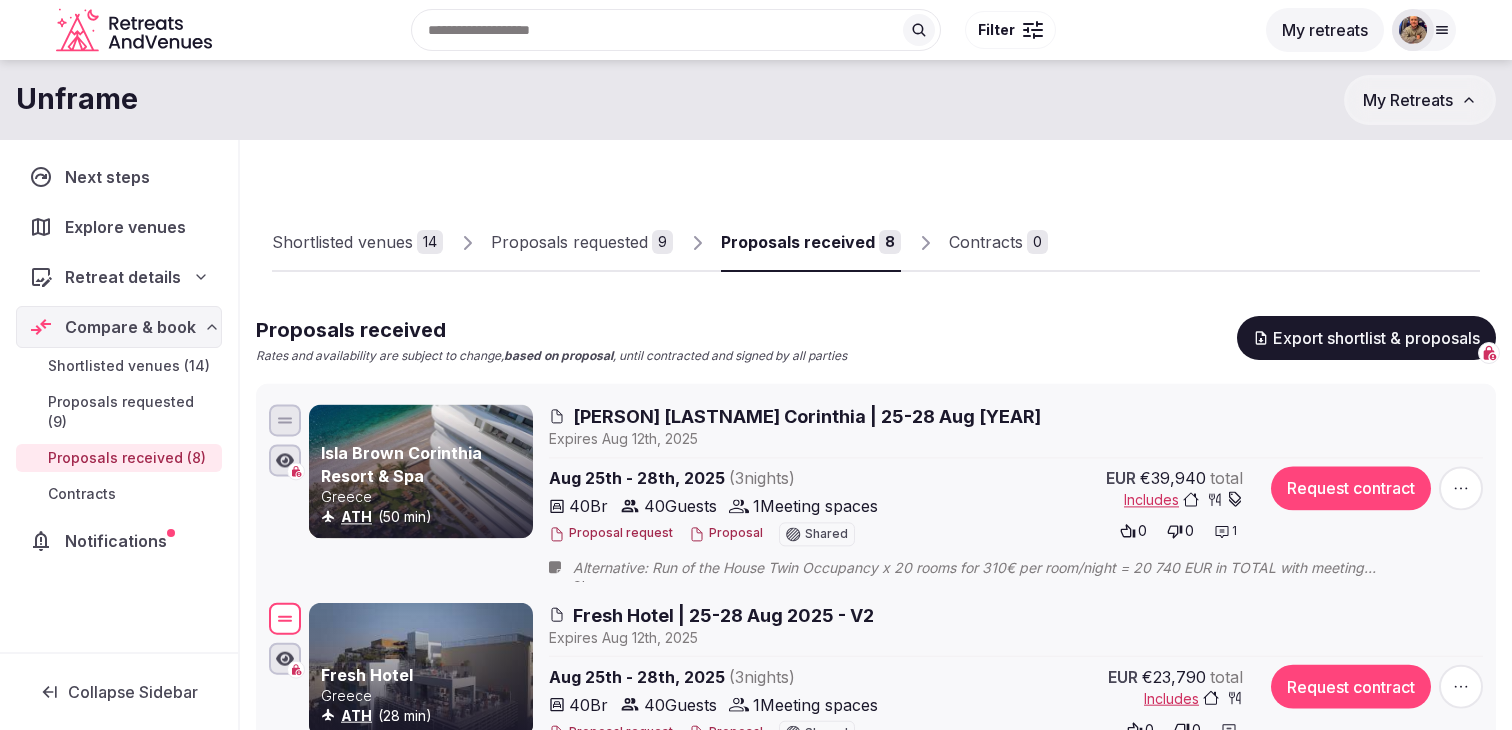 drag, startPoint x: 287, startPoint y: 419, endPoint x: 296, endPoint y: 618, distance: 199.20341 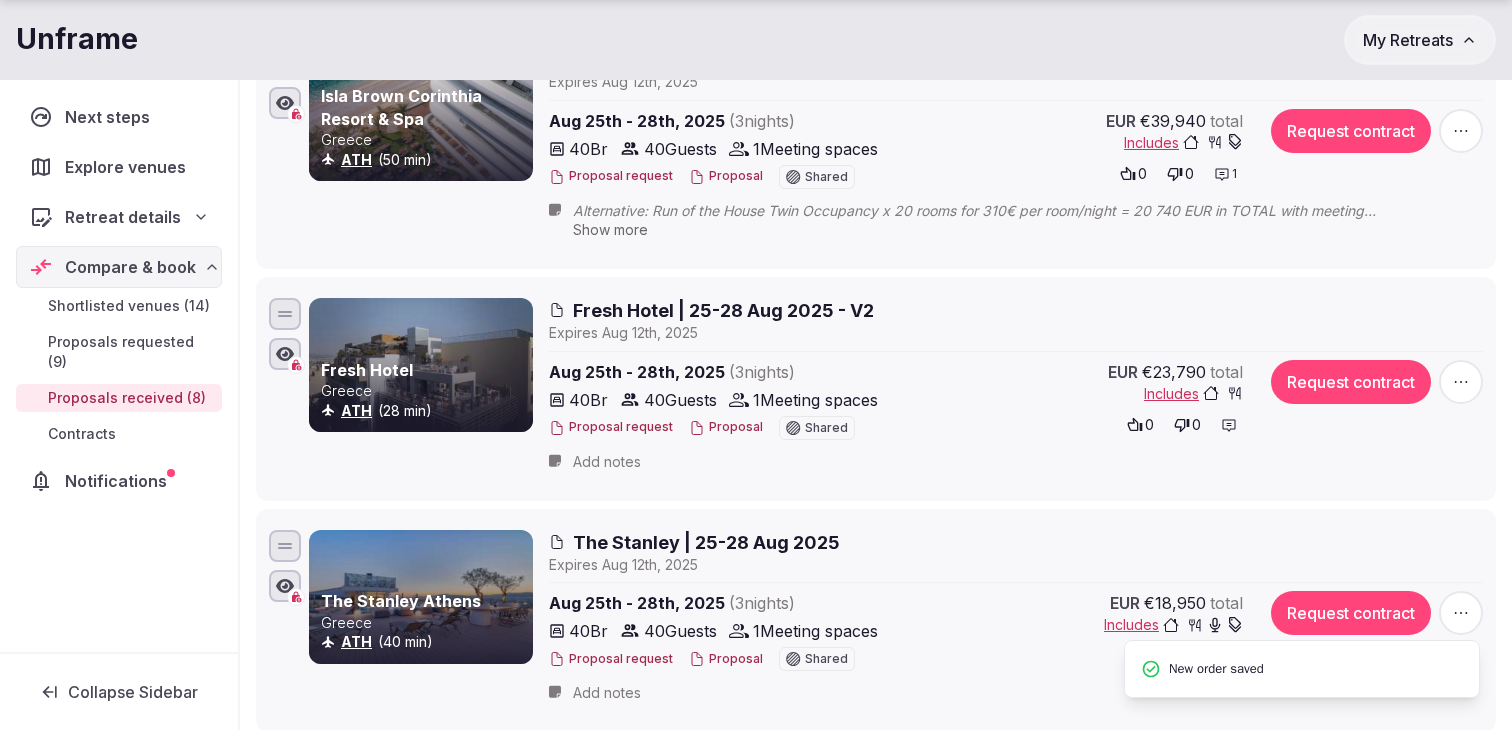 scroll, scrollTop: 363, scrollLeft: 0, axis: vertical 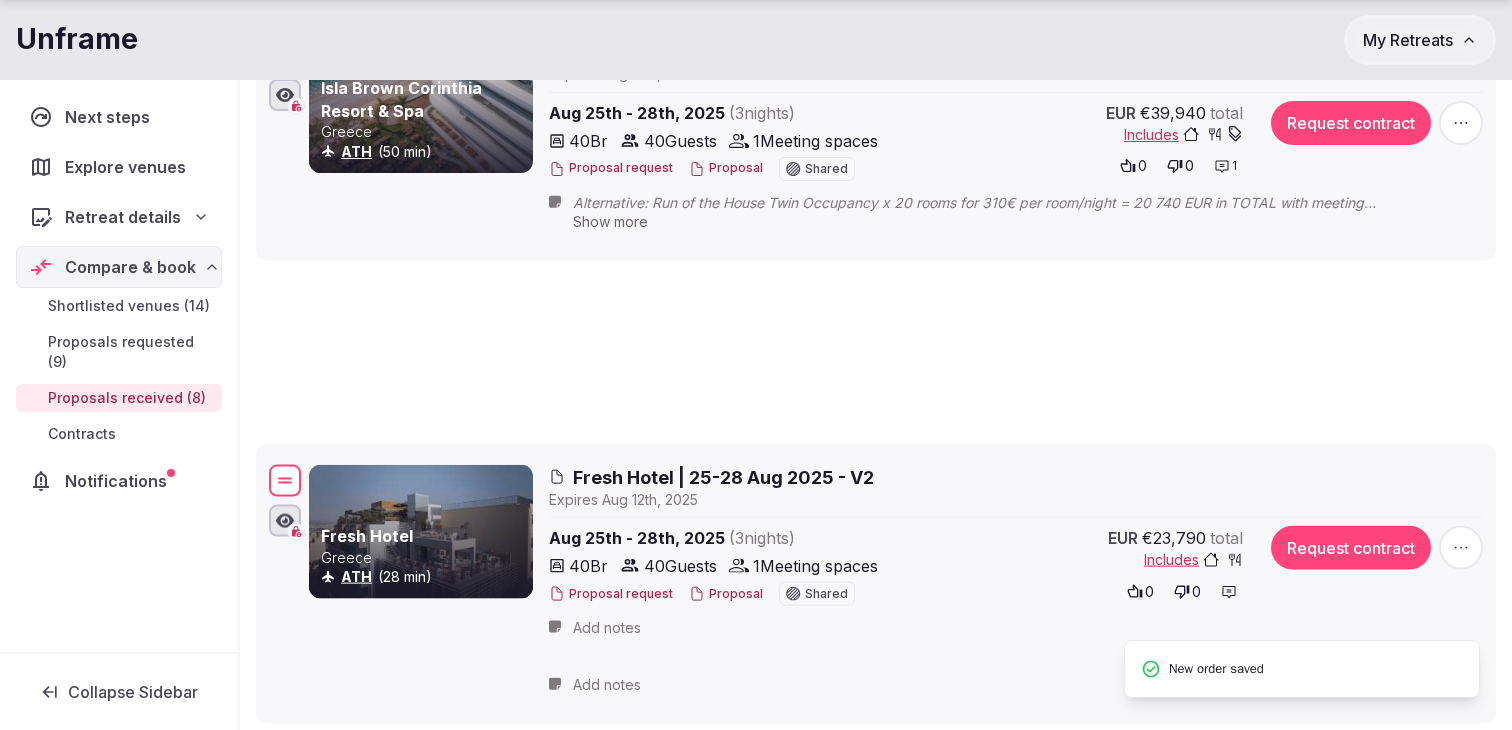drag, startPoint x: 285, startPoint y: 306, endPoint x: 287, endPoint y: 532, distance: 226.00885 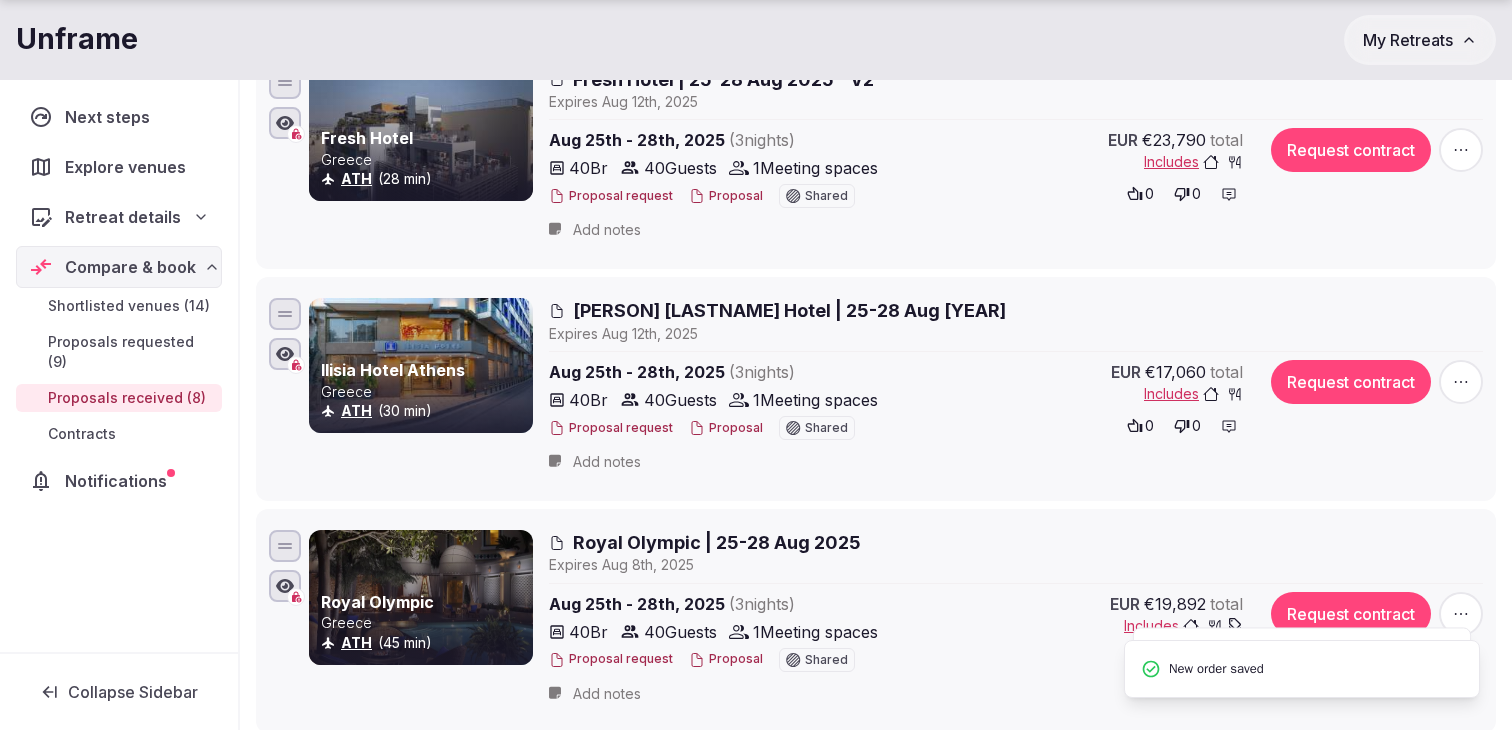 scroll, scrollTop: 830, scrollLeft: 0, axis: vertical 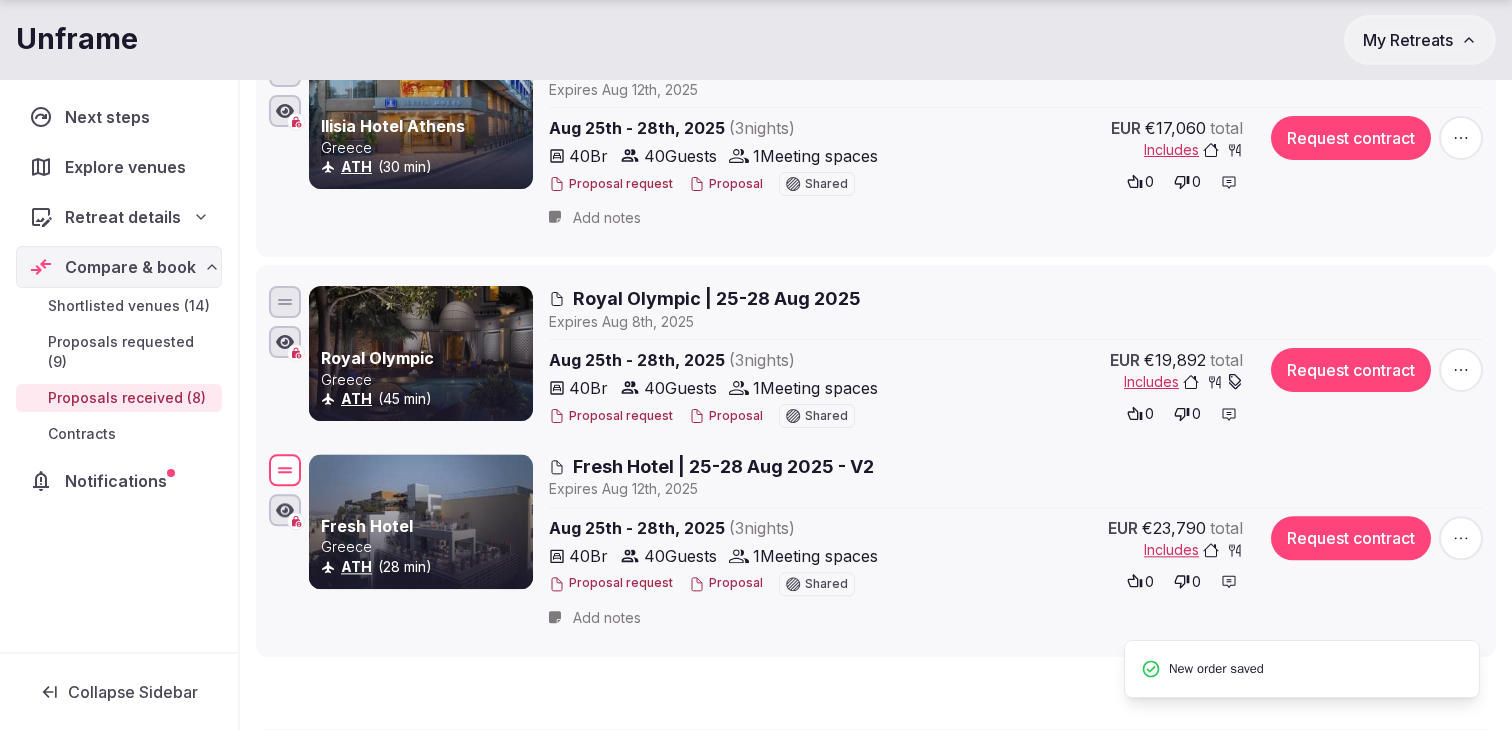 drag, startPoint x: 283, startPoint y: 84, endPoint x: 299, endPoint y: 480, distance: 396.3231 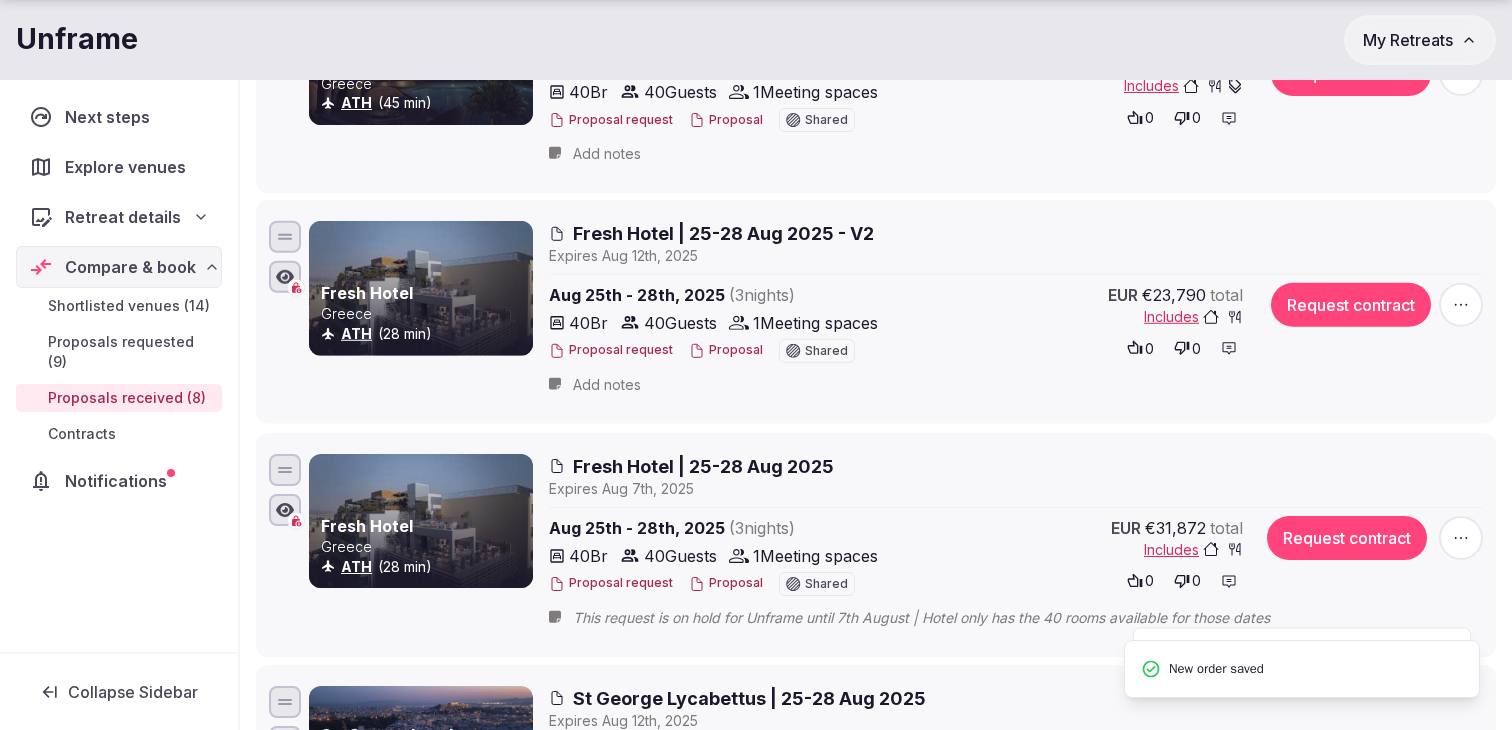 scroll, scrollTop: 1150, scrollLeft: 0, axis: vertical 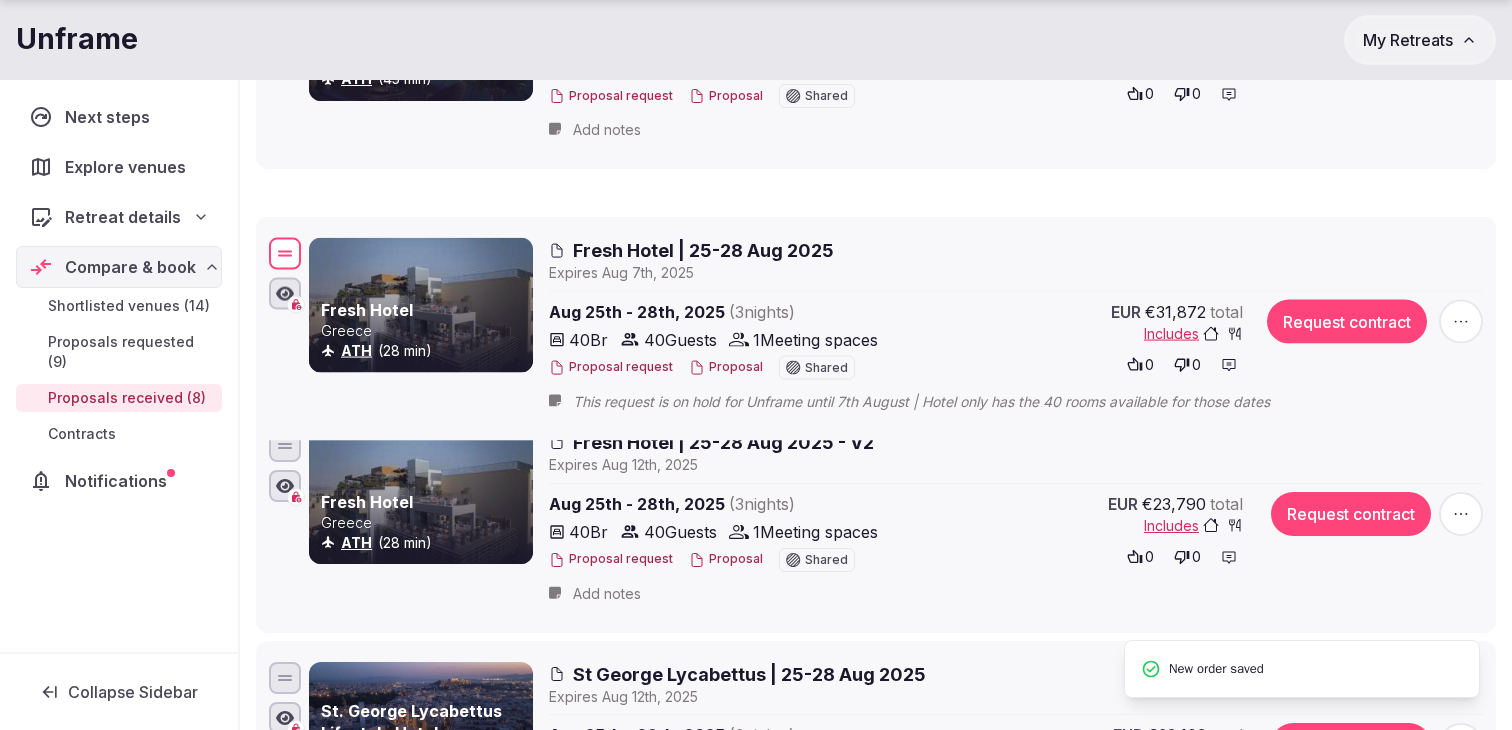 drag, startPoint x: 285, startPoint y: 436, endPoint x: 286, endPoint y: 247, distance: 189.00264 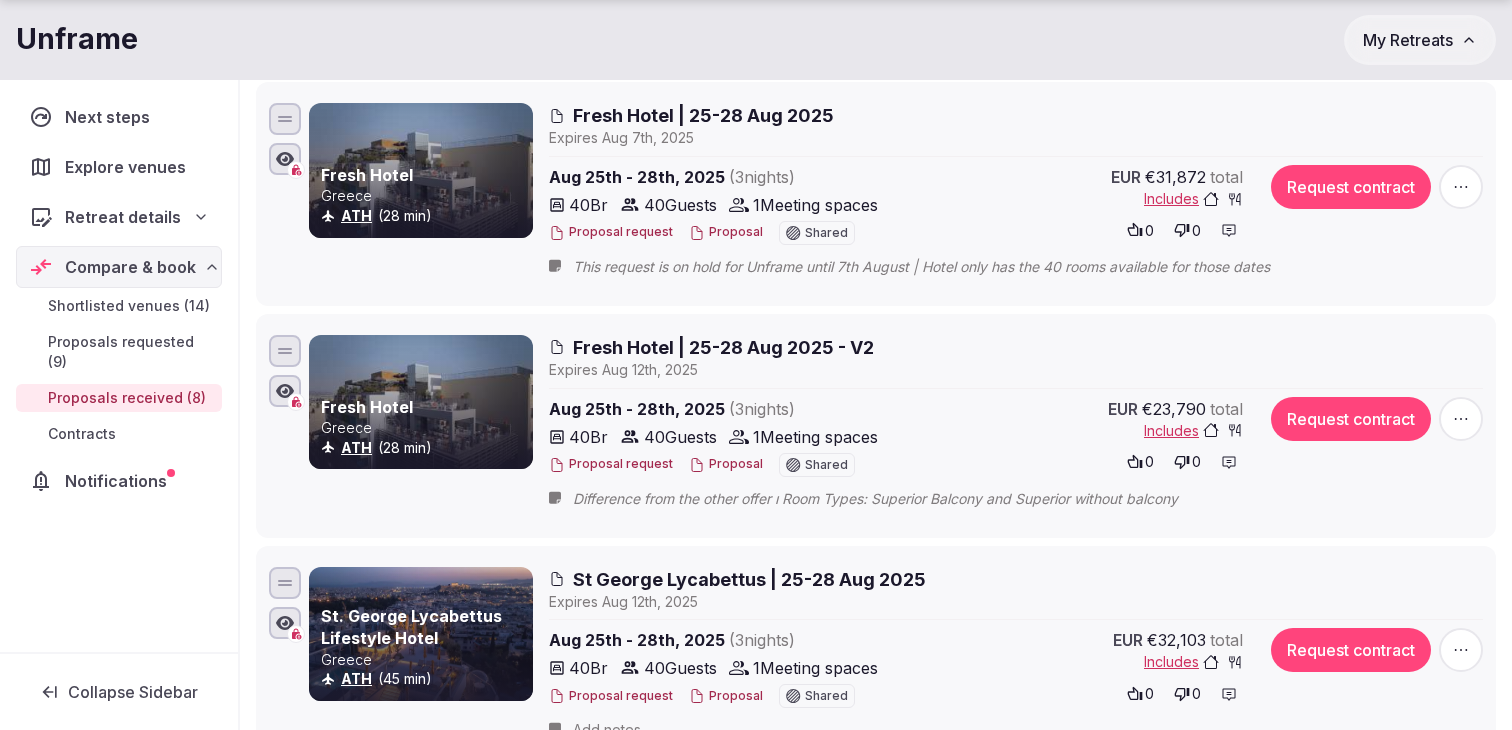 scroll, scrollTop: 1249, scrollLeft: 0, axis: vertical 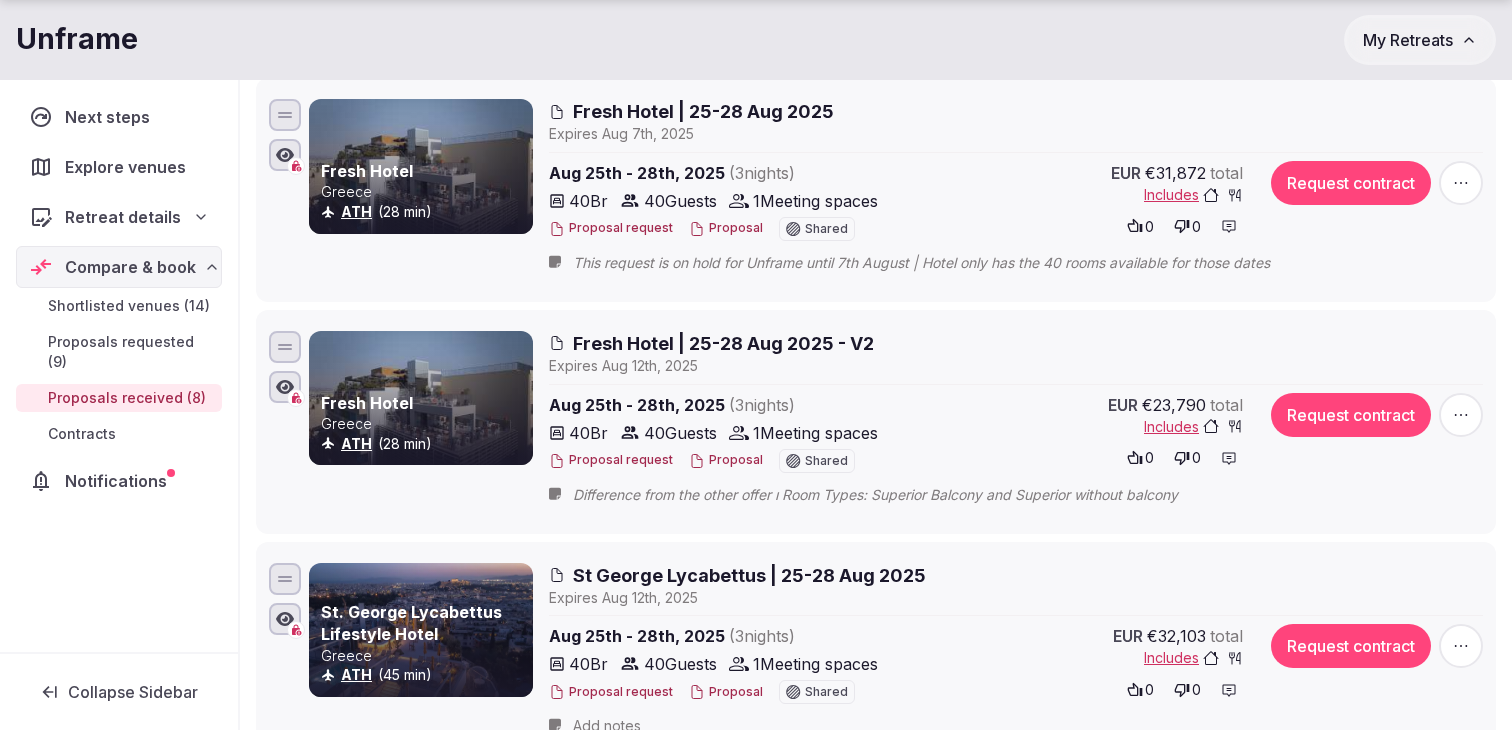 click on "This request is on hold for Unframe until 7th August | Hotel only has the 40 rooms available for those dates" at bounding box center (941, 263) 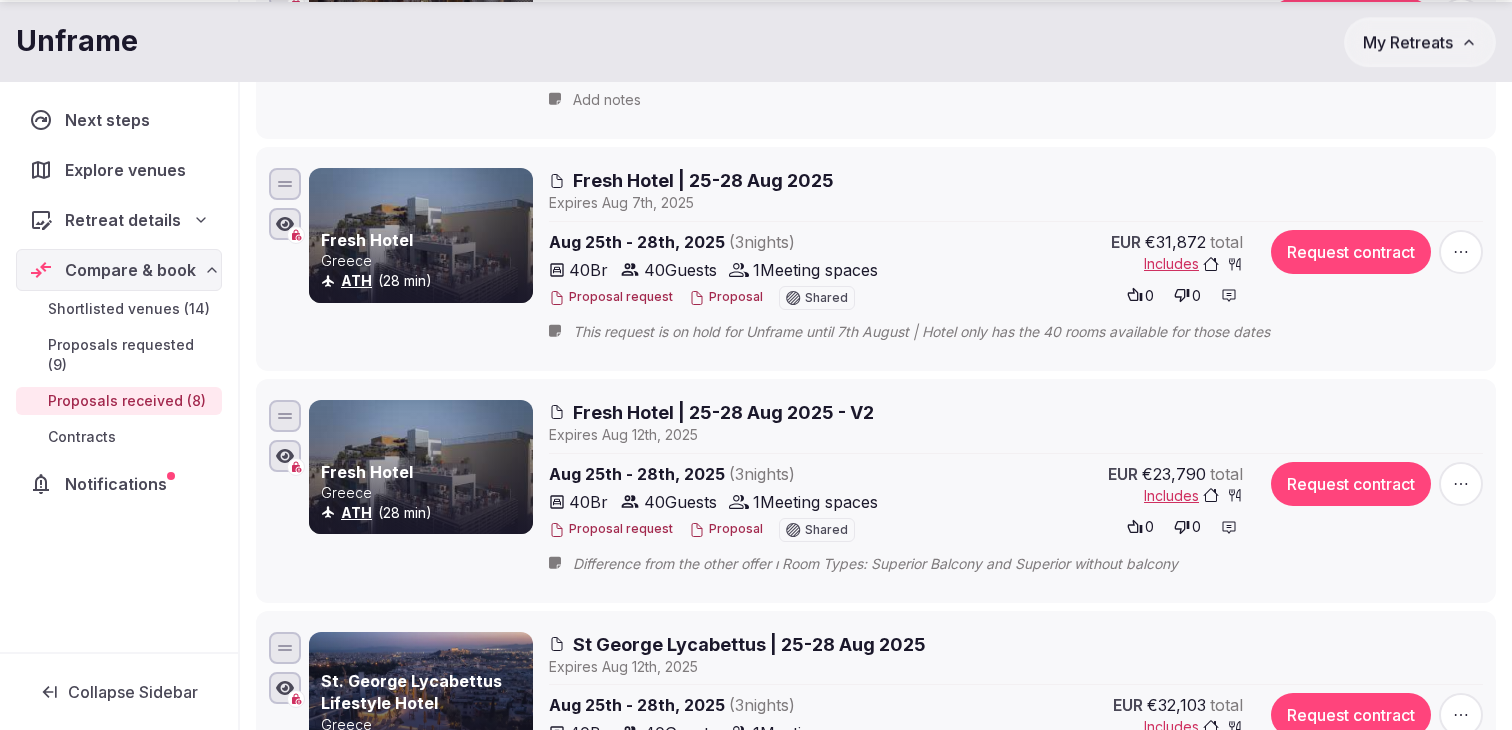 scroll, scrollTop: 1199, scrollLeft: 0, axis: vertical 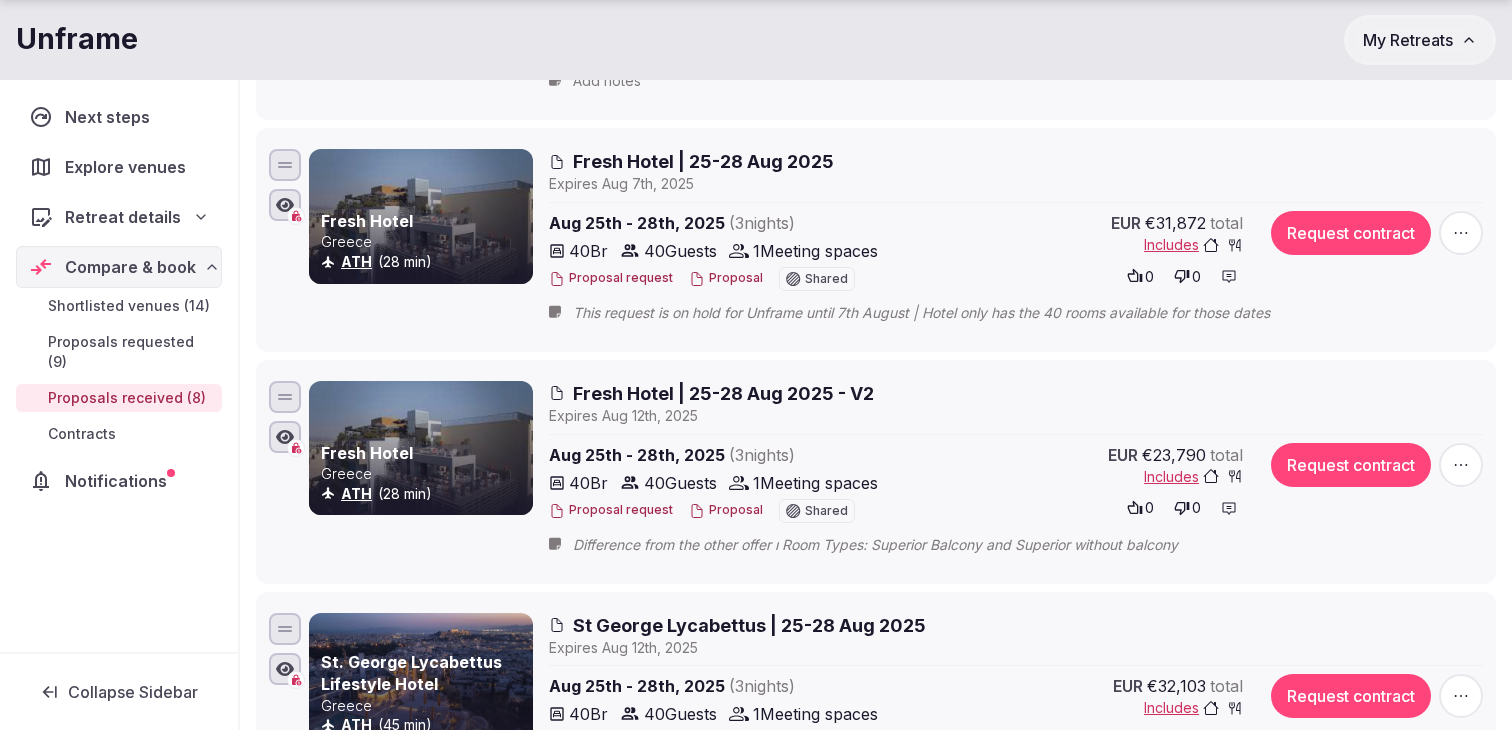 click on "This request is on hold for Unframe until 7th August | Hotel only has the 40 rooms available for those dates" at bounding box center (941, 313) 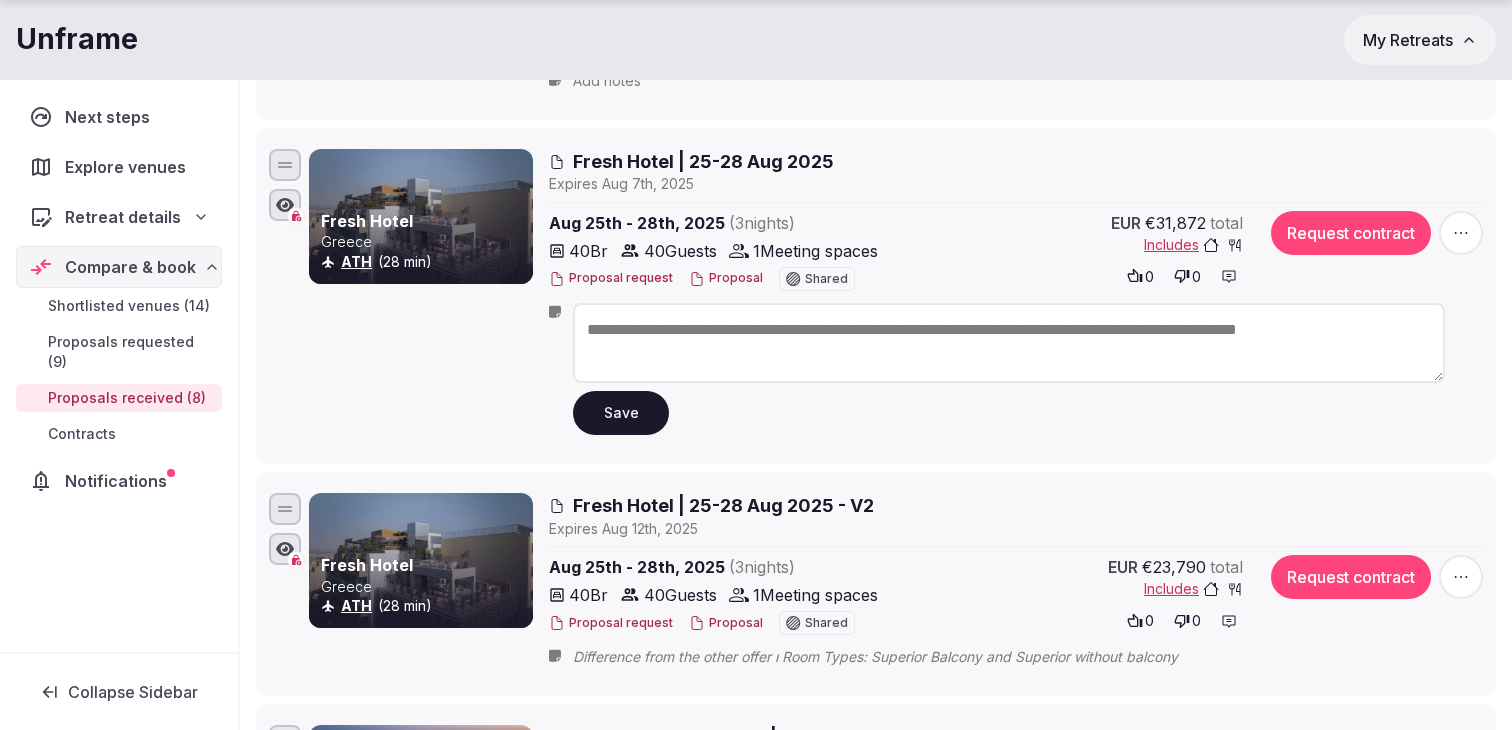click on "**********" at bounding box center (1009, 343) 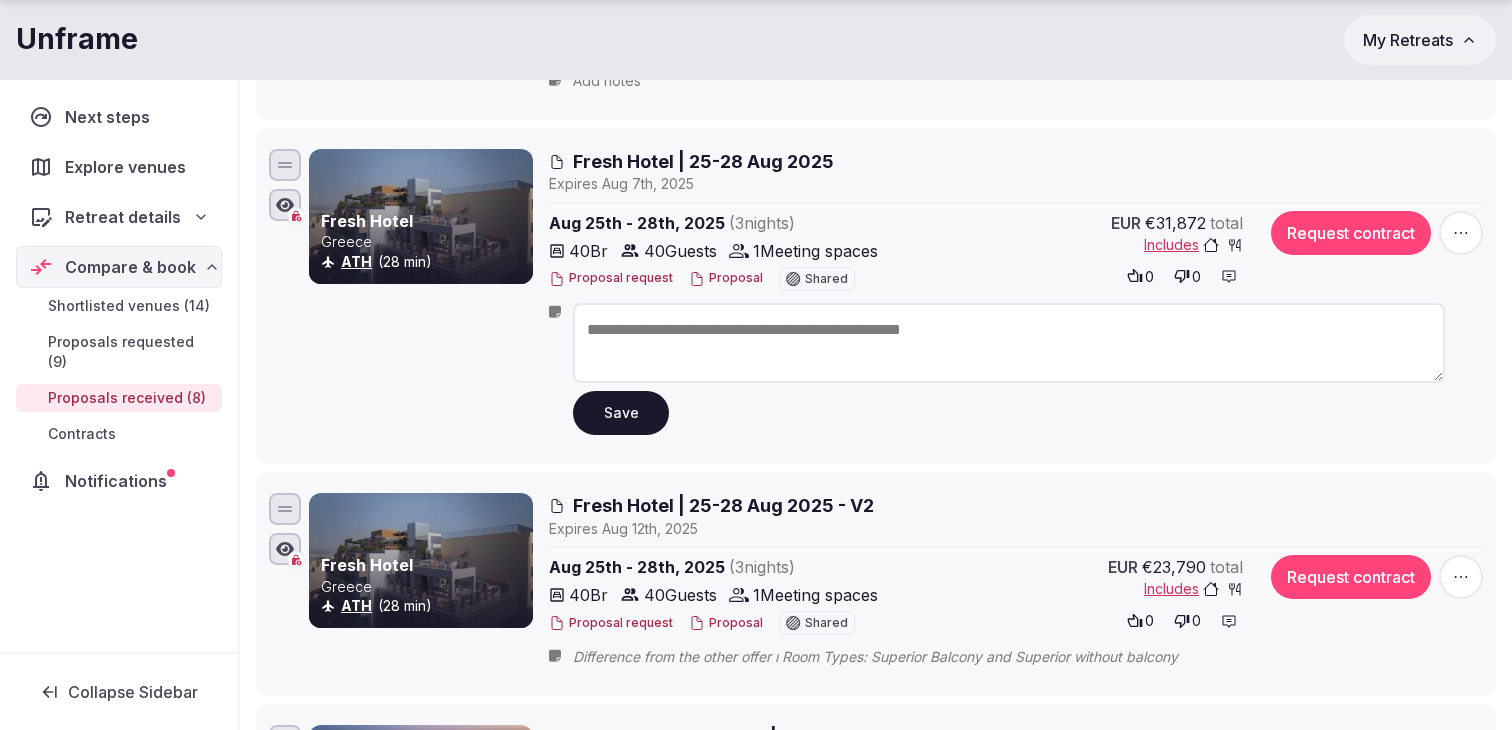 type on "**********" 